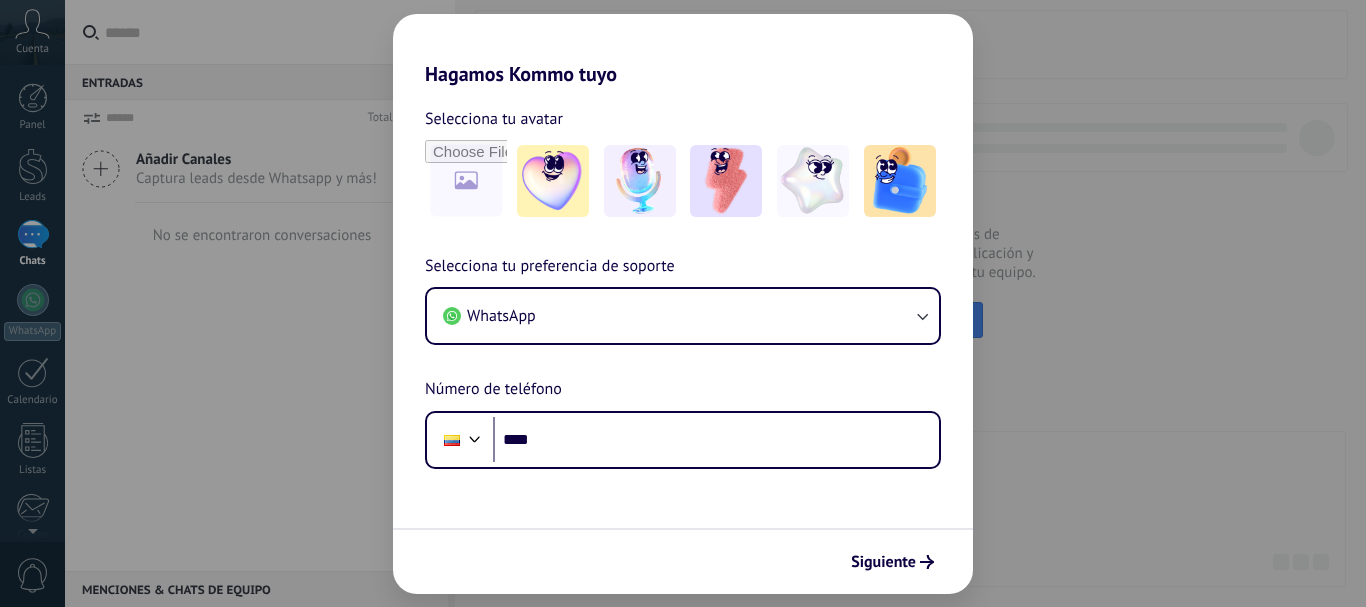 scroll, scrollTop: 0, scrollLeft: 0, axis: both 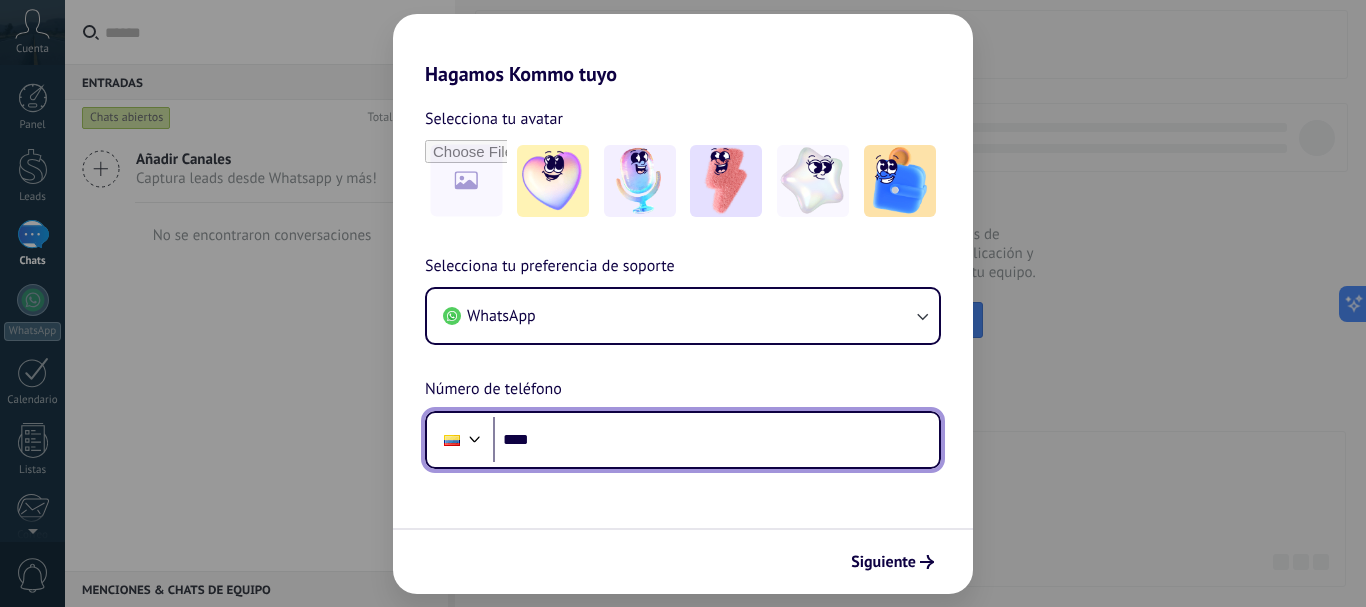 click on "****" at bounding box center [716, 440] 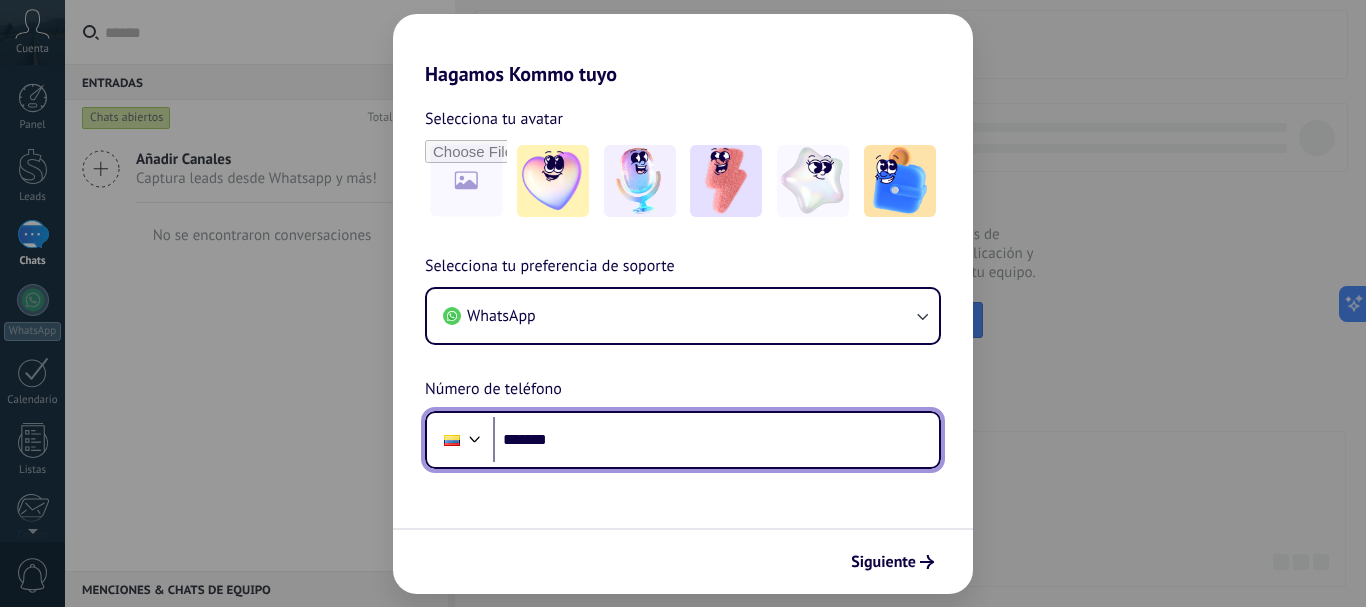 scroll, scrollTop: 0, scrollLeft: 0, axis: both 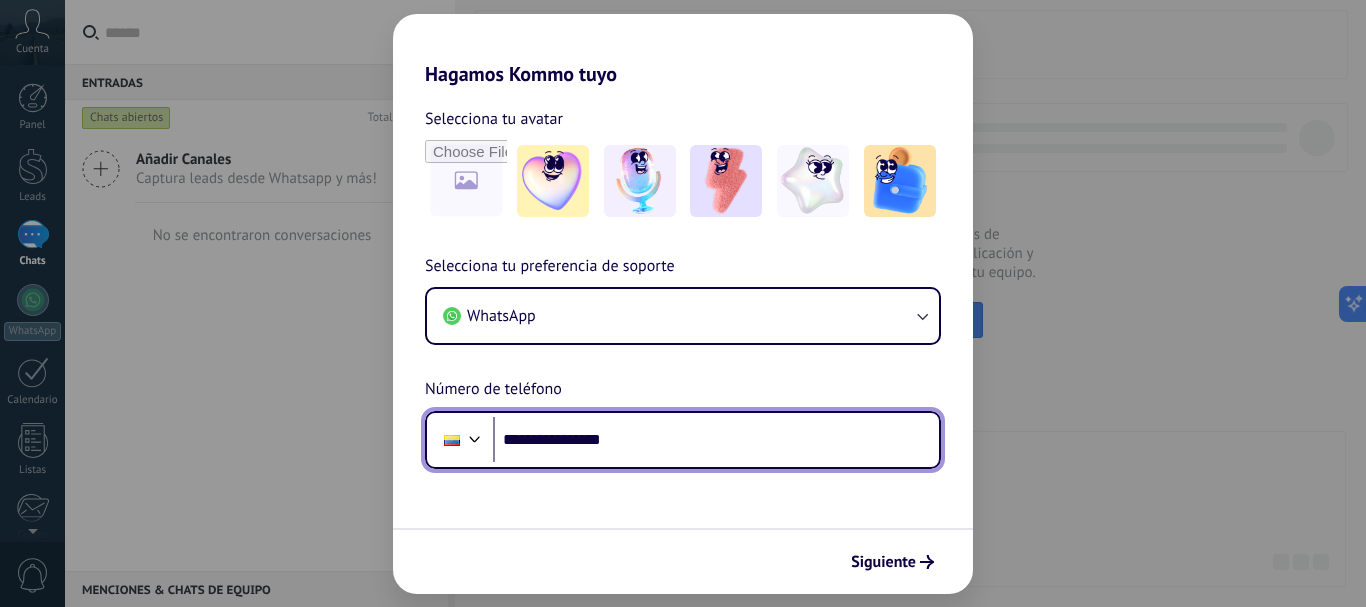 type on "**********" 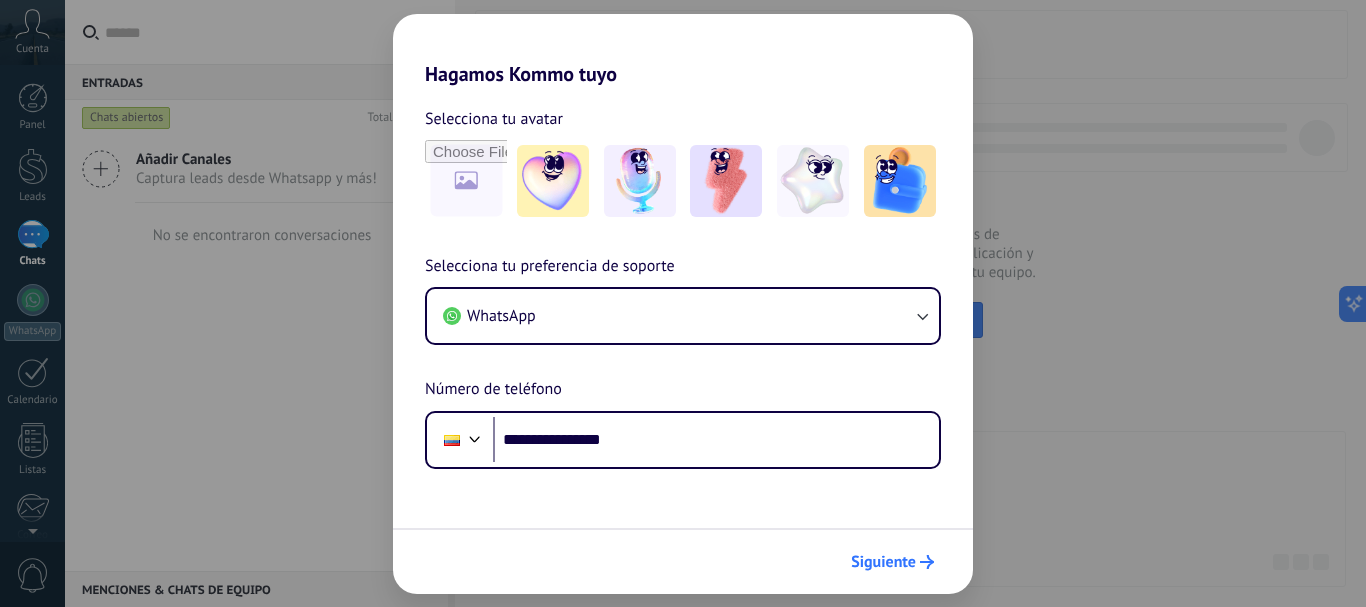 click on "Siguiente" at bounding box center [883, 562] 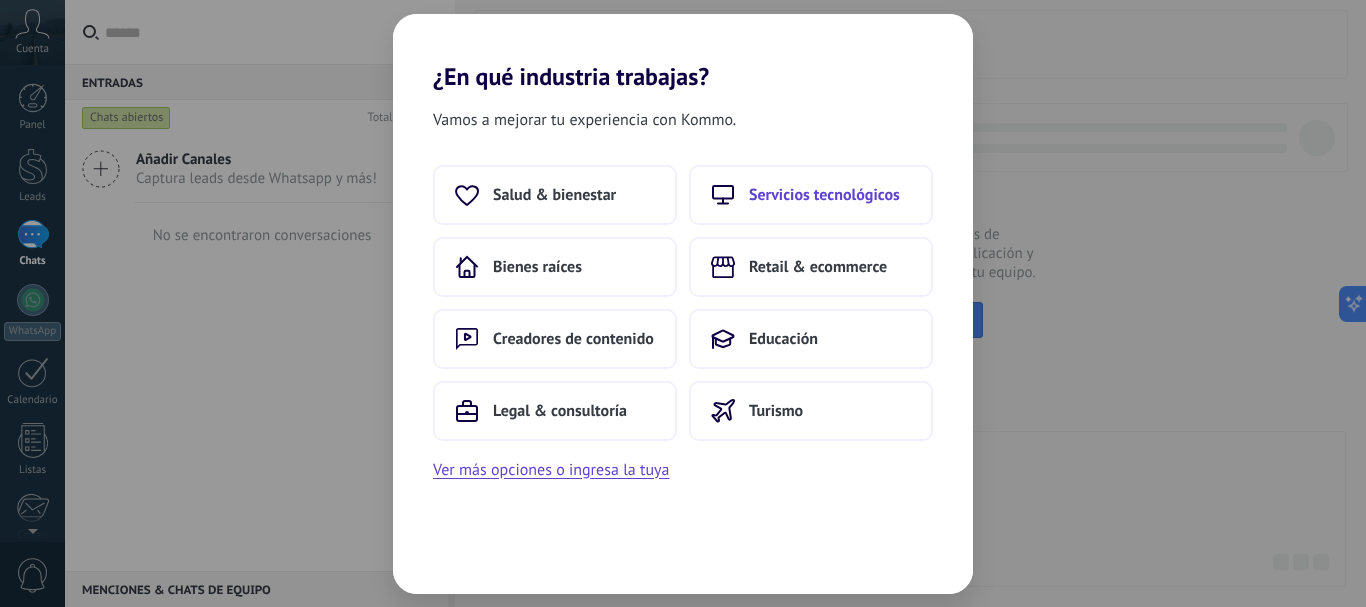 click on "Servicios tecnológicos" at bounding box center [824, 195] 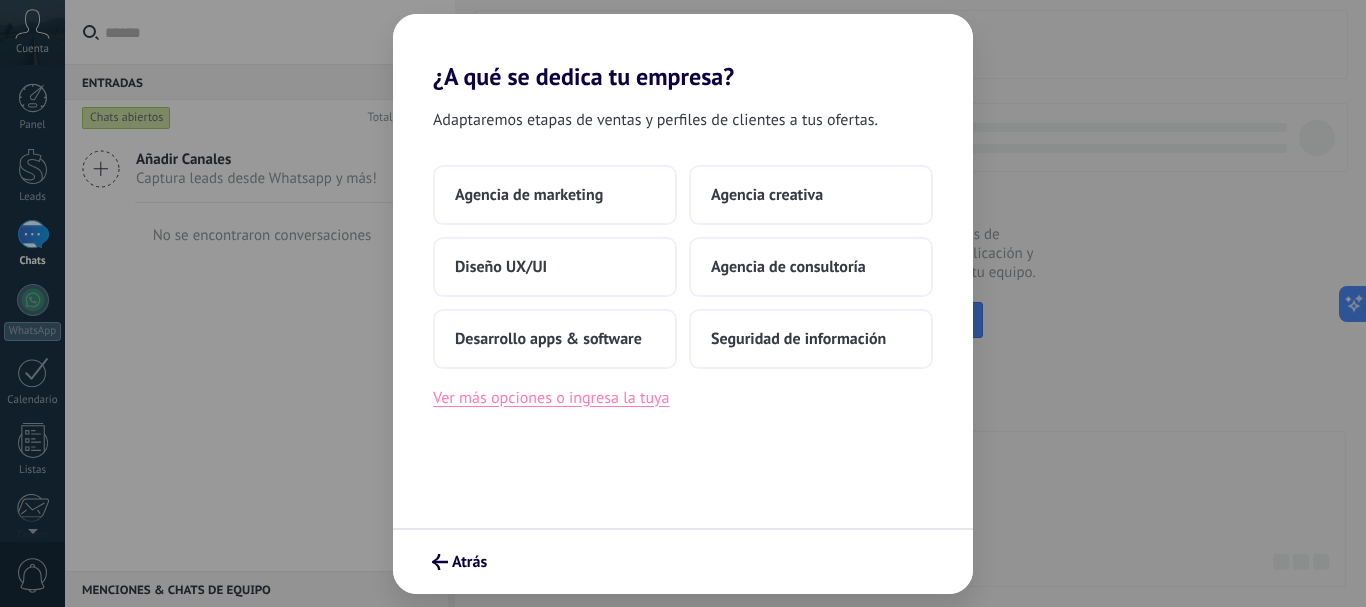 click on "Ver más opciones o ingresa la tuya" at bounding box center [551, 398] 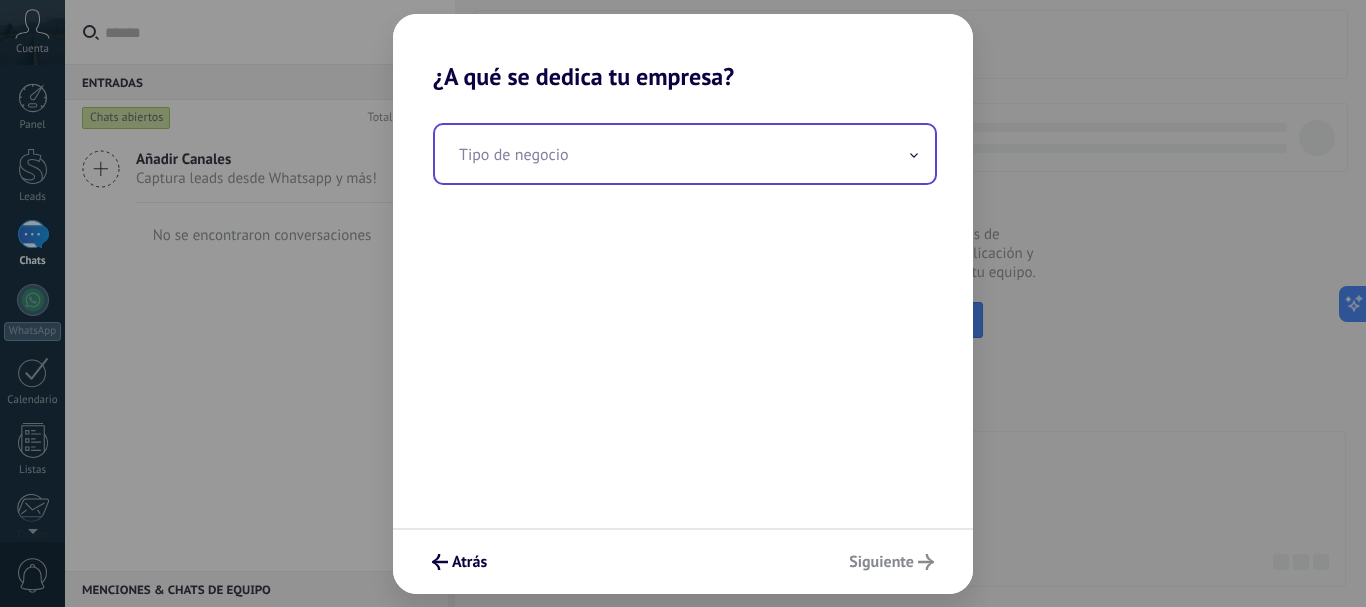 click at bounding box center (685, 154) 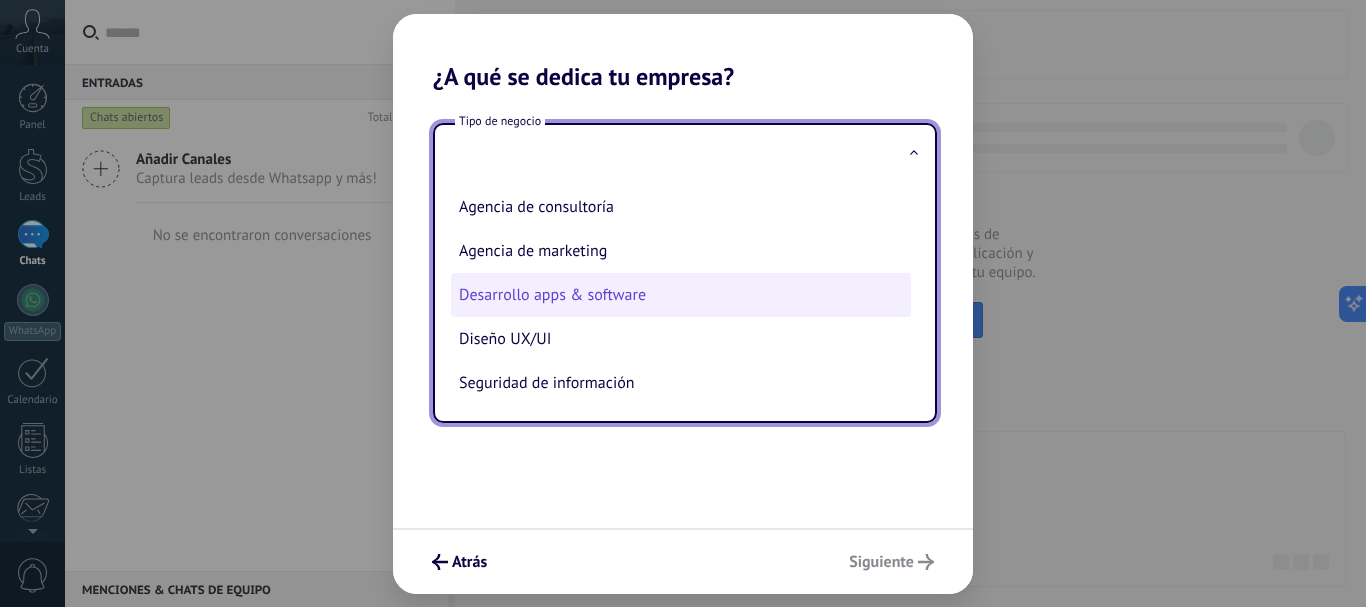 scroll, scrollTop: 0, scrollLeft: 0, axis: both 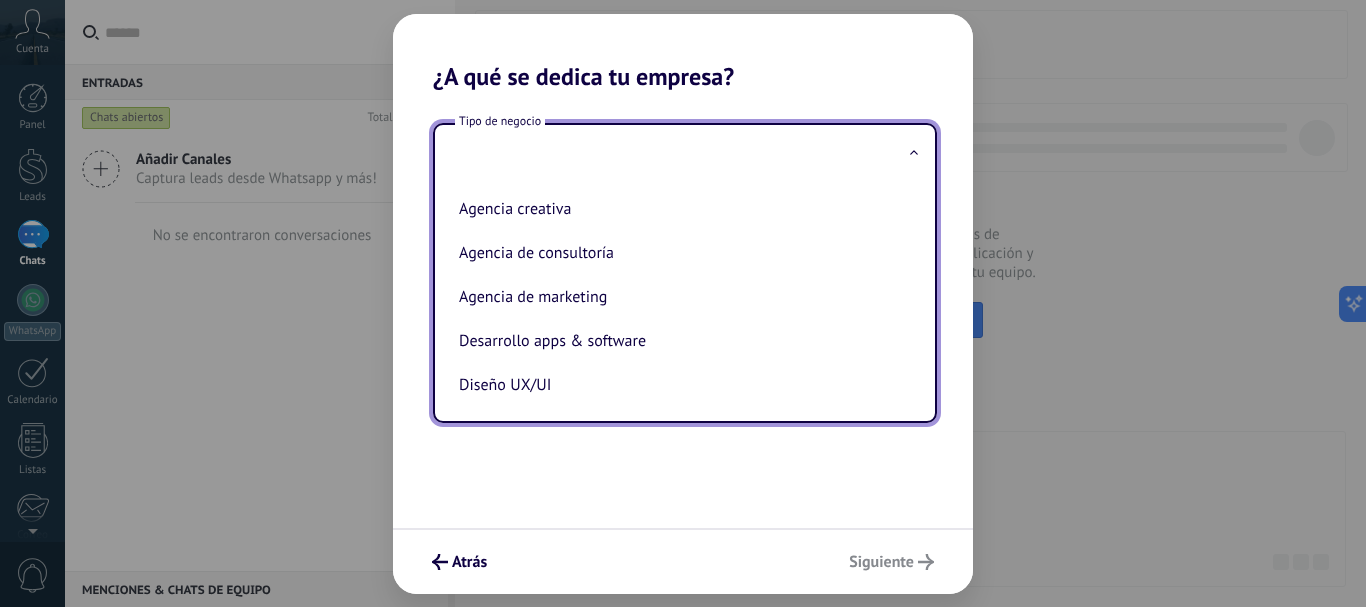 click at bounding box center [685, 154] 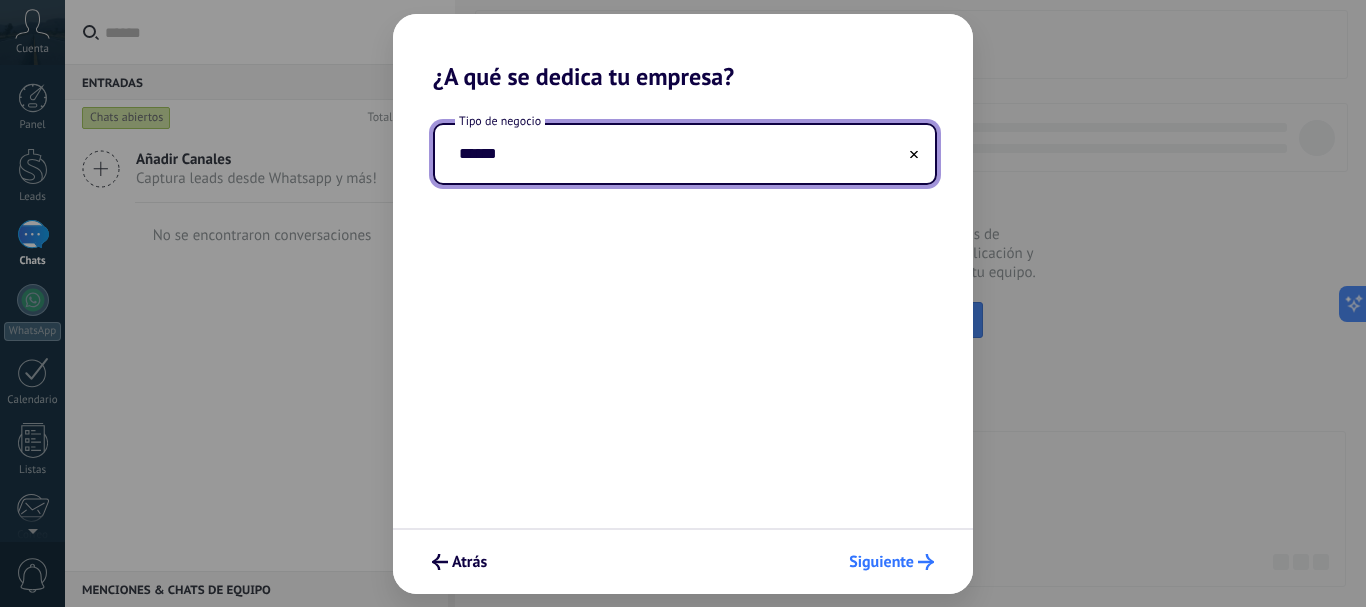 type on "******" 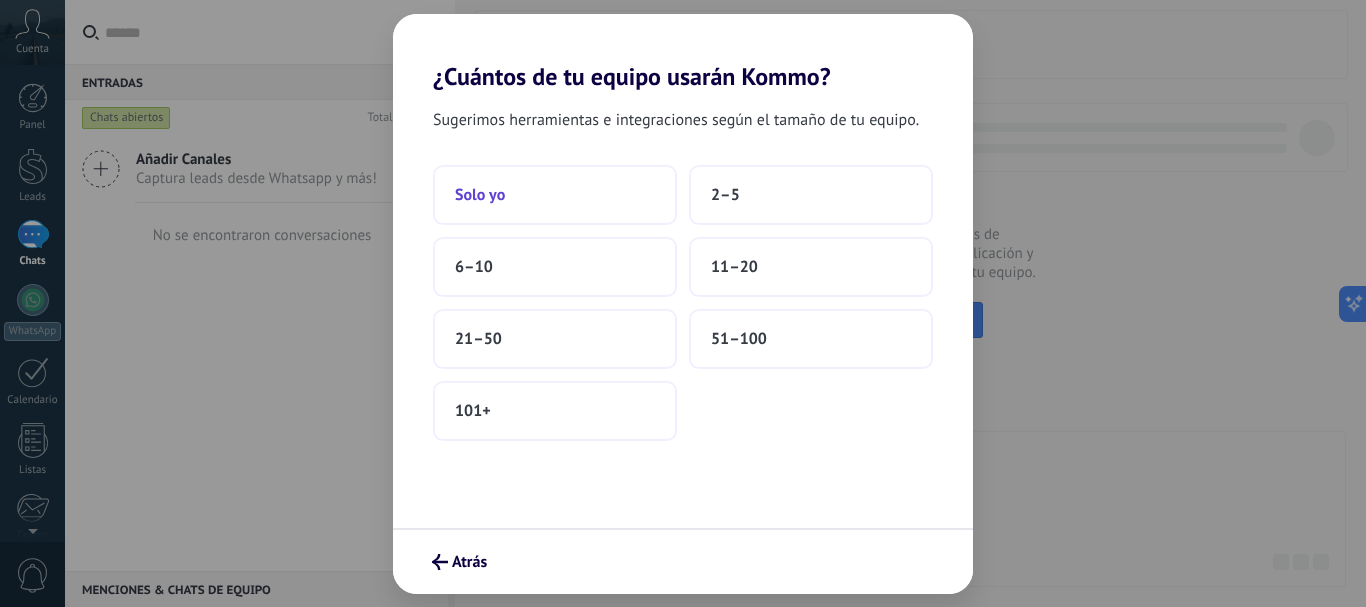 click on "Solo yo" at bounding box center [555, 195] 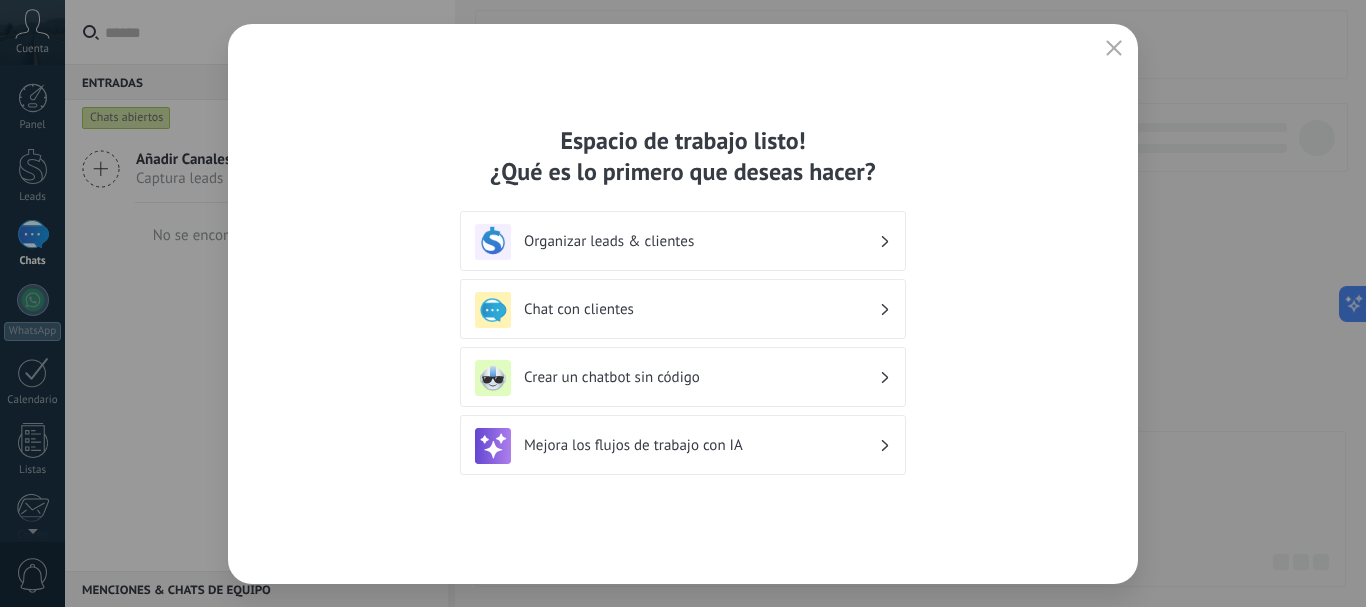 click on "Chat con clientes" at bounding box center [701, 309] 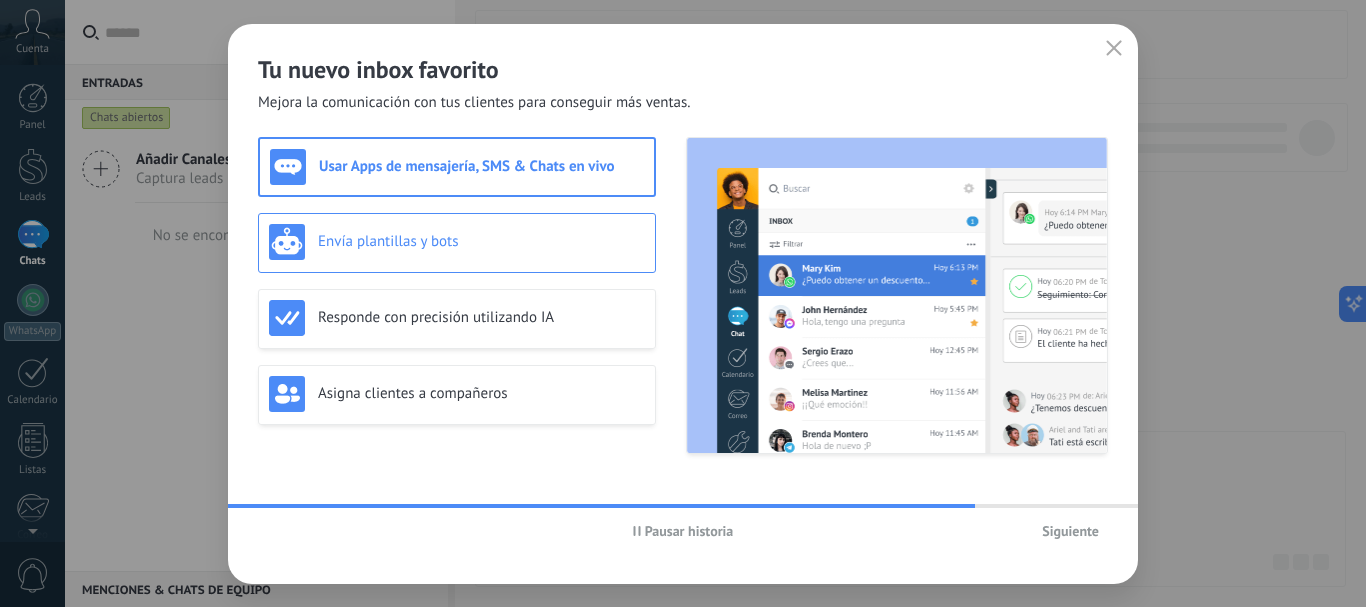 click on "Envía plantillas y bots" at bounding box center (481, 241) 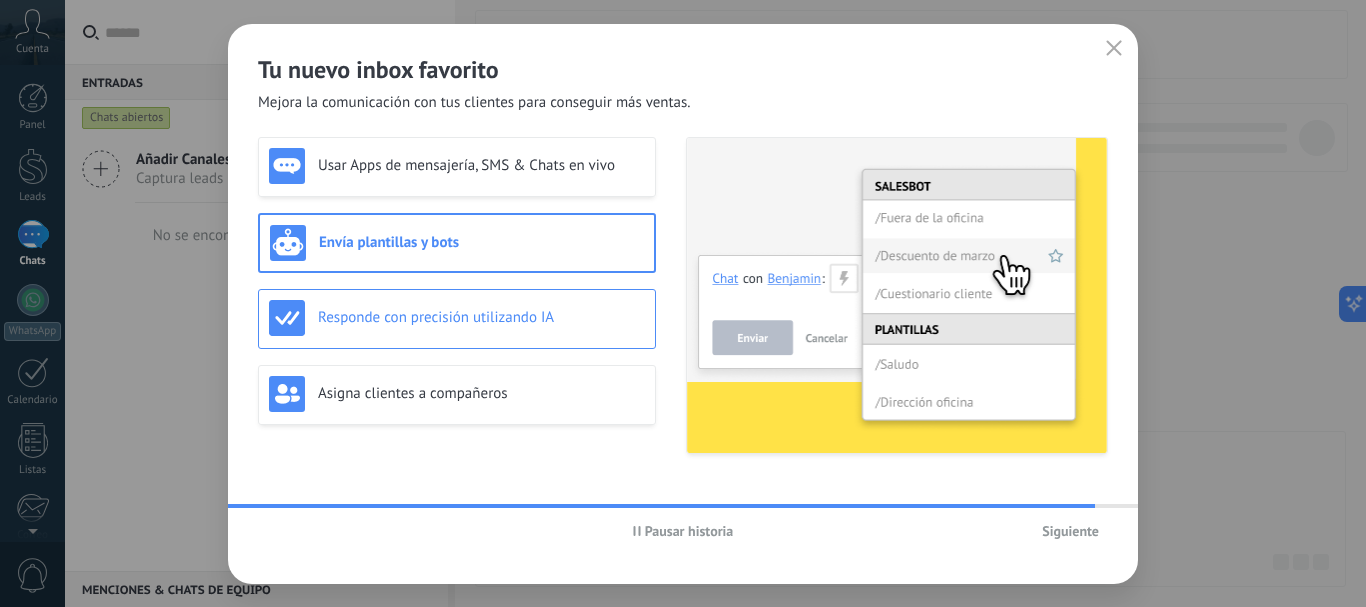click on "Responde con precisión utilizando IA" at bounding box center (457, 318) 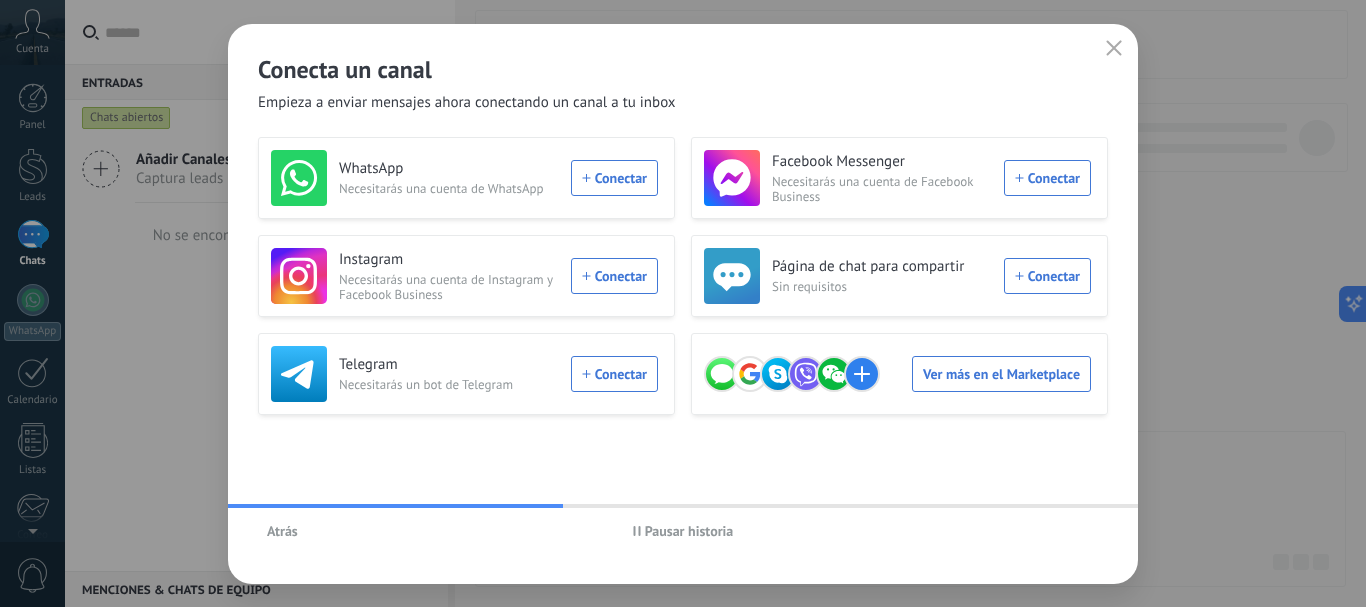 click on "Atrás" at bounding box center (282, 531) 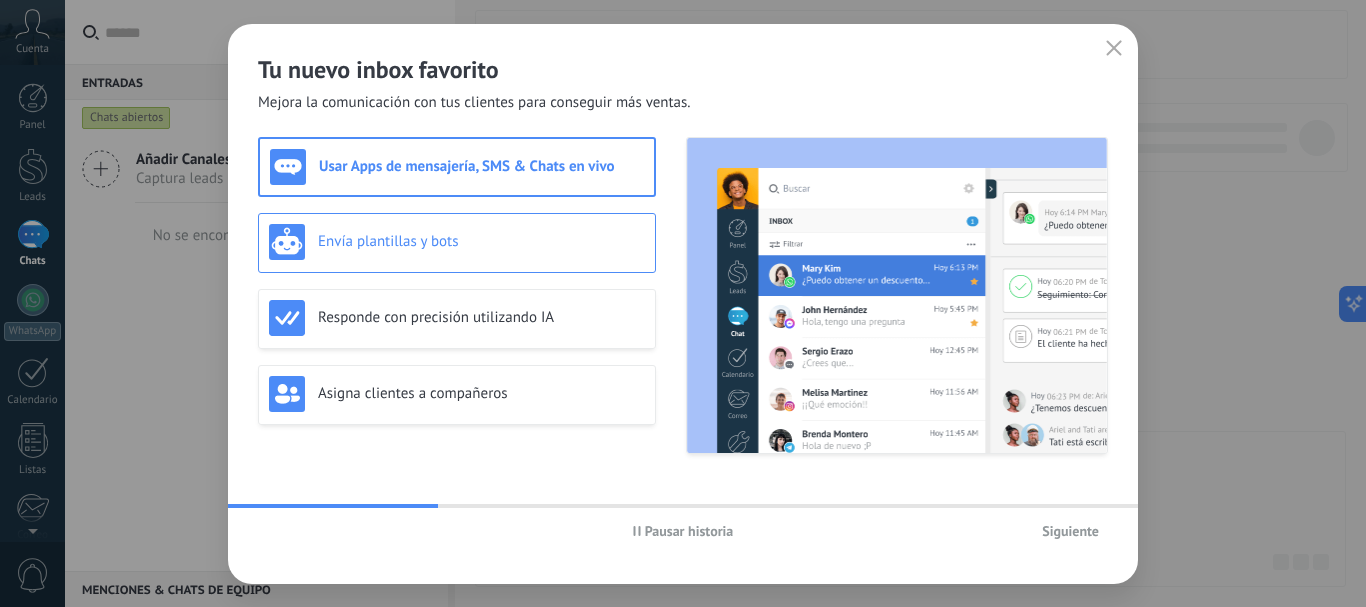 click on "Envía plantillas y bots" at bounding box center [481, 241] 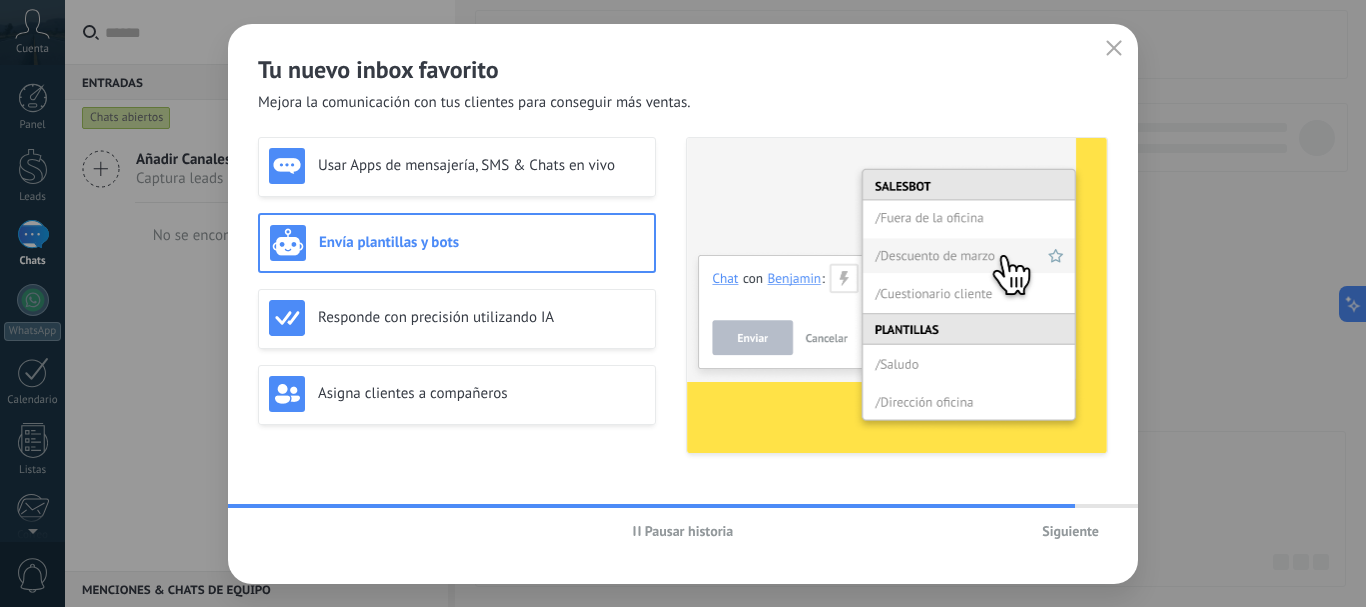 click on "Siguiente" at bounding box center [1070, 531] 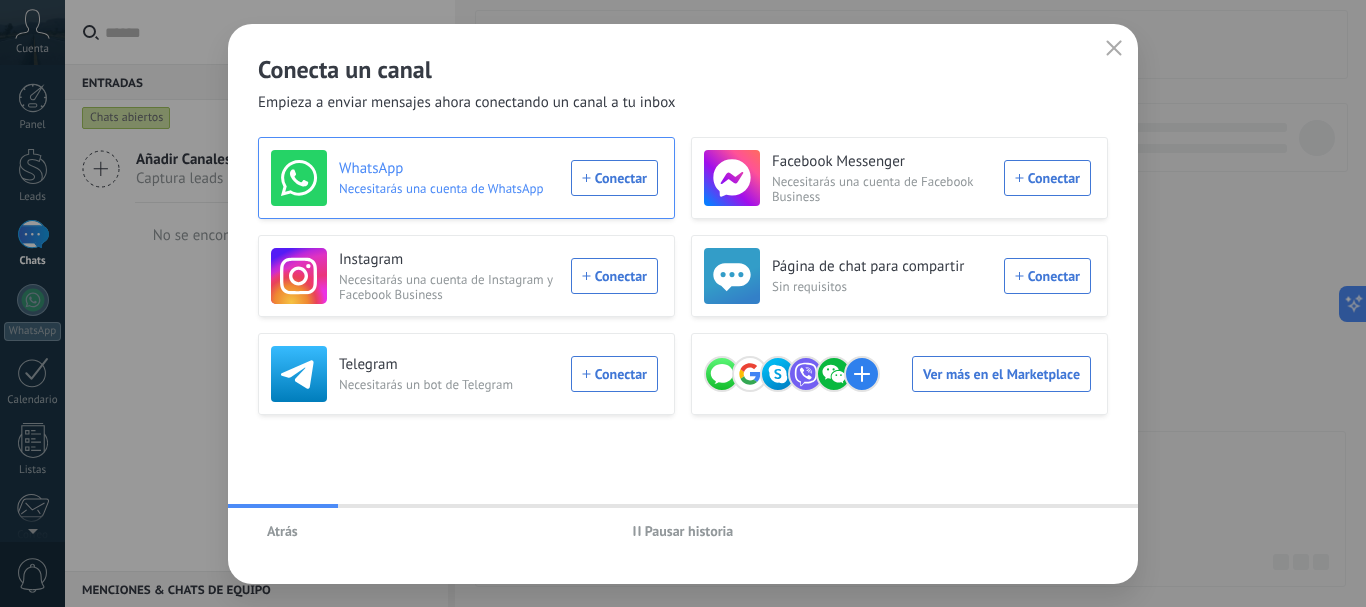 click on "WhatsApp Necesitarás una cuenta de WhatsApp Conectar" at bounding box center [464, 178] 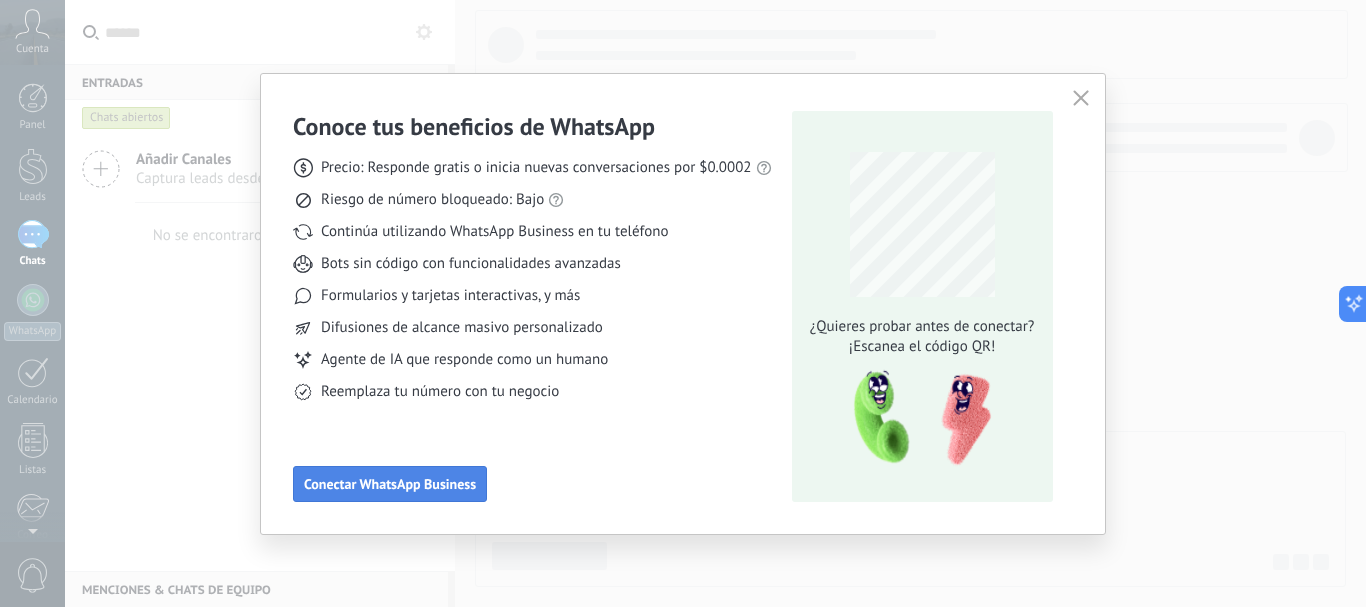 click on "Conectar WhatsApp Business" at bounding box center [390, 484] 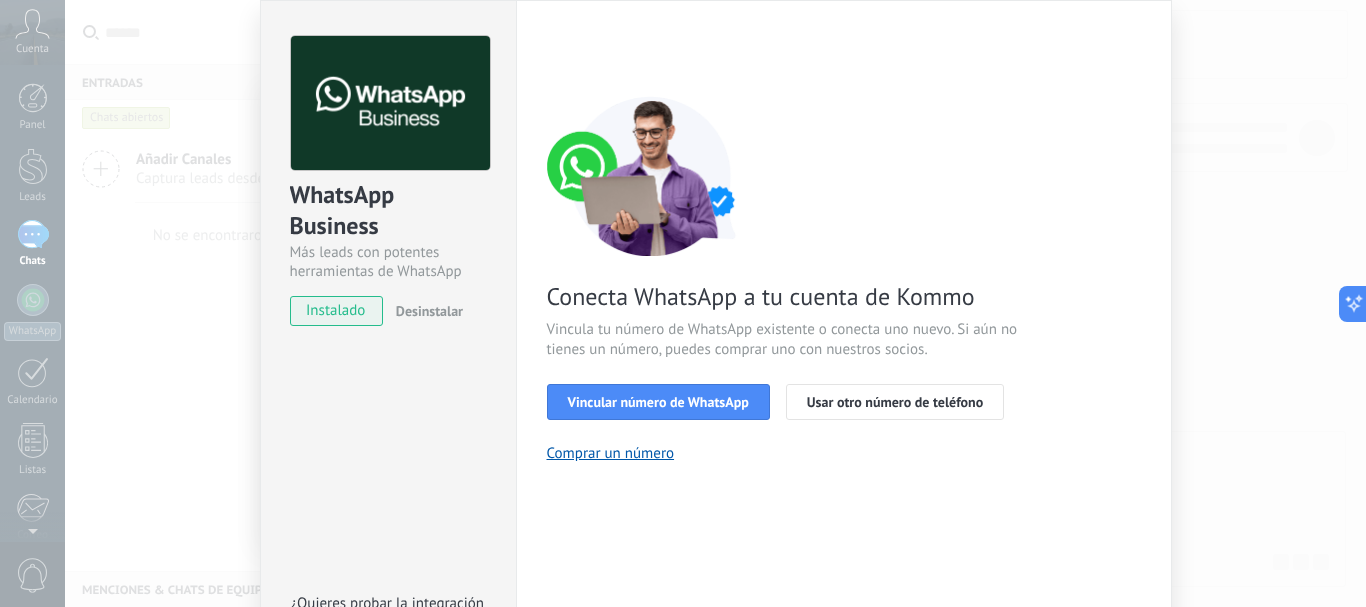 scroll, scrollTop: 100, scrollLeft: 0, axis: vertical 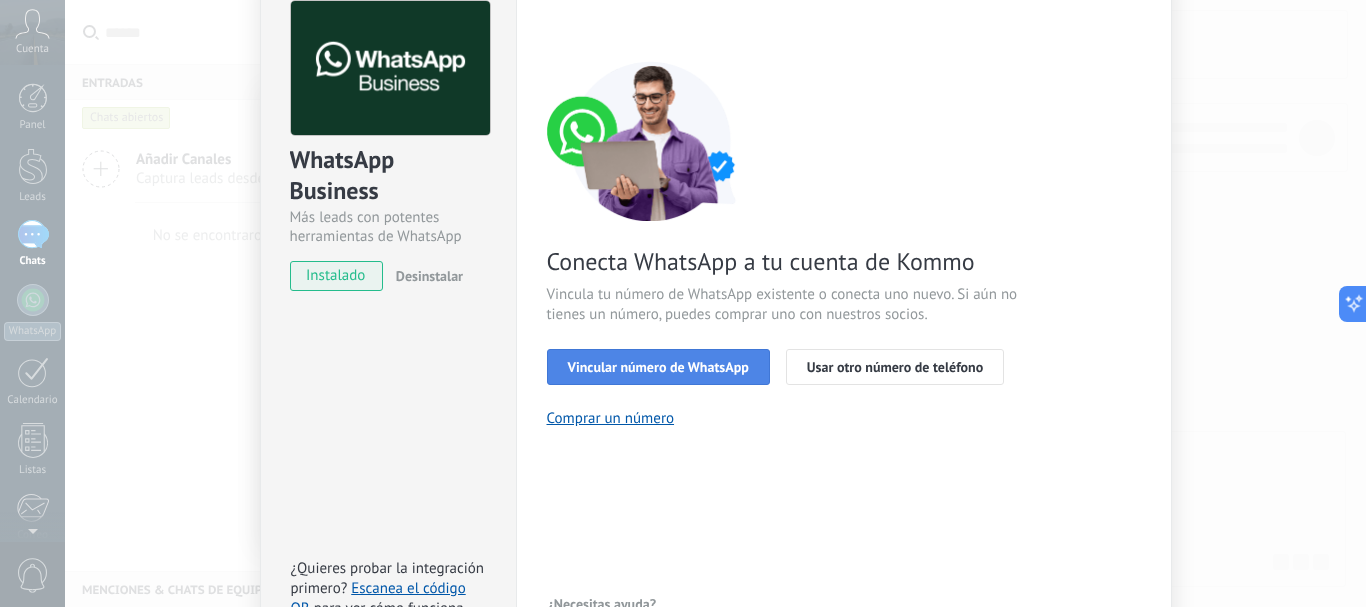 click on "Vincular número de WhatsApp" at bounding box center [658, 367] 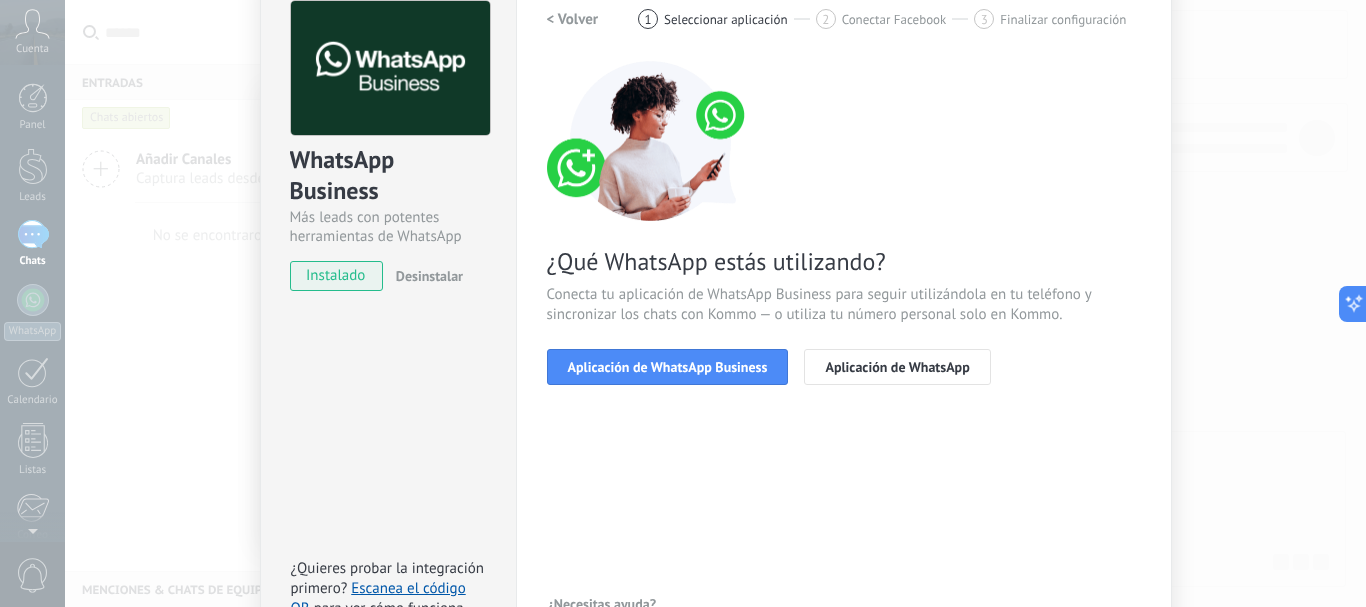 scroll, scrollTop: 200, scrollLeft: 0, axis: vertical 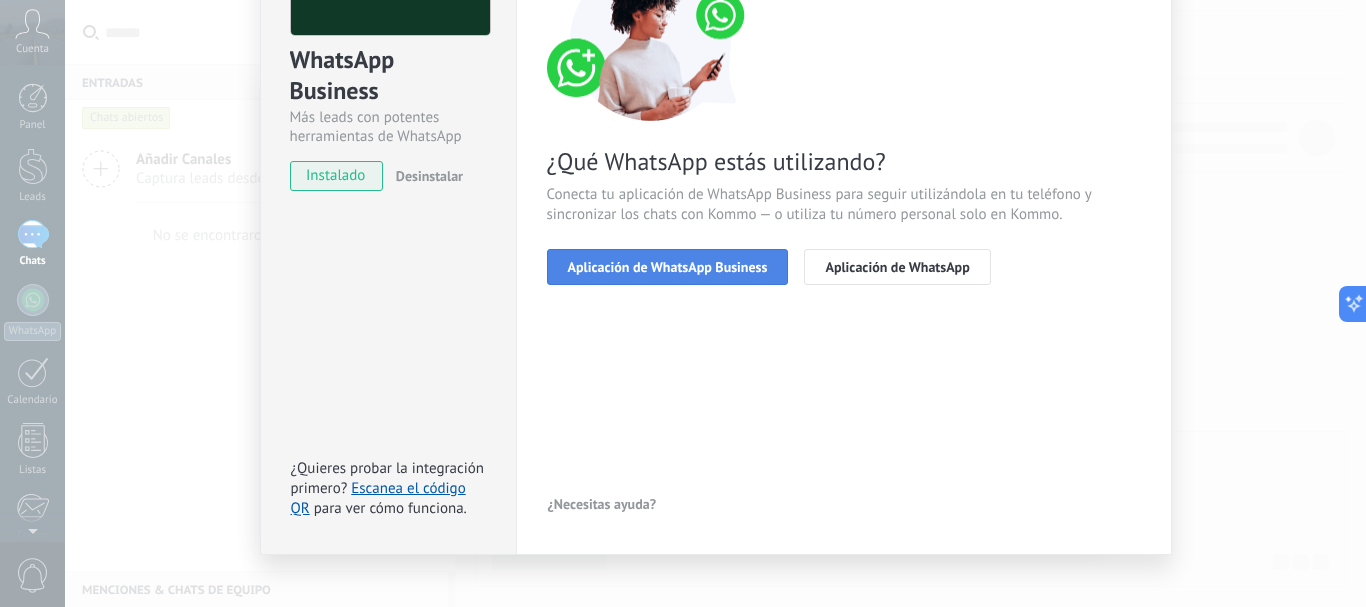 click on "Aplicación de WhatsApp Business" at bounding box center (668, 267) 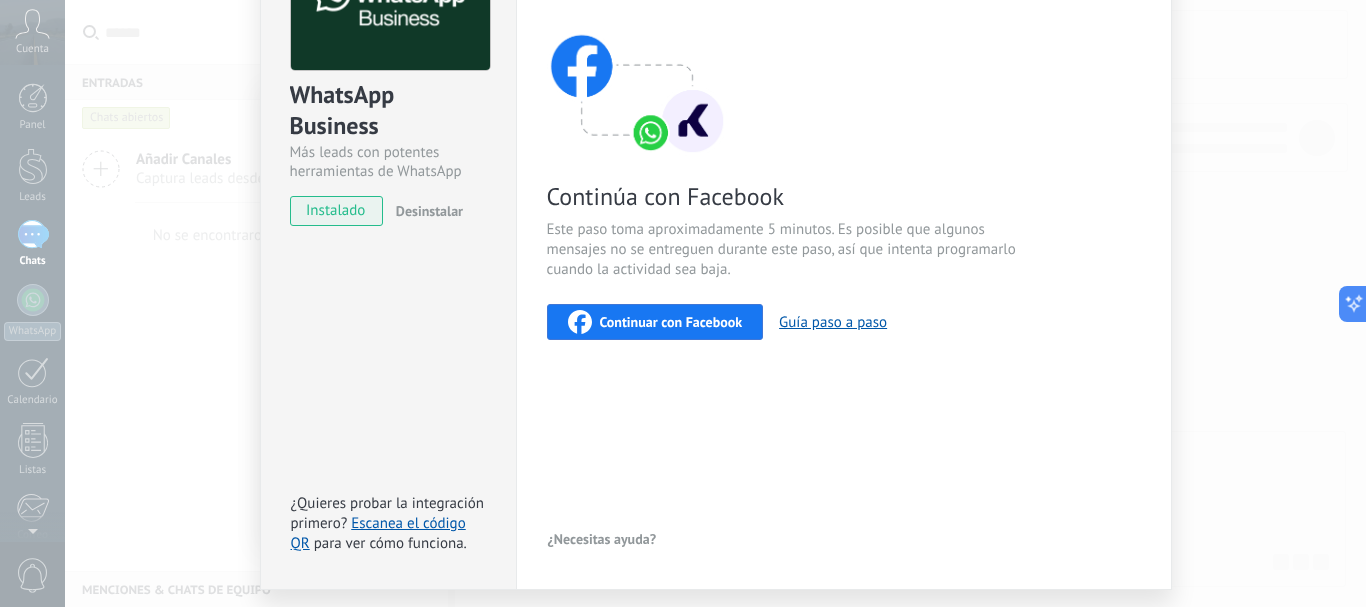 scroll, scrollTop: 200, scrollLeft: 0, axis: vertical 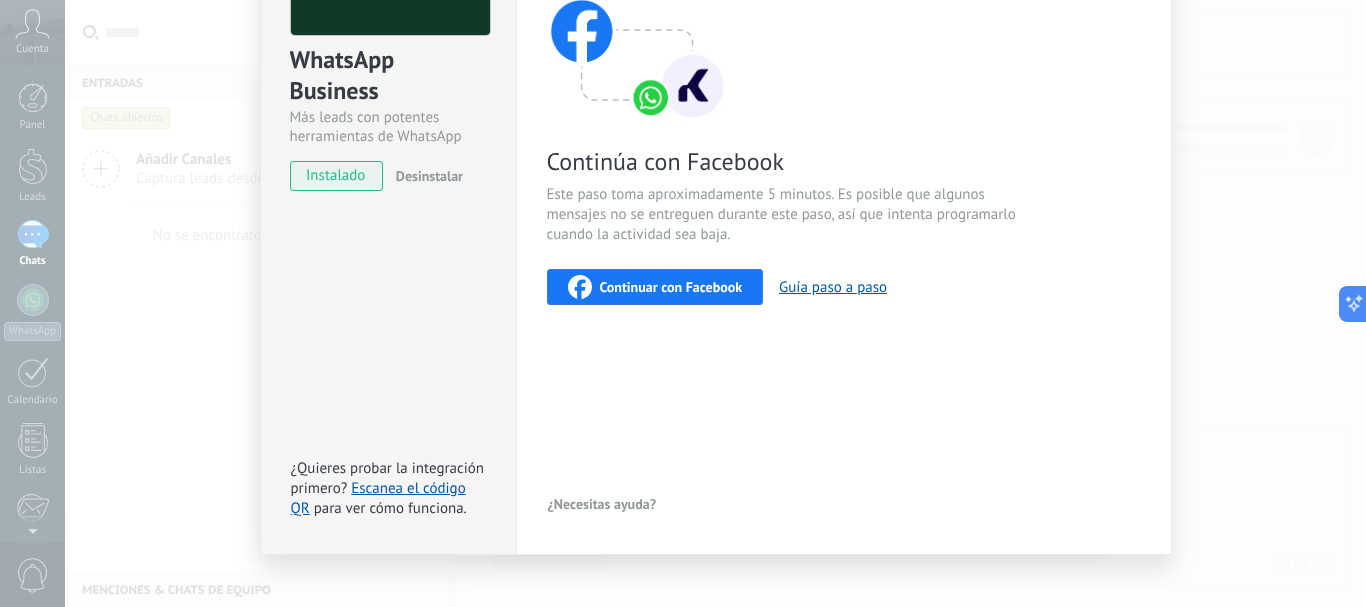 click on "Continuar con Facebook" at bounding box center [671, 287] 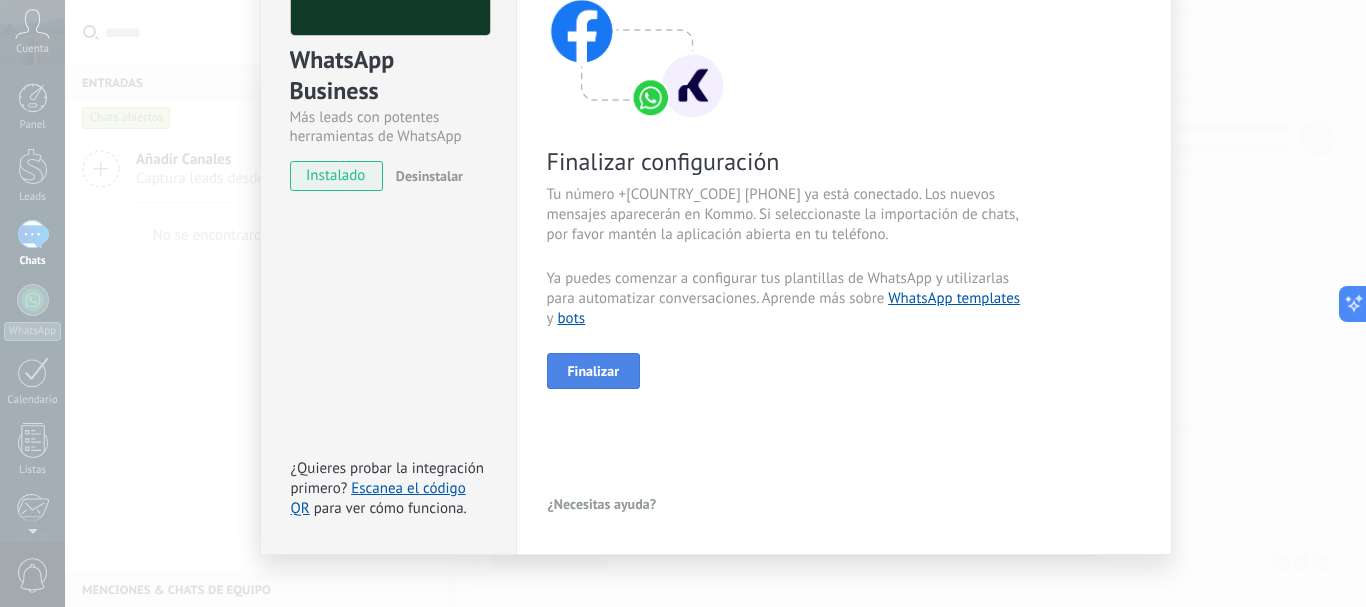 click on "Finalizar" at bounding box center (594, 371) 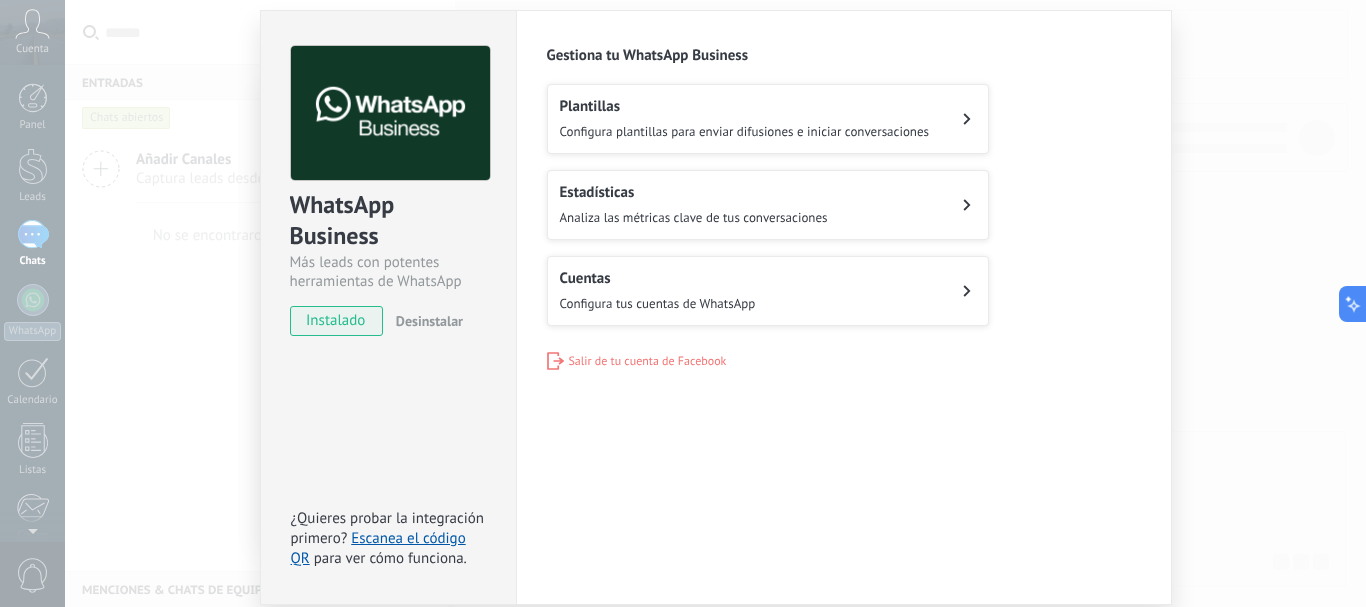 scroll, scrollTop: 28, scrollLeft: 0, axis: vertical 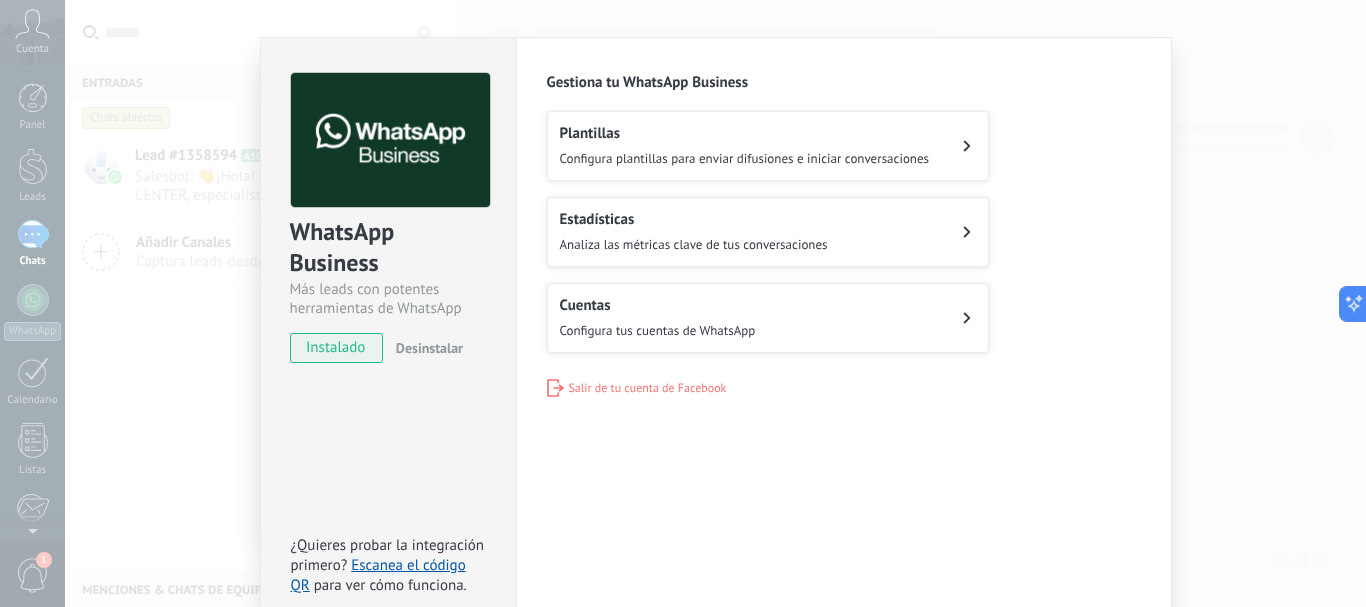click on "Configura plantillas para enviar difusiones e iniciar conversaciones" at bounding box center (745, 158) 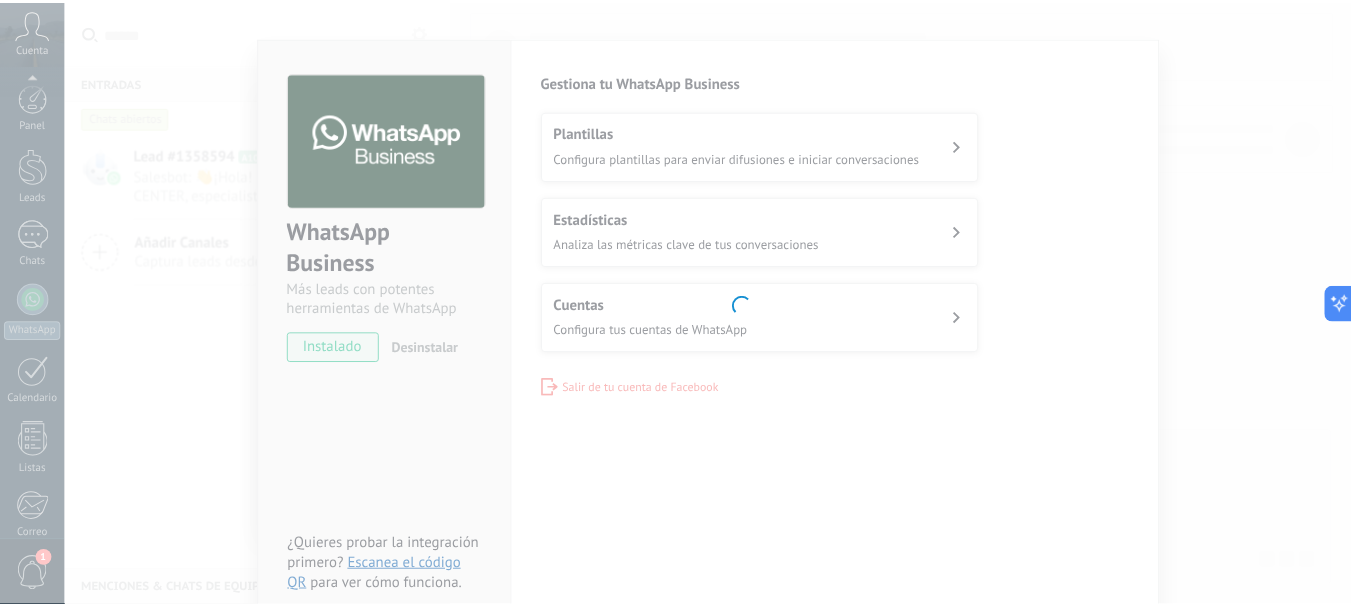 scroll, scrollTop: 225, scrollLeft: 0, axis: vertical 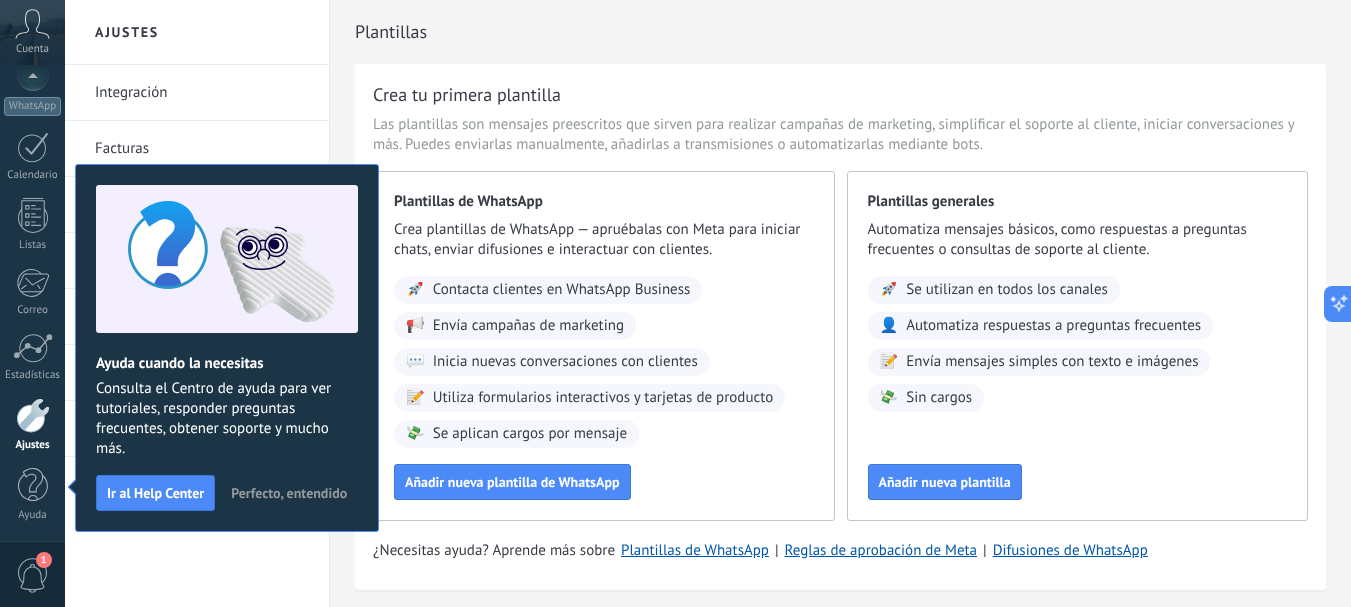 click on "Perfecto, entendido" at bounding box center (289, 493) 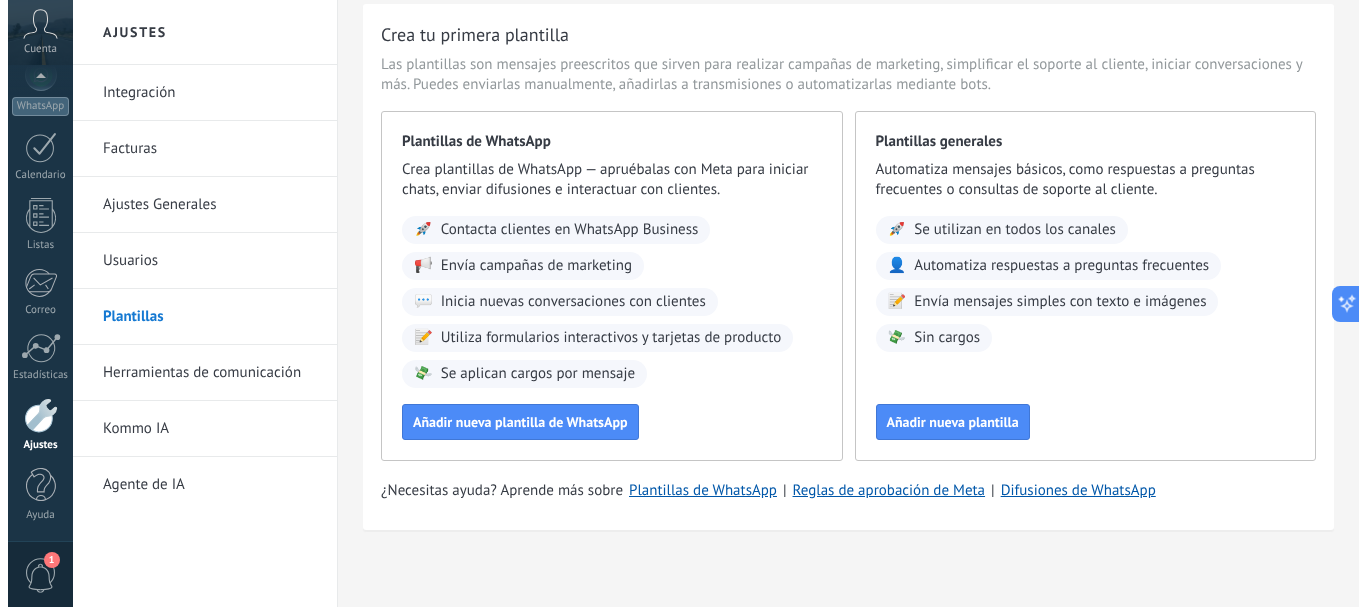 scroll, scrollTop: 68, scrollLeft: 0, axis: vertical 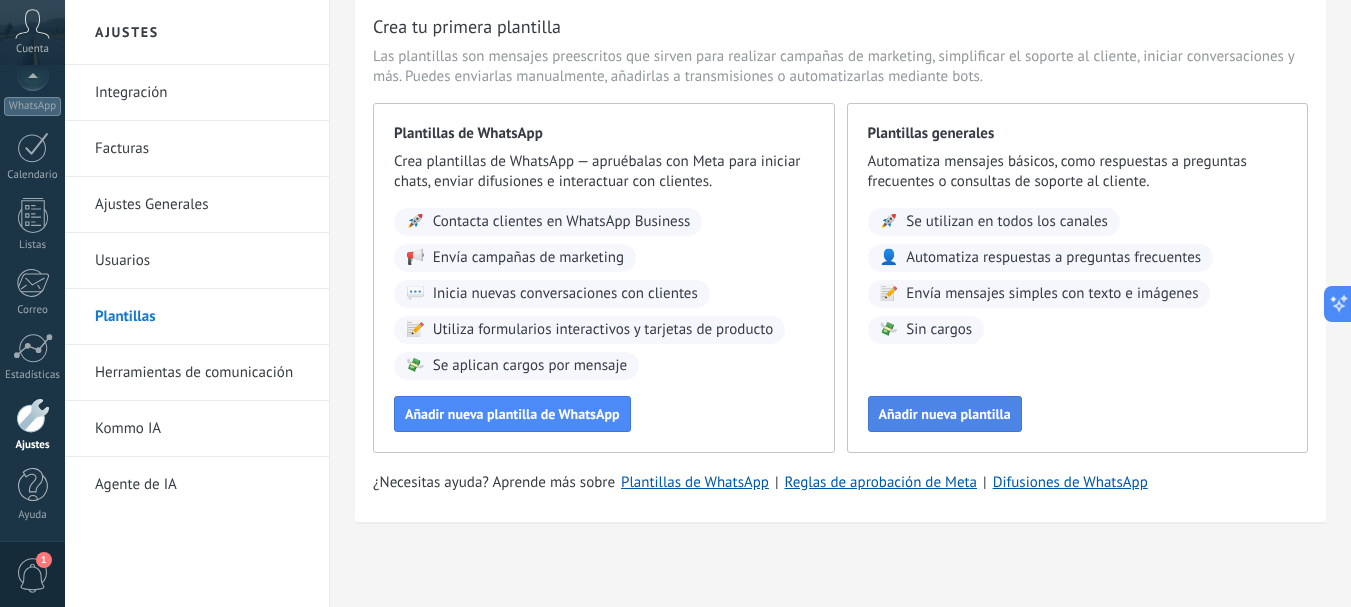 click on "Añadir nueva plantilla" at bounding box center [945, 414] 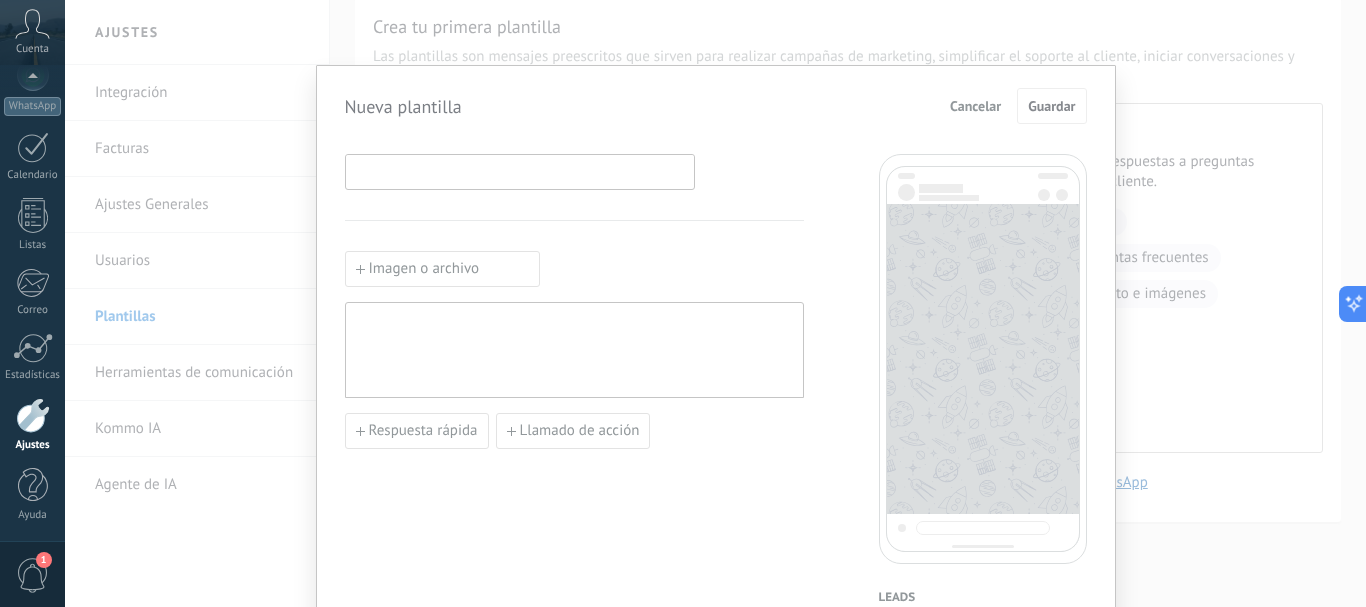 click at bounding box center (520, 171) 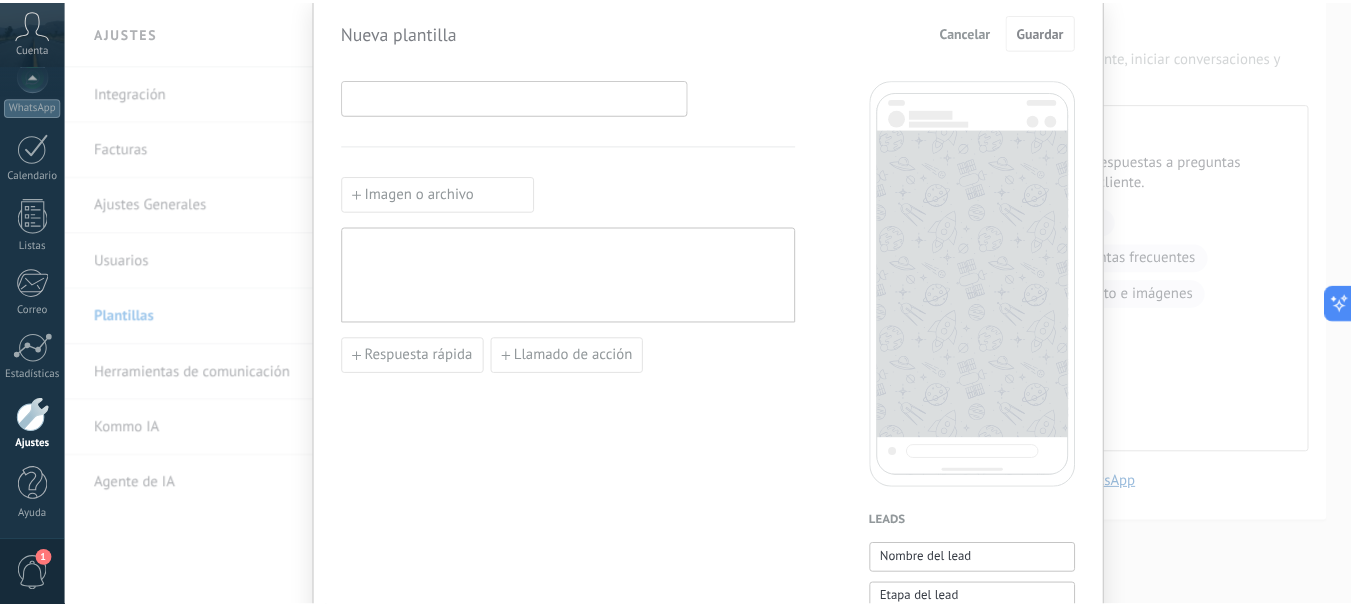 scroll, scrollTop: 0, scrollLeft: 0, axis: both 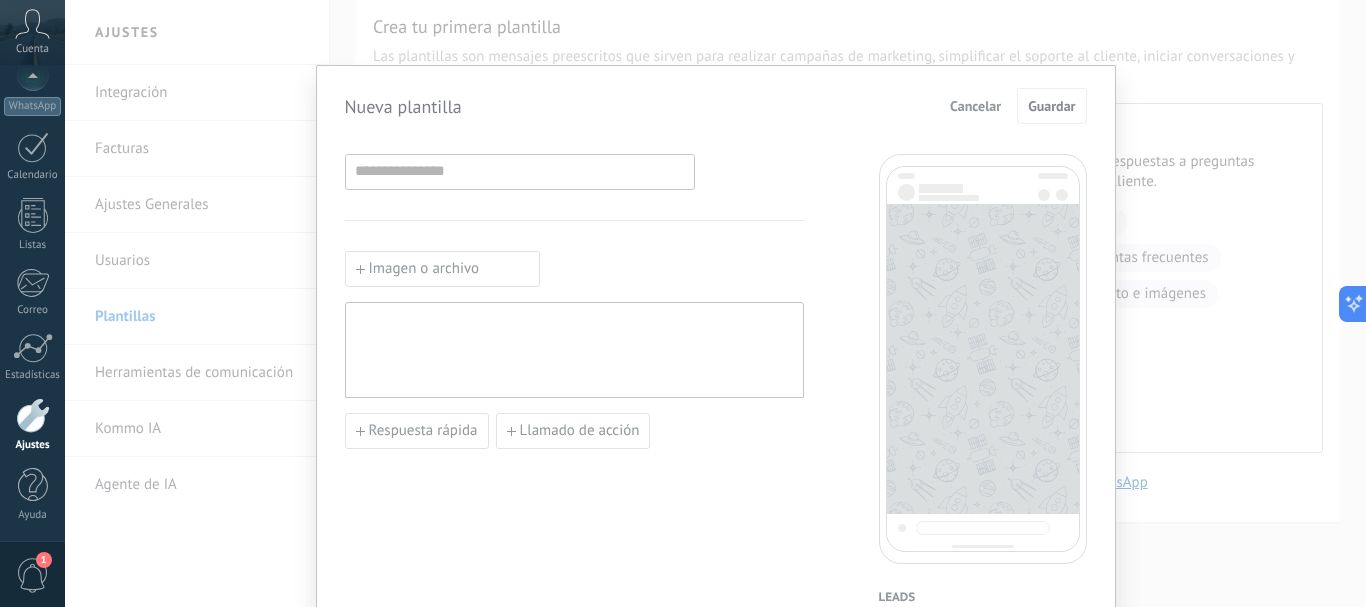 click on "Cancelar" at bounding box center (975, 106) 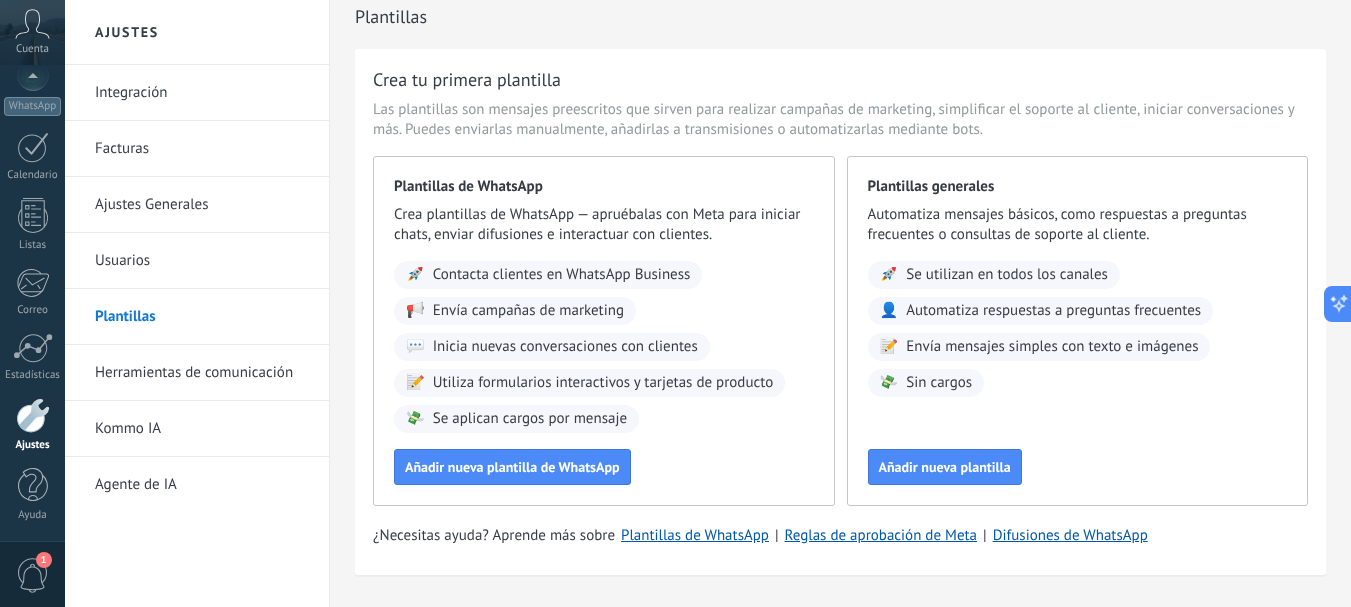 scroll, scrollTop: 0, scrollLeft: 0, axis: both 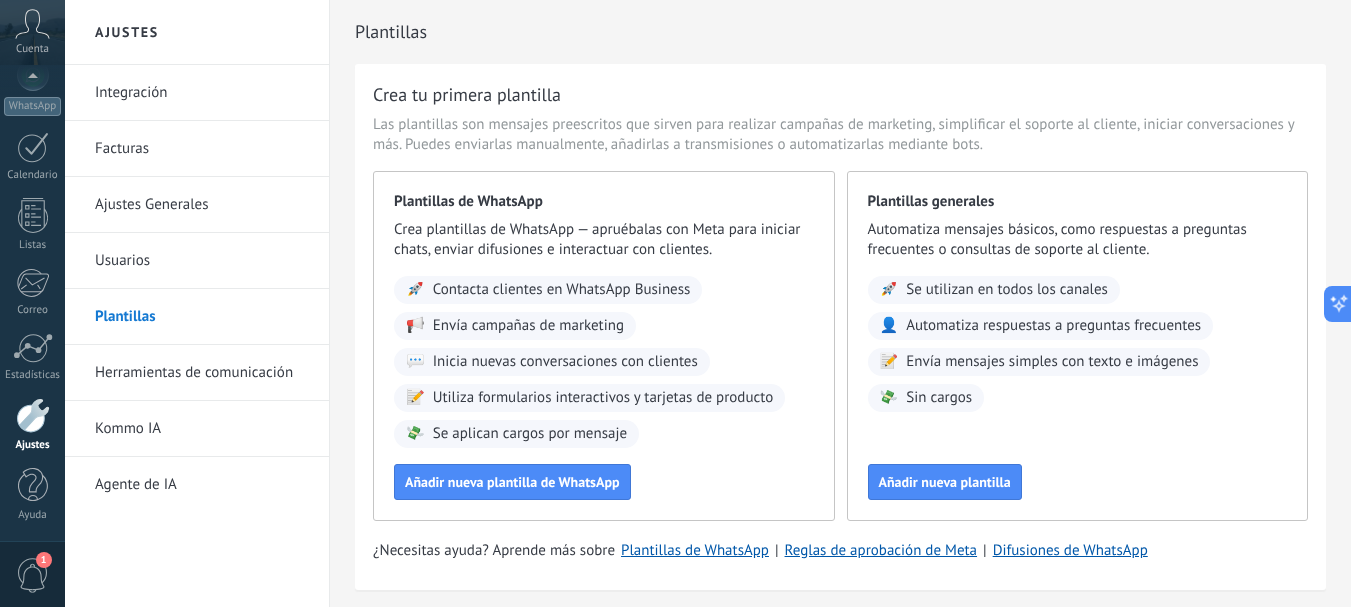 click on "Integración" at bounding box center (202, 93) 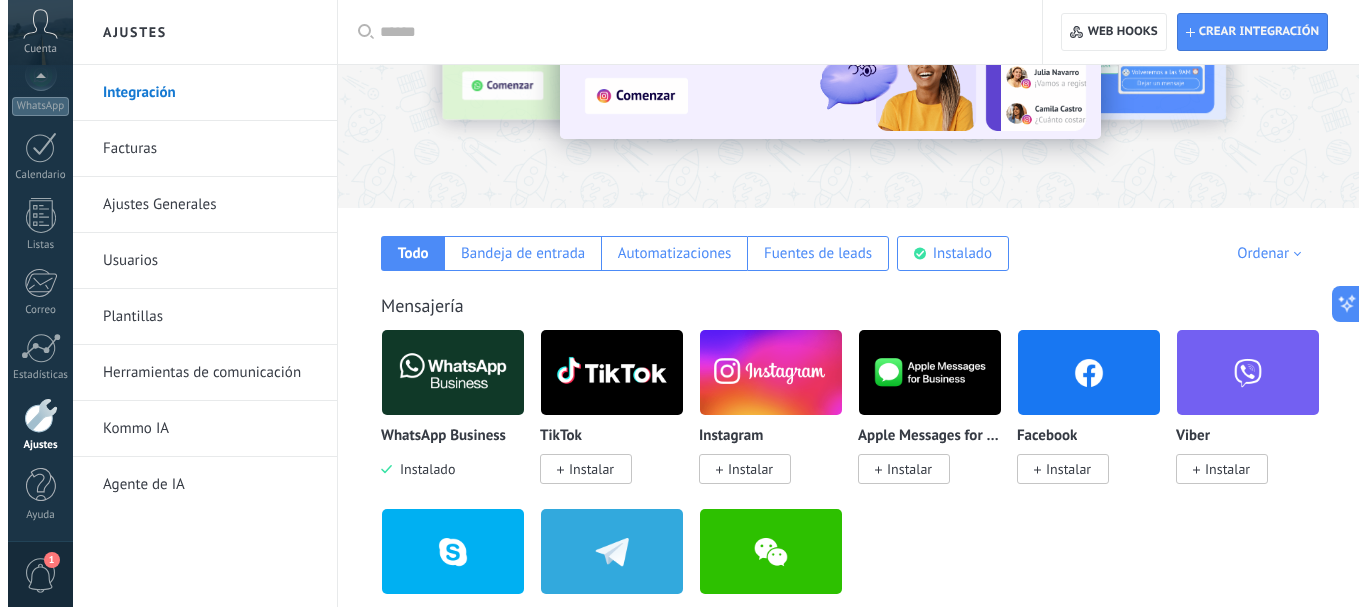 scroll, scrollTop: 200, scrollLeft: 0, axis: vertical 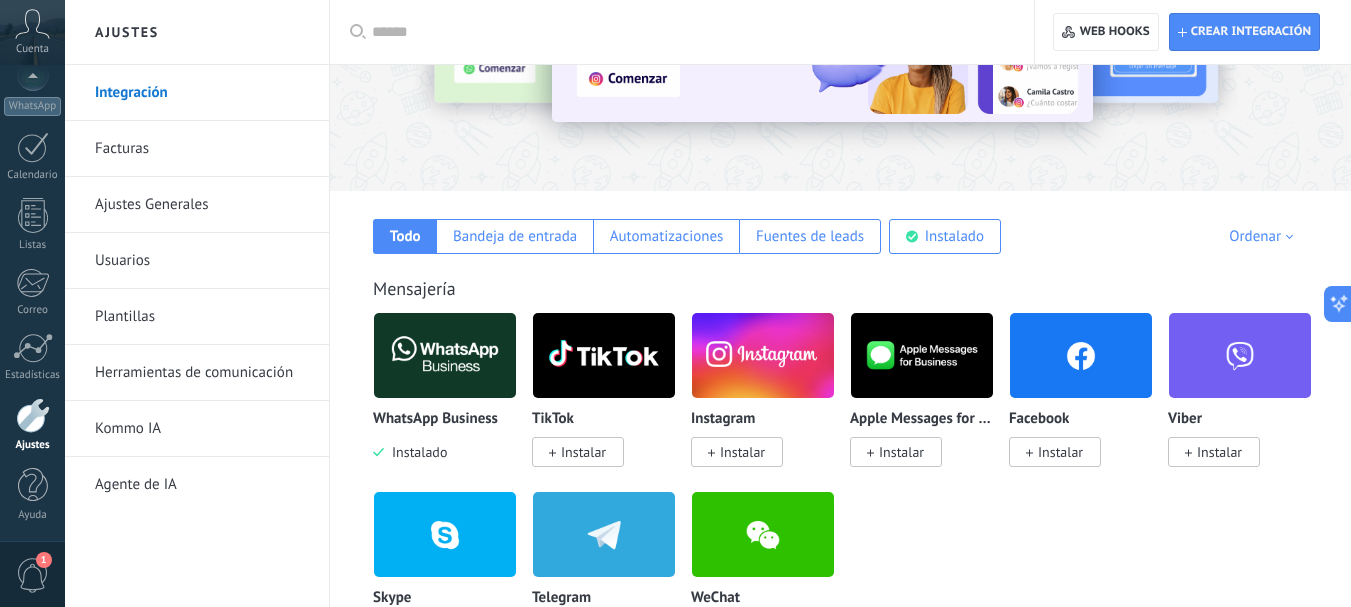 click on "Instalar" at bounding box center (583, 452) 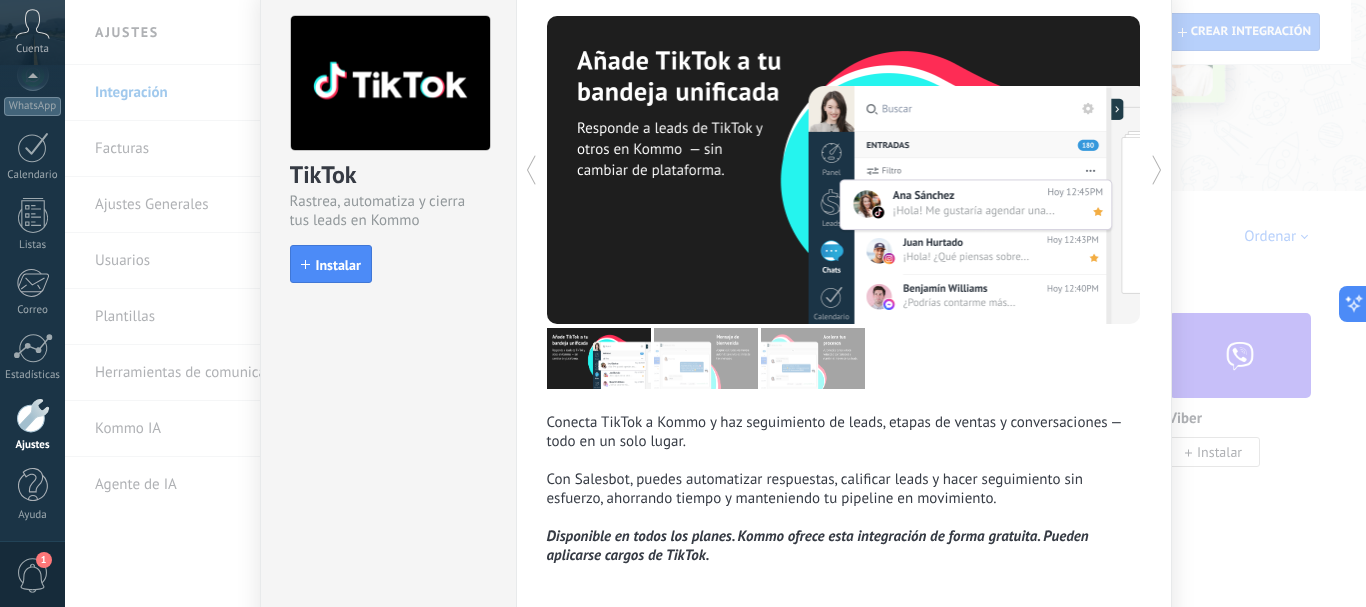 scroll, scrollTop: 0, scrollLeft: 0, axis: both 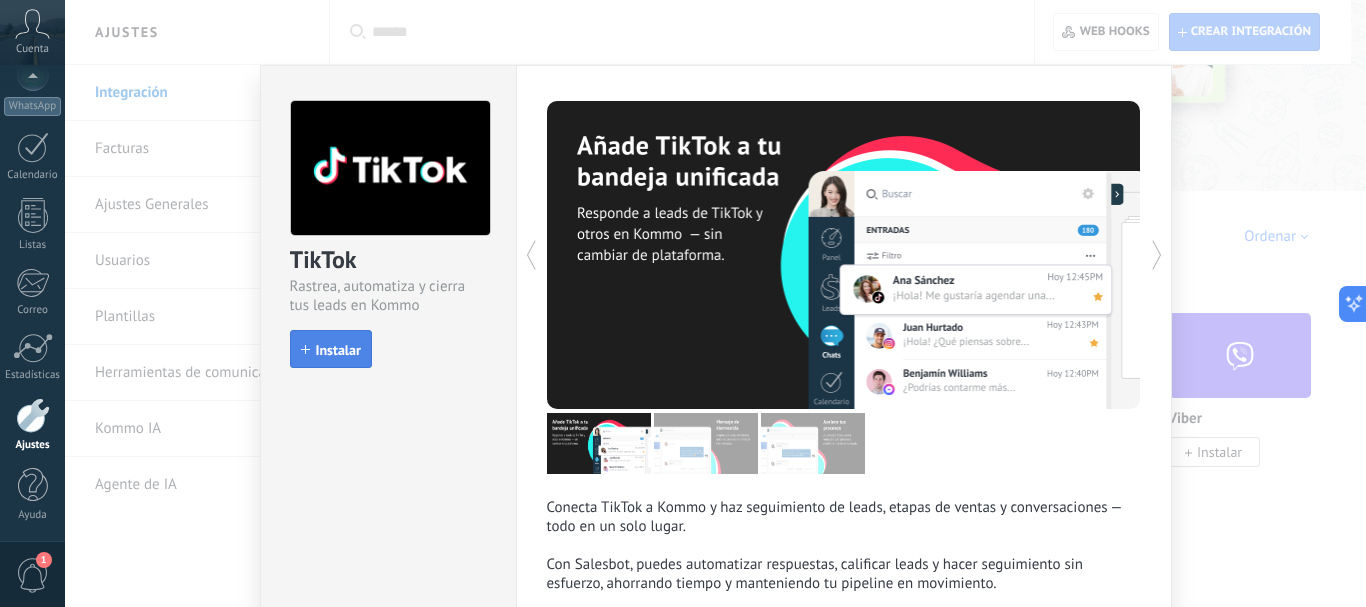 click on "Instalar" at bounding box center [338, 350] 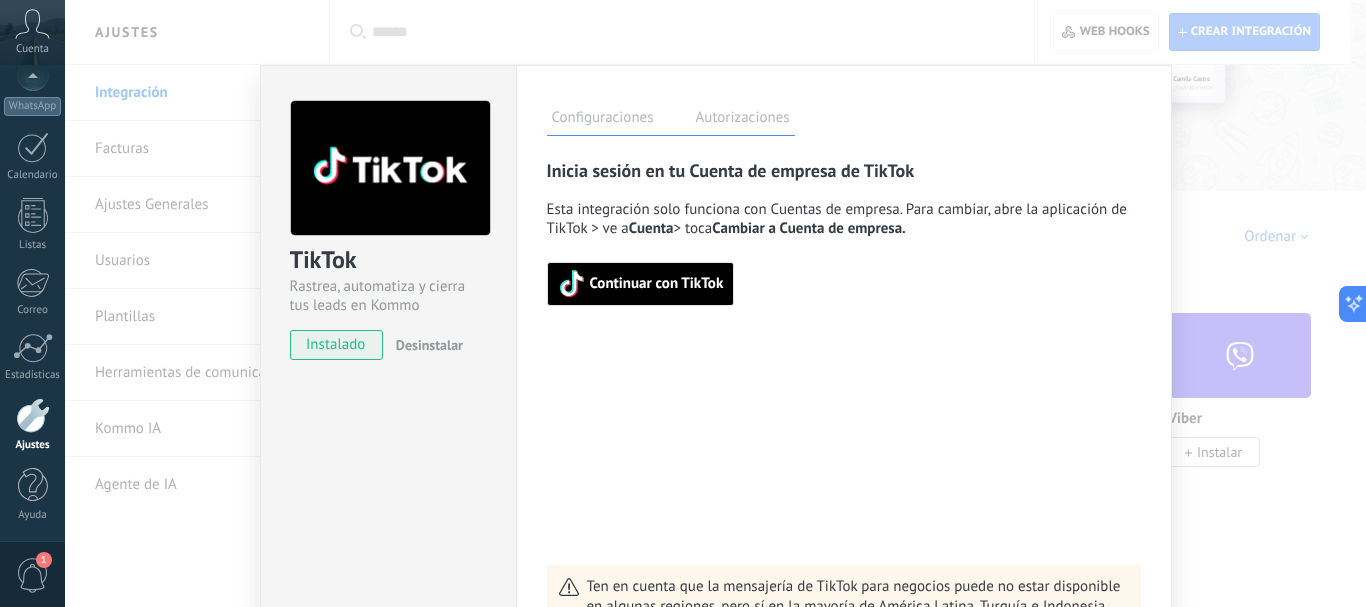 click on "Continuar con TikTok" at bounding box center [657, 284] 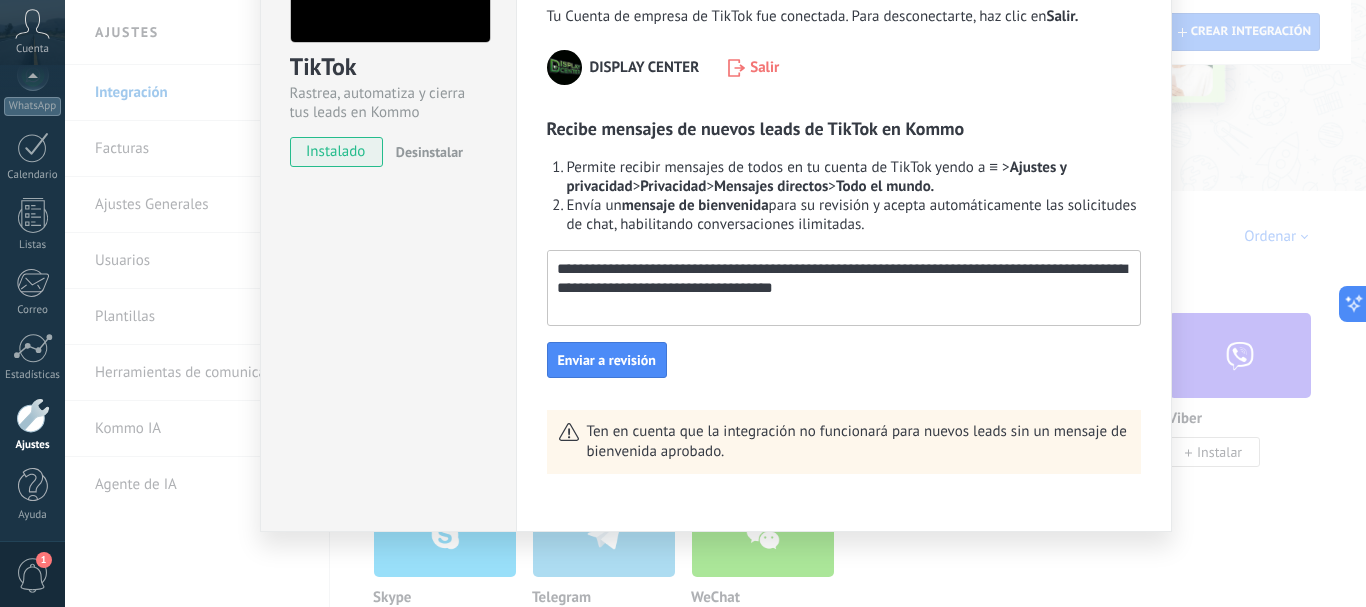 scroll, scrollTop: 0, scrollLeft: 0, axis: both 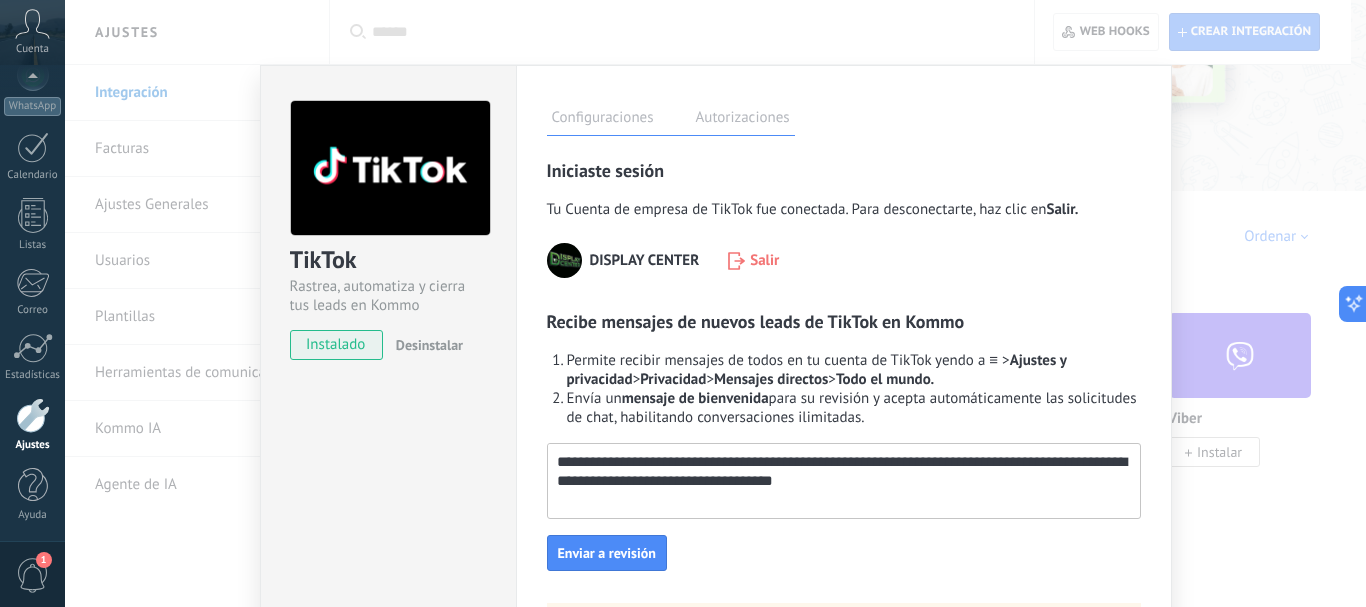 click on "Enviar a revisión" at bounding box center [607, 553] 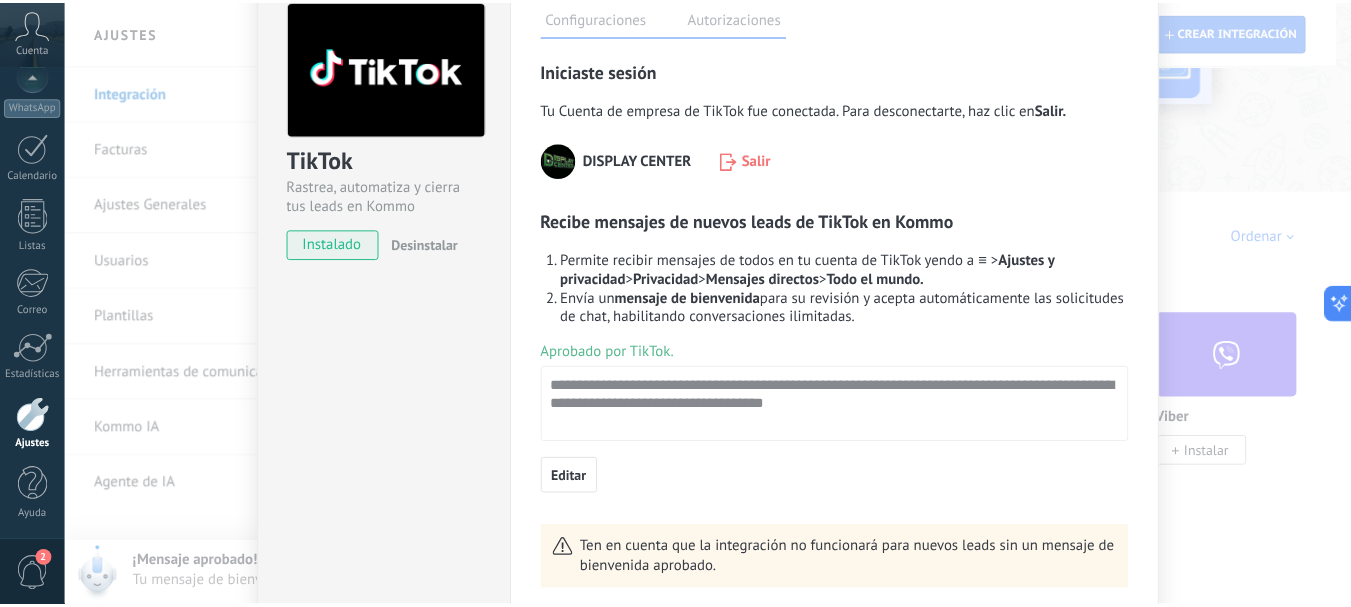 scroll, scrollTop: 0, scrollLeft: 0, axis: both 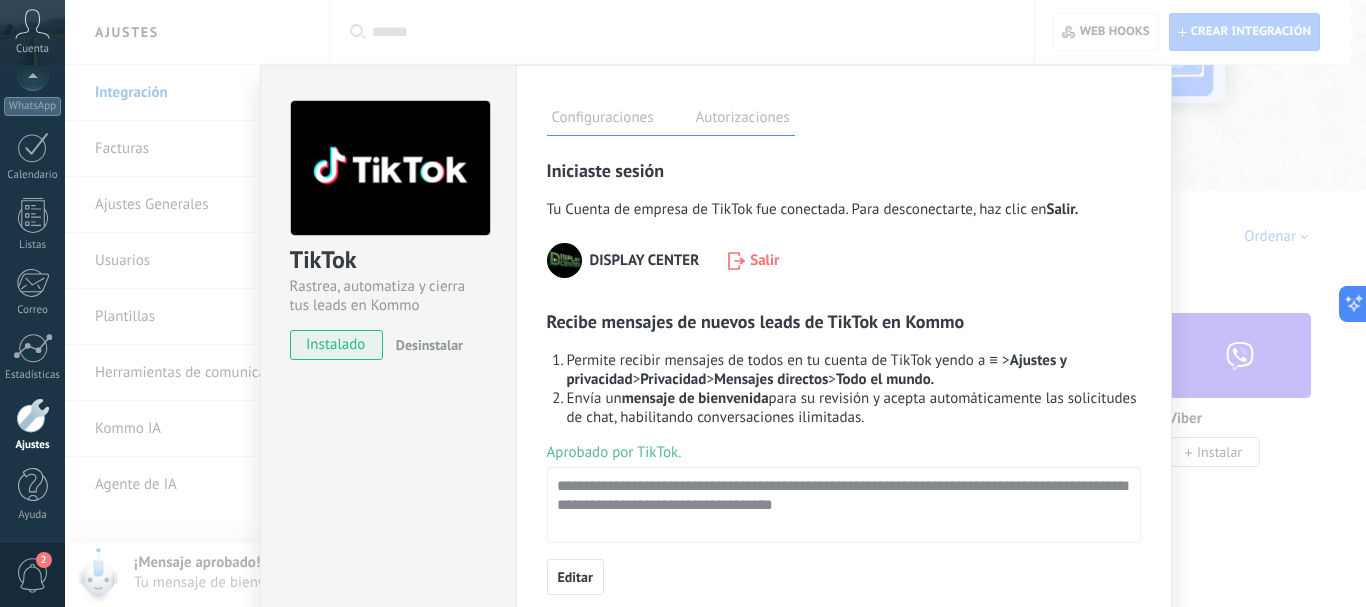 click on "TikTok Rastrea, automatiza y cierra tus leads en Kommo instalado Desinstalar Configuraciones Autorizaciones Esta pestaña registra a los usuarios que han concedido acceso a las integración a esta cuenta. Si deseas remover la posibilidad que un usuario pueda enviar solicitudes a la cuenta en nombre de esta integración, puedes revocar el acceso. Si el acceso a todos los usuarios es revocado, la integración dejará de funcionar. Esta aplicacion está instalada, pero nadie le ha dado acceso aun. Rastrea, automatiza y cierra tus leads en Kommo más Guardar Iniciaste sesión Tu Cuenta de empresa de TikTok fue conectada. Para desconectarte, haz clic en  Salir. DISPLAY CENTER Salir Recibe mensajes de nuevos leads de TikTok en Kommo Permite recibir mensajes de todos en tu cuenta de TikTok yendo a ≡ >  Ajustes y privacidad  >  Privacidad  >  Mensajes directos  >  Todo el mundo. Envía un  mensaje de bienvenida Aprobado por TikTok. Editar" at bounding box center [715, 303] 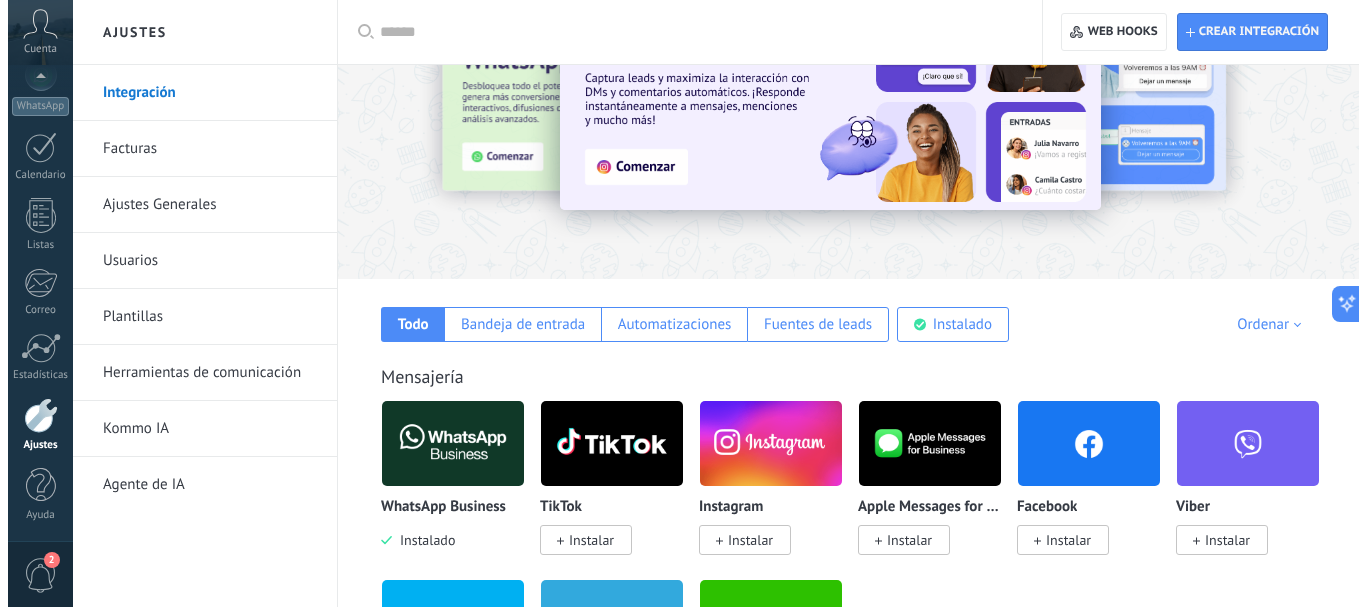 scroll, scrollTop: 200, scrollLeft: 0, axis: vertical 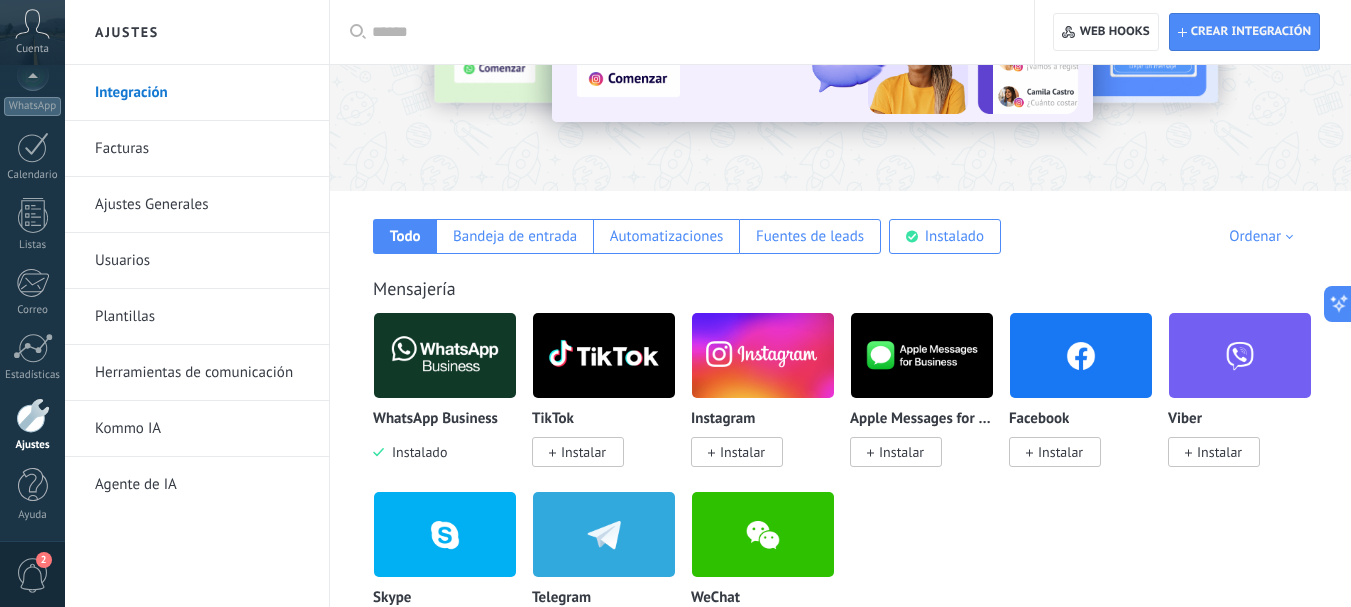 click at bounding box center (445, 355) 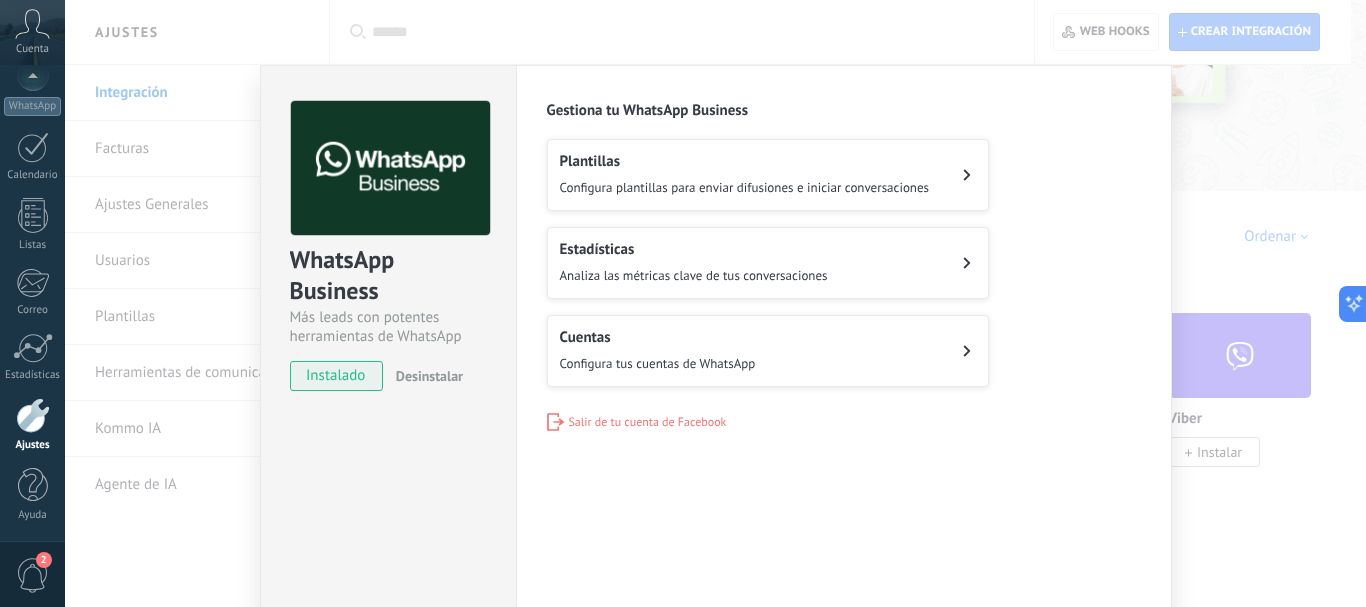 click on "Configura plantillas para enviar difusiones e iniciar conversaciones" at bounding box center (745, 188) 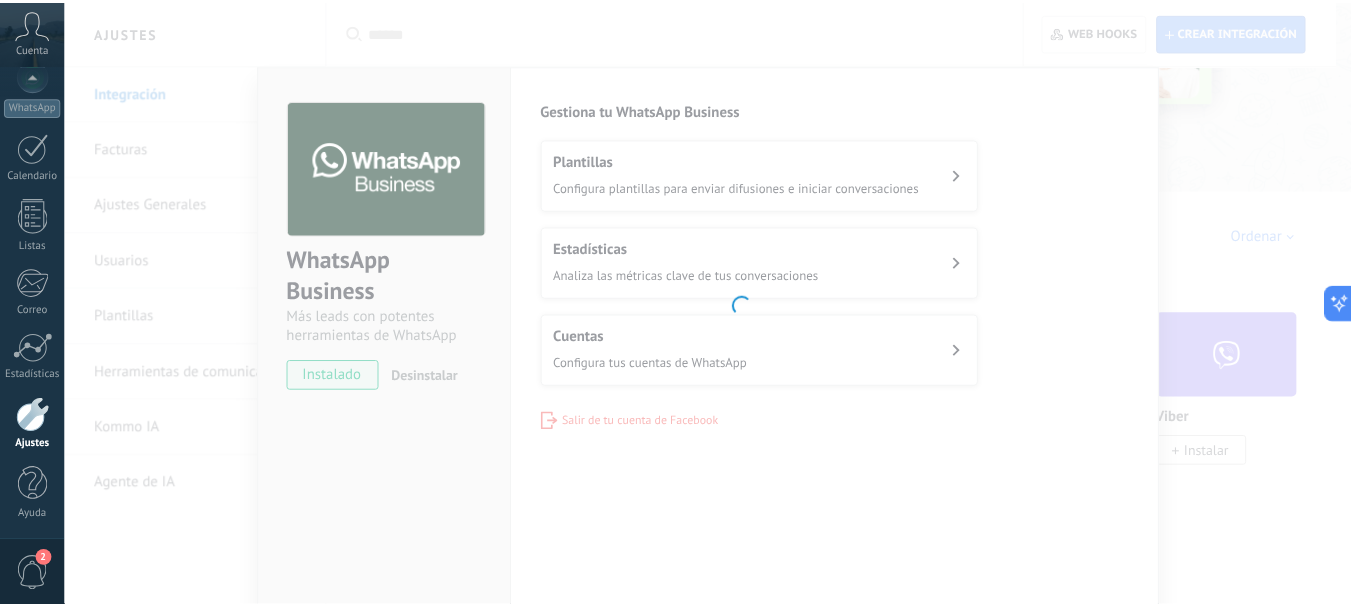 scroll, scrollTop: 0, scrollLeft: 0, axis: both 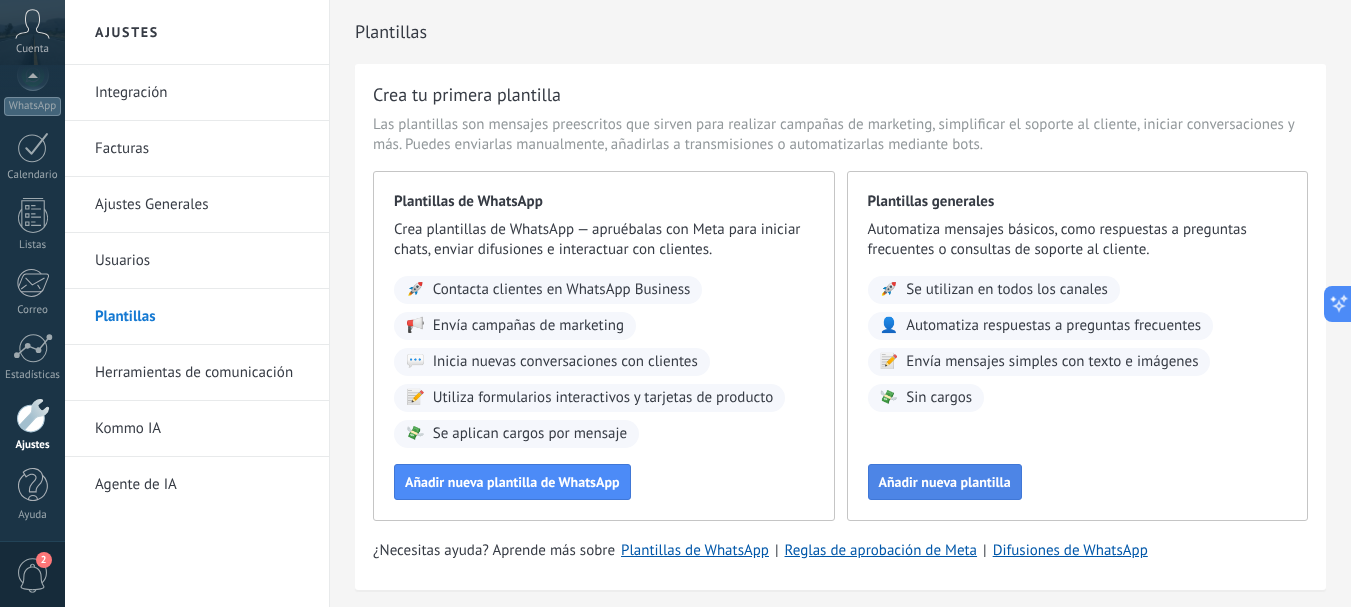 click on "Añadir nueva plantilla" at bounding box center [945, 482] 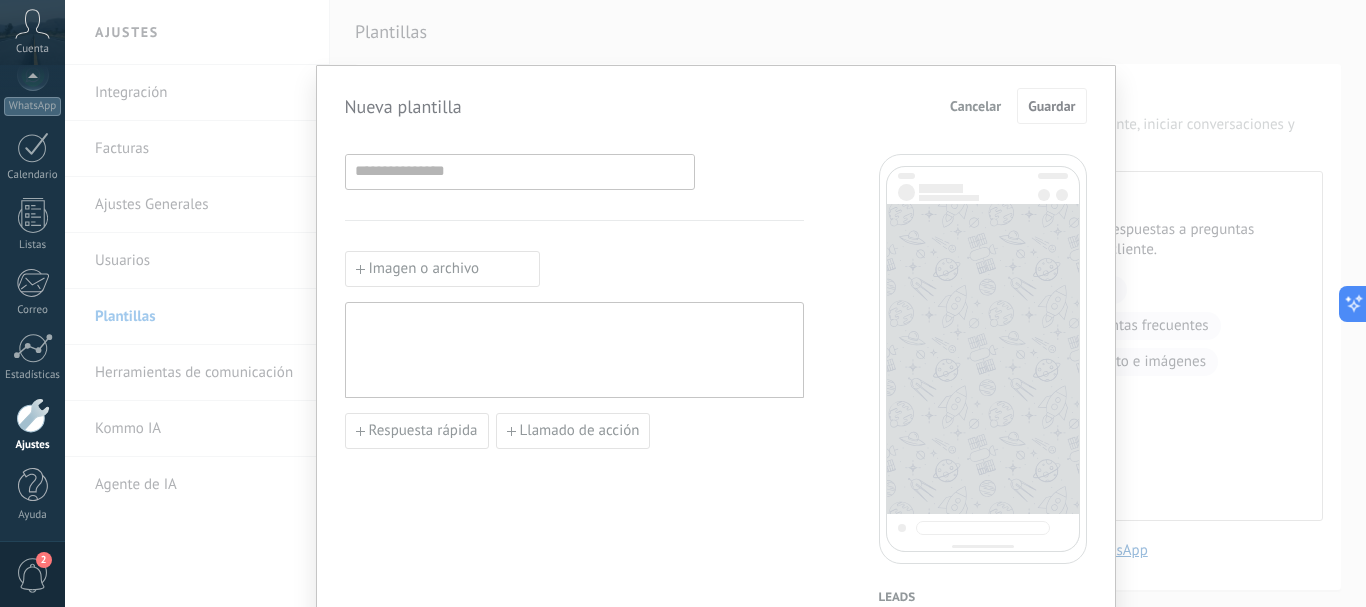 click on "Cancelar" at bounding box center [975, 106] 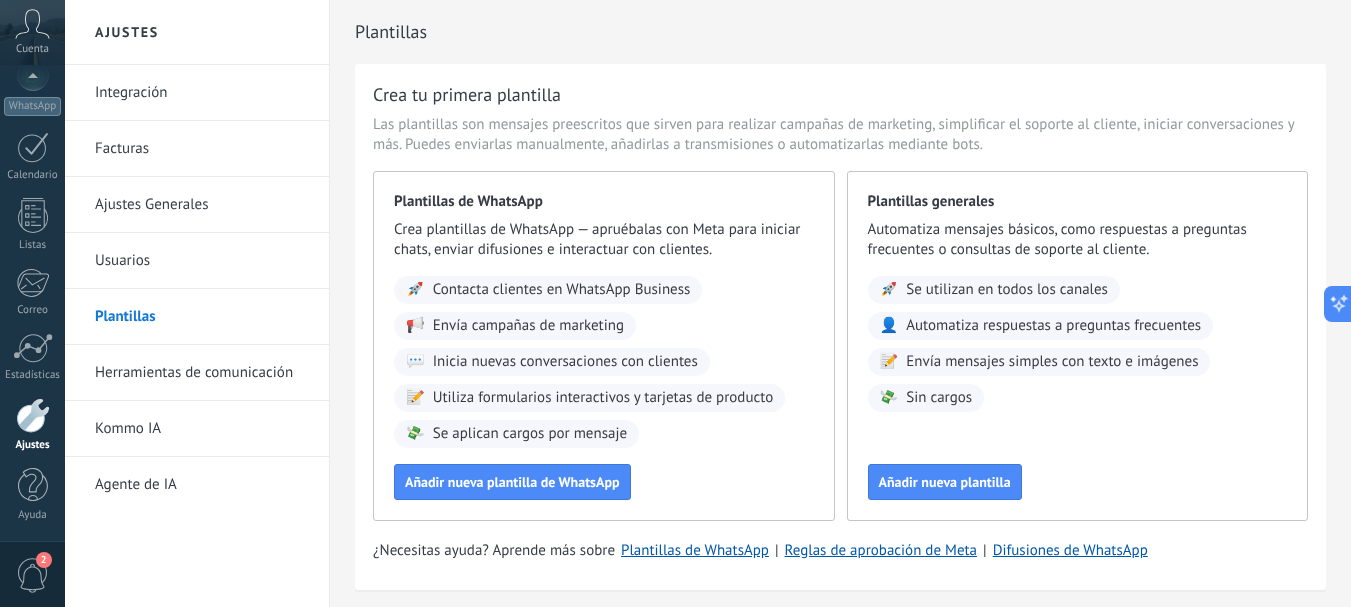 click on "Kommo IA" at bounding box center [202, 429] 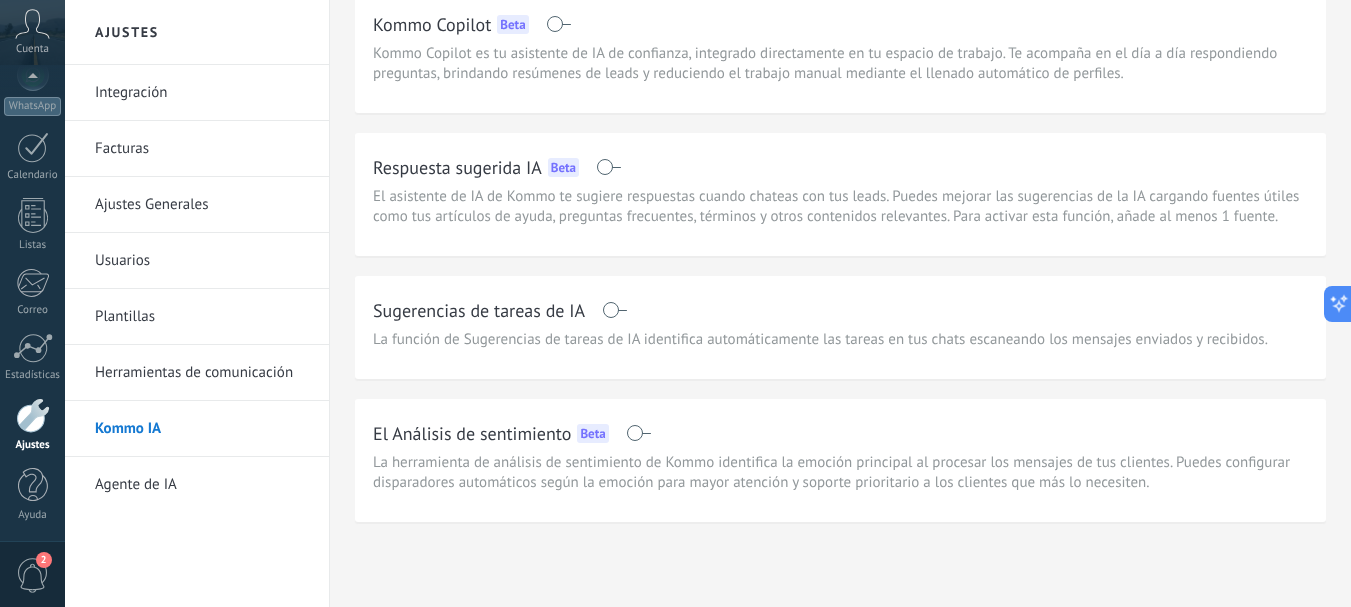 scroll, scrollTop: 0, scrollLeft: 0, axis: both 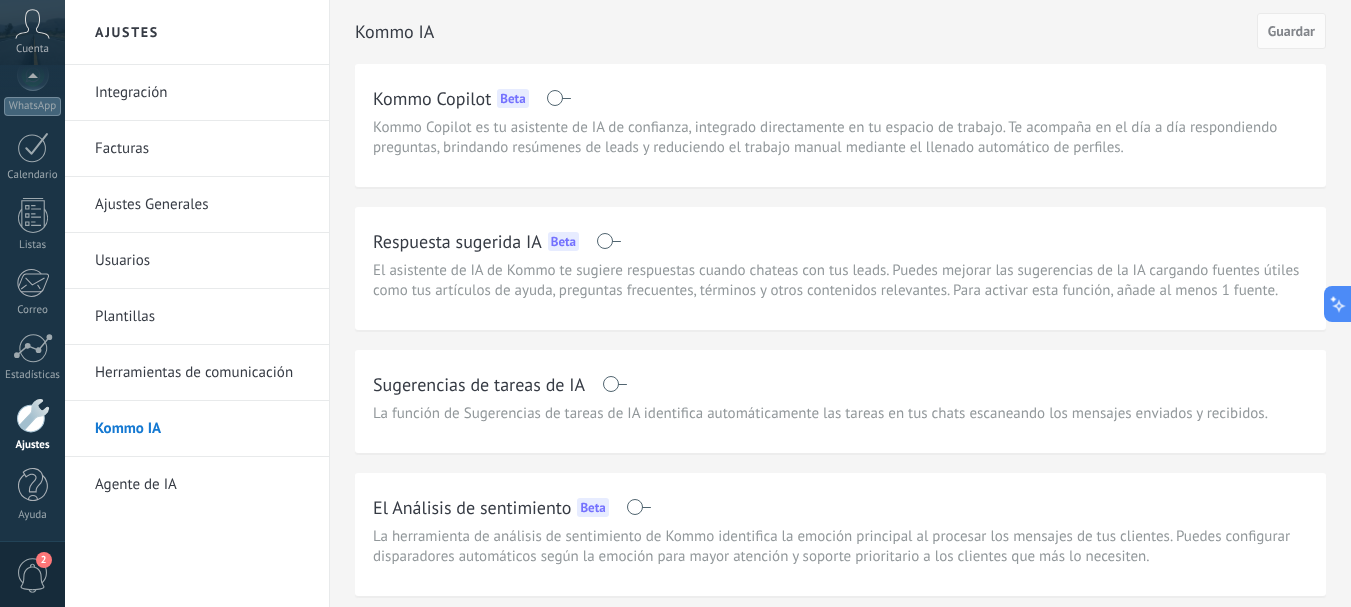click at bounding box center [608, 241] 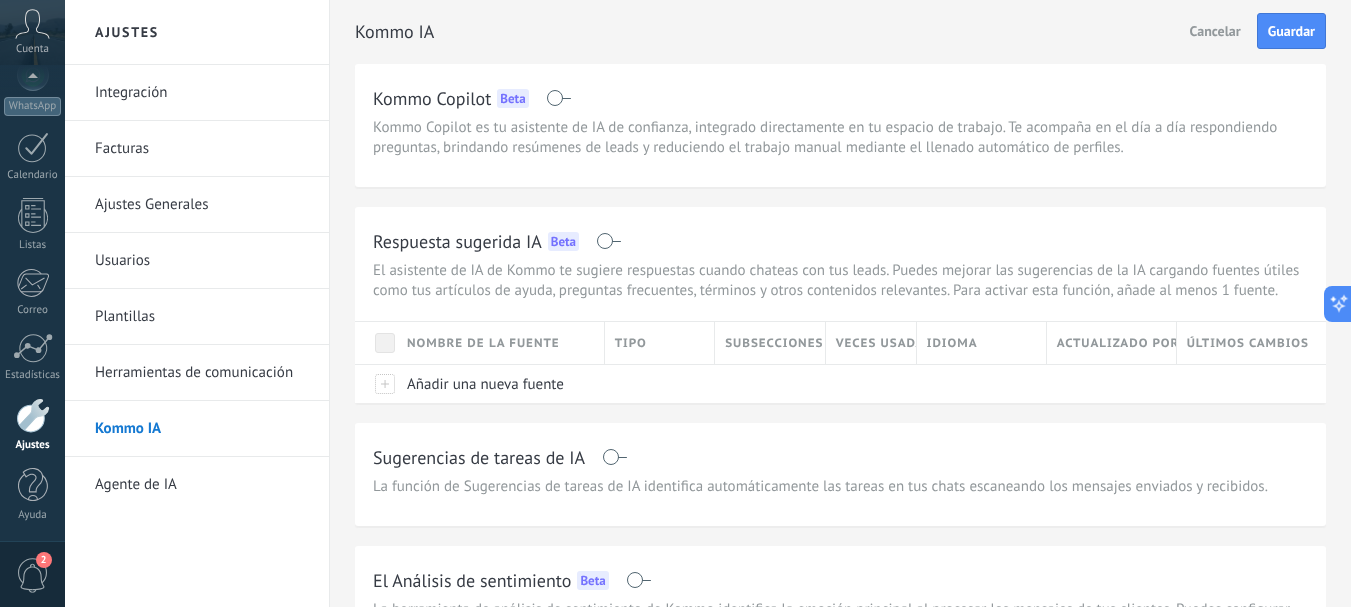 click at bounding box center [608, 241] 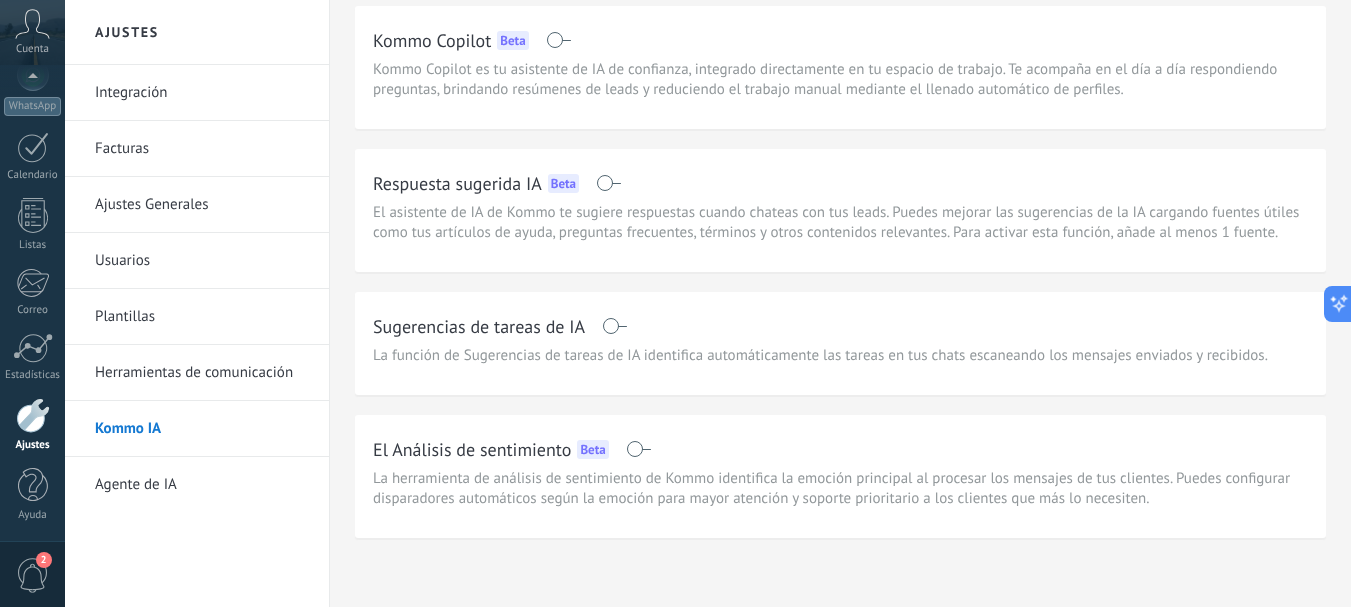scroll, scrollTop: 74, scrollLeft: 0, axis: vertical 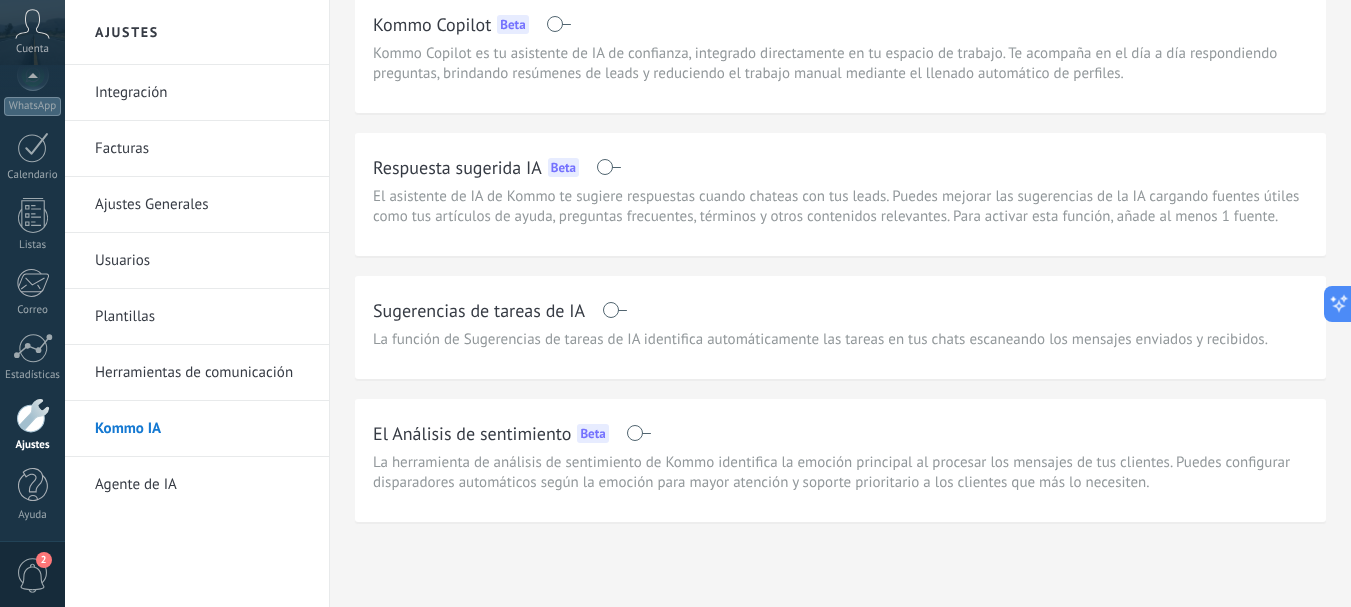 click on "Herramientas de comunicación" at bounding box center [202, 373] 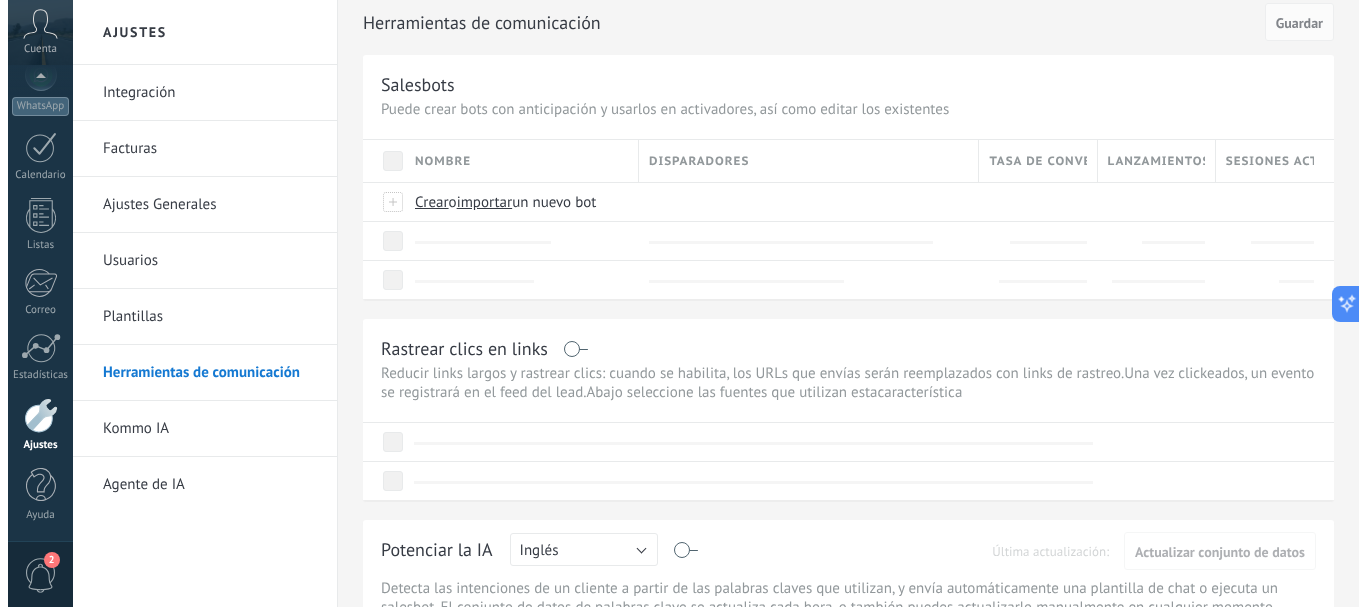 scroll, scrollTop: 0, scrollLeft: 0, axis: both 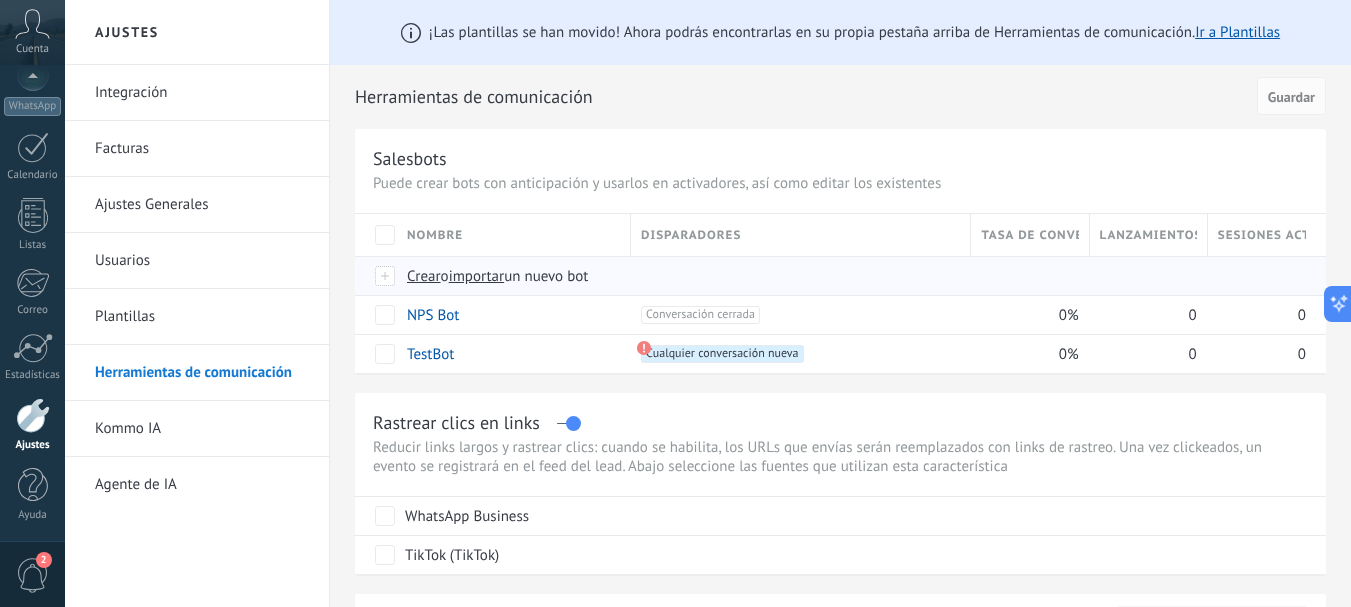 click on "Crear" at bounding box center (424, 276) 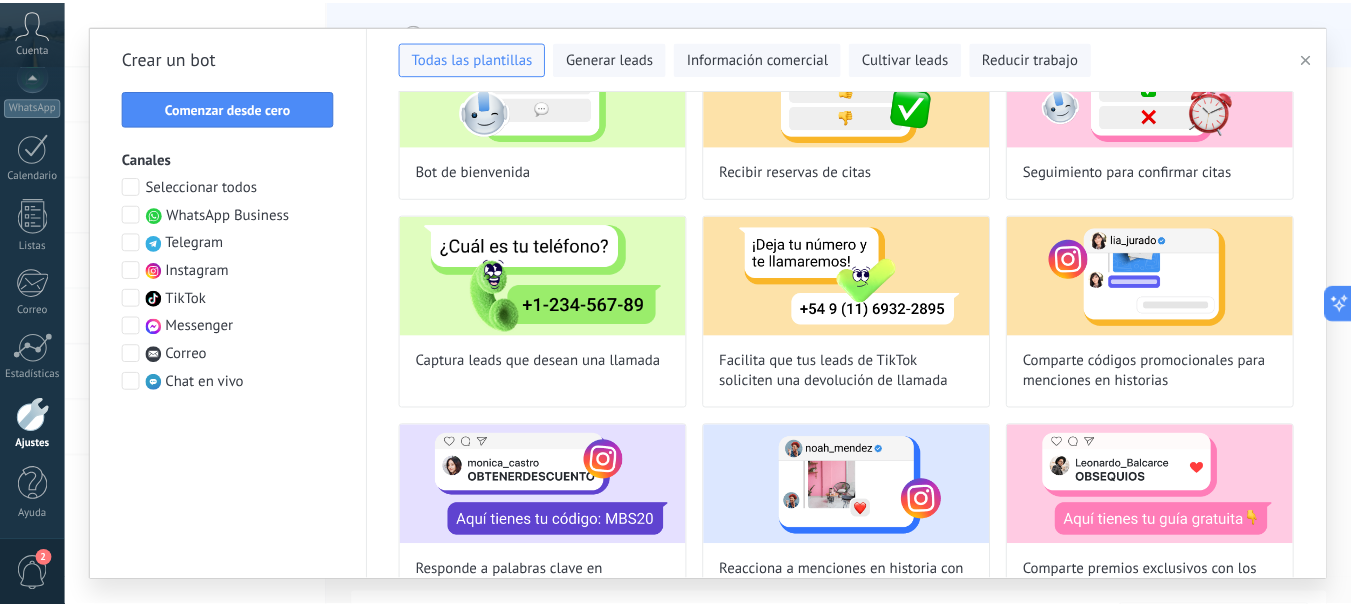 scroll, scrollTop: 0, scrollLeft: 0, axis: both 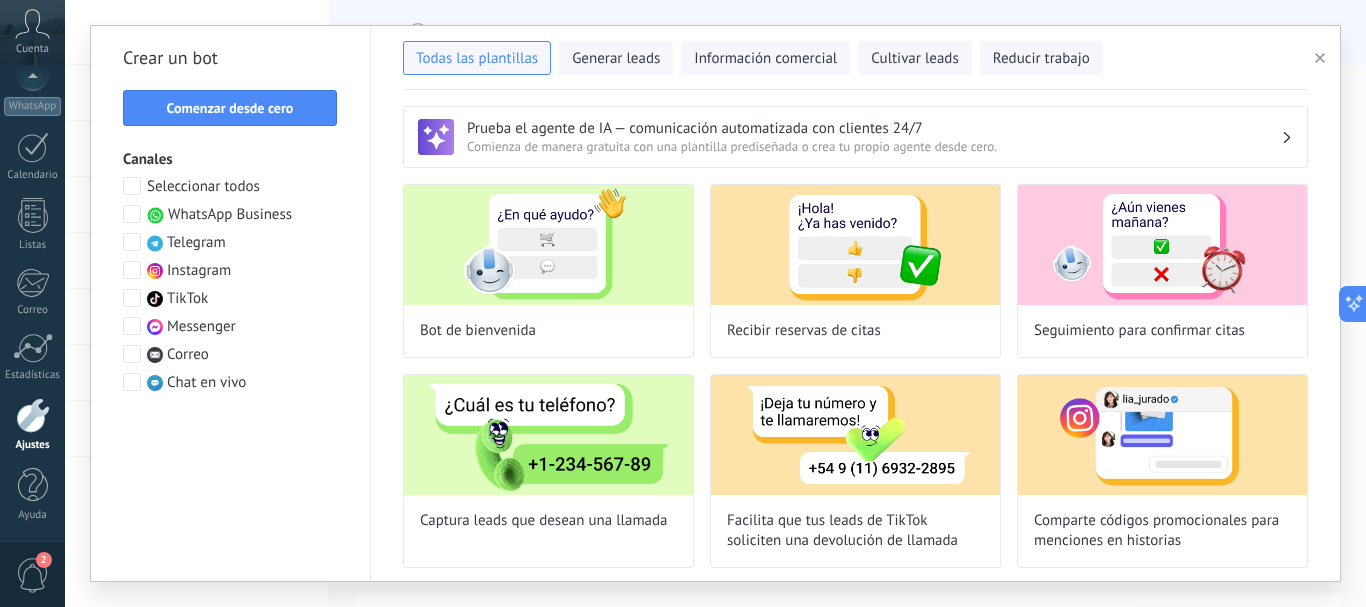 click at bounding box center (132, 214) 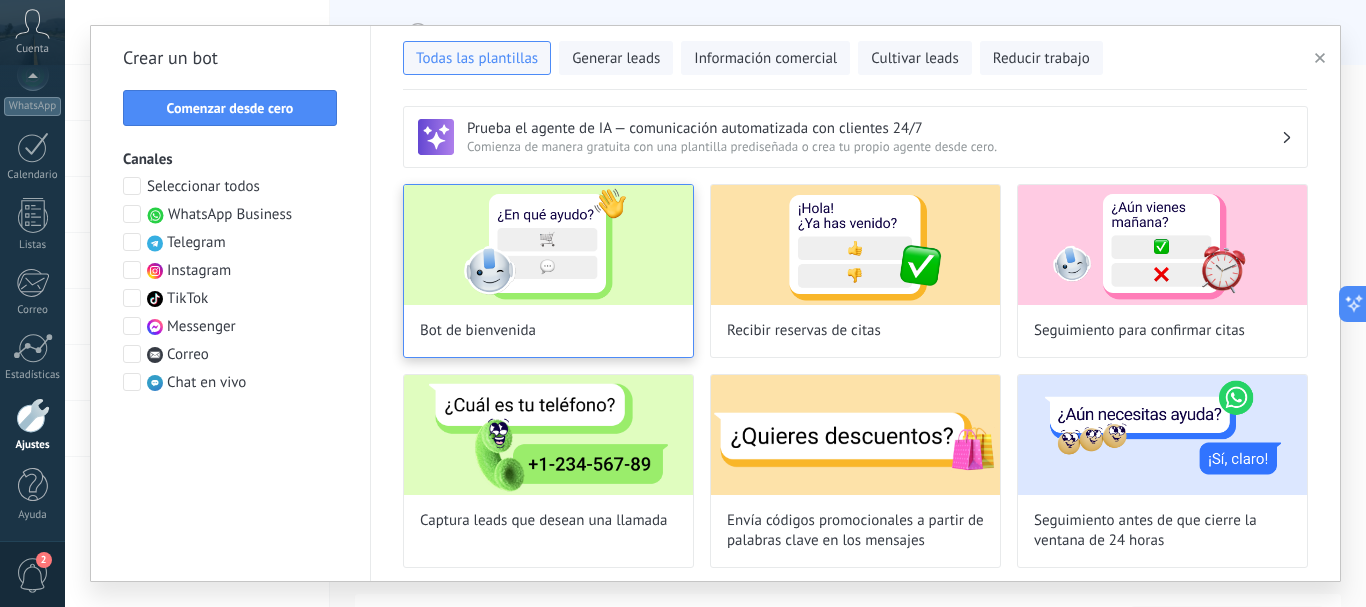 click at bounding box center [548, 245] 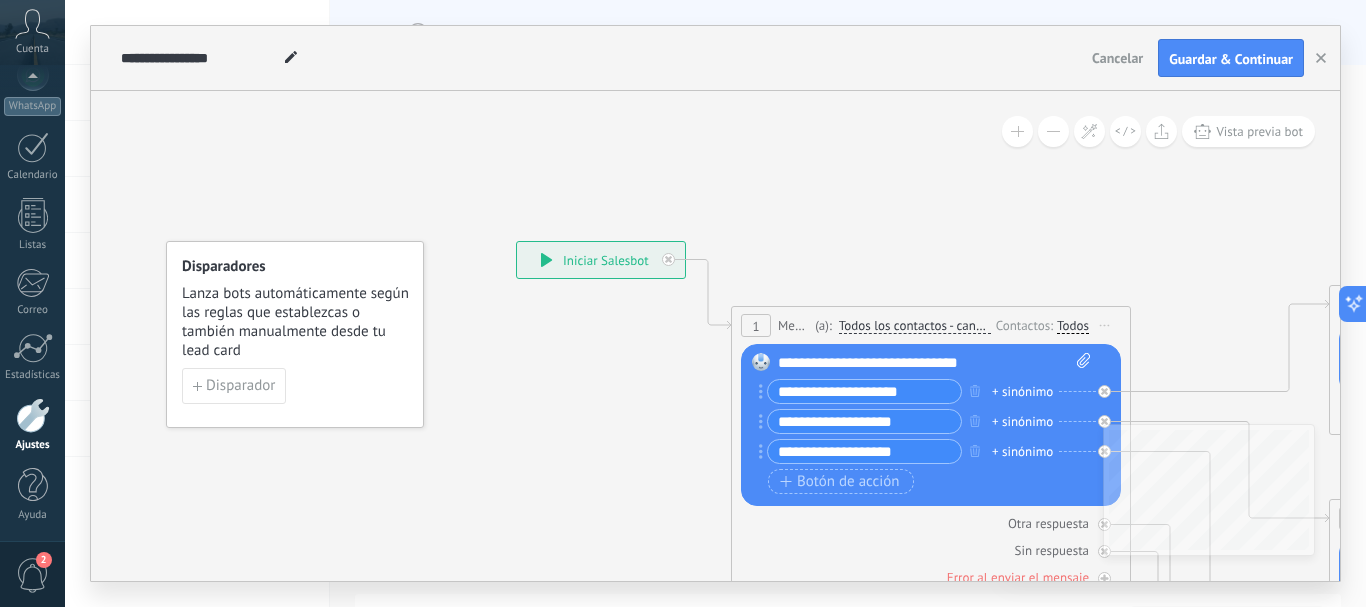 click on "Cancelar" at bounding box center [1117, 58] 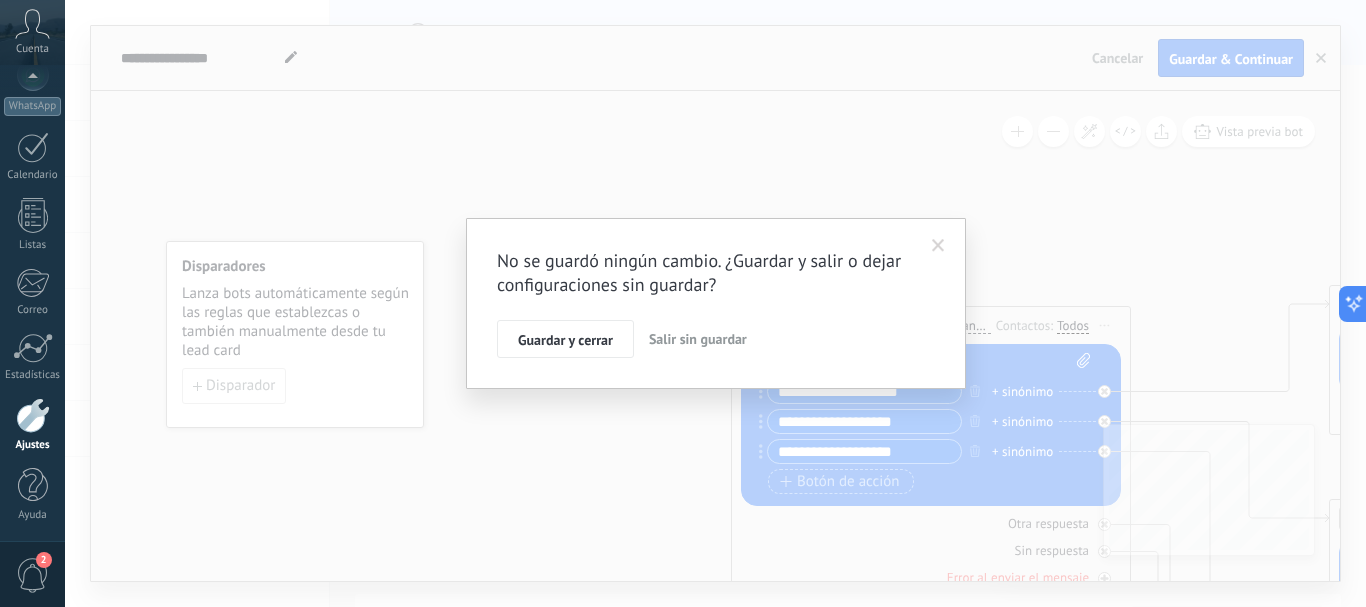 click on "Salir sin guardar" at bounding box center (698, 339) 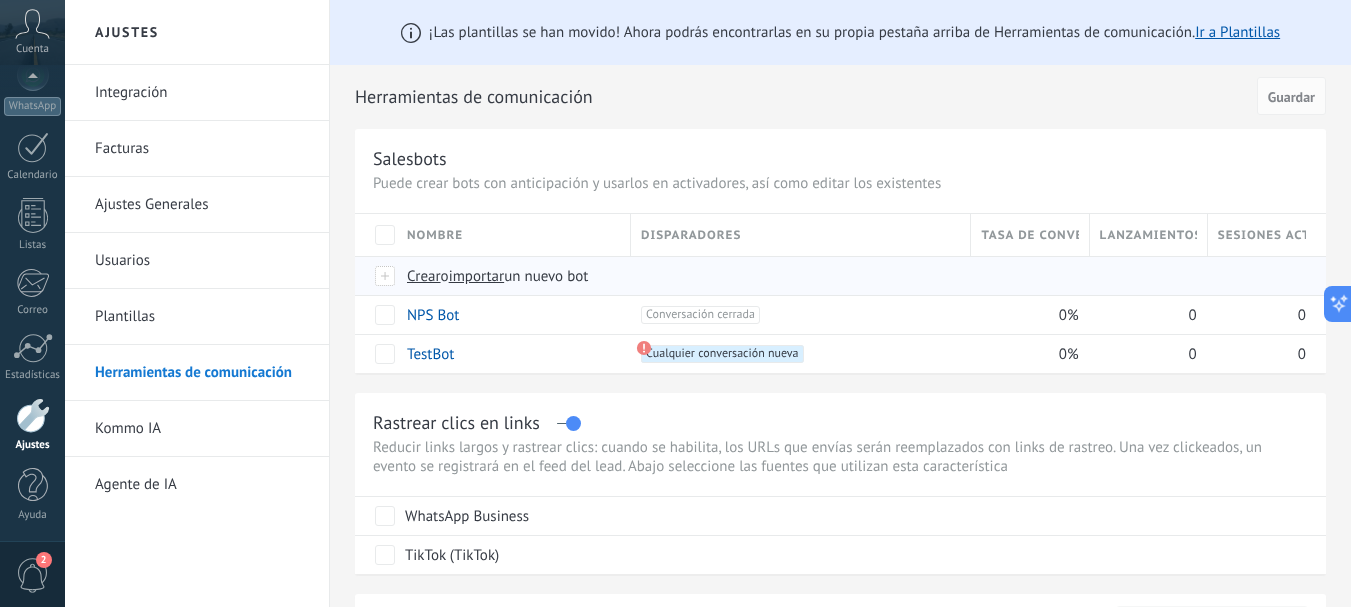 click on "importar" at bounding box center [477, 276] 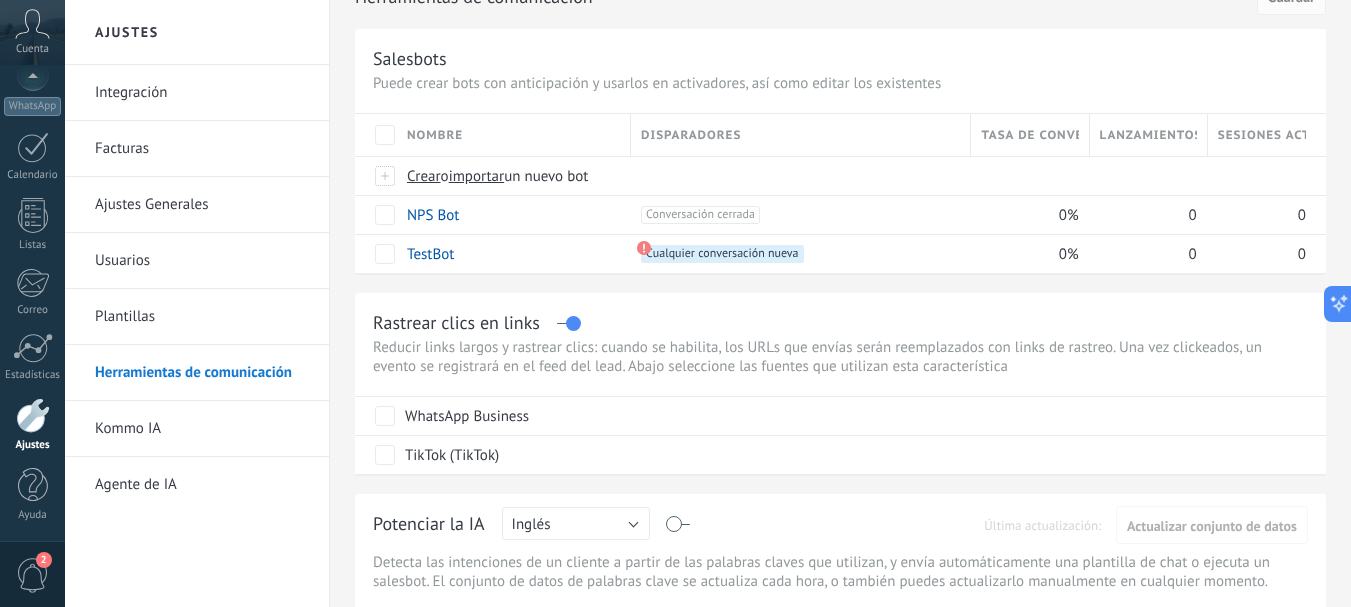 scroll, scrollTop: 0, scrollLeft: 0, axis: both 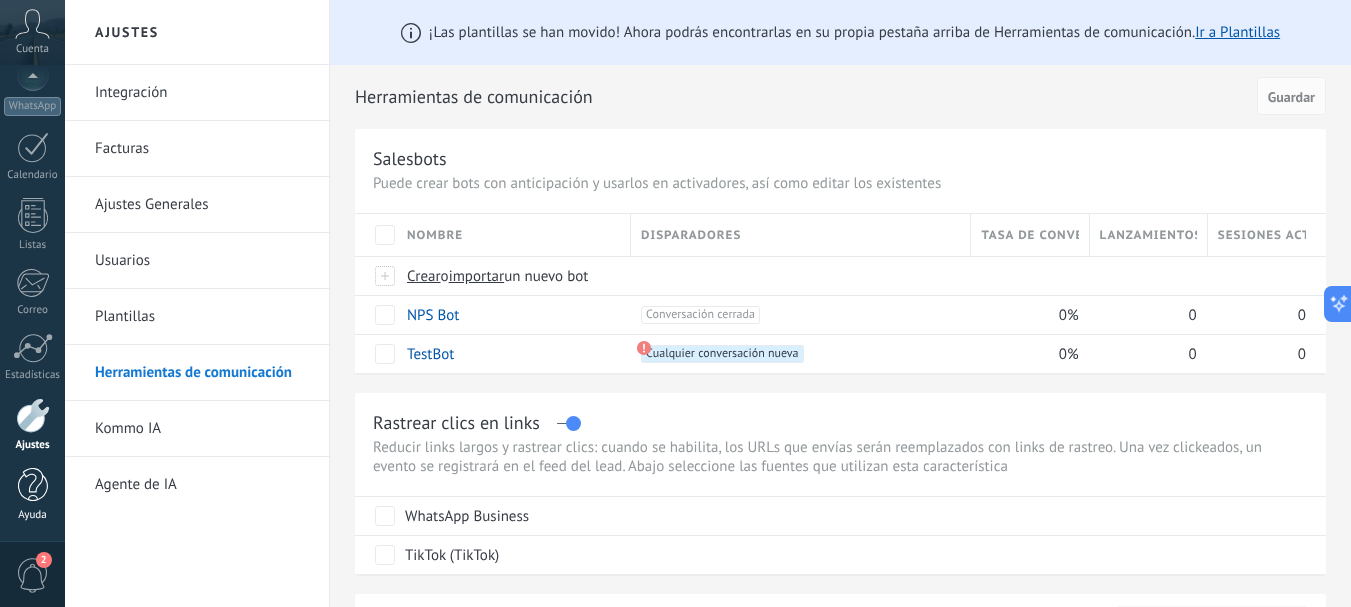 click on "Ayuda" at bounding box center (33, 515) 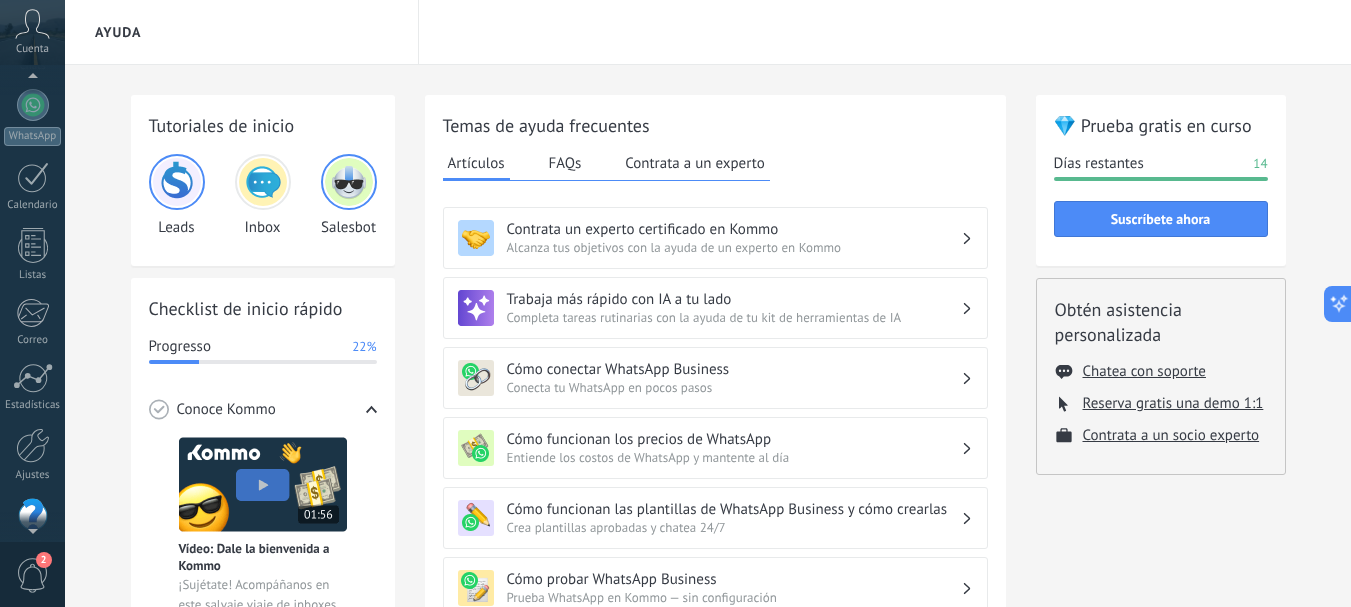 scroll, scrollTop: 192, scrollLeft: 0, axis: vertical 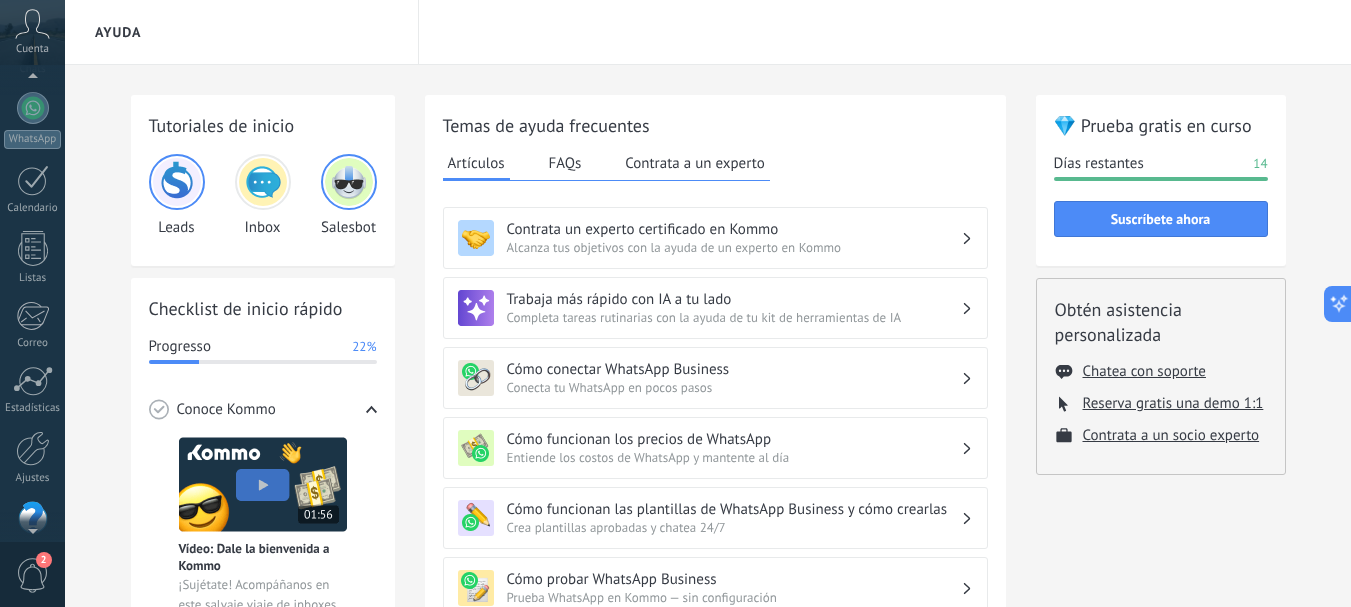 click 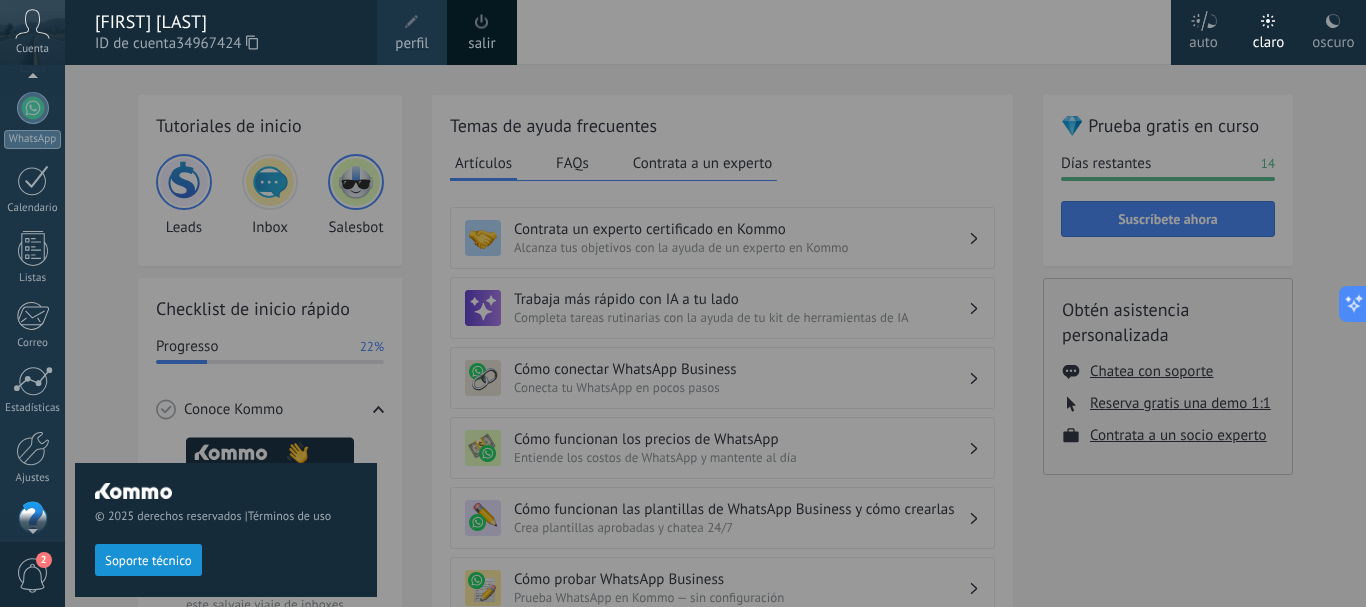 click 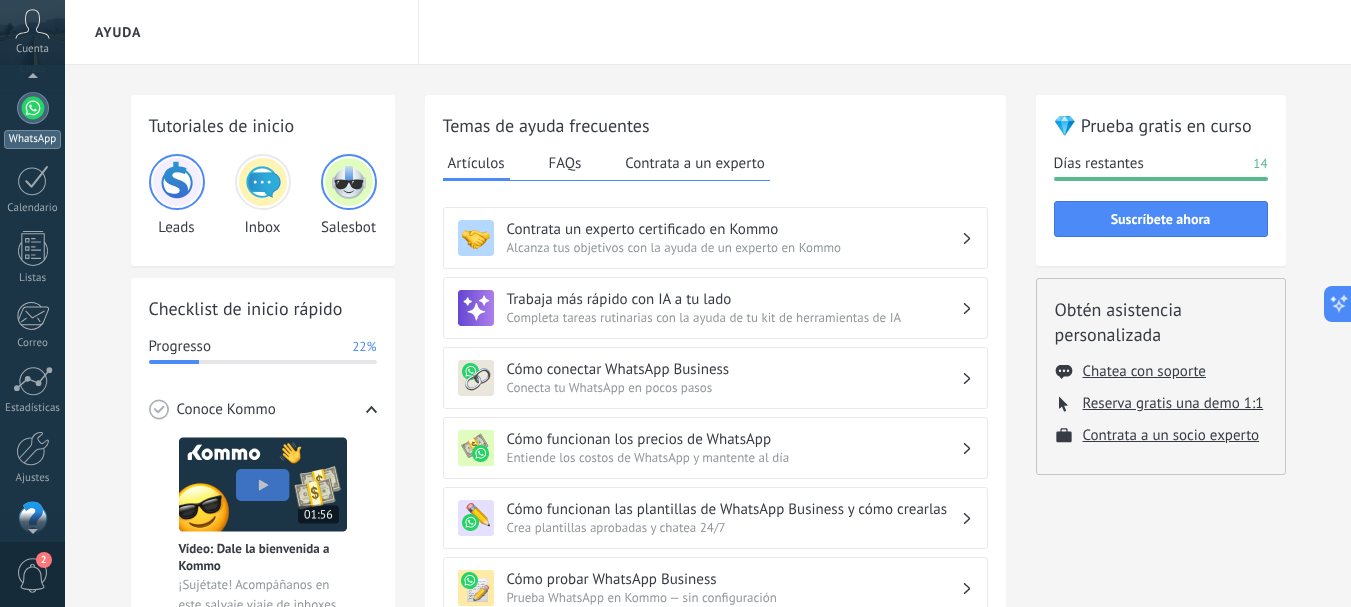 scroll, scrollTop: 186, scrollLeft: 0, axis: vertical 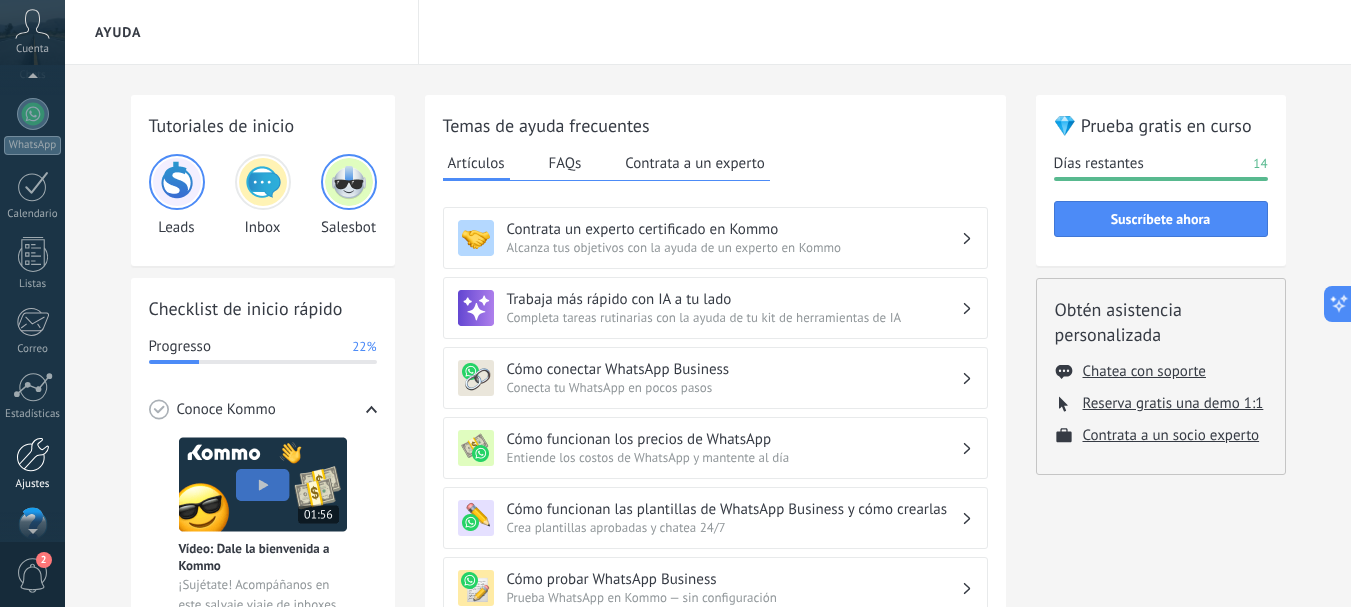 click at bounding box center (33, 454) 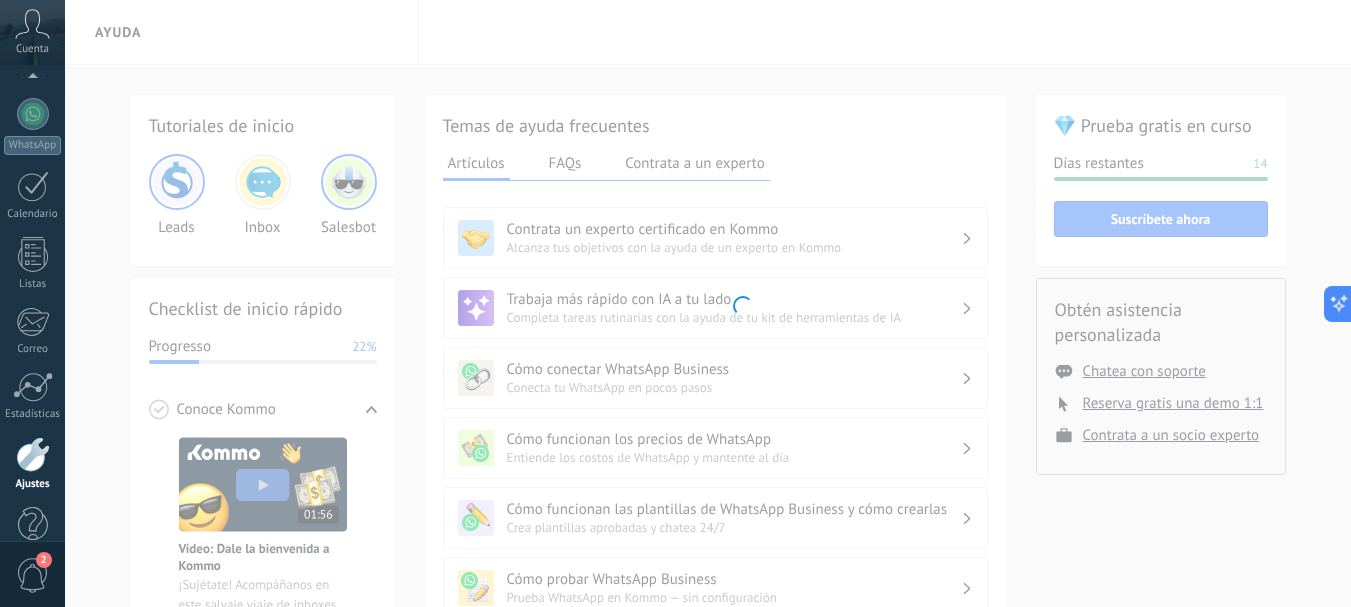 scroll, scrollTop: 225, scrollLeft: 0, axis: vertical 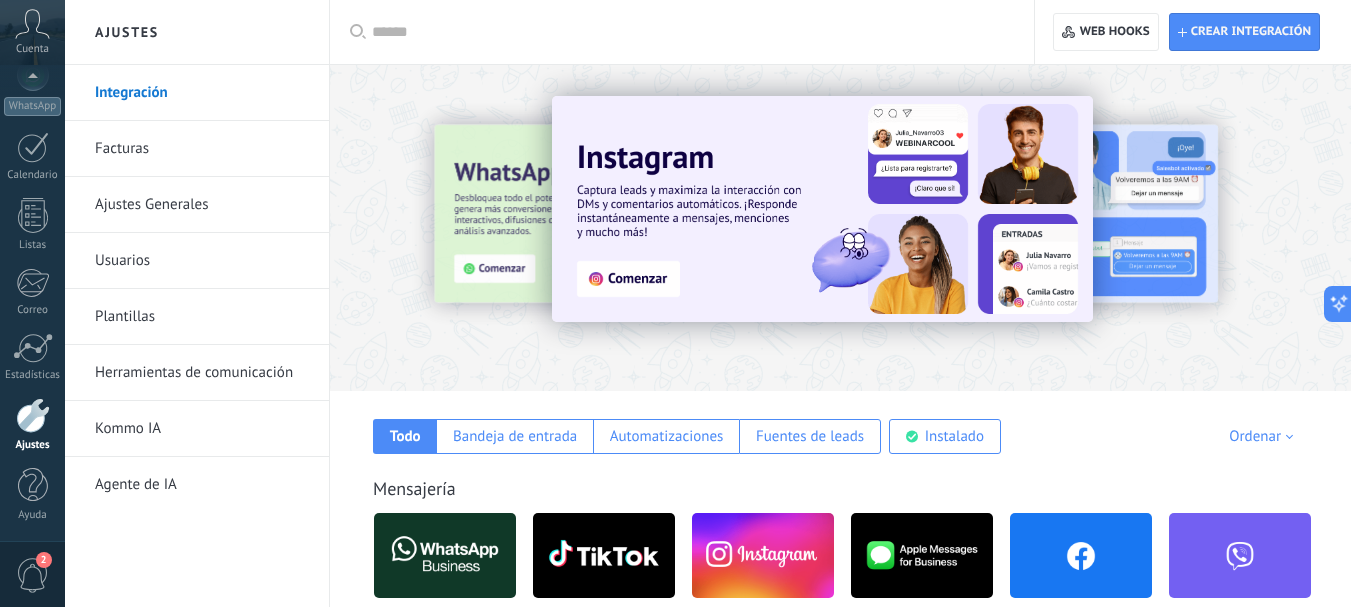 click on "Plantillas" at bounding box center [202, 317] 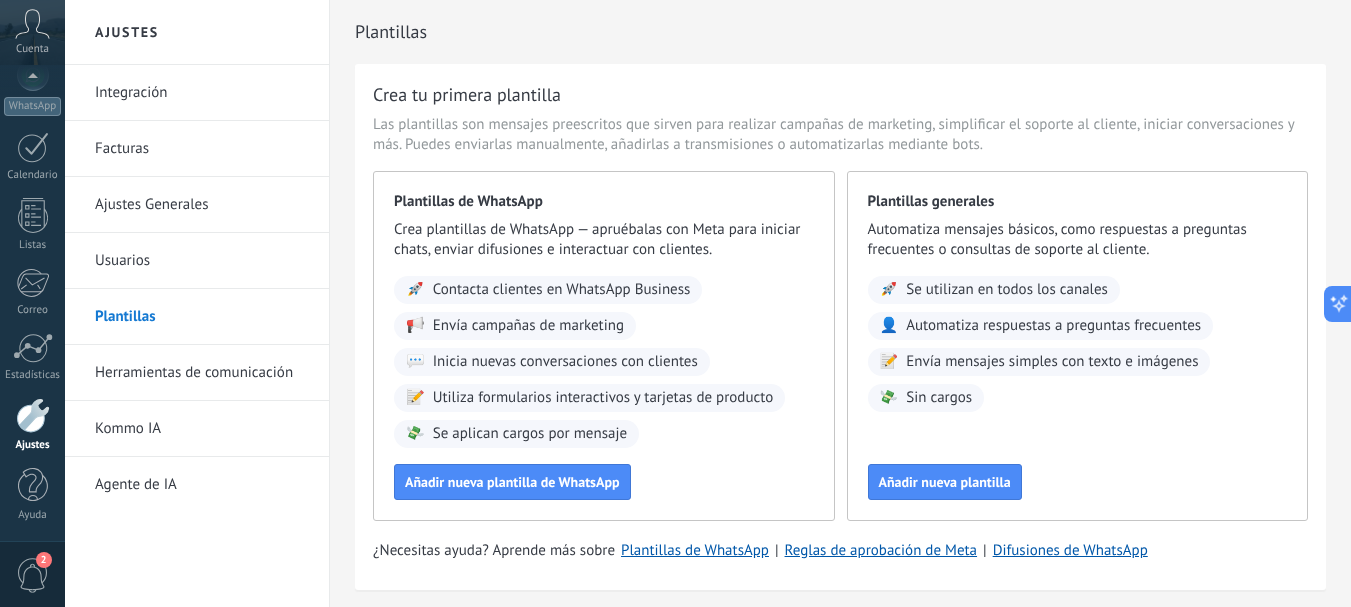 click on "Kommo IA" at bounding box center (202, 429) 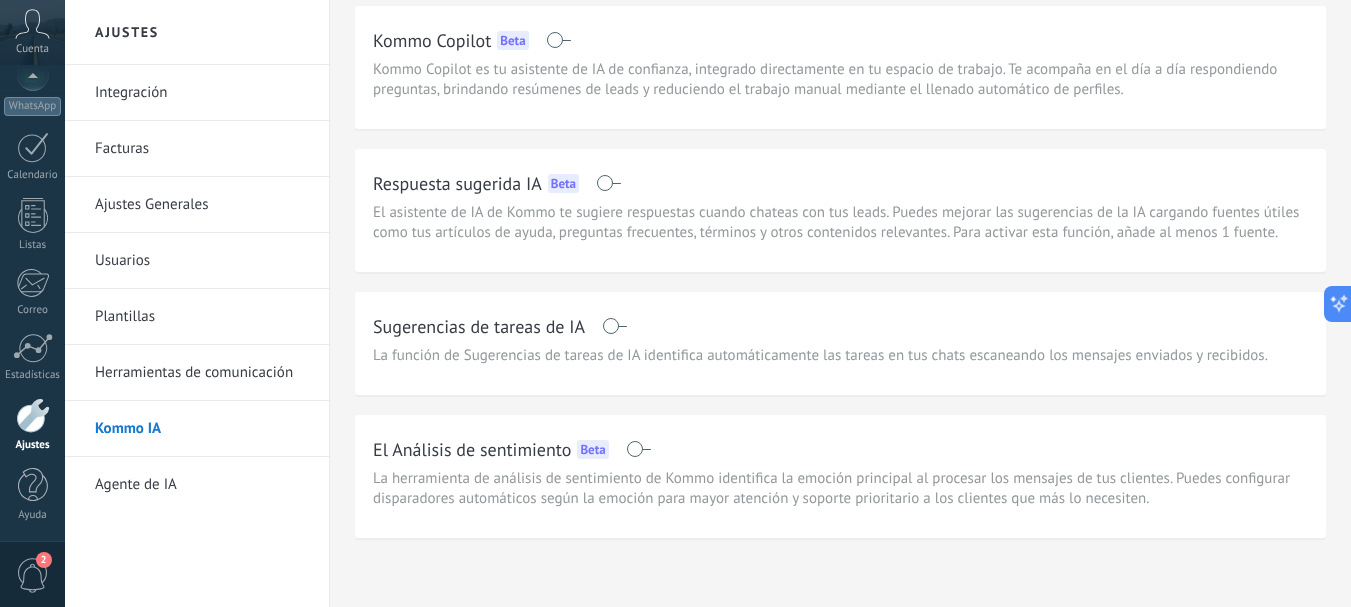 scroll, scrollTop: 74, scrollLeft: 0, axis: vertical 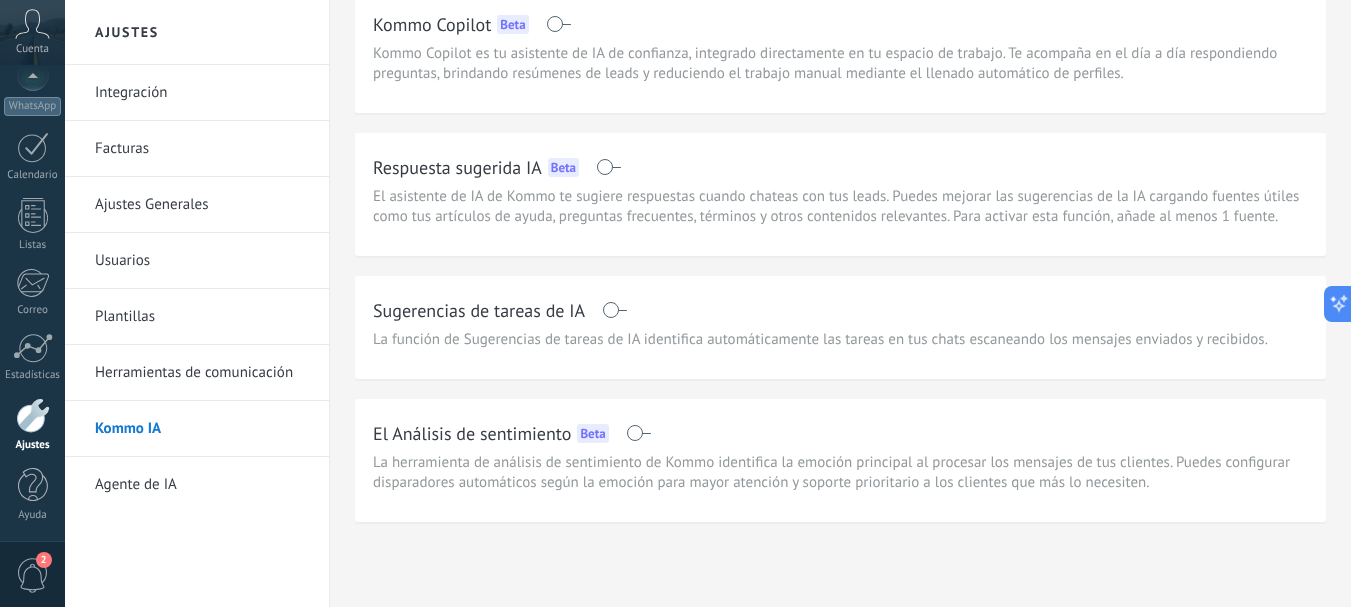 click on "Usuarios" at bounding box center [202, 261] 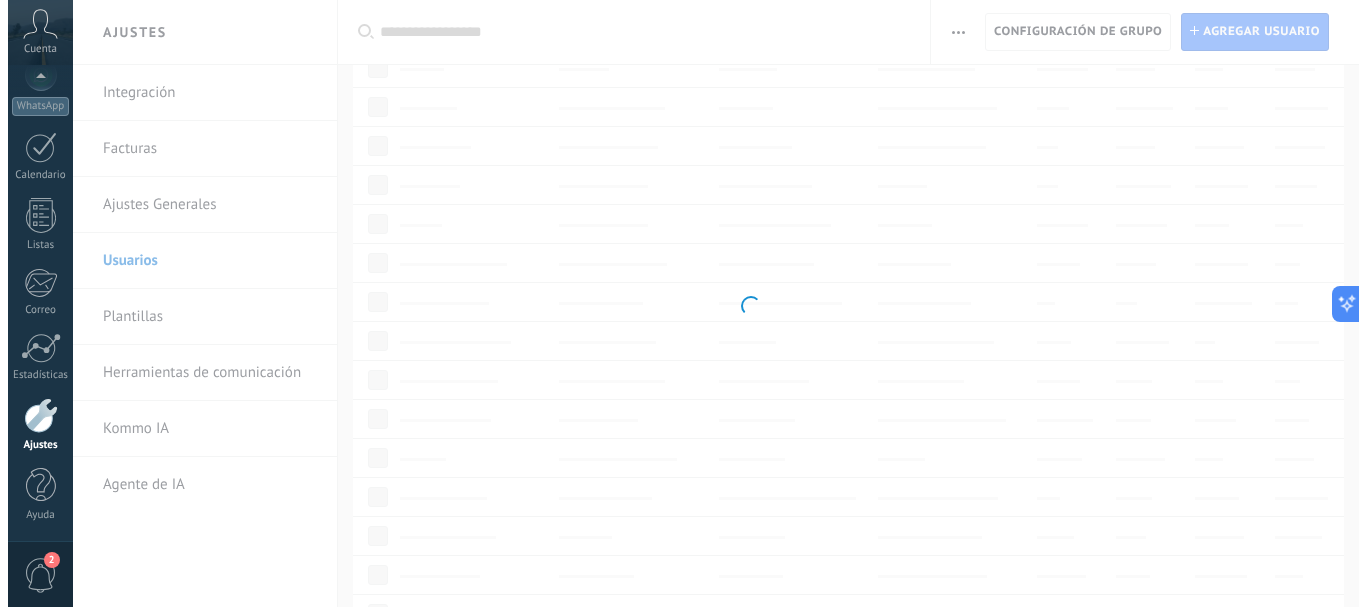 scroll, scrollTop: 0, scrollLeft: 0, axis: both 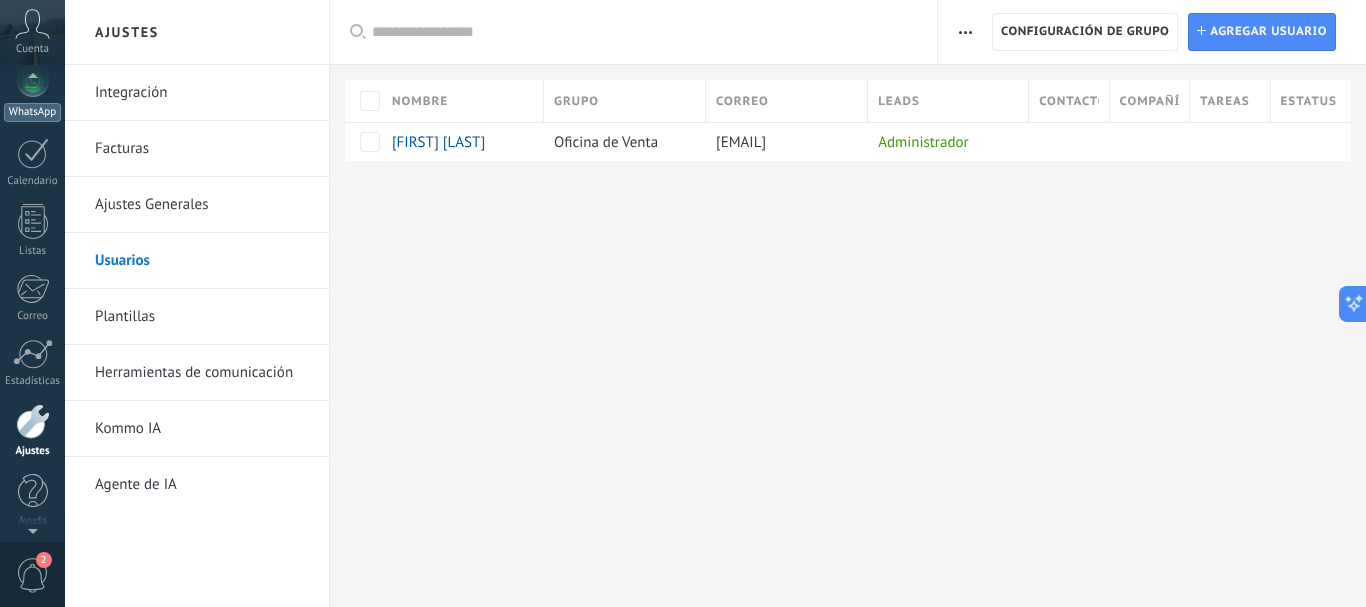 click on "WhatsApp" at bounding box center [32, 112] 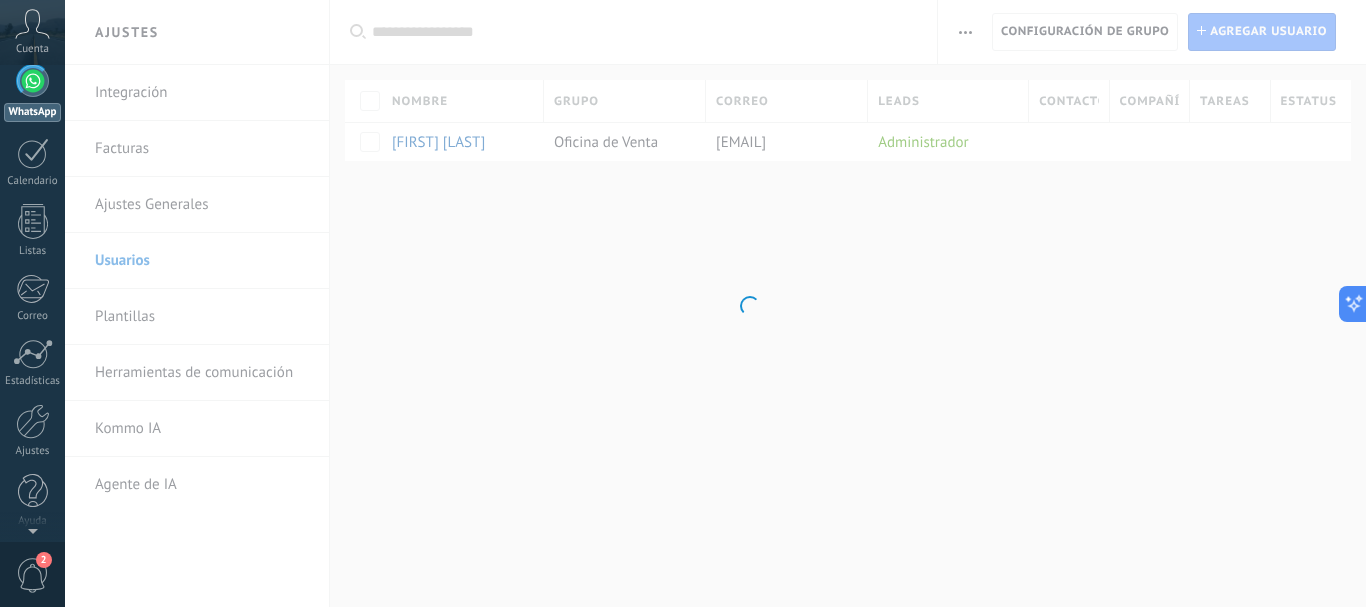 scroll, scrollTop: 0, scrollLeft: 0, axis: both 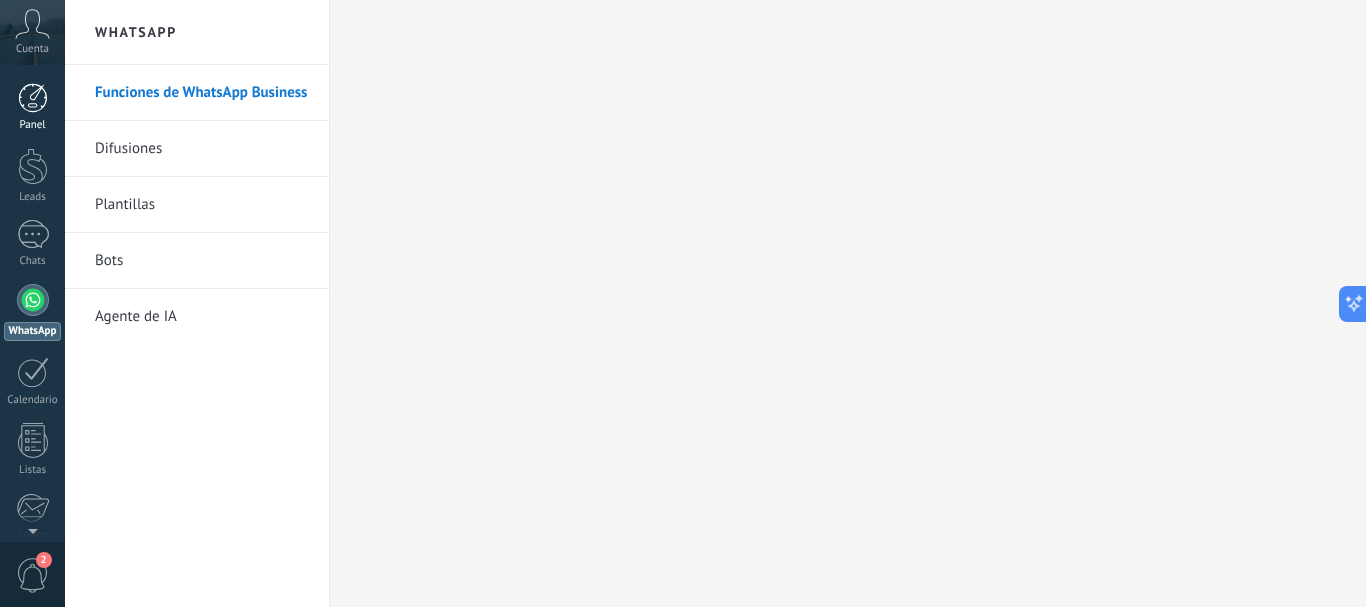 click at bounding box center [33, 98] 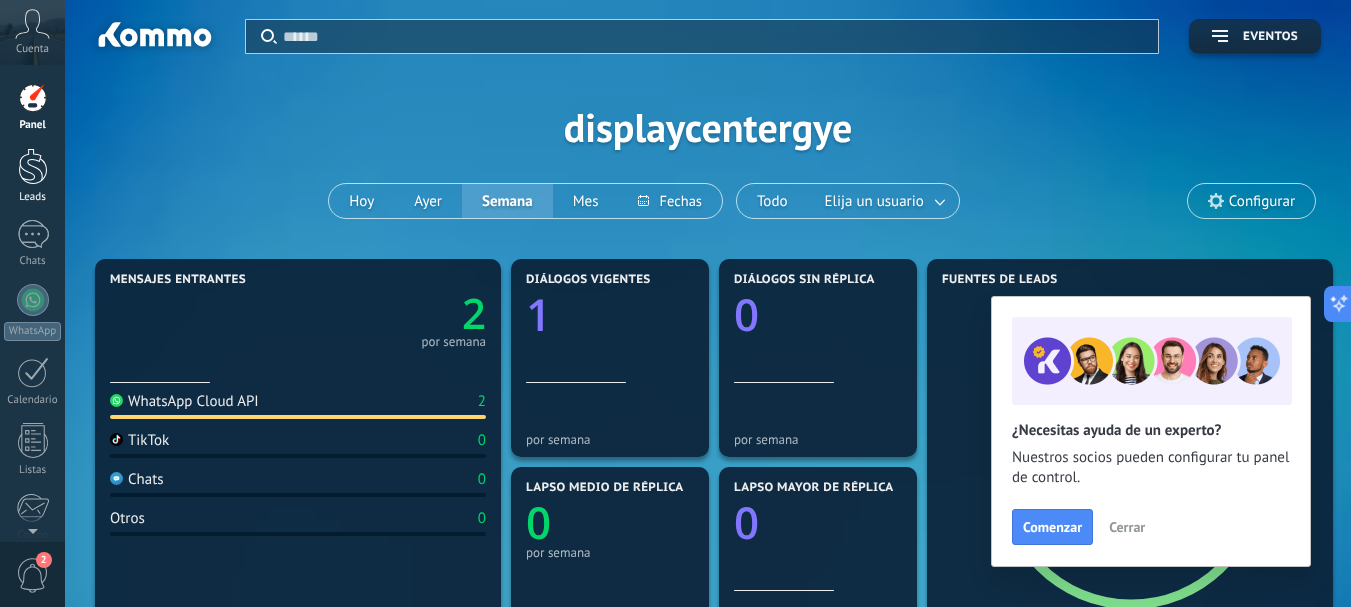 click at bounding box center (33, 166) 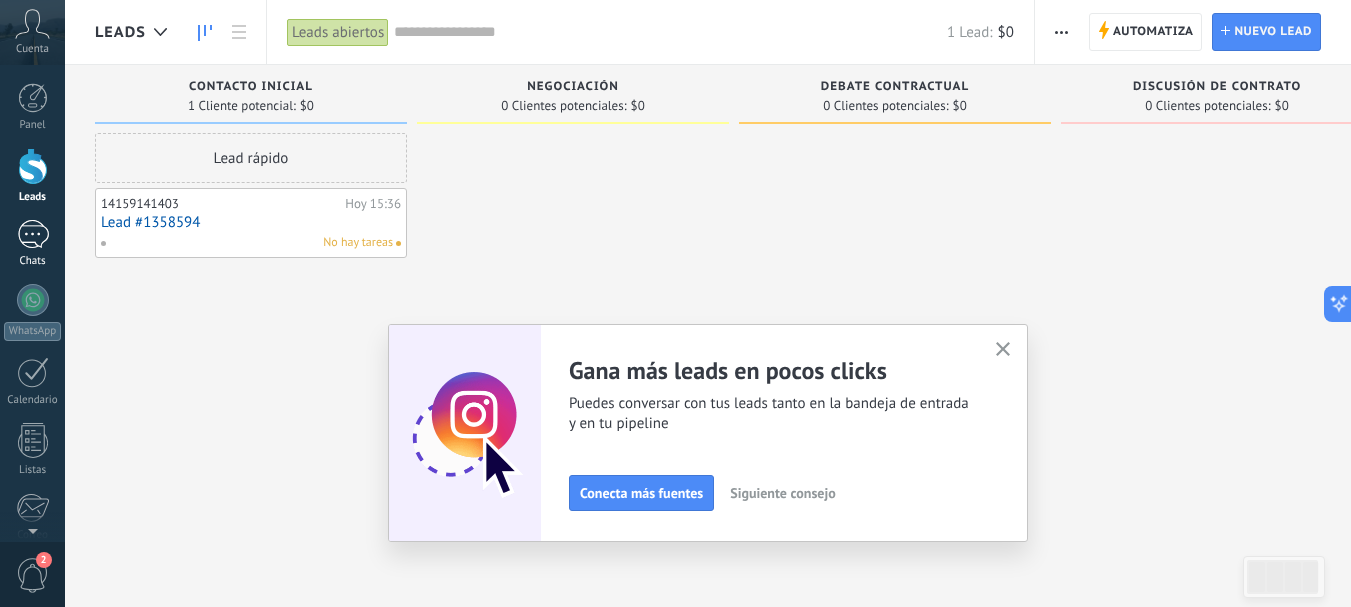 click on "Chats" at bounding box center (32, 244) 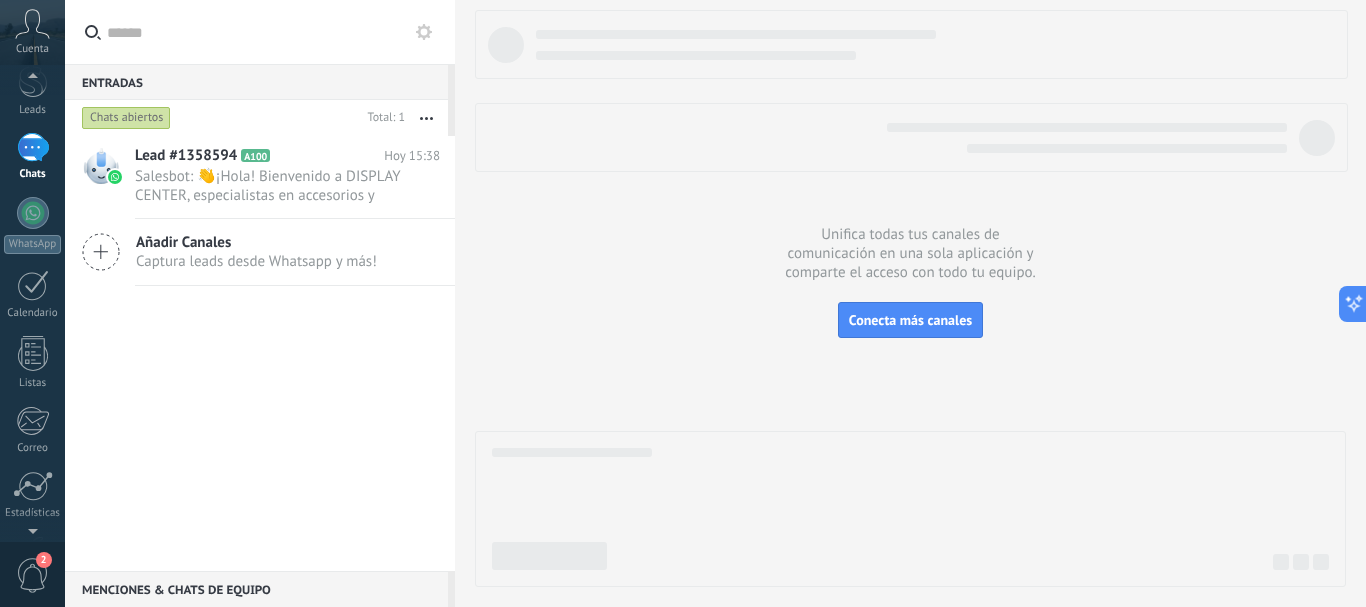 click at bounding box center [32, 527] 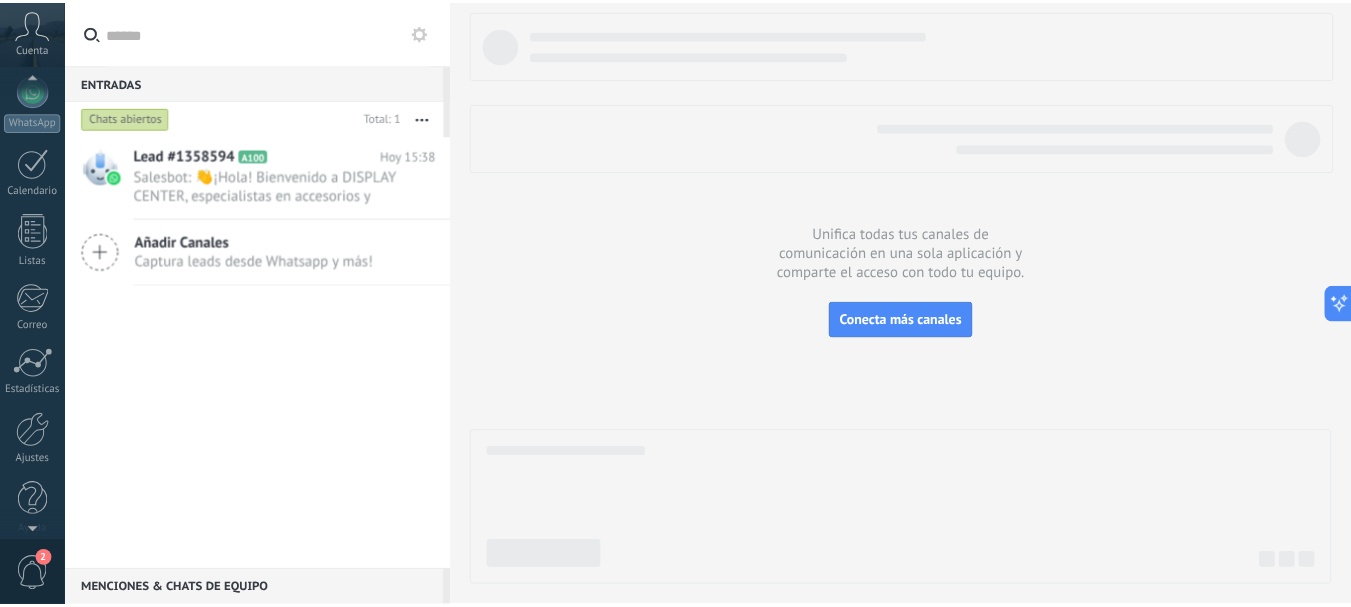 scroll, scrollTop: 225, scrollLeft: 0, axis: vertical 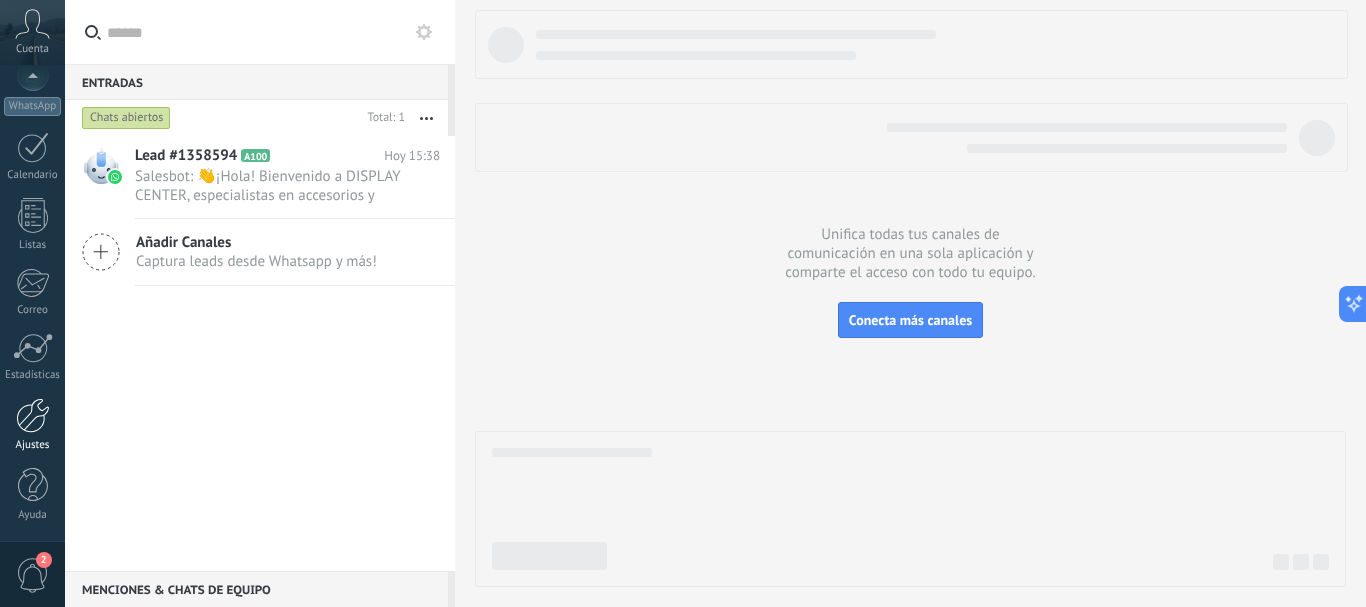 click on "Ajustes" at bounding box center [32, 425] 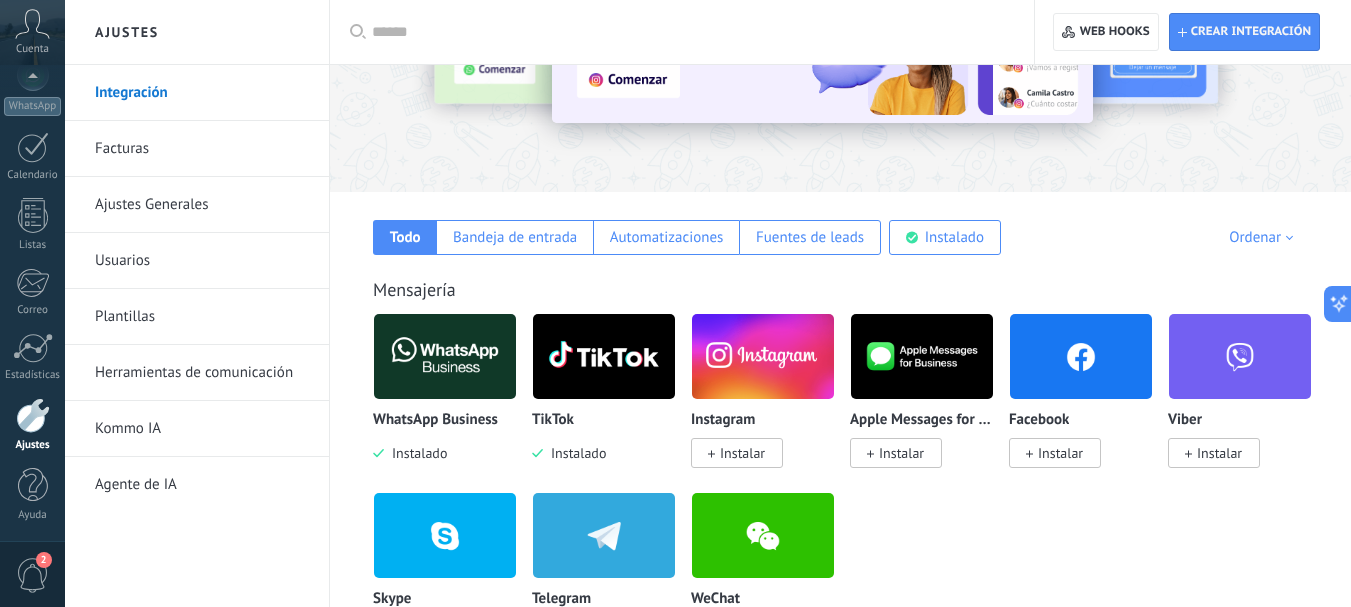 scroll, scrollTop: 200, scrollLeft: 0, axis: vertical 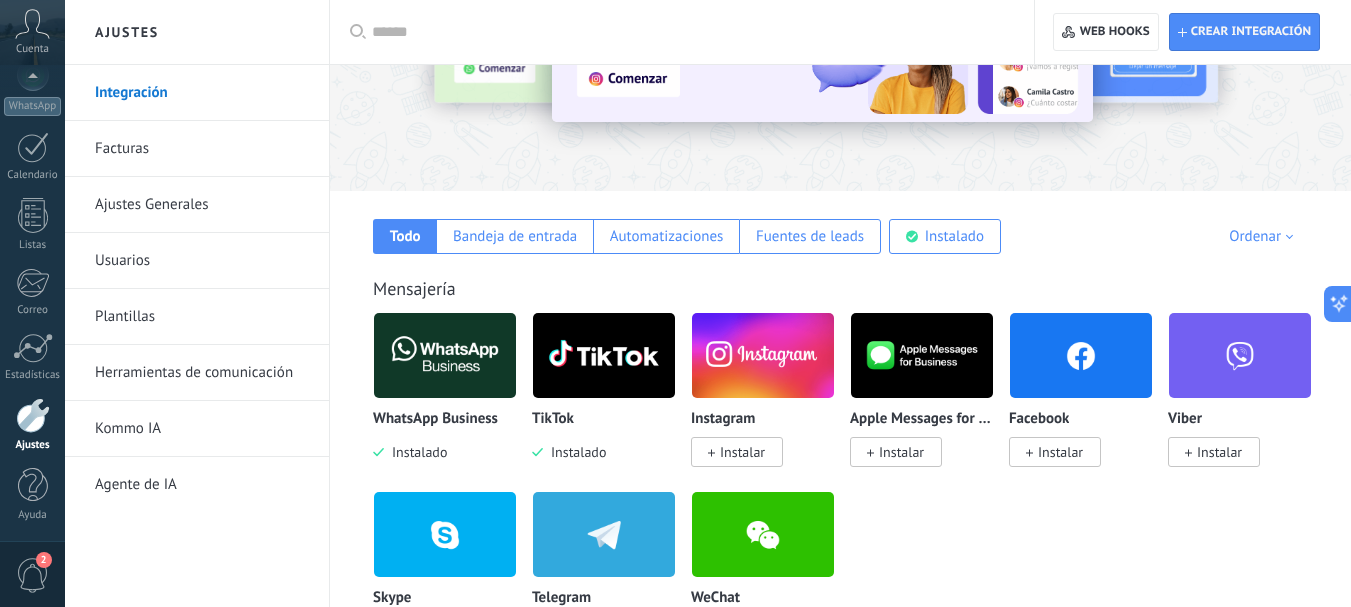 click at bounding box center [445, 355] 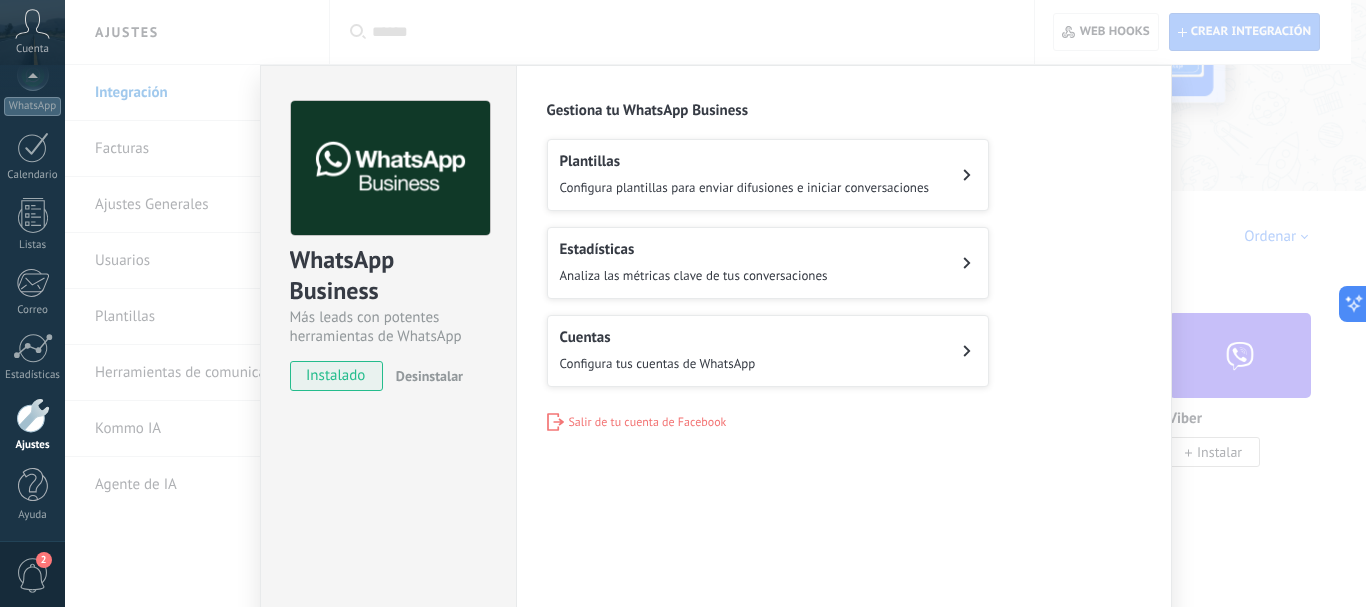 click on "WhatsApp Business Más leads con potentes herramientas de WhatsApp instalado Desinstalar Configuraciones Autorizaciones Esta pestaña registra a los usuarios que han concedido acceso a las integración a esta cuenta. Si deseas remover la posibilidad que un usuario pueda enviar solicitudes a la cuenta en nombre de esta integración, puedes revocar el acceso. Si el acceso a todos los usuarios es revocado, la integración dejará de funcionar. Esta aplicacion está instalada, pero nadie le ha dado acceso aun. WhatsApp Cloud API más _:  Guardar Gestiona tu WhatsApp Business Plantillas Configura plantillas para enviar difusiones e iniciar conversaciones Estadísticas Analiza las métricas clave de tus conversaciones Cuentas Configura tus cuentas de WhatsApp Salir de tu cuenta de Facebook" at bounding box center (715, 303) 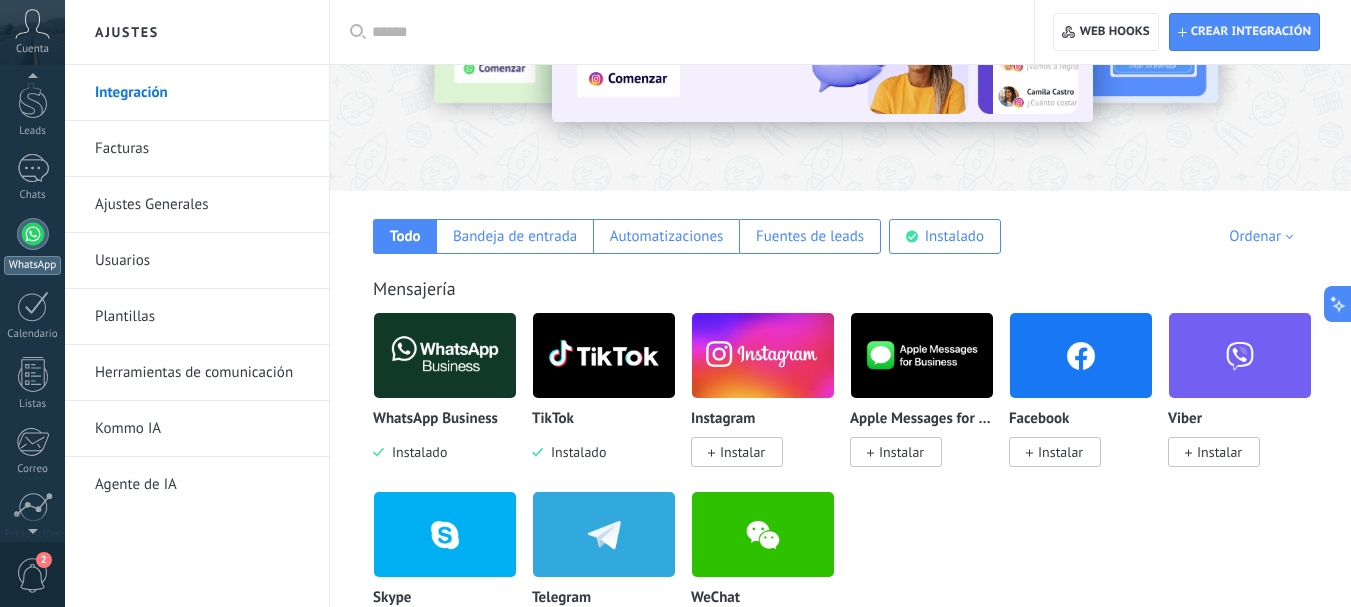 scroll, scrollTop: 0, scrollLeft: 0, axis: both 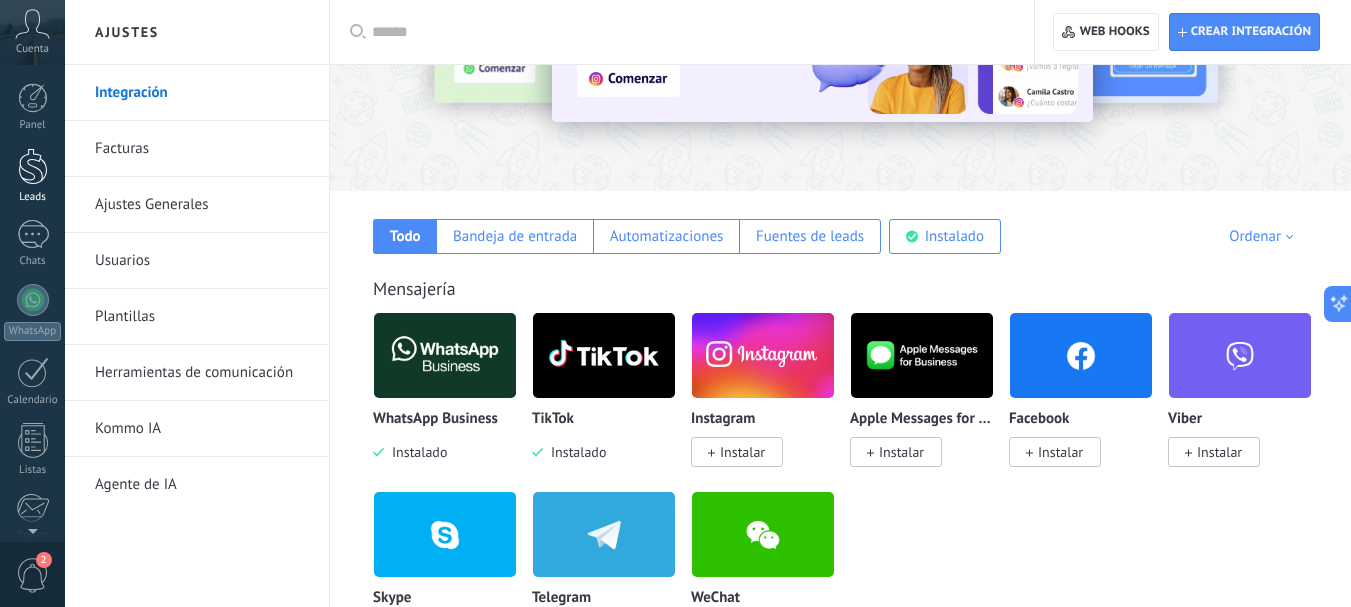 click at bounding box center [33, 166] 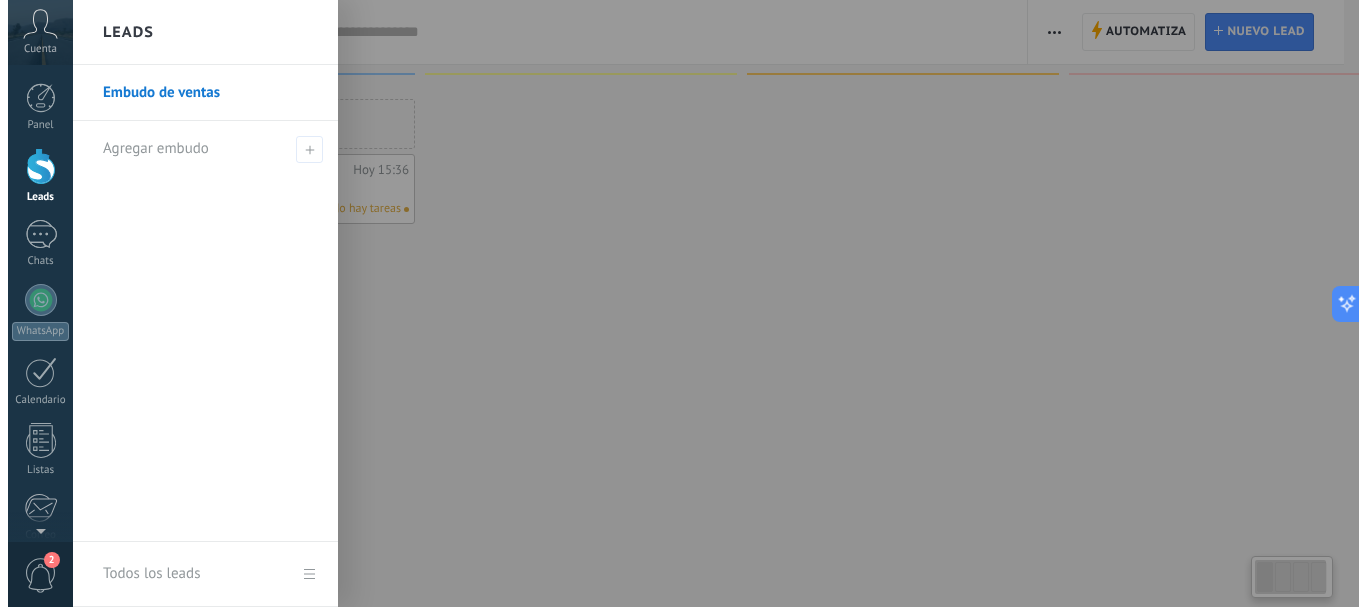scroll, scrollTop: 0, scrollLeft: 0, axis: both 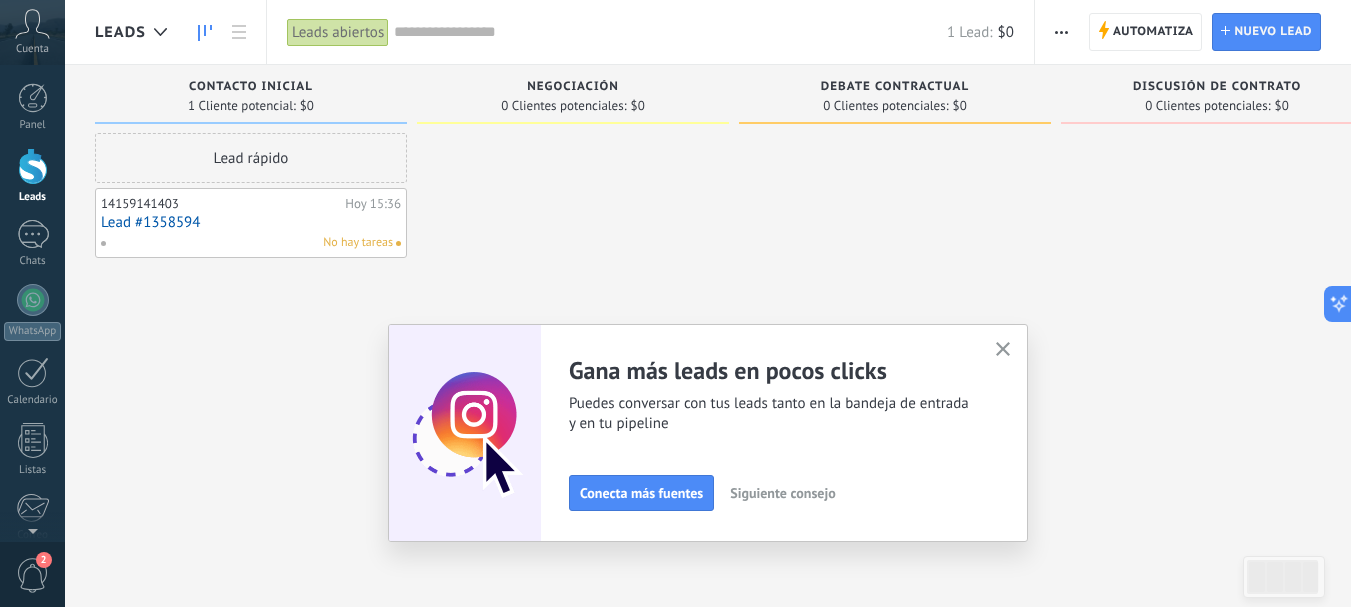 click 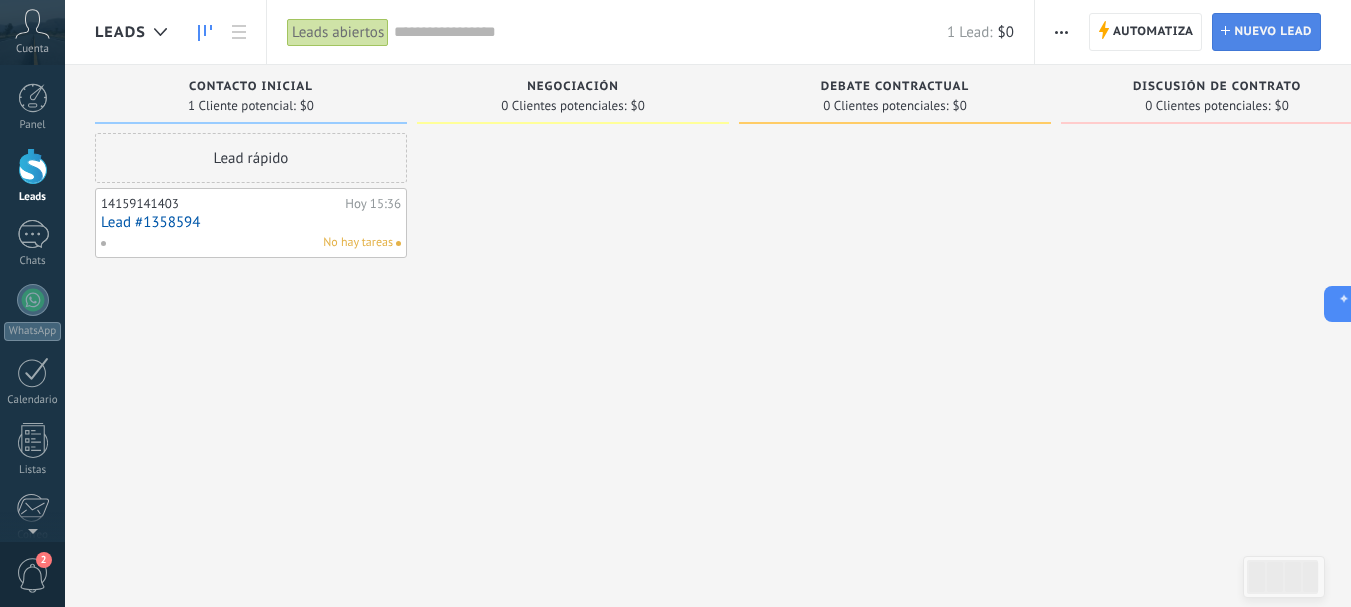 click on "Nuevo lead" at bounding box center (1273, 32) 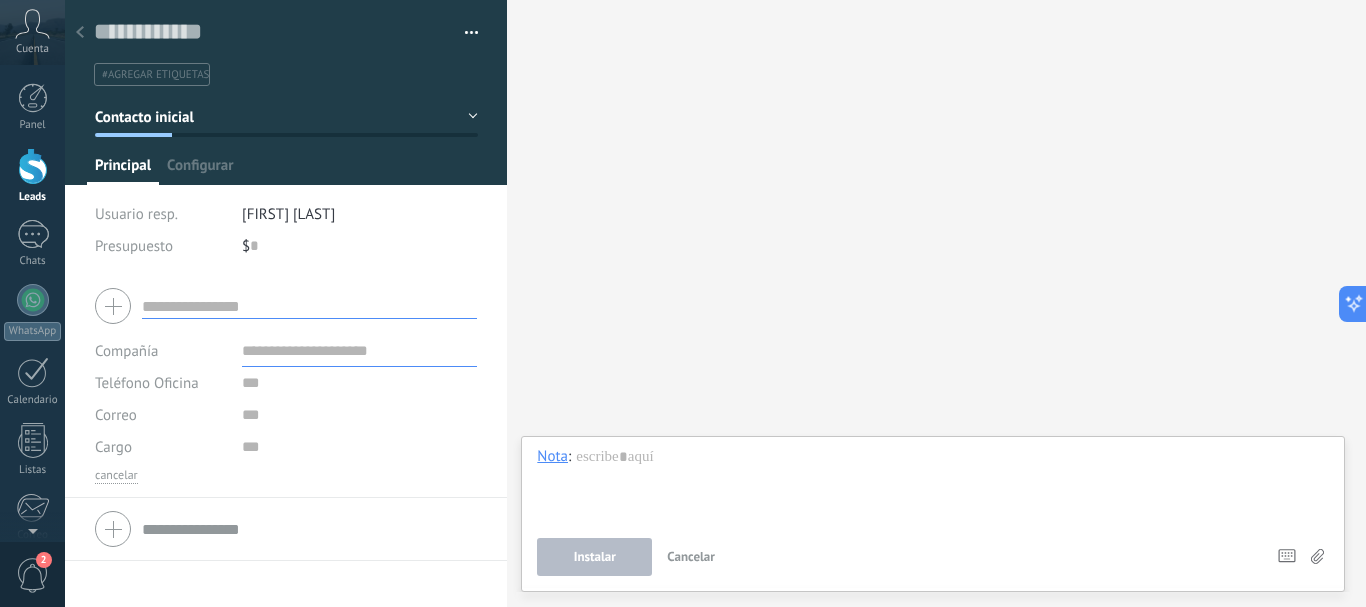 click at bounding box center (80, 33) 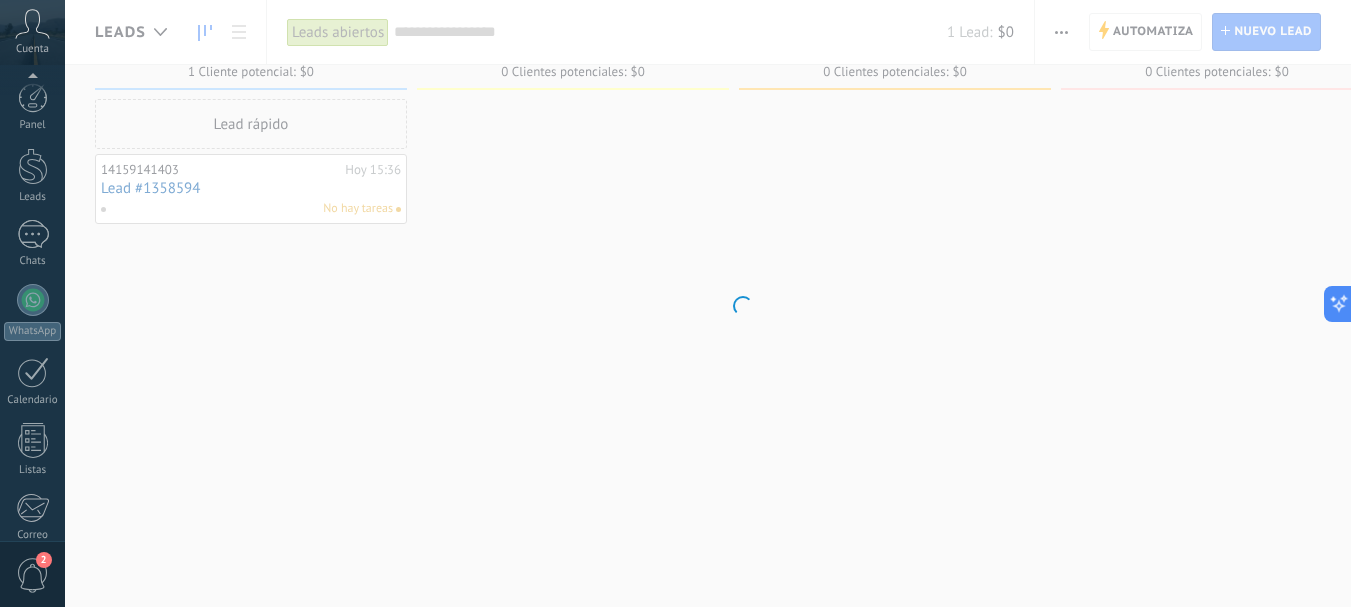 scroll, scrollTop: 0, scrollLeft: 0, axis: both 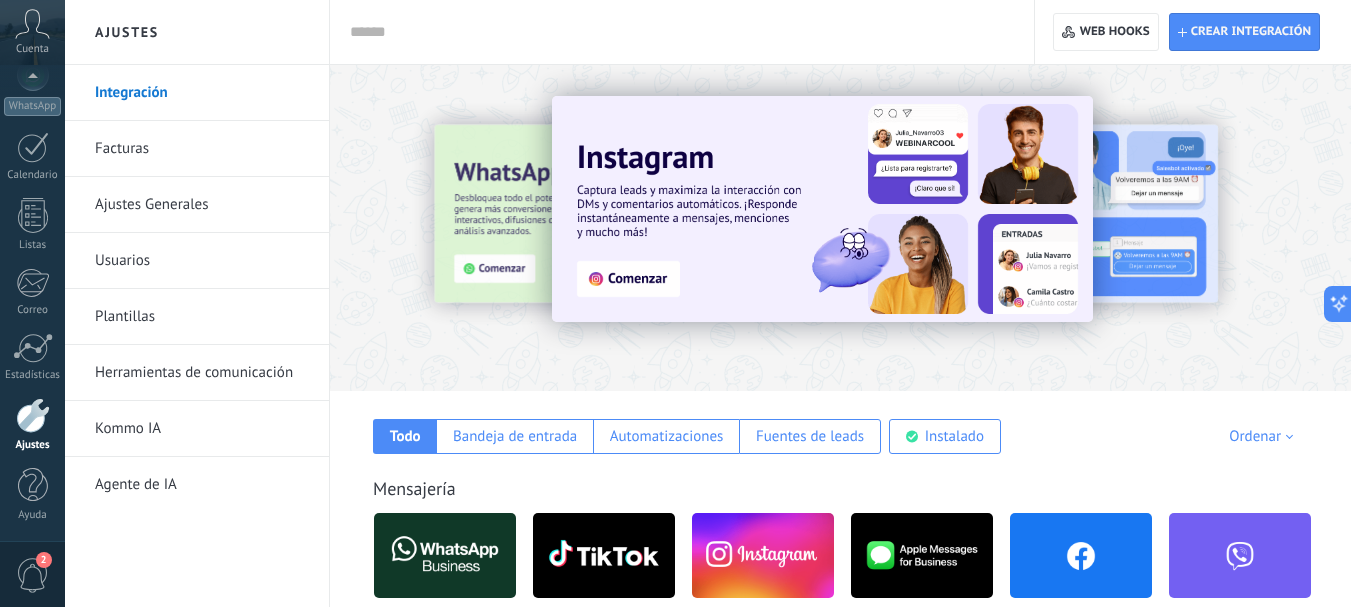 click at bounding box center [33, 415] 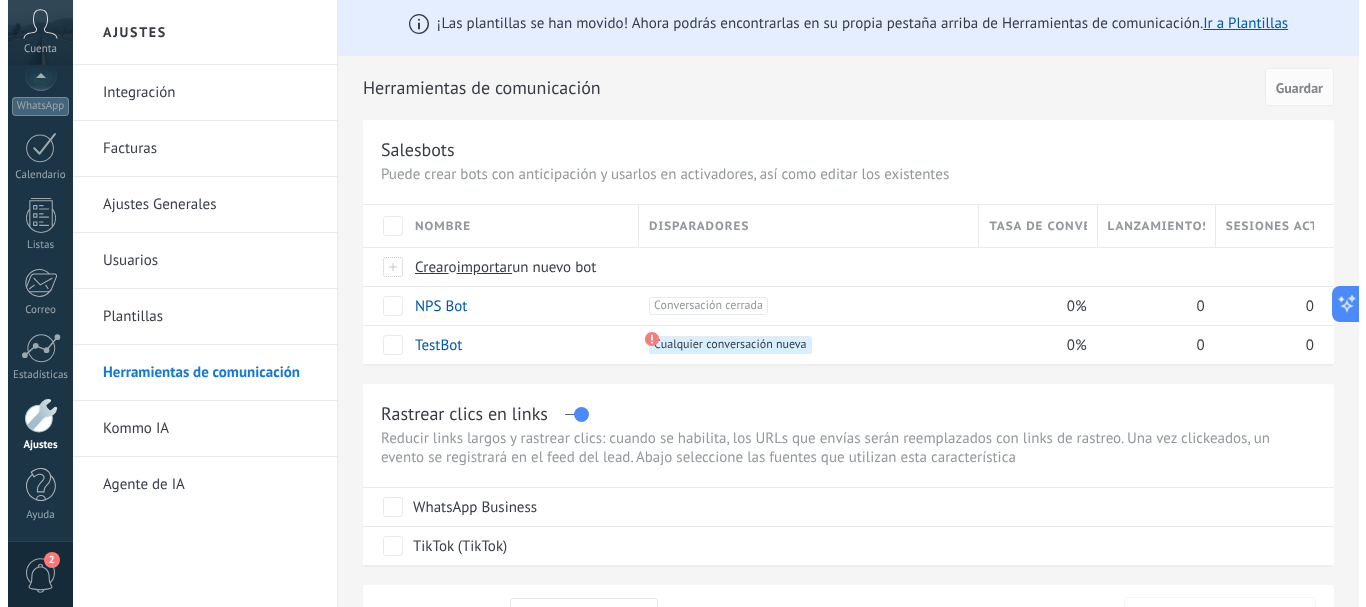 scroll, scrollTop: 0, scrollLeft: 0, axis: both 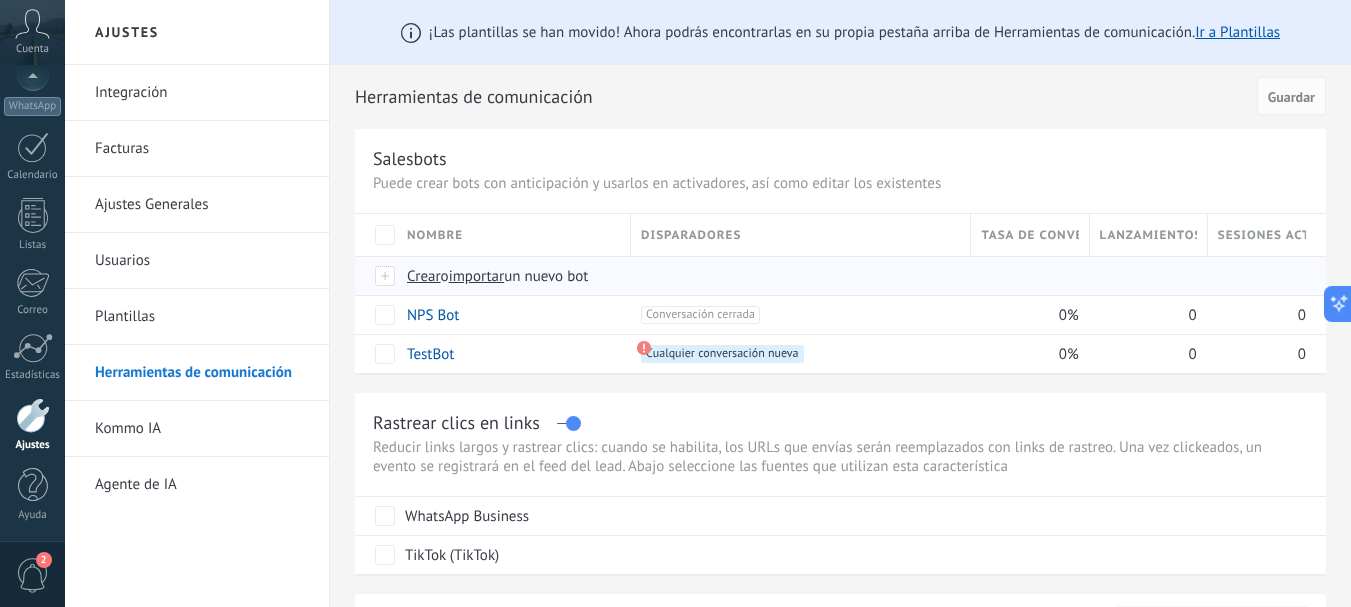 click on "Crear" at bounding box center (424, 276) 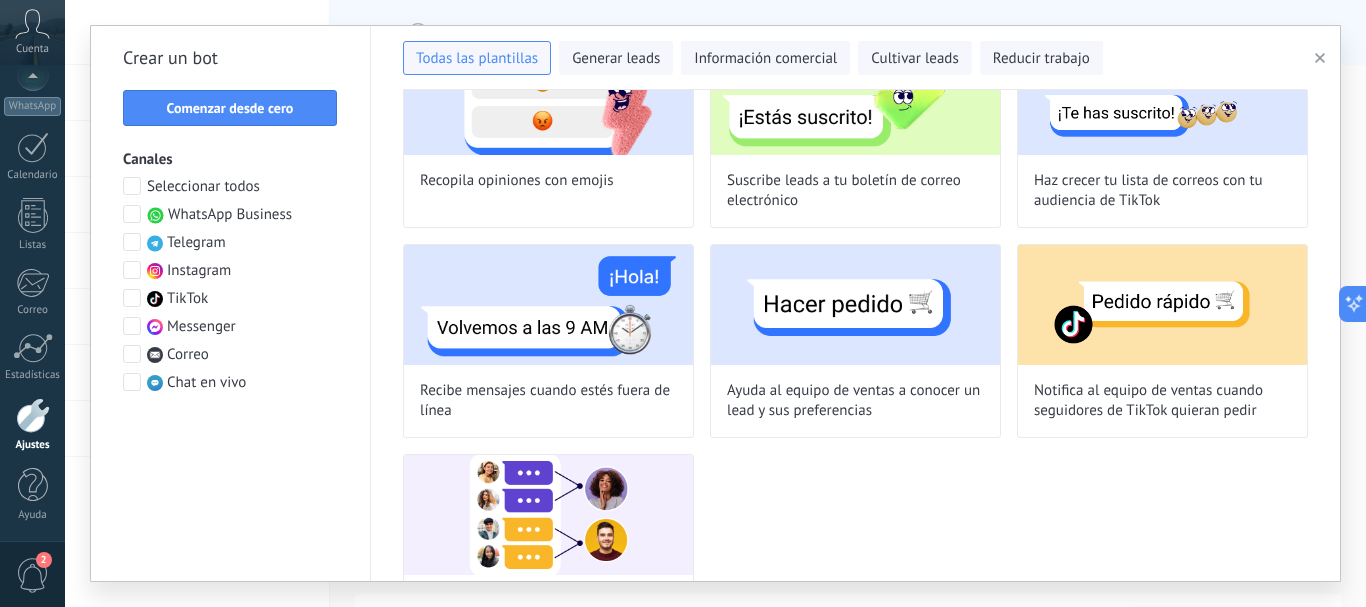 scroll, scrollTop: 1683, scrollLeft: 0, axis: vertical 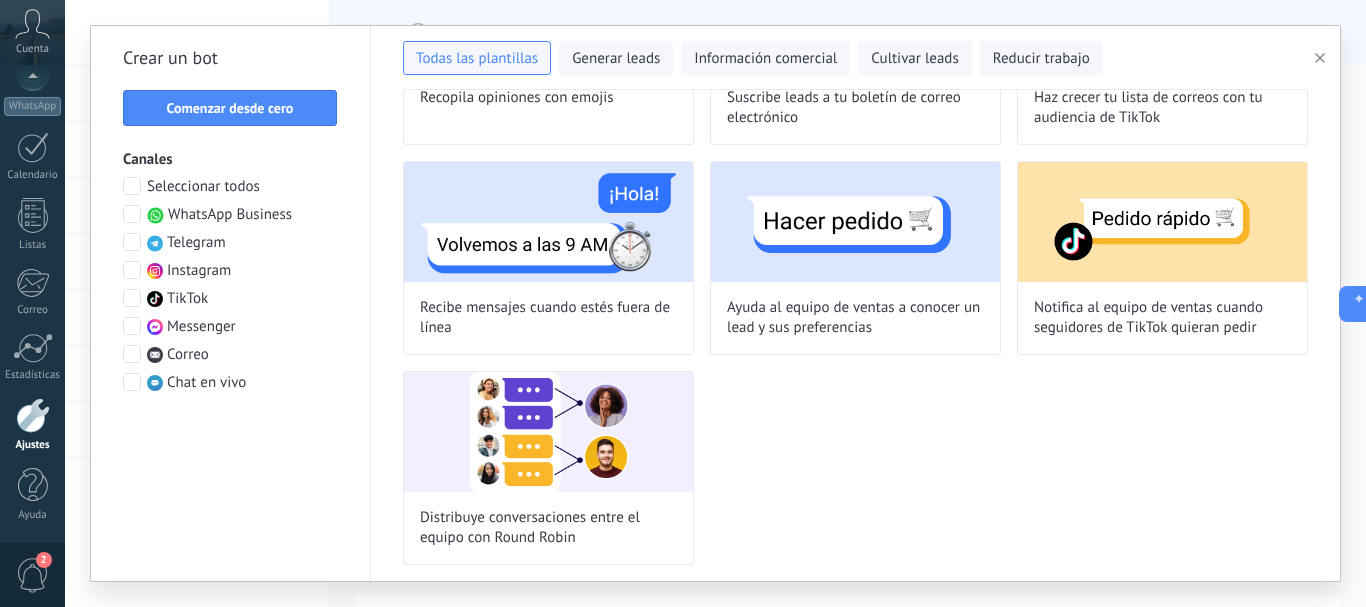 click at bounding box center (132, 214) 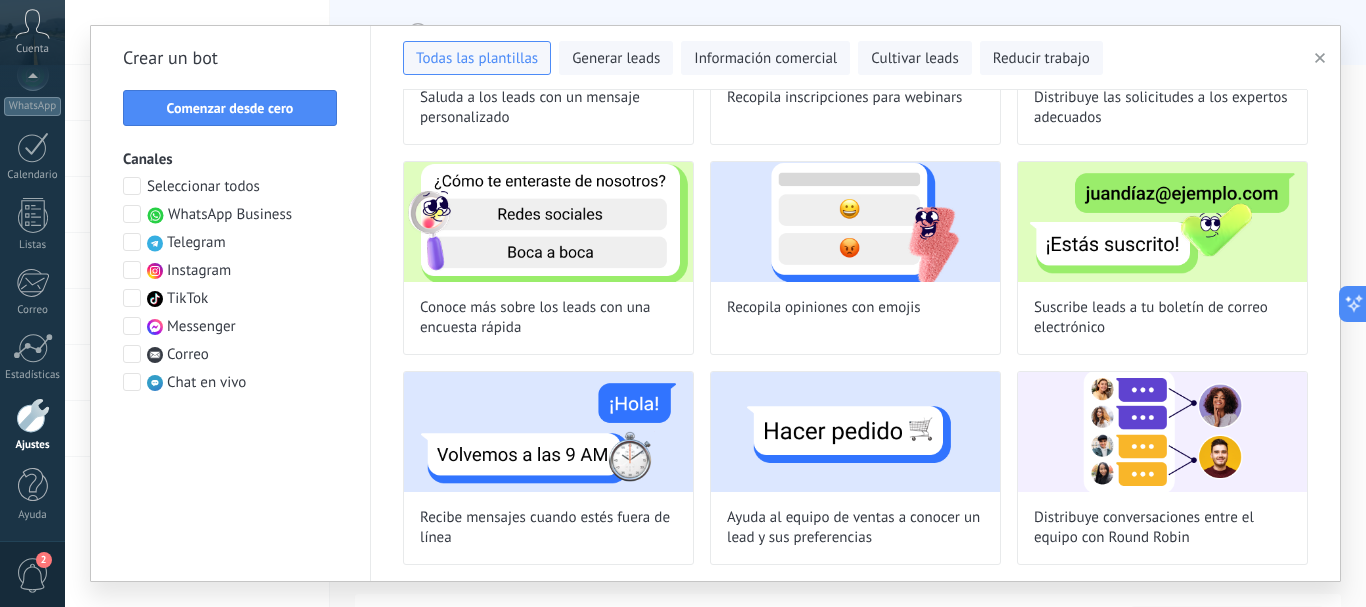 scroll, scrollTop: 633, scrollLeft: 0, axis: vertical 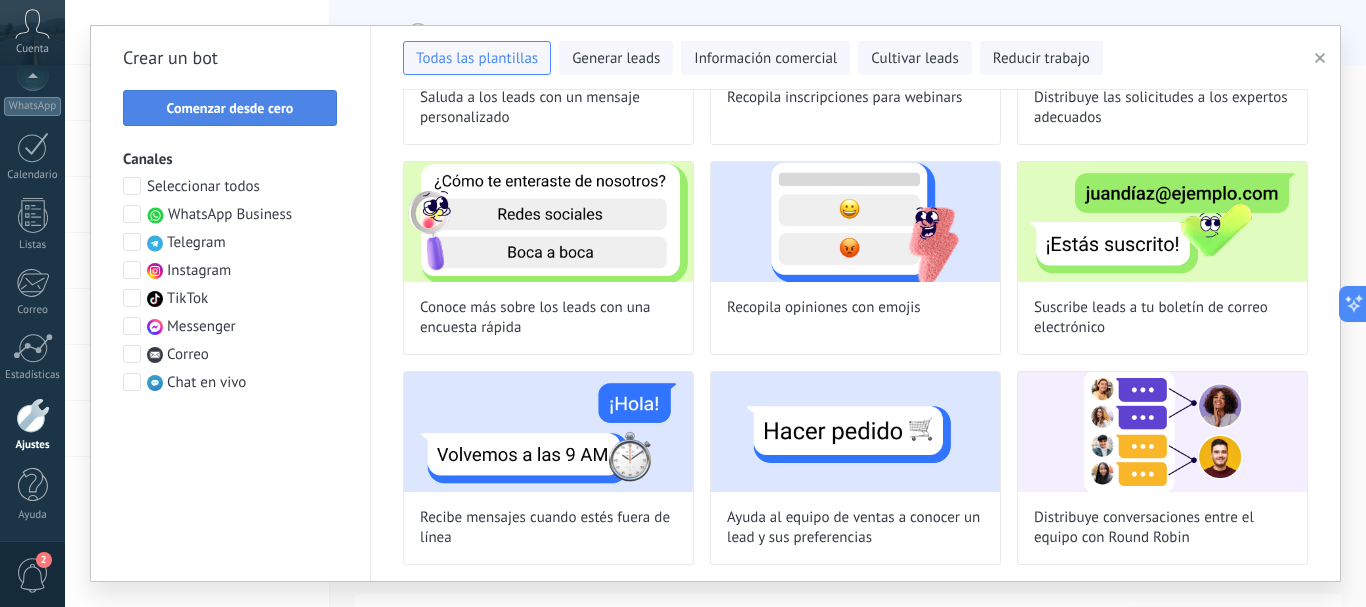 click on "Comenzar desde cero" at bounding box center [230, 108] 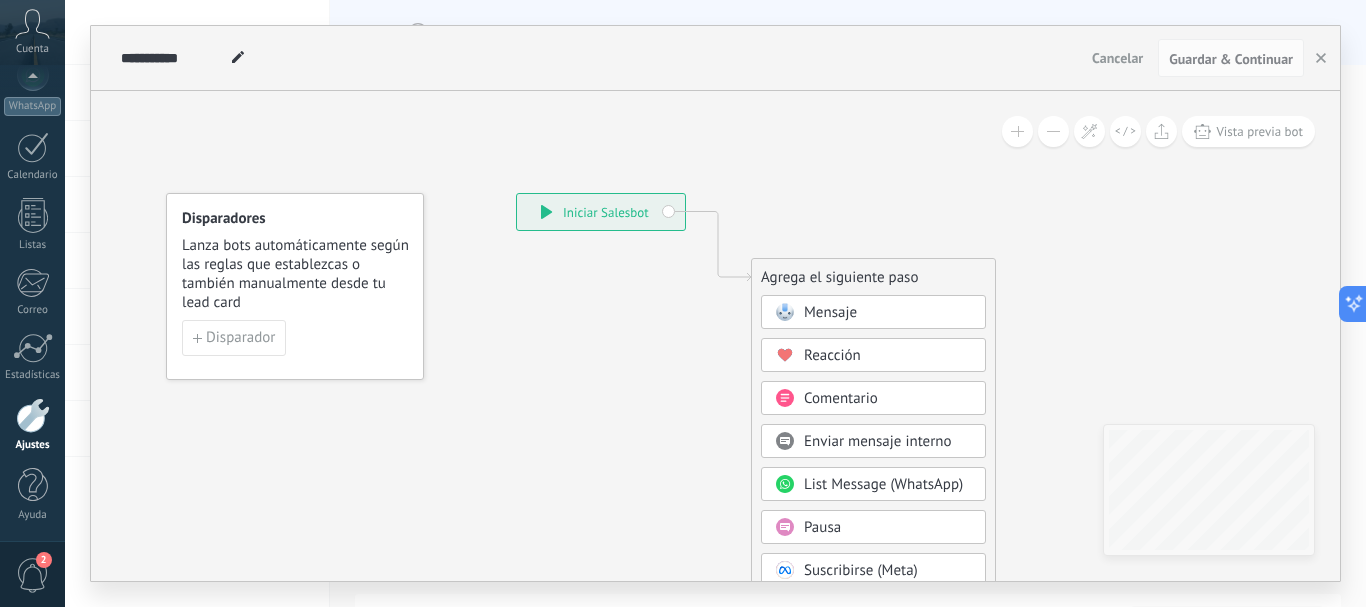 click on "**********" at bounding box center (601, 212) 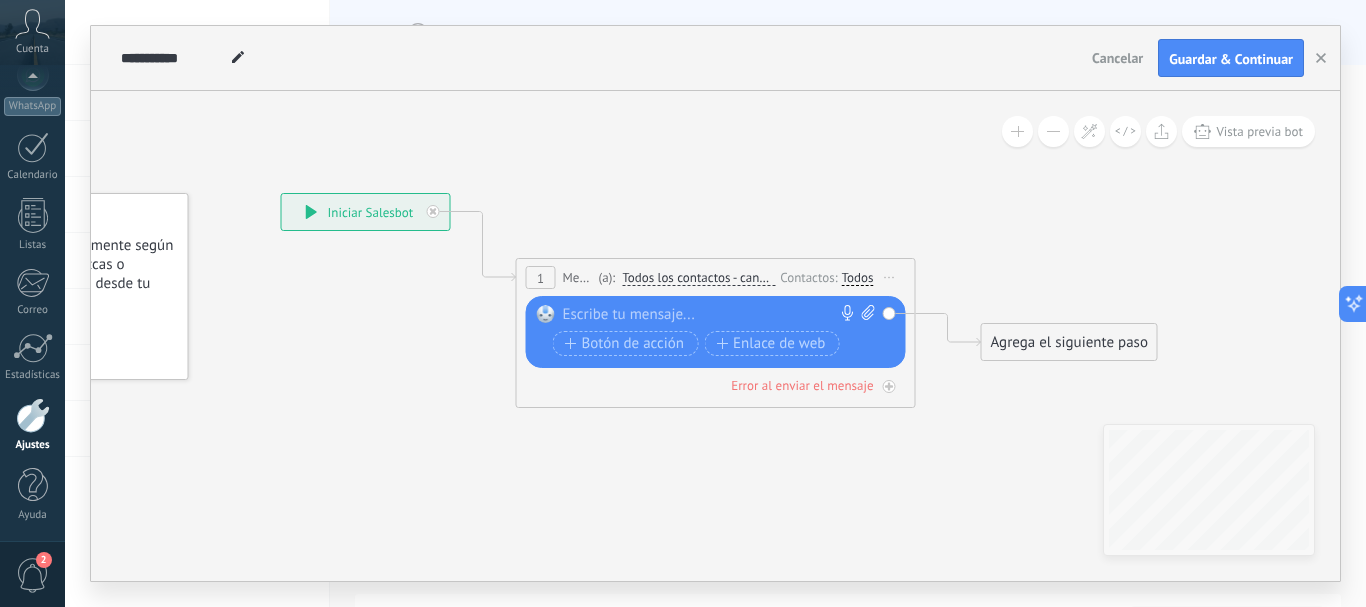 click at bounding box center [711, 315] 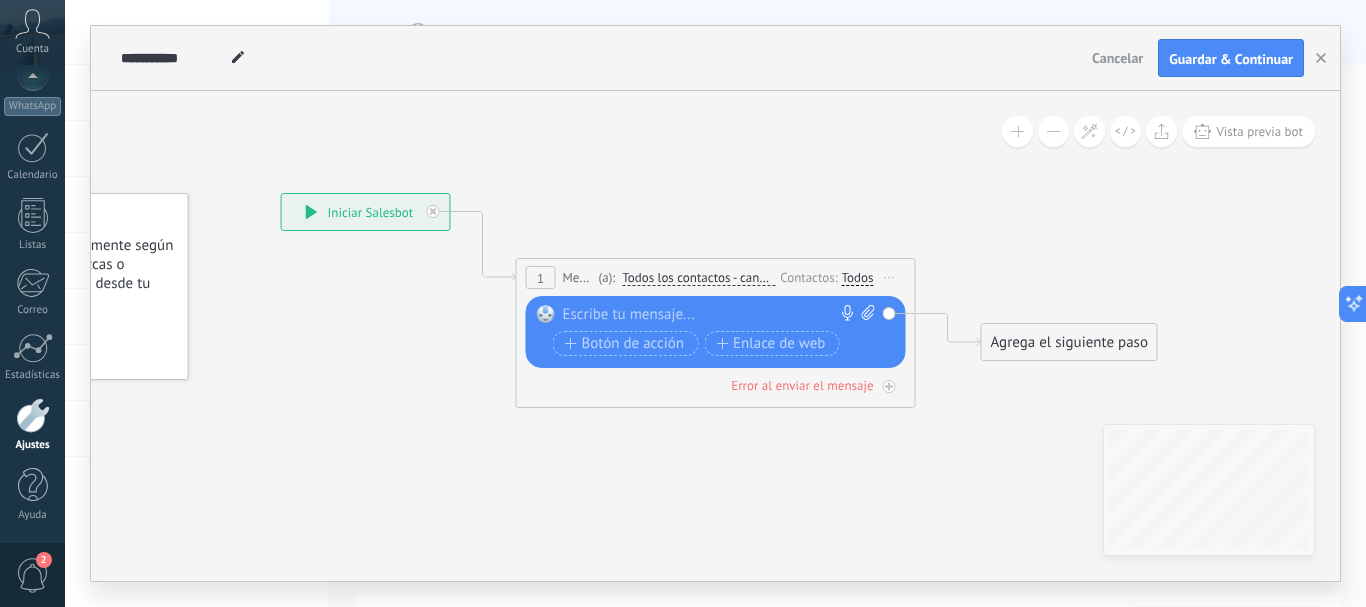 type 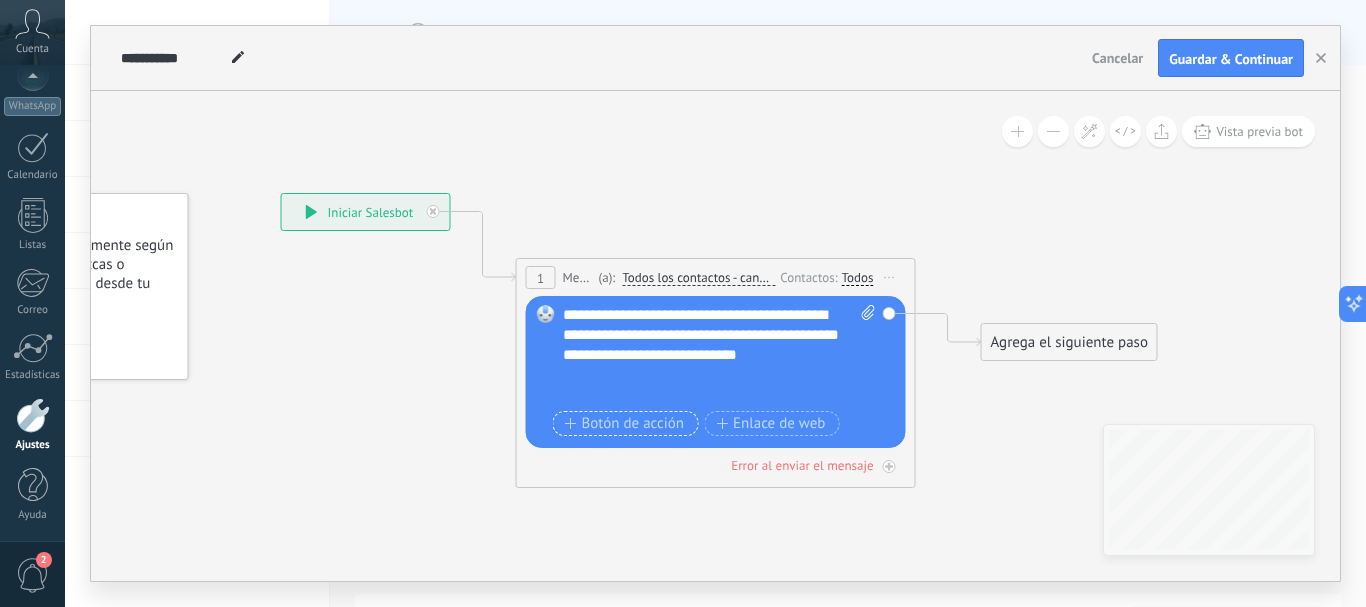 click on "Botón de acción" at bounding box center (625, 424) 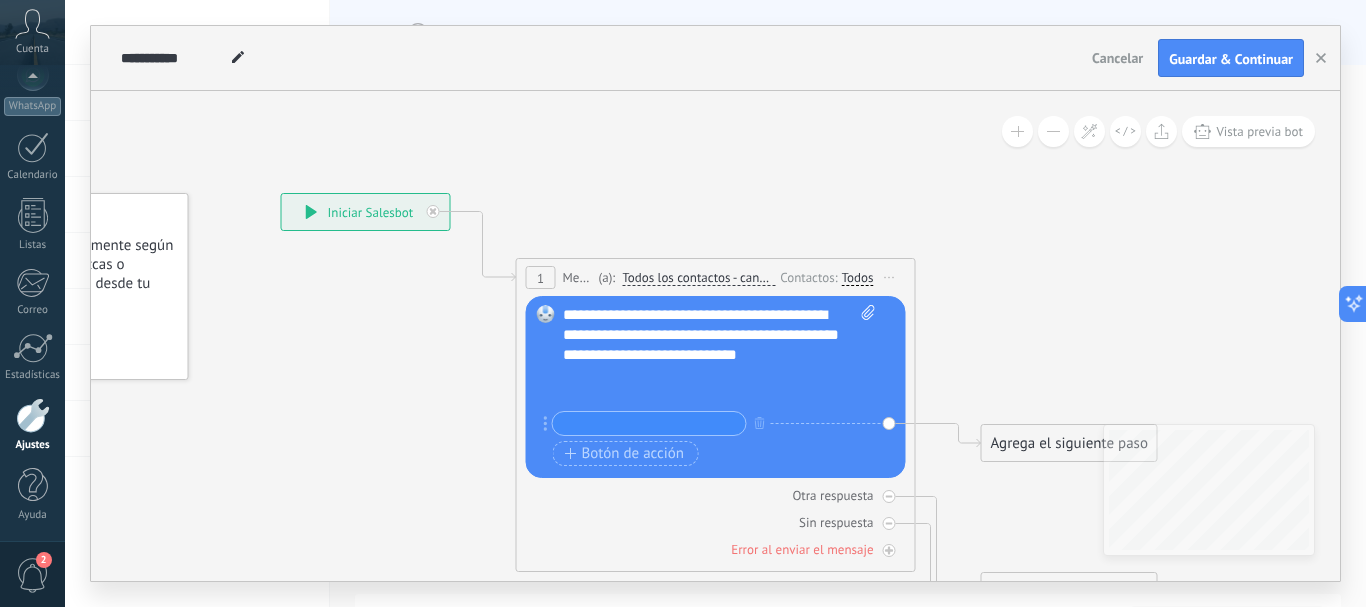 click at bounding box center [649, 423] 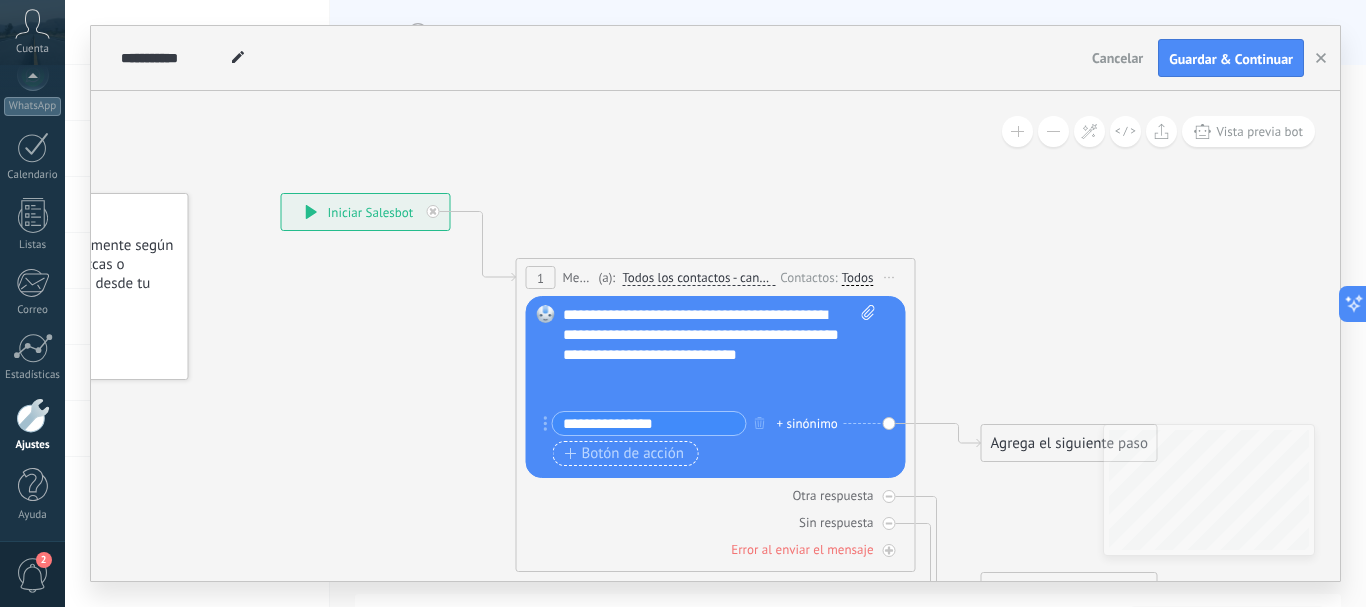 type on "**********" 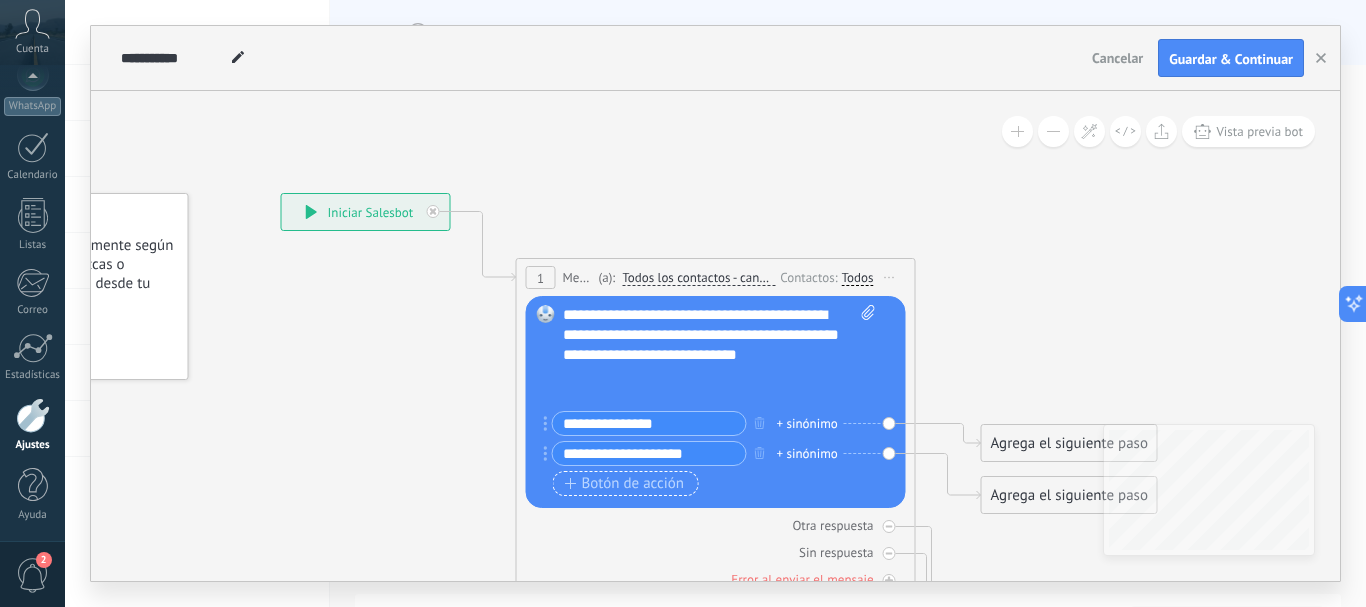 type on "**********" 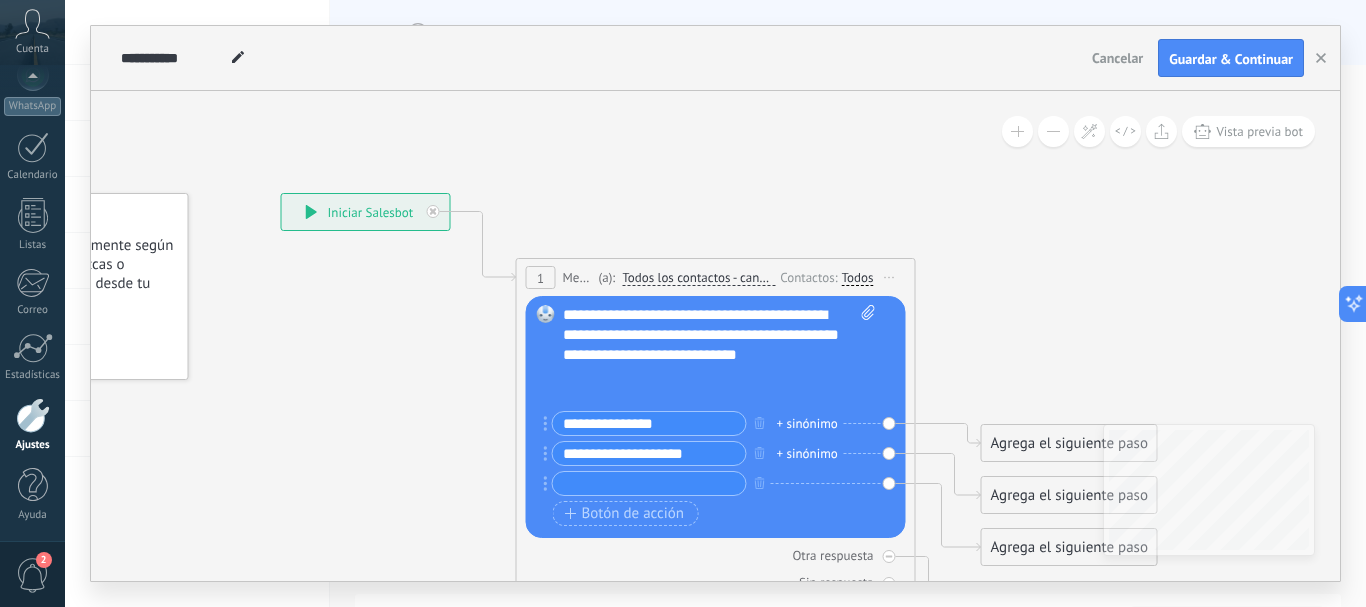 click on "**********" at bounding box center [649, 453] 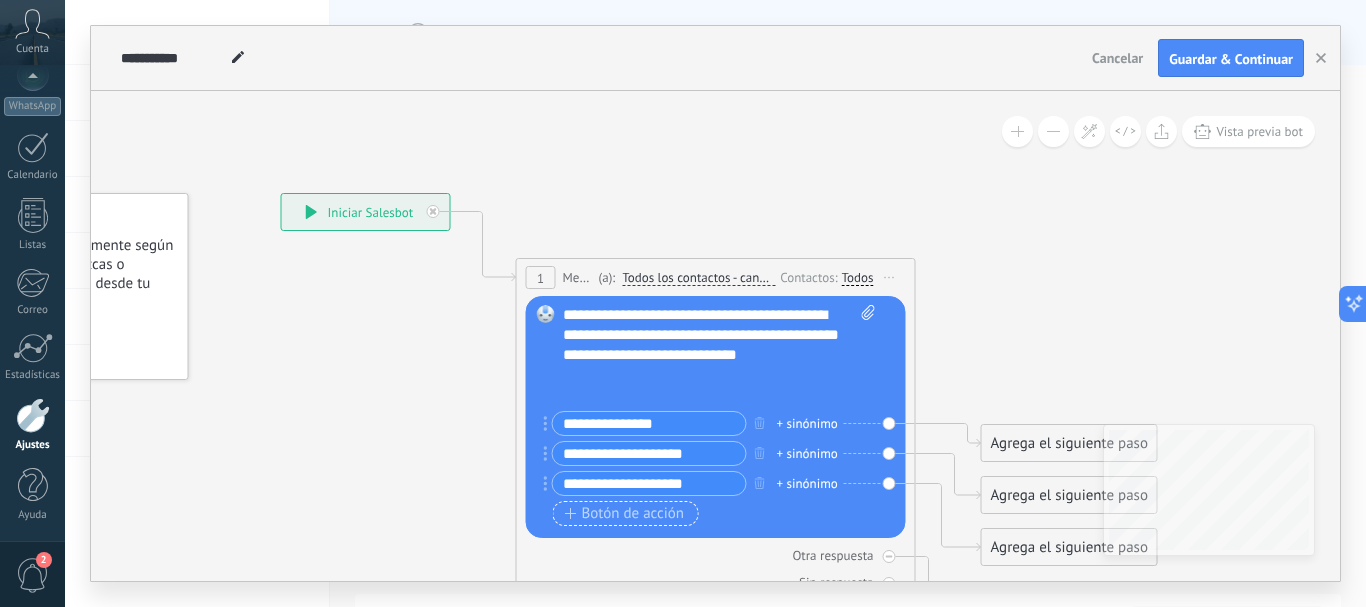 type on "**********" 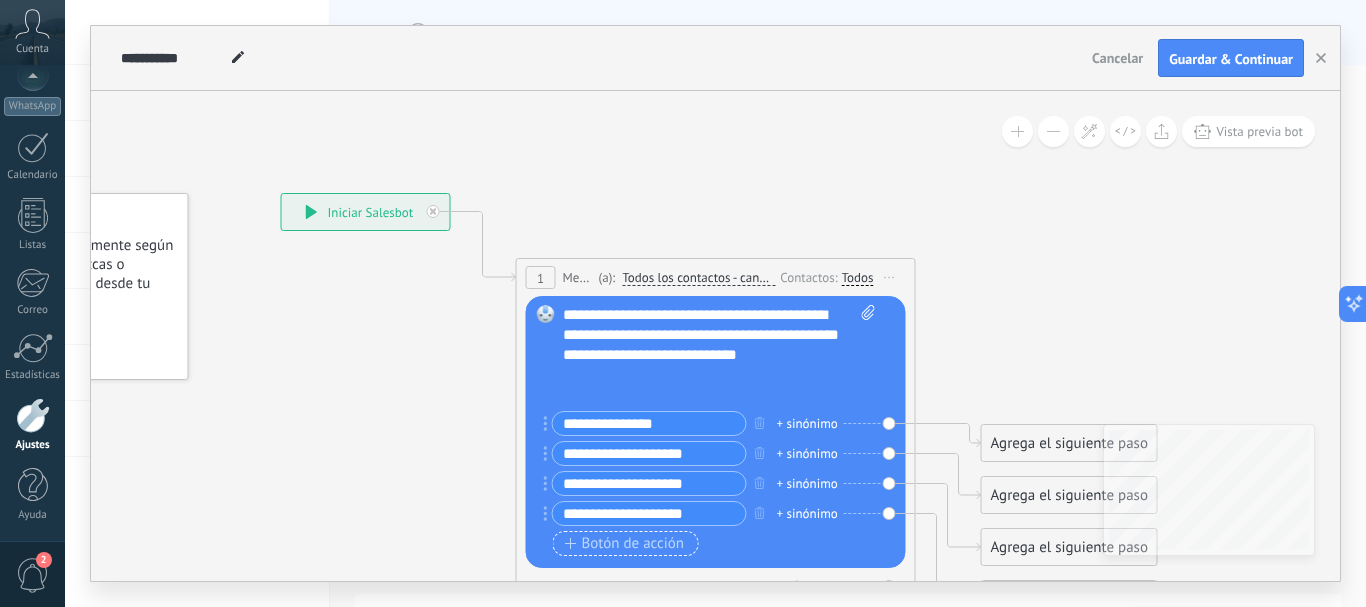 type on "**********" 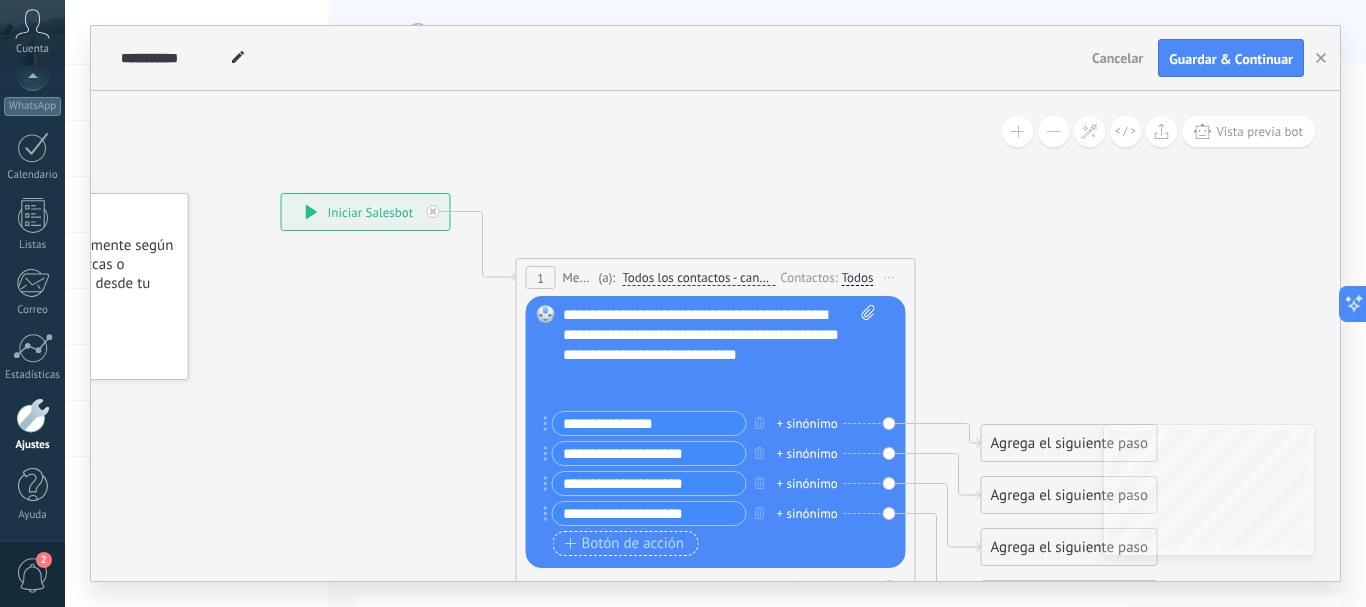 click 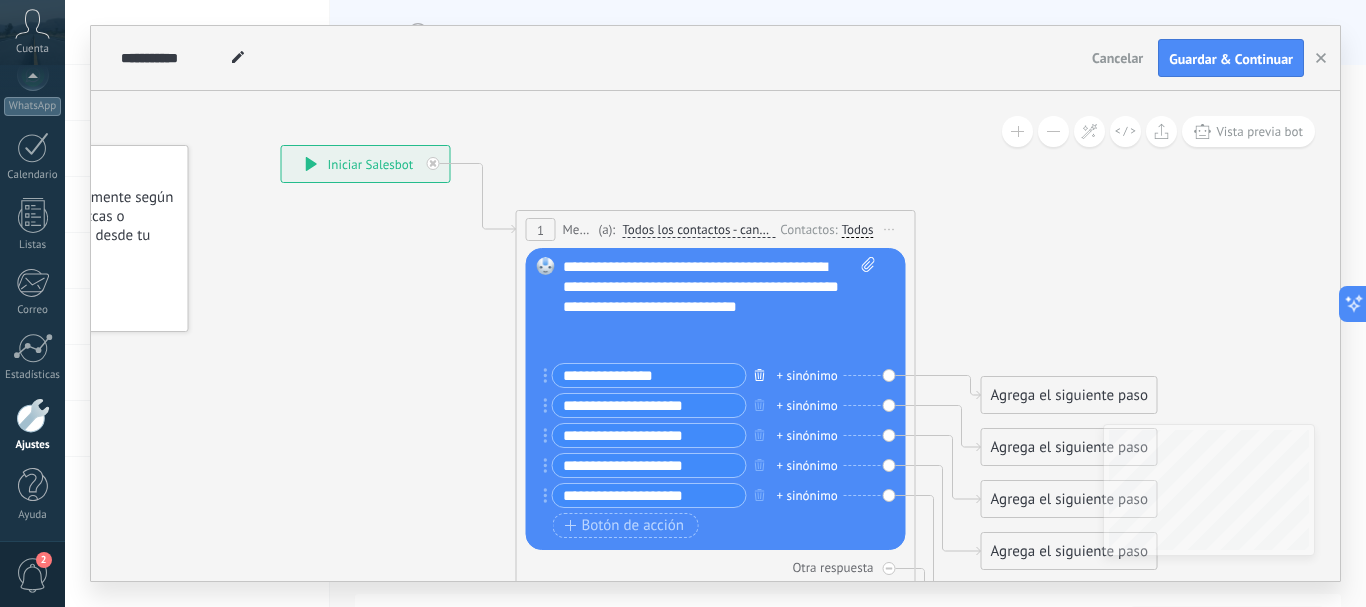 type on "**********" 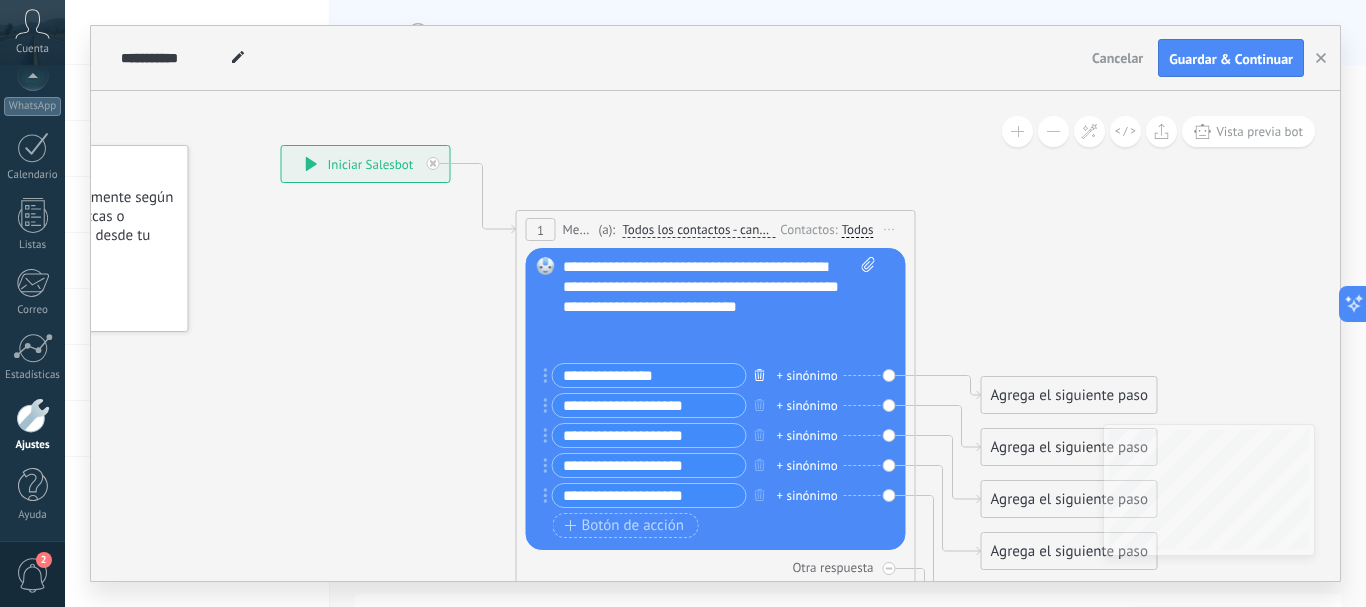 click 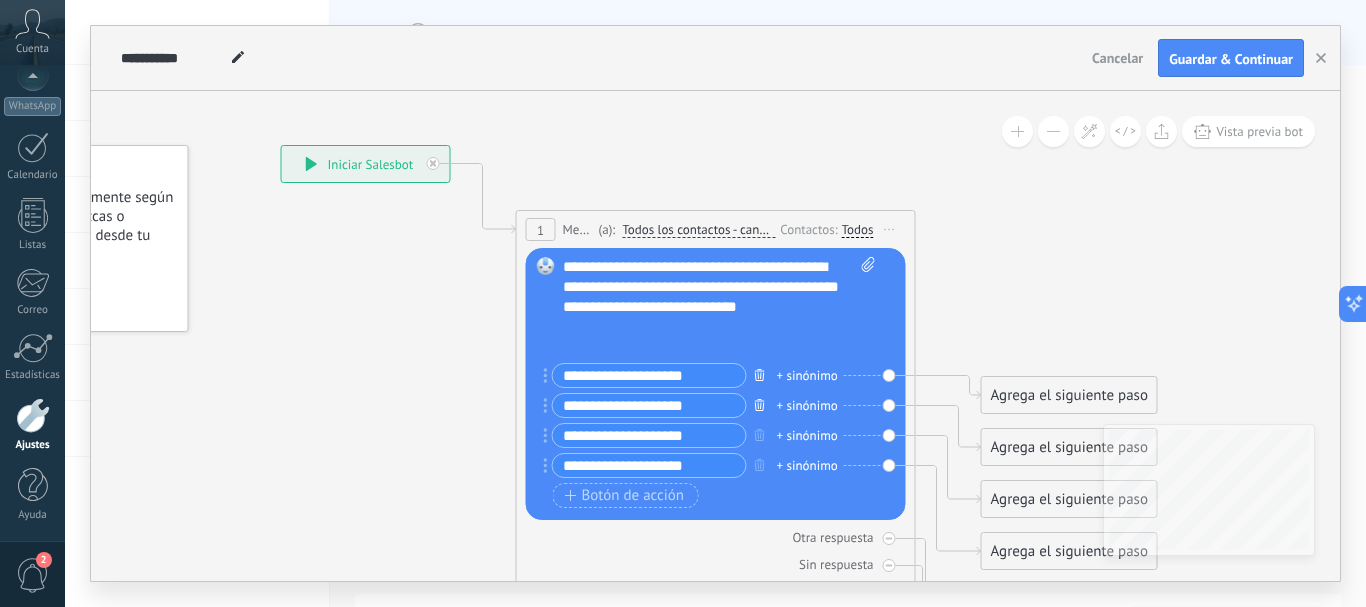 click at bounding box center (760, 374) 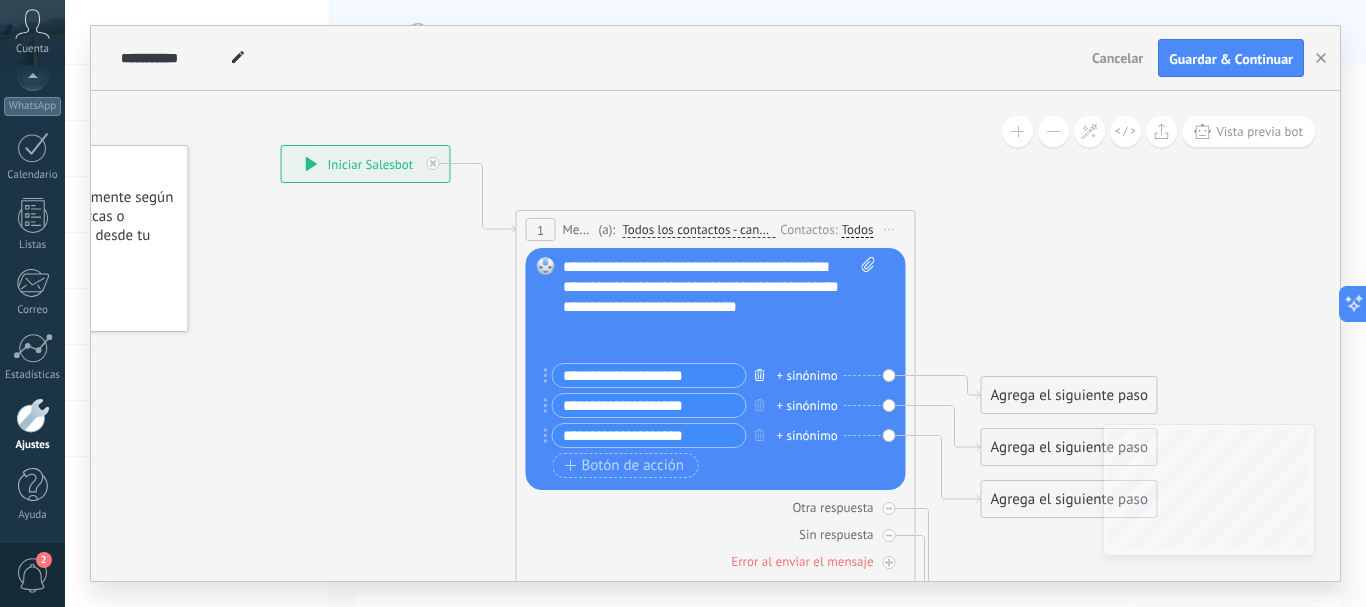 click 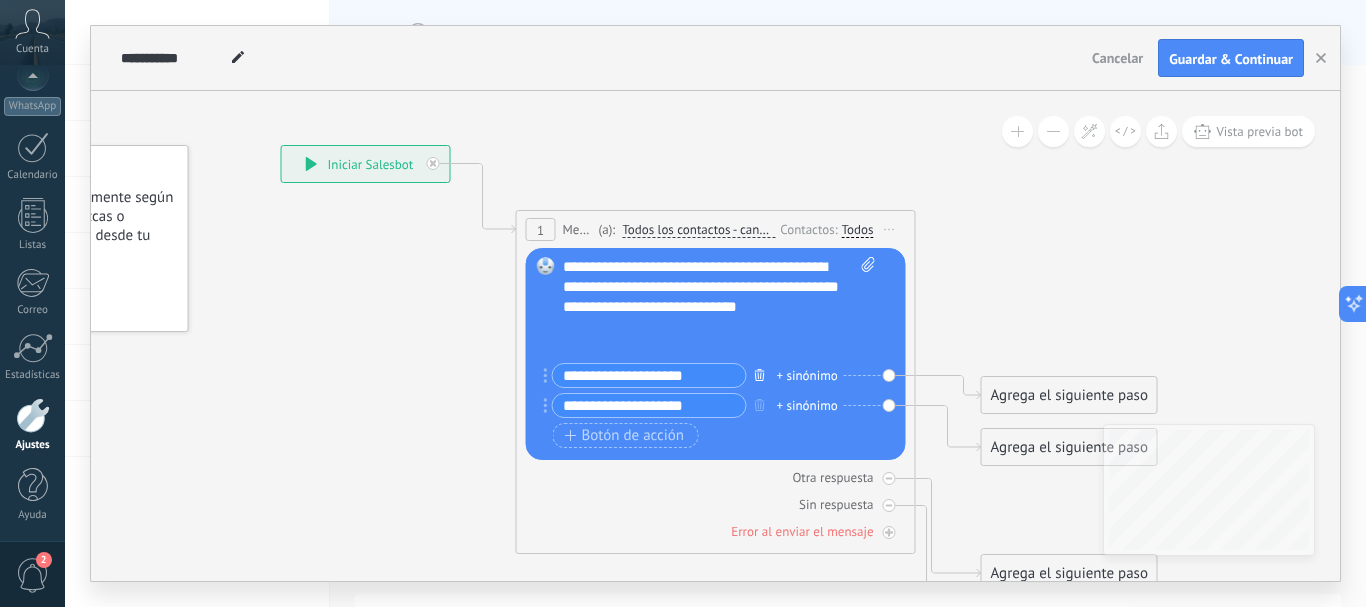 click 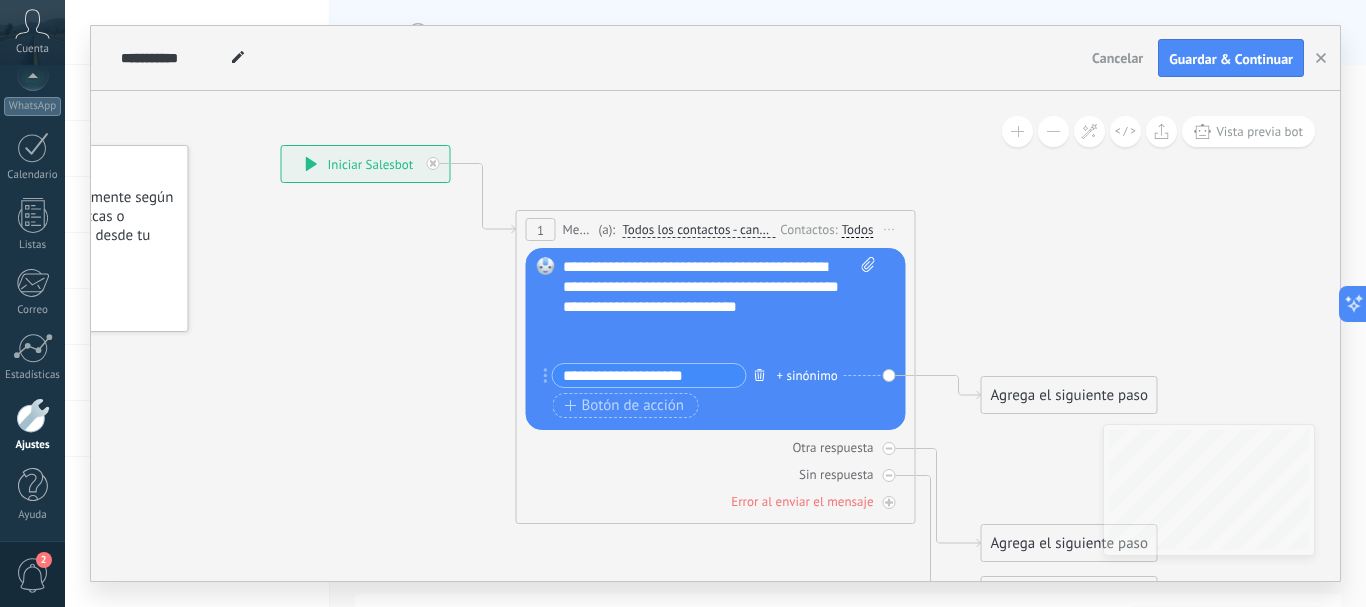 click 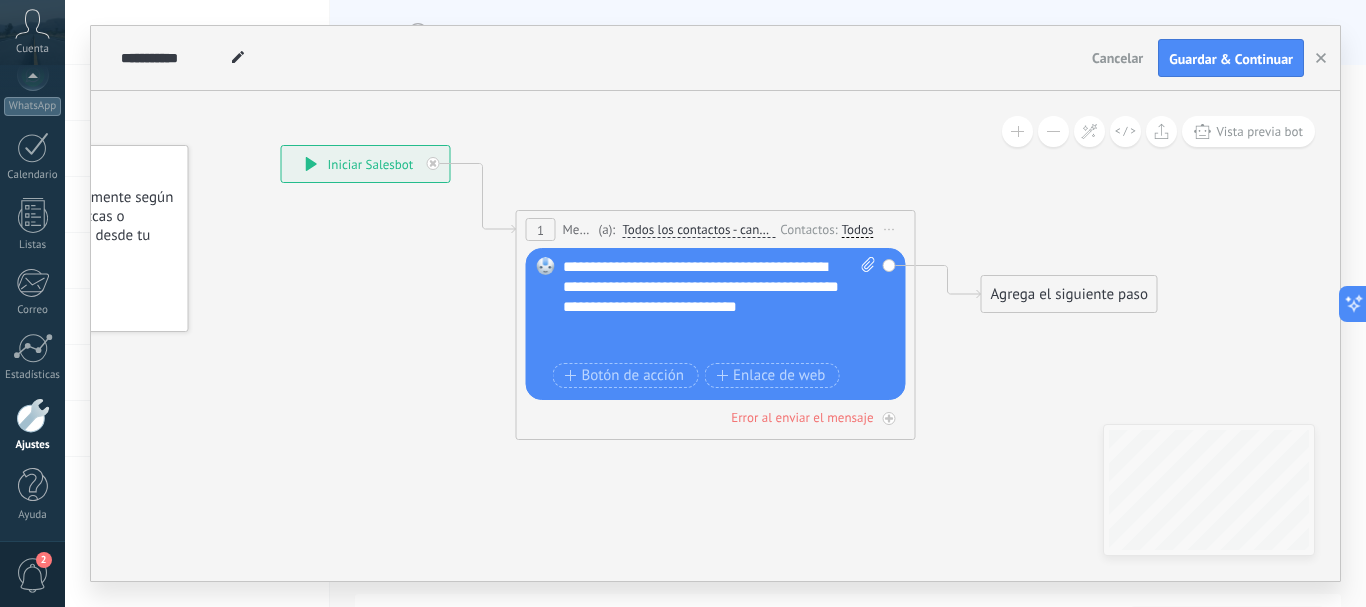 click on "**********" at bounding box center [702, 307] 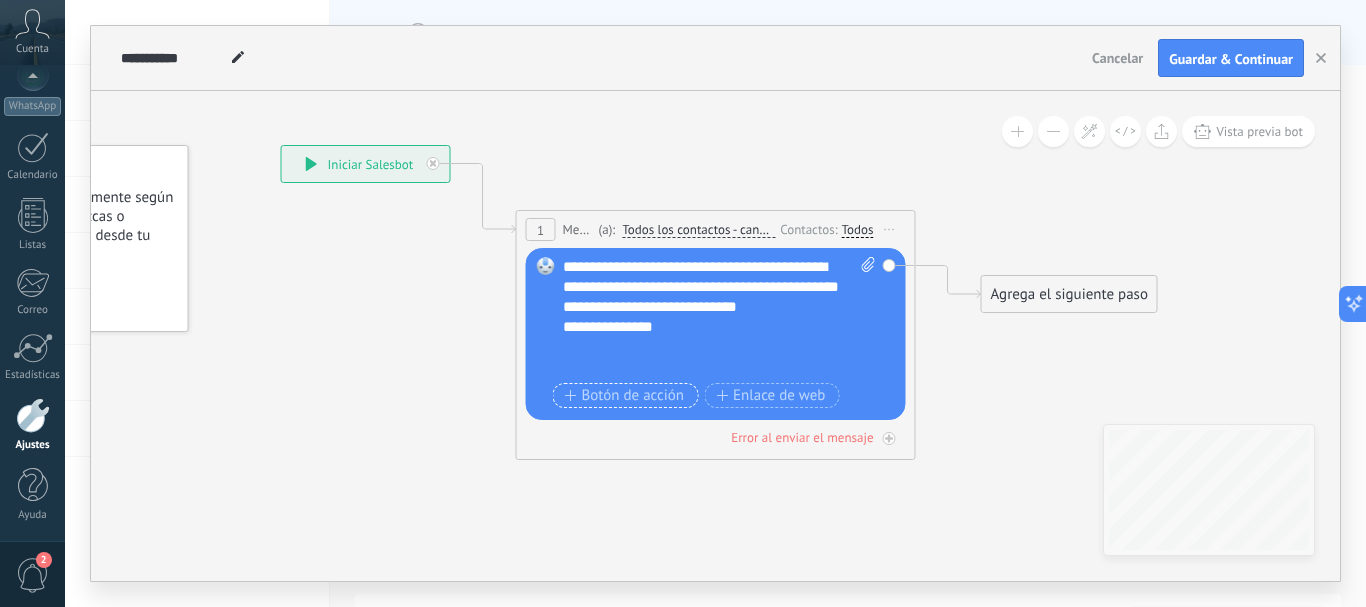click on "Botón de acción" at bounding box center (625, 396) 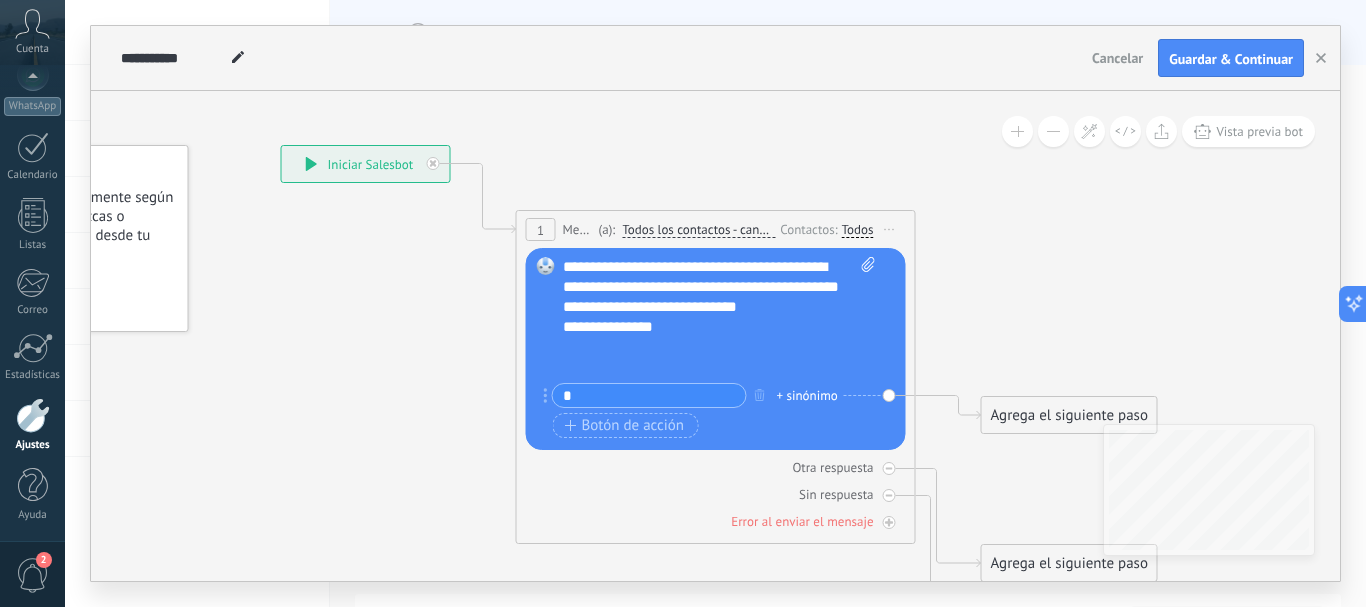 type on "*" 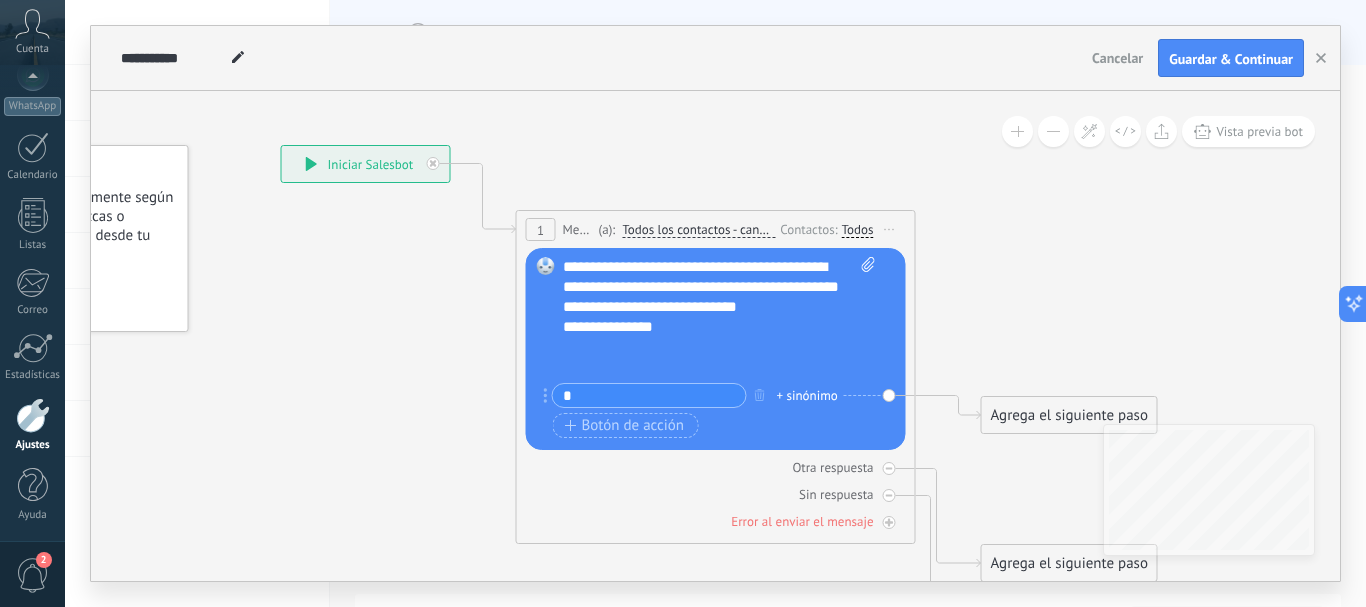 click on "Botón de acción
Enlace de web" at bounding box center [714, 425] 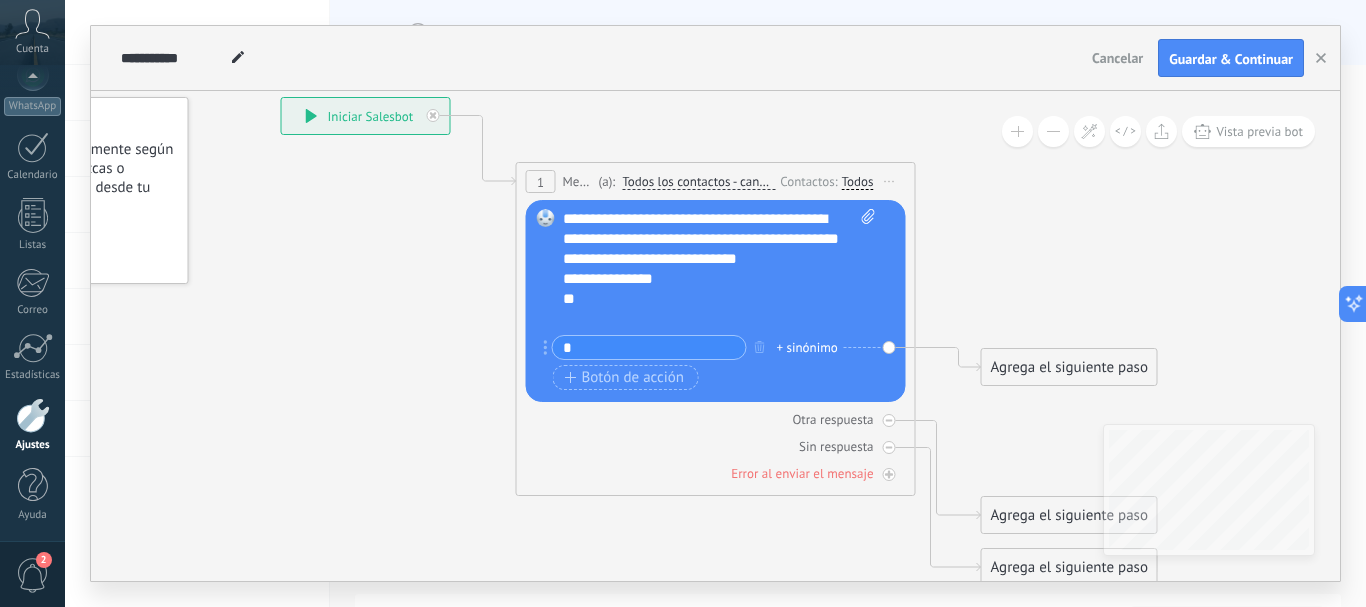 click on "Agrega el siguiente paso" at bounding box center (1069, 367) 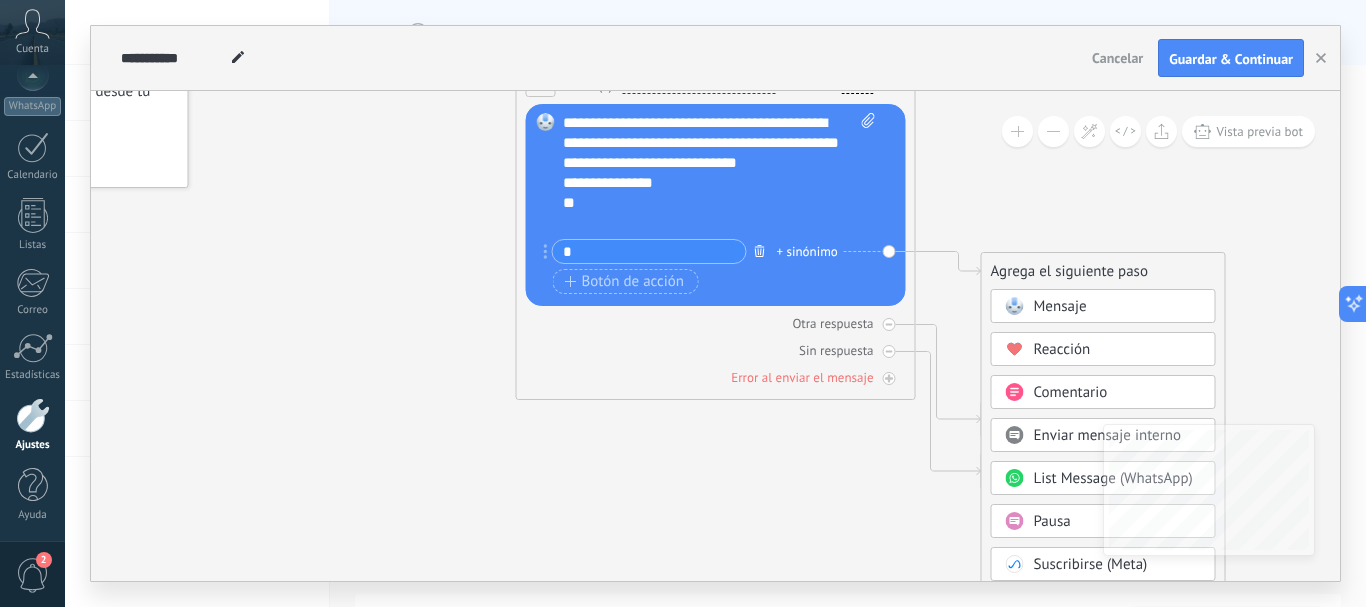 click at bounding box center [760, 250] 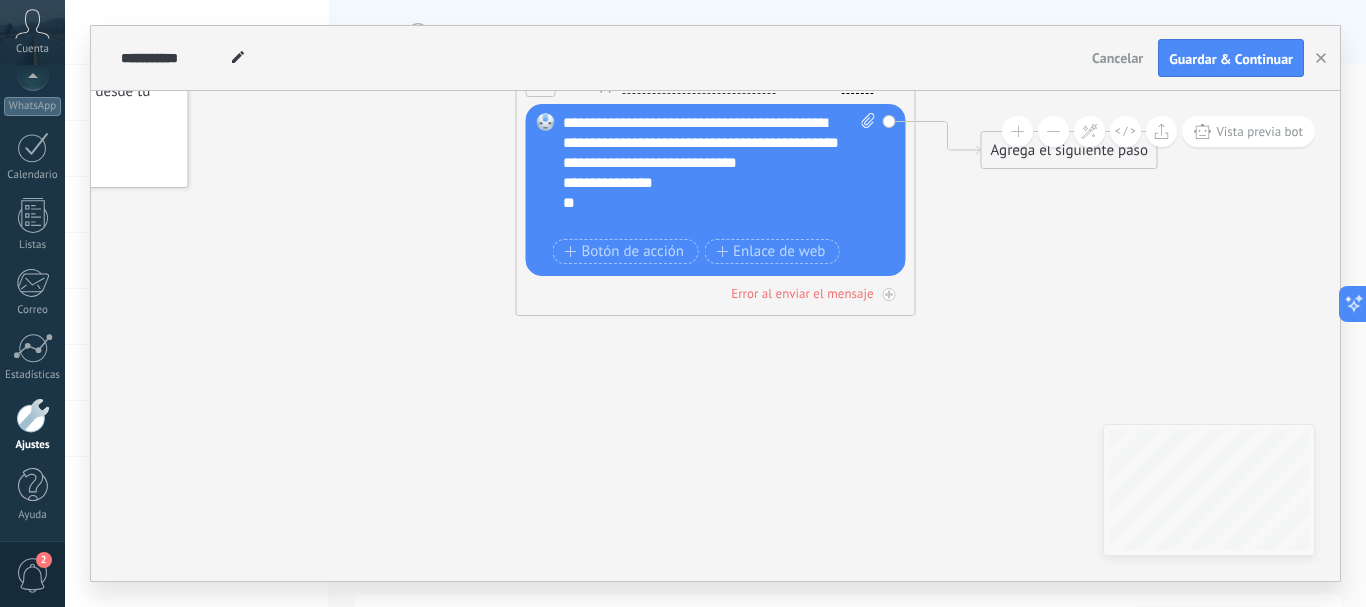 click on "**" at bounding box center (702, 203) 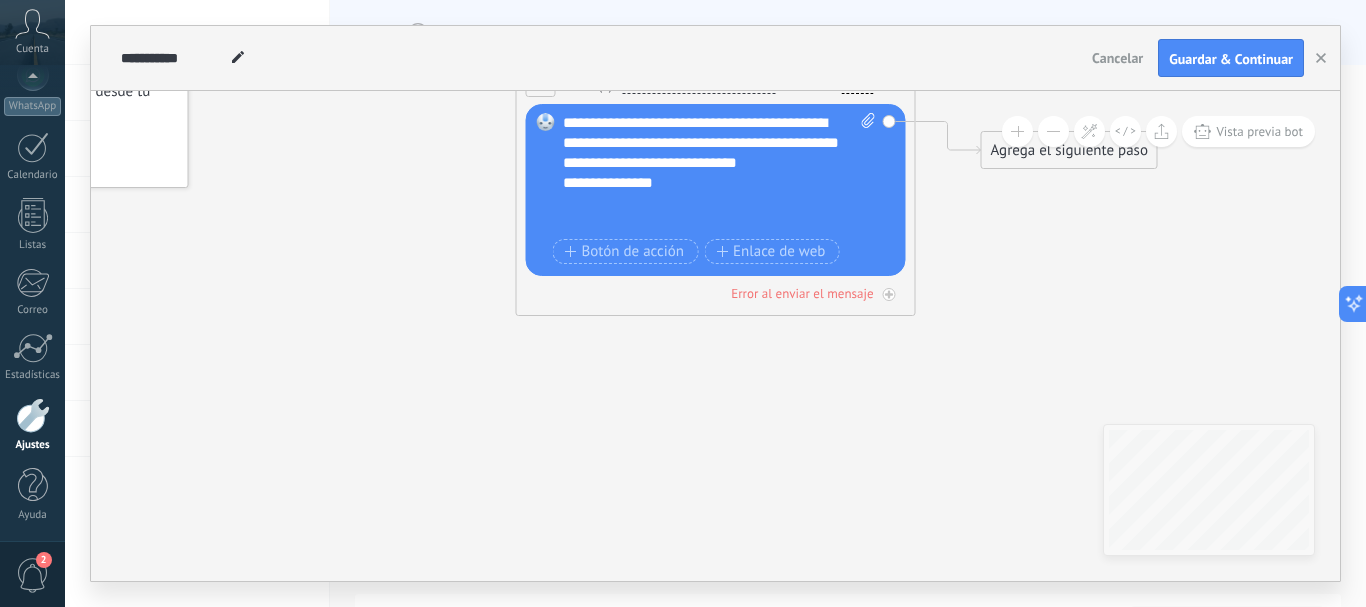 click on "**********" at bounding box center (702, 183) 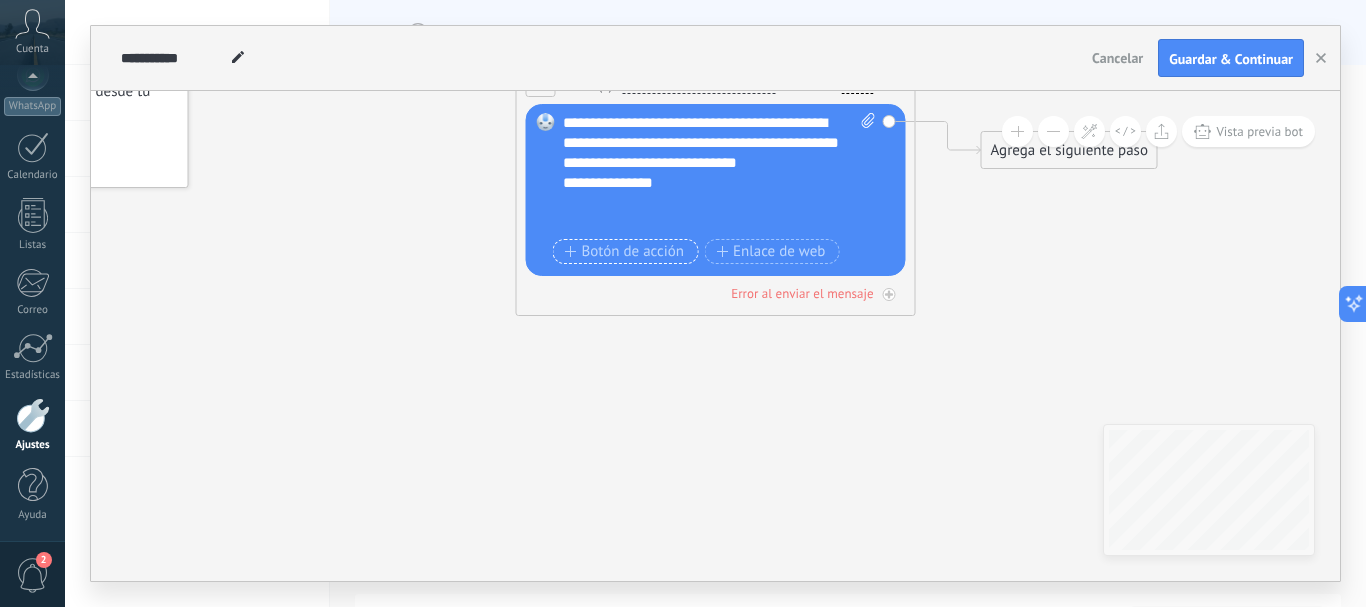 click on "Botón de acción" at bounding box center (625, 252) 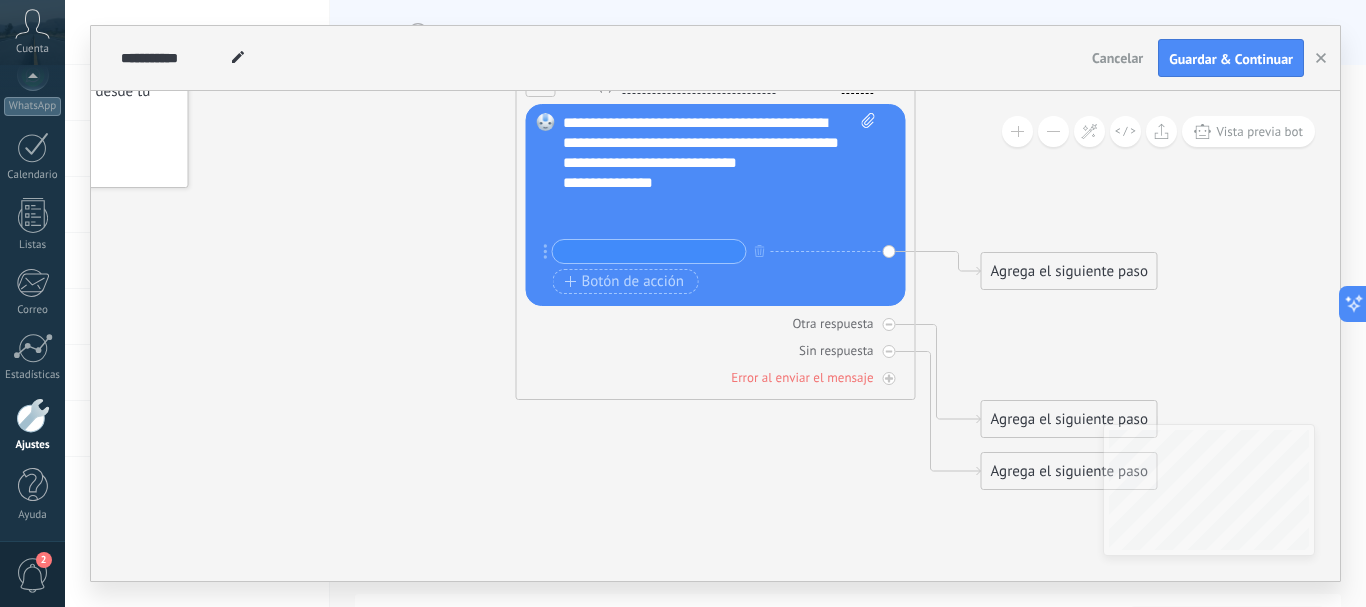 click at bounding box center [649, 251] 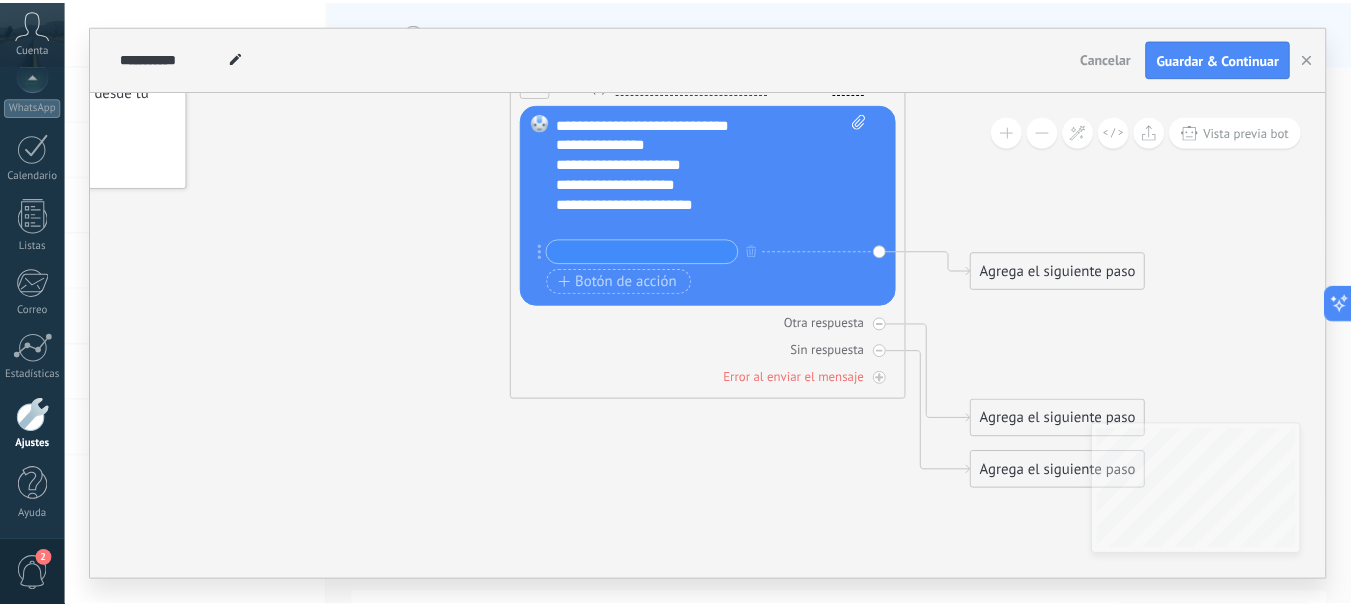 scroll, scrollTop: 59, scrollLeft: 0, axis: vertical 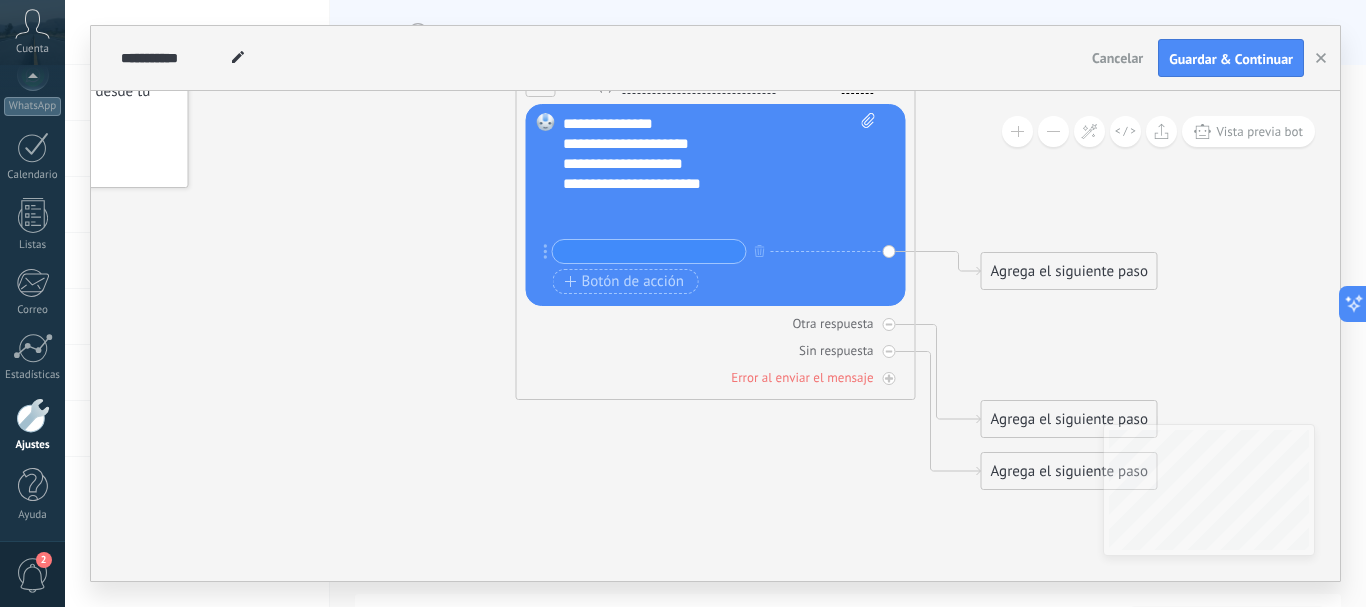 click at bounding box center (709, 204) 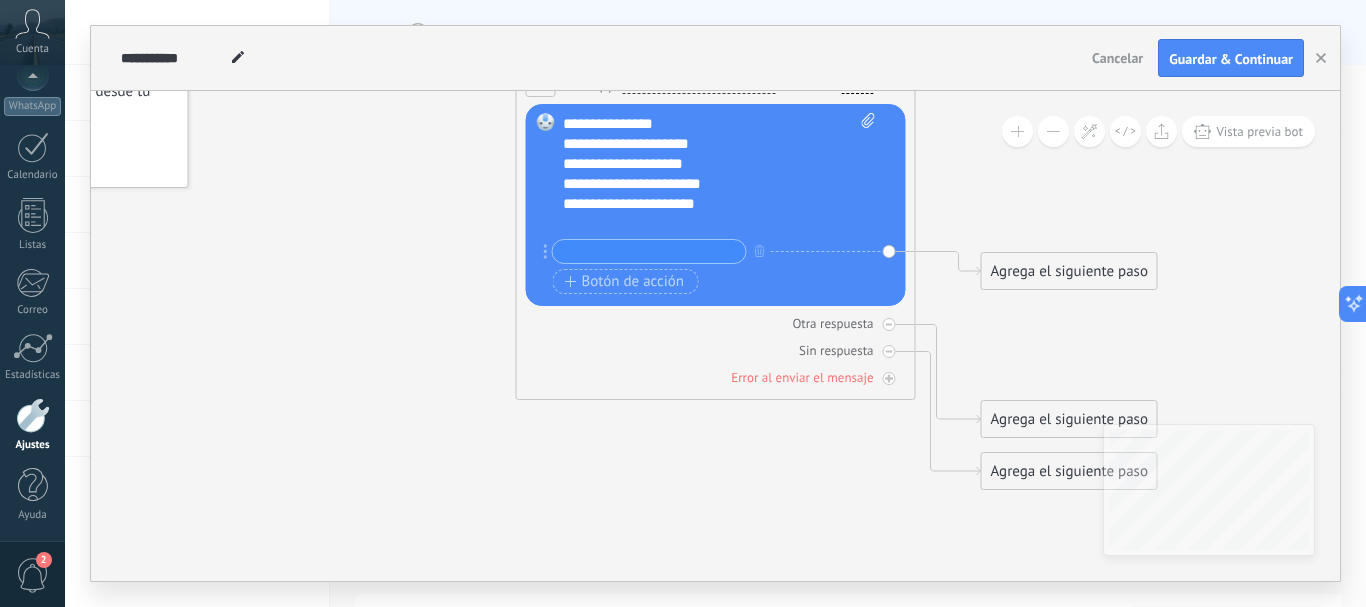 click at bounding box center [649, 251] 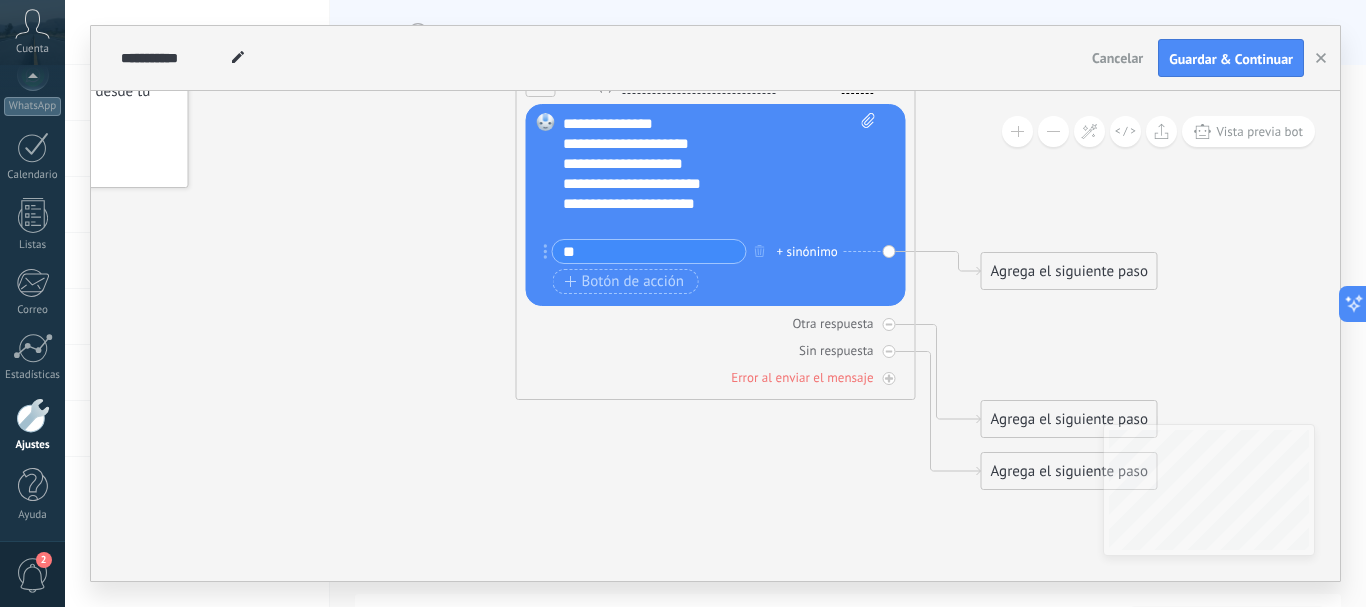 type on "*" 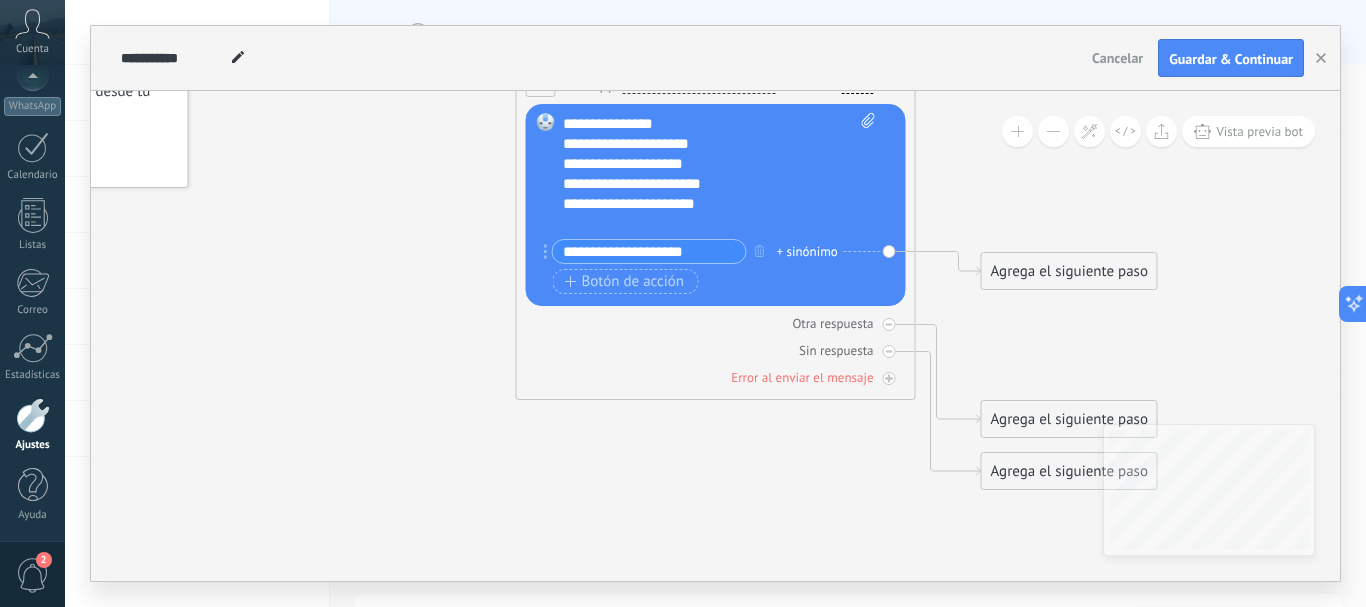 type on "**********" 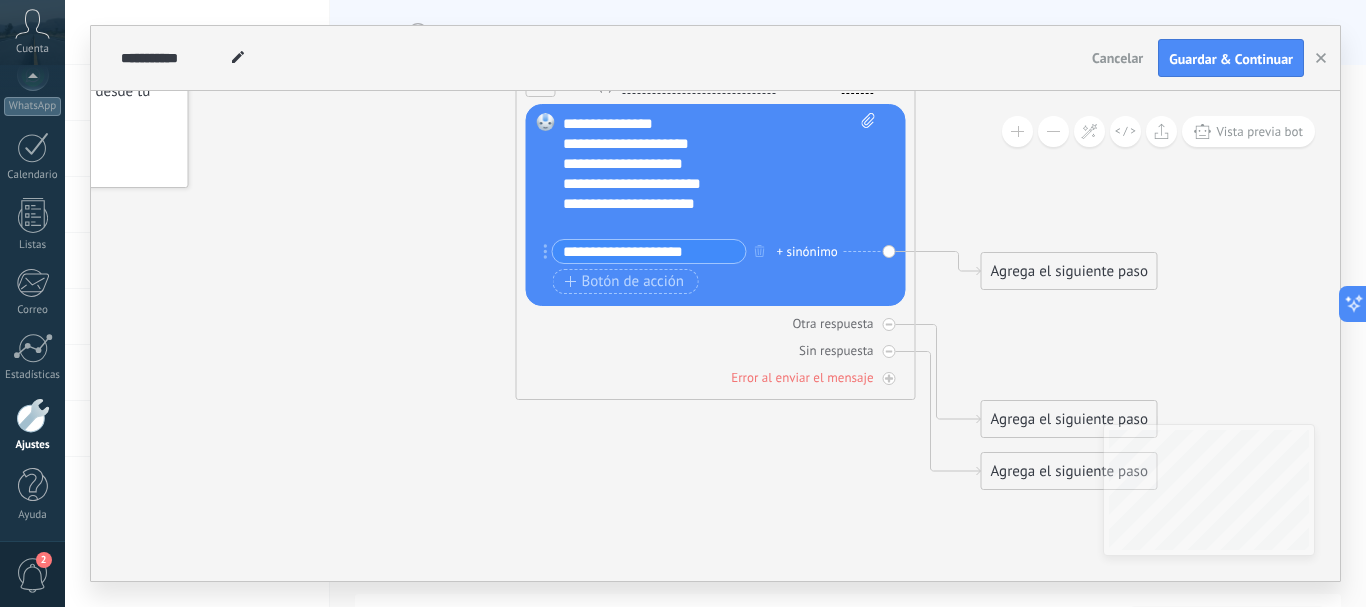 click on "Botón de acción
Enlace de web" at bounding box center (714, 281) 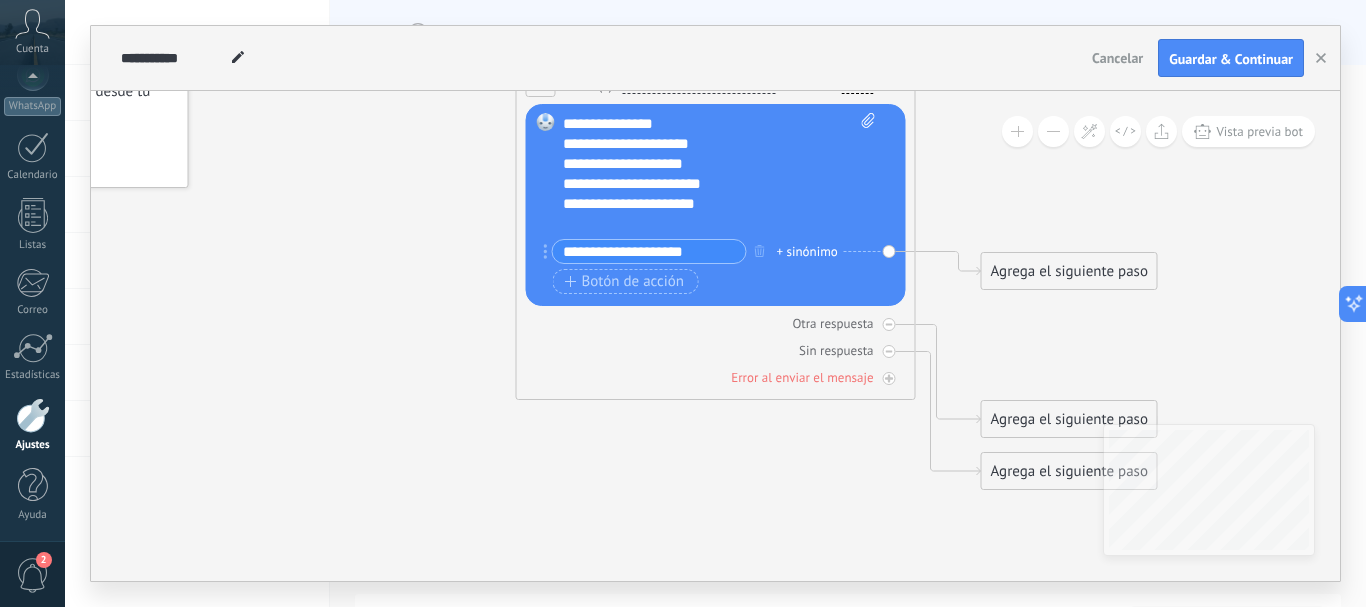 click on "Agrega el siguiente paso" at bounding box center (1069, 271) 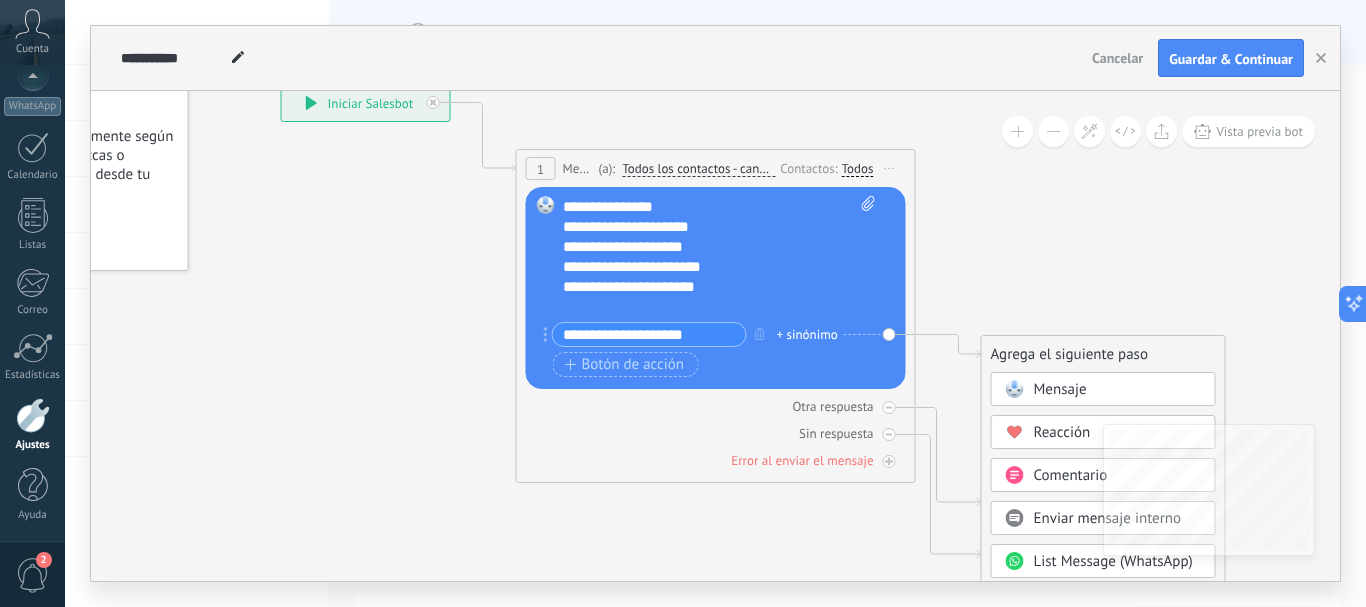 click 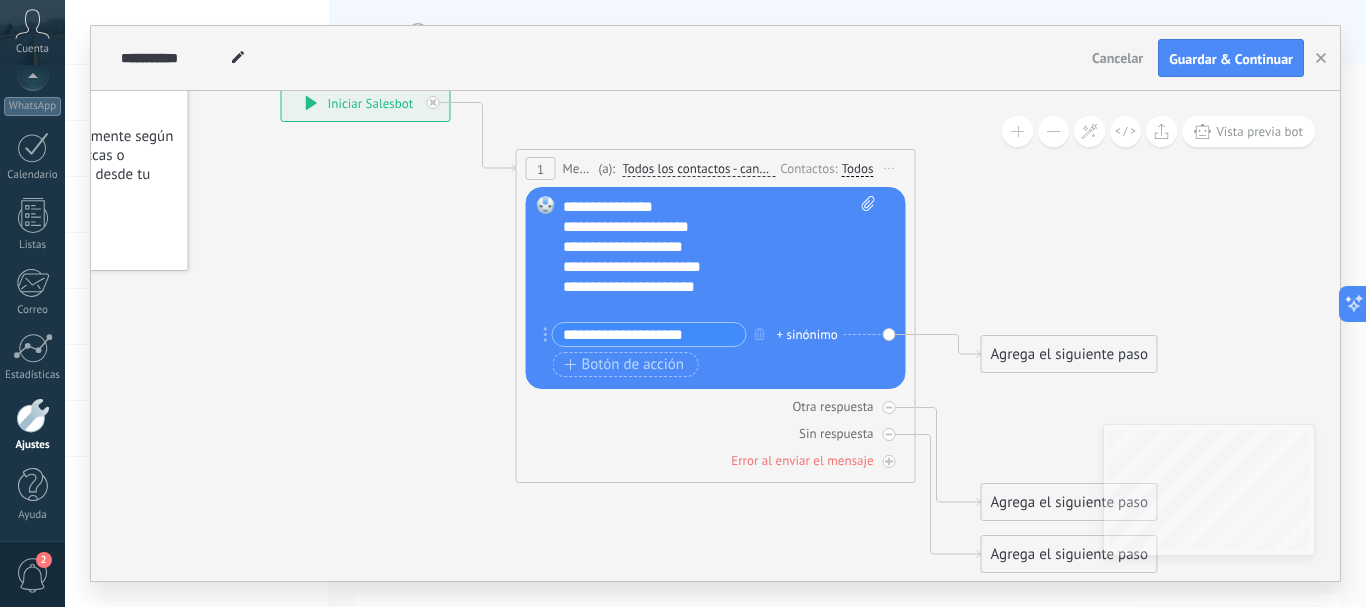 click on "Cancelar" at bounding box center [1117, 58] 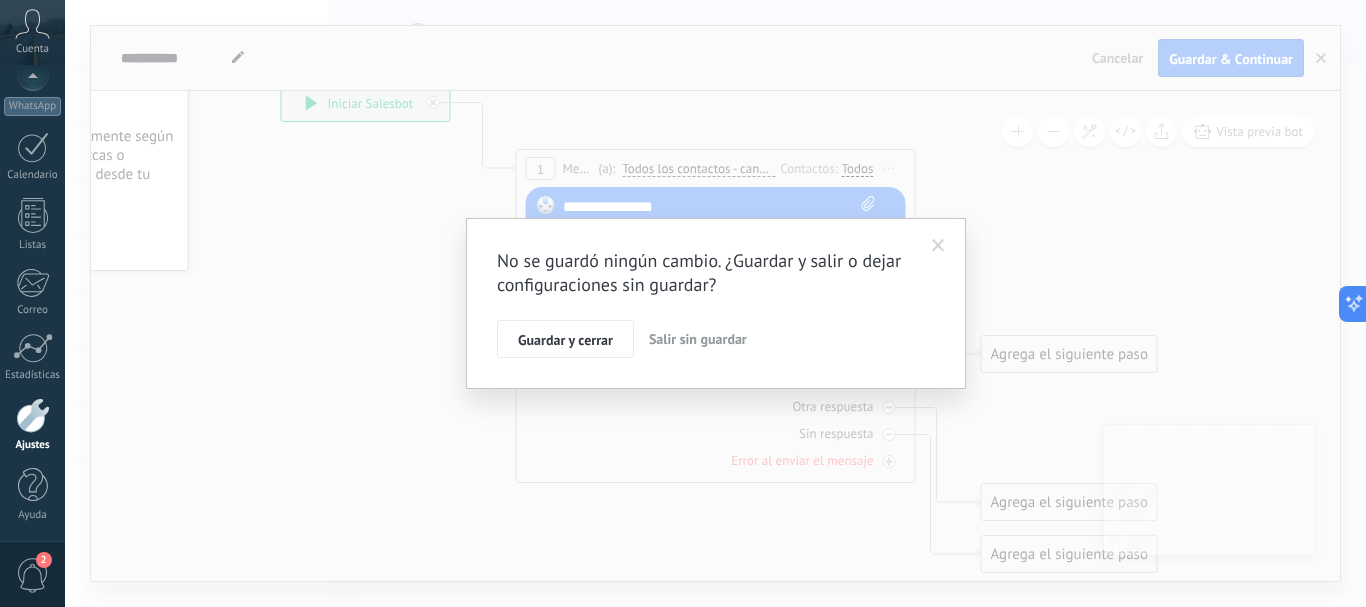 click on "Salir sin guardar" at bounding box center [698, 339] 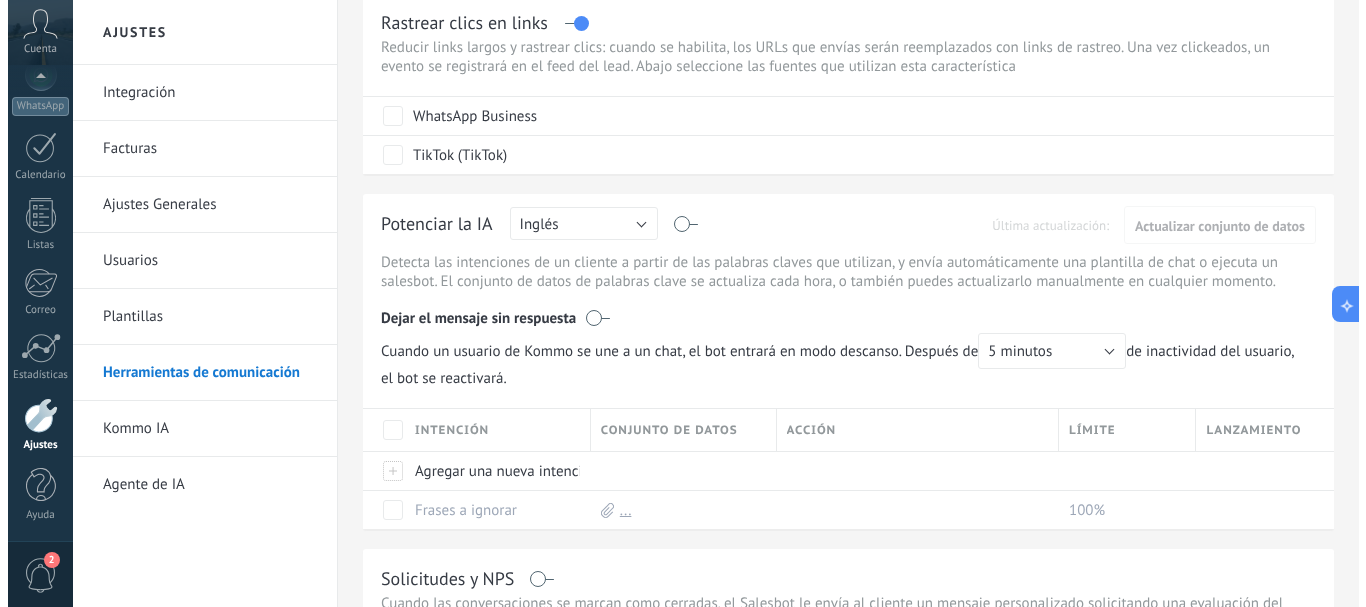 scroll, scrollTop: 0, scrollLeft: 0, axis: both 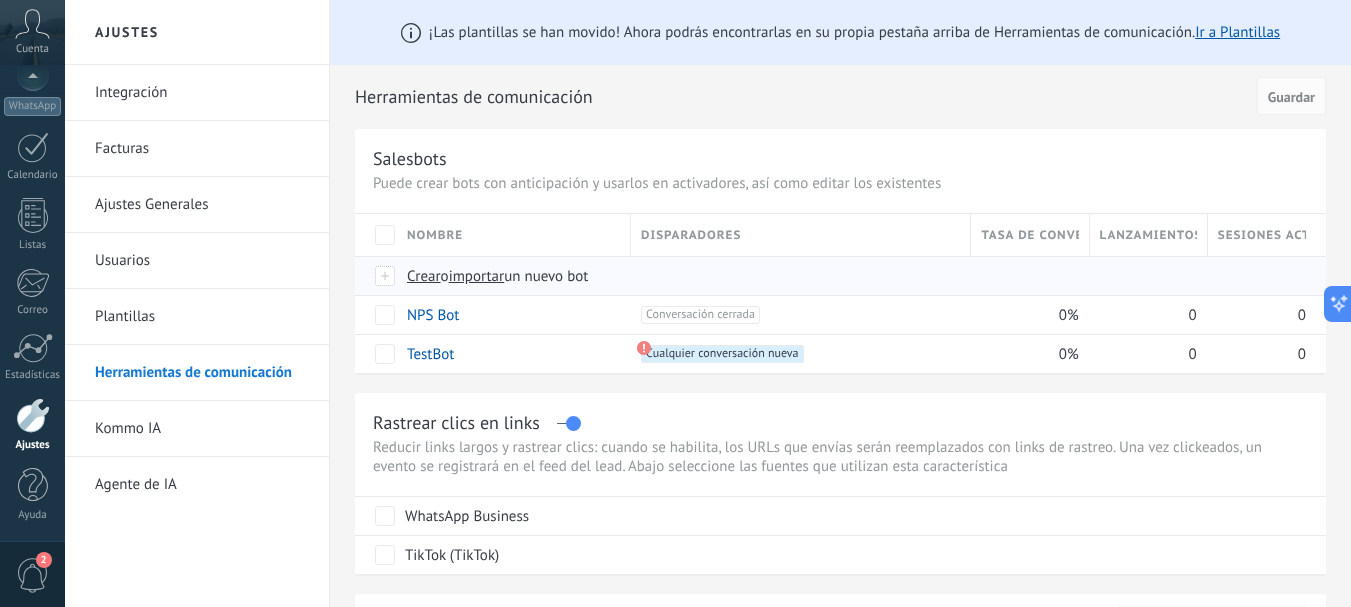 click on "Crear" at bounding box center (424, 276) 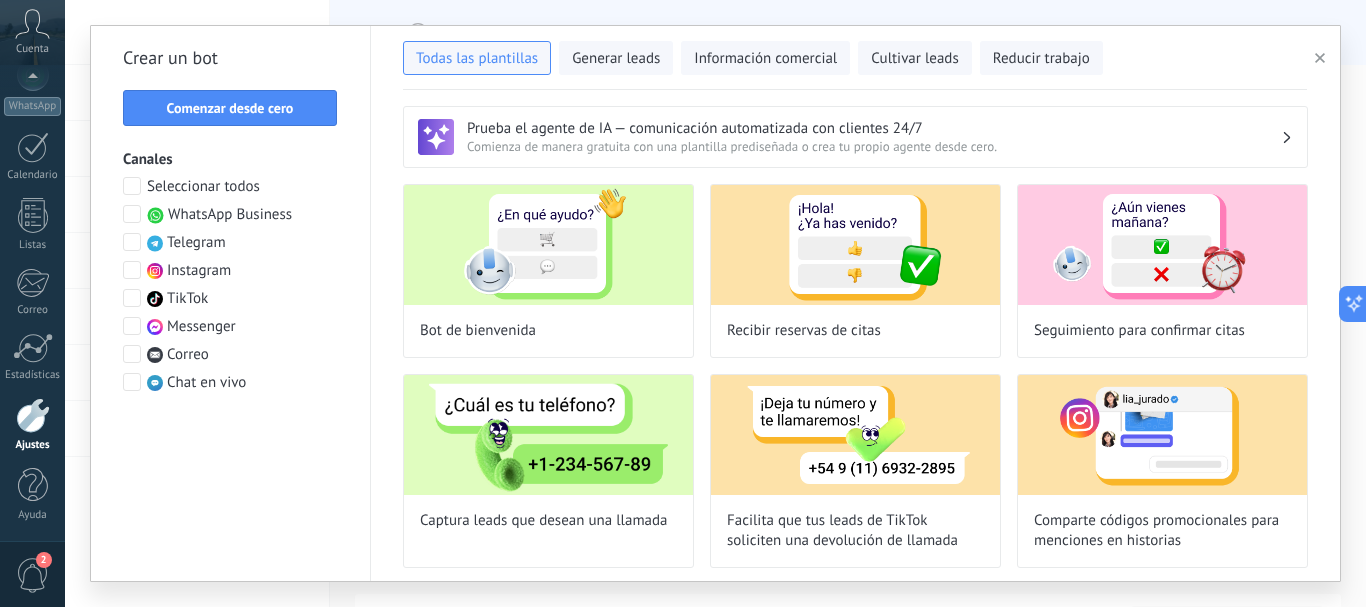 click at bounding box center (132, 214) 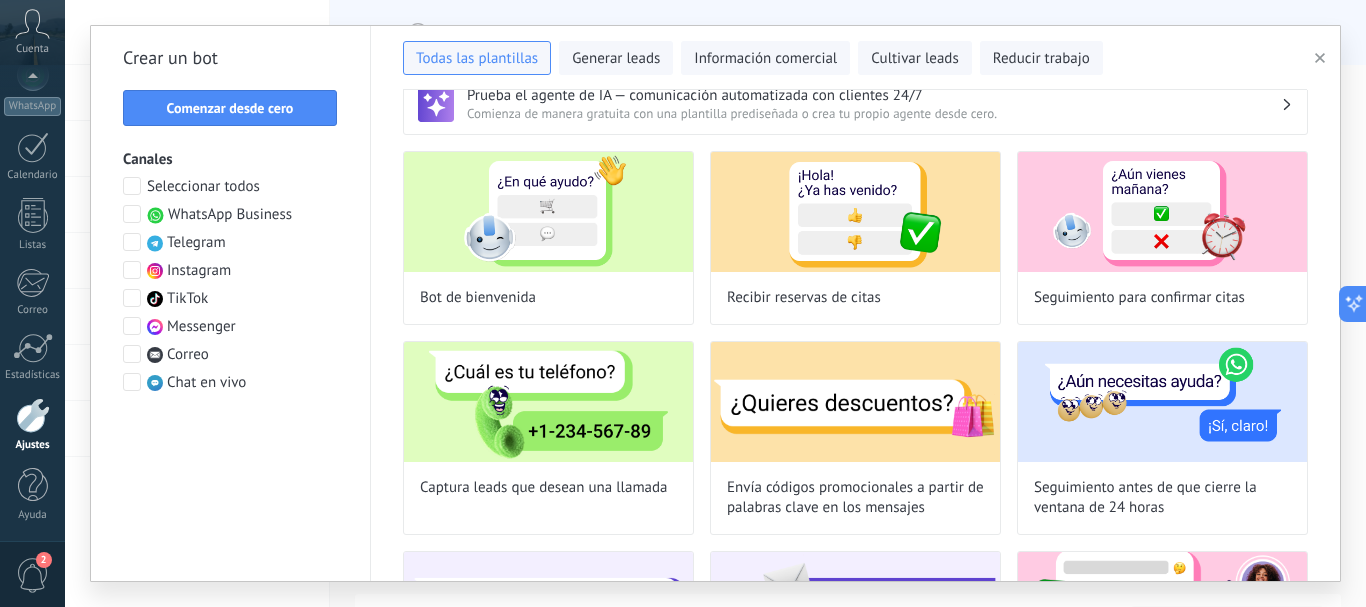 scroll, scrollTop: 0, scrollLeft: 0, axis: both 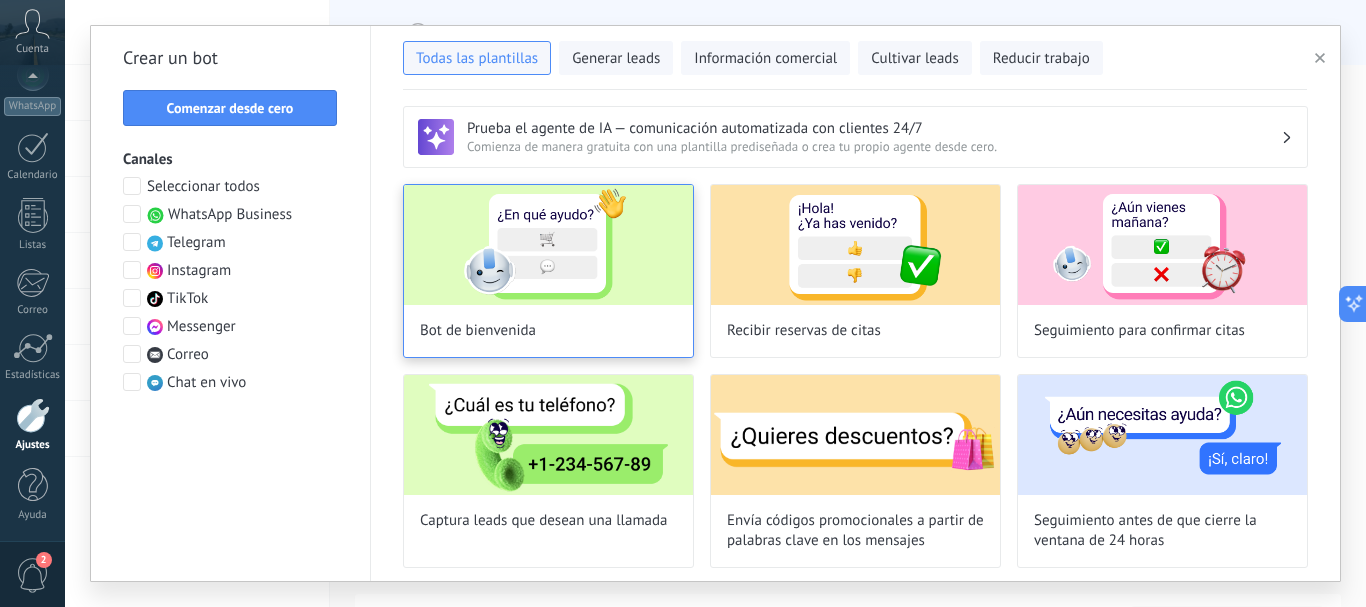 click at bounding box center [548, 245] 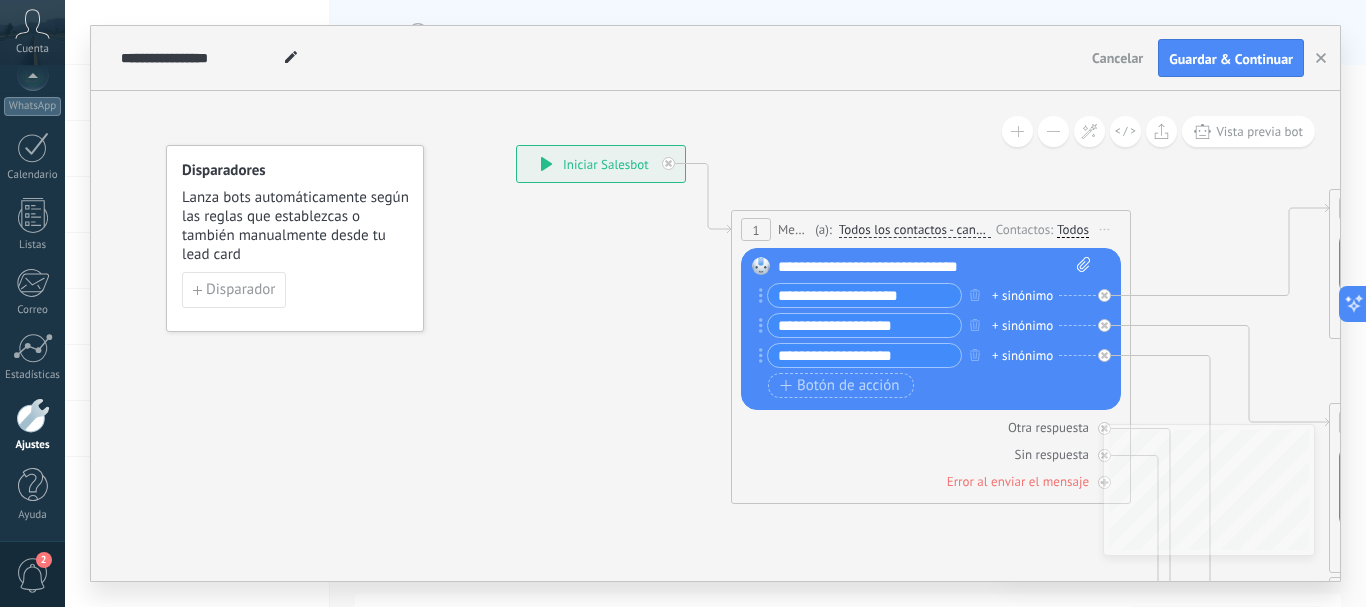 click 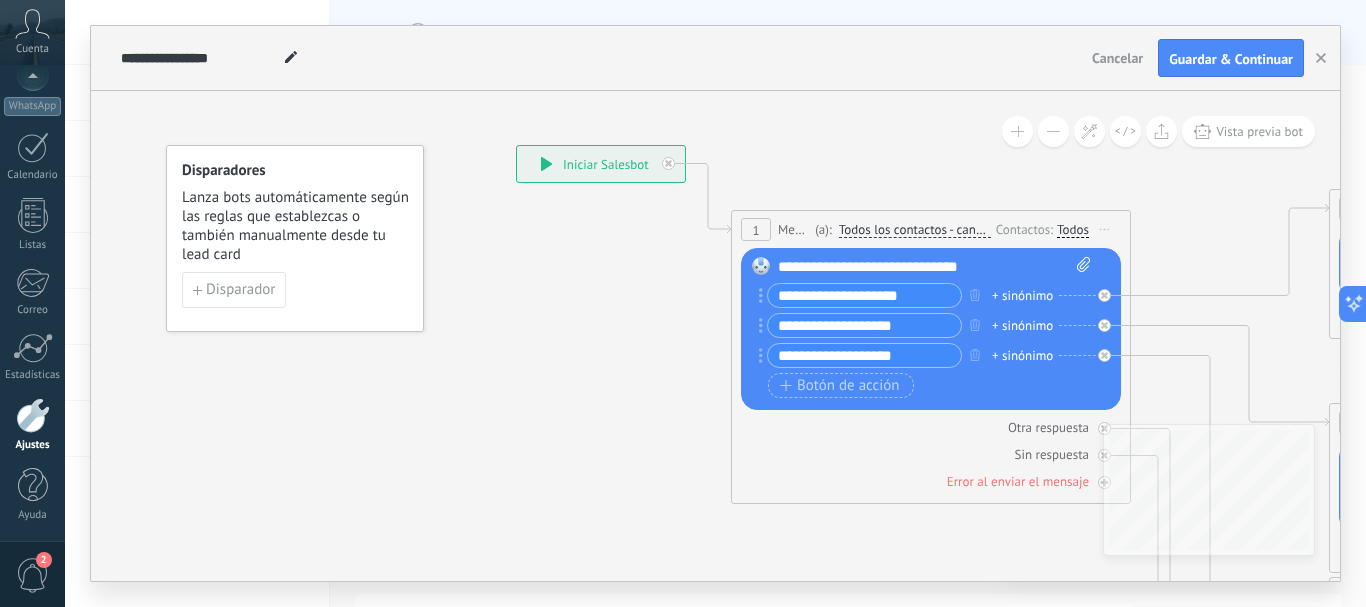 click on "Subir" at bounding box center [0, 0] 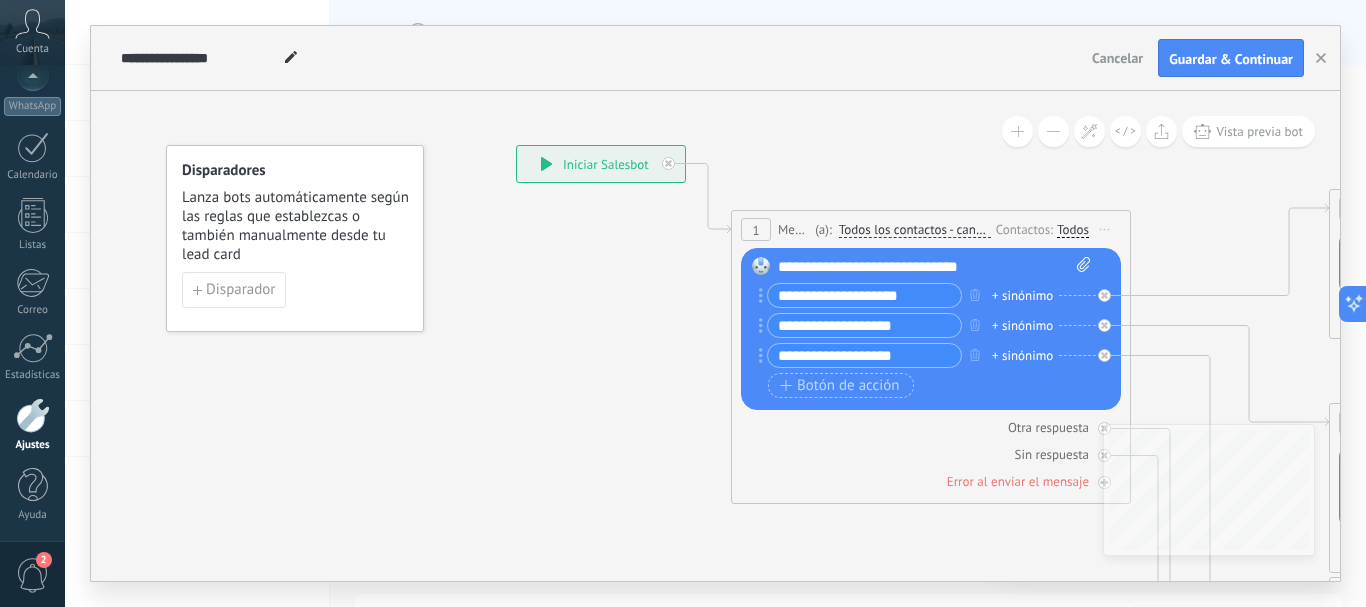 click on "**********" at bounding box center (934, 267) 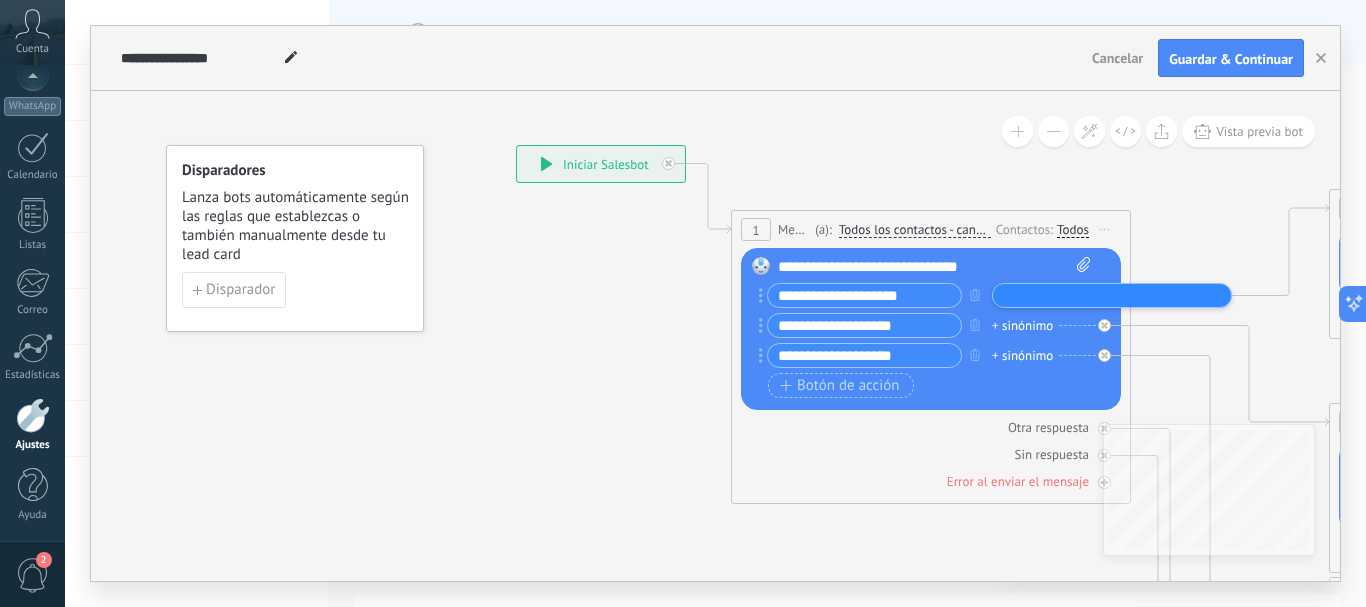 click 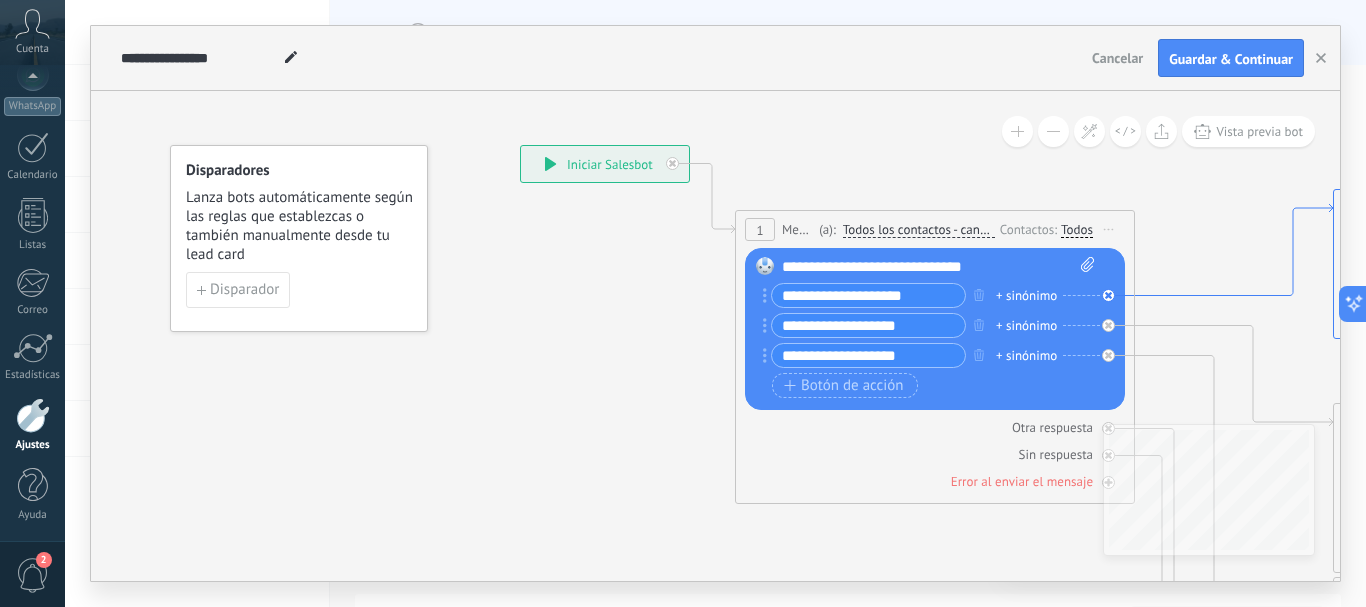 click 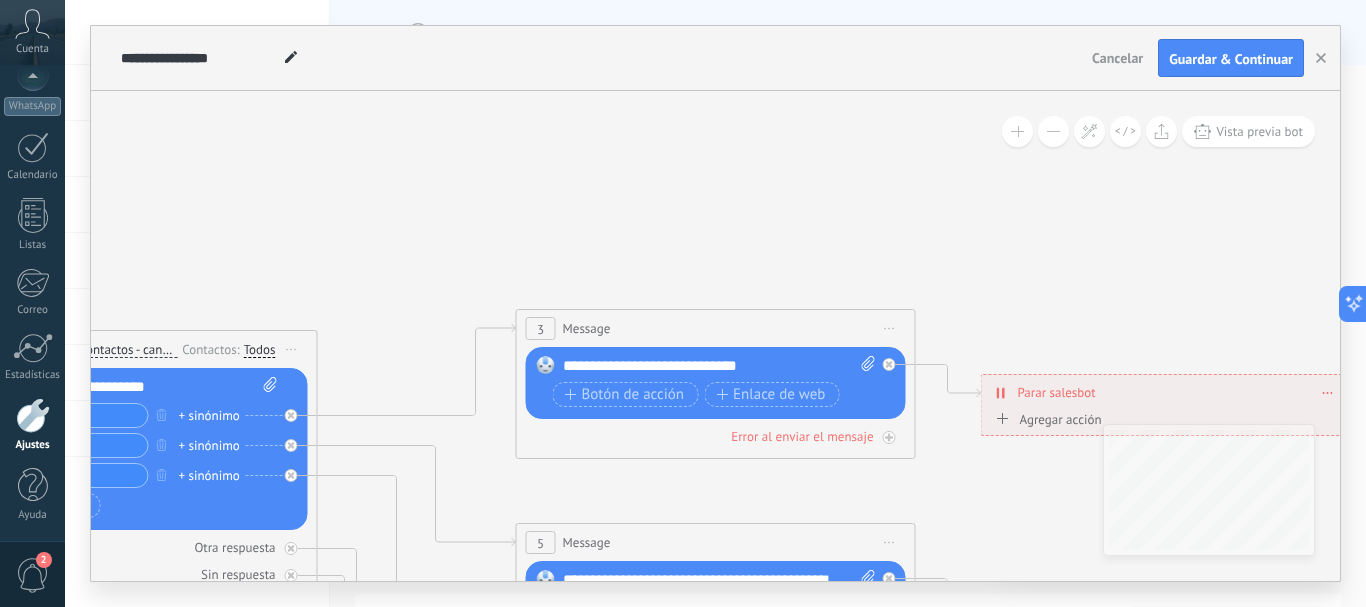 drag, startPoint x: 845, startPoint y: 599, endPoint x: 985, endPoint y: 599, distance: 140 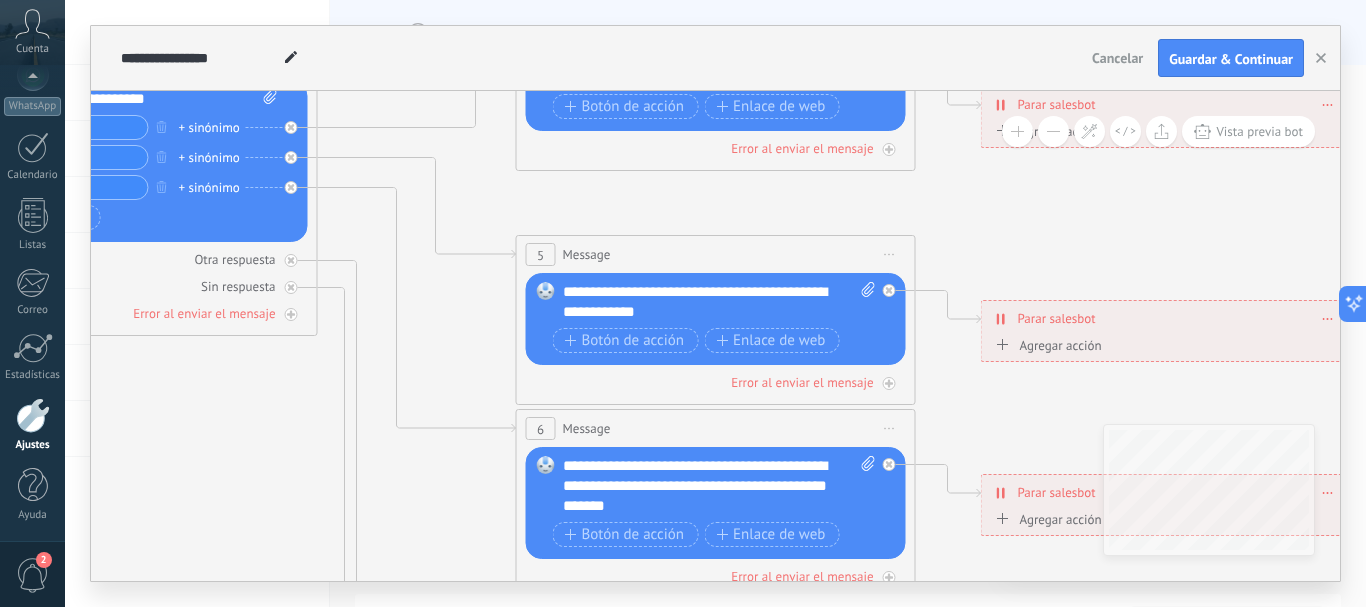 click on "**********" at bounding box center (121, 99) 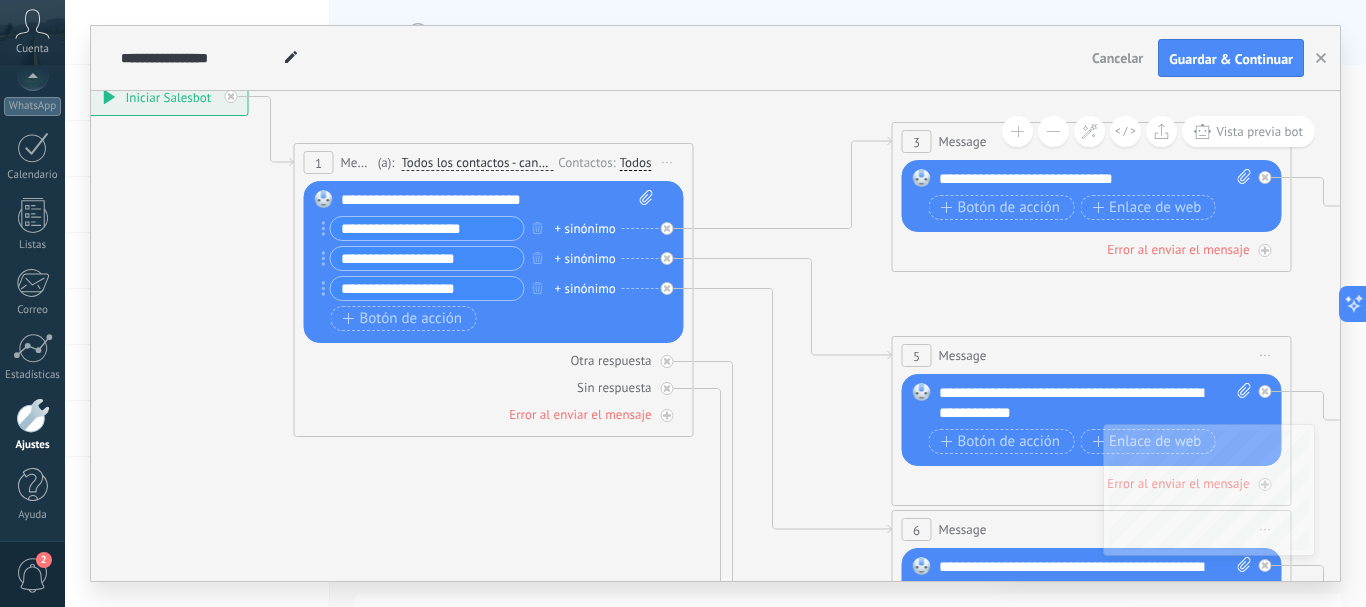 drag, startPoint x: 187, startPoint y: 384, endPoint x: 314, endPoint y: 454, distance: 145.0138 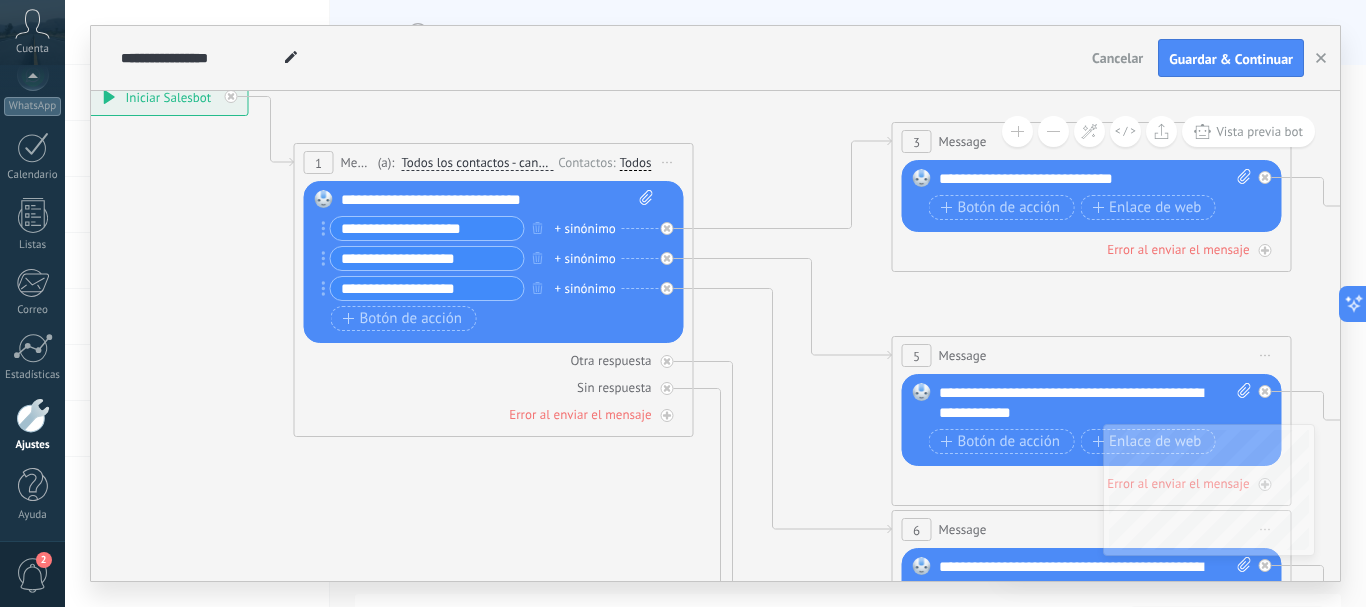 click 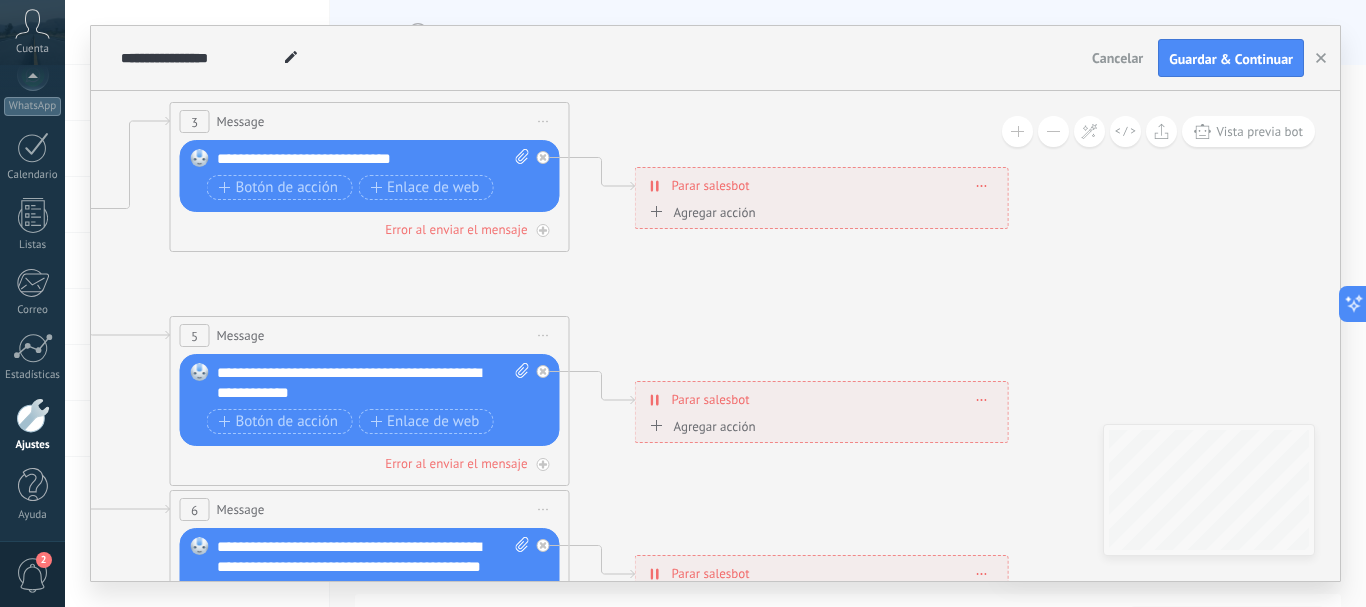 drag, startPoint x: 1088, startPoint y: 281, endPoint x: 515, endPoint y: 272, distance: 573.0707 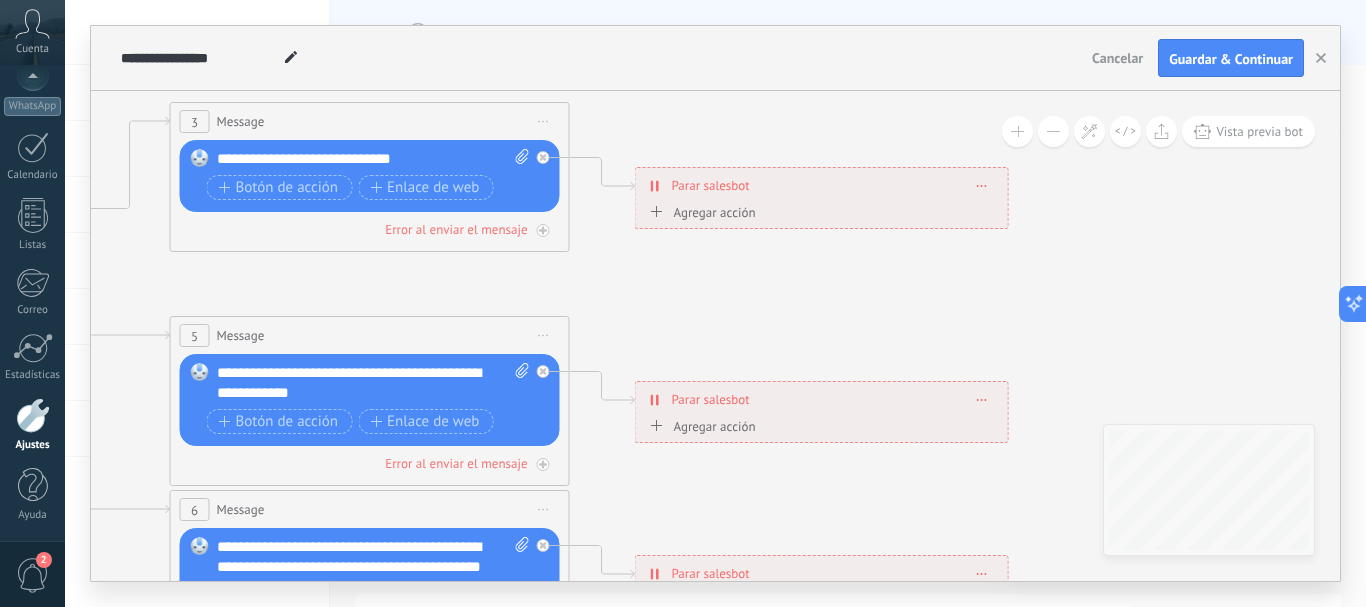 click 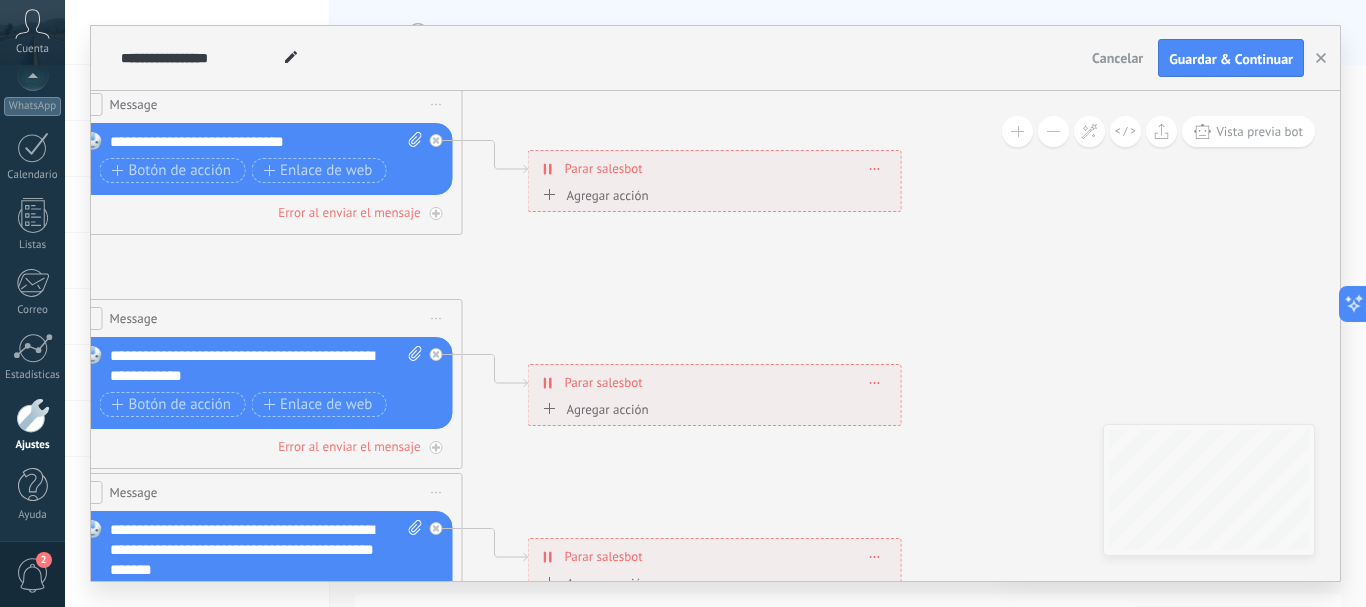 drag, startPoint x: 1178, startPoint y: 269, endPoint x: 1109, endPoint y: 263, distance: 69.260376 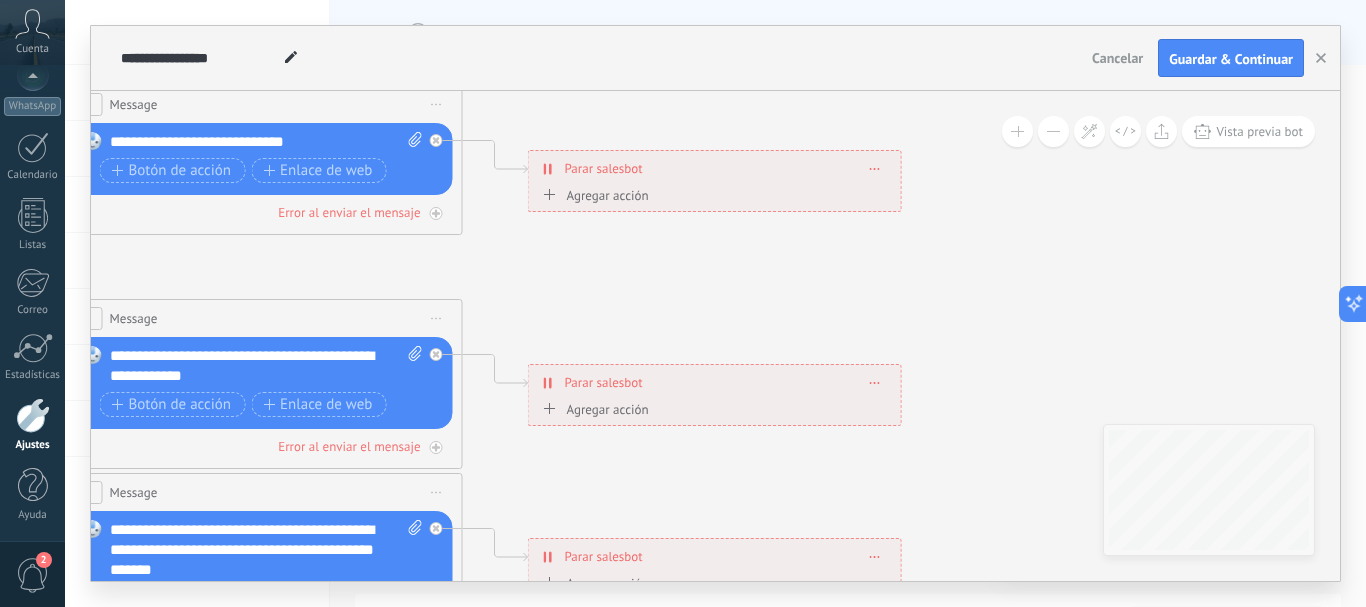 click 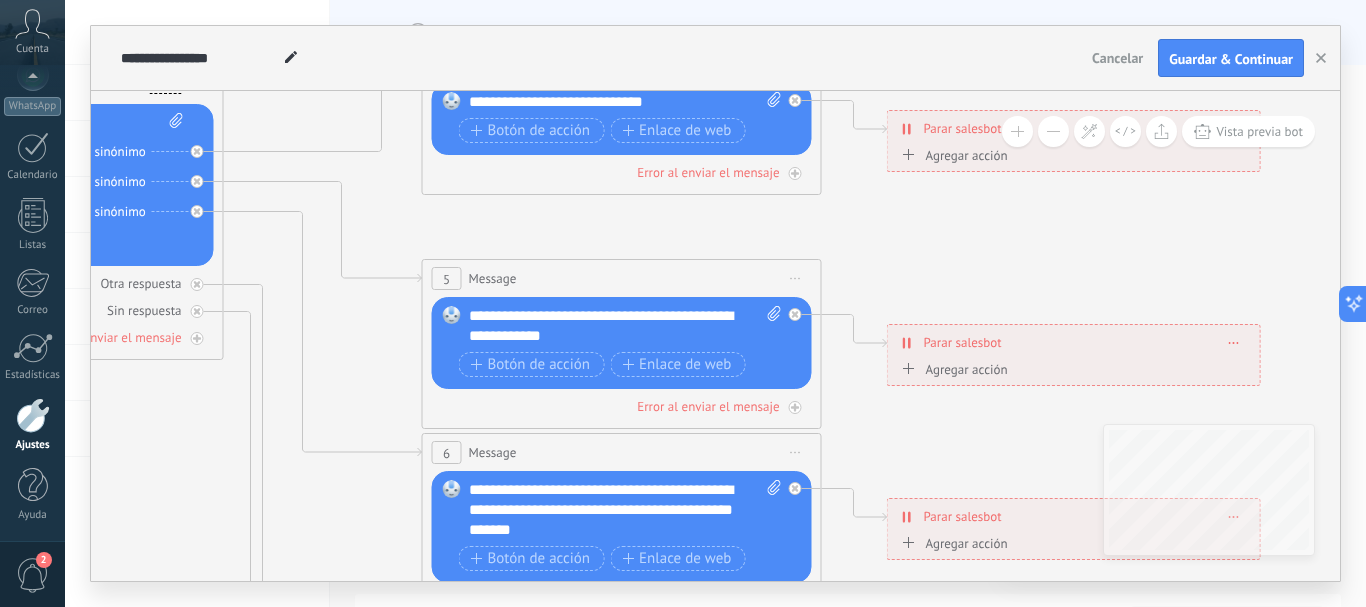 drag, startPoint x: 656, startPoint y: 285, endPoint x: 1135, endPoint y: 265, distance: 479.41736 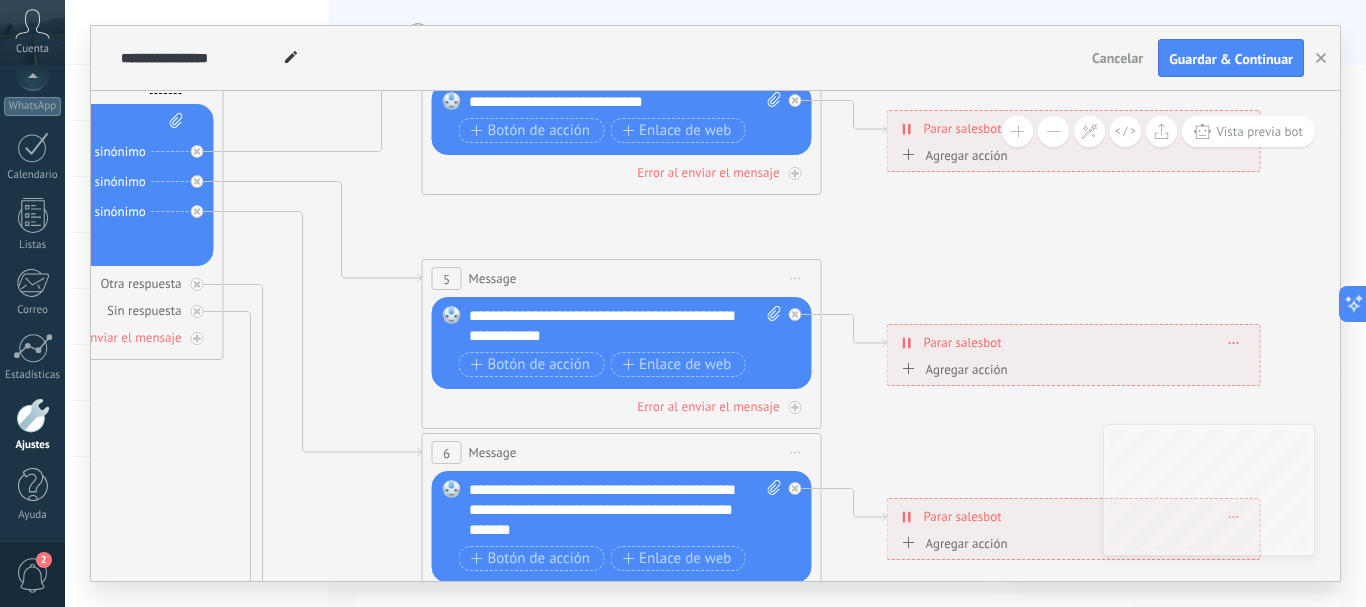 click 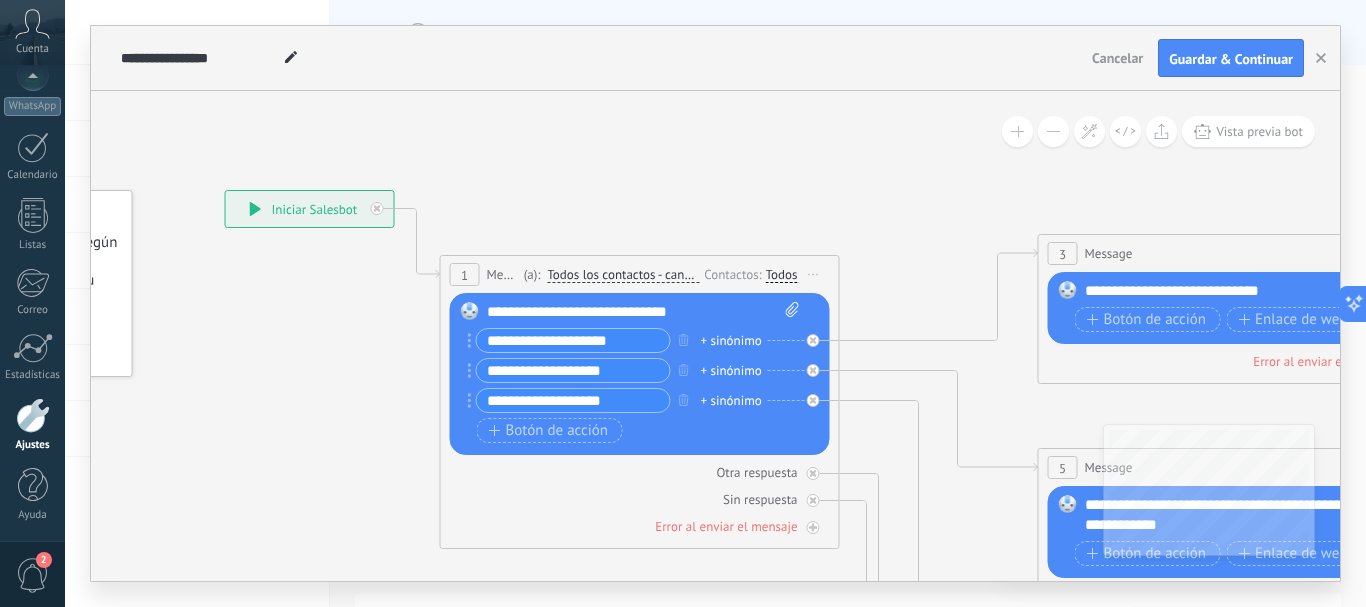 drag, startPoint x: 600, startPoint y: 246, endPoint x: 1123, endPoint y: 400, distance: 545.2018 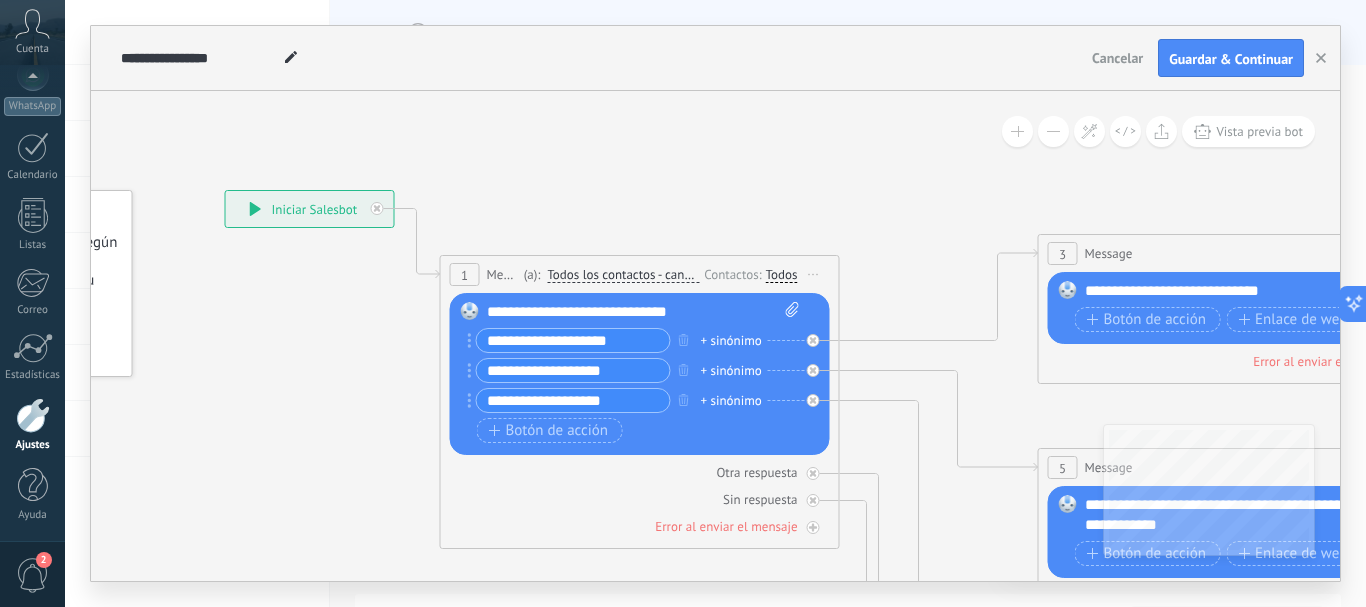 click 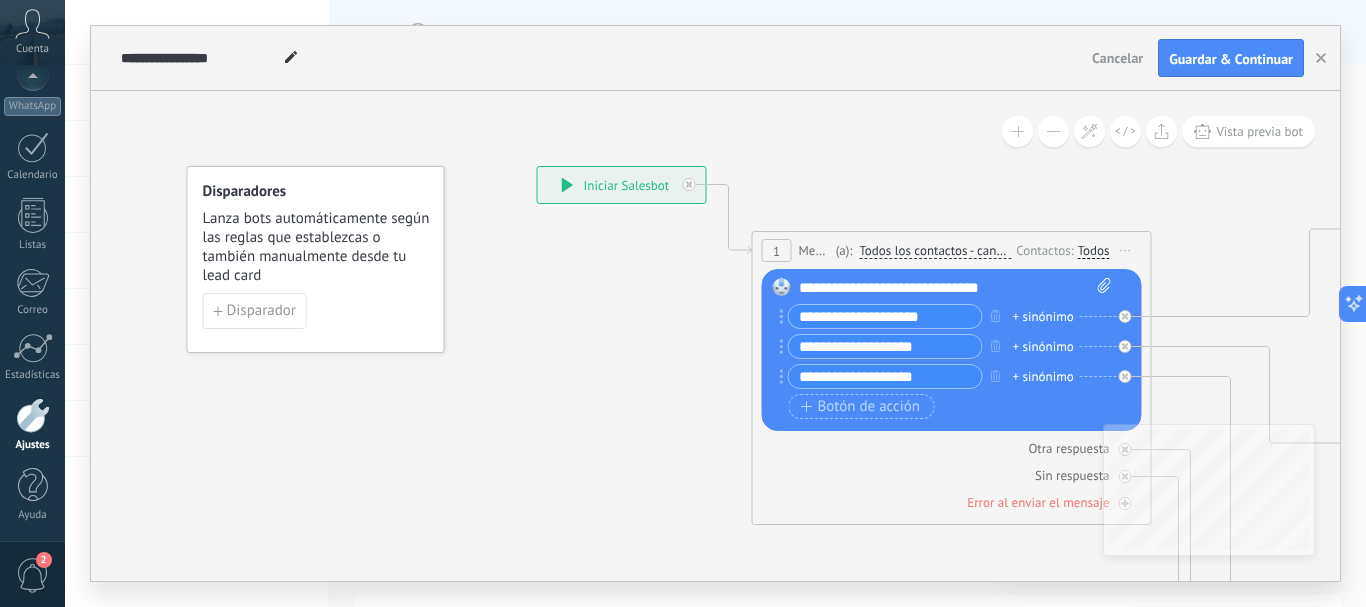 drag, startPoint x: 336, startPoint y: 308, endPoint x: 576, endPoint y: 297, distance: 240.25195 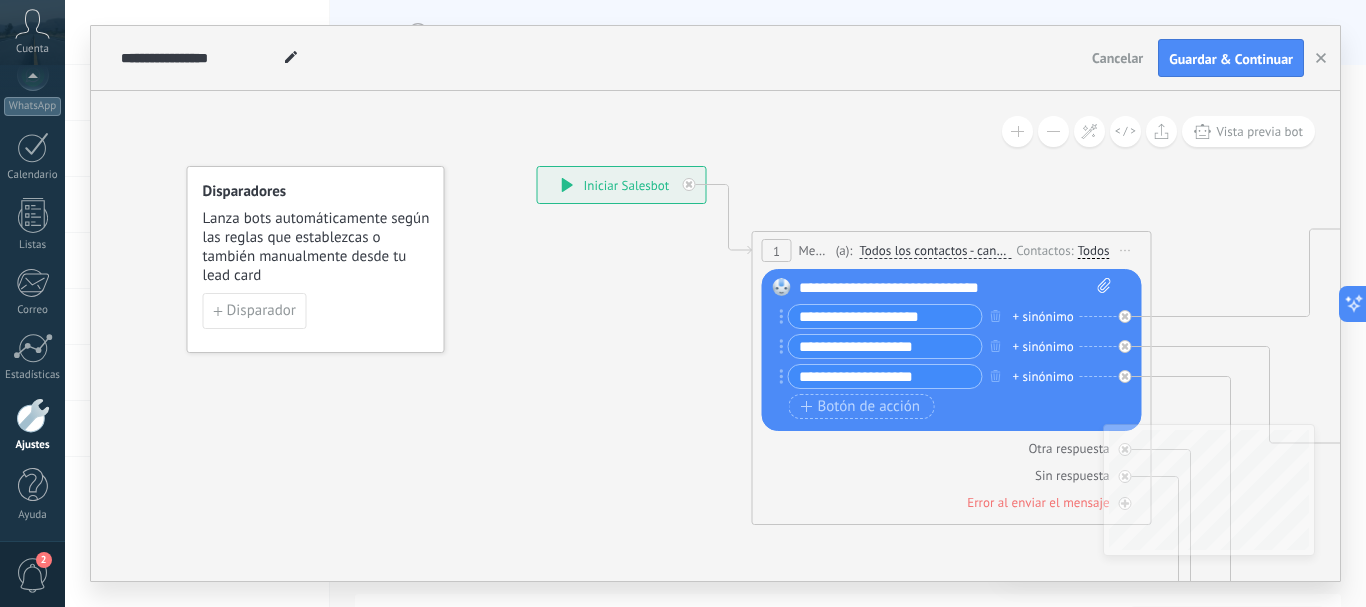 click 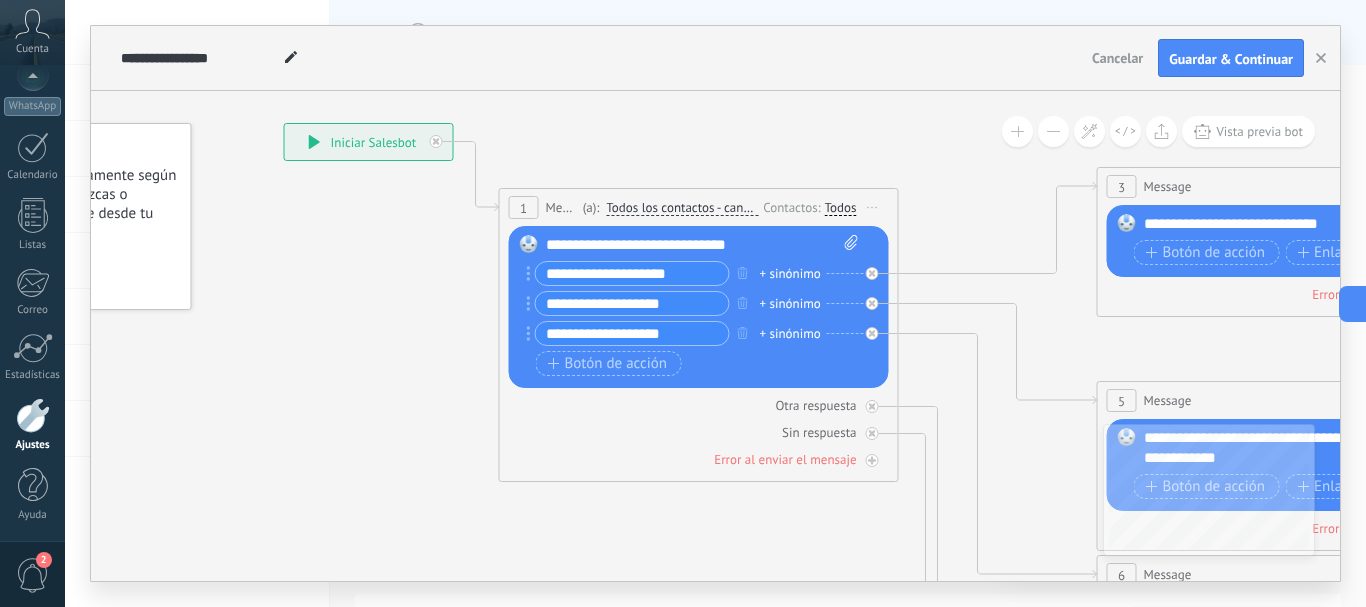 drag, startPoint x: 624, startPoint y: 392, endPoint x: 377, endPoint y: 352, distance: 250.21791 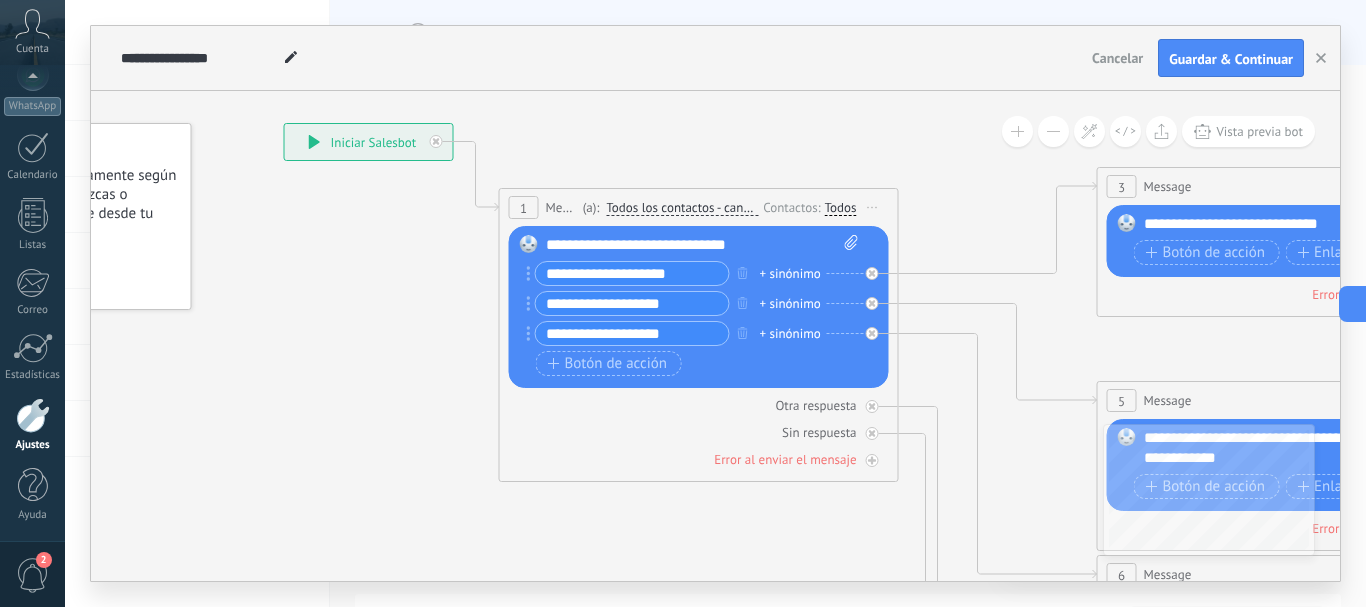 click 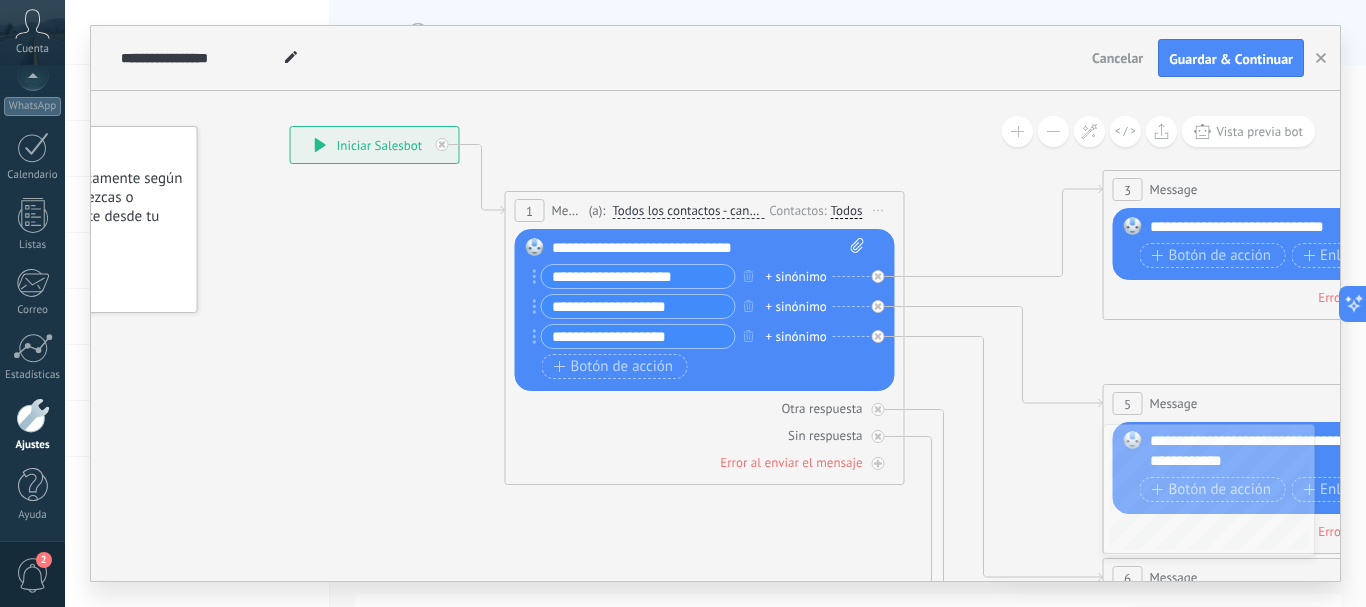 click on "**********" at bounding box center [708, 248] 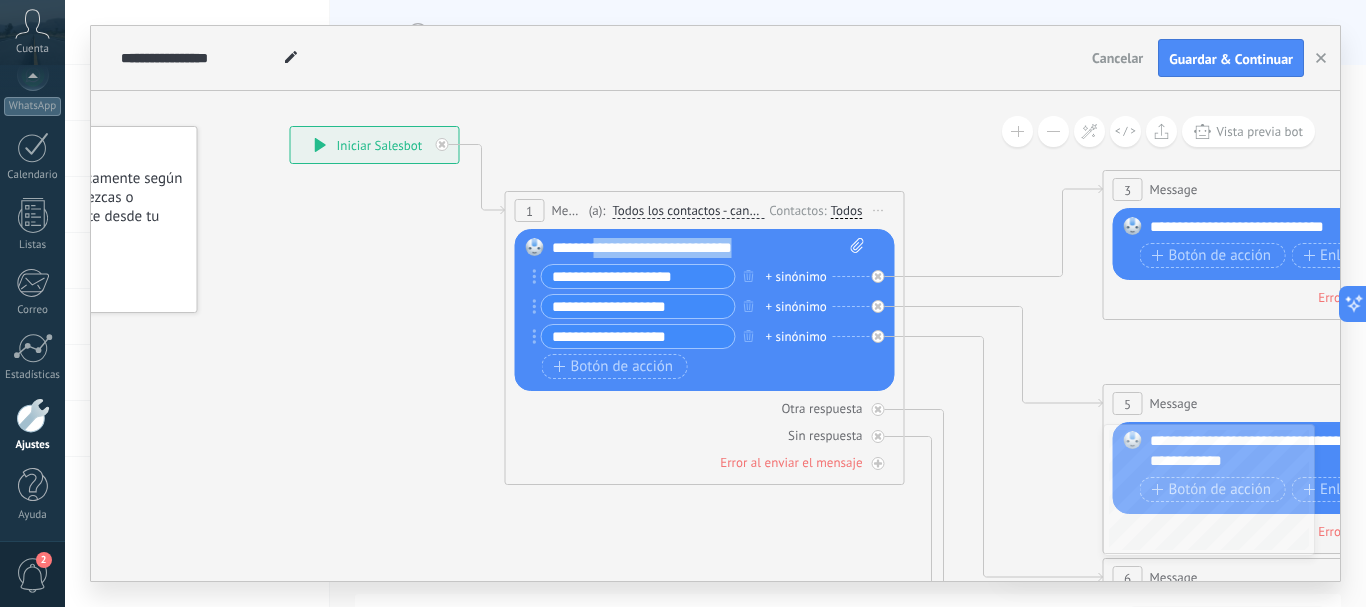 drag, startPoint x: 783, startPoint y: 249, endPoint x: 596, endPoint y: 248, distance: 187.00267 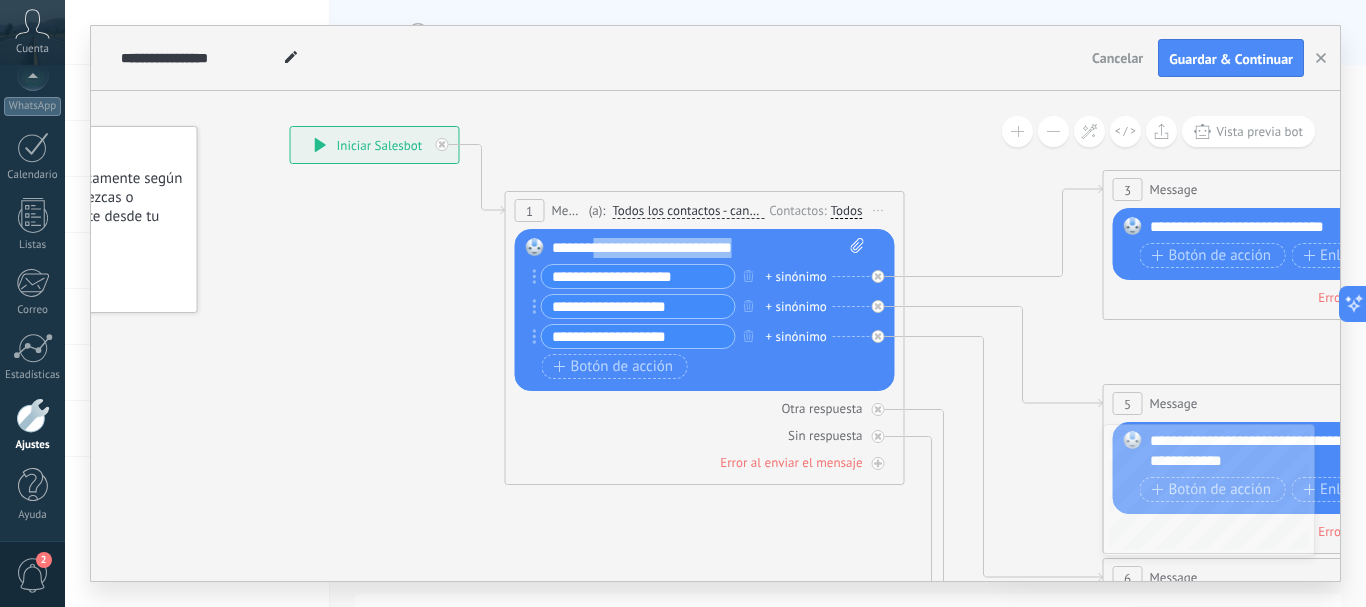 click on "**********" at bounding box center (708, 248) 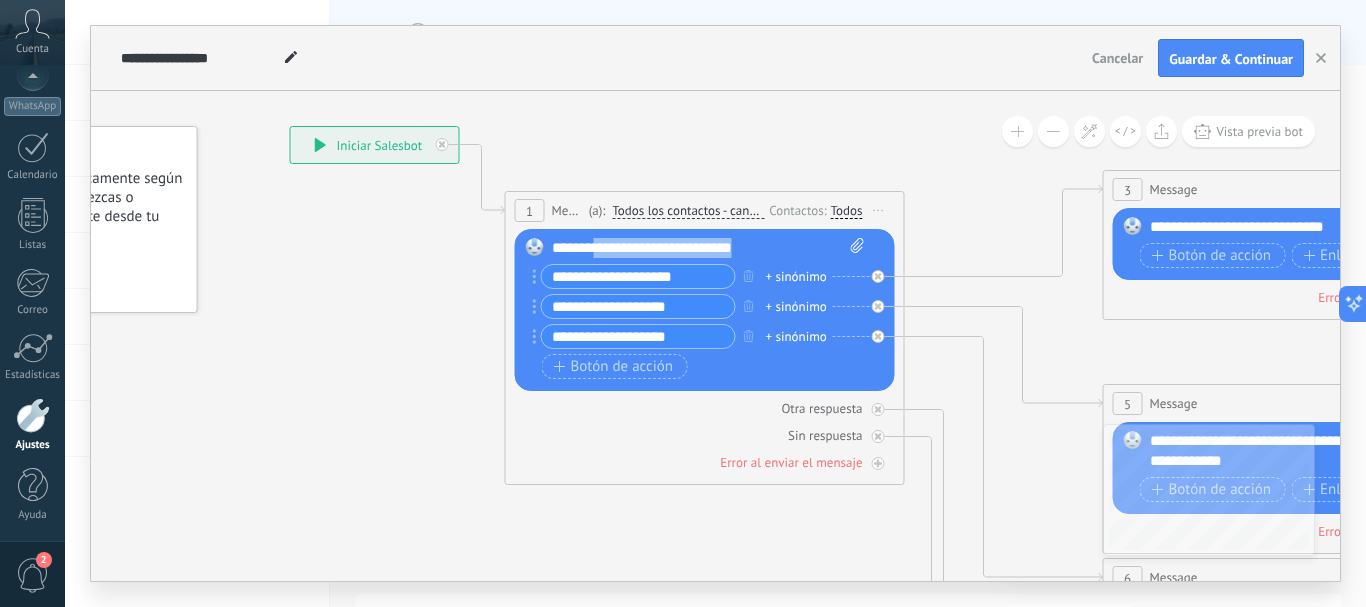 type 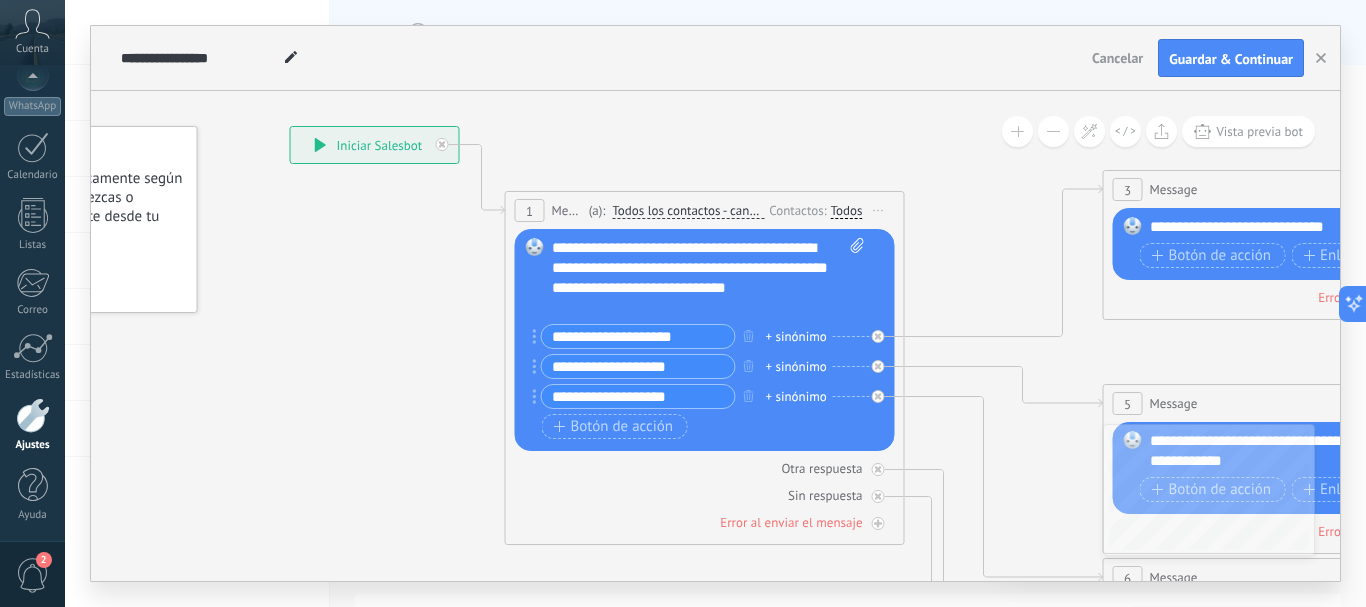 click on "**********" at bounding box center [691, 288] 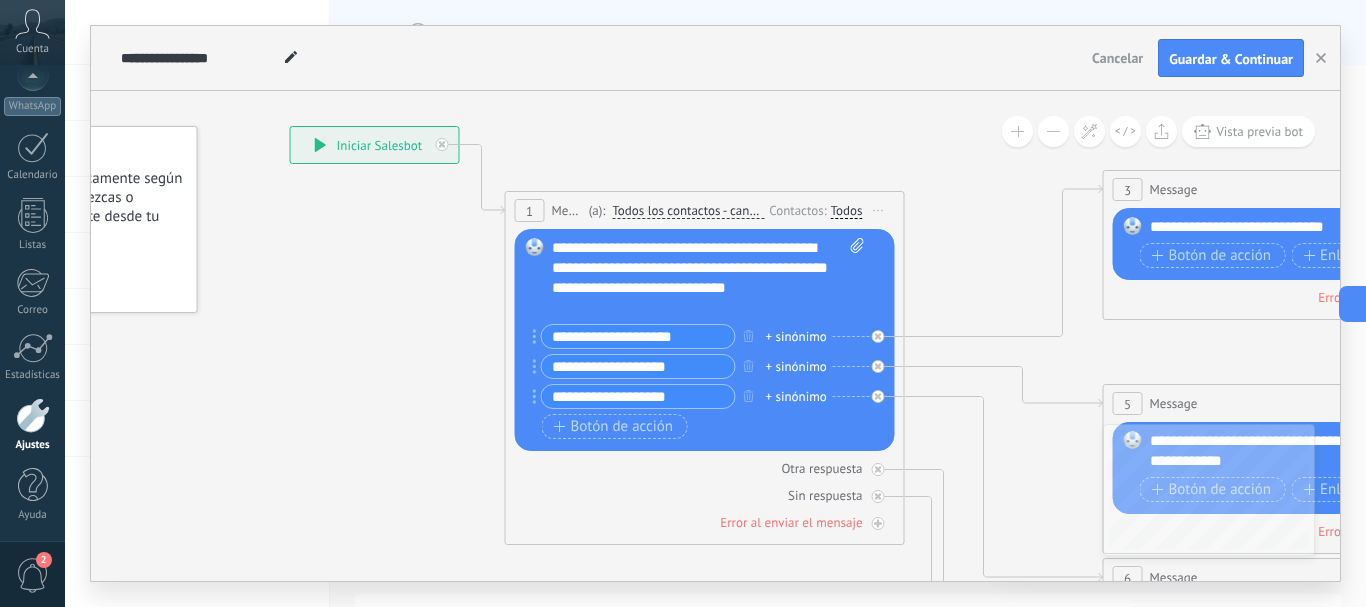 drag, startPoint x: 691, startPoint y: 338, endPoint x: 547, endPoint y: 332, distance: 144.12494 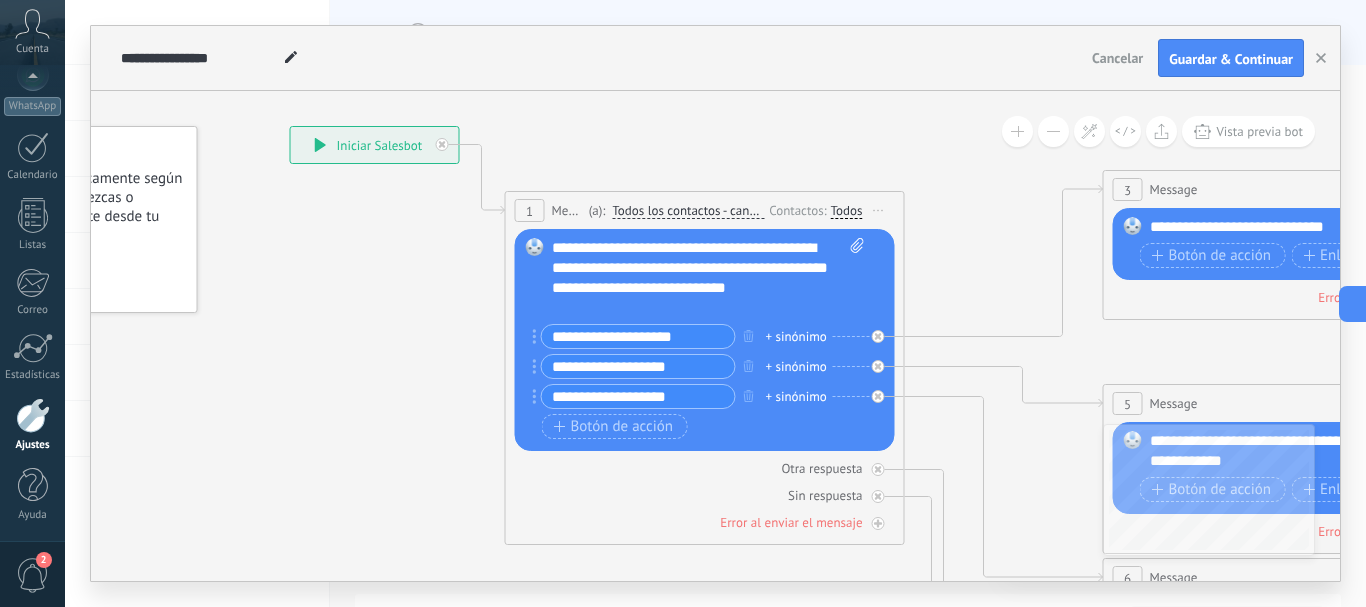 click on "**********" at bounding box center [638, 336] 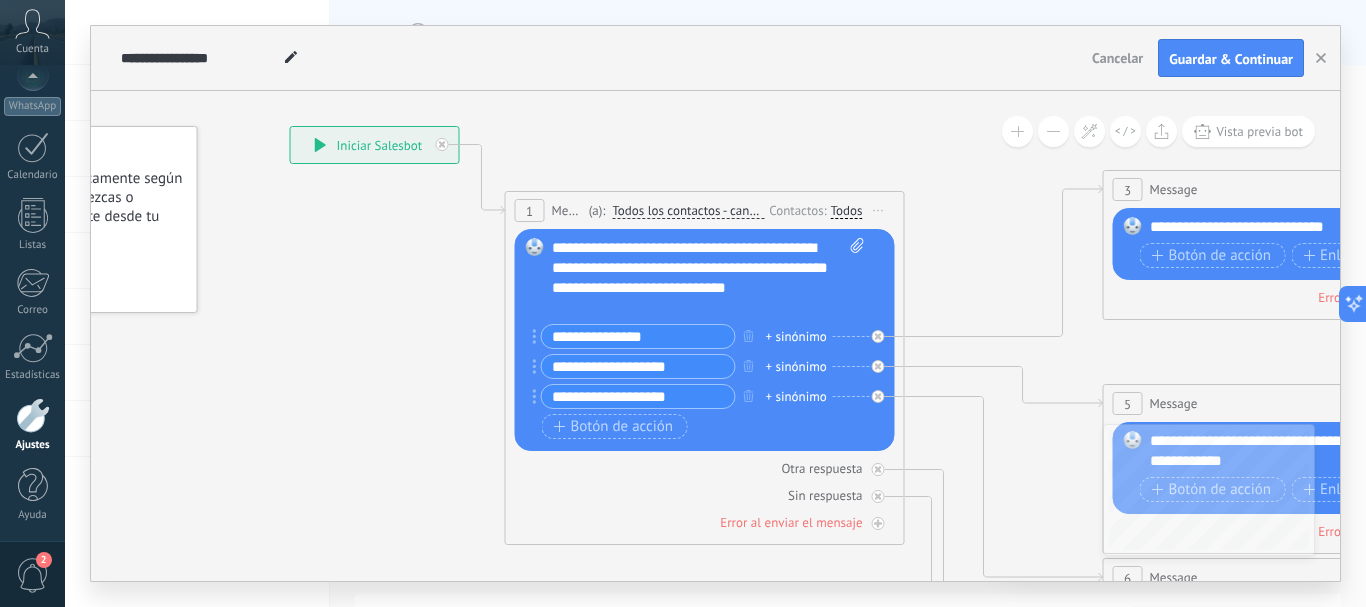 type on "**********" 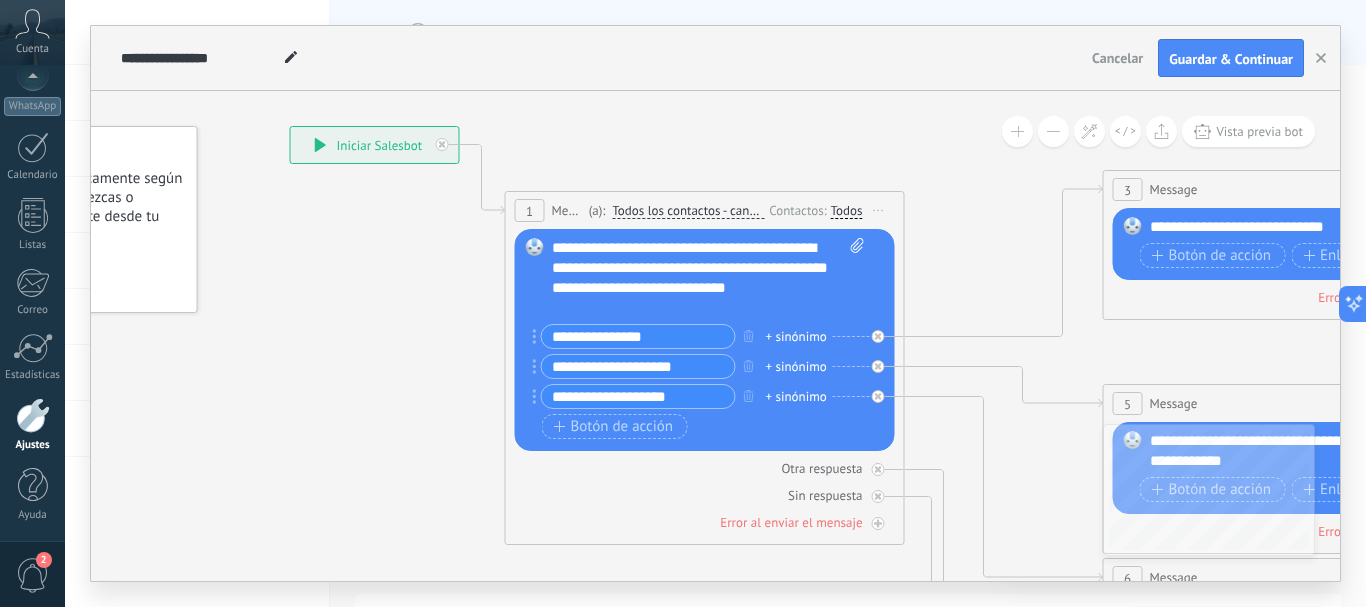 drag, startPoint x: 703, startPoint y: 391, endPoint x: 554, endPoint y: 402, distance: 149.40549 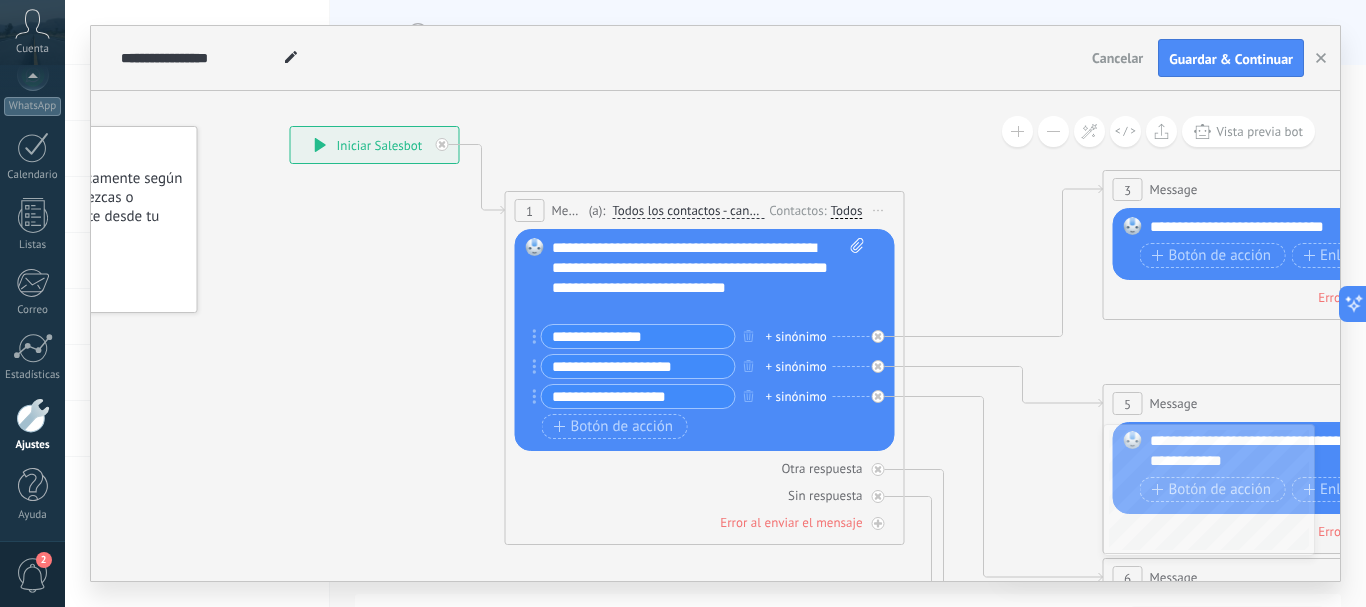 click on "**********" at bounding box center [638, 396] 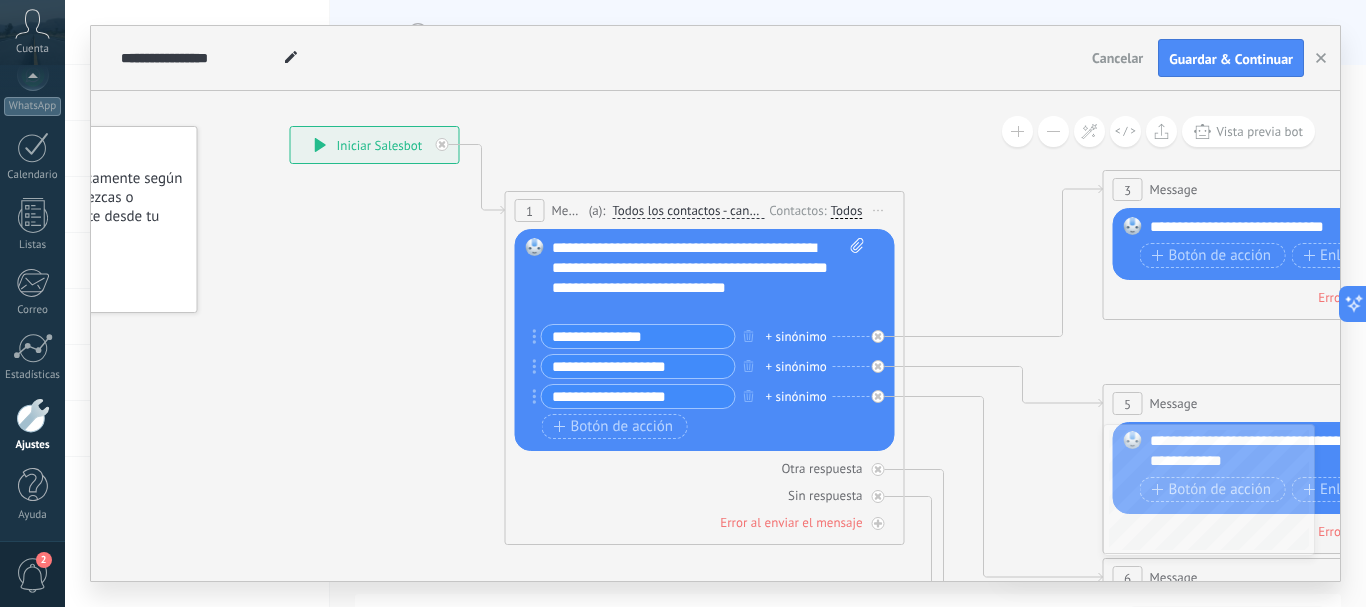click on "**********" at bounding box center (638, 366) 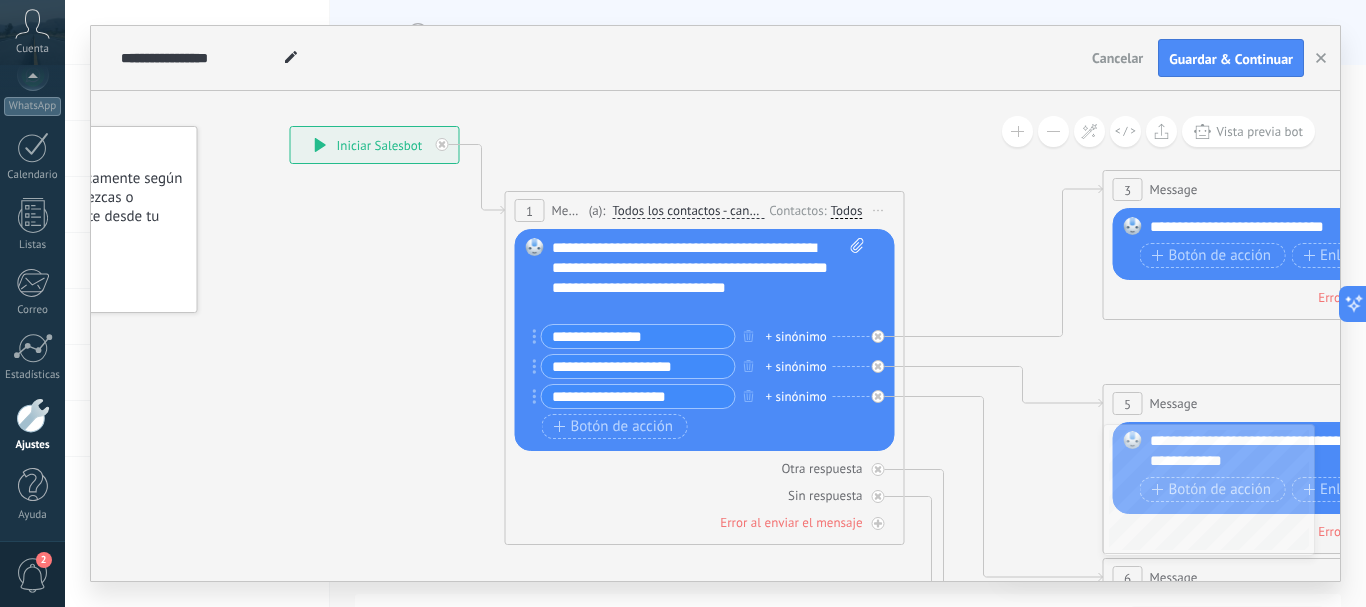 type on "**********" 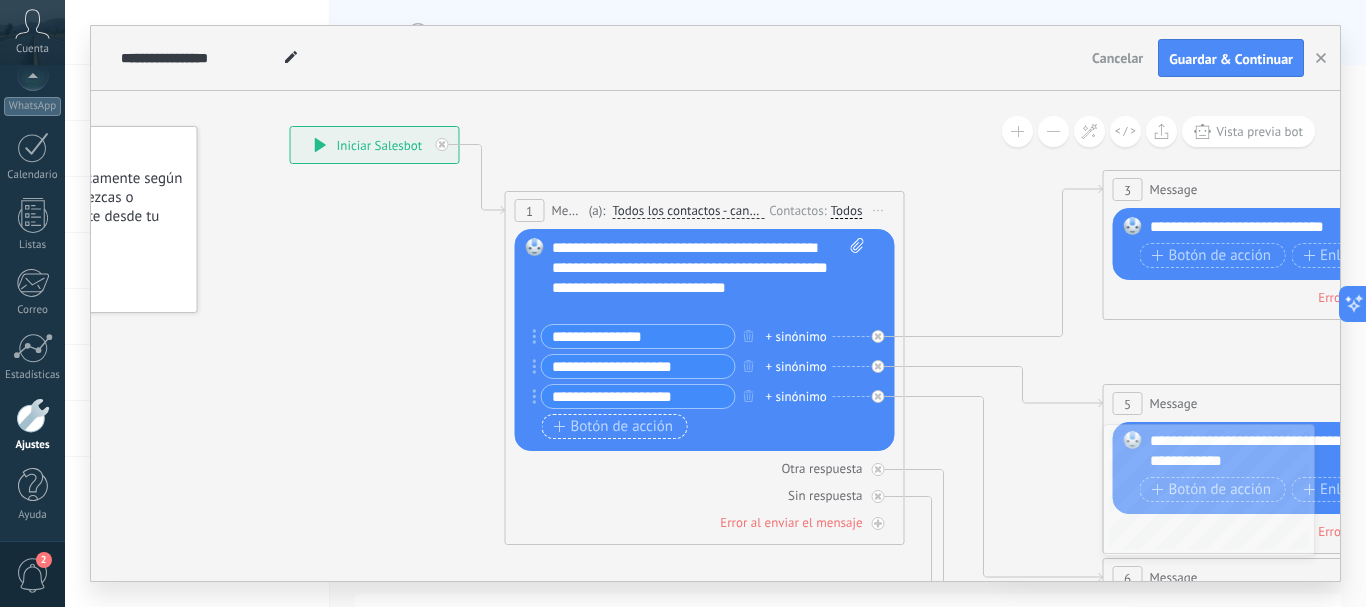 type on "**********" 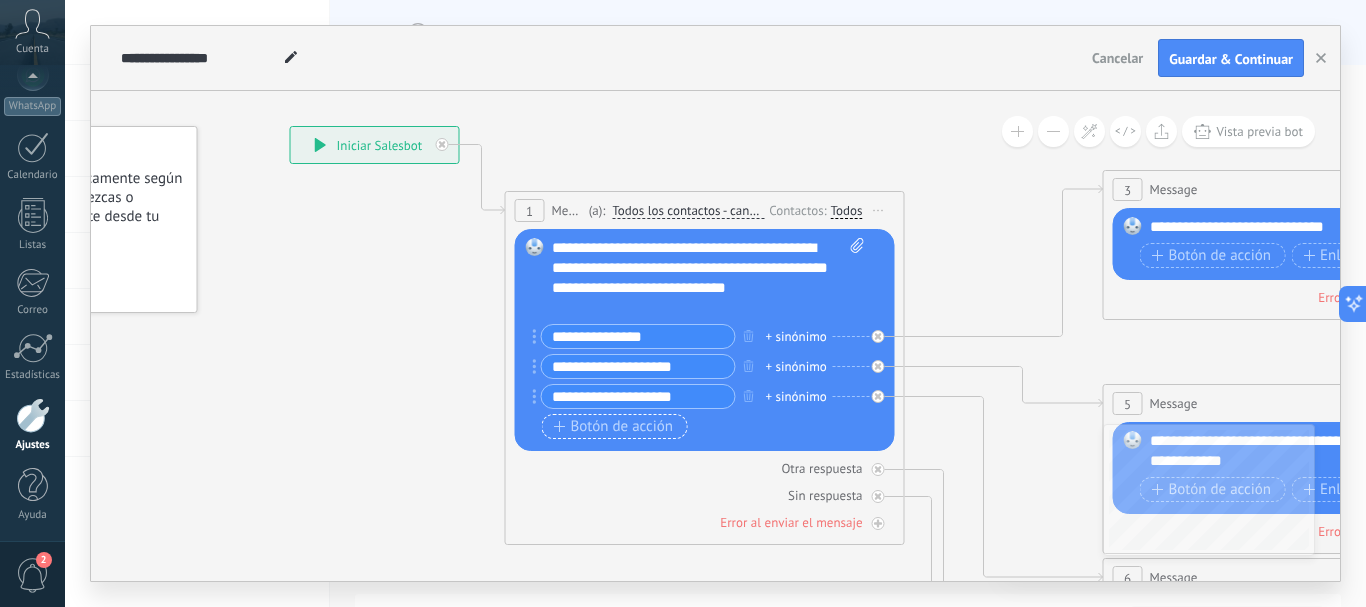 click on "Botón de acción" at bounding box center [614, 427] 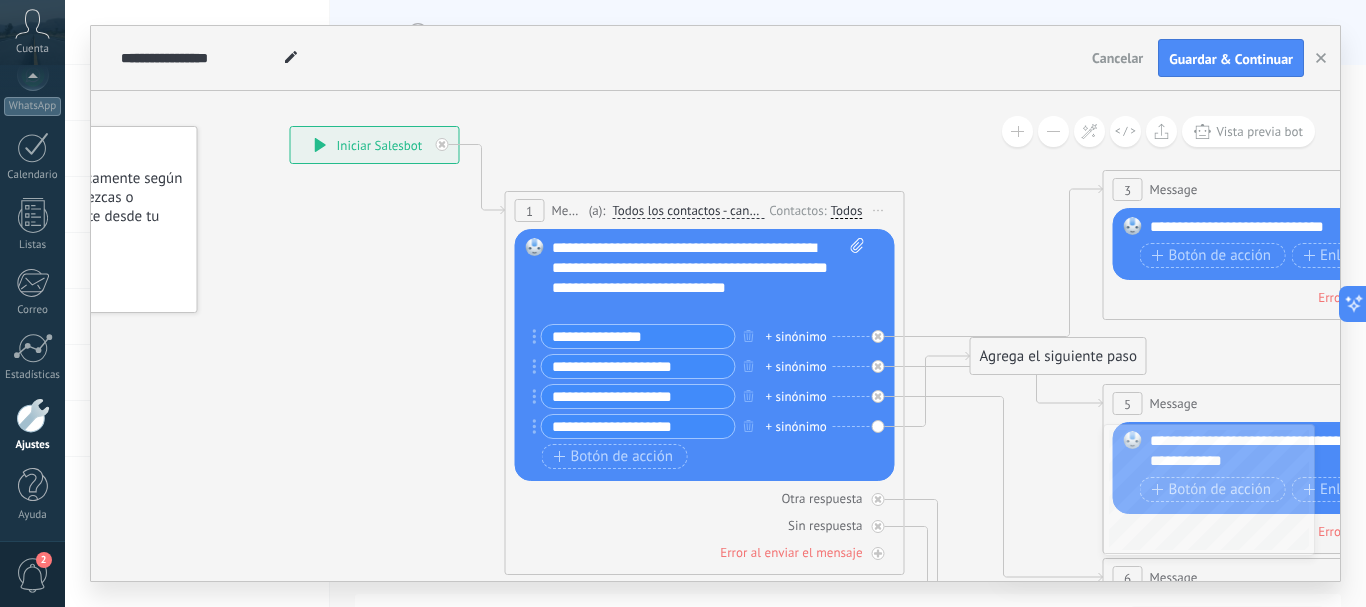 click on "**********" at bounding box center [638, 426] 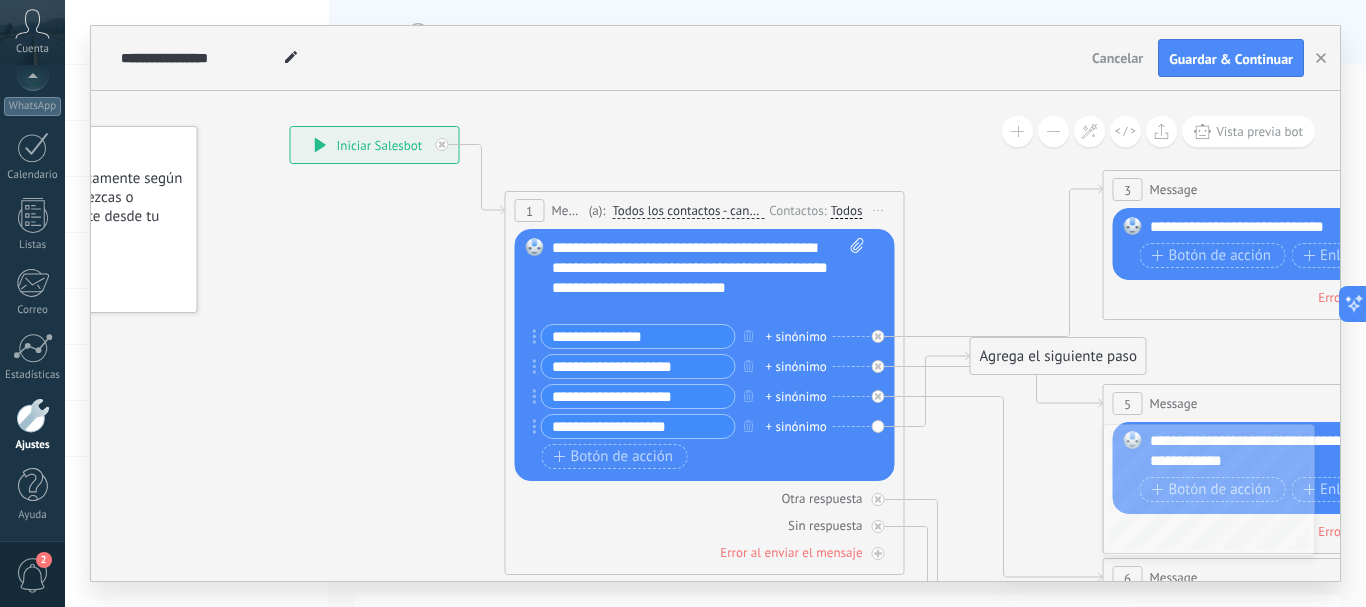 click on "**********" at bounding box center (638, 426) 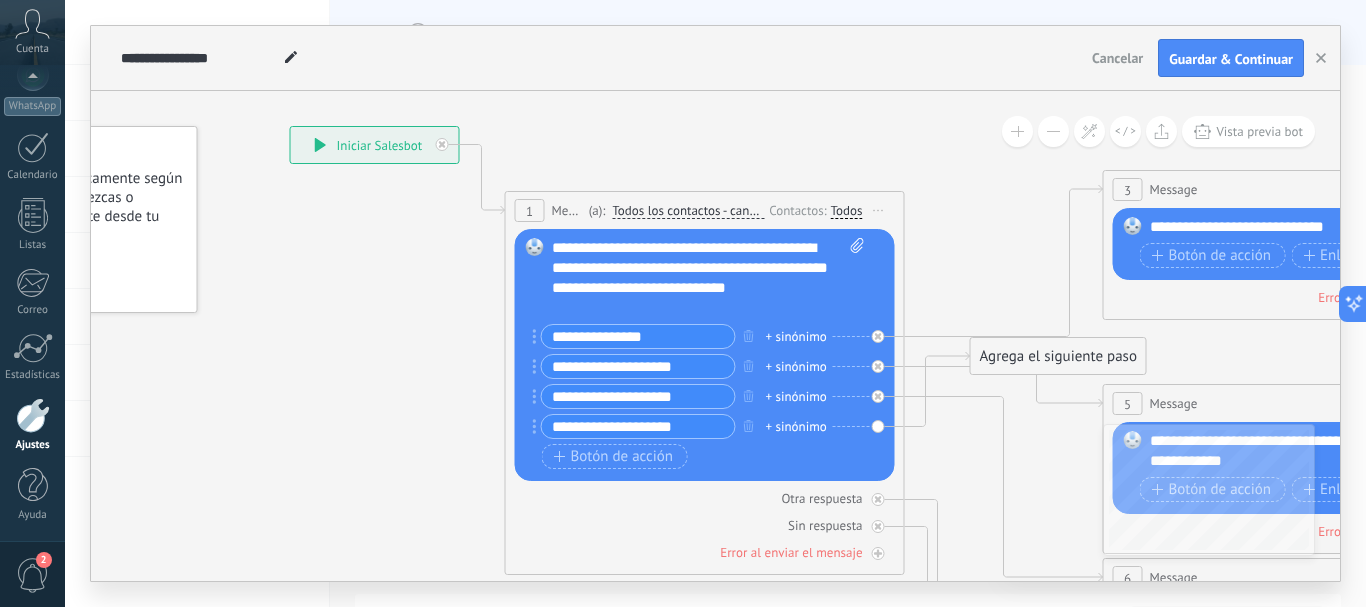 click on "**********" at bounding box center (638, 426) 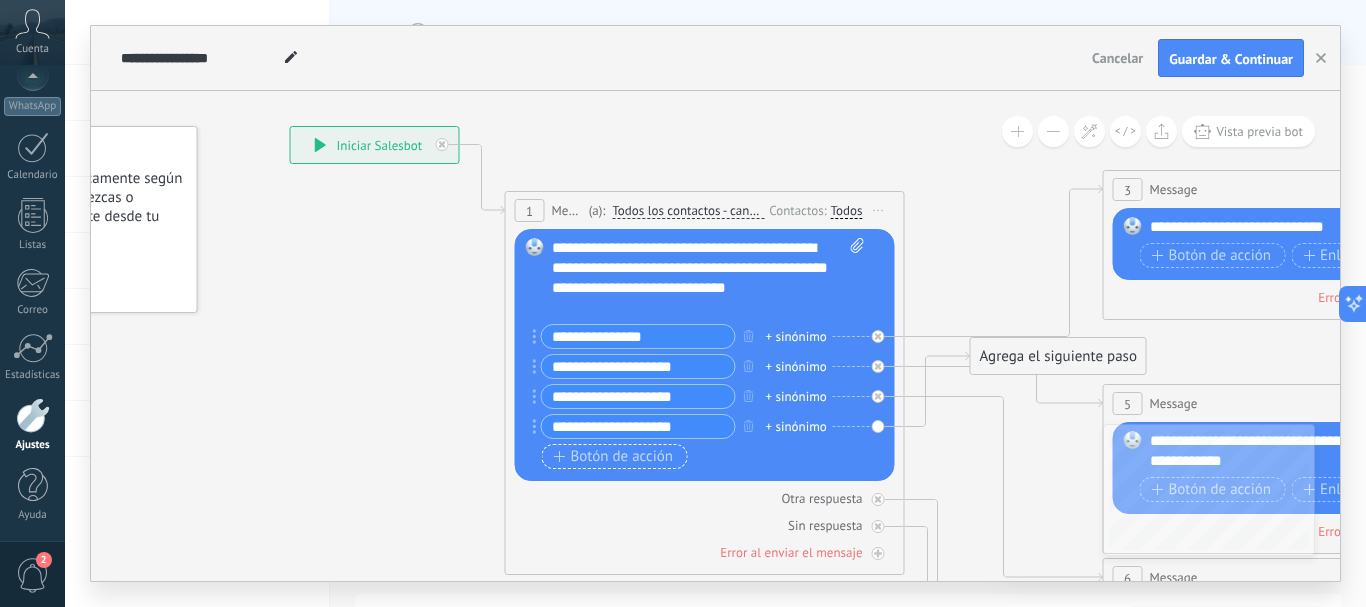 type on "**********" 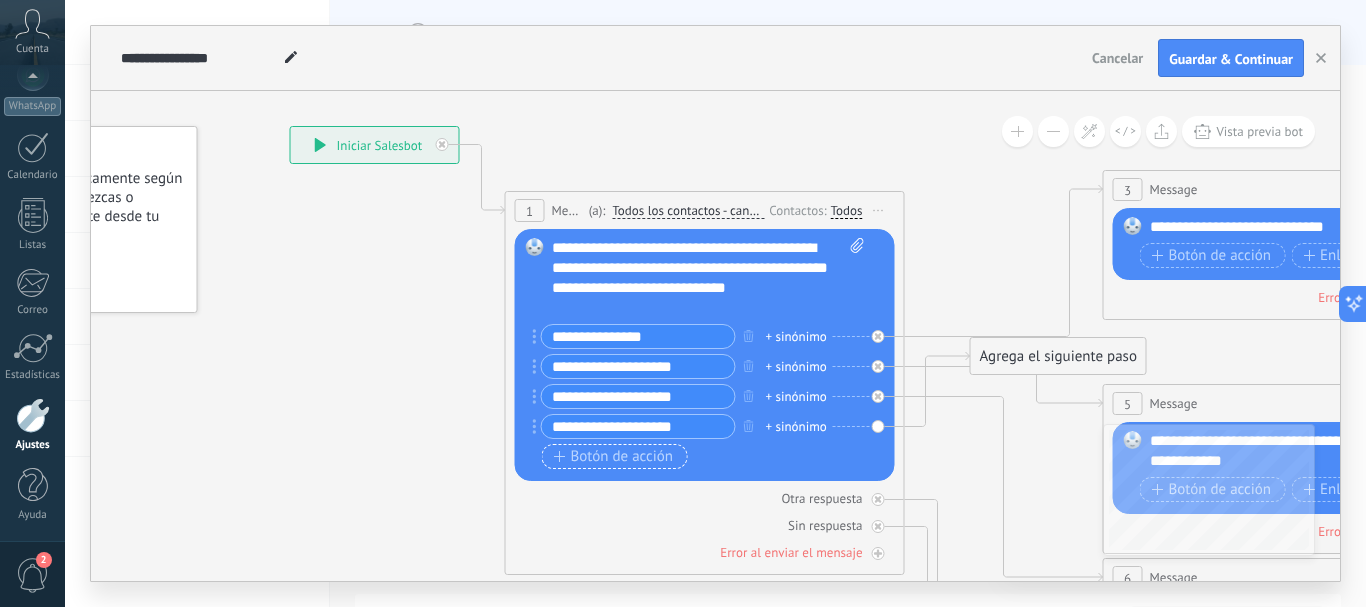 click on "Botón de acción" at bounding box center [614, 457] 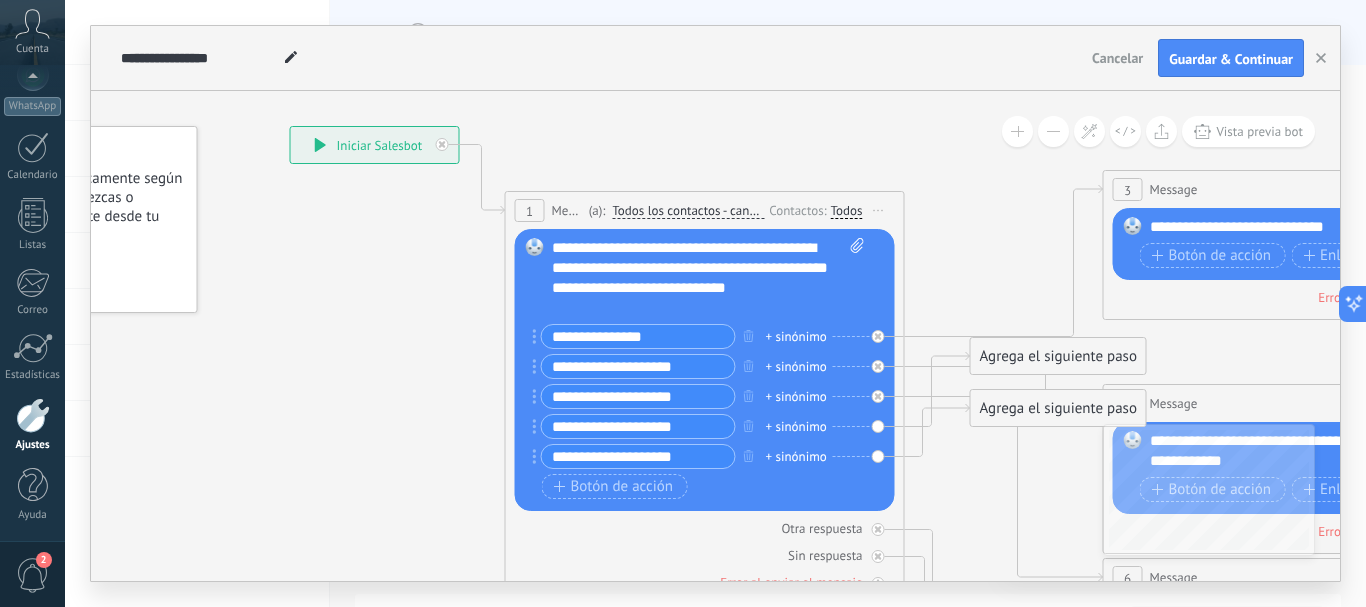 type on "**********" 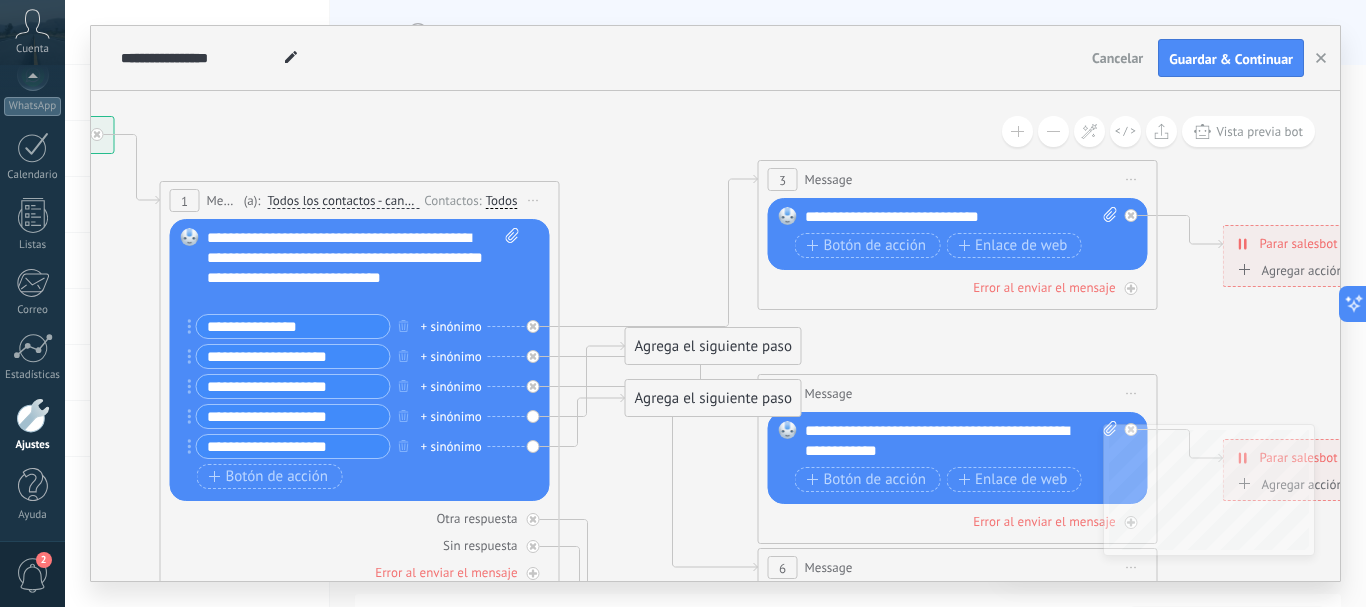 drag, startPoint x: 936, startPoint y: 479, endPoint x: 591, endPoint y: 469, distance: 345.1449 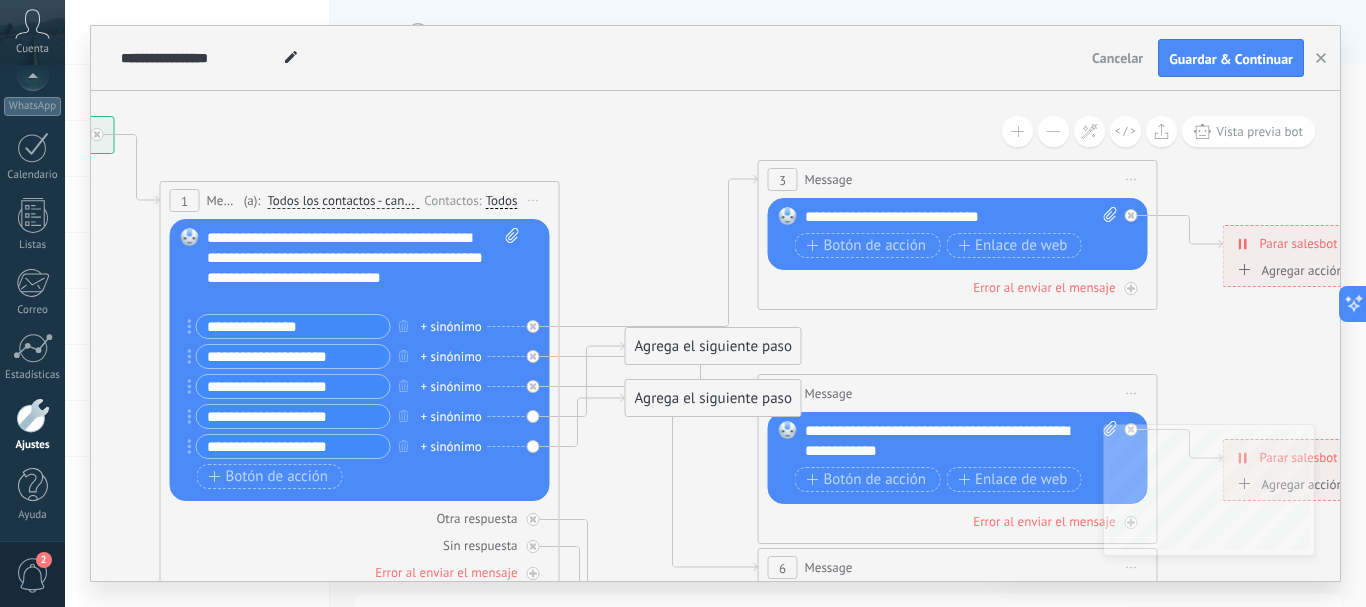 click 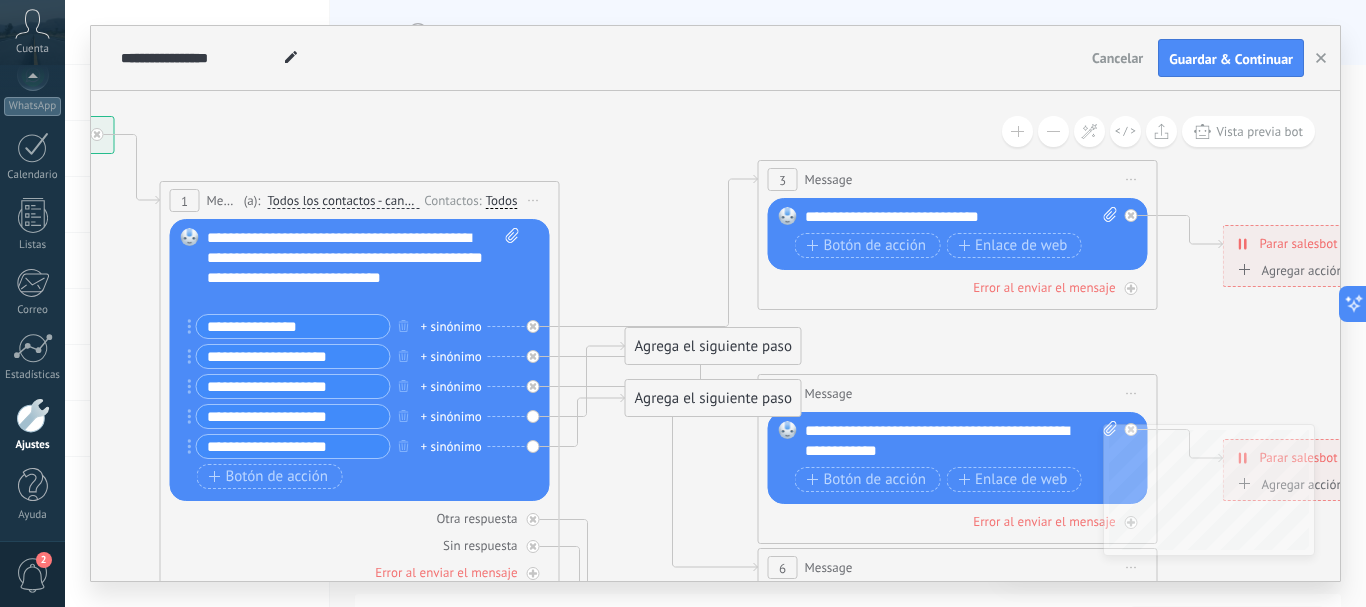 click on "**********" at bounding box center (961, 217) 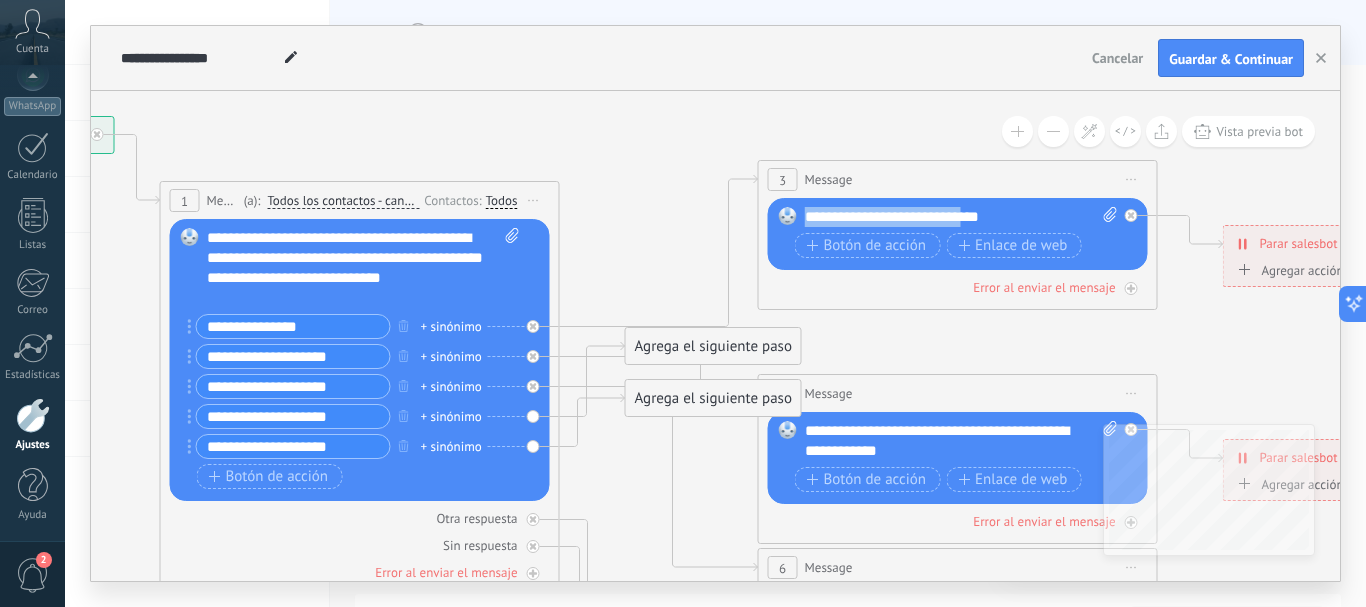 drag, startPoint x: 974, startPoint y: 217, endPoint x: 804, endPoint y: 213, distance: 170.04706 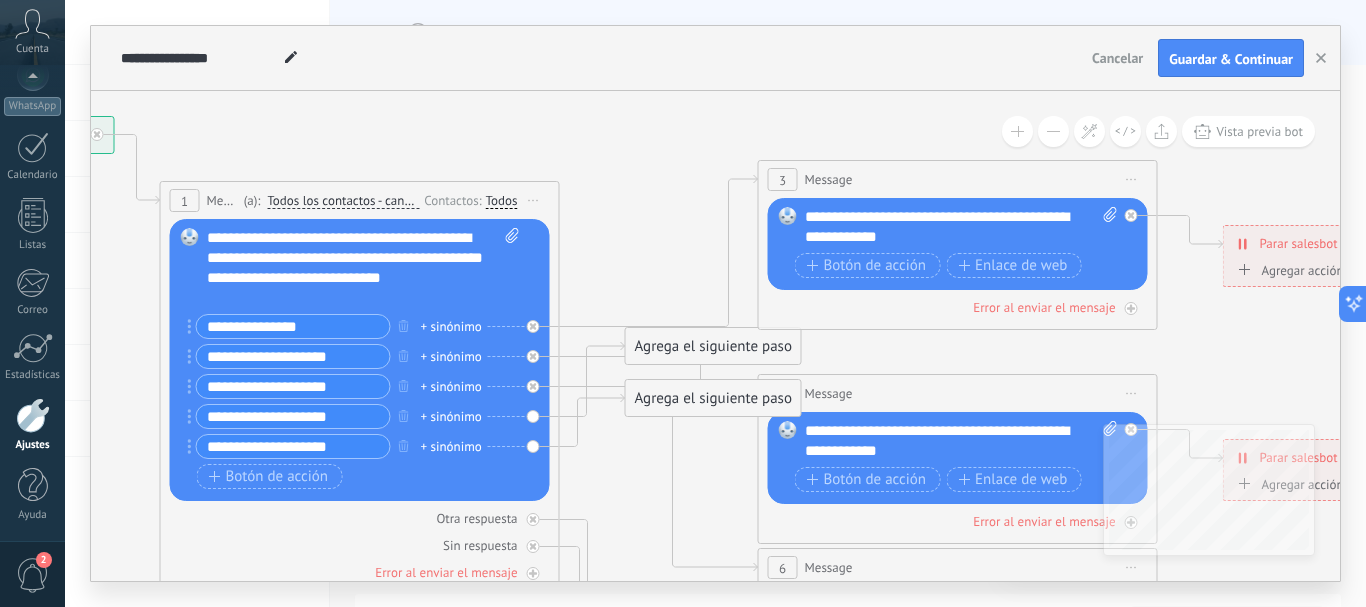 click on "**********" at bounding box center (961, 227) 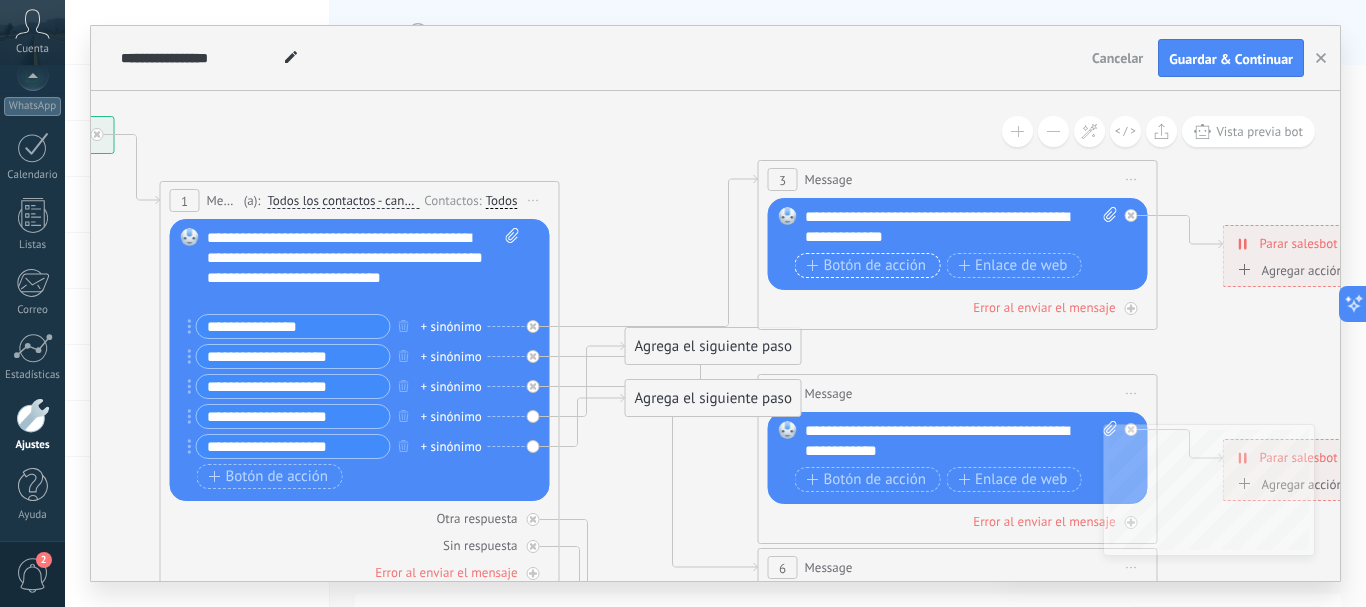 click on "Botón de acción" at bounding box center [867, 266] 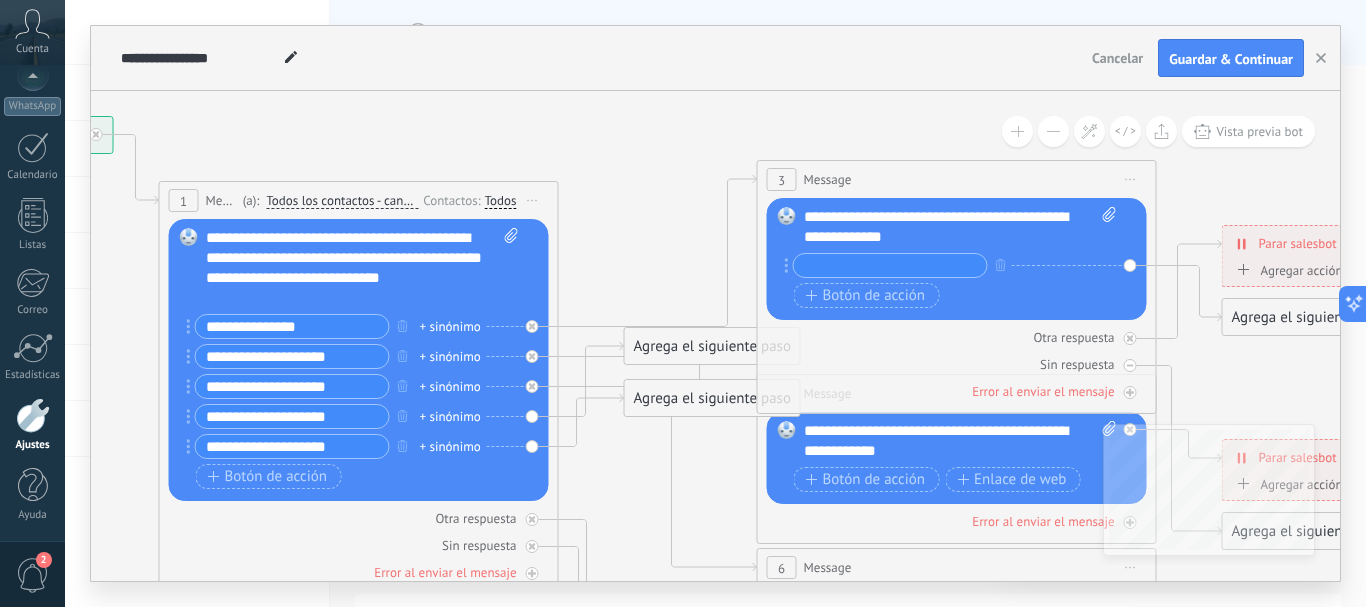 click 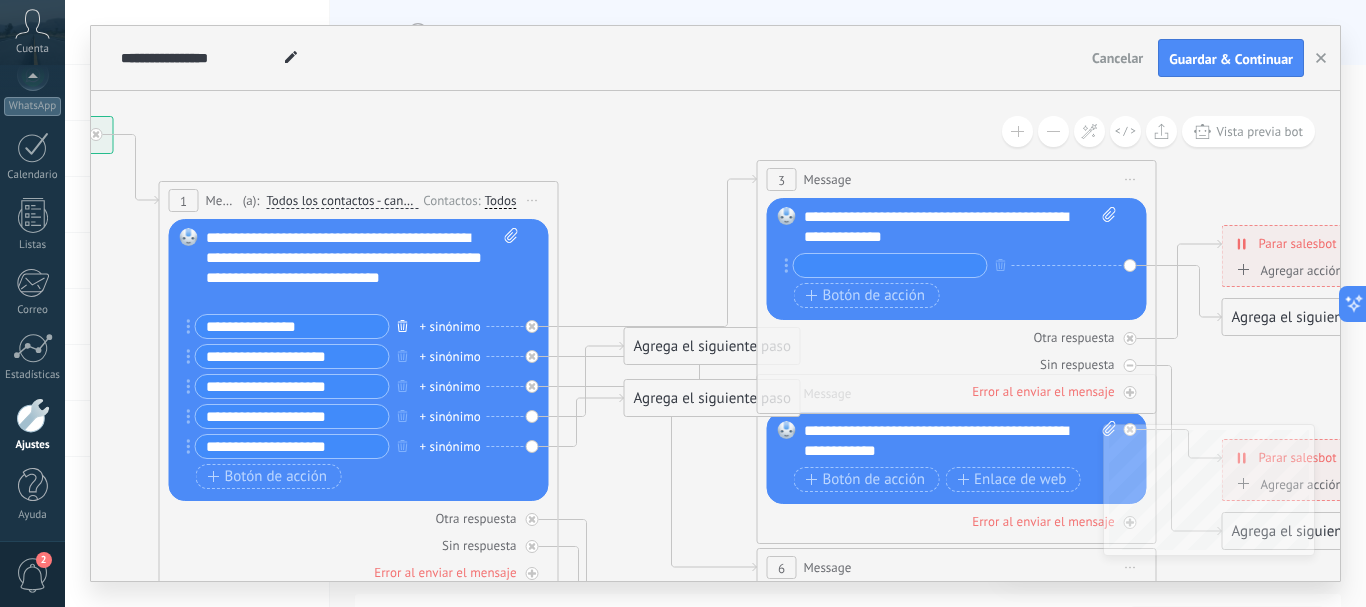 click 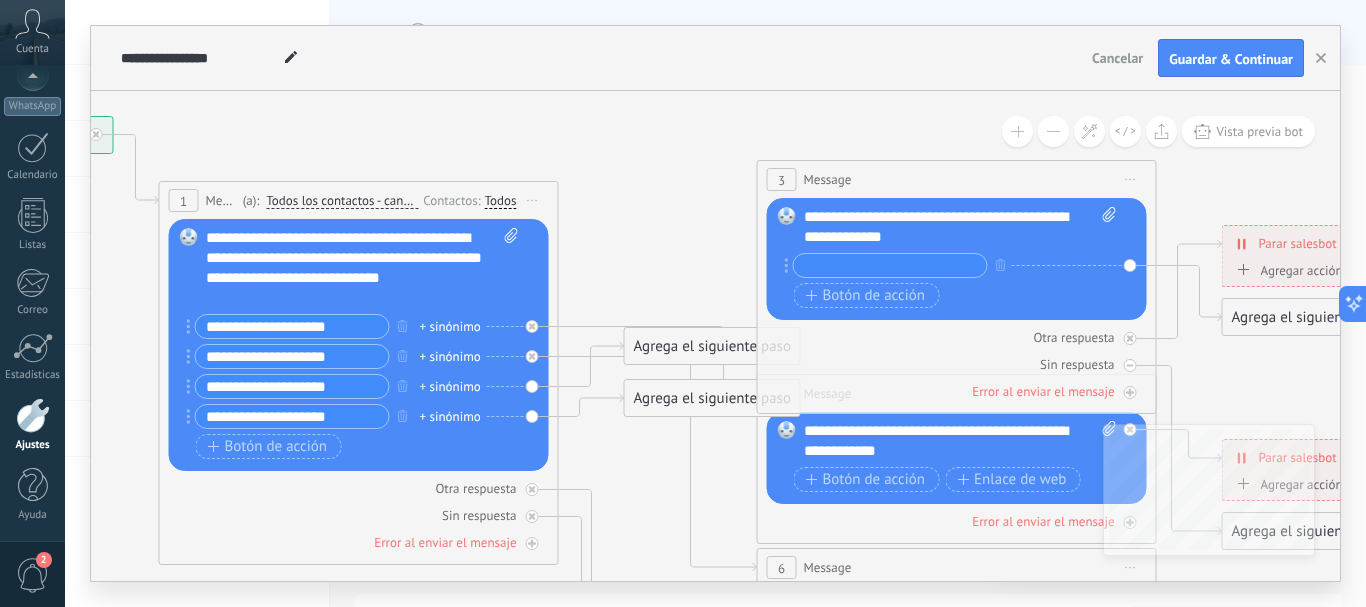 click on "**********" at bounding box center [292, 326] 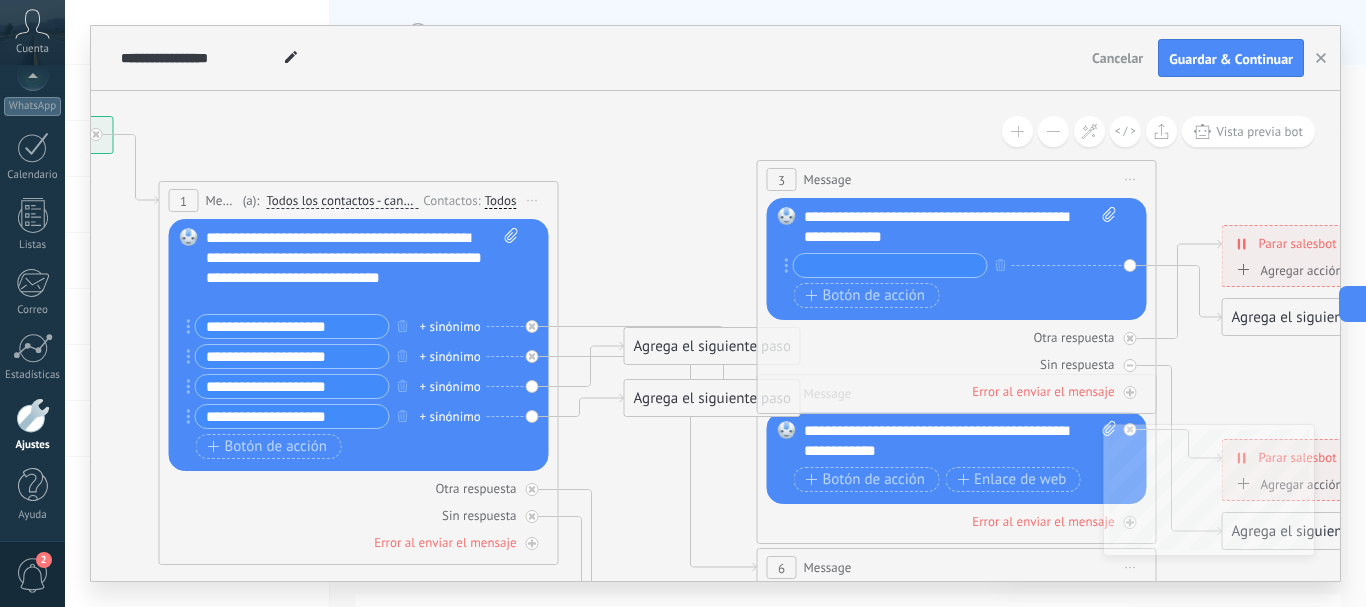 type on "**********" 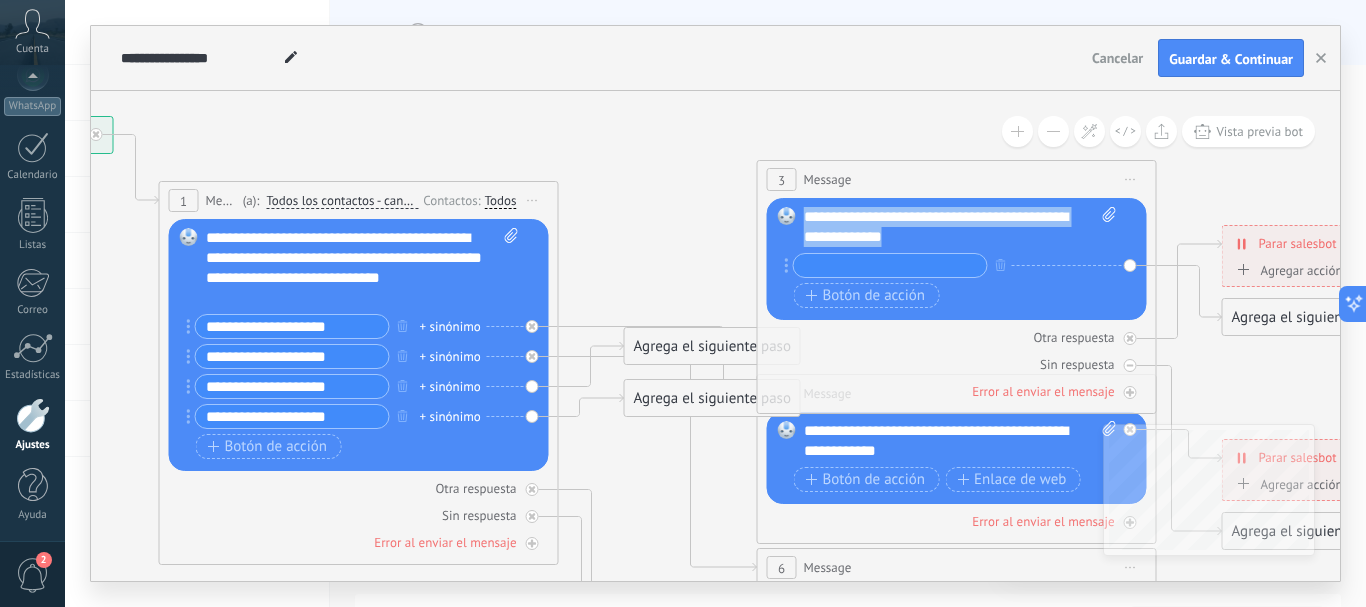 drag, startPoint x: 912, startPoint y: 239, endPoint x: 805, endPoint y: 206, distance: 111.97321 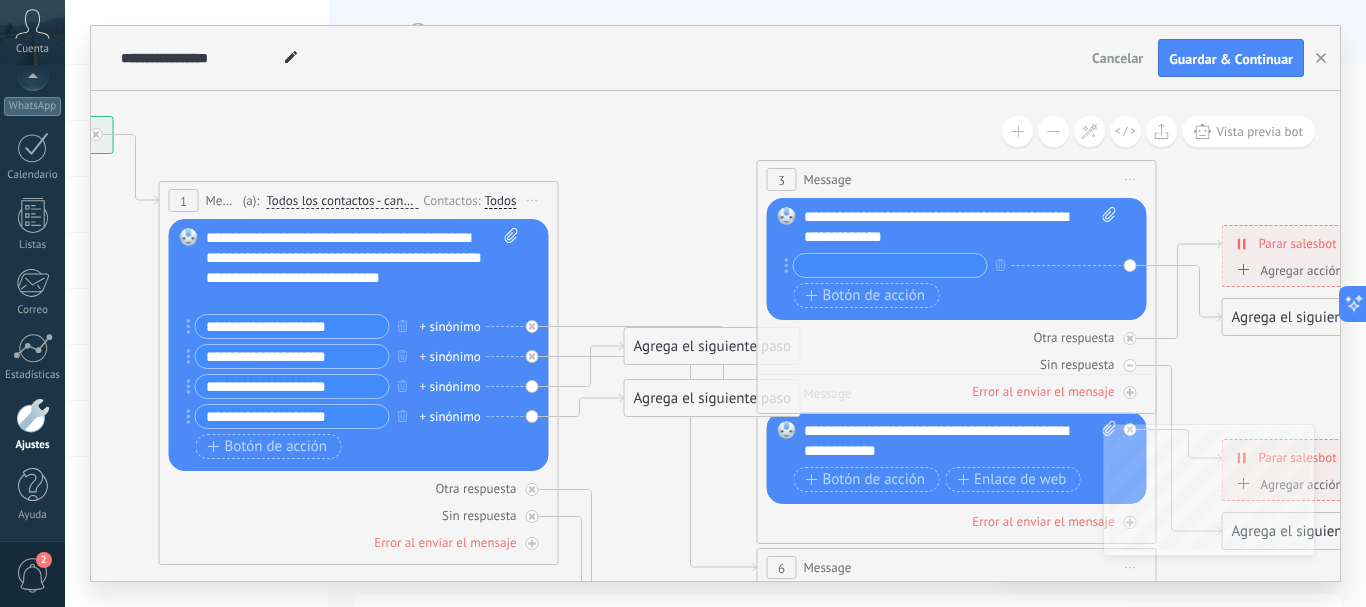 click 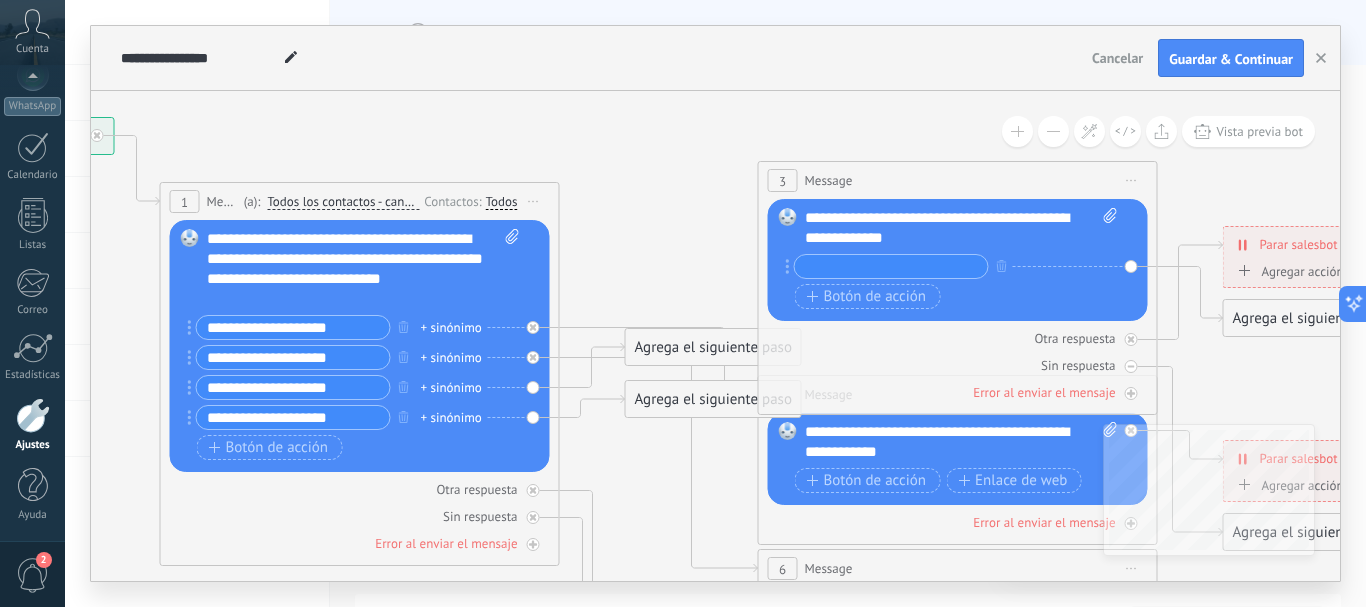 click 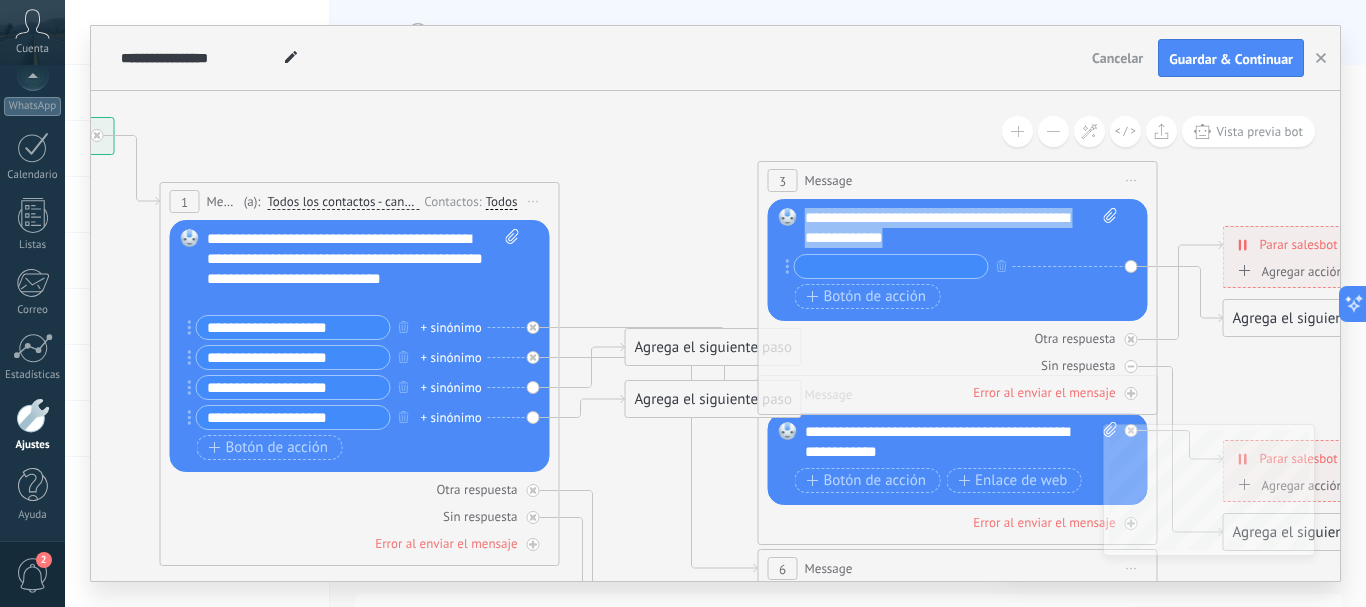 drag, startPoint x: 908, startPoint y: 239, endPoint x: 802, endPoint y: 218, distance: 108.060165 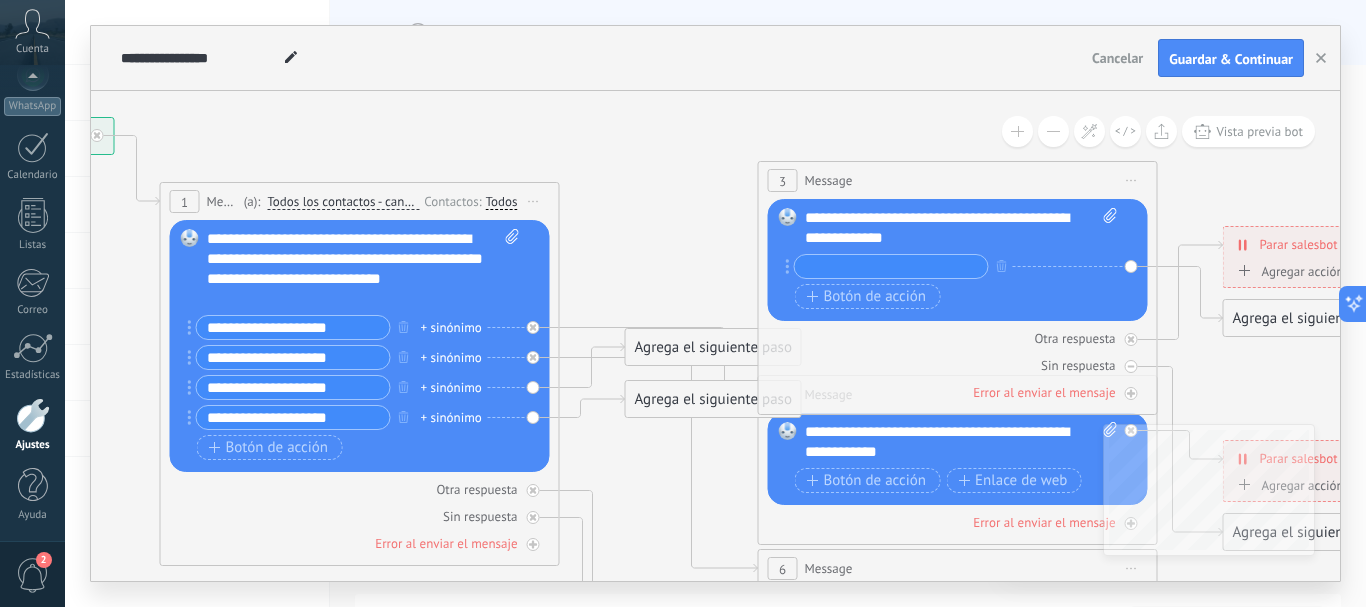 type on "**********" 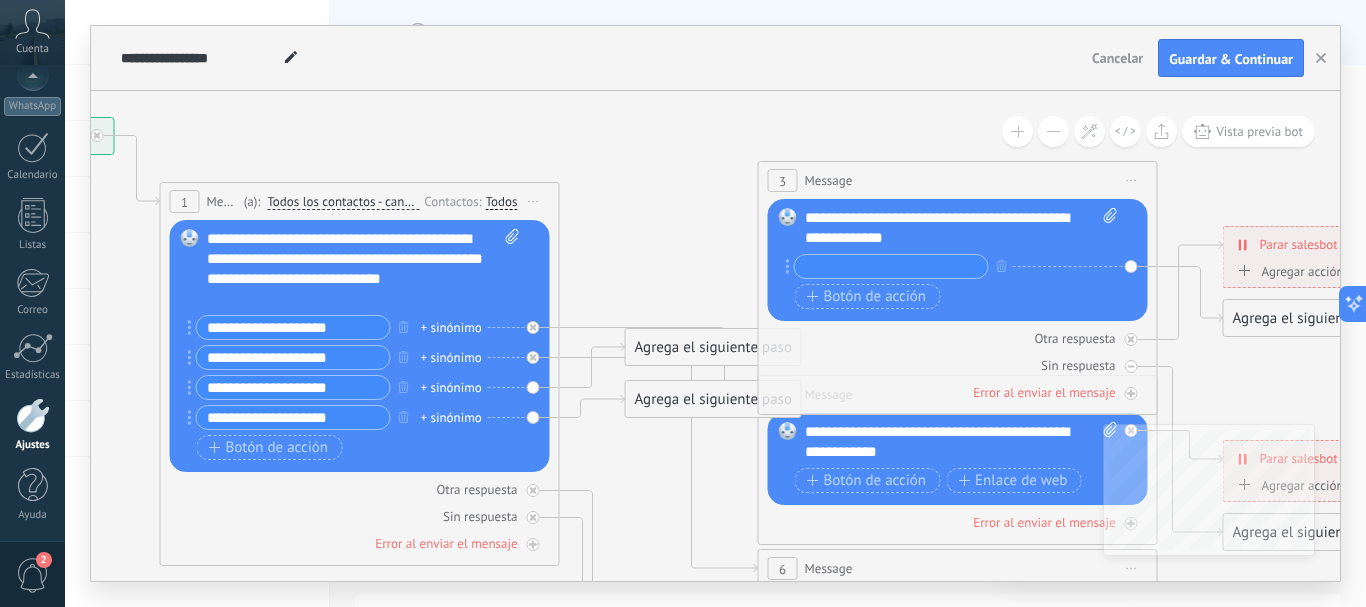 type on "**********" 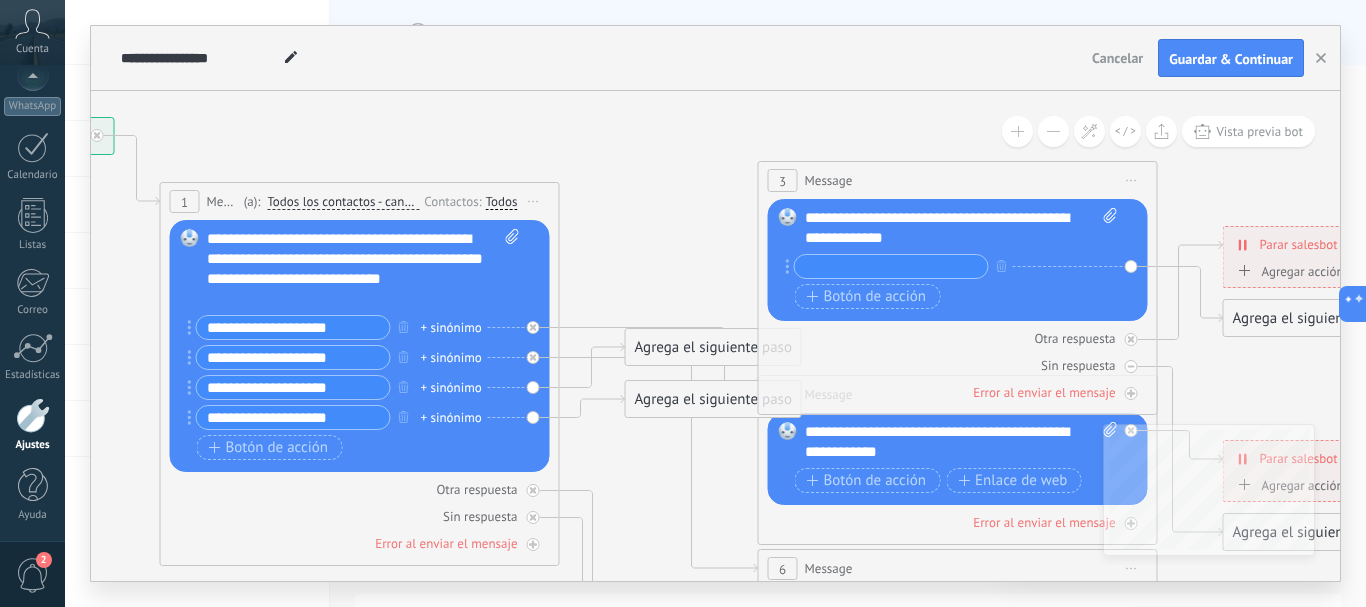 type on "**********" 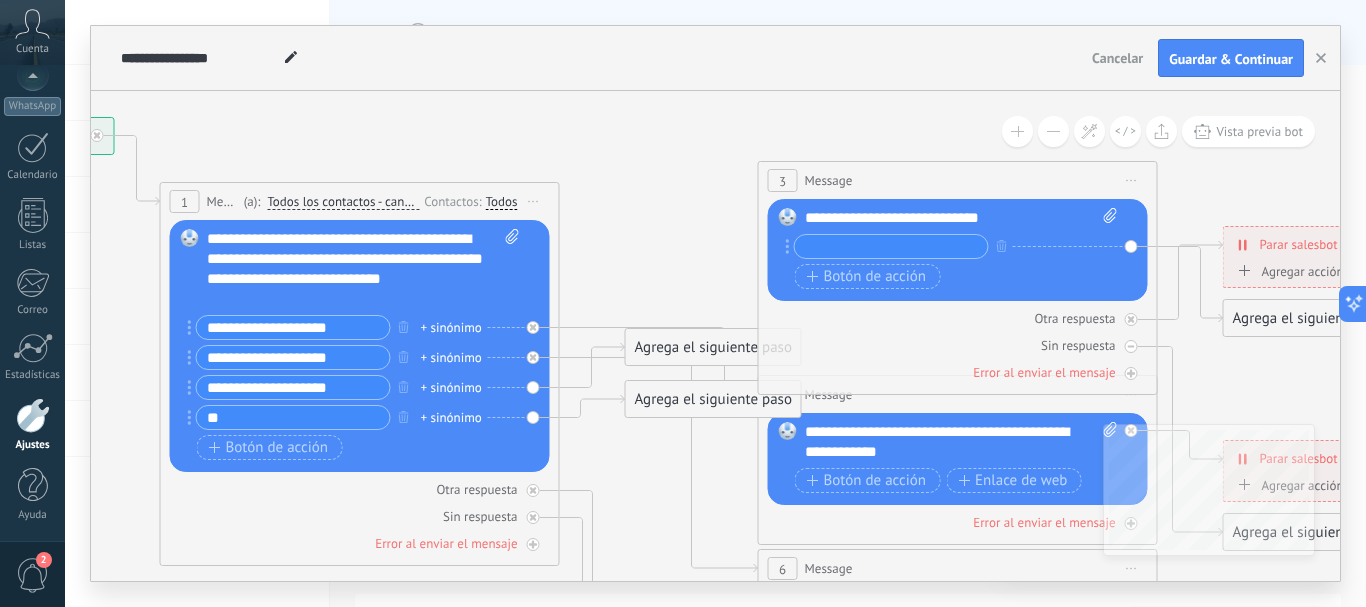 type on "*" 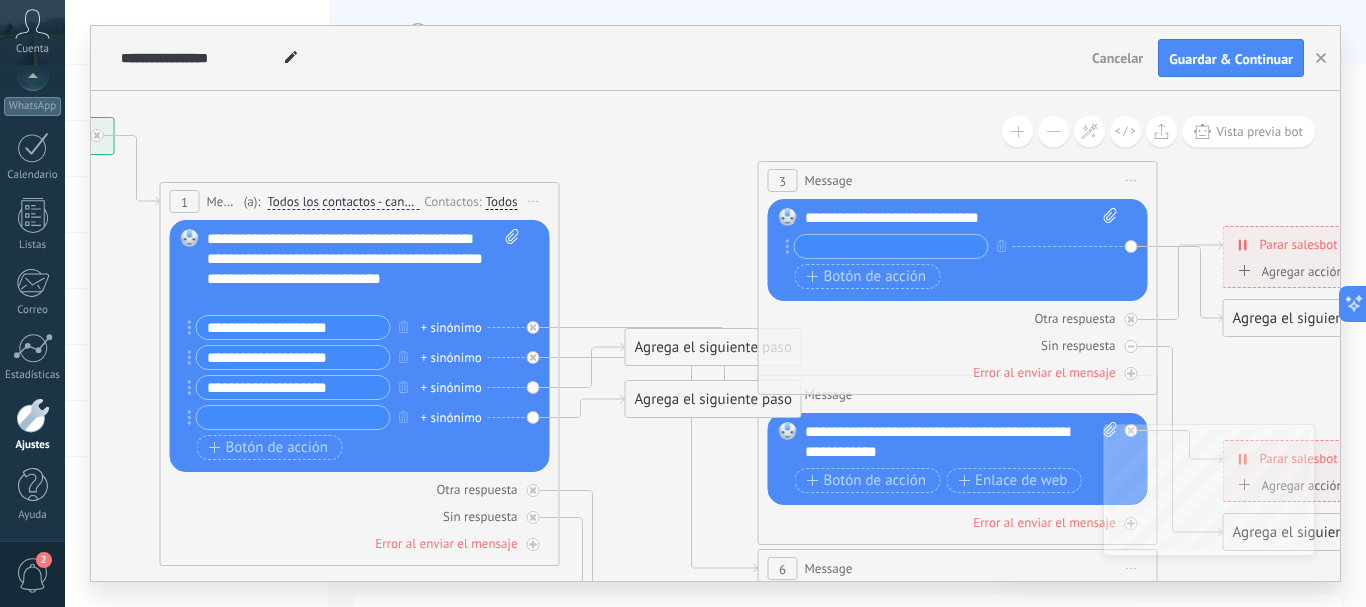 type 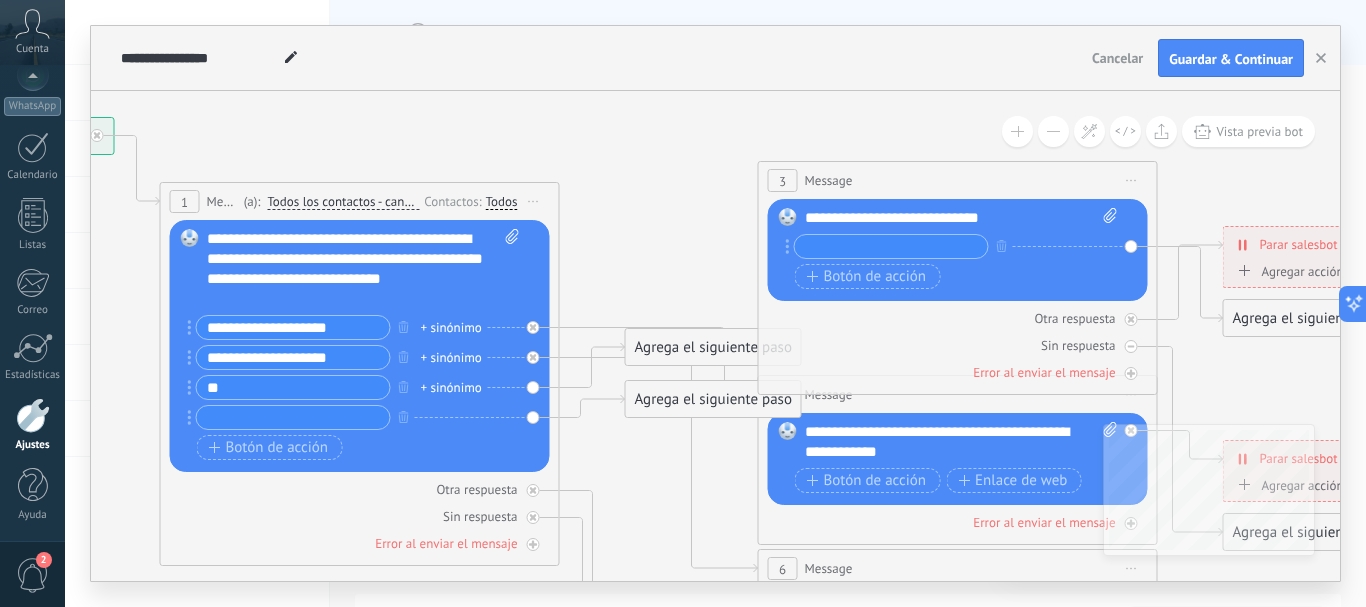 type on "*" 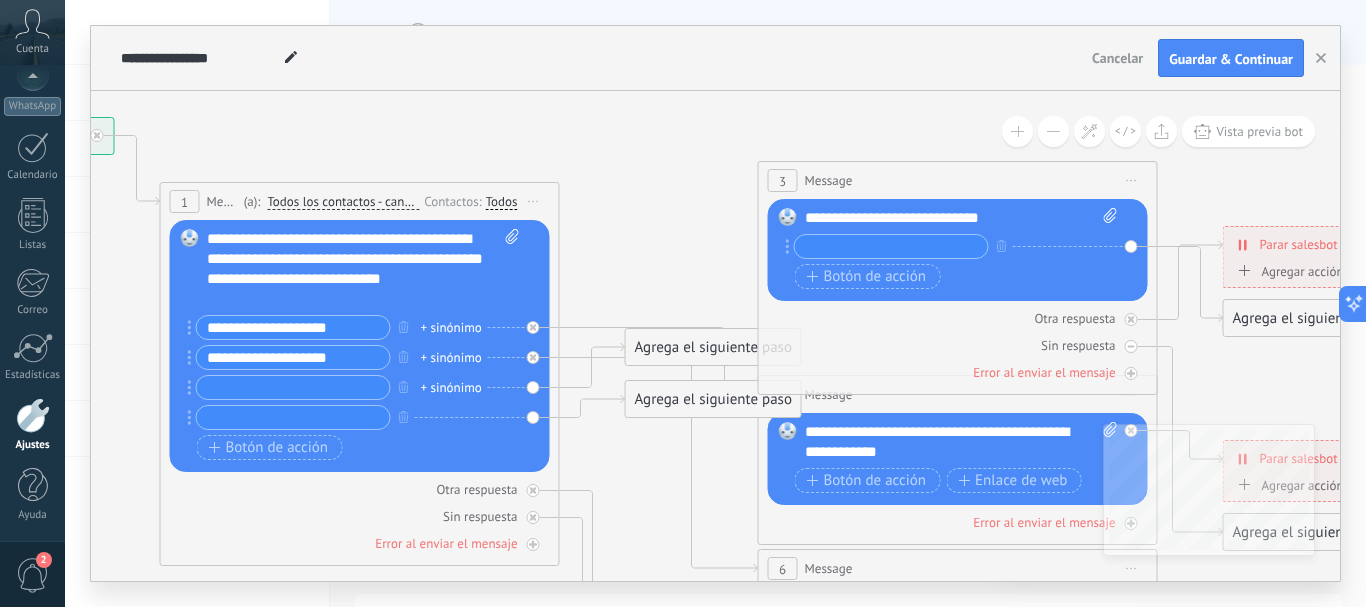 type 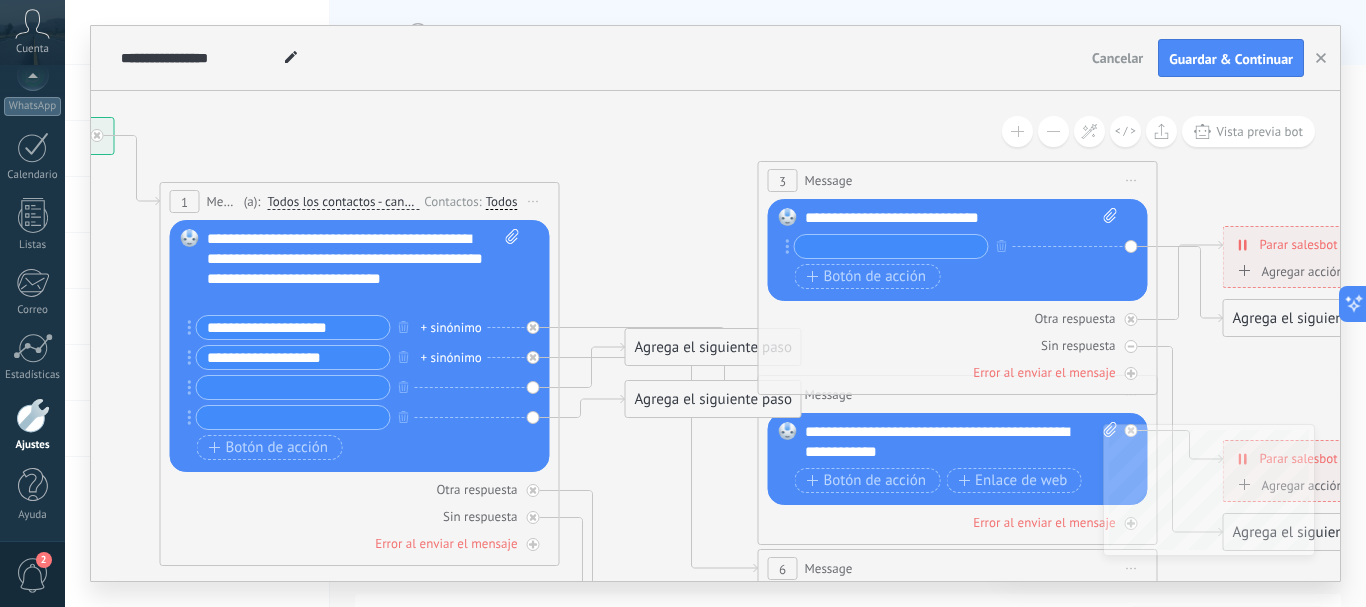 type on "**********" 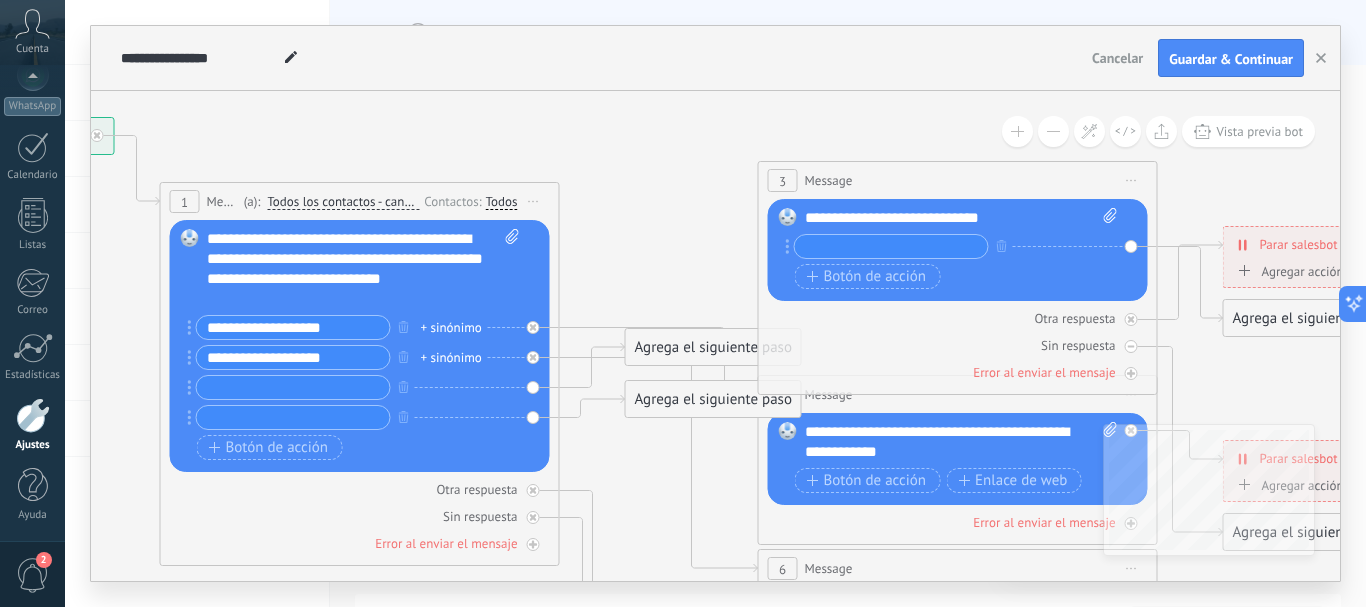 type on "**********" 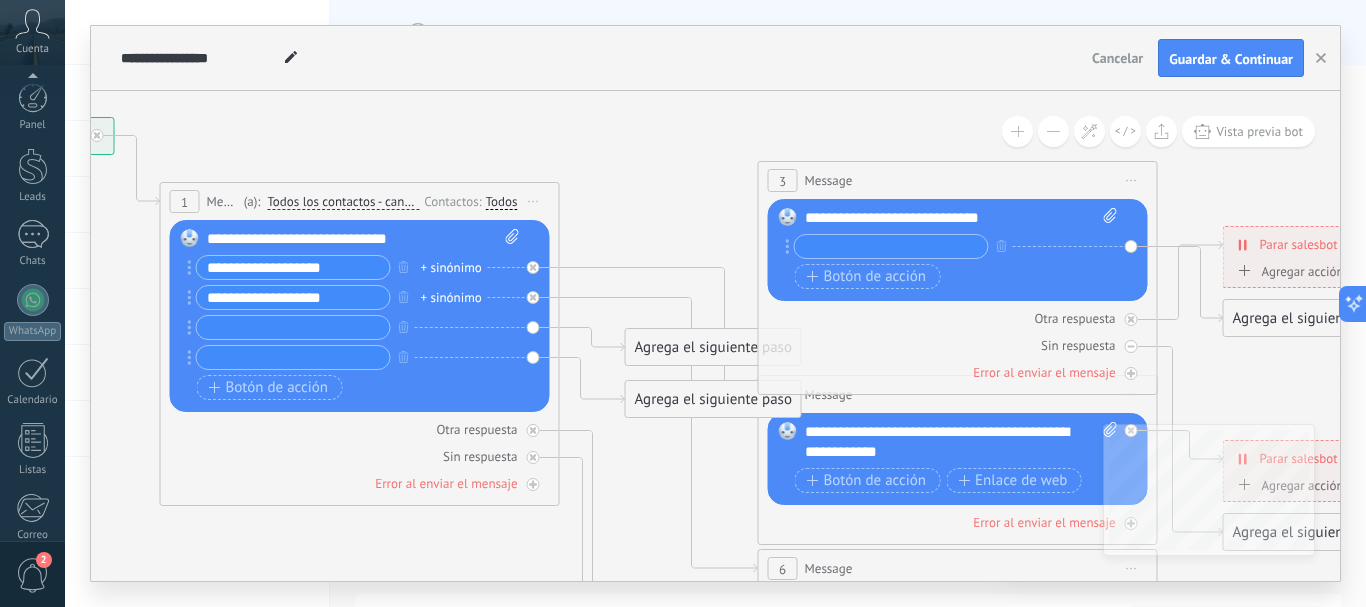 scroll, scrollTop: 0, scrollLeft: 0, axis: both 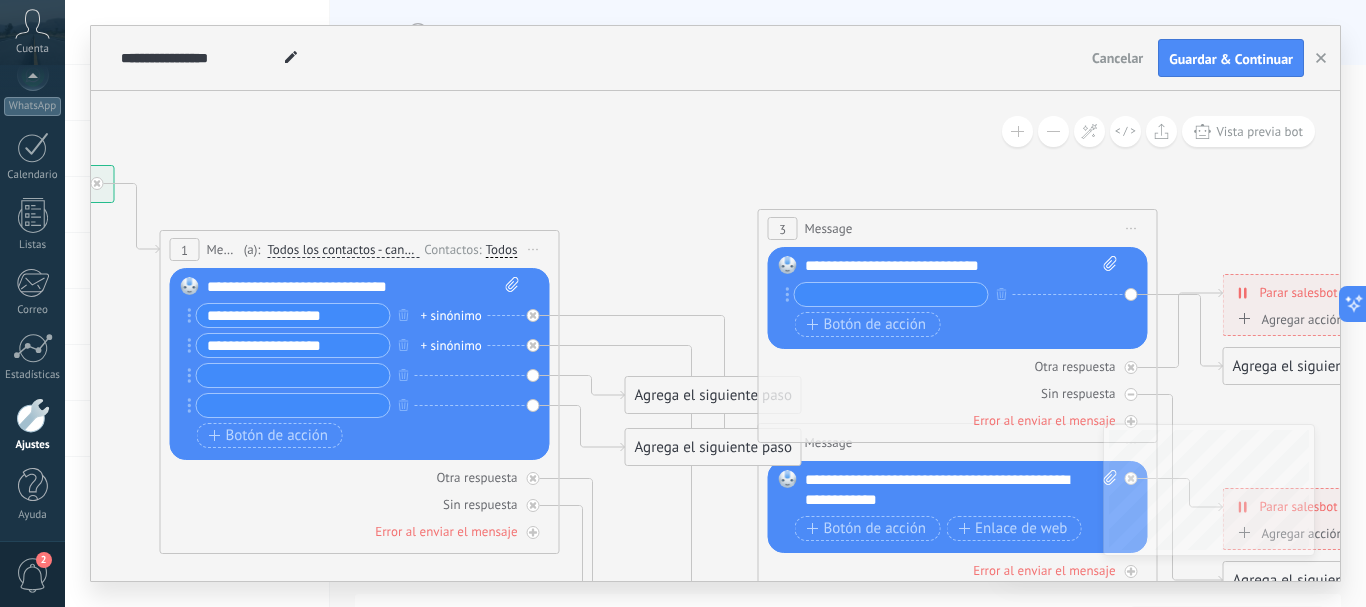 click 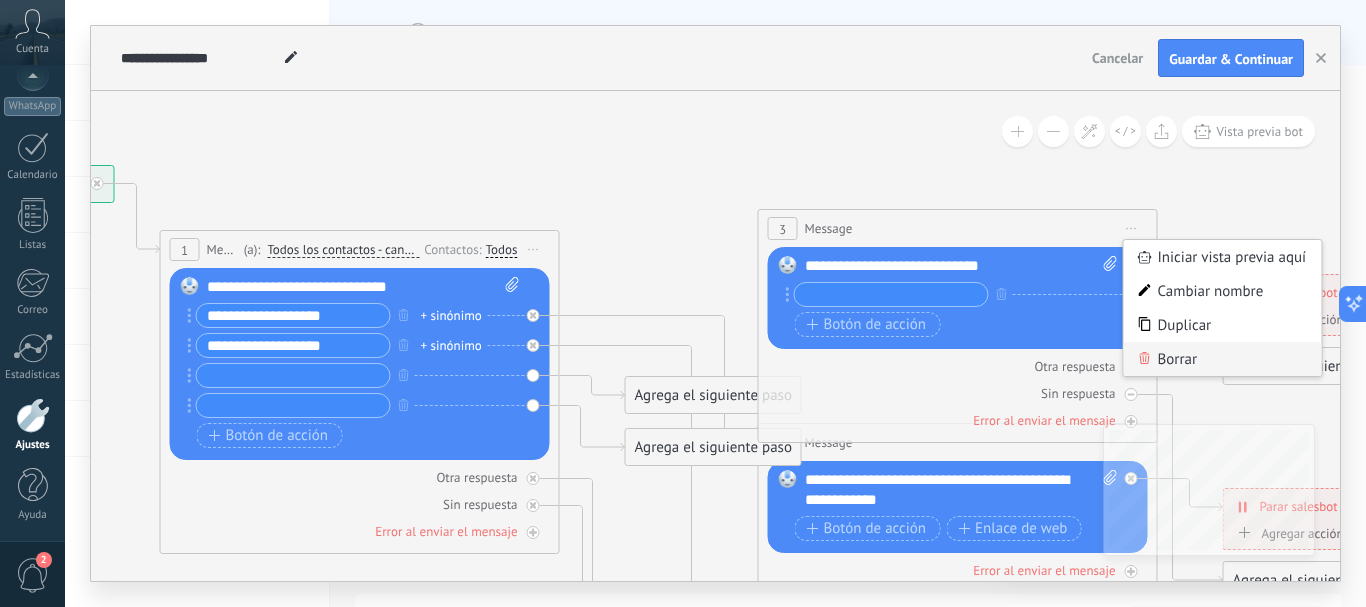 click on "Borrar" at bounding box center (1223, 359) 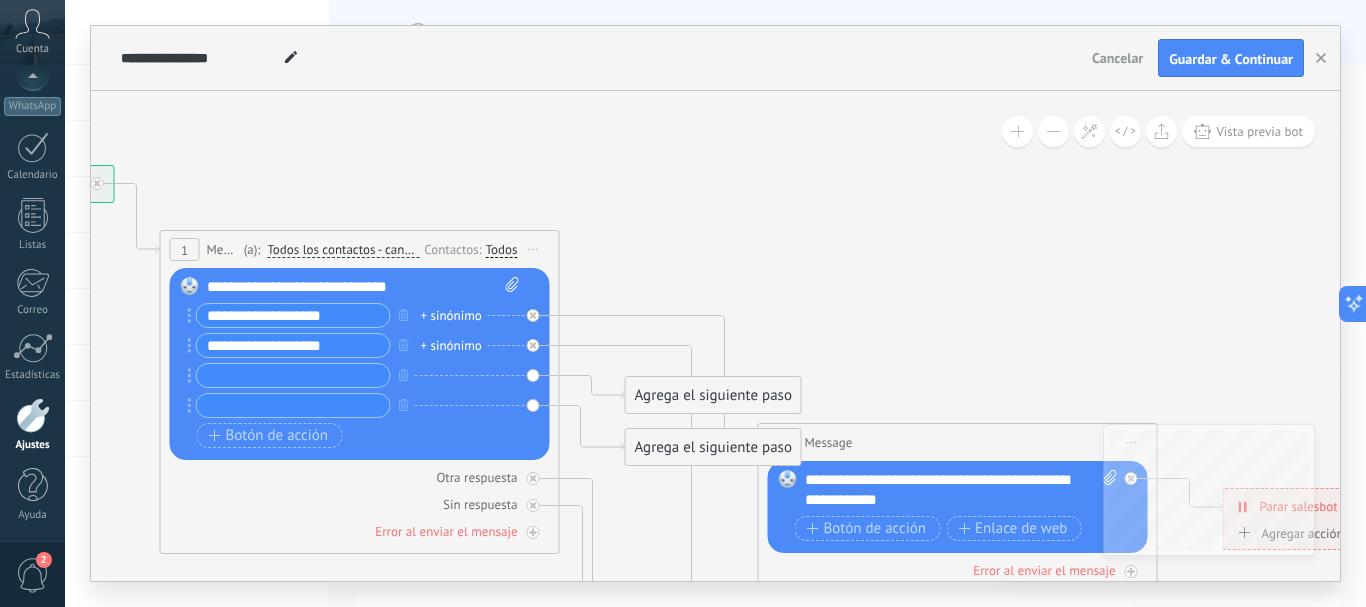 click 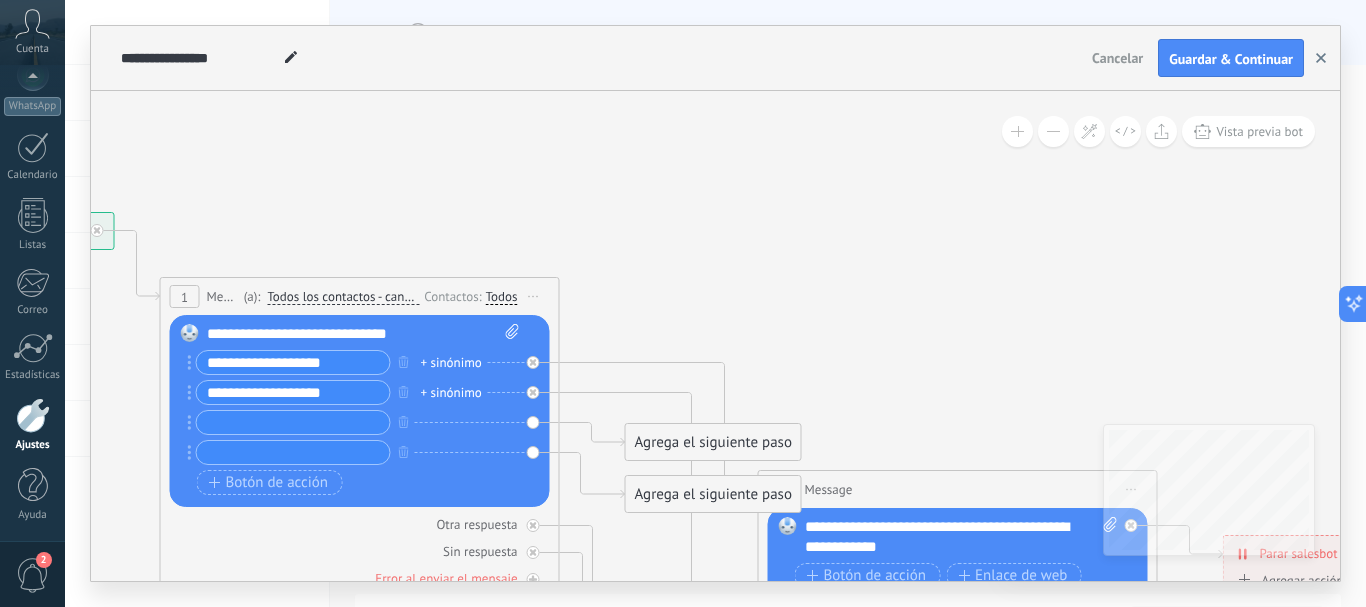click 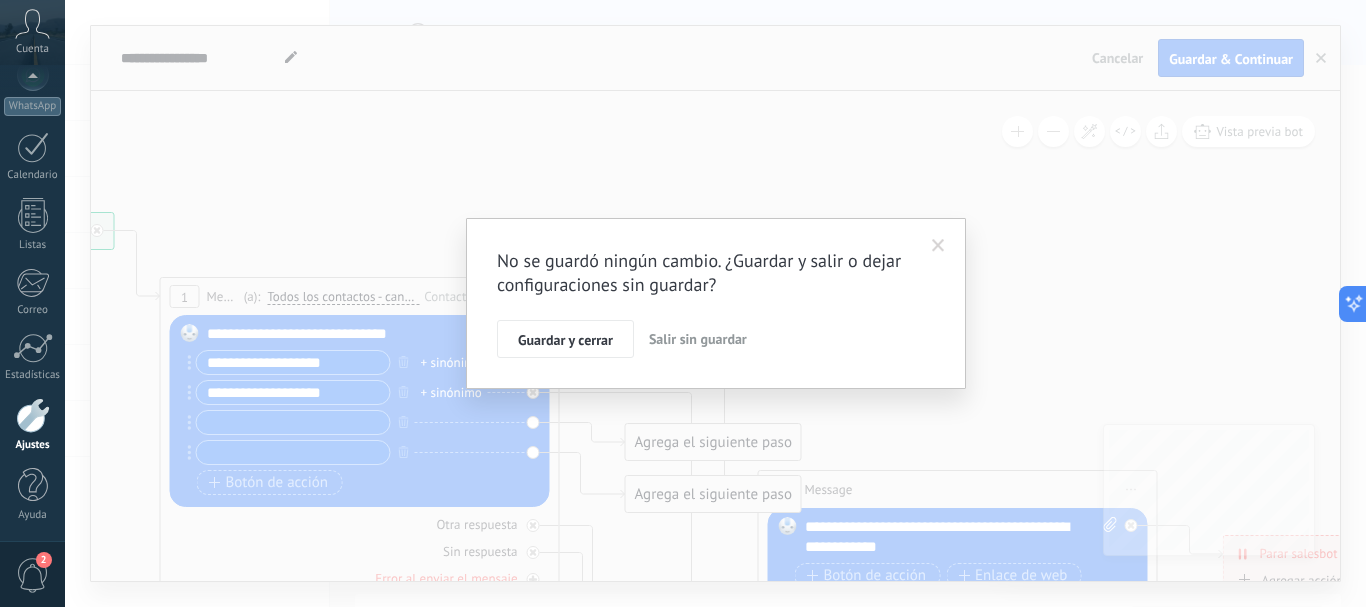 click on "Salir sin guardar" at bounding box center (698, 339) 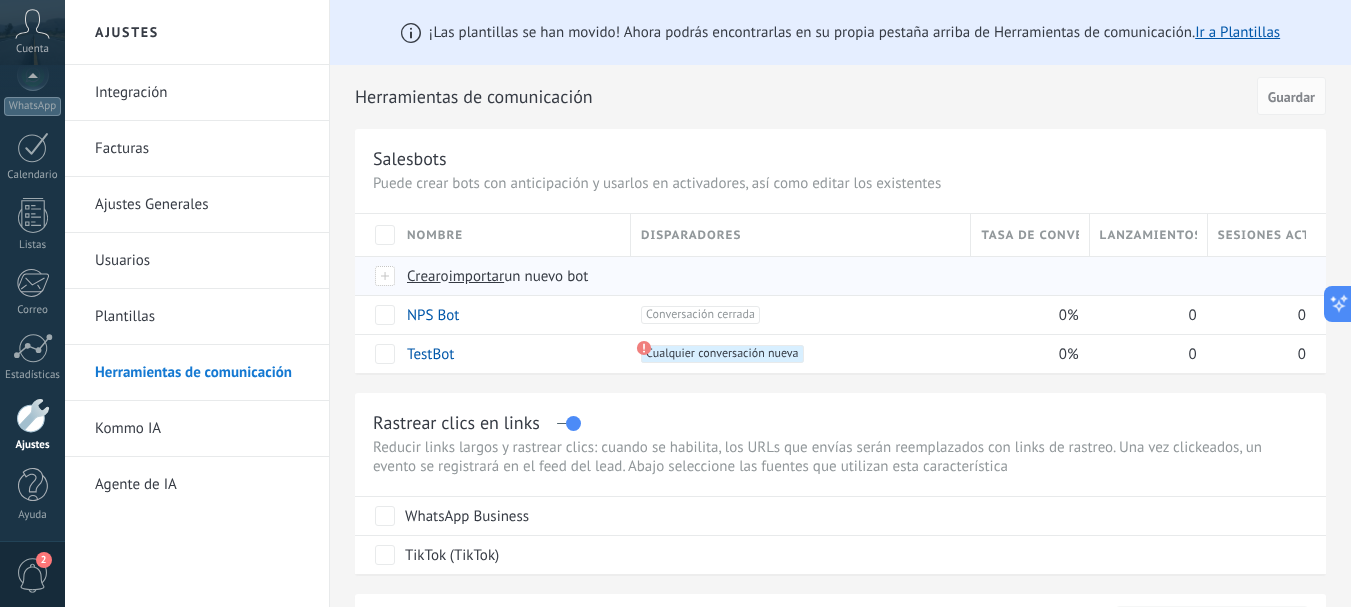 click on "Crear" at bounding box center [424, 276] 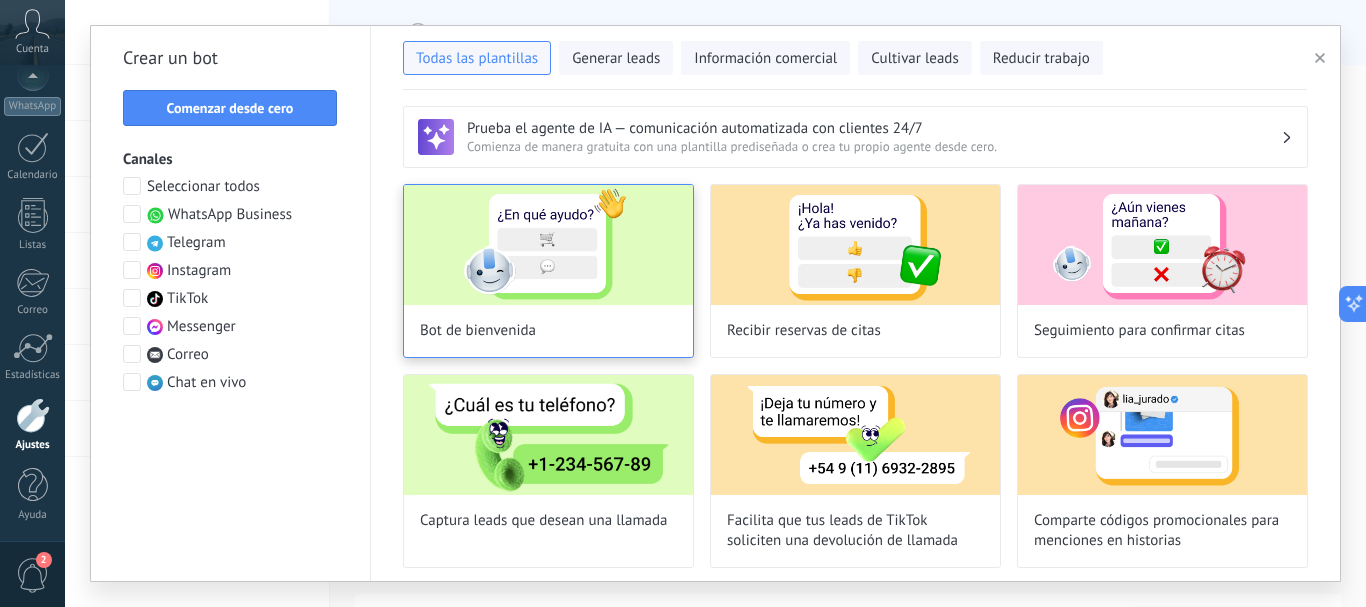 click at bounding box center [548, 245] 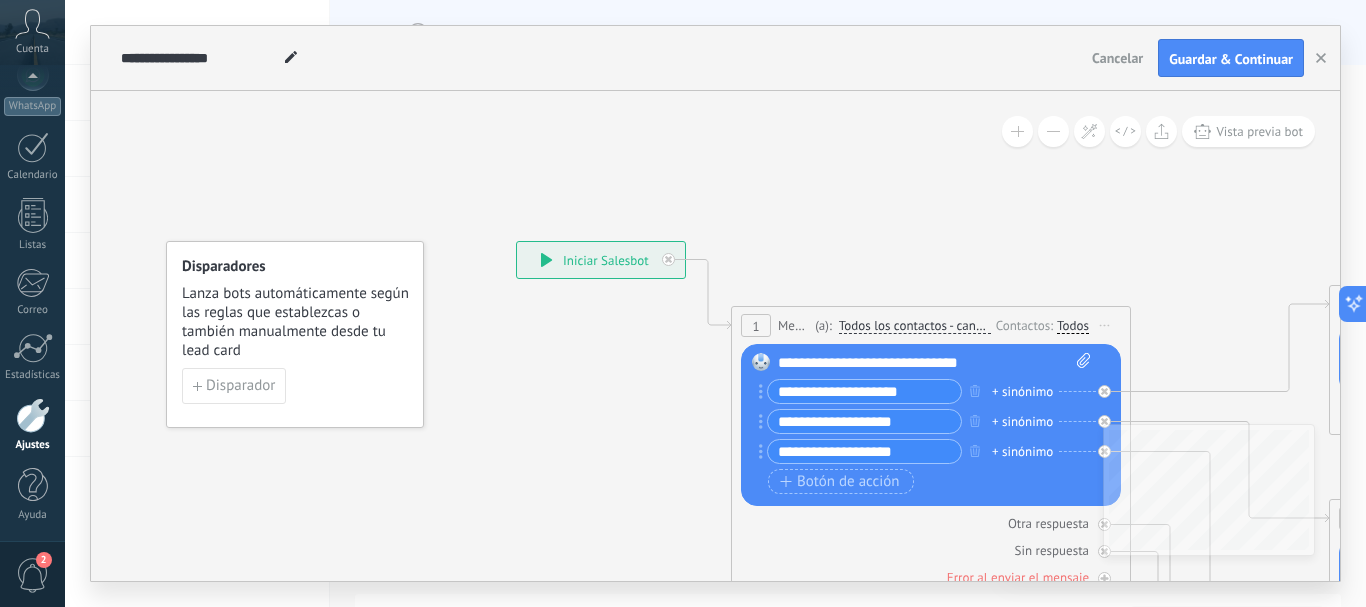 drag, startPoint x: 826, startPoint y: 548, endPoint x: 699, endPoint y: 514, distance: 131.47243 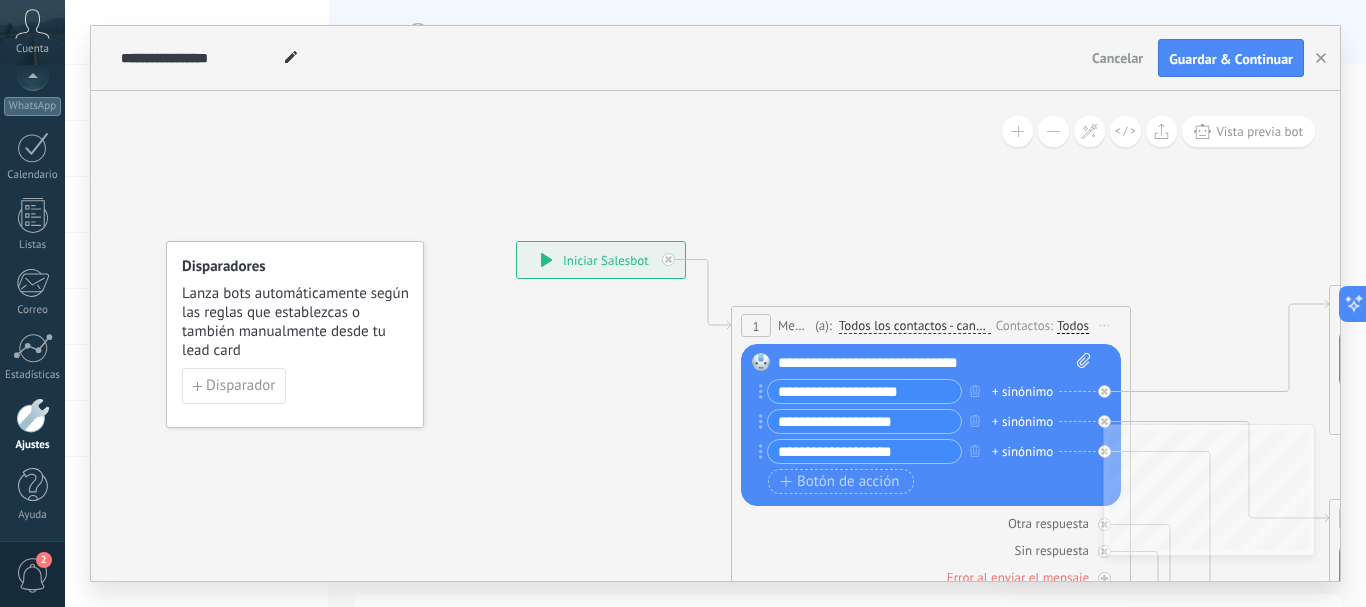 click on "**********" at bounding box center [516, 241] 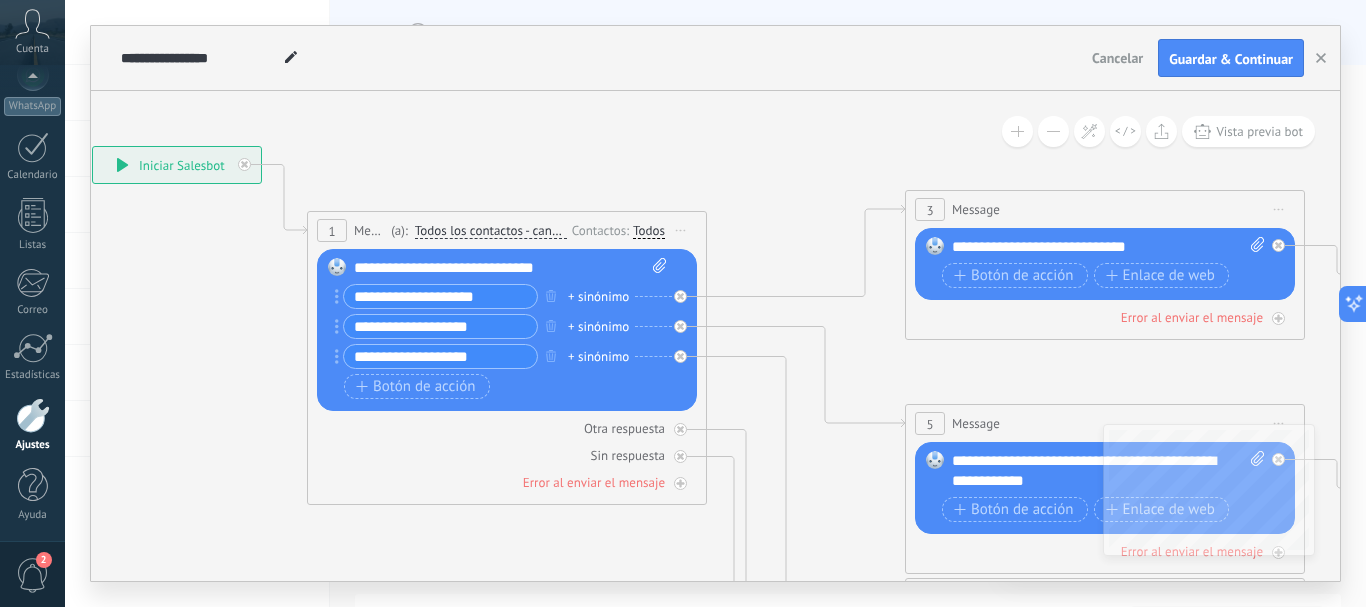 drag, startPoint x: 684, startPoint y: 480, endPoint x: 260, endPoint y: 385, distance: 434.51236 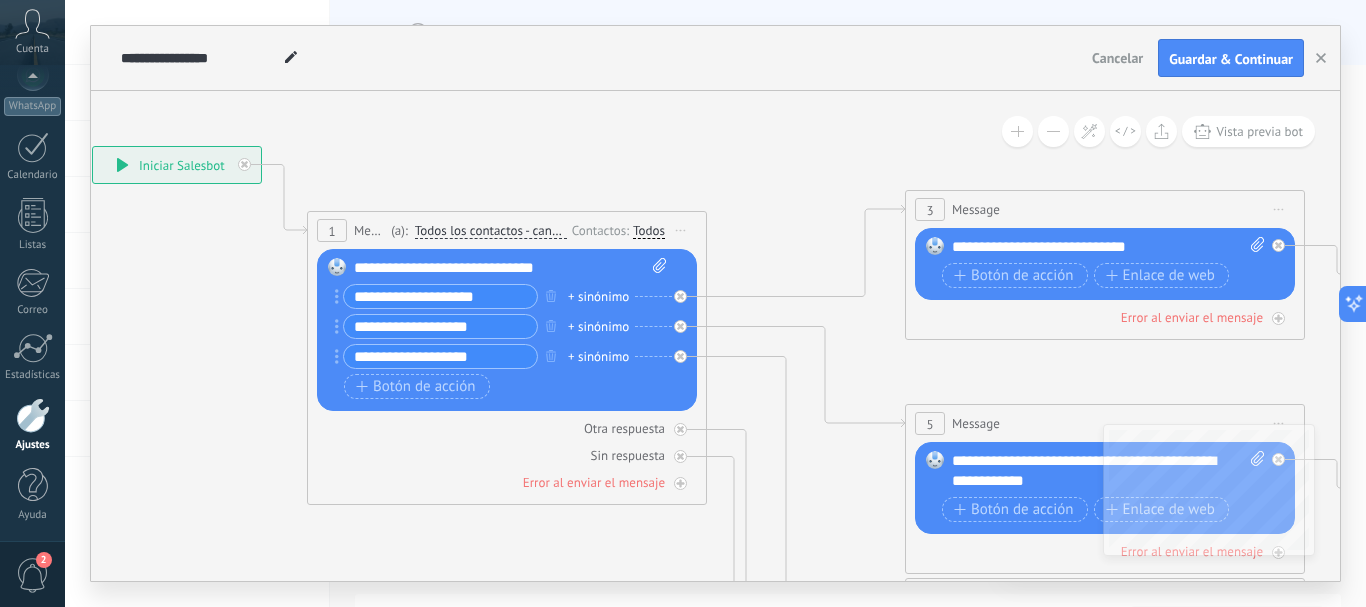 click 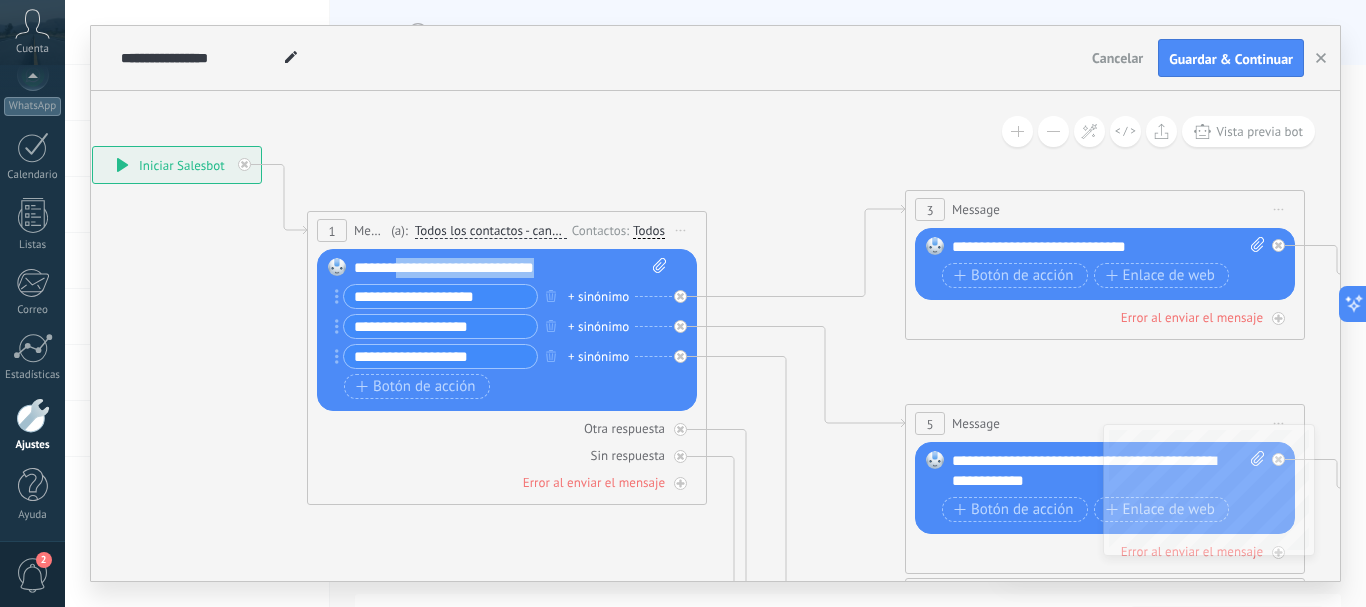 drag, startPoint x: 589, startPoint y: 268, endPoint x: 396, endPoint y: 267, distance: 193.0026 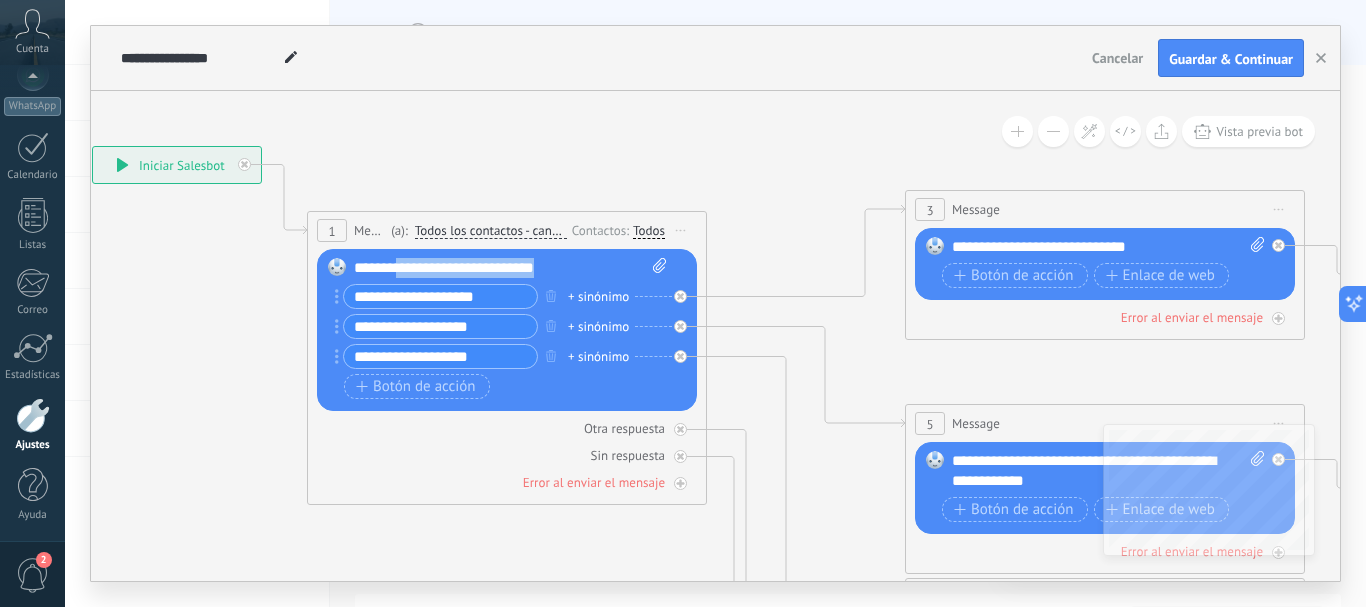 click on "**********" at bounding box center [510, 268] 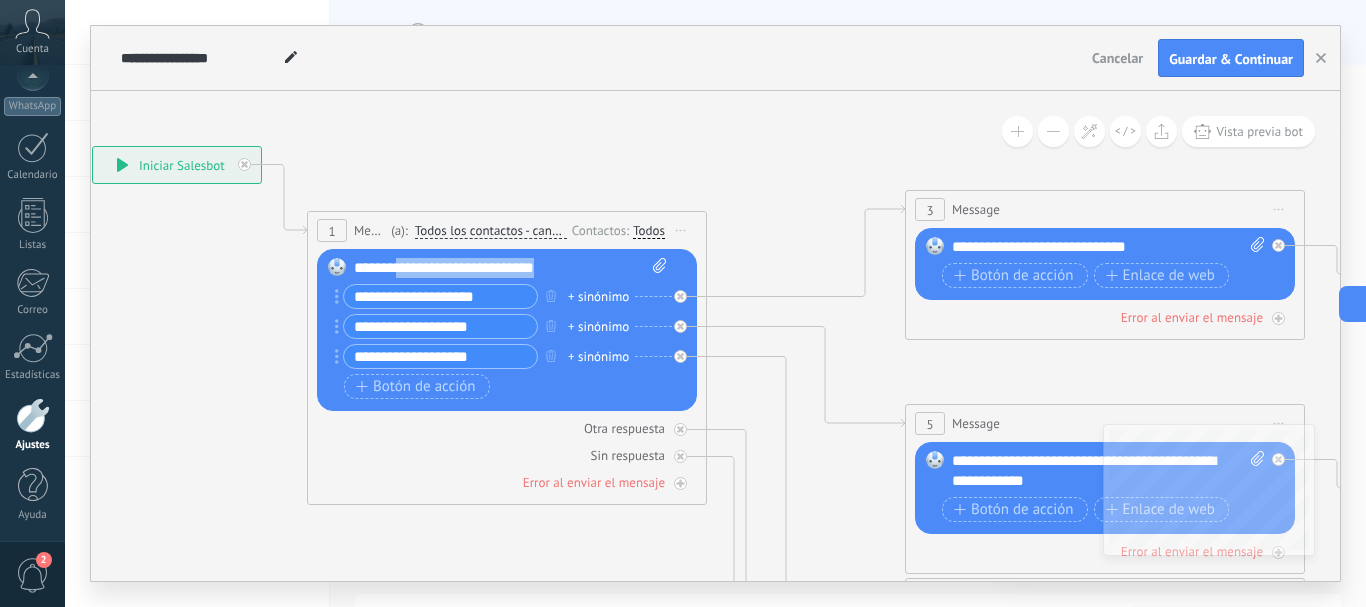 type 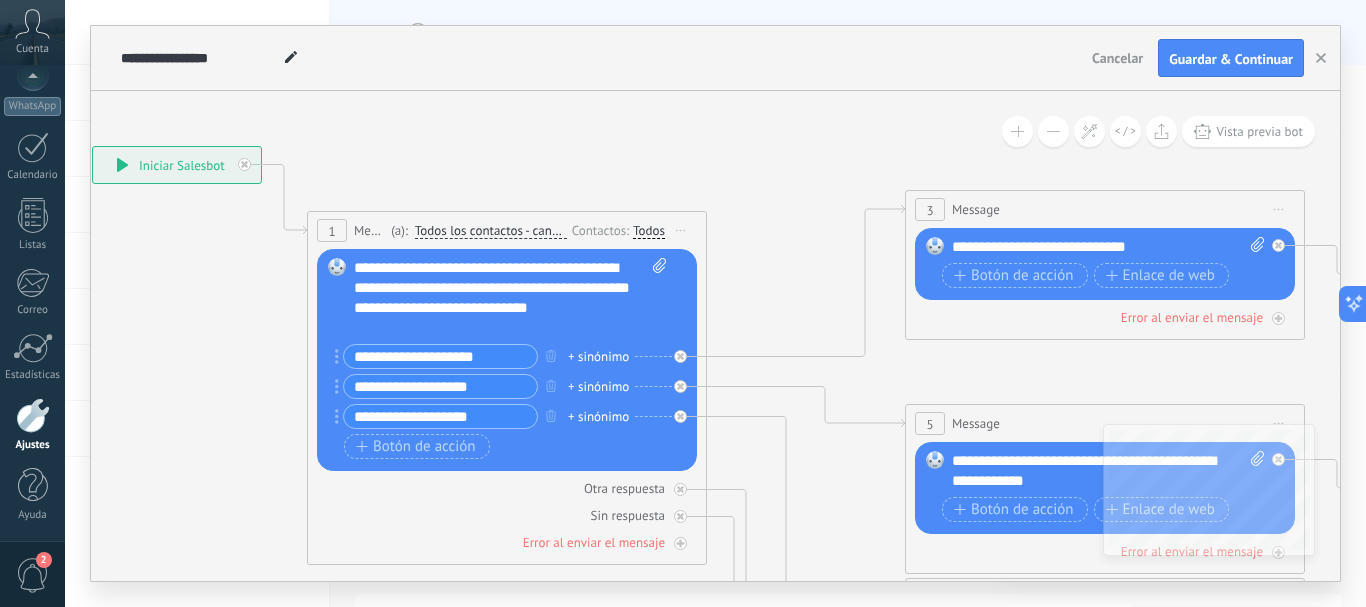 click on "**********" at bounding box center (440, 356) 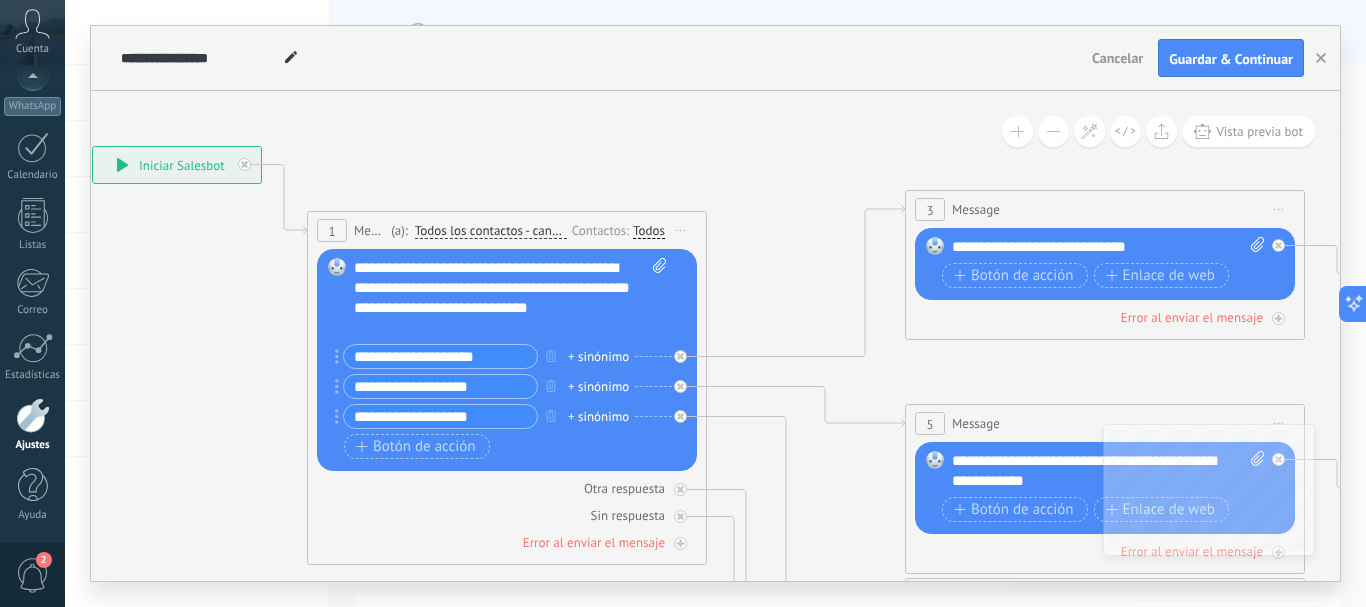 drag, startPoint x: 505, startPoint y: 361, endPoint x: 351, endPoint y: 354, distance: 154.15901 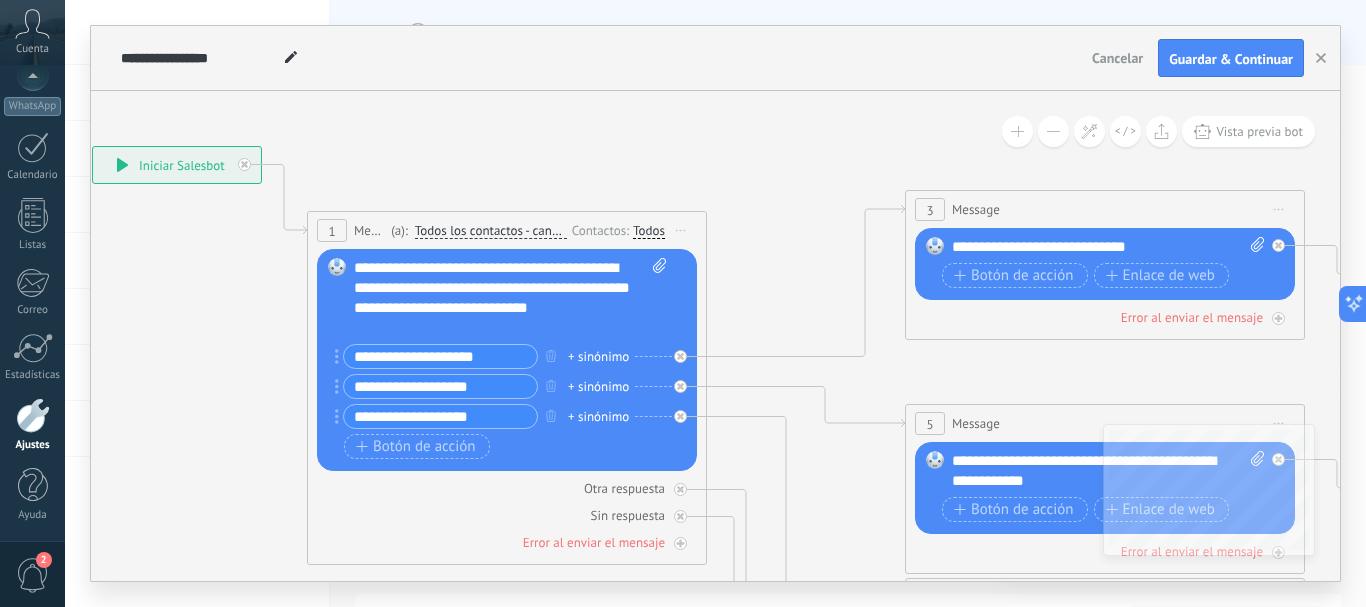 click on "**********" at bounding box center (440, 356) 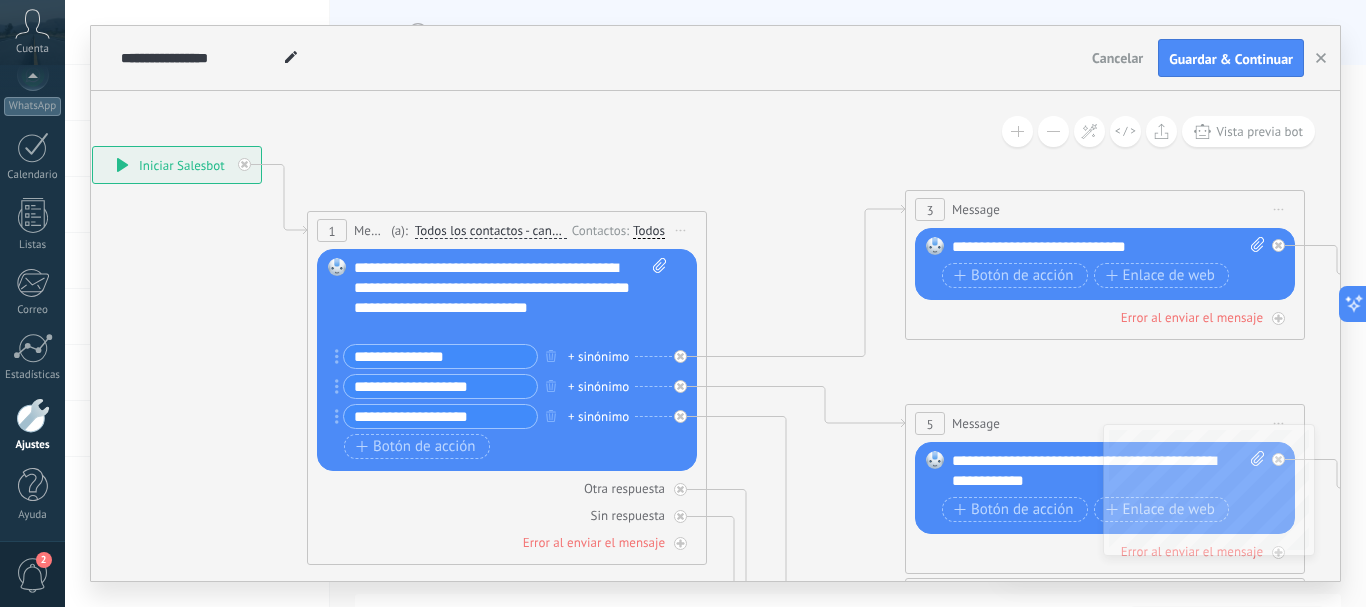 type on "**********" 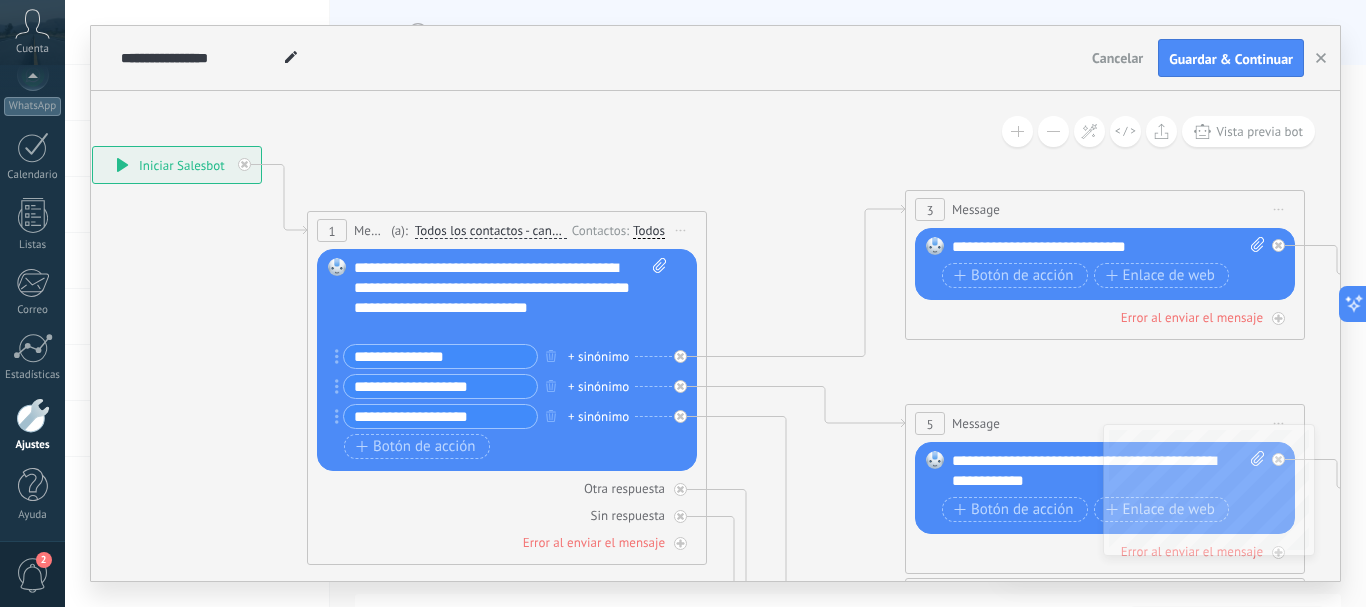 drag, startPoint x: 498, startPoint y: 390, endPoint x: 352, endPoint y: 392, distance: 146.0137 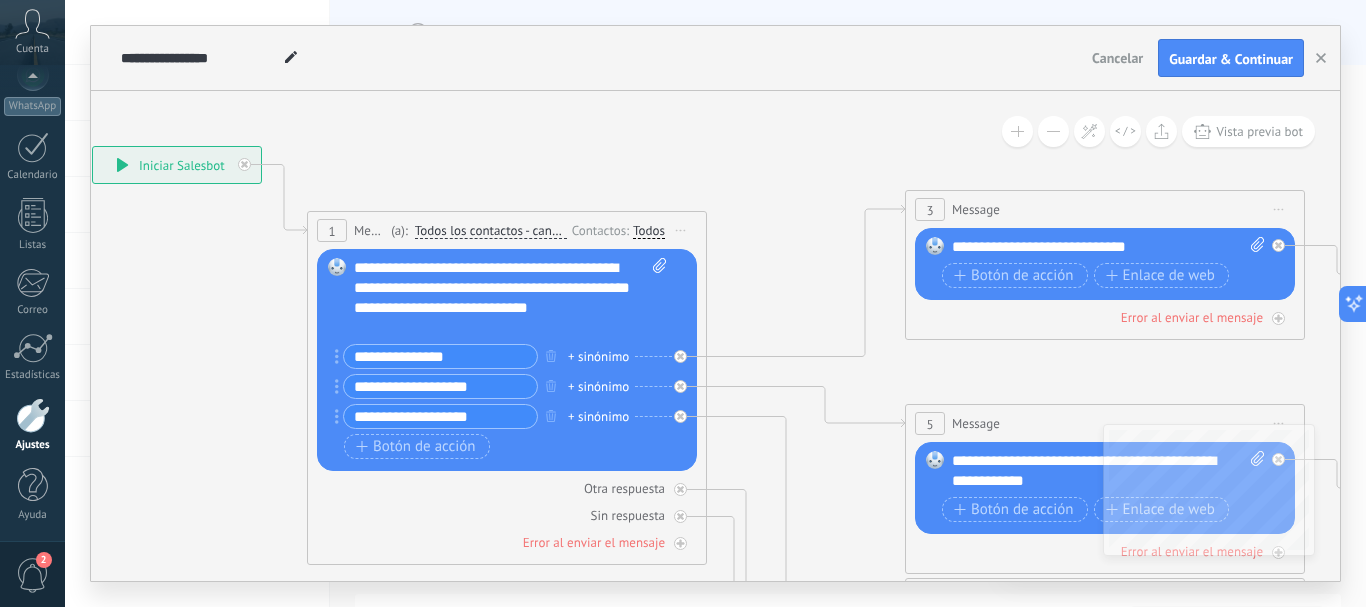 click on "**********" at bounding box center [440, 386] 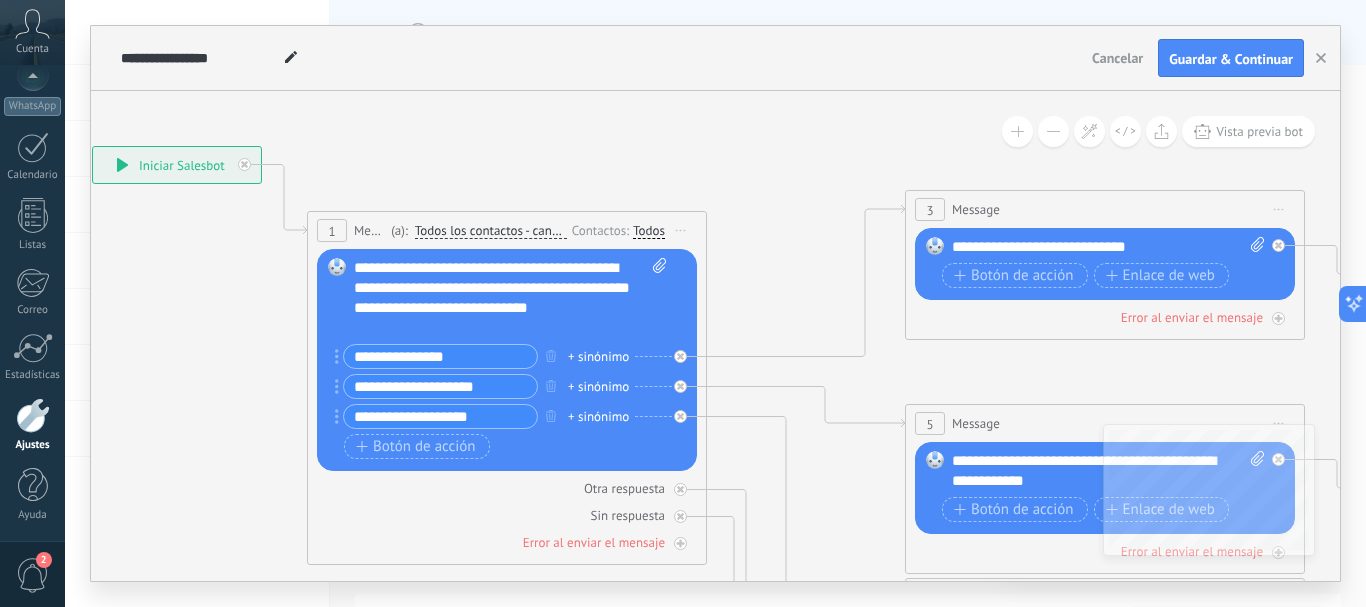 type on "**********" 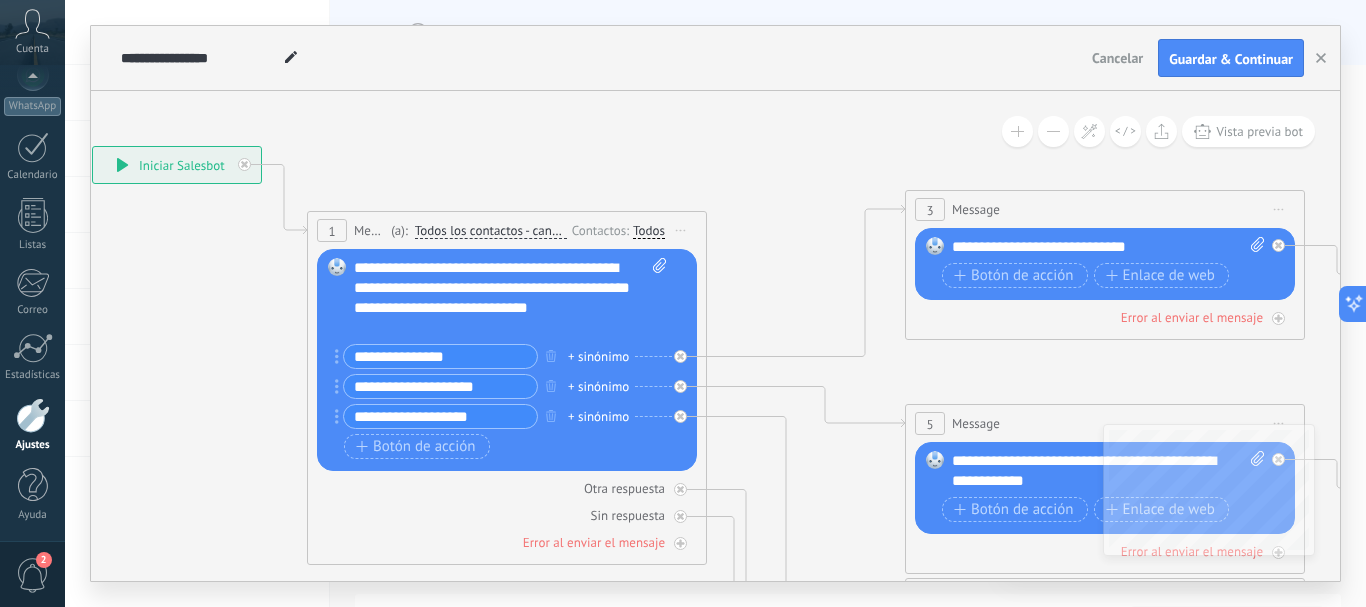 drag, startPoint x: 481, startPoint y: 417, endPoint x: 354, endPoint y: 421, distance: 127.06297 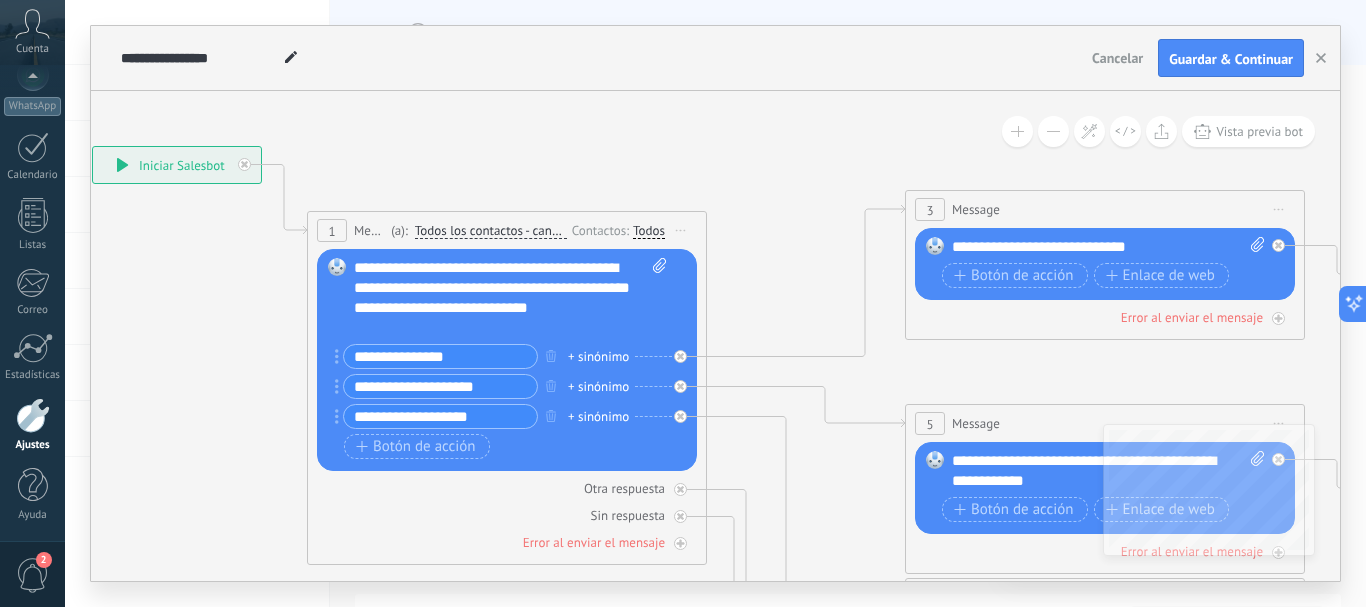 click on "**********" at bounding box center (440, 416) 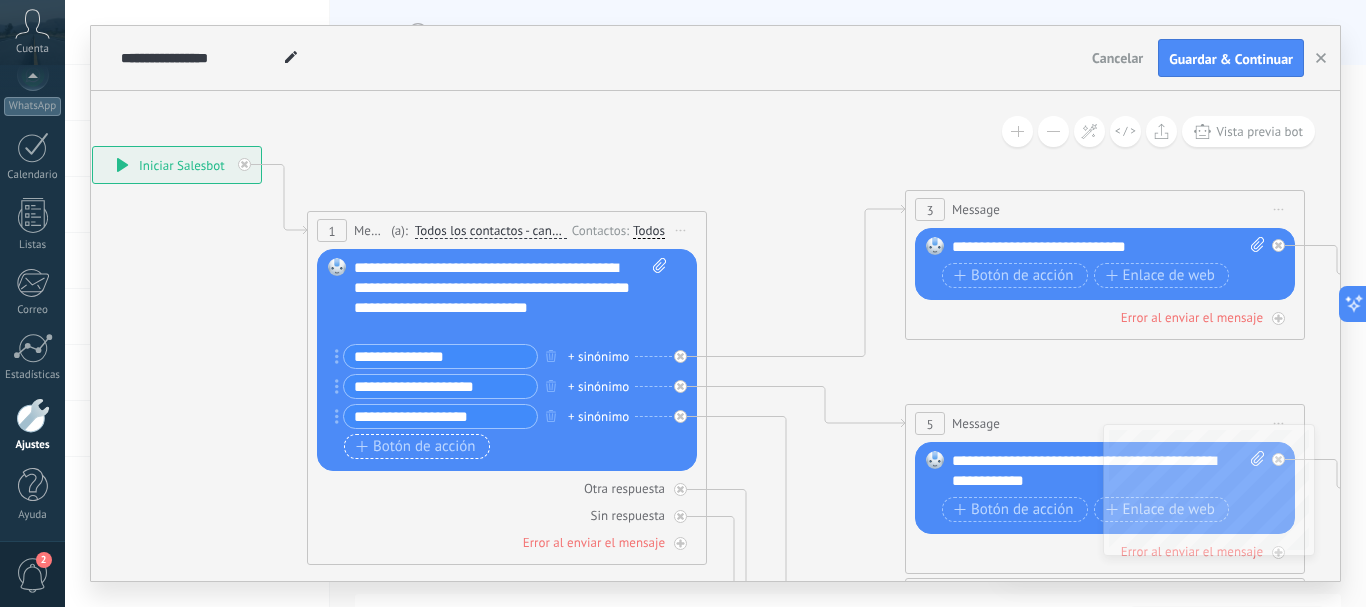 type on "**********" 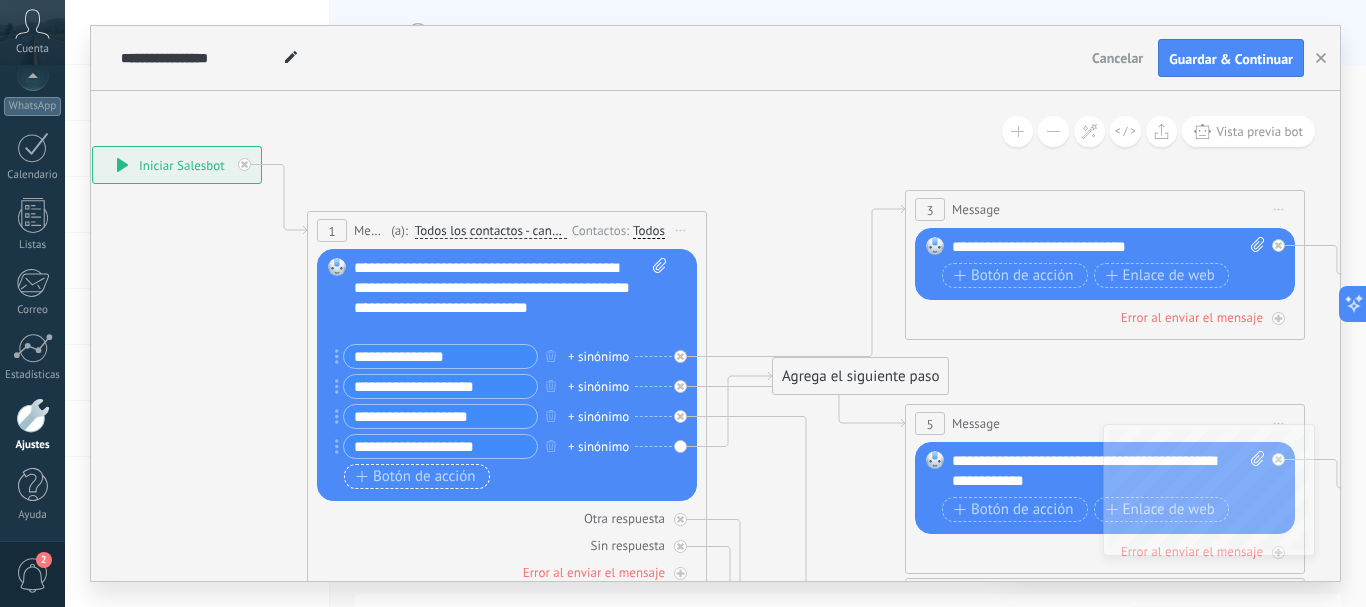 type on "**********" 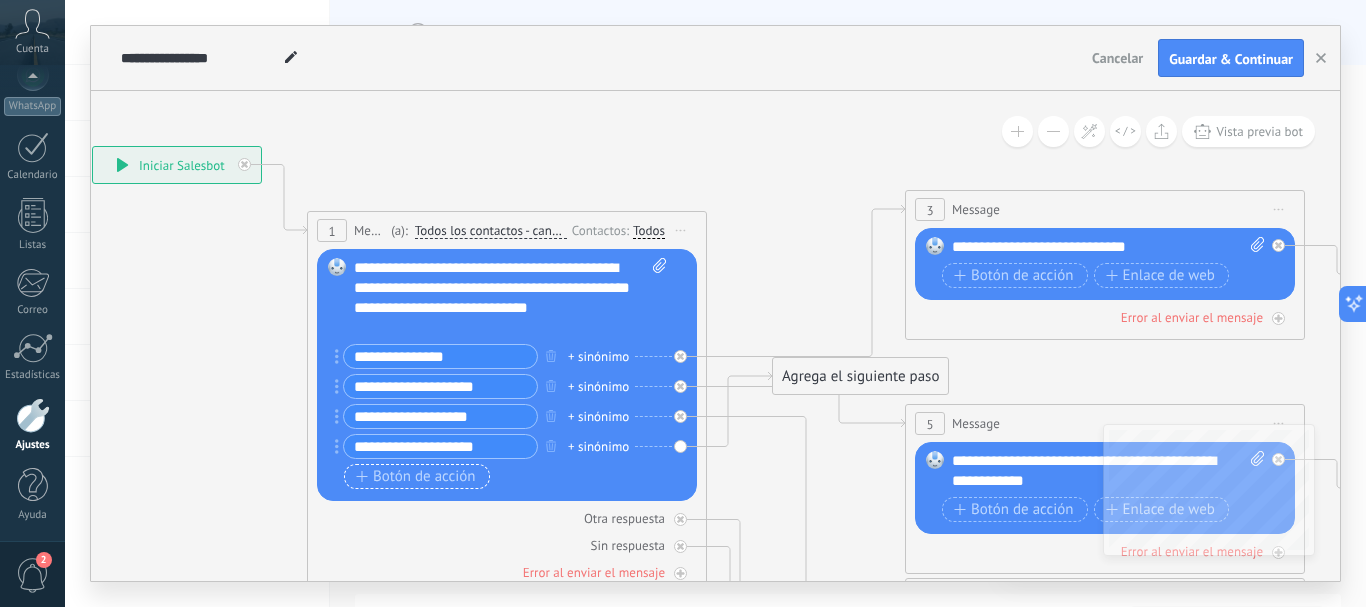 click on "Botón de acción" at bounding box center [416, 477] 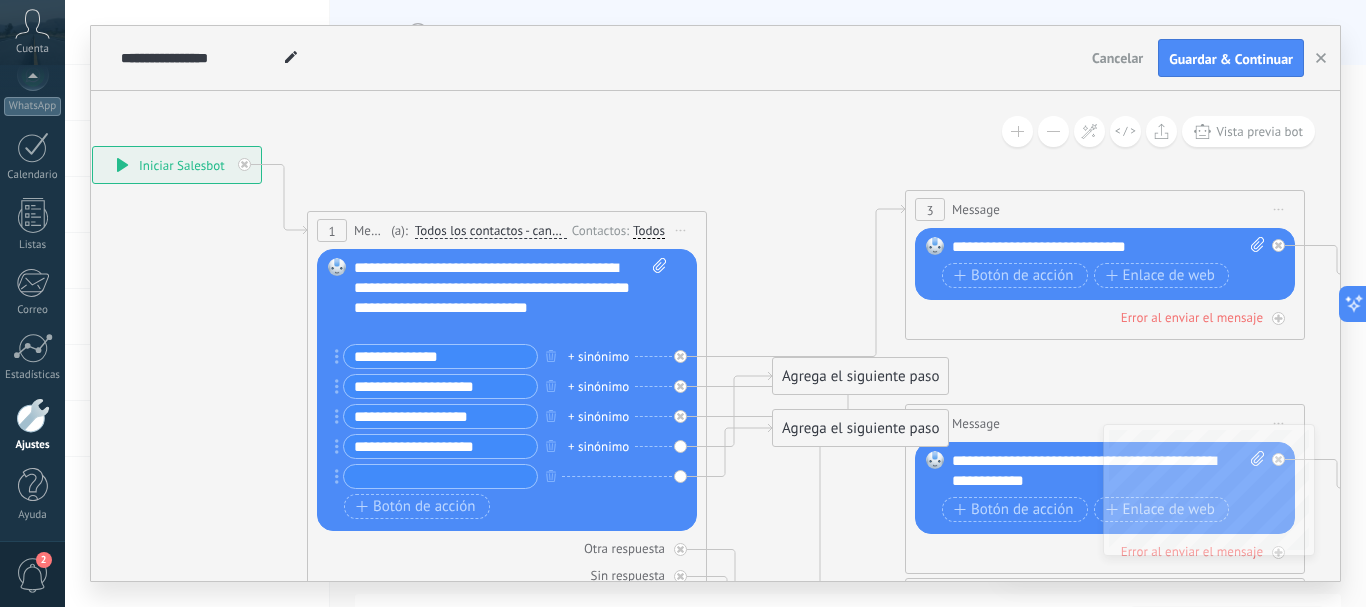 click at bounding box center [440, 476] 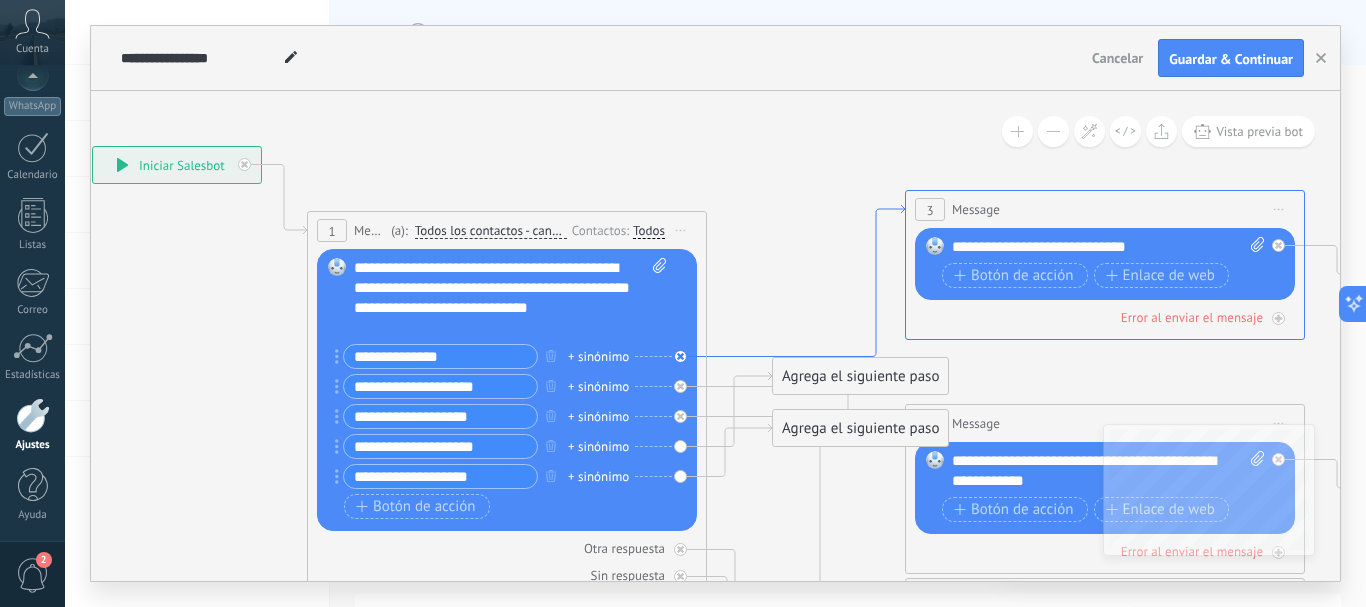 type on "**********" 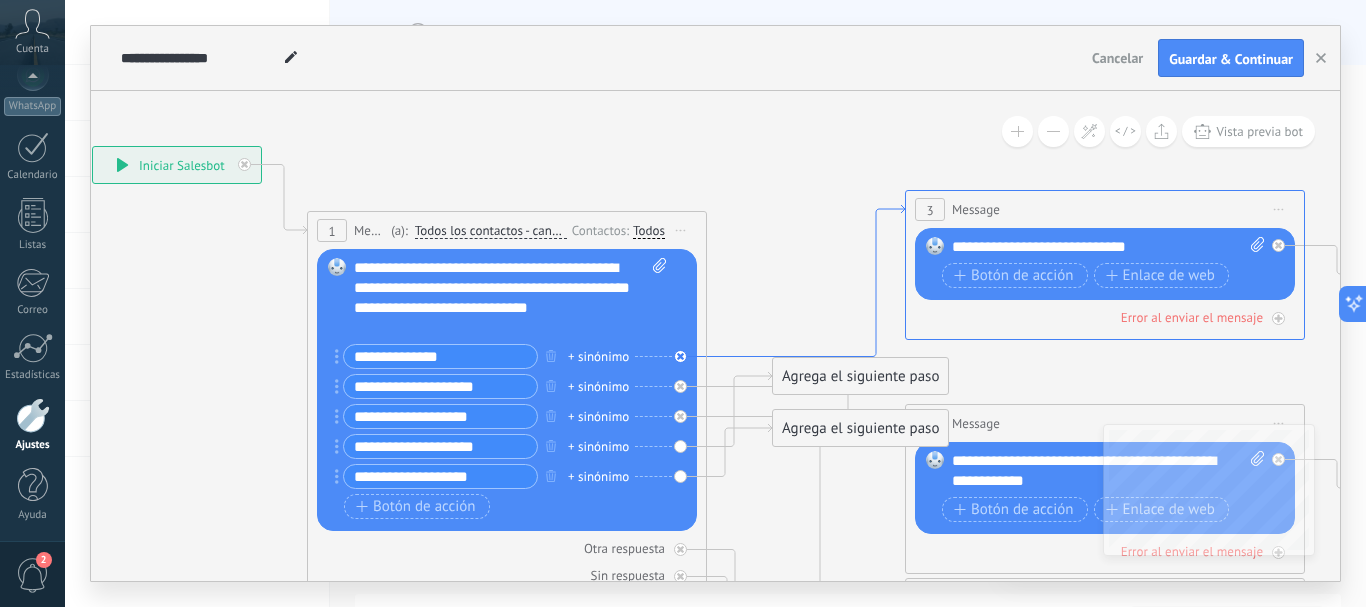 click 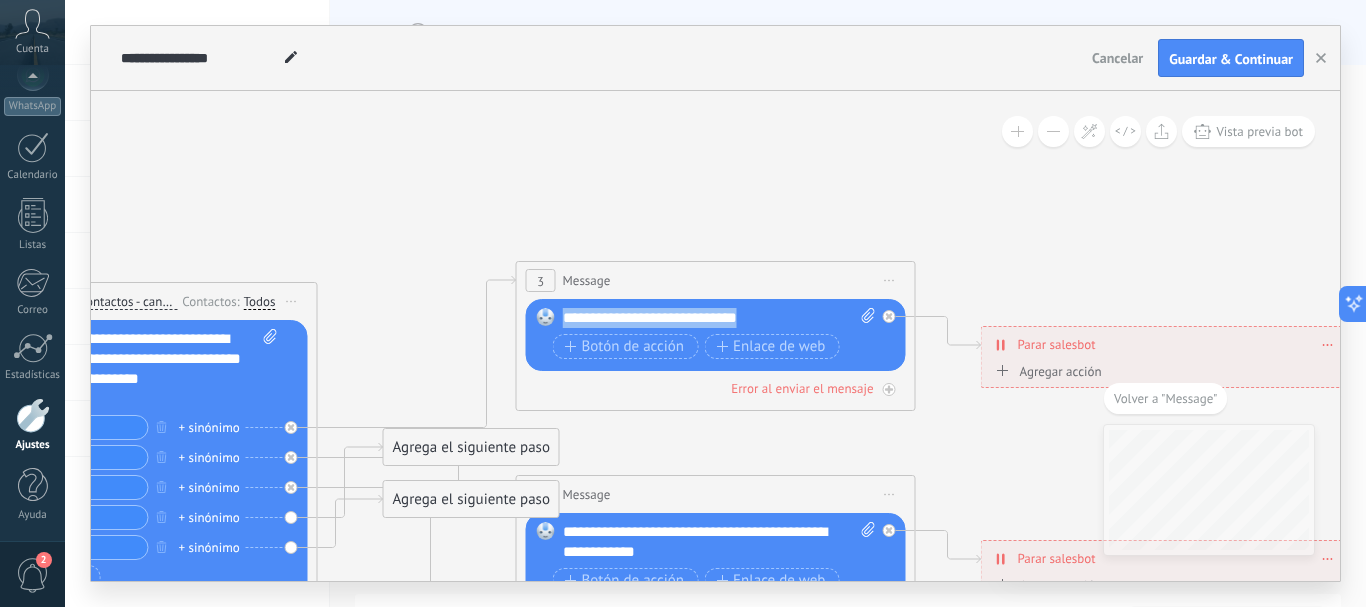 drag, startPoint x: 765, startPoint y: 315, endPoint x: 564, endPoint y: 312, distance: 201.02238 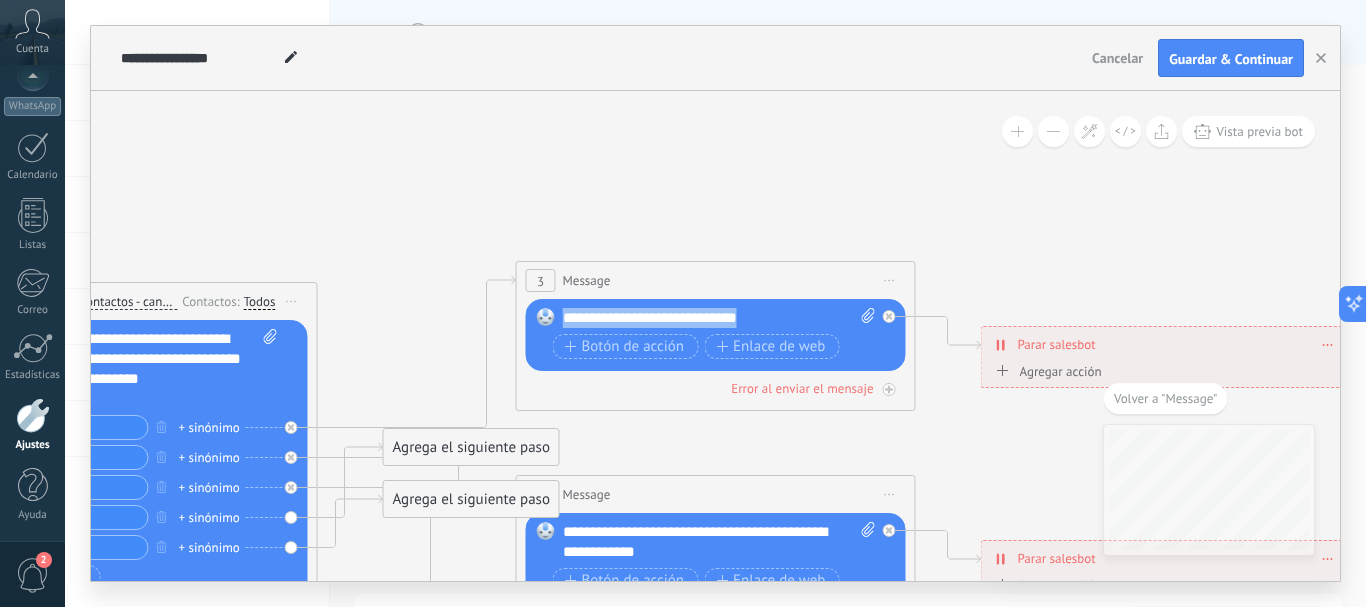 type 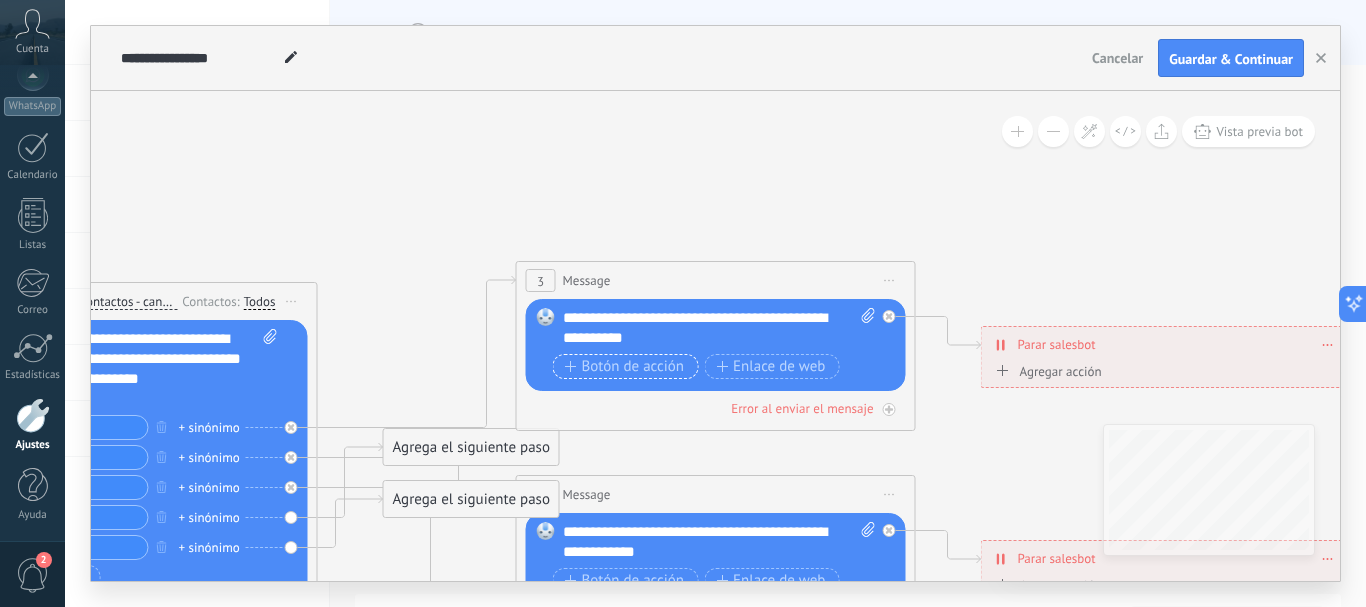 click 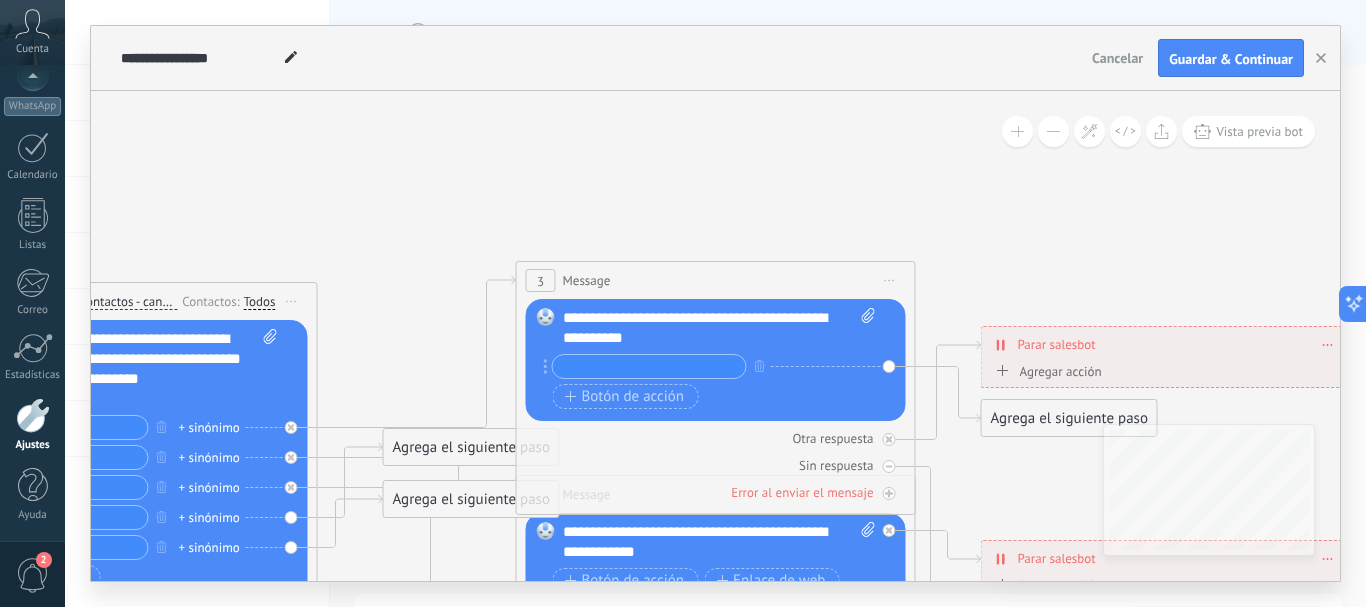 click at bounding box center [649, 366] 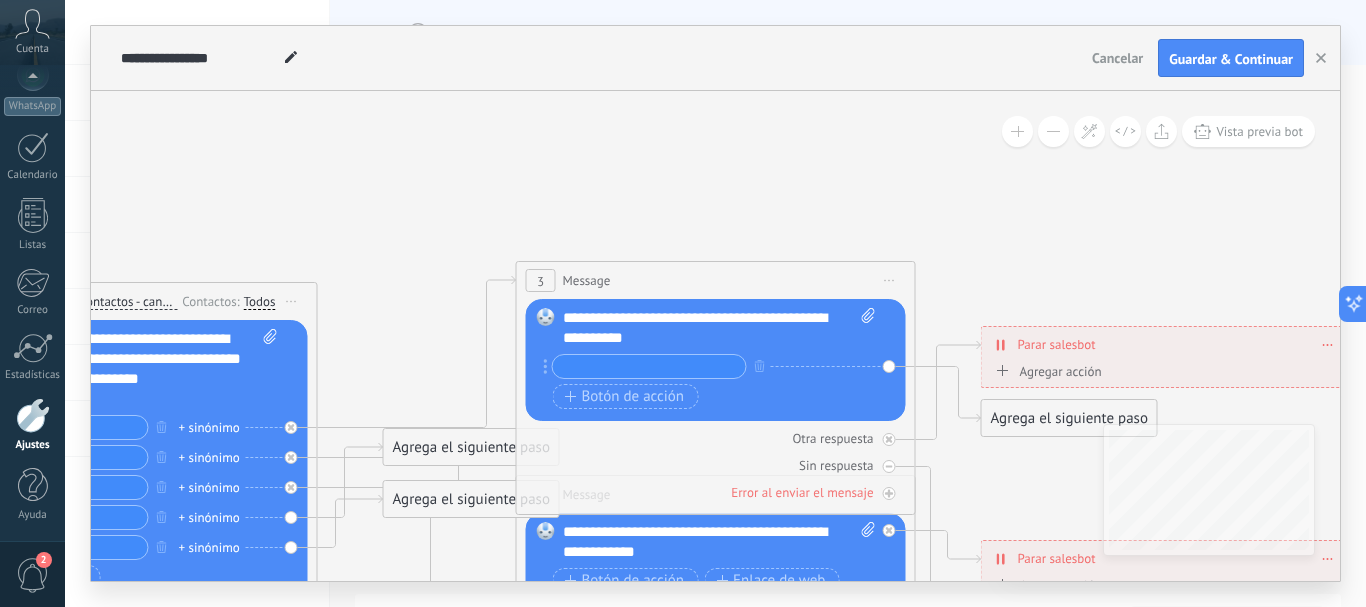 type on "*" 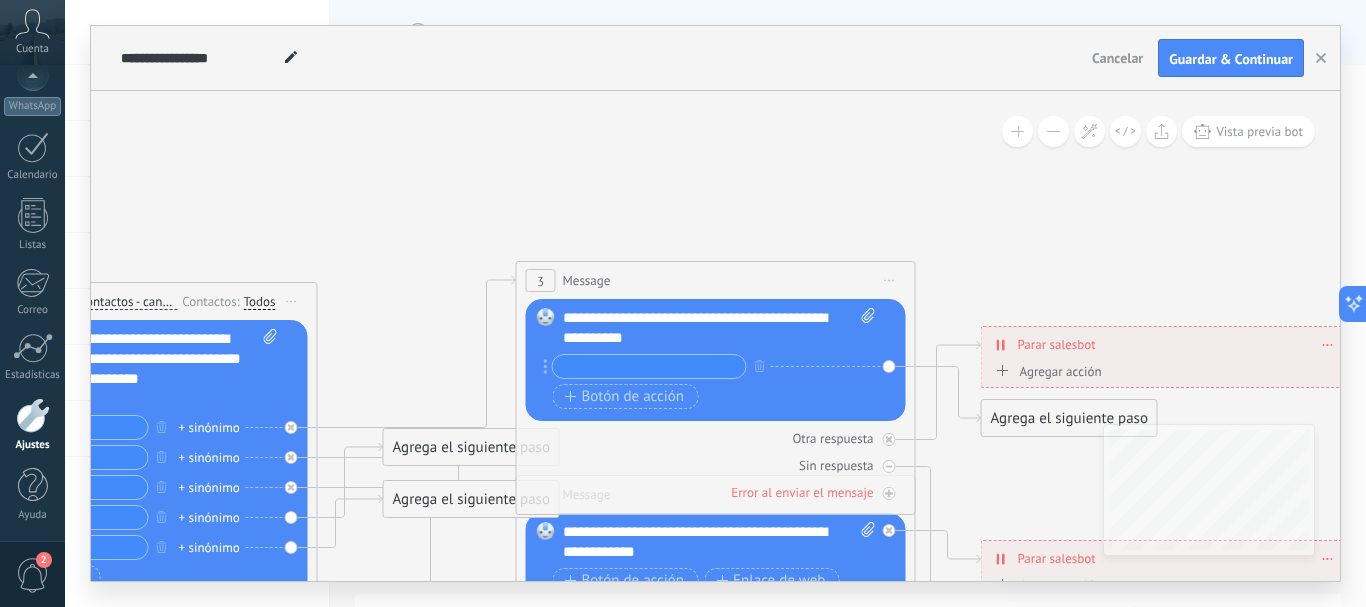 click on "Agregar acción" at bounding box center [1046, 371] 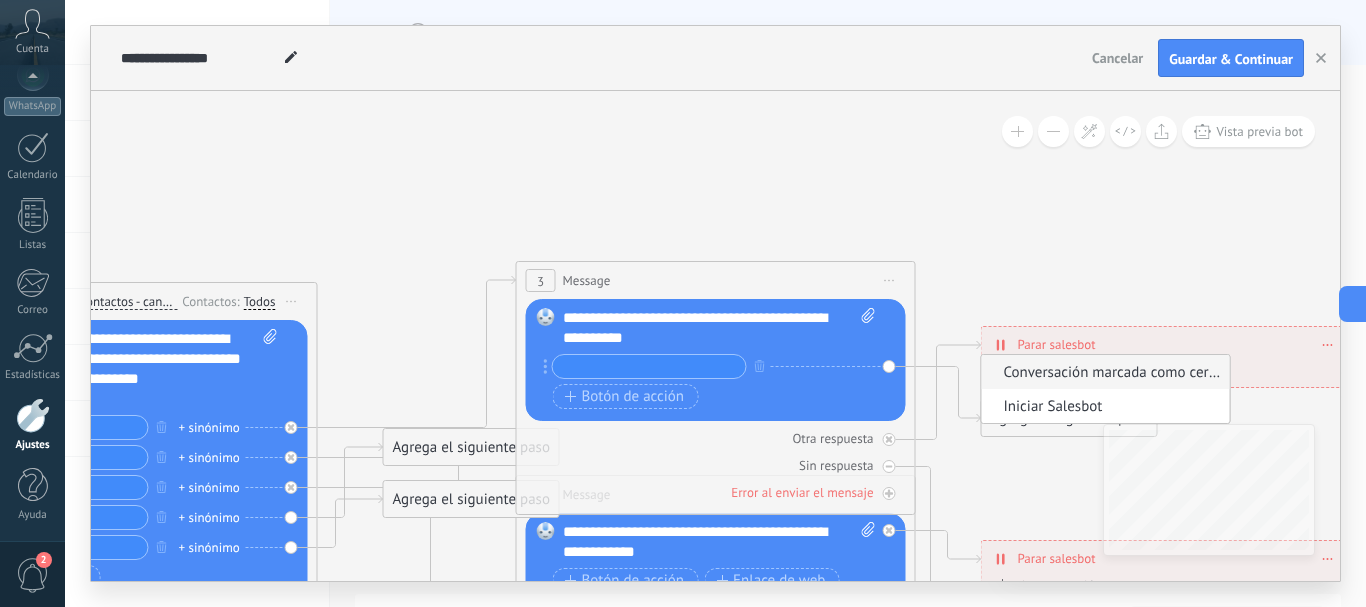 click at bounding box center (649, 366) 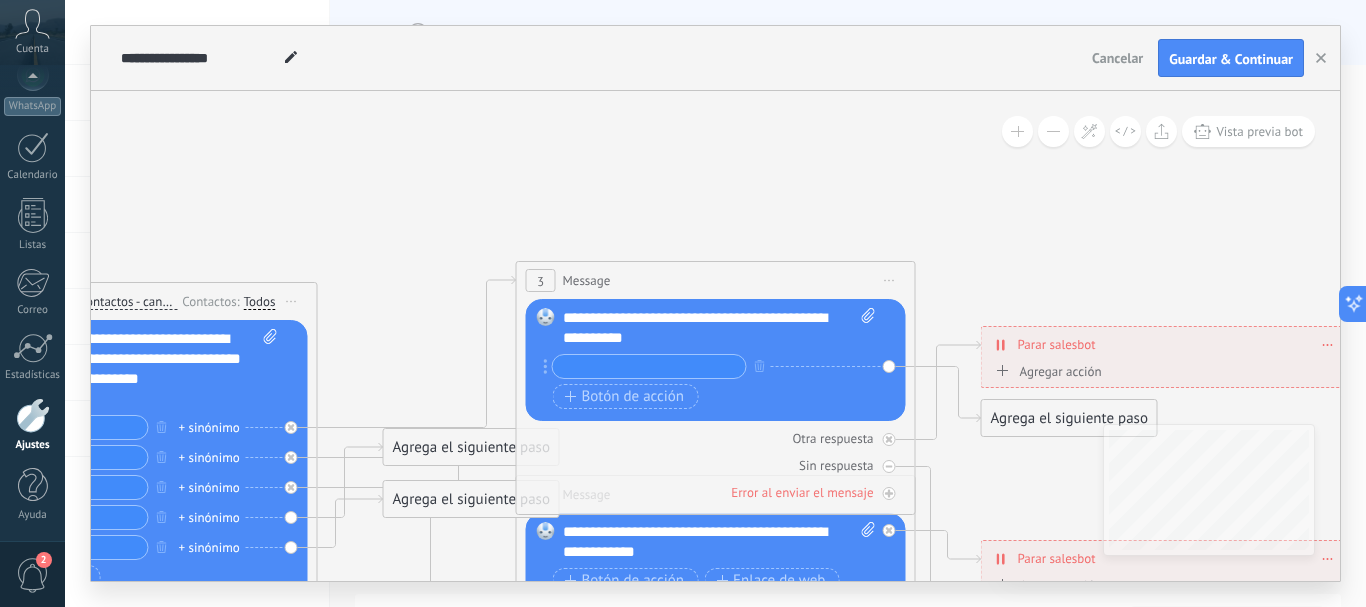 click on "**********" at bounding box center (719, 328) 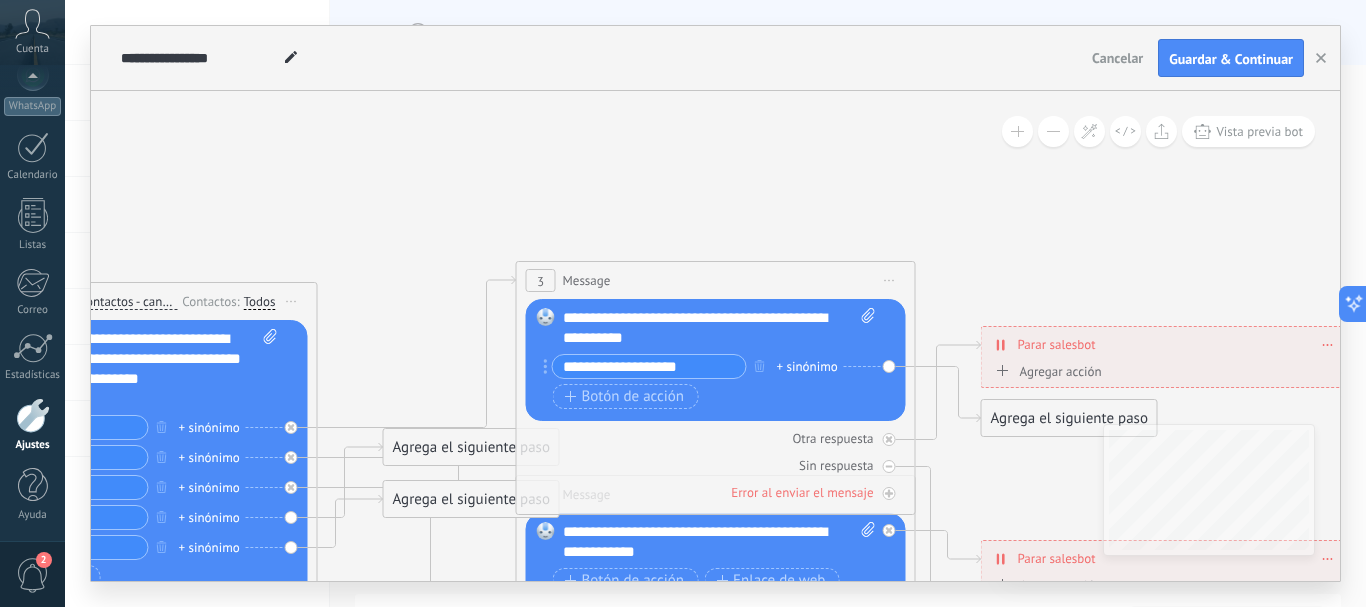 type on "**********" 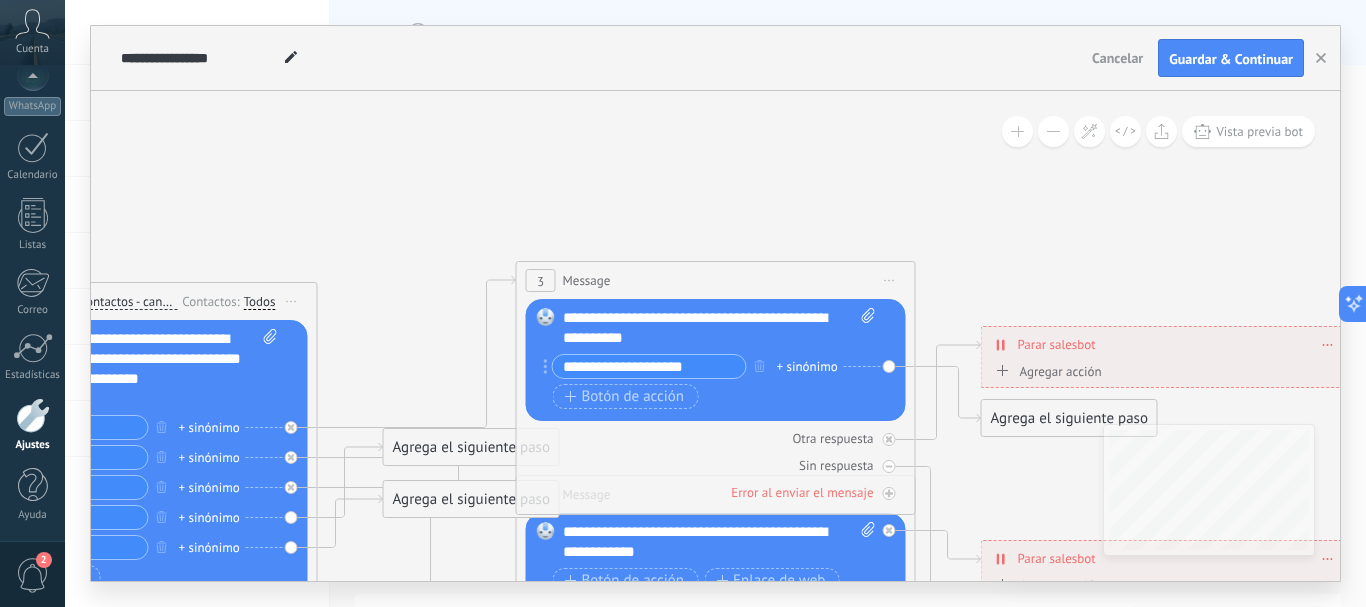 drag, startPoint x: 703, startPoint y: 365, endPoint x: 560, endPoint y: 374, distance: 143.28294 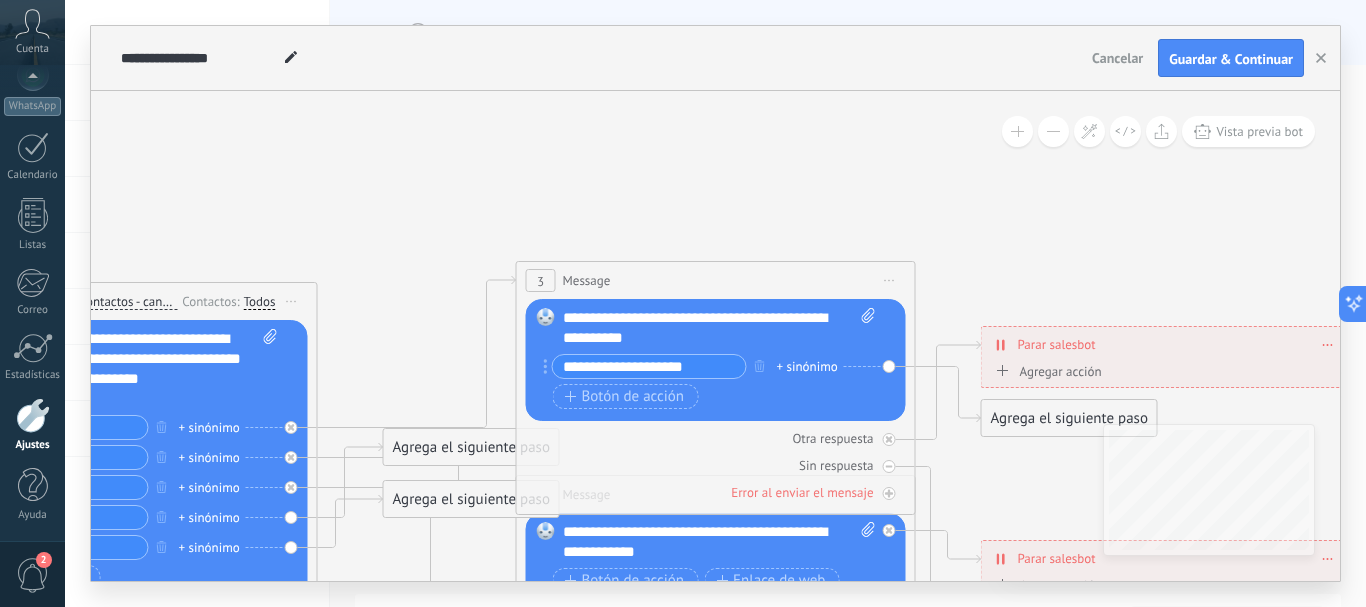 type 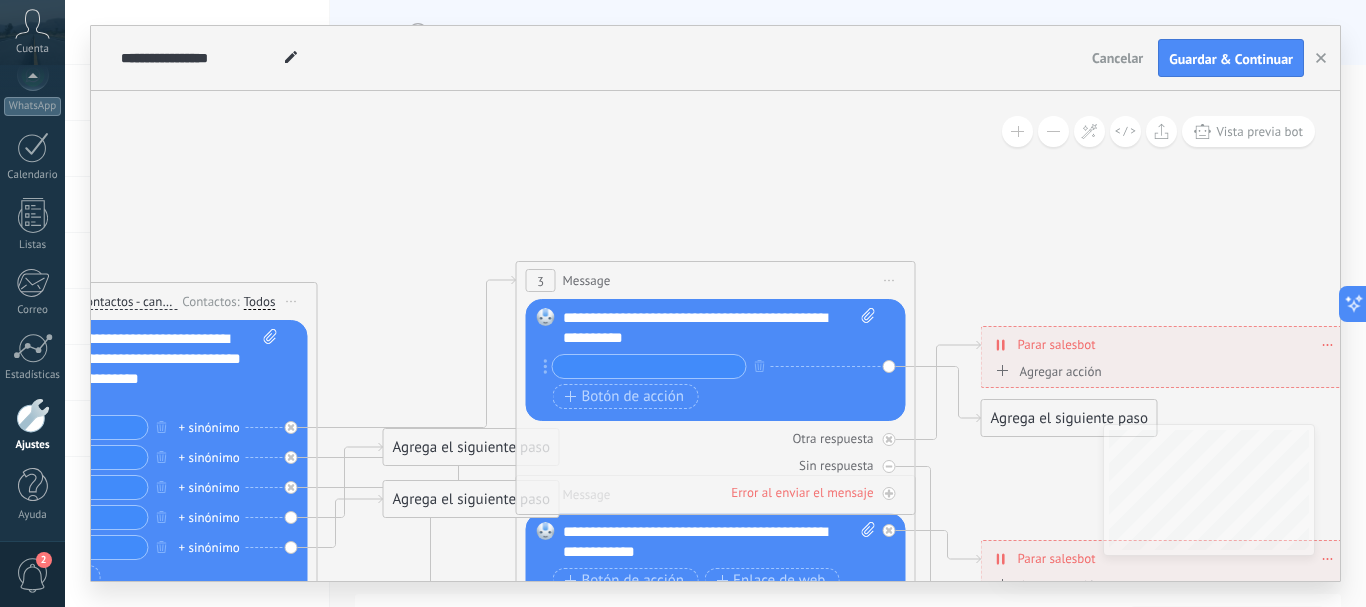 click on "**********" at bounding box center [719, 328] 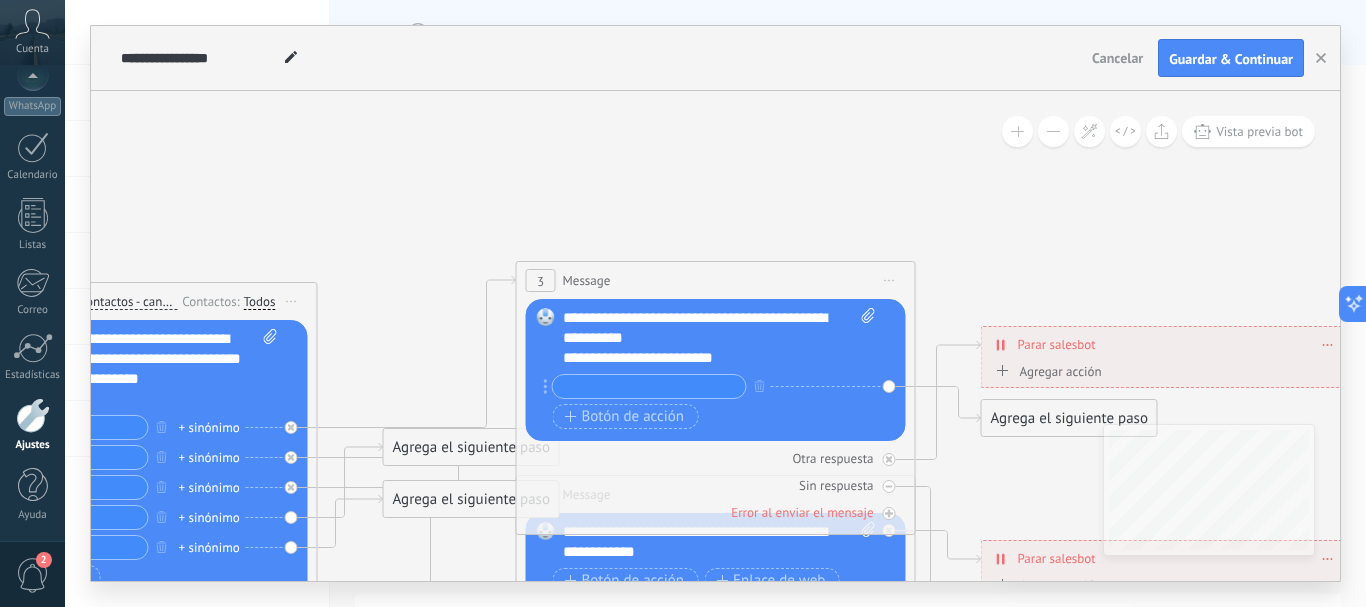 click 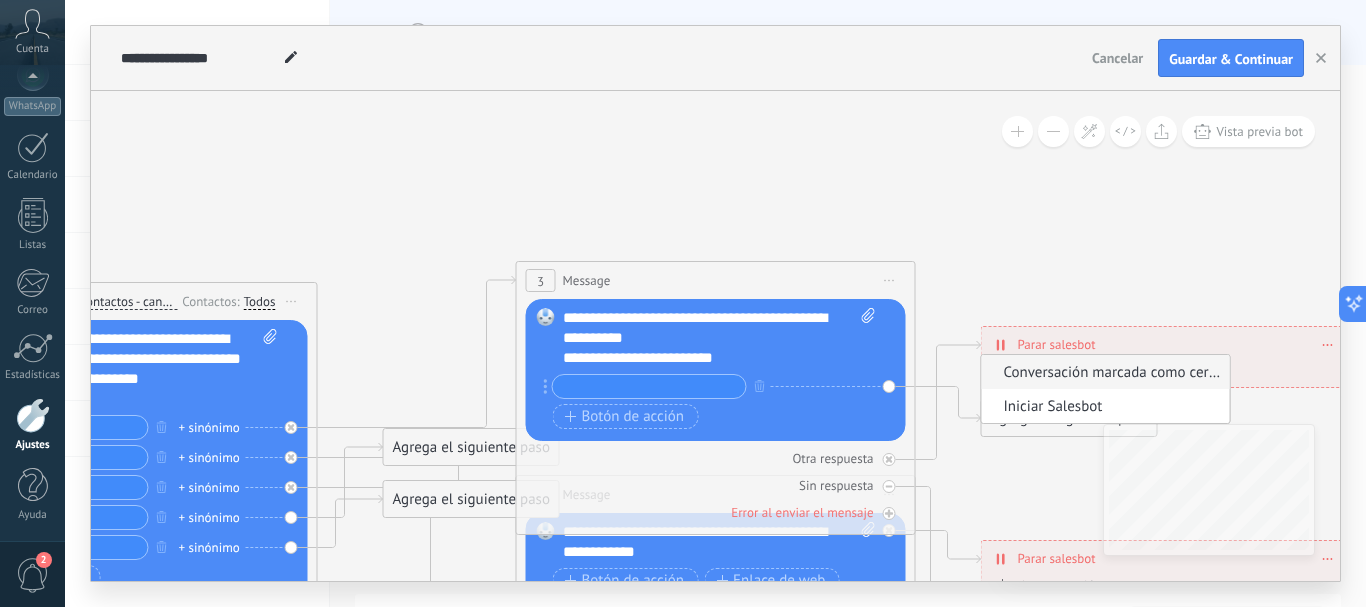 click on "Conversación marcada como cerrada" at bounding box center (1103, 372) 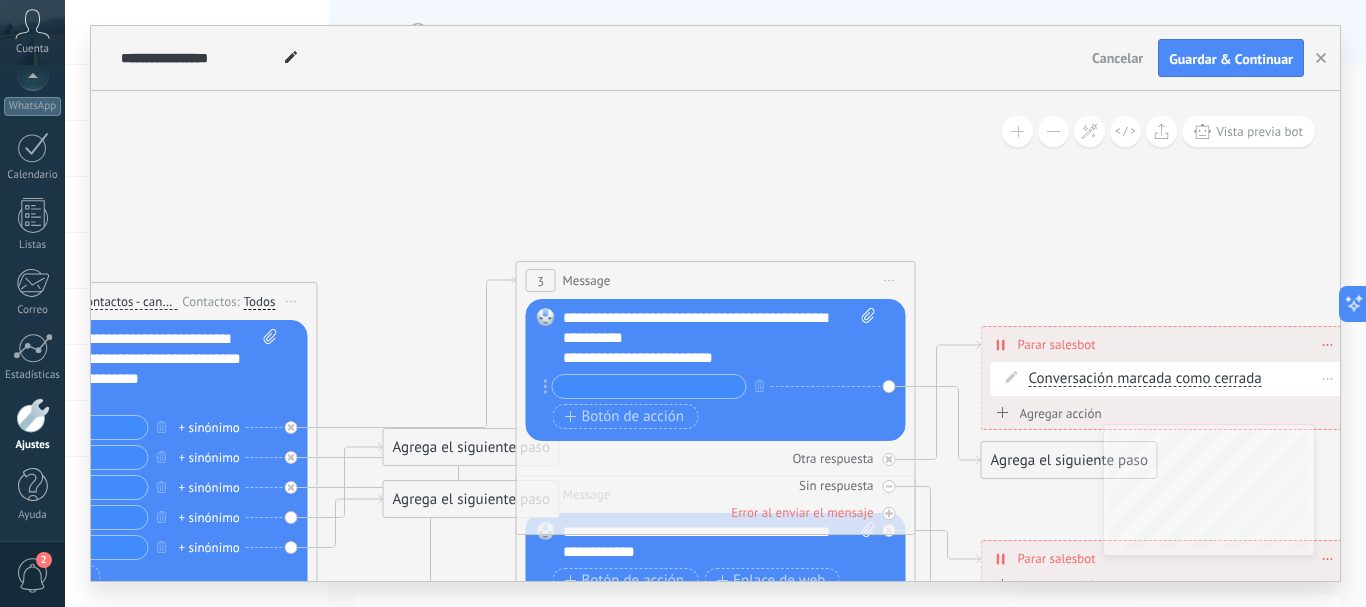 click at bounding box center (1328, 378) 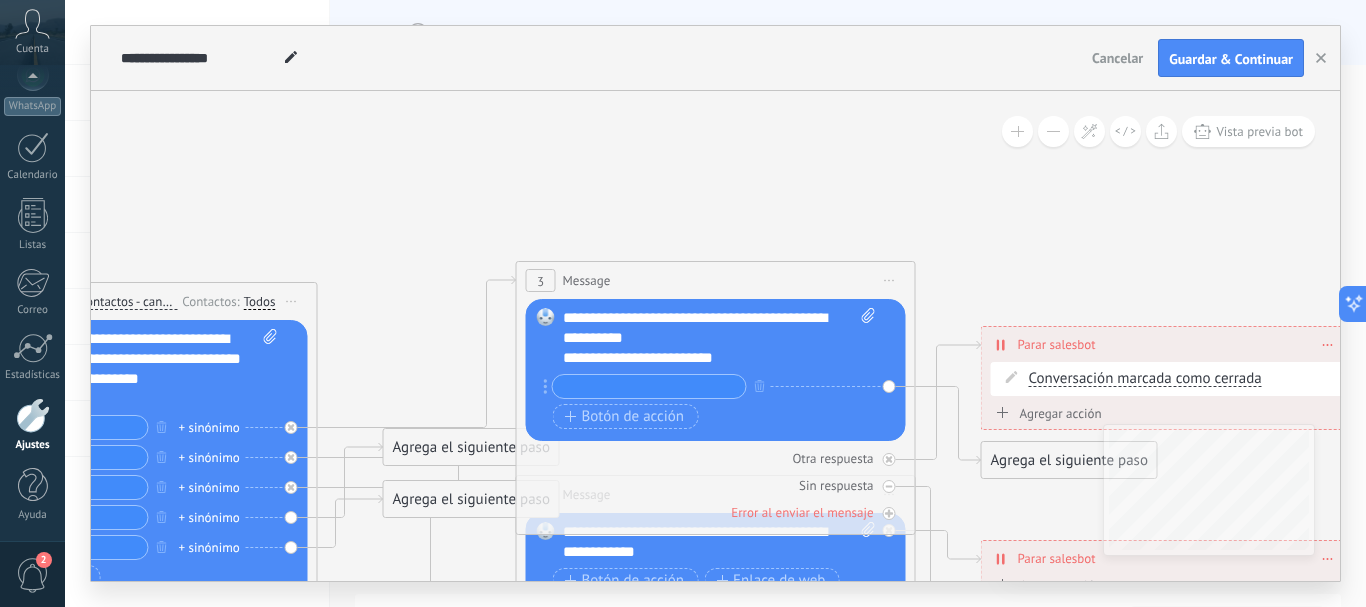 click on "Borrar" at bounding box center [1364, 407] 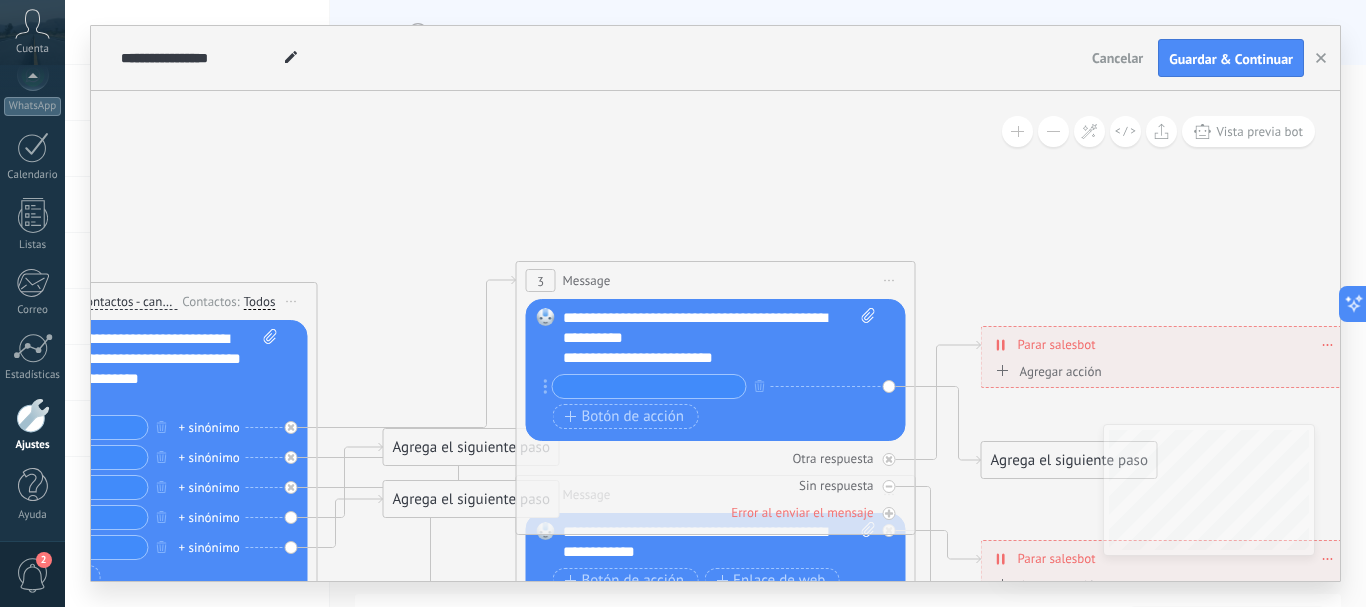 click on "Agrega el siguiente paso" at bounding box center (1069, 460) 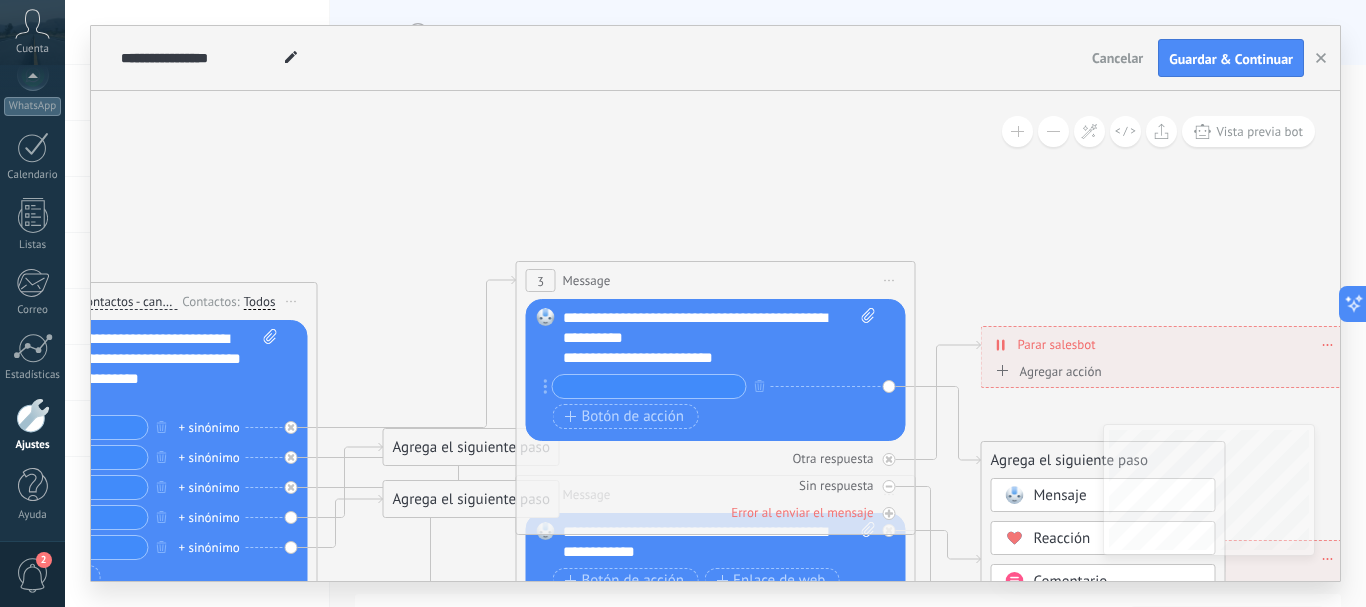 click on "Mensaje" at bounding box center (1060, 495) 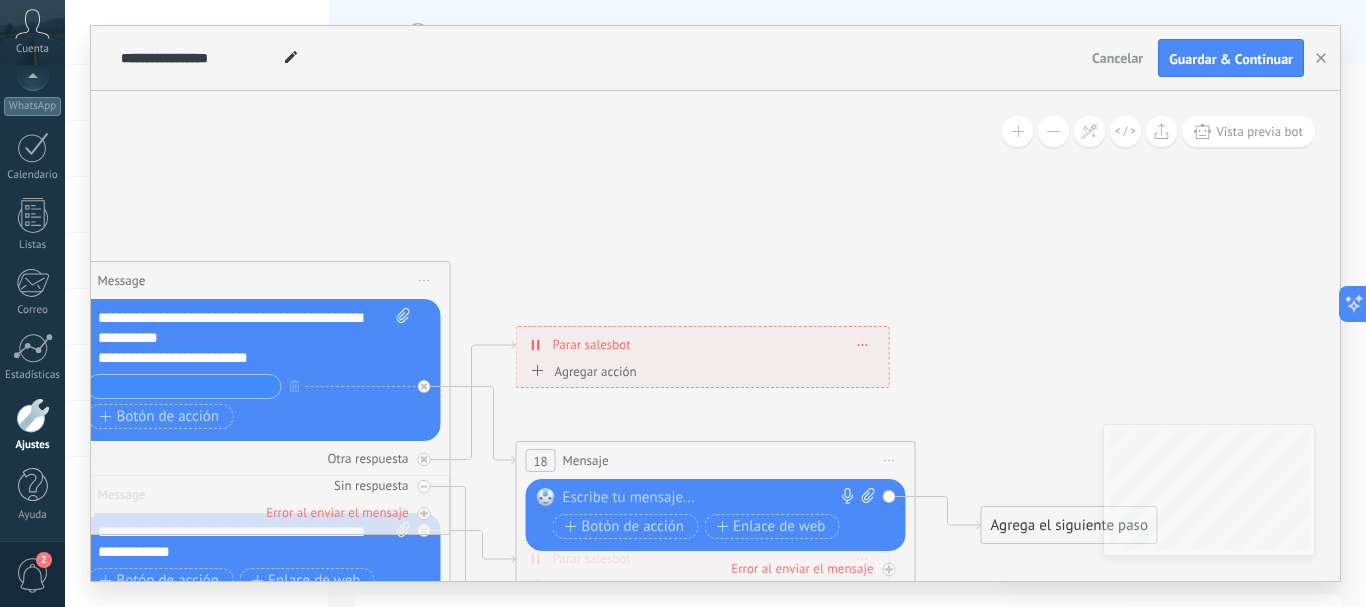 click at bounding box center [711, 498] 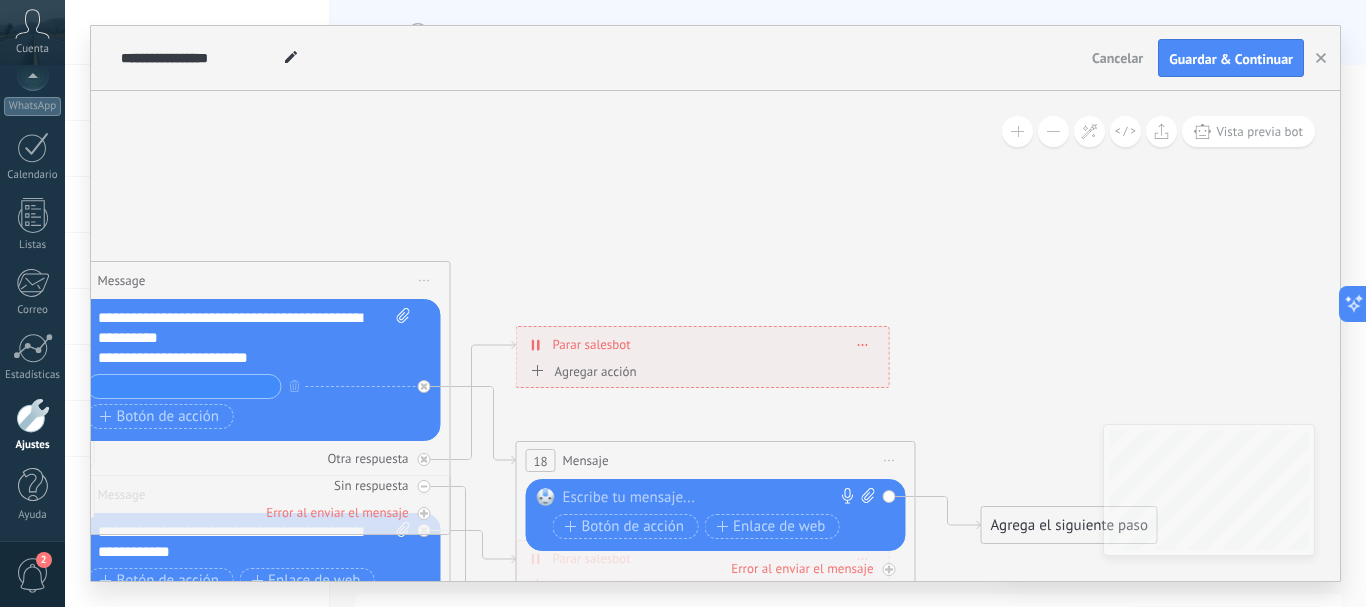 type 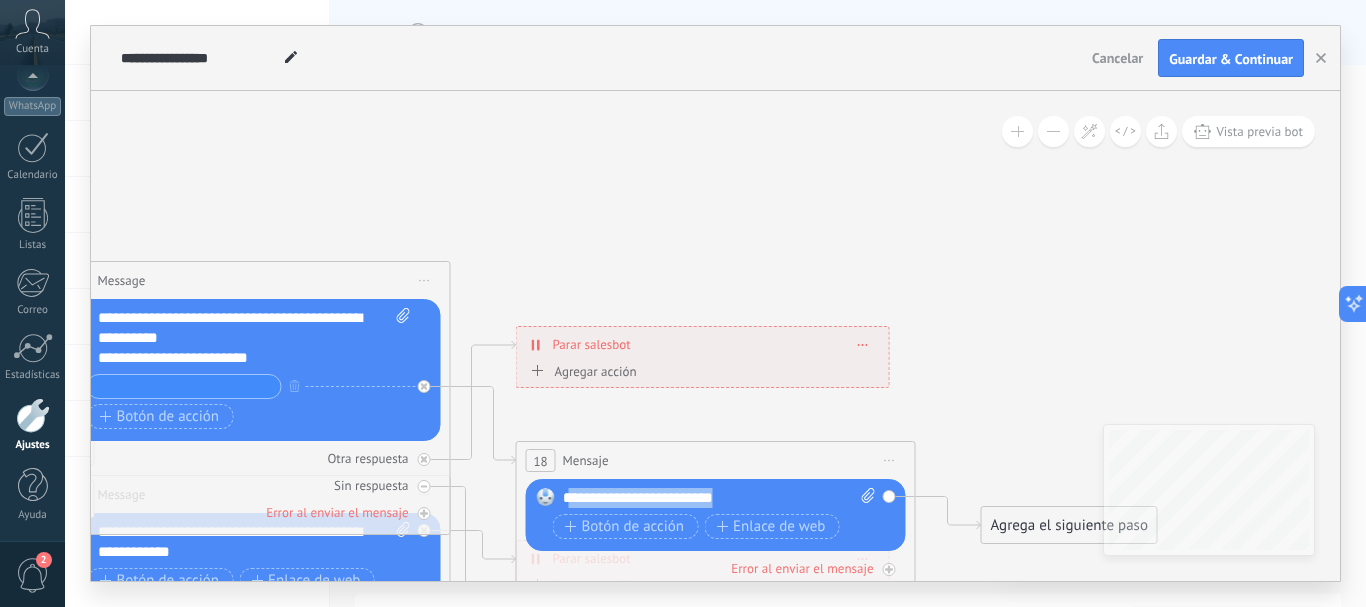 drag, startPoint x: 739, startPoint y: 503, endPoint x: 574, endPoint y: 490, distance: 165.51132 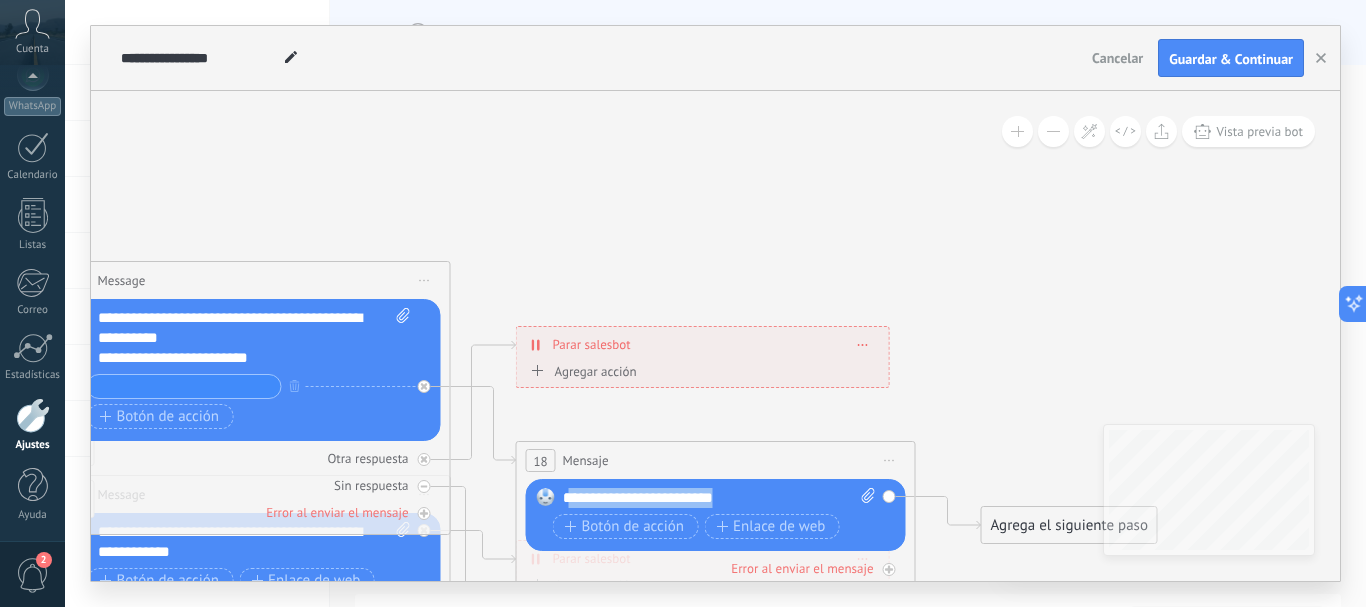 click on "**********" at bounding box center [719, 498] 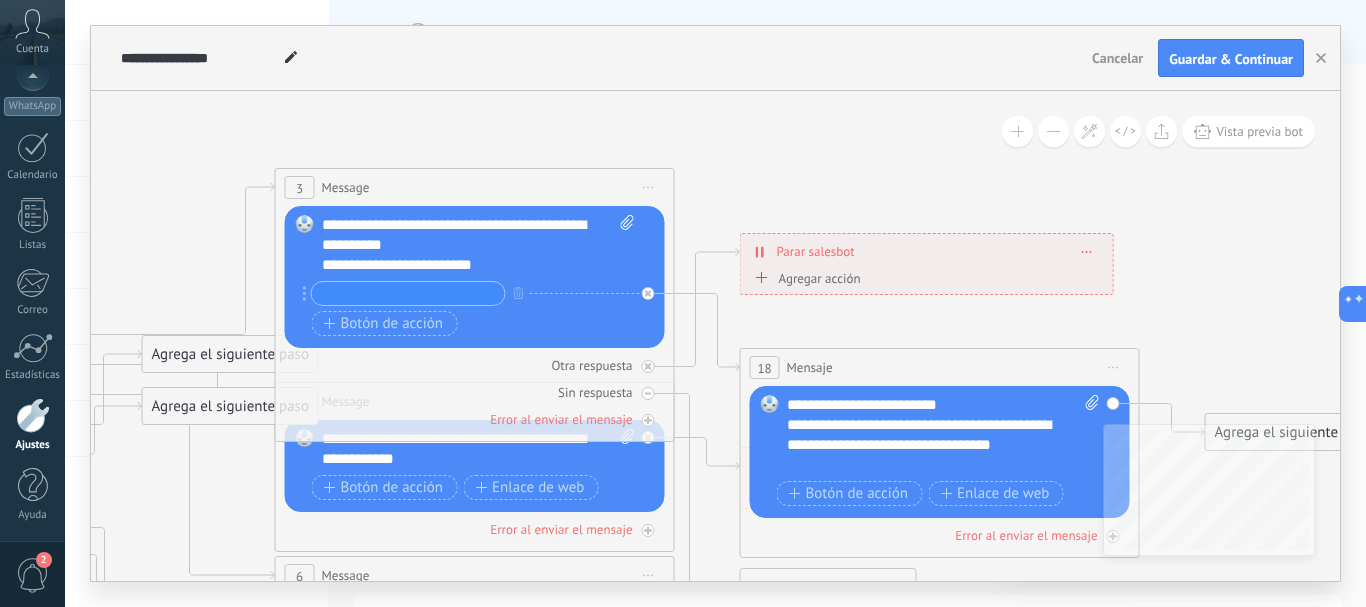 drag, startPoint x: 950, startPoint y: 370, endPoint x: 1172, endPoint y: 331, distance: 225.39964 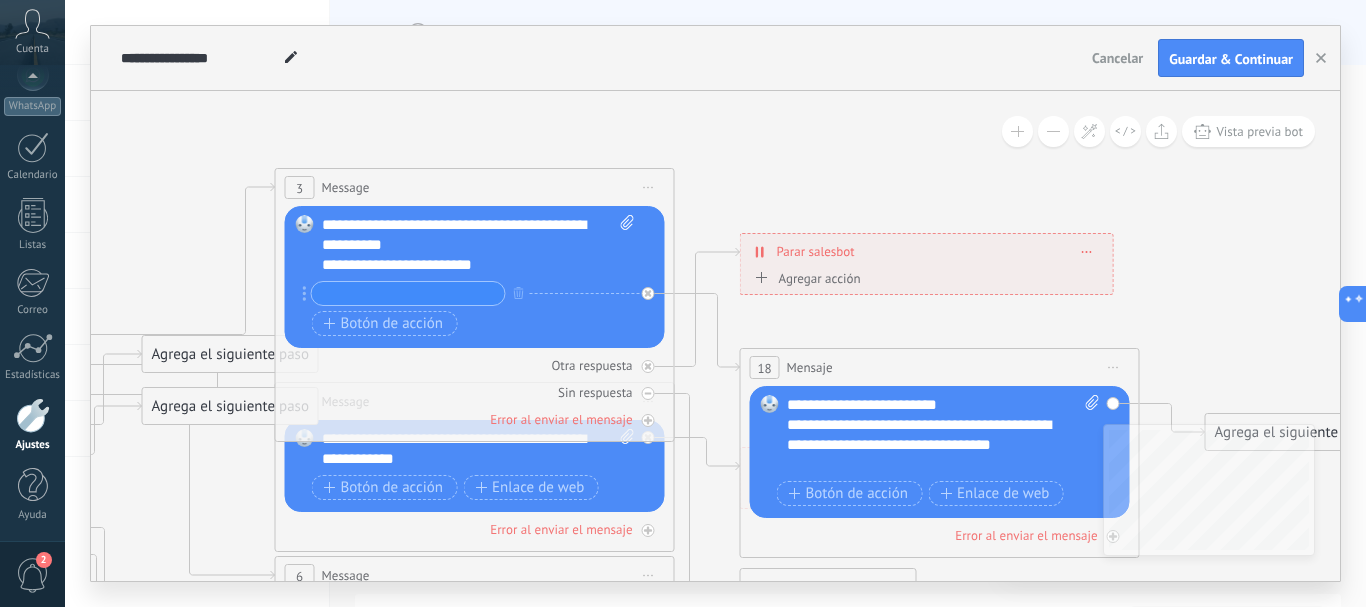 click 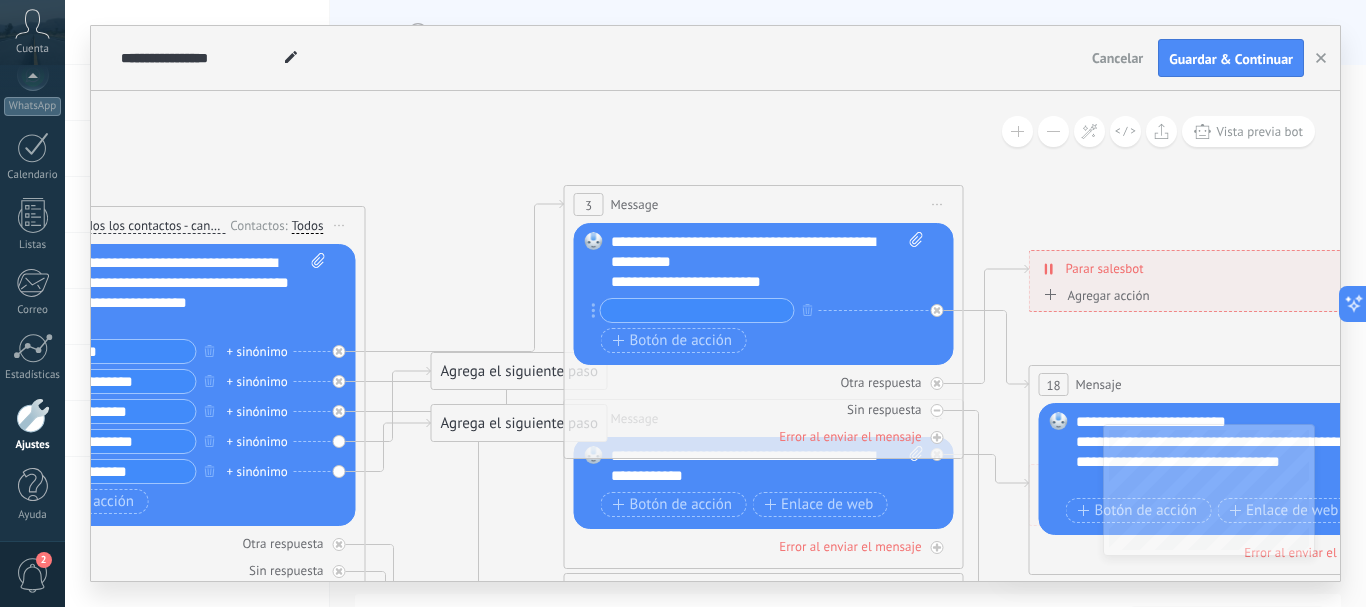 drag, startPoint x: 184, startPoint y: 266, endPoint x: 465, endPoint y: 278, distance: 281.2561 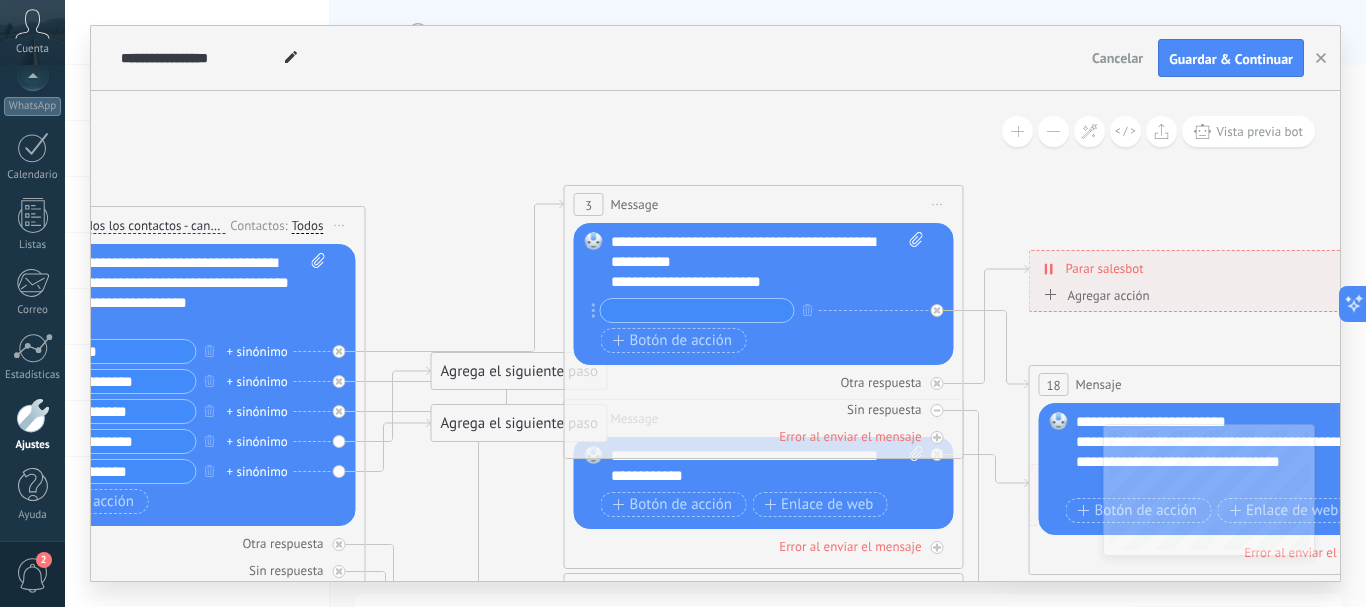click 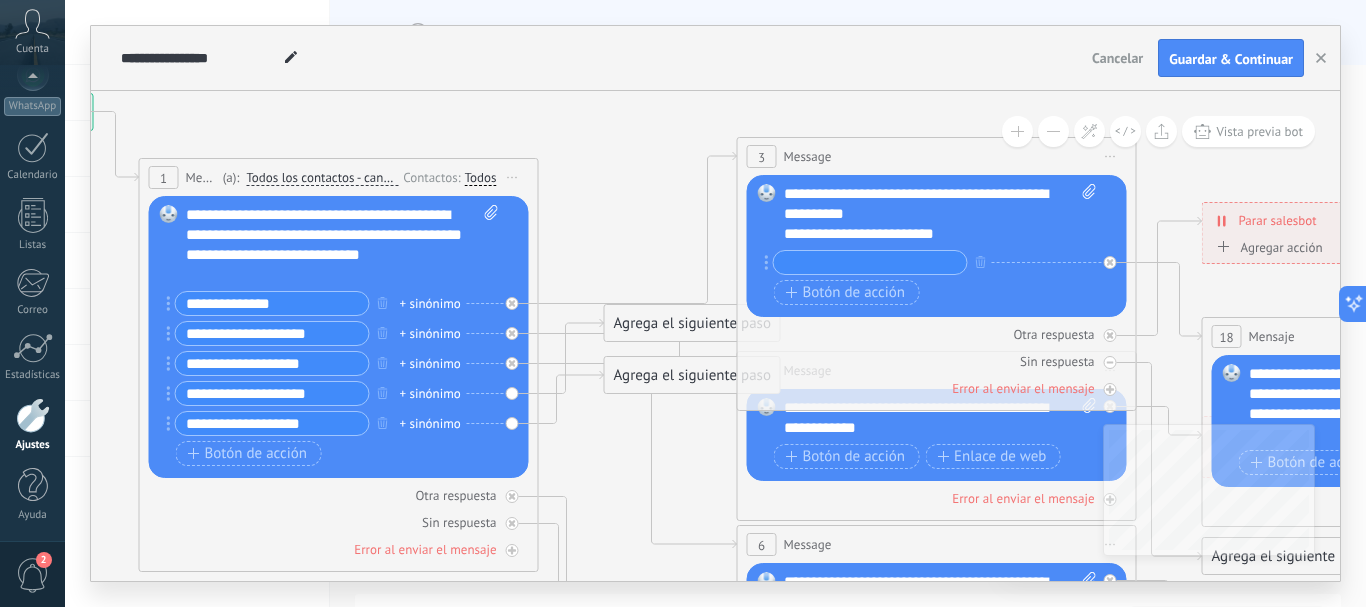 drag, startPoint x: 472, startPoint y: 273, endPoint x: 645, endPoint y: 225, distance: 179.5355 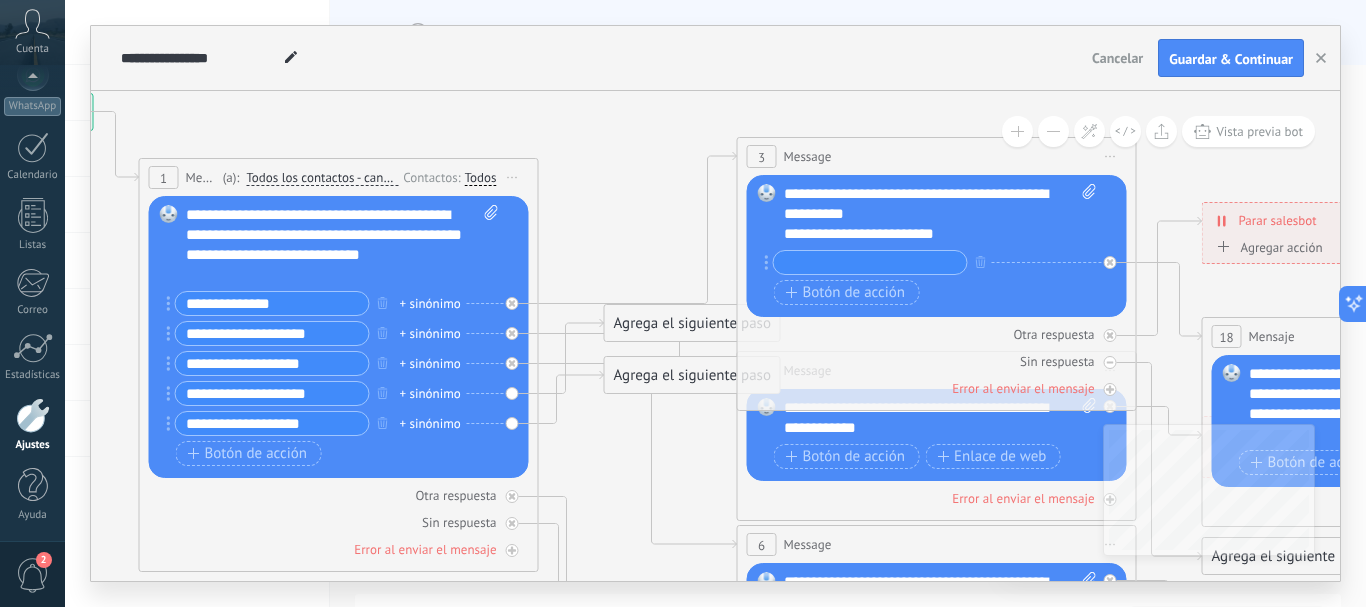 click 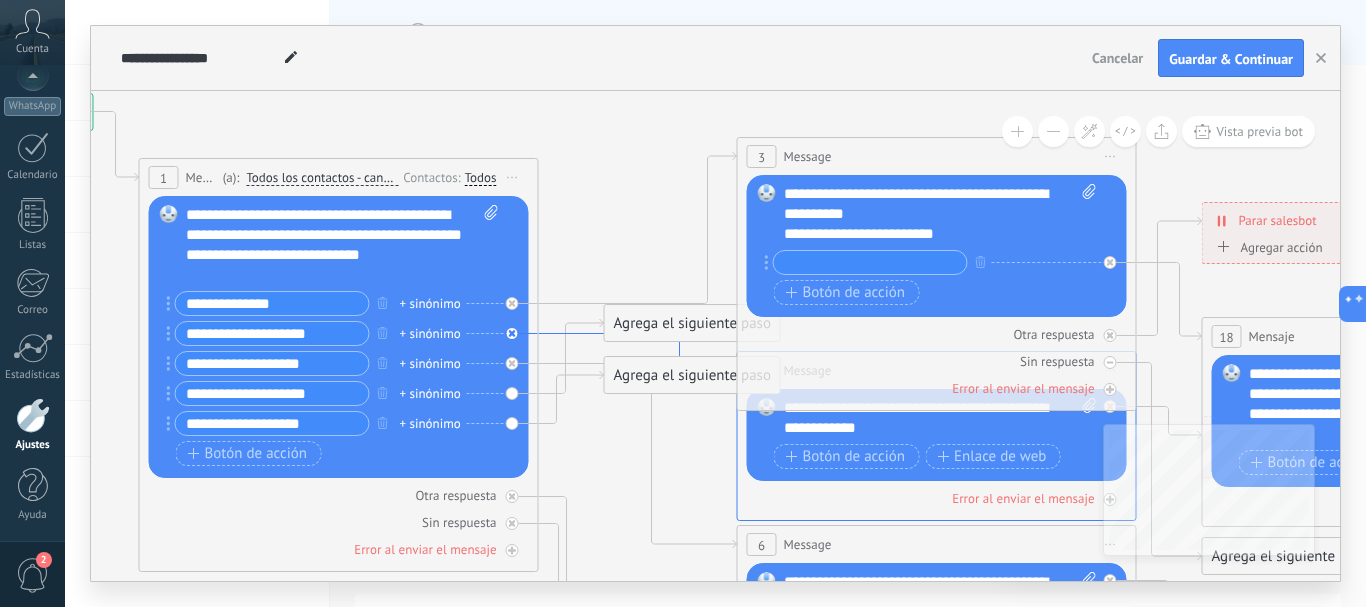 click 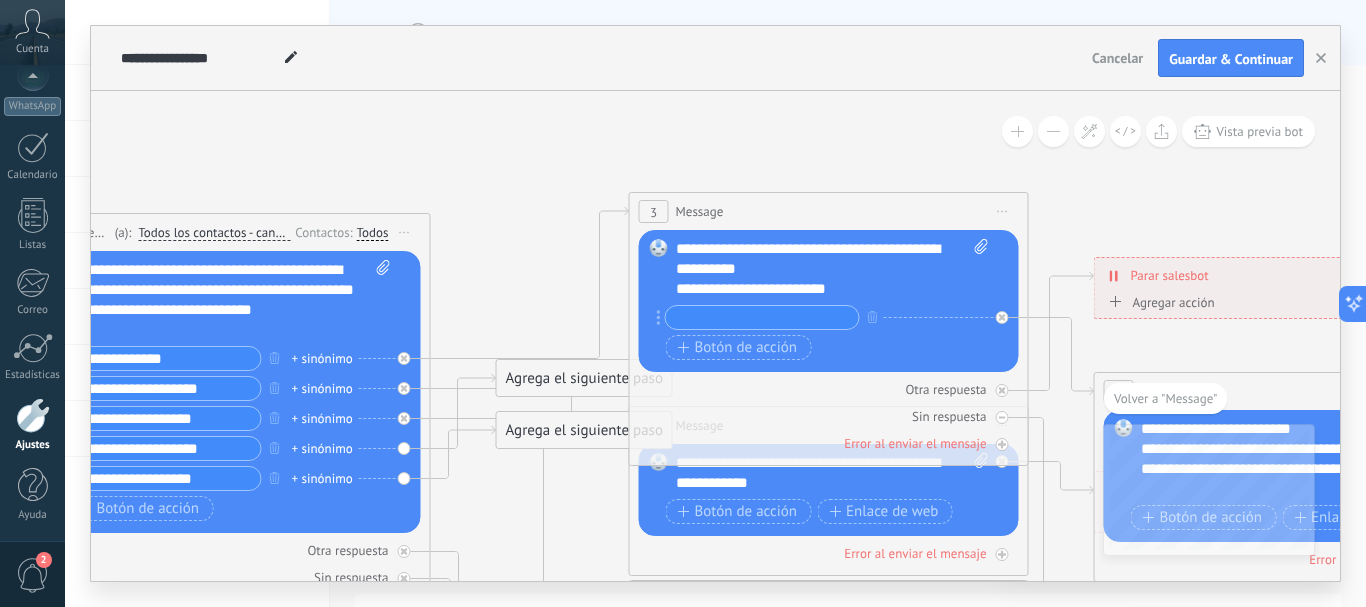 drag, startPoint x: 442, startPoint y: 165, endPoint x: 554, endPoint y: 256, distance: 144.3087 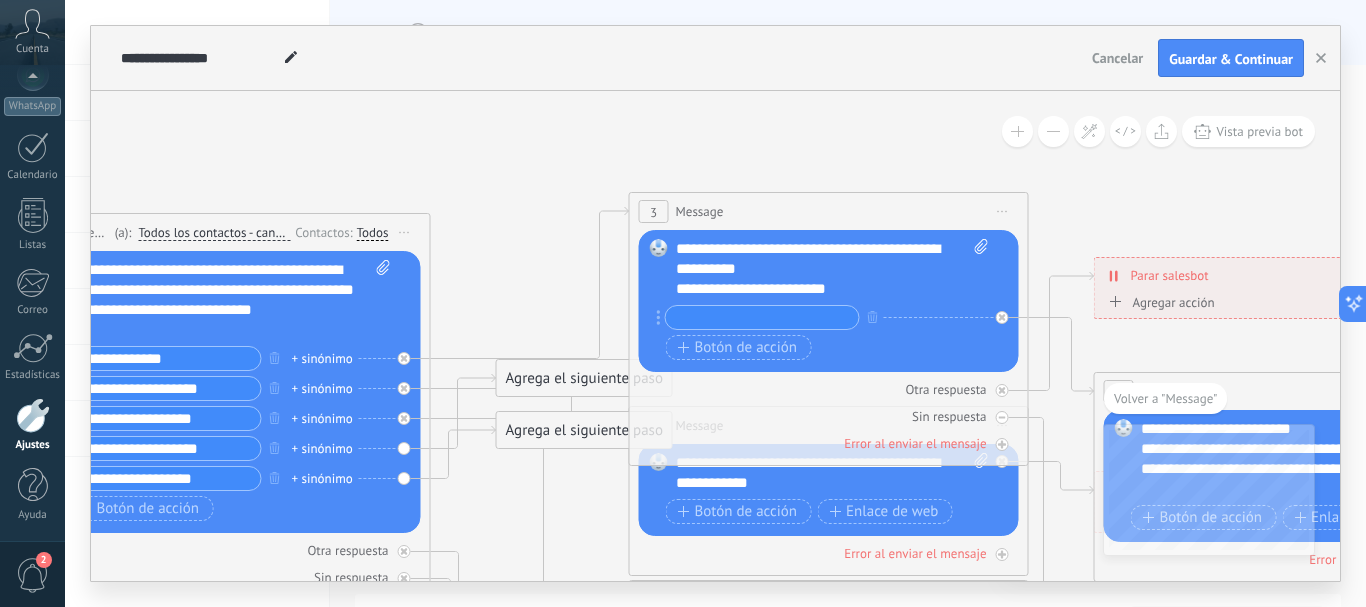 click 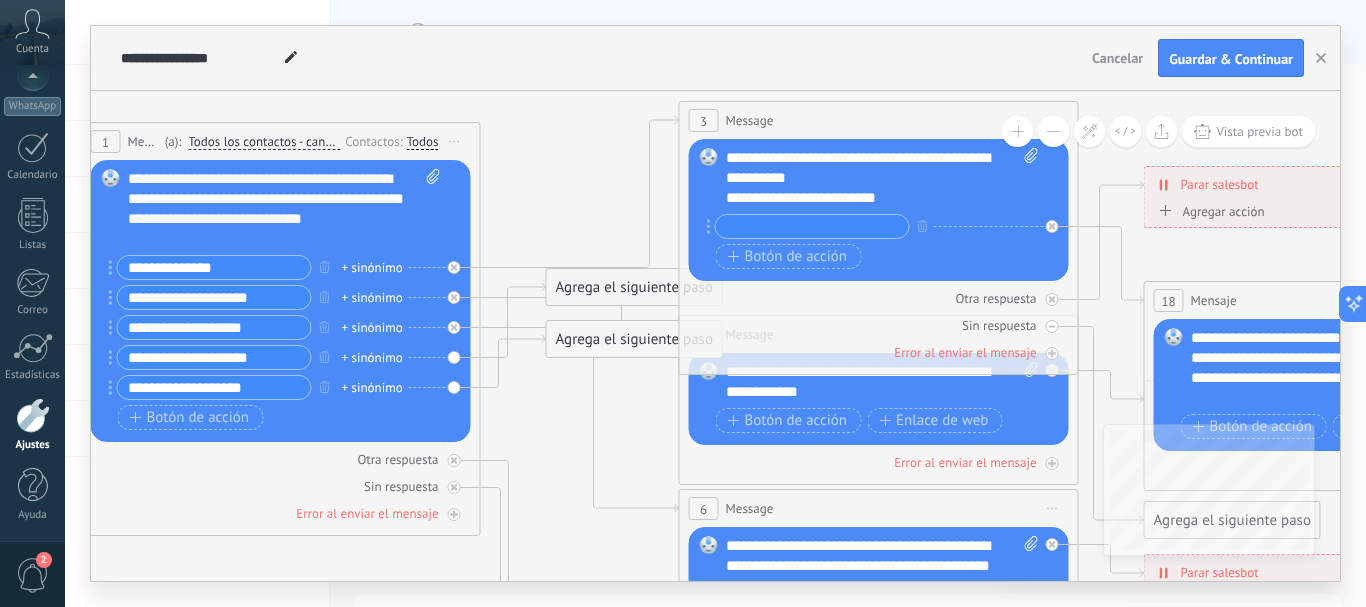 drag, startPoint x: 510, startPoint y: 459, endPoint x: 564, endPoint y: 379, distance: 96.519424 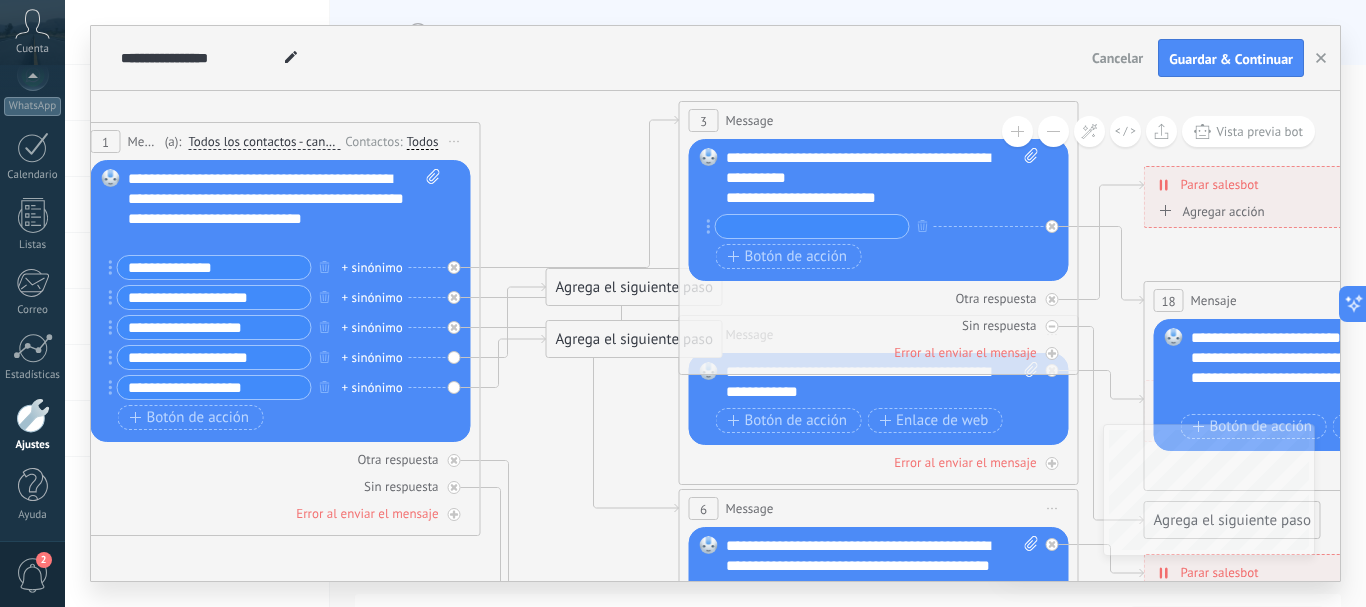 click 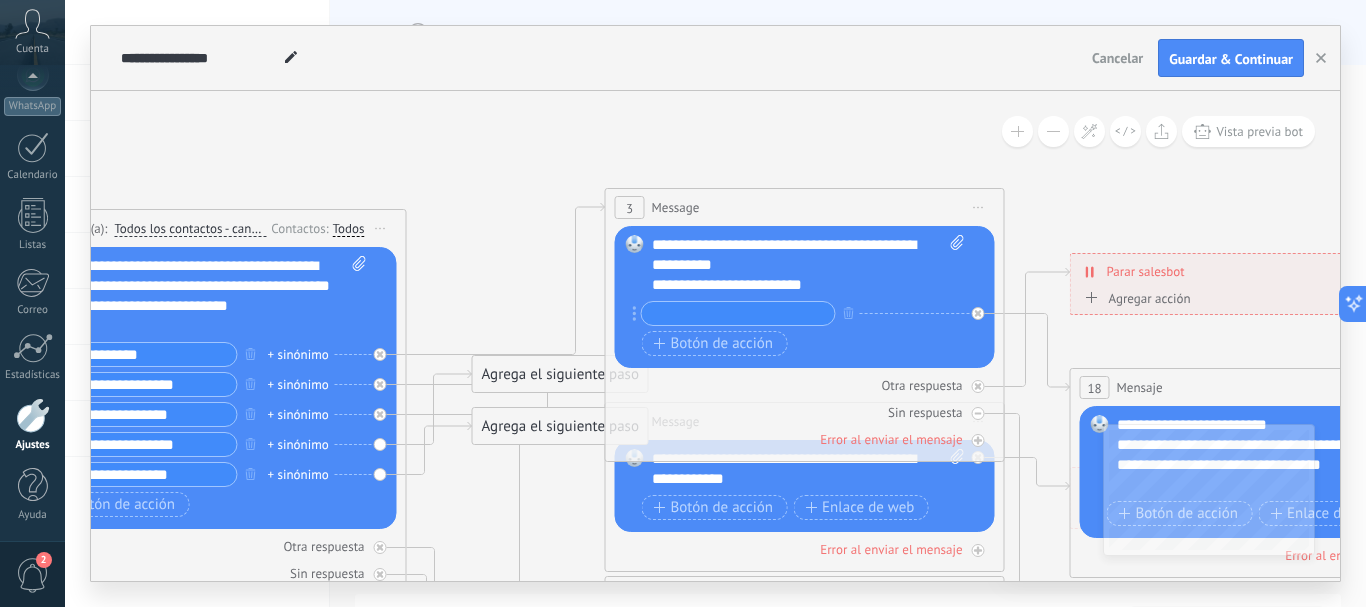 drag, startPoint x: 557, startPoint y: 390, endPoint x: 480, endPoint y: 482, distance: 119.97083 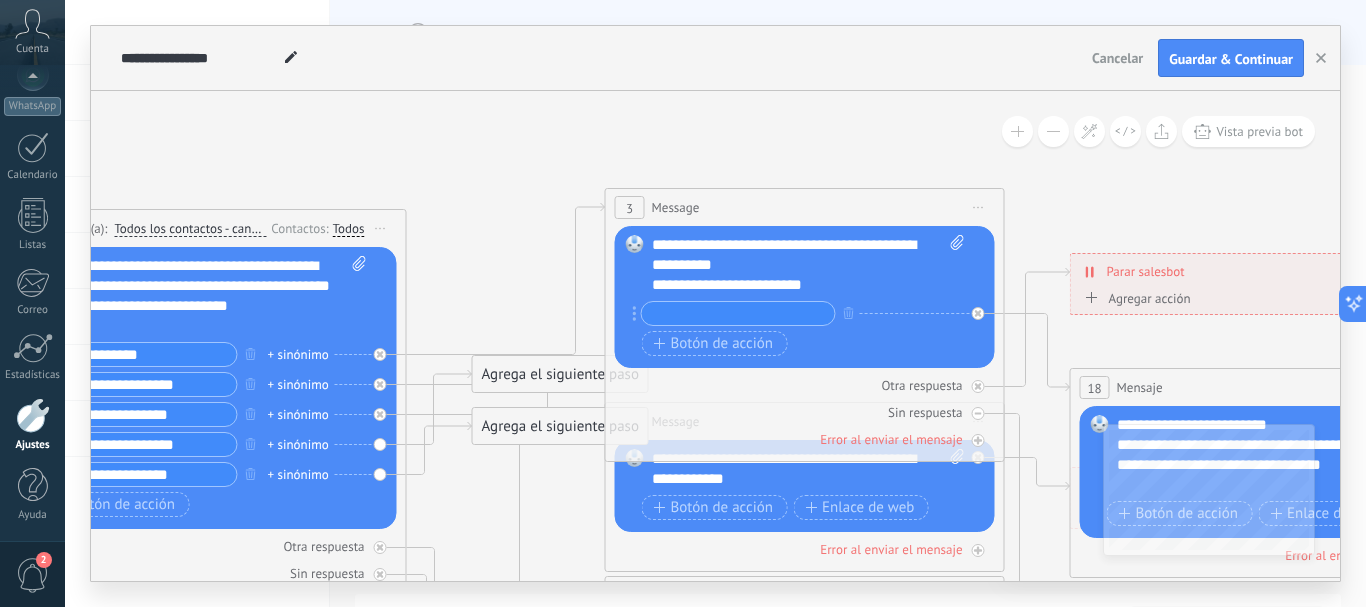click 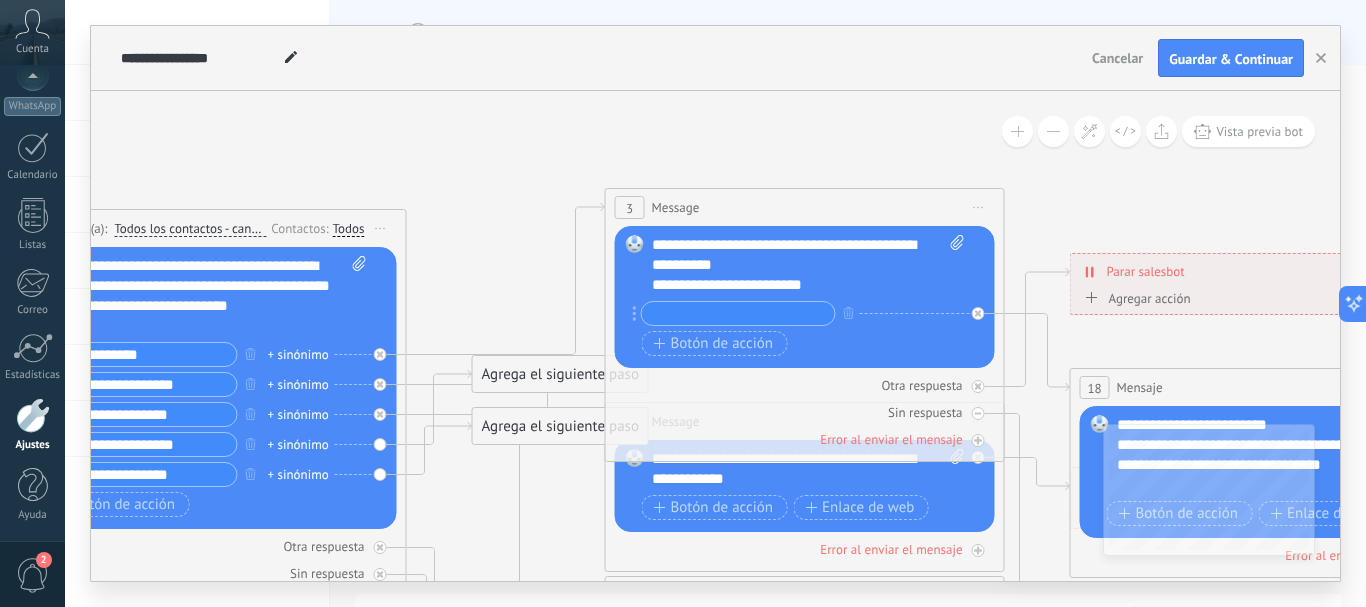 click on "Iniciar vista previa aquí
Cambiar nombre
Duplicar
Borrar" at bounding box center (979, 207) 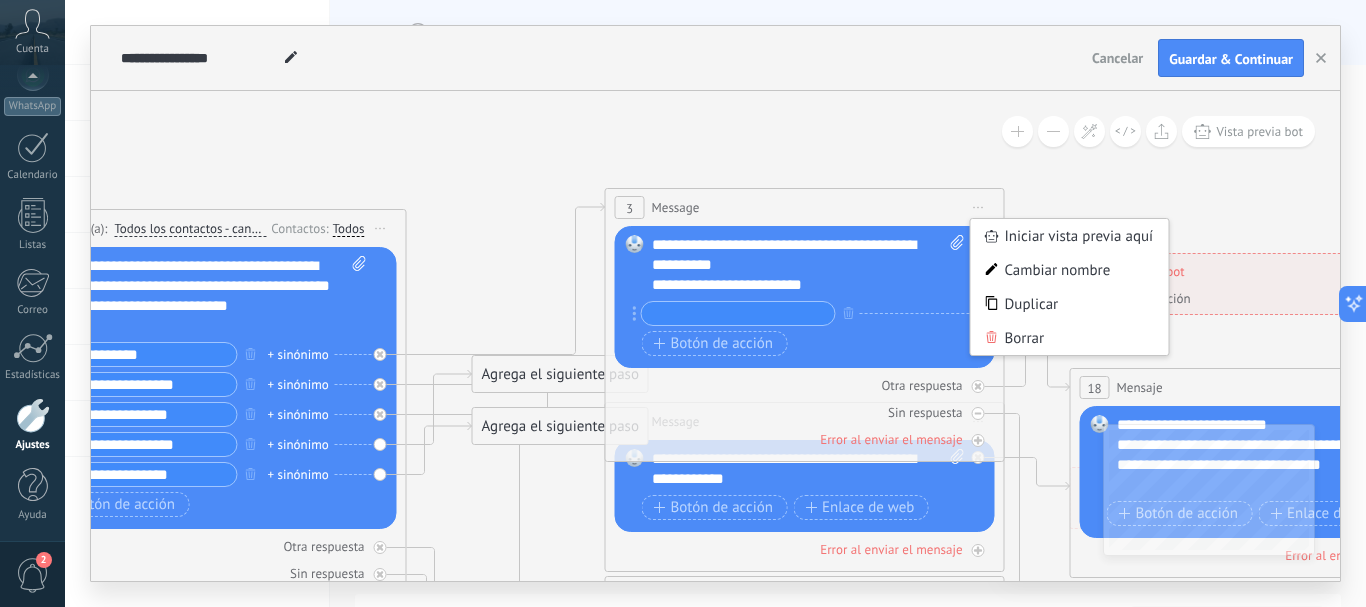 click 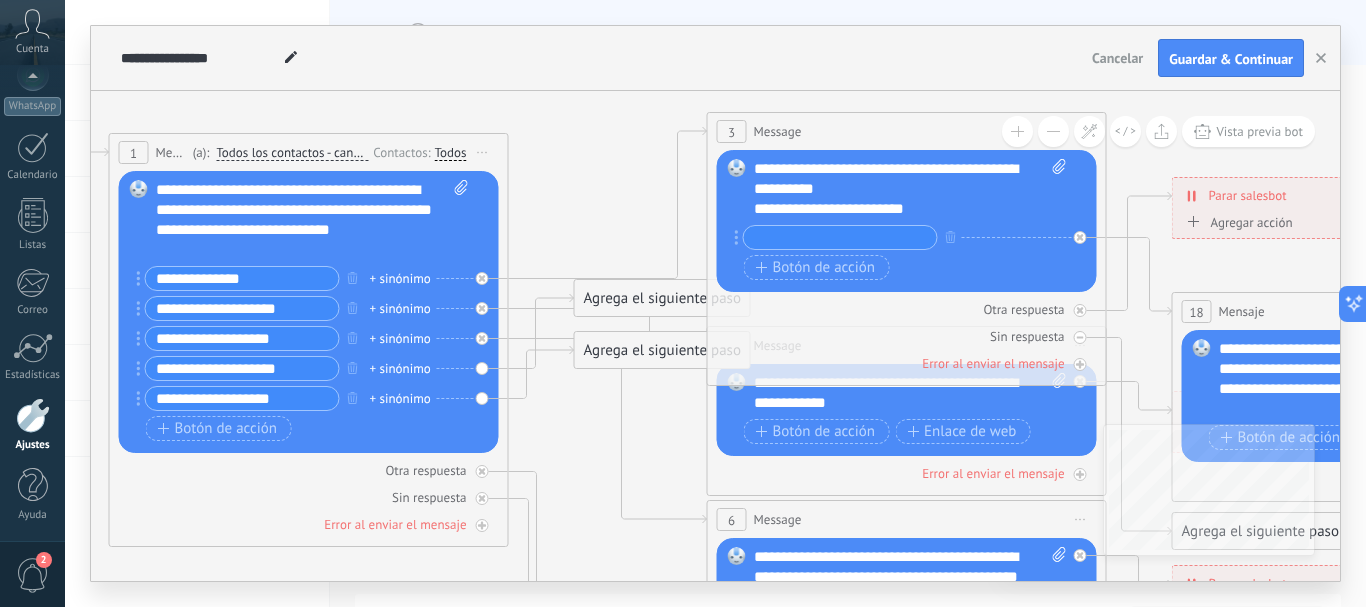 drag, startPoint x: 463, startPoint y: 476, endPoint x: 565, endPoint y: 400, distance: 127.20063 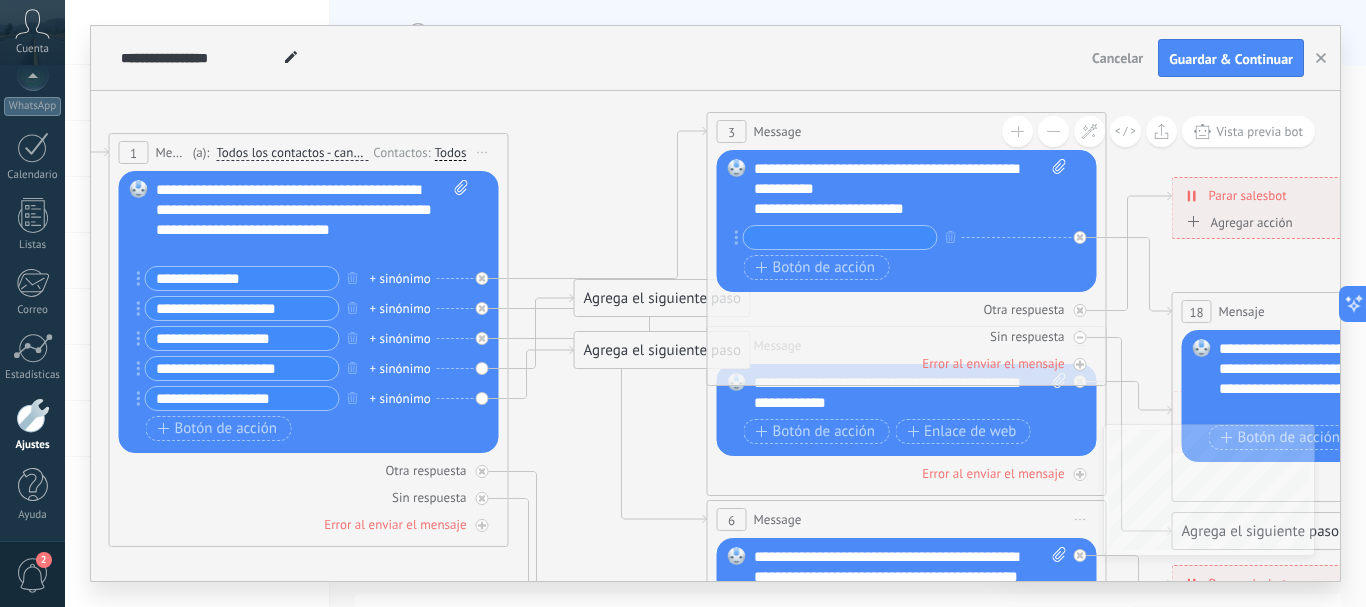 click 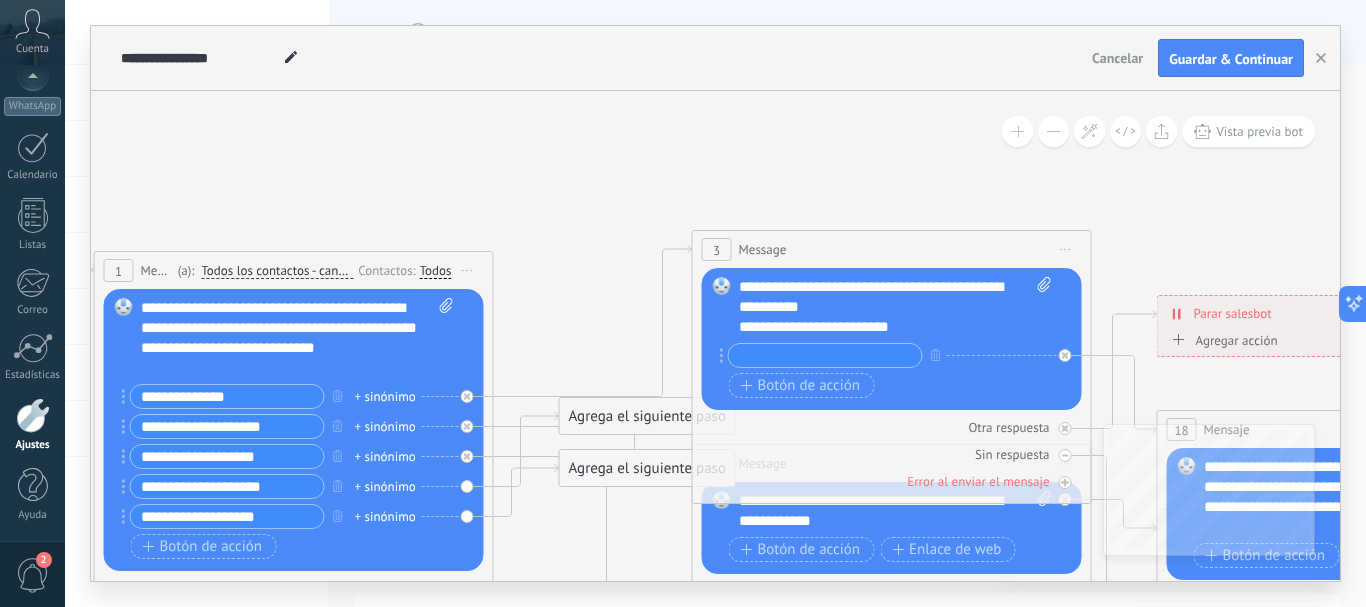 drag, startPoint x: 599, startPoint y: 401, endPoint x: 608, endPoint y: 451, distance: 50.803543 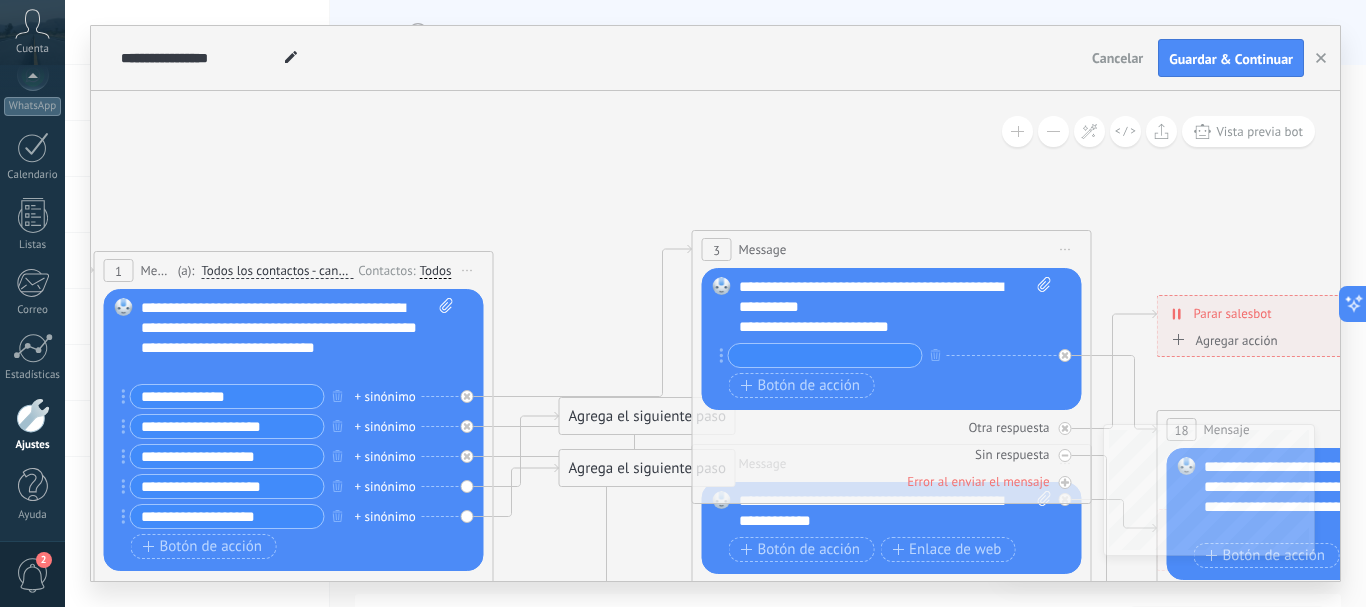 click 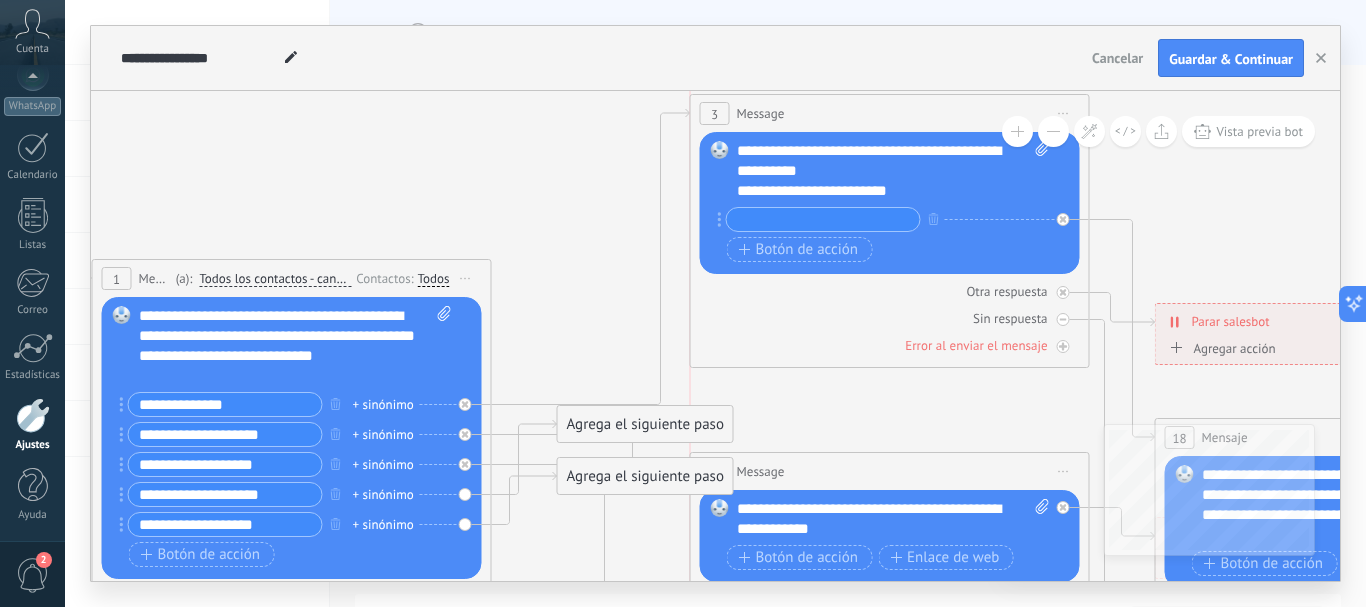 drag, startPoint x: 823, startPoint y: 262, endPoint x: 819, endPoint y: 119, distance: 143.05594 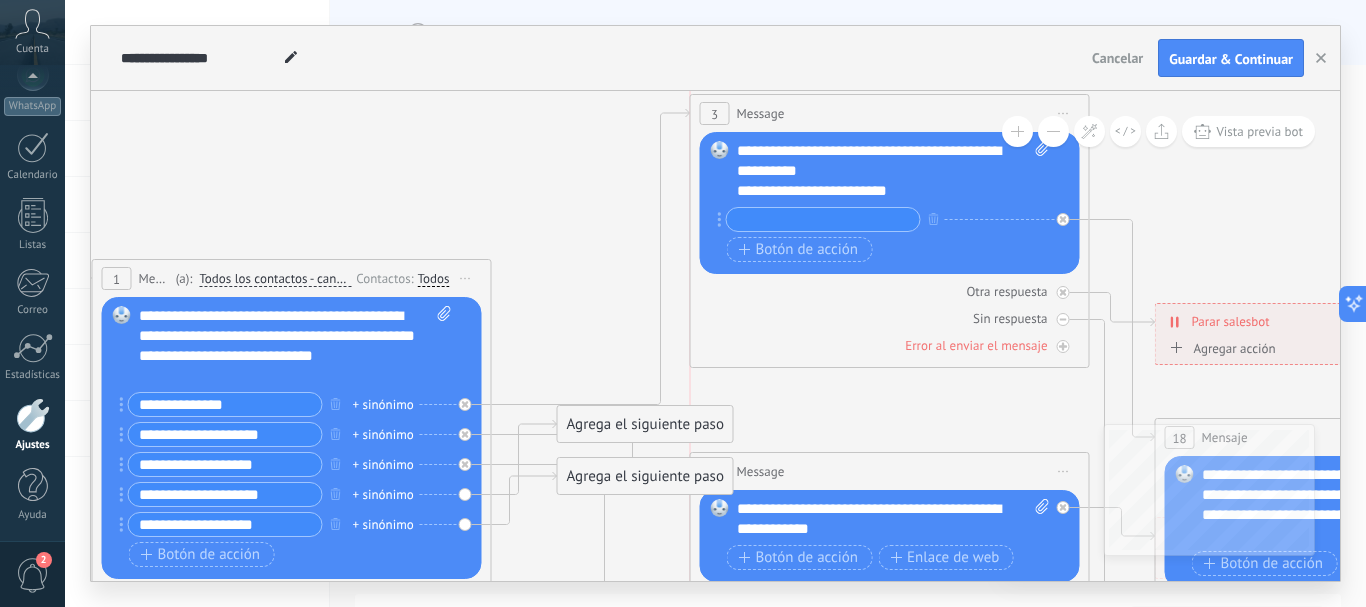 click on "3
Message
*******
(a):
Todos los contactos - canales seleccionados
Todos los contactos - canales seleccionados
Todos los contactos - canal primario
Contacto principal - canales seleccionados
Contacto principal - canal primario
Todos los contactos - canales seleccionados
Todos los contactos - canales seleccionados
Todos los contactos - canal primario" at bounding box center [890, 113] 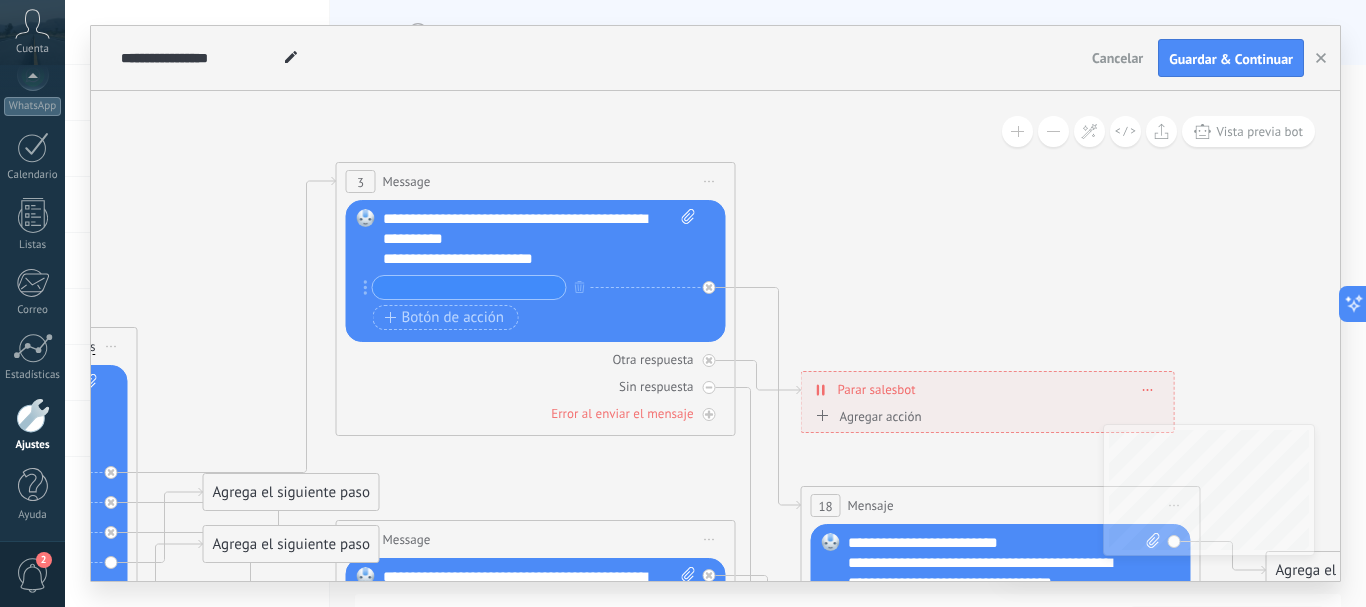 drag, startPoint x: 840, startPoint y: 399, endPoint x: 485, endPoint y: 467, distance: 361.454 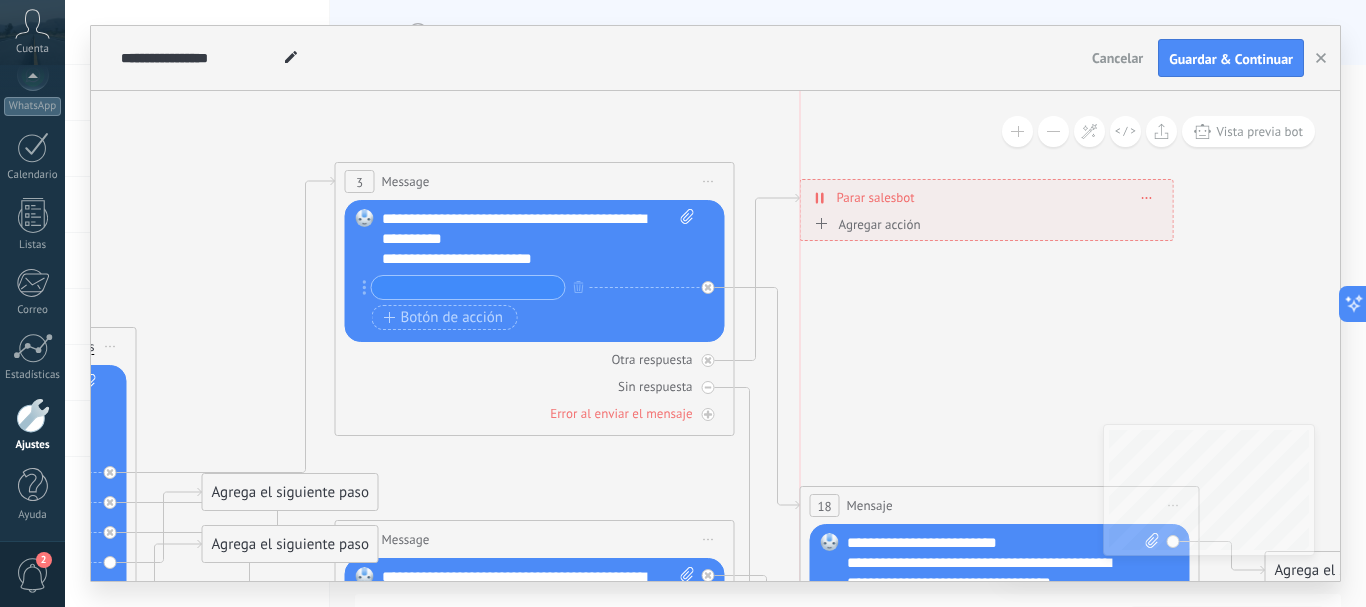 drag, startPoint x: 940, startPoint y: 383, endPoint x: 948, endPoint y: 191, distance: 192.1666 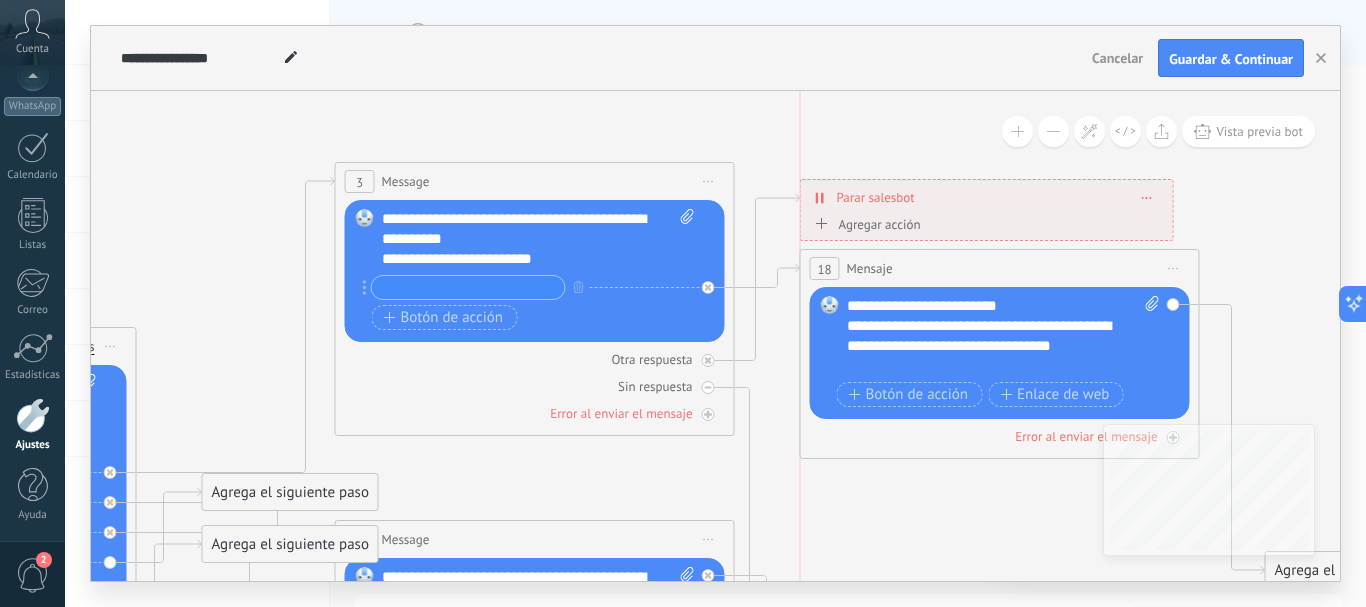 drag, startPoint x: 941, startPoint y: 505, endPoint x: 939, endPoint y: 268, distance: 237.00844 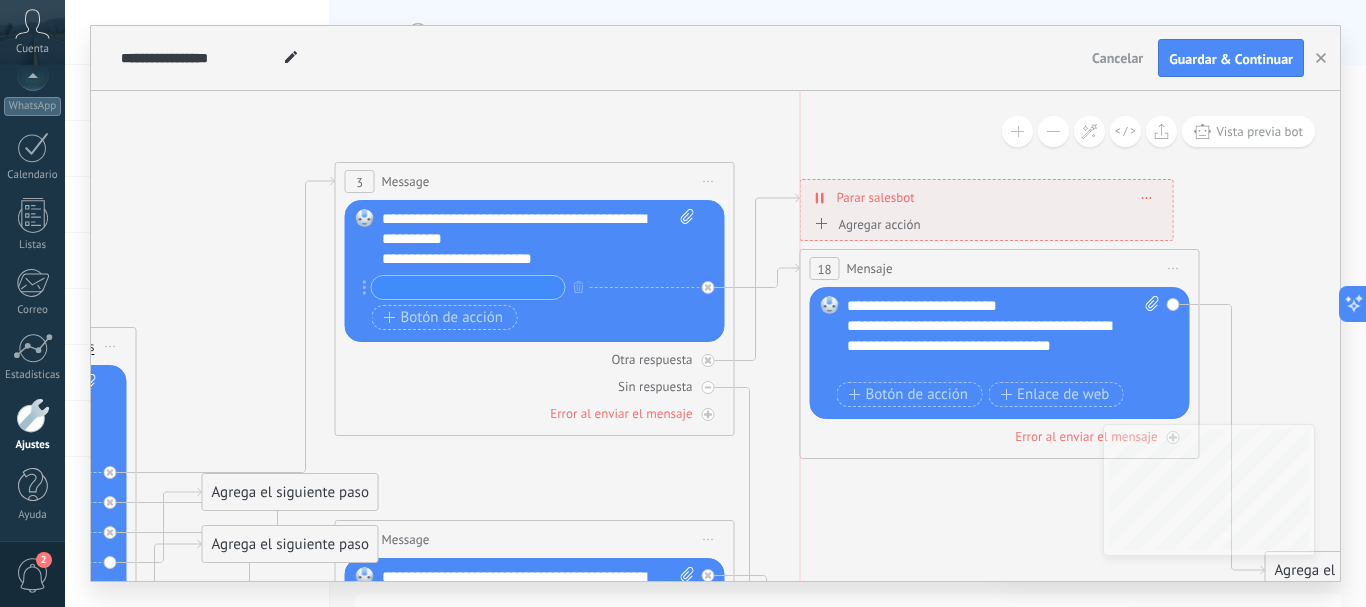 click on "18
Mensaje
*******
(a):
Todos los contactos - canales seleccionados
Todos los contactos - canales seleccionados
Todos los contactos - canal primario
Contacto principal - canales seleccionados
Contacto principal - canal primario
Todos los contactos - canales seleccionados
Todos los contactos - canales seleccionados
Todos los contactos - canal primario" at bounding box center [1000, 268] 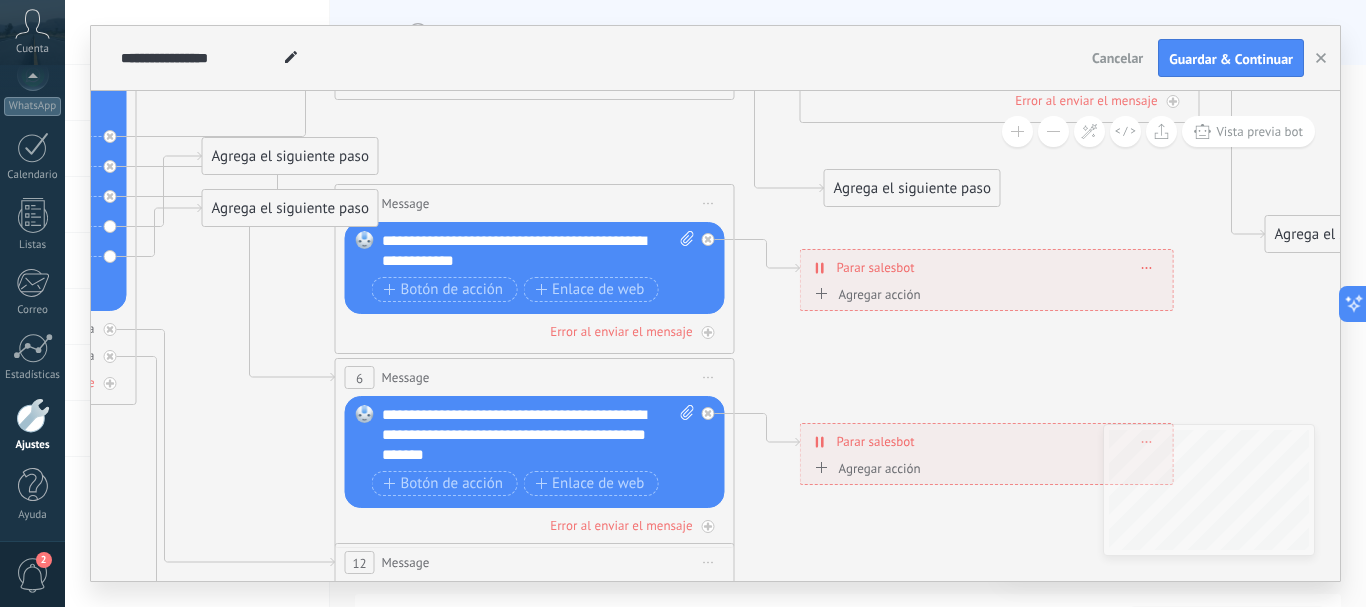 drag, startPoint x: 893, startPoint y: 386, endPoint x: 917, endPoint y: 185, distance: 202.42776 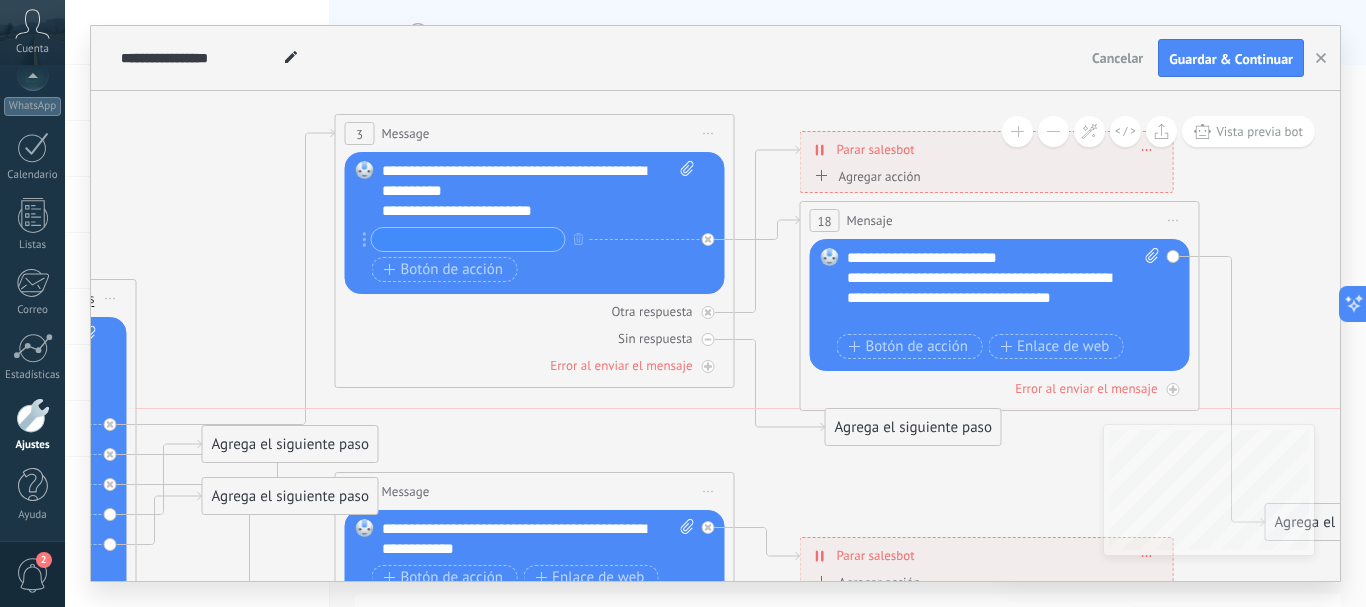 drag, startPoint x: 895, startPoint y: 474, endPoint x: 896, endPoint y: 430, distance: 44.011364 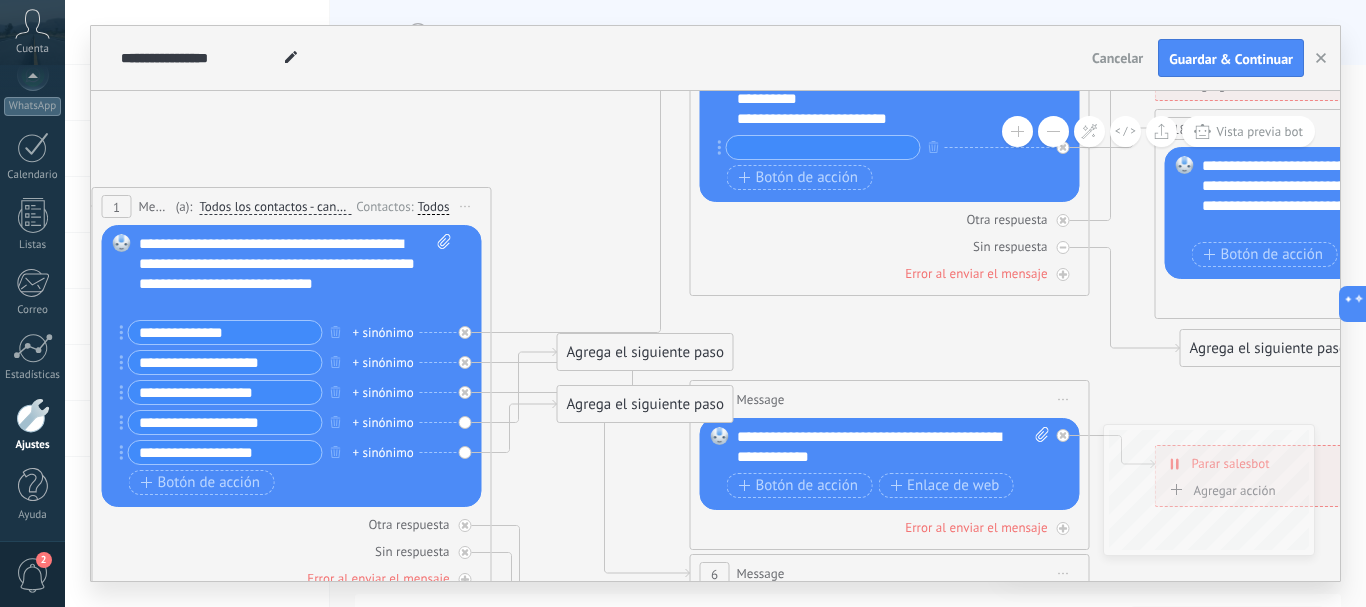 drag, startPoint x: 844, startPoint y: 541, endPoint x: 1199, endPoint y: 401, distance: 381.60843 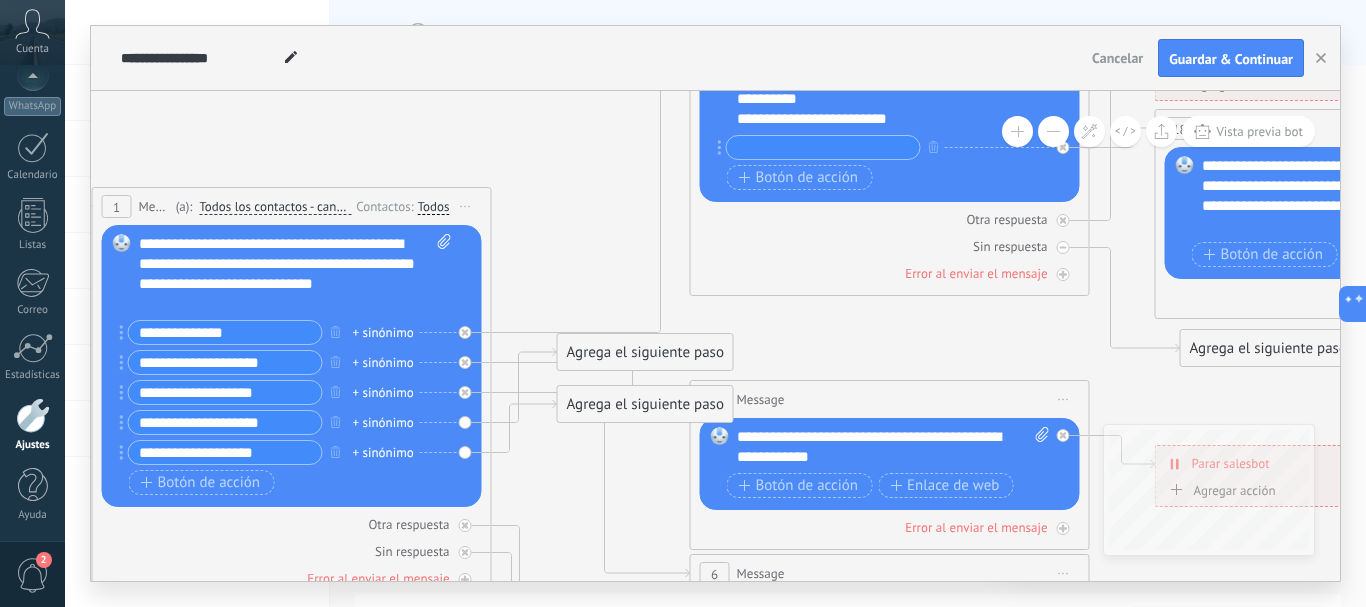 click 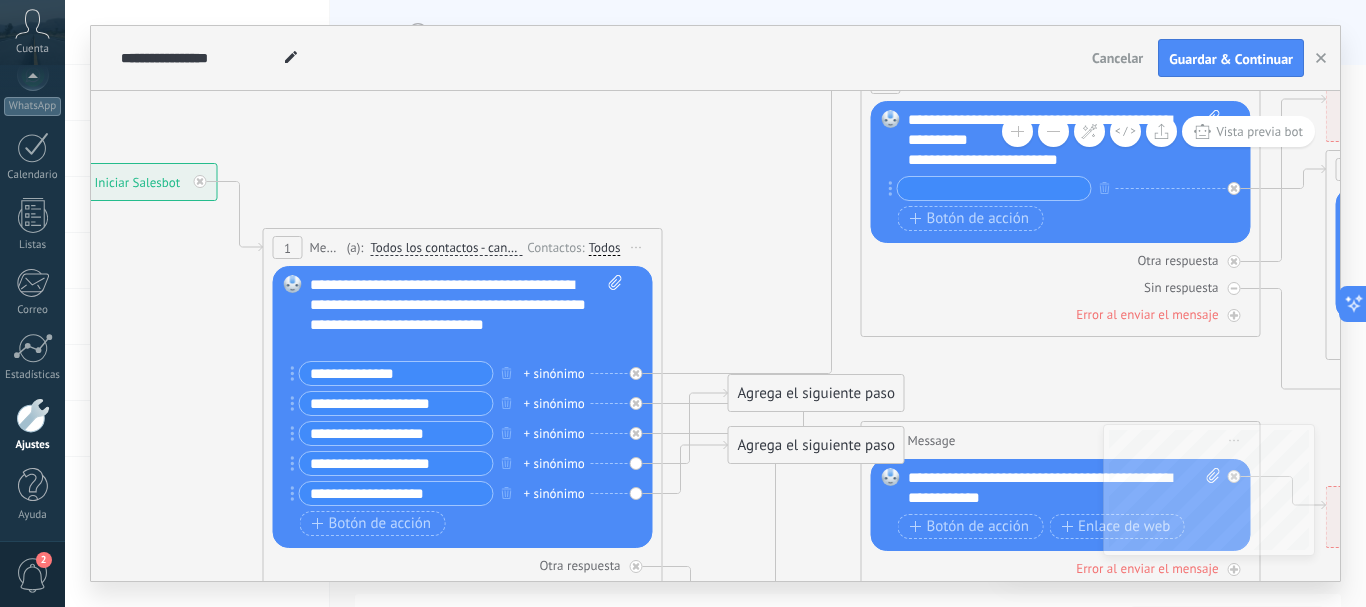 drag, startPoint x: 613, startPoint y: 285, endPoint x: 784, endPoint y: 326, distance: 175.84653 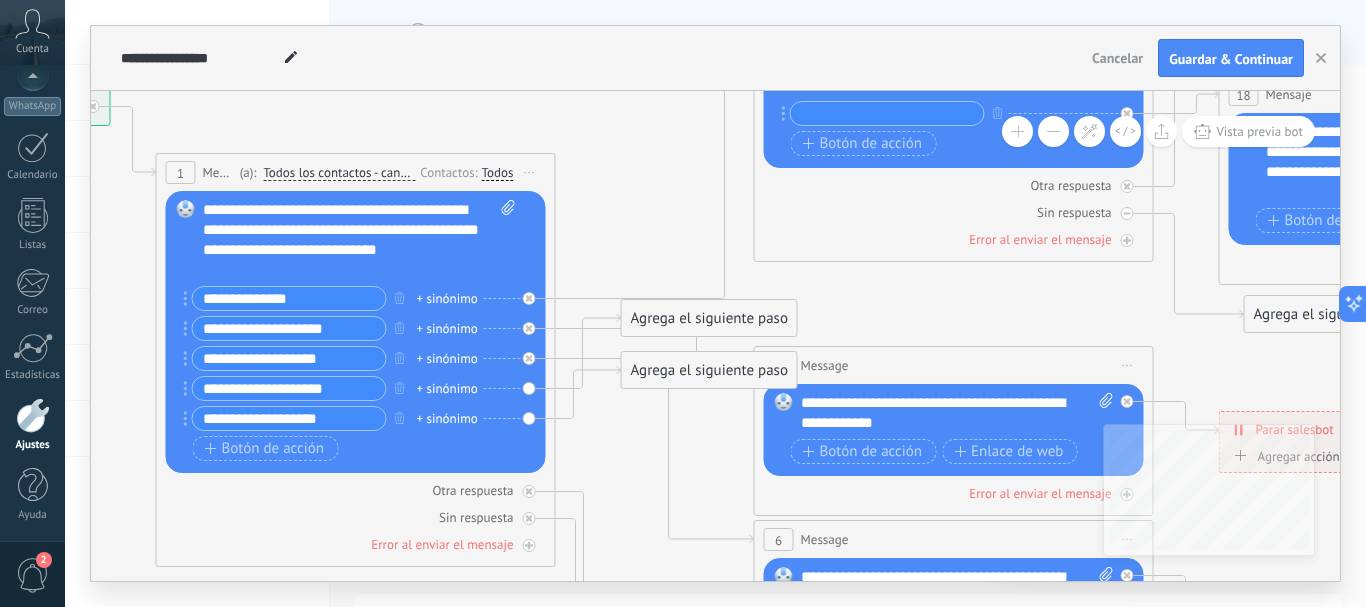 drag, startPoint x: 777, startPoint y: 322, endPoint x: 661, endPoint y: 245, distance: 139.23003 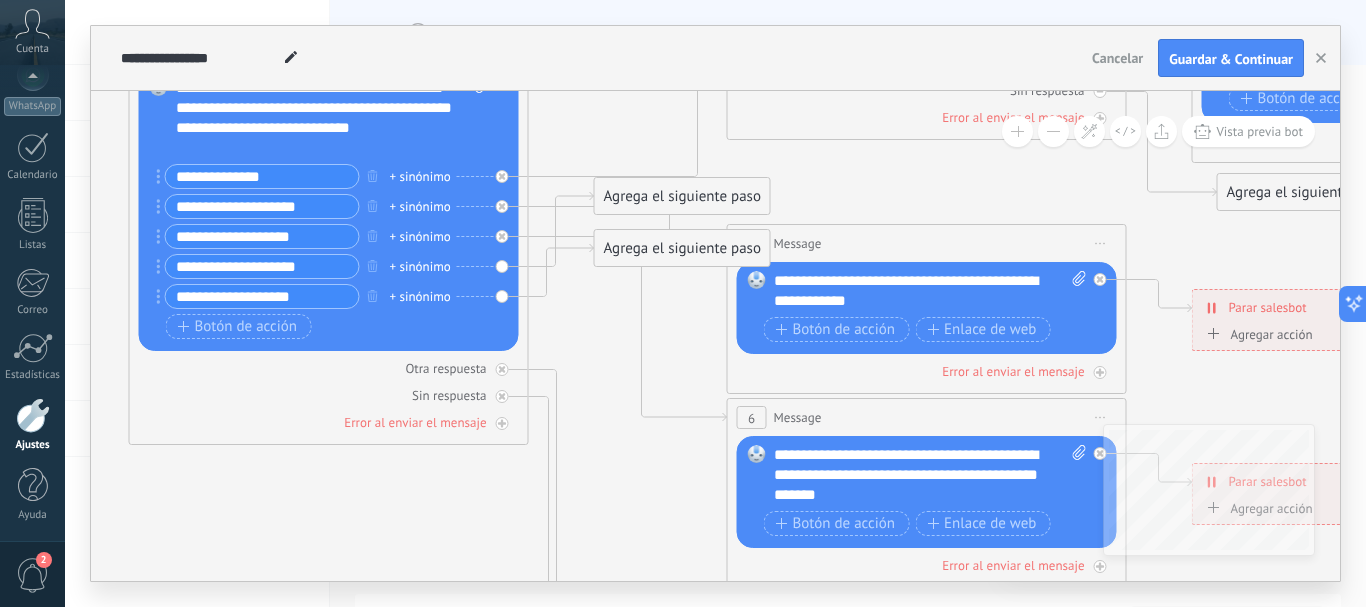 drag, startPoint x: 608, startPoint y: 421, endPoint x: 570, endPoint y: 337, distance: 92.19544 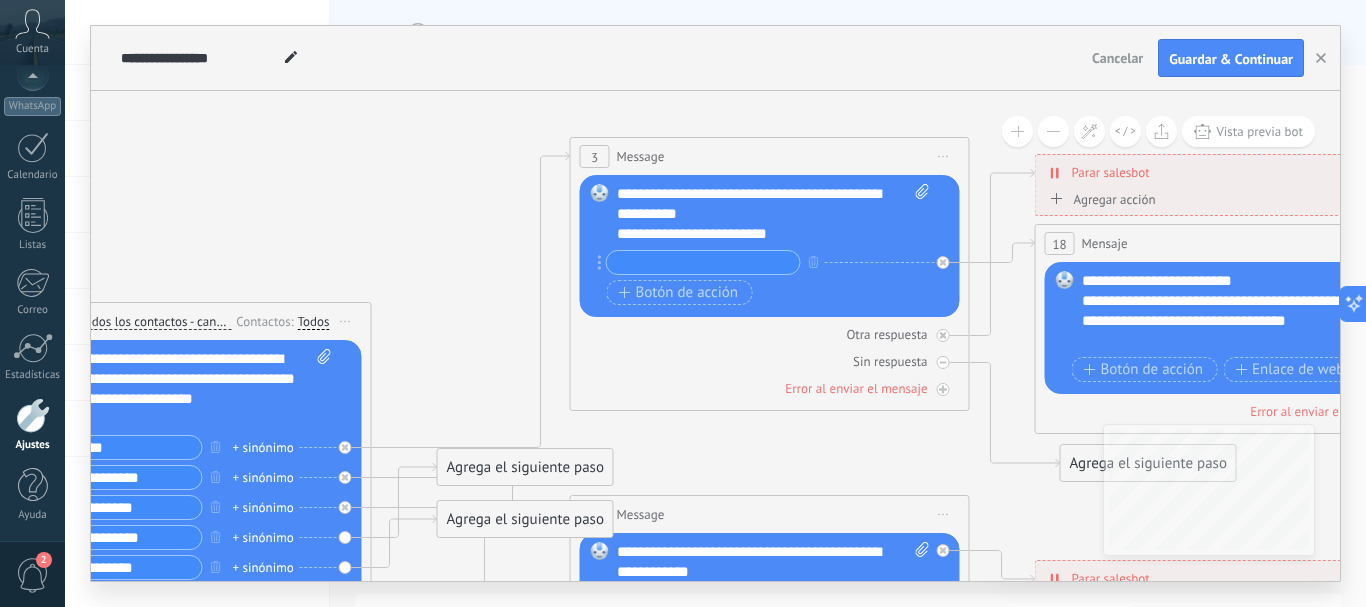 drag, startPoint x: 623, startPoint y: 349, endPoint x: 468, endPoint y: 606, distance: 300.12332 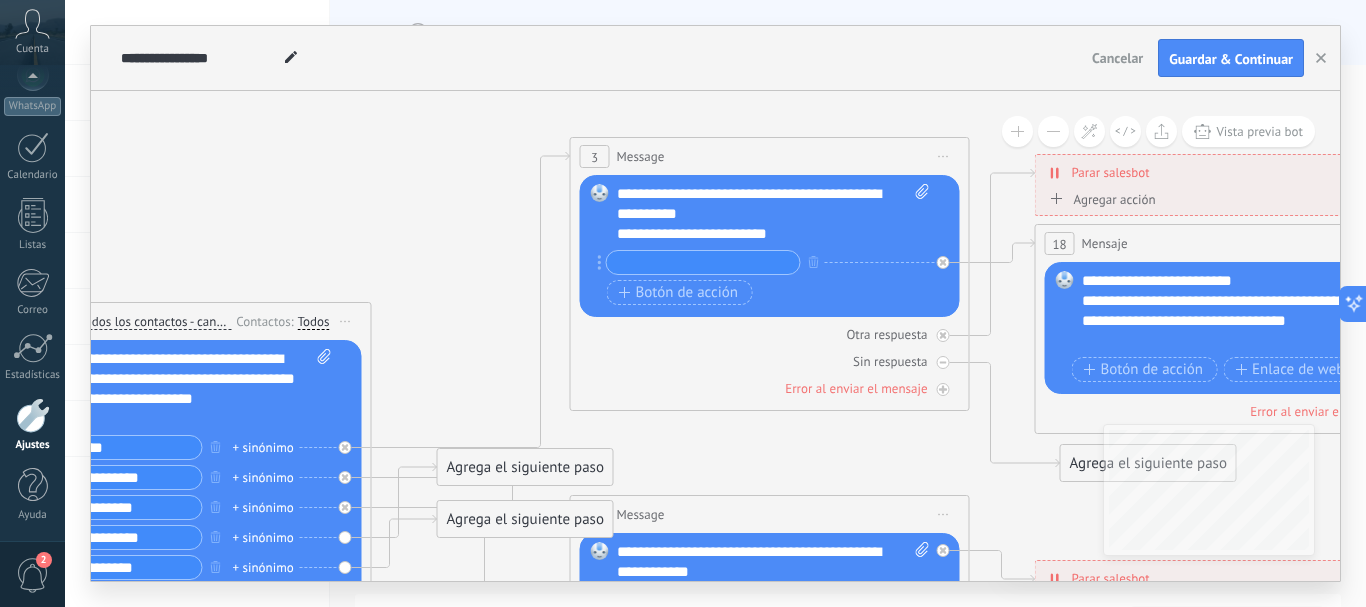 click on "**********" at bounding box center (715, 303) 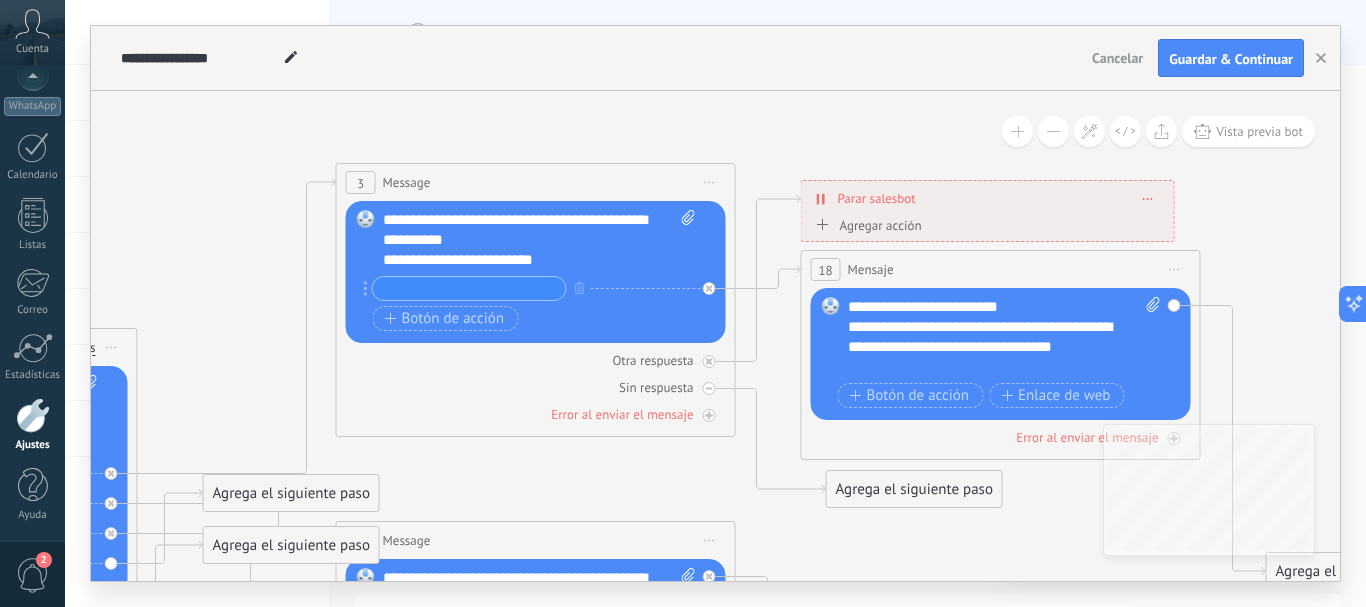 drag, startPoint x: 958, startPoint y: 418, endPoint x: 725, endPoint y: 443, distance: 234.33736 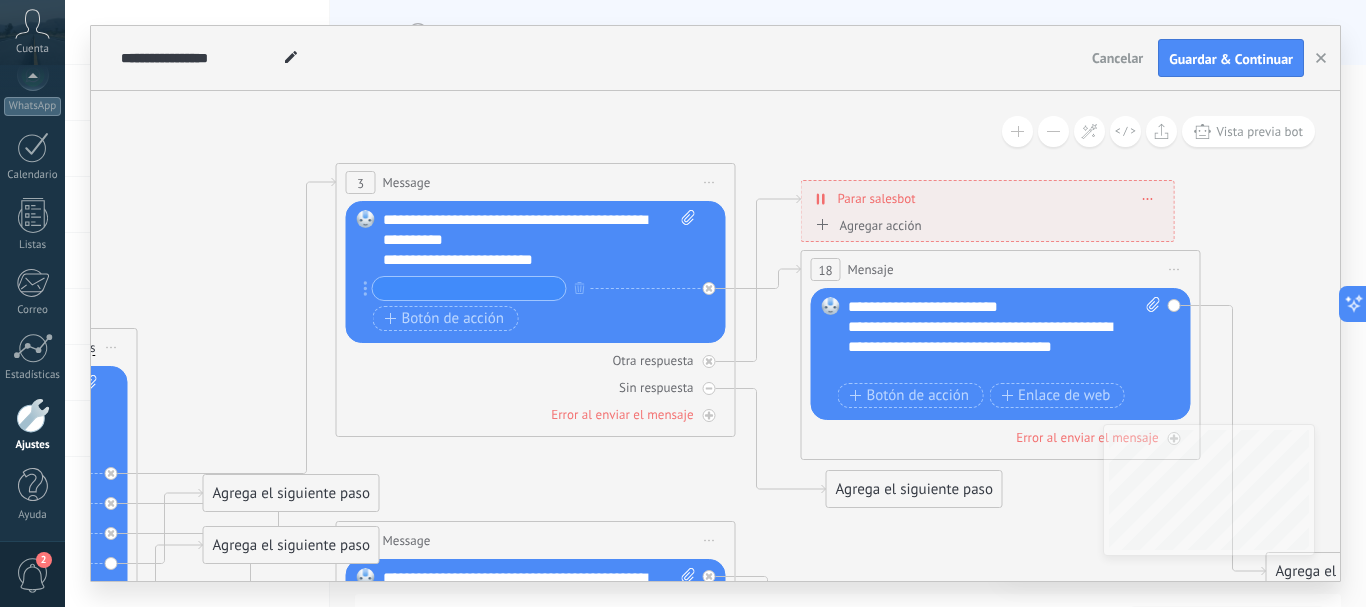 click 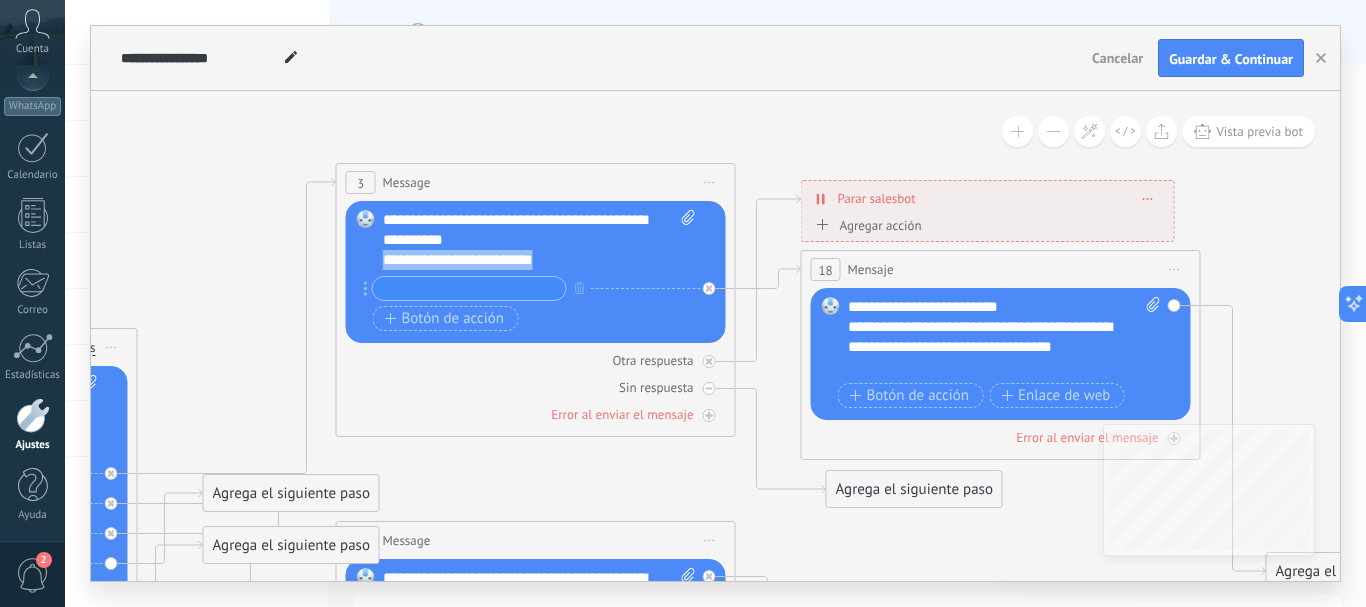drag, startPoint x: 554, startPoint y: 266, endPoint x: 371, endPoint y: 262, distance: 183.04372 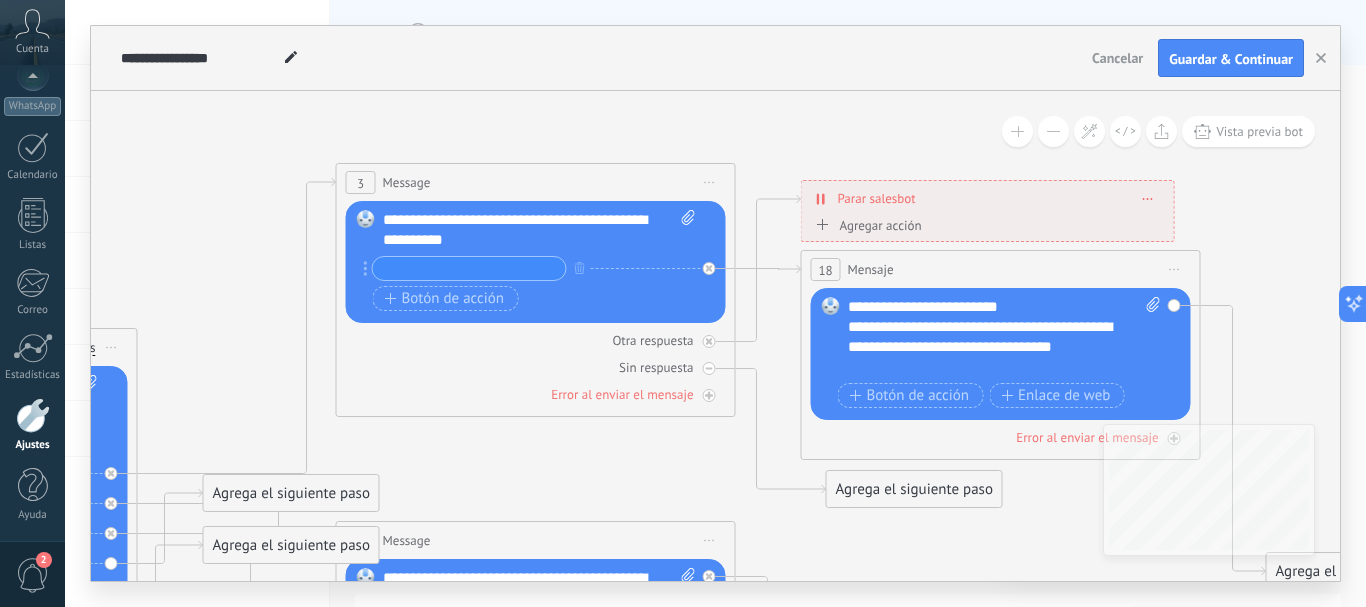 click on "Otra respuesta
Sin respuesta
Error al enviar el mensaje" at bounding box center [536, 363] 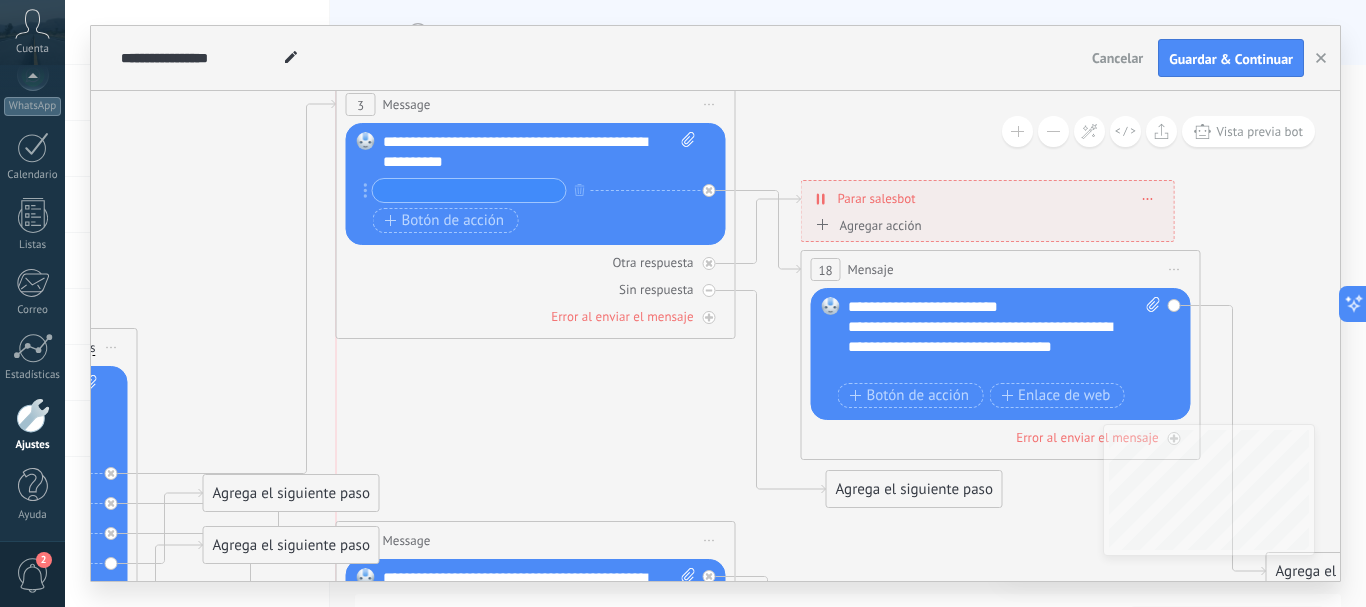 drag, startPoint x: 494, startPoint y: 176, endPoint x: 499, endPoint y: 98, distance: 78.160095 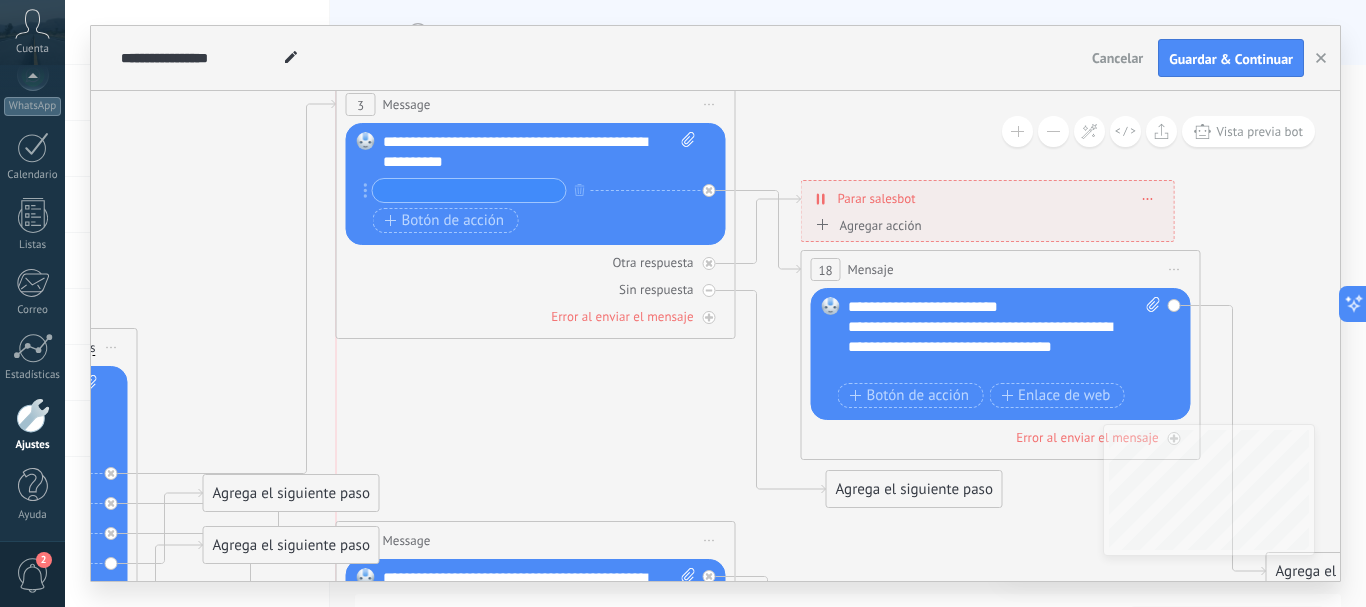 click on "3
Message
*******
(a):
Todos los contactos - canales seleccionados
Todos los contactos - canales seleccionados
Todos los contactos - canal primario
Contacto principal - canales seleccionados
Contacto principal - canal primario
Todos los contactos - canales seleccionados
Todos los contactos - canales seleccionados
Todos los contactos - canal primario" at bounding box center (536, 104) 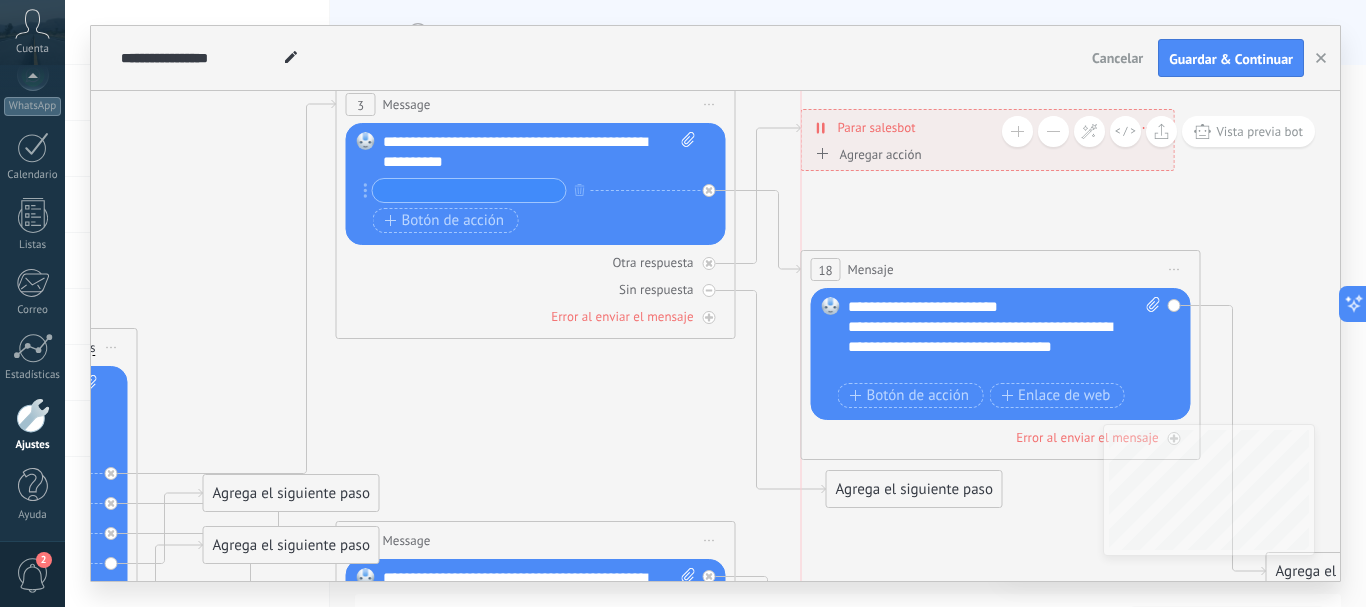 drag, startPoint x: 948, startPoint y: 194, endPoint x: 949, endPoint y: 123, distance: 71.00704 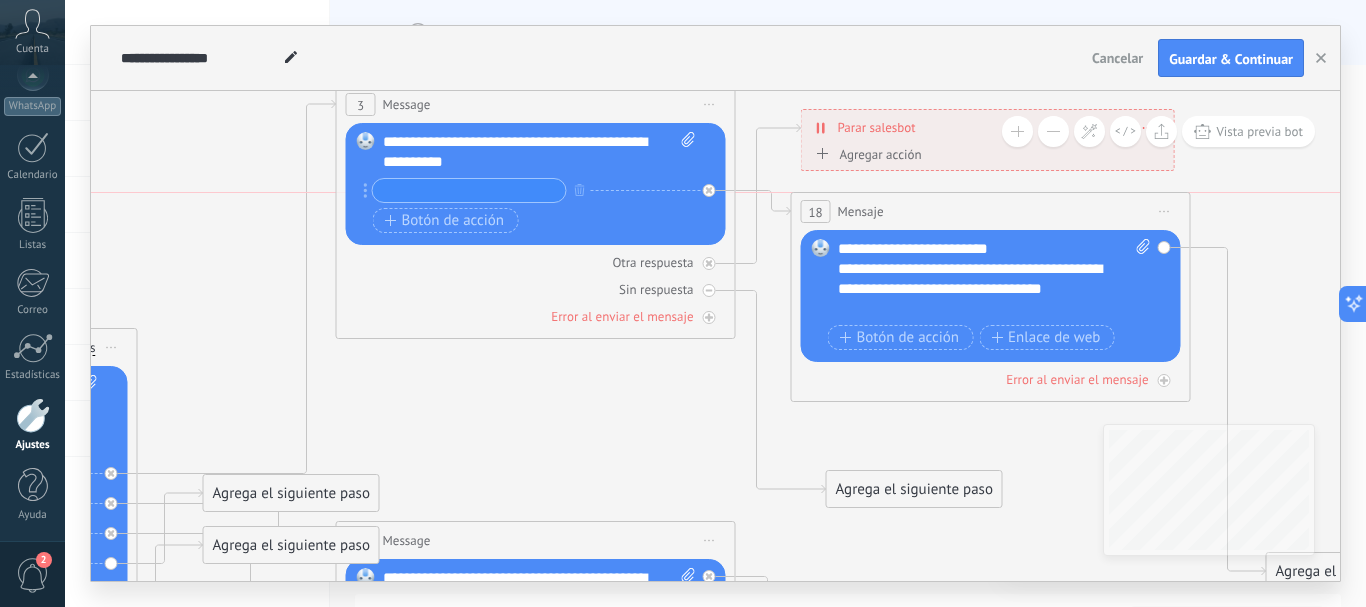 drag, startPoint x: 957, startPoint y: 264, endPoint x: 947, endPoint y: 203, distance: 61.81424 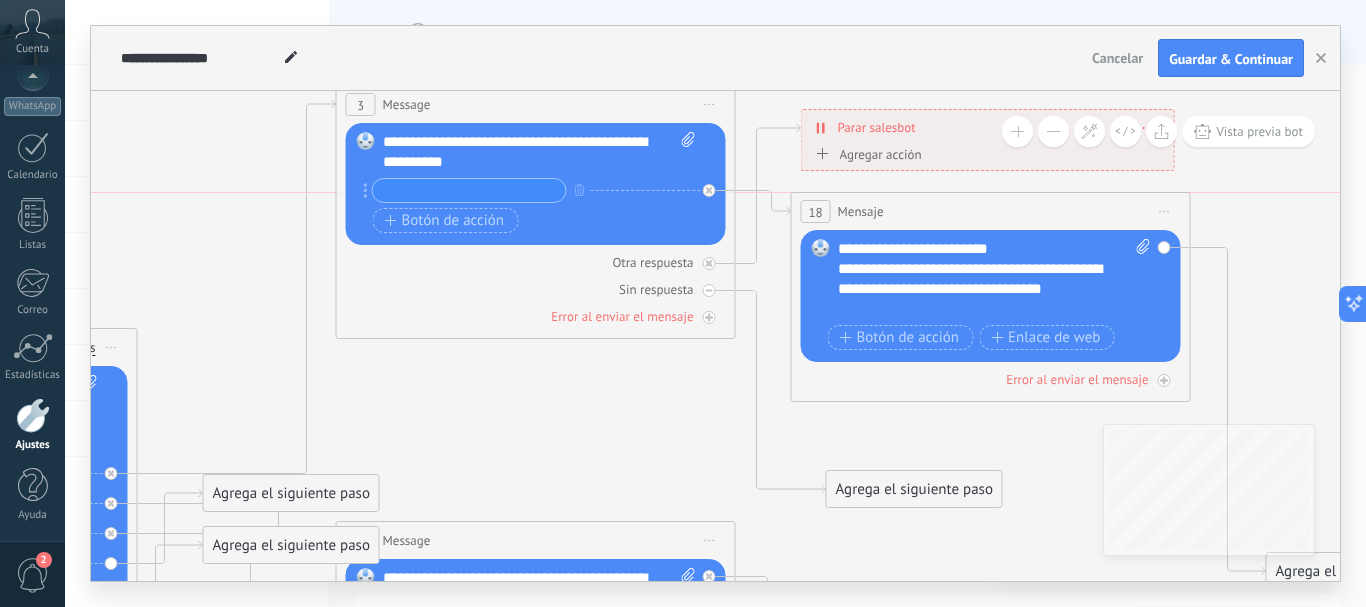 click on "18
Mensaje
*******
(a):
Todos los contactos - canales seleccionados
Todos los contactos - canales seleccionados
Todos los contactos - canal primario
Contacto principal - canales seleccionados
Contacto principal - canal primario
Todos los contactos - canales seleccionados
Todos los contactos - canales seleccionados
Todos los contactos - canal primario" at bounding box center [991, 211] 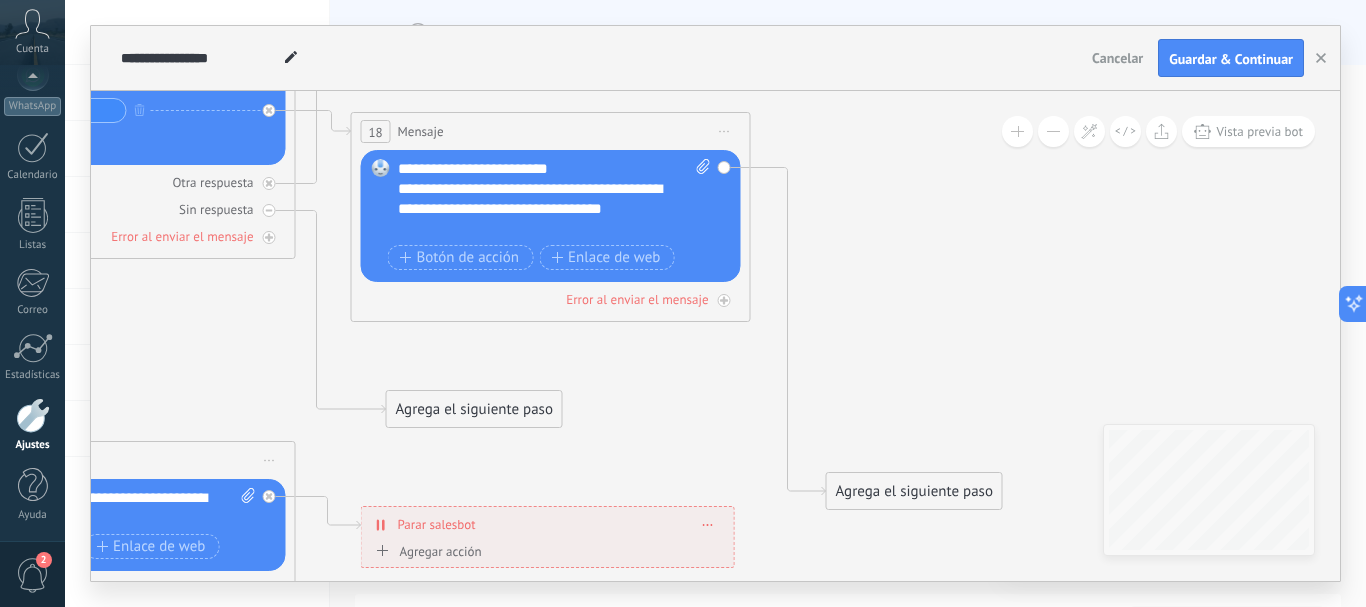 drag, startPoint x: 994, startPoint y: 542, endPoint x: 551, endPoint y: 462, distance: 450.16553 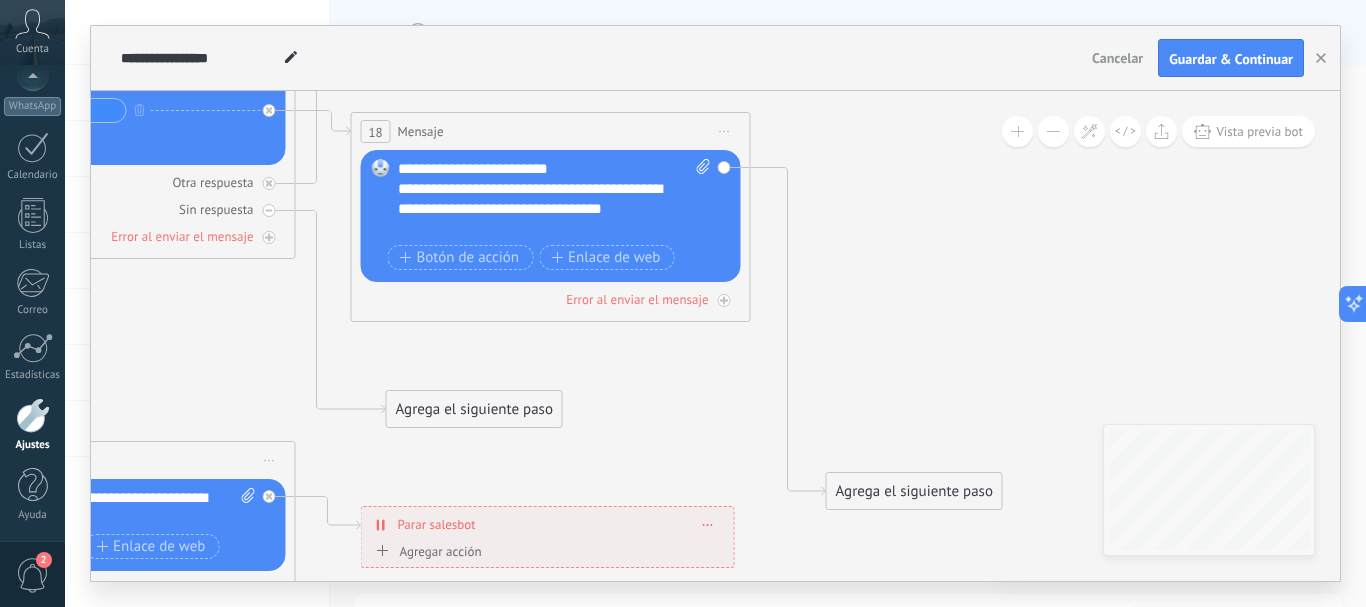 click 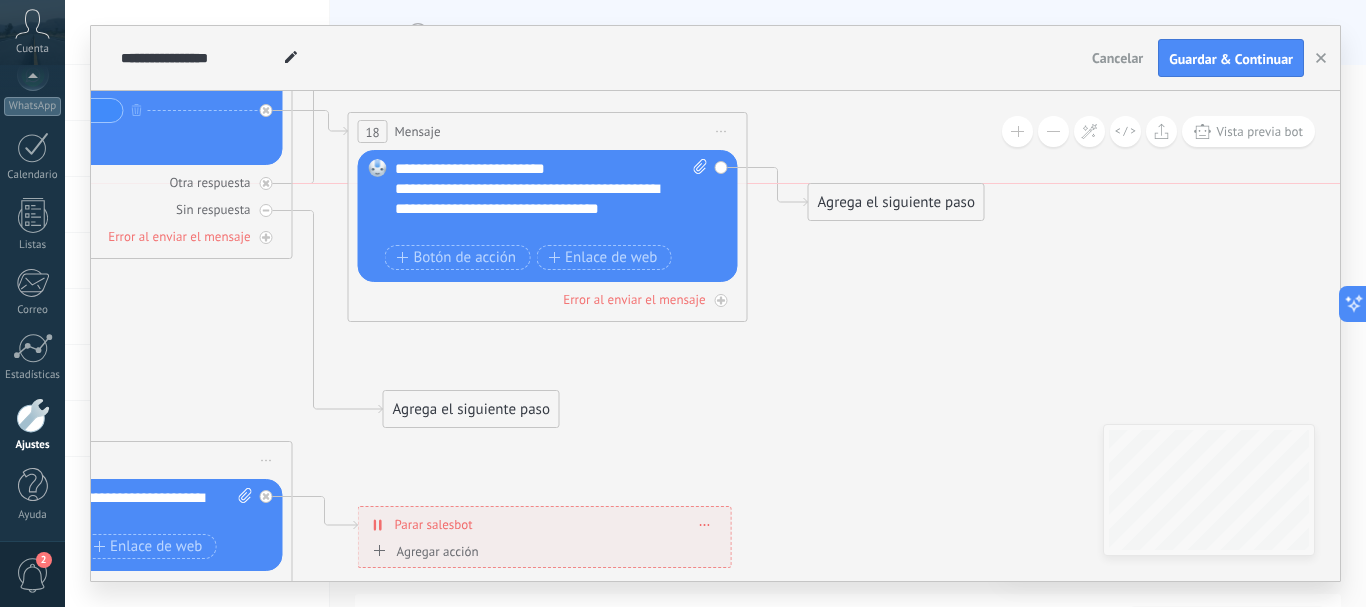 drag, startPoint x: 928, startPoint y: 486, endPoint x: 913, endPoint y: 197, distance: 289.389 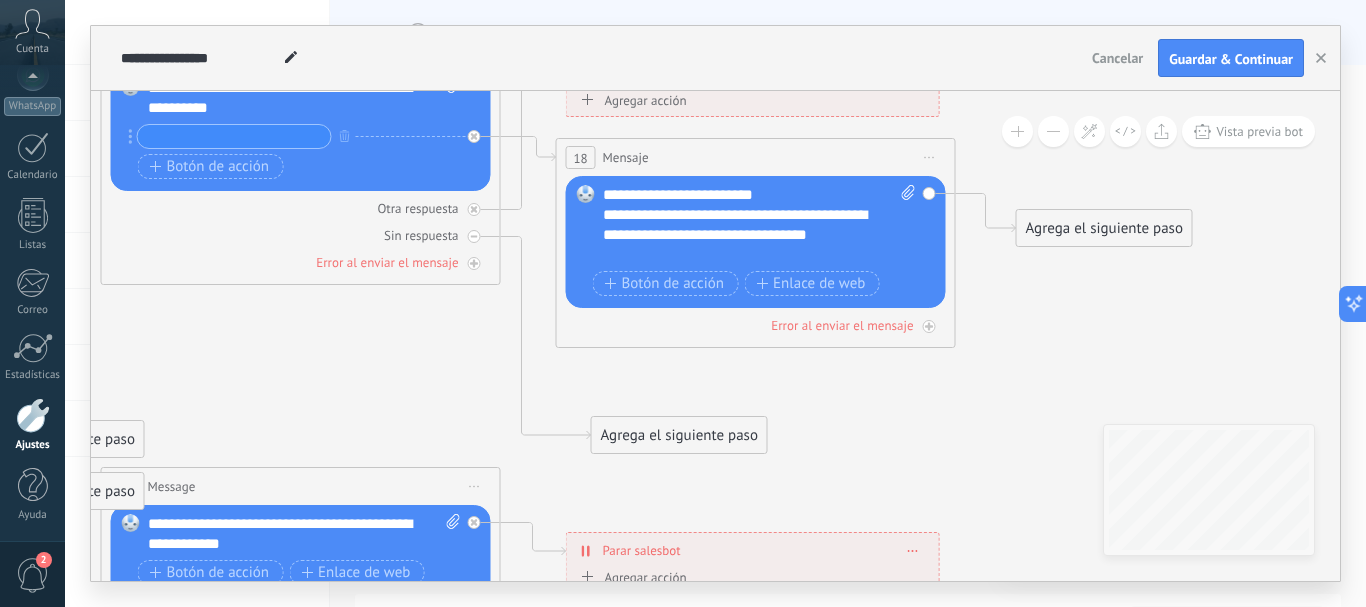 drag, startPoint x: 763, startPoint y: 368, endPoint x: 999, endPoint y: 394, distance: 237.42789 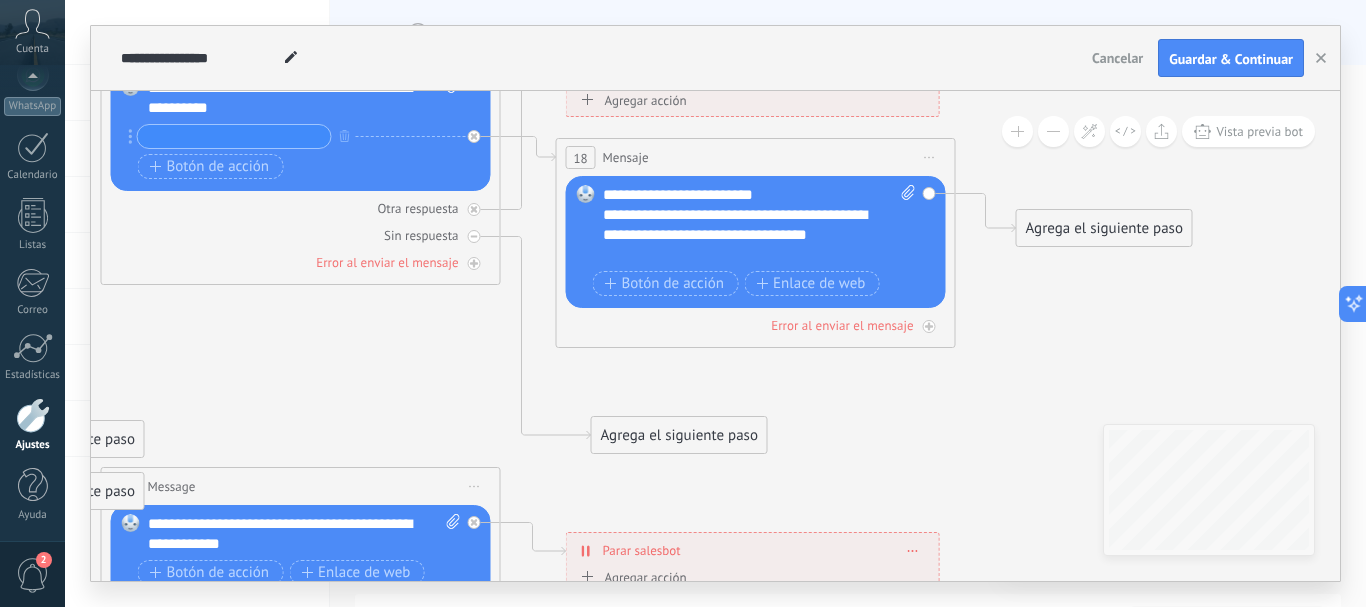 click 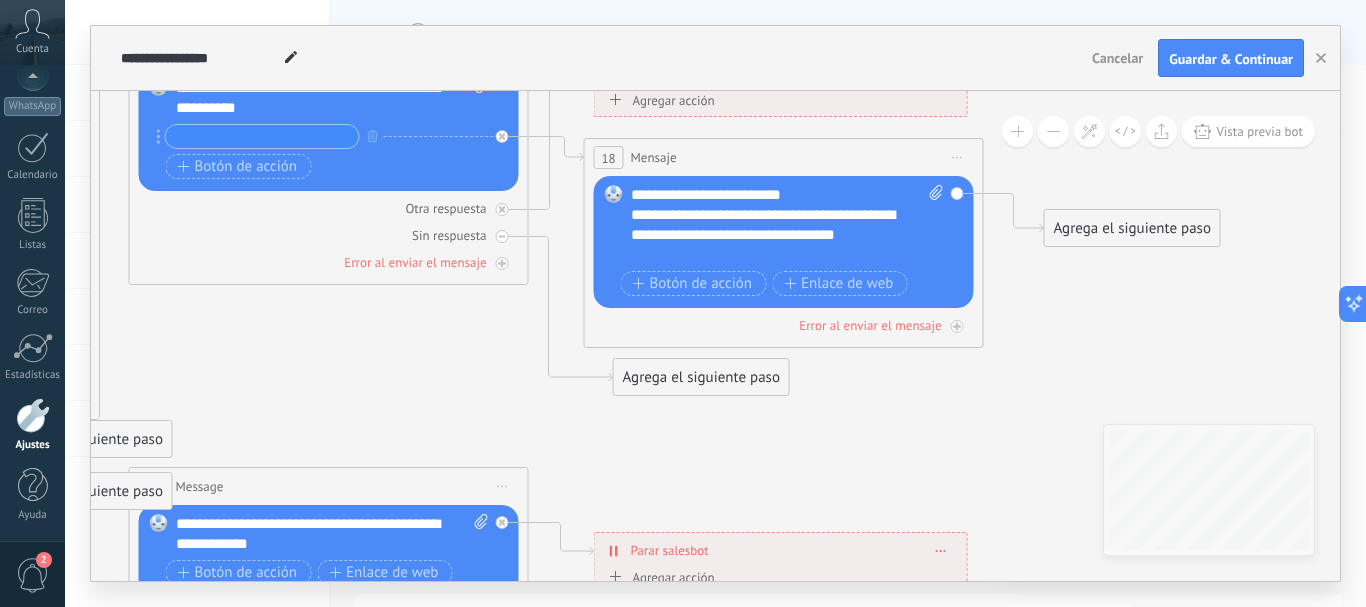 drag, startPoint x: 665, startPoint y: 425, endPoint x: 659, endPoint y: 367, distance: 58.30952 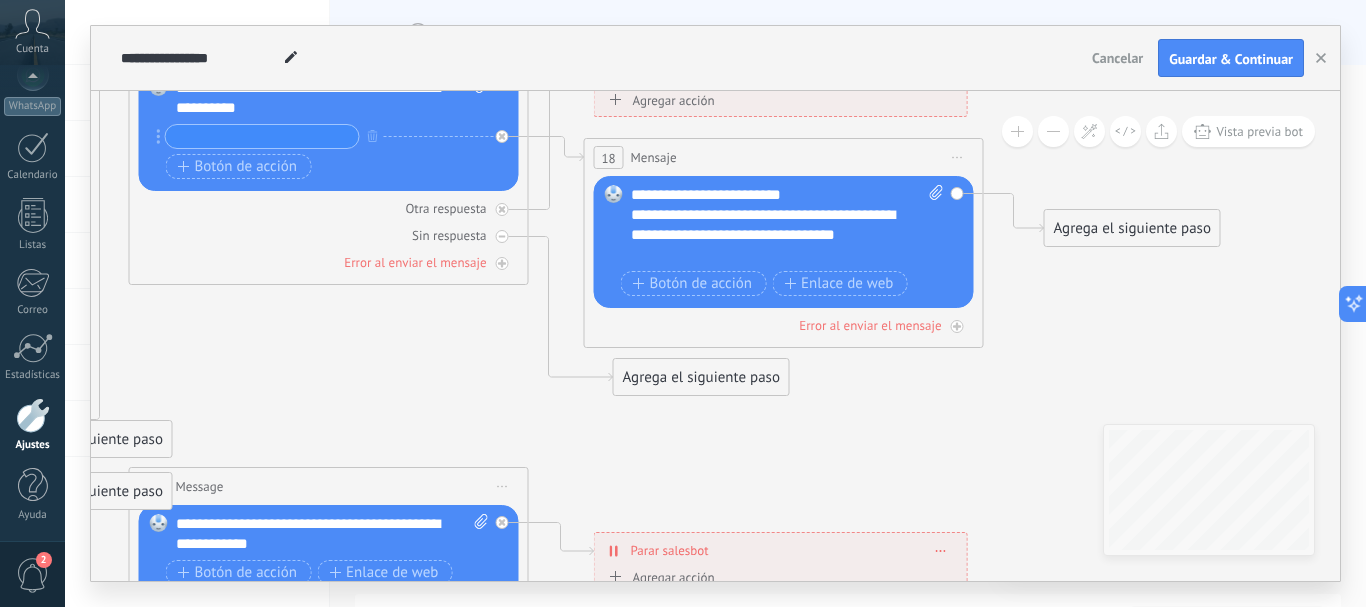 click on "Agrega el siguiente paso" at bounding box center (701, 377) 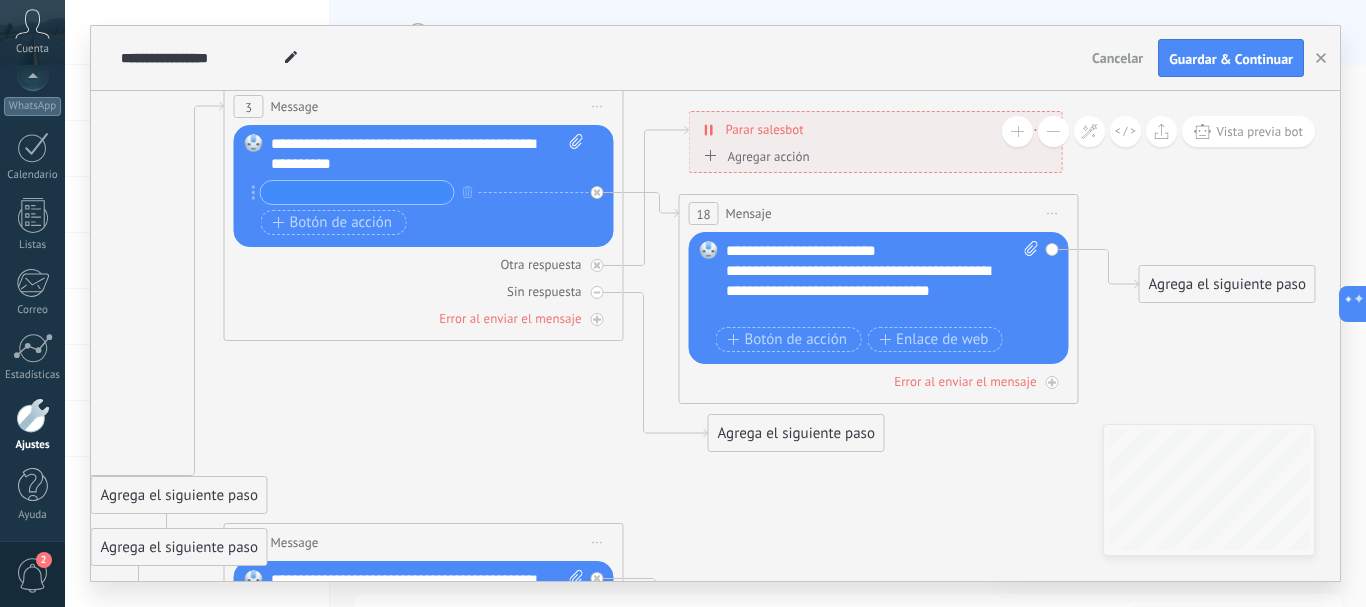 drag, startPoint x: 951, startPoint y: 386, endPoint x: 1046, endPoint y: 442, distance: 110.276924 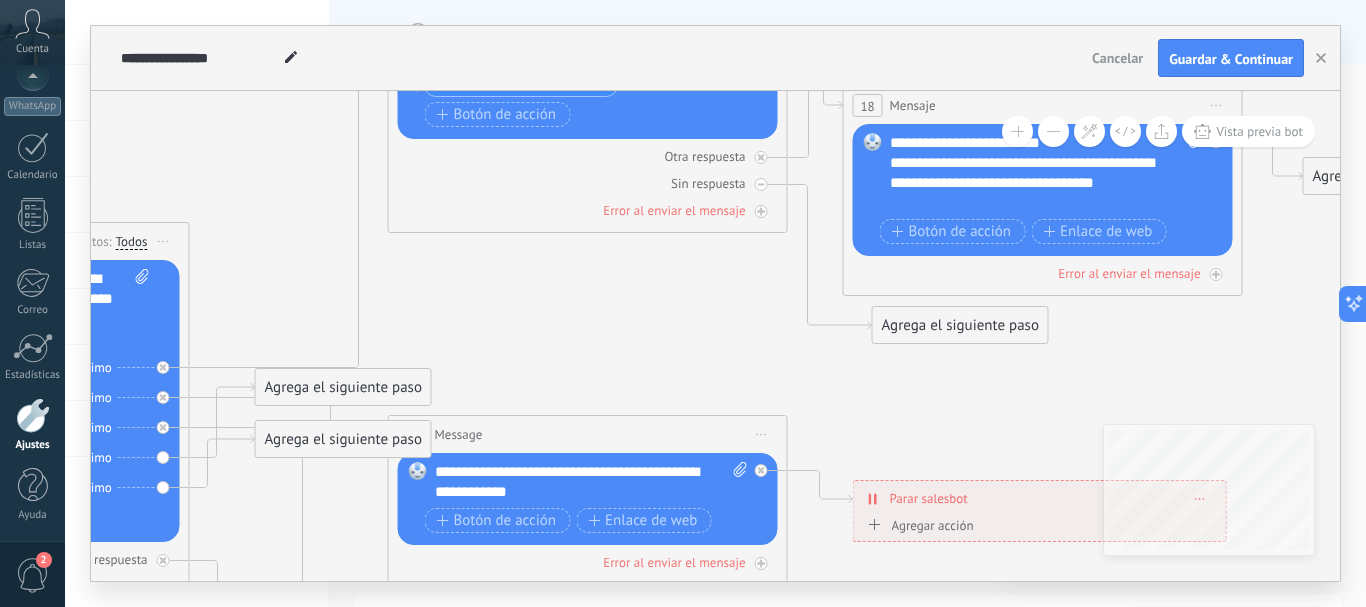 drag, startPoint x: 697, startPoint y: 513, endPoint x: 964, endPoint y: 330, distance: 323.6943 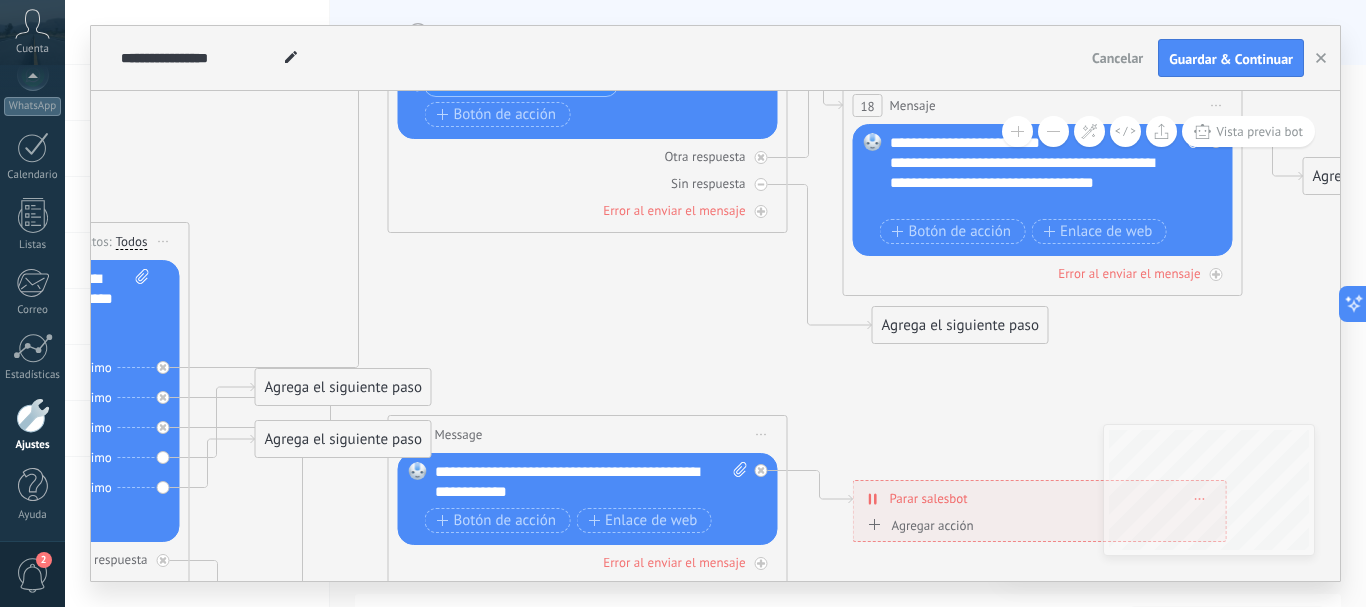 click 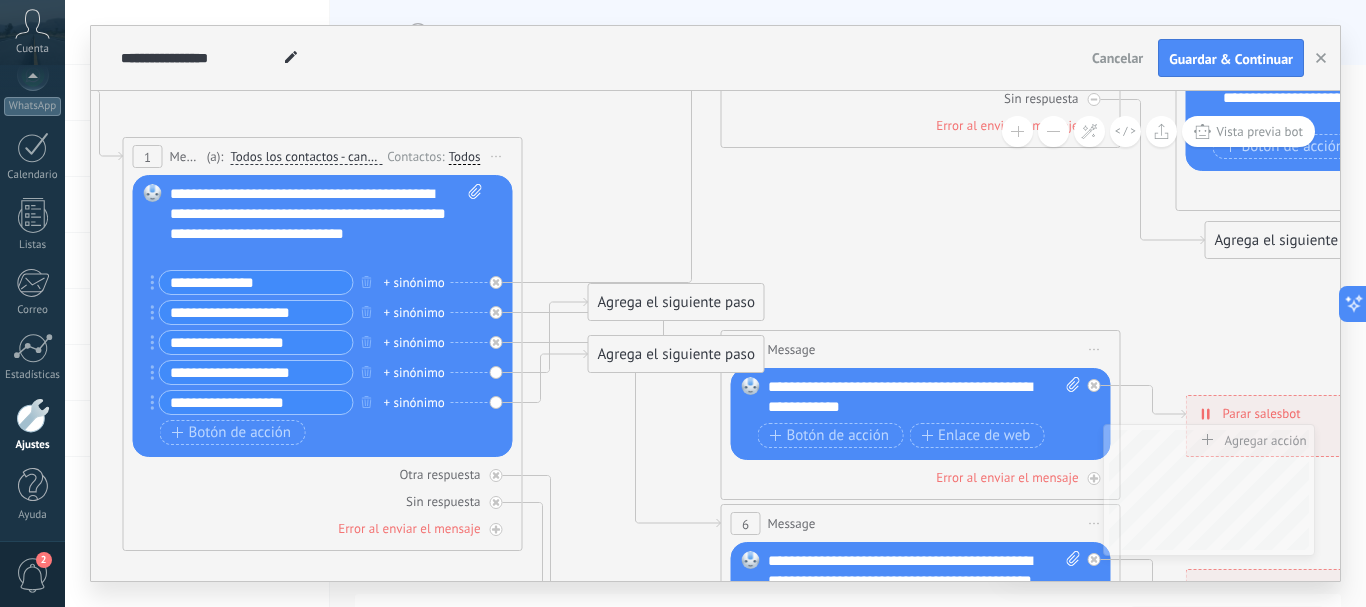 drag, startPoint x: 608, startPoint y: 271, endPoint x: 842, endPoint y: 242, distance: 235.79016 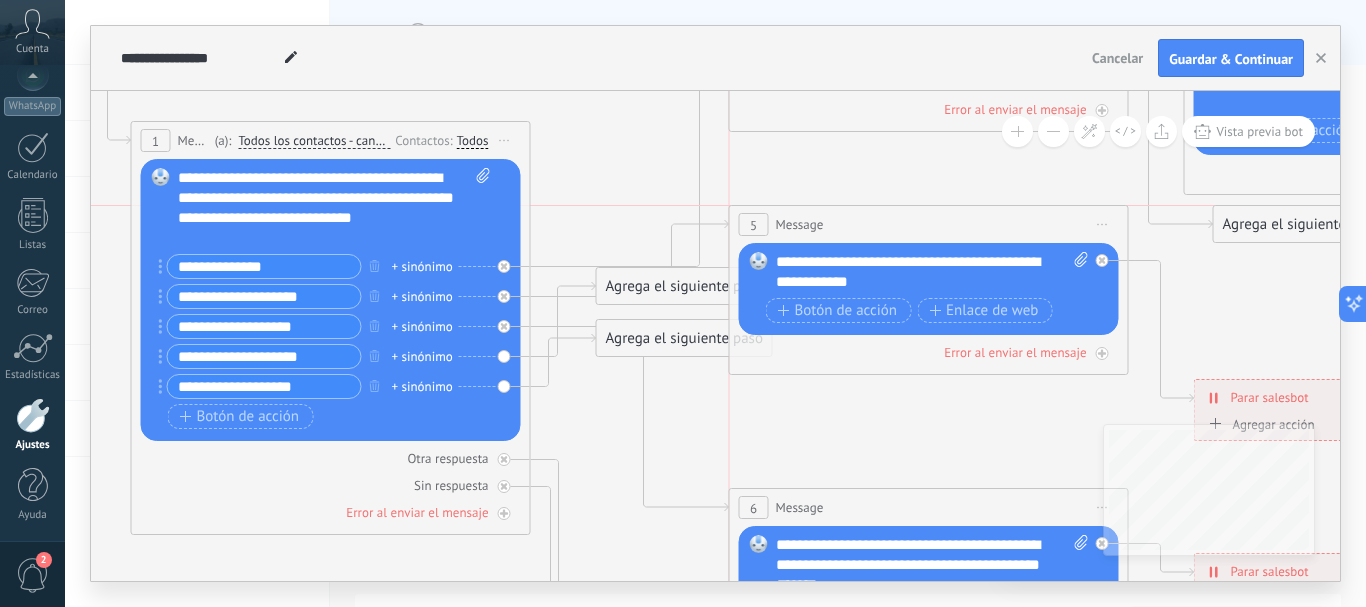 drag, startPoint x: 912, startPoint y: 320, endPoint x: 914, endPoint y: 205, distance: 115.01739 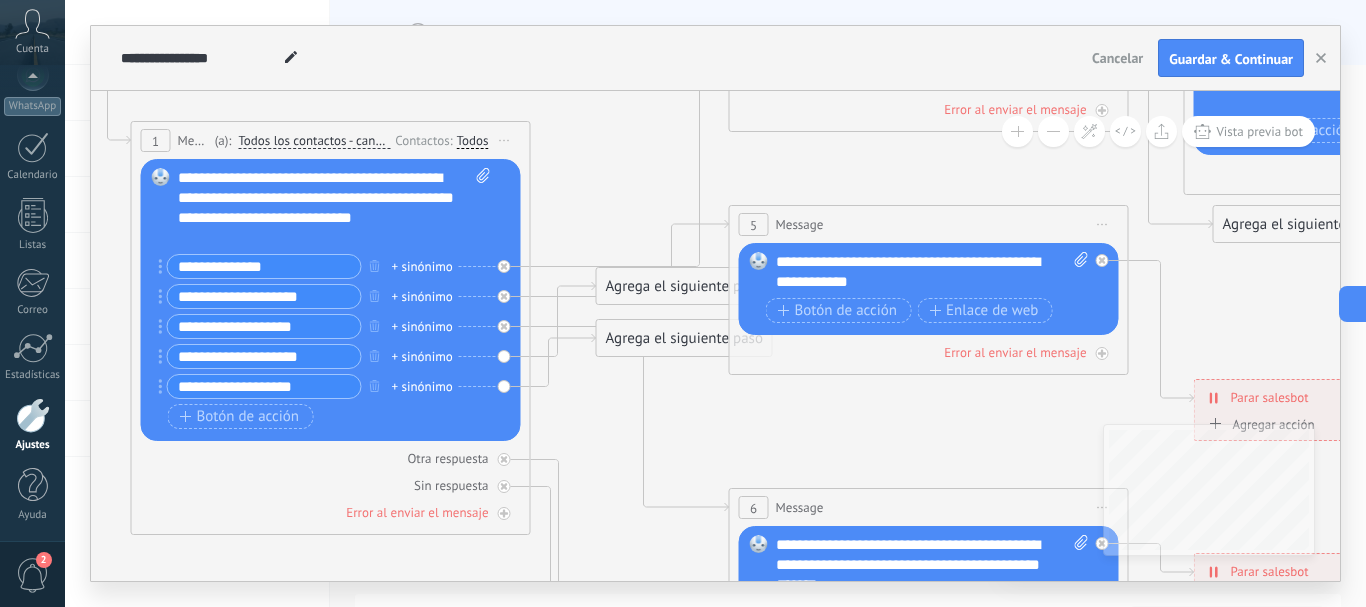 click on "5" at bounding box center (754, 224) 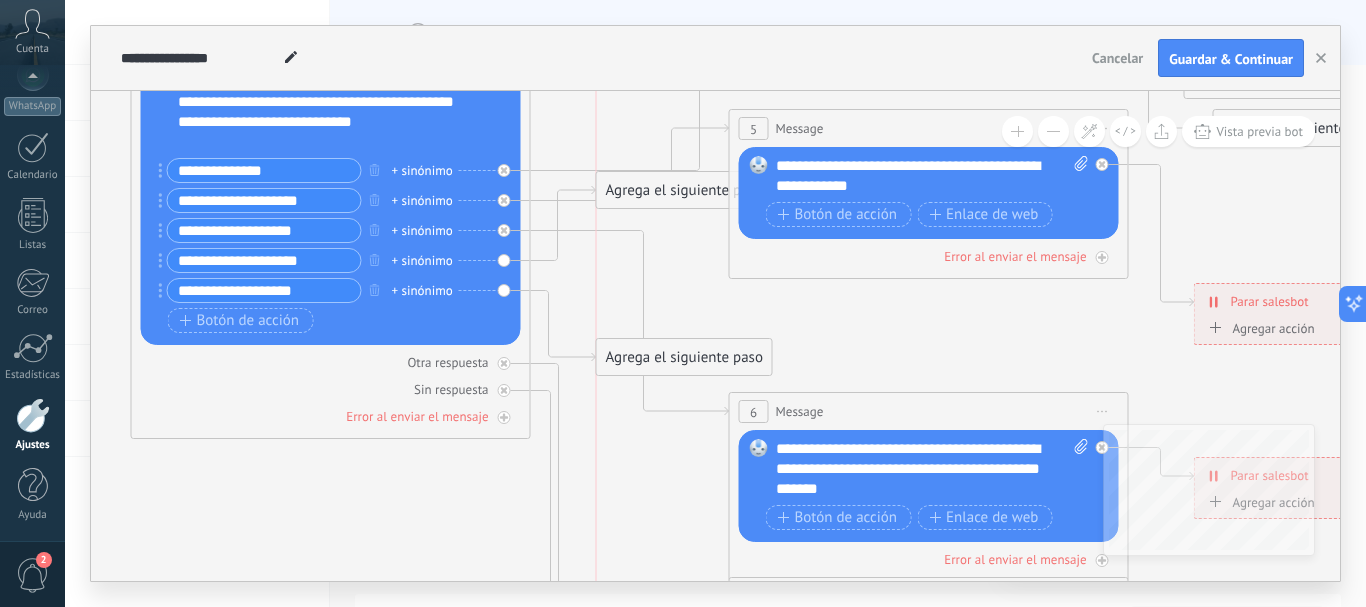 drag, startPoint x: 607, startPoint y: 256, endPoint x: 603, endPoint y: 371, distance: 115.06954 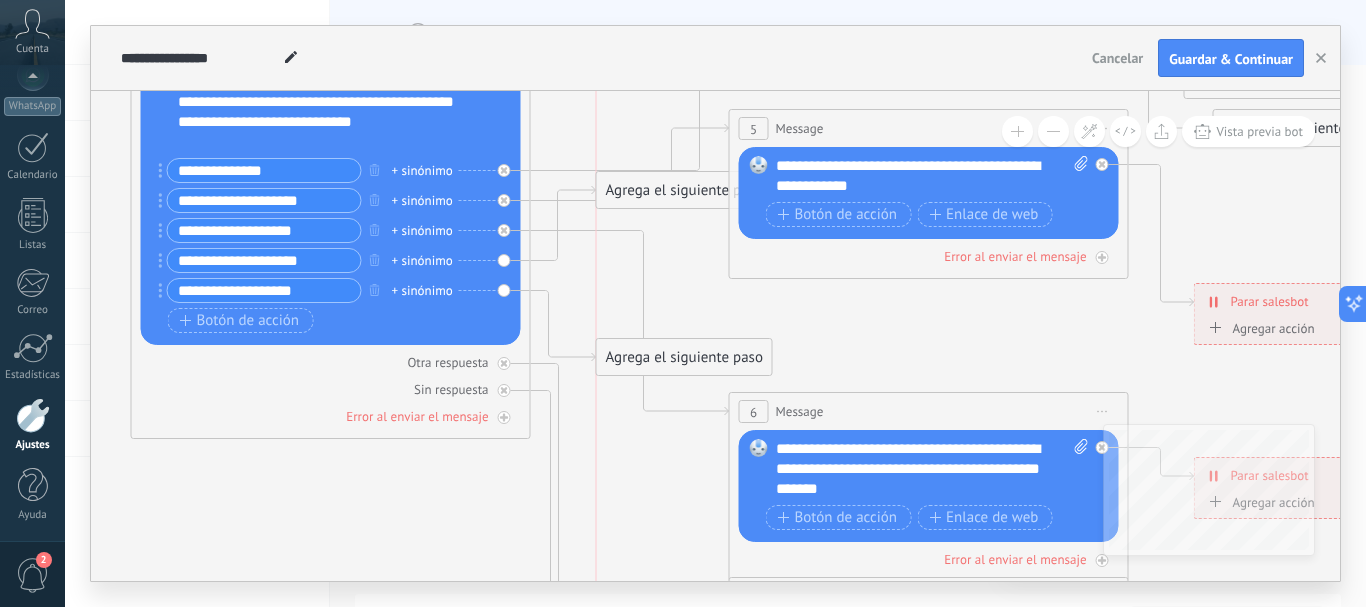 click on "Agrega el siguiente paso" at bounding box center [684, 357] 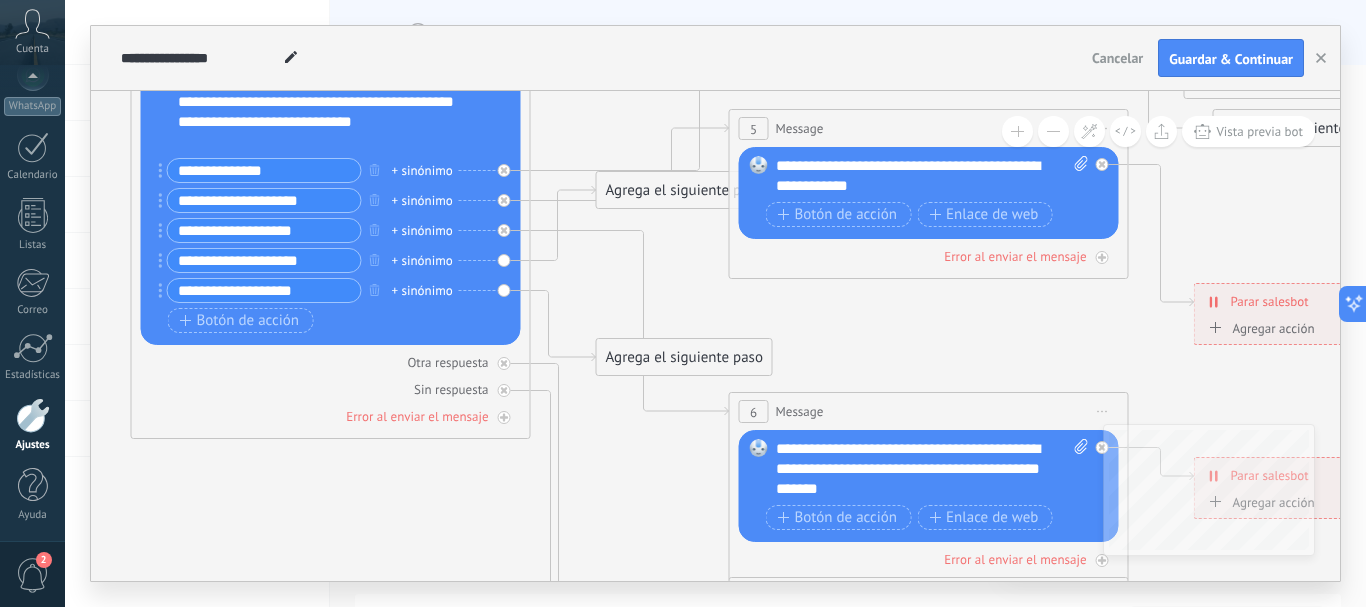 click 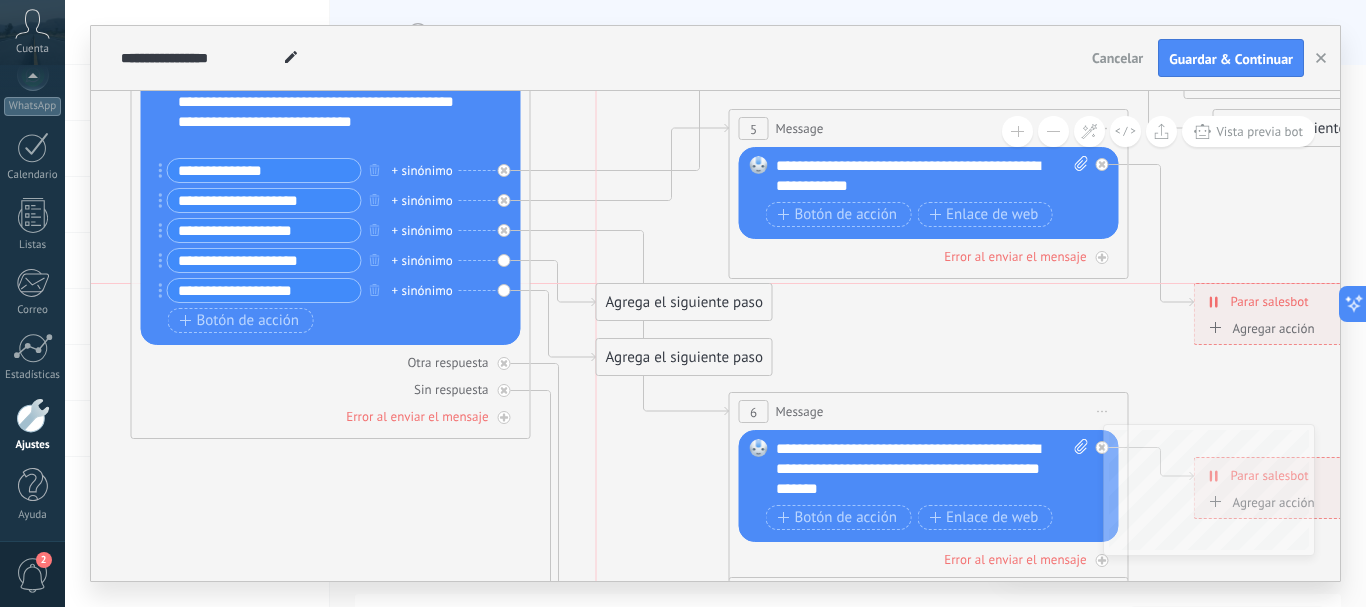 drag, startPoint x: 672, startPoint y: 206, endPoint x: 674, endPoint y: 306, distance: 100.02 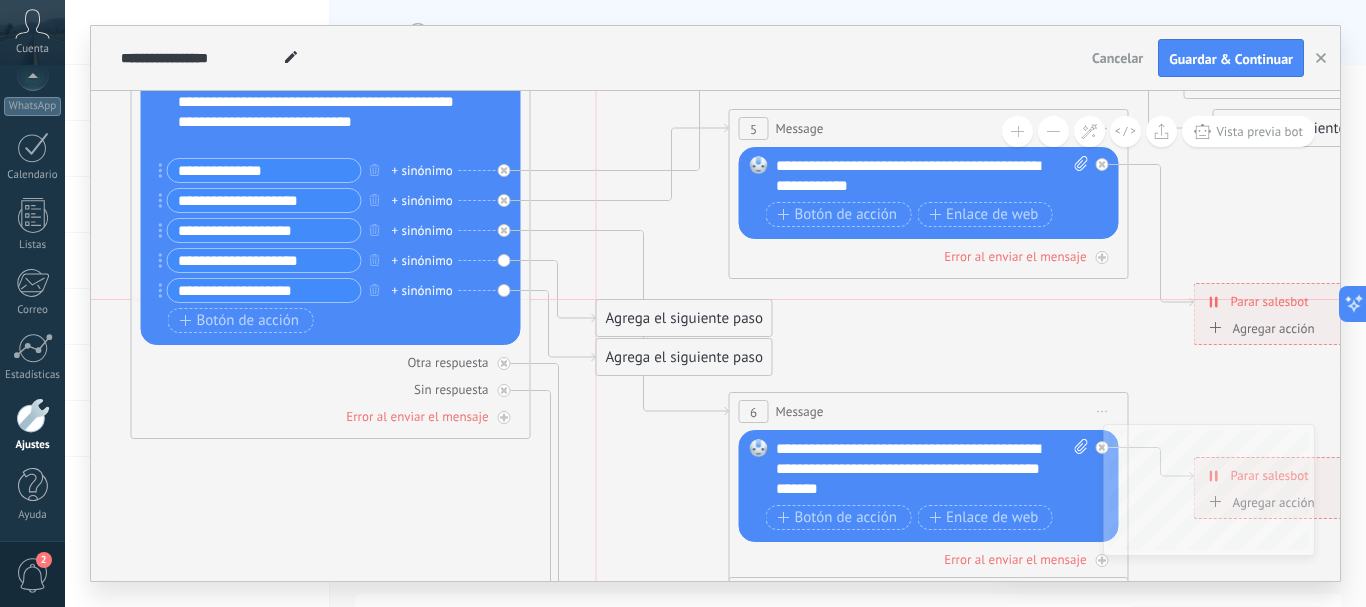 drag, startPoint x: 672, startPoint y: 312, endPoint x: 675, endPoint y: 323, distance: 11.401754 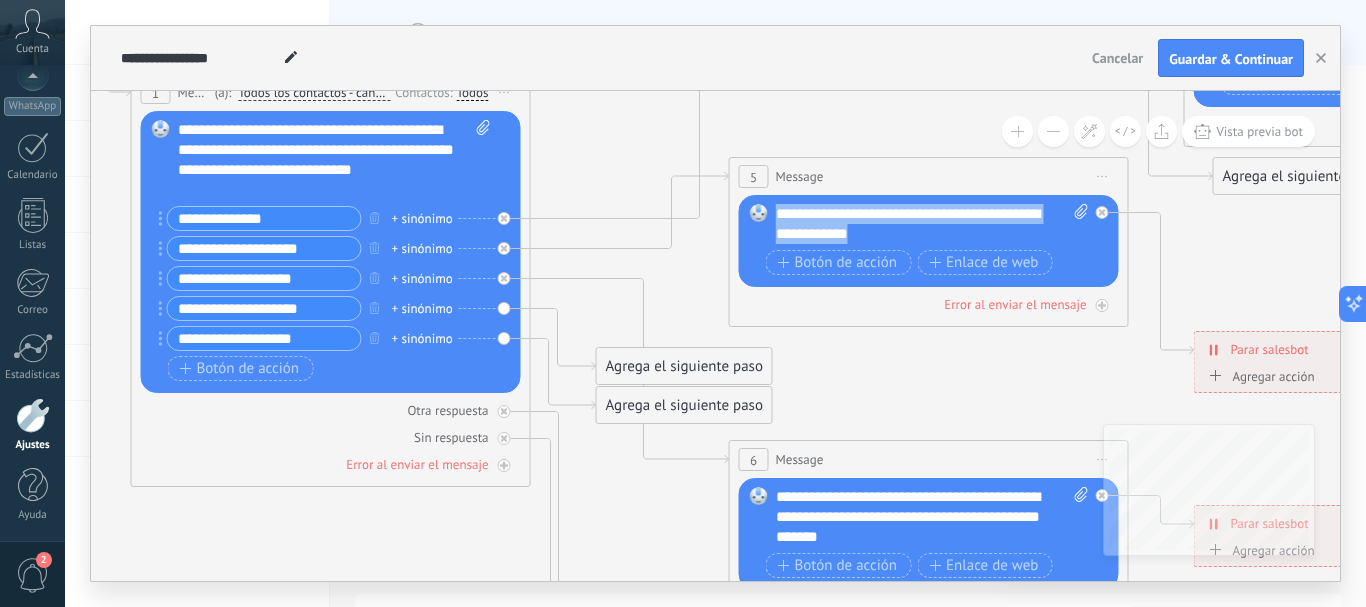 drag, startPoint x: 885, startPoint y: 235, endPoint x: 772, endPoint y: 209, distance: 115.952576 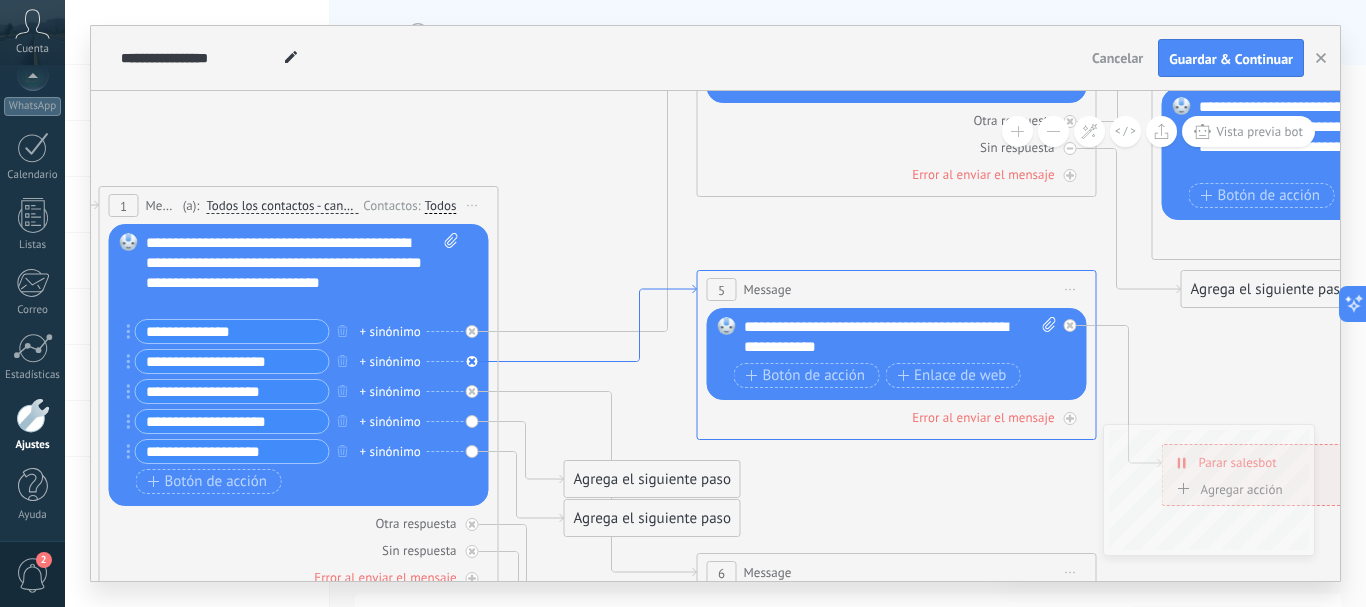 drag, startPoint x: 688, startPoint y: 183, endPoint x: 655, endPoint y: 291, distance: 112.929184 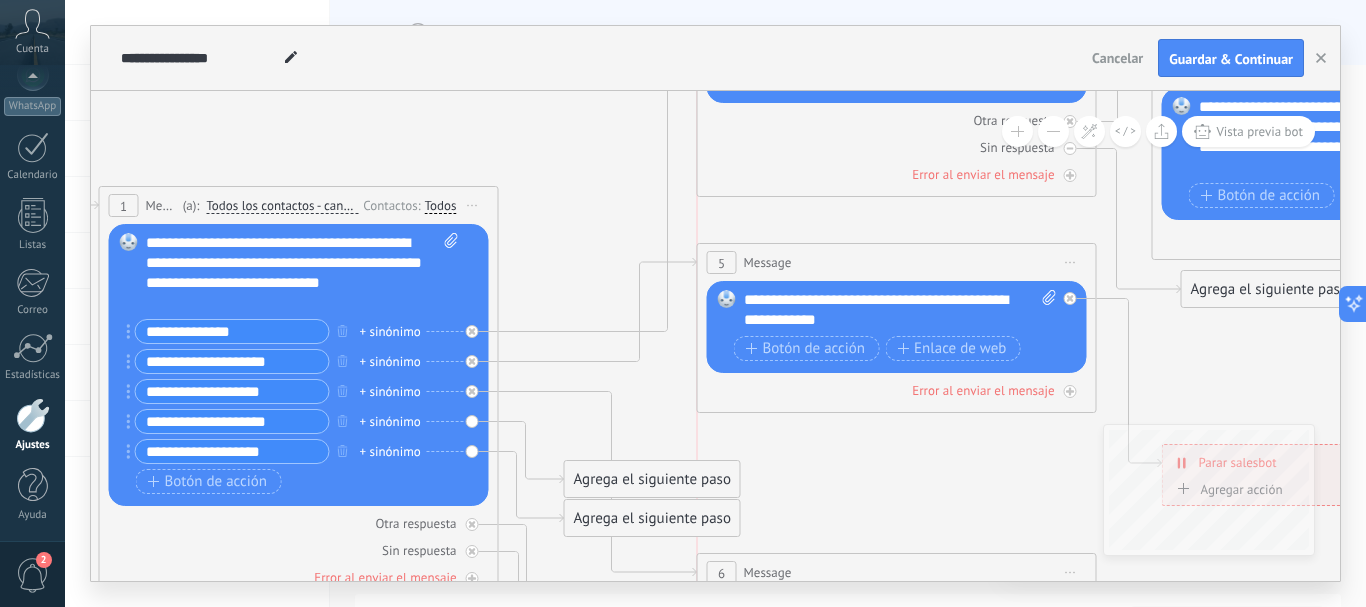 drag, startPoint x: 812, startPoint y: 285, endPoint x: 806, endPoint y: 258, distance: 27.658634 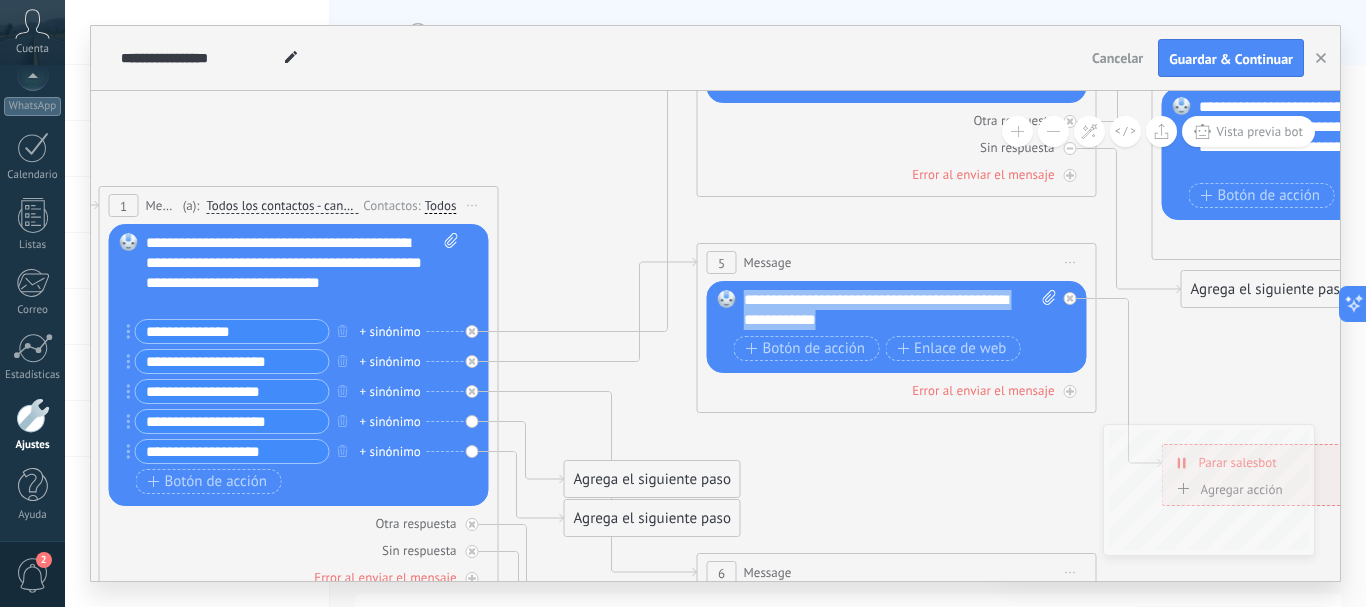 drag, startPoint x: 851, startPoint y: 325, endPoint x: 745, endPoint y: 300, distance: 108.90822 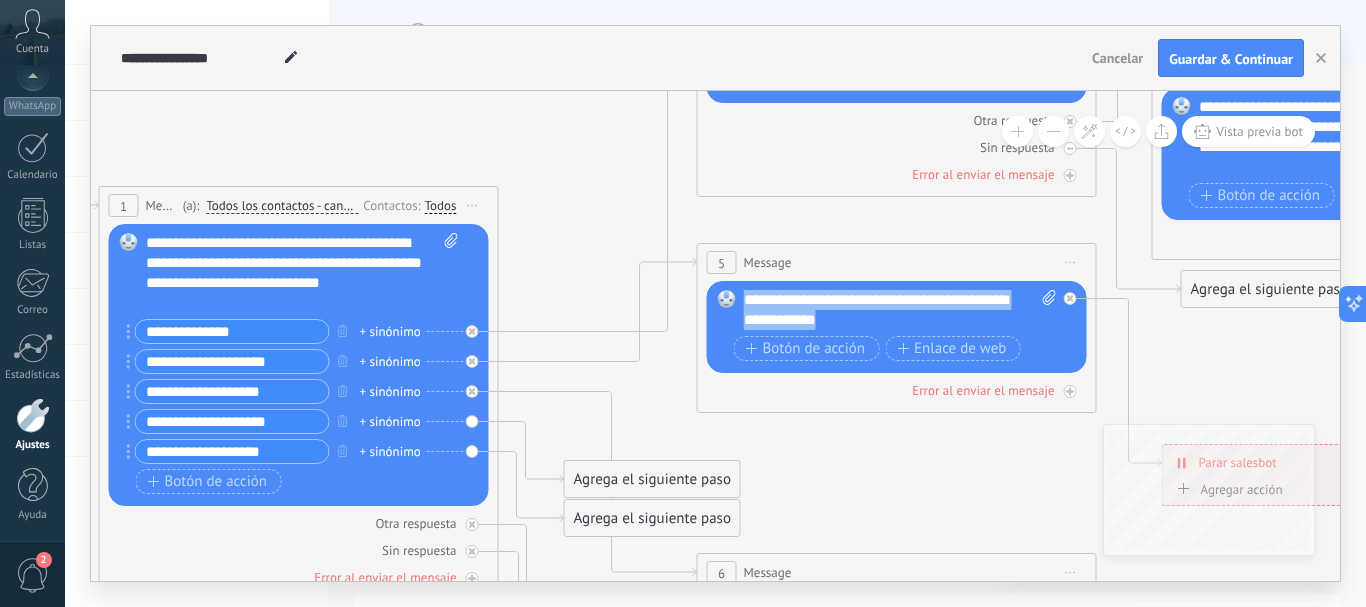 click on "**********" at bounding box center (900, 310) 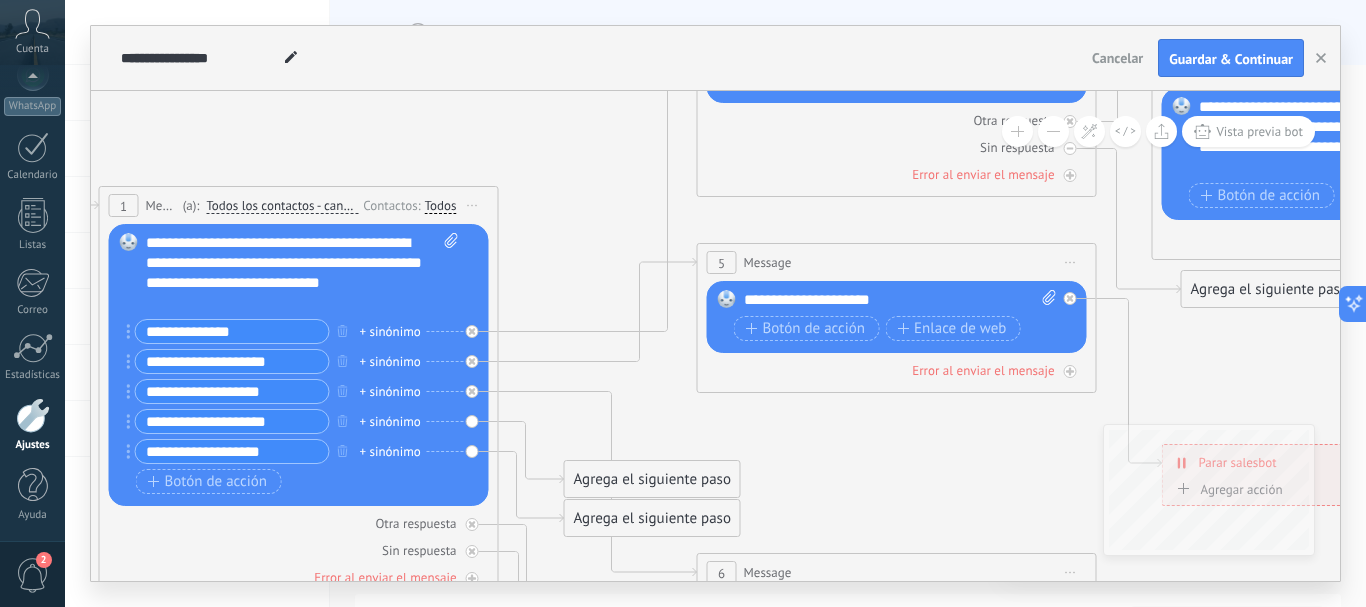 click on "**********" at bounding box center (900, 300) 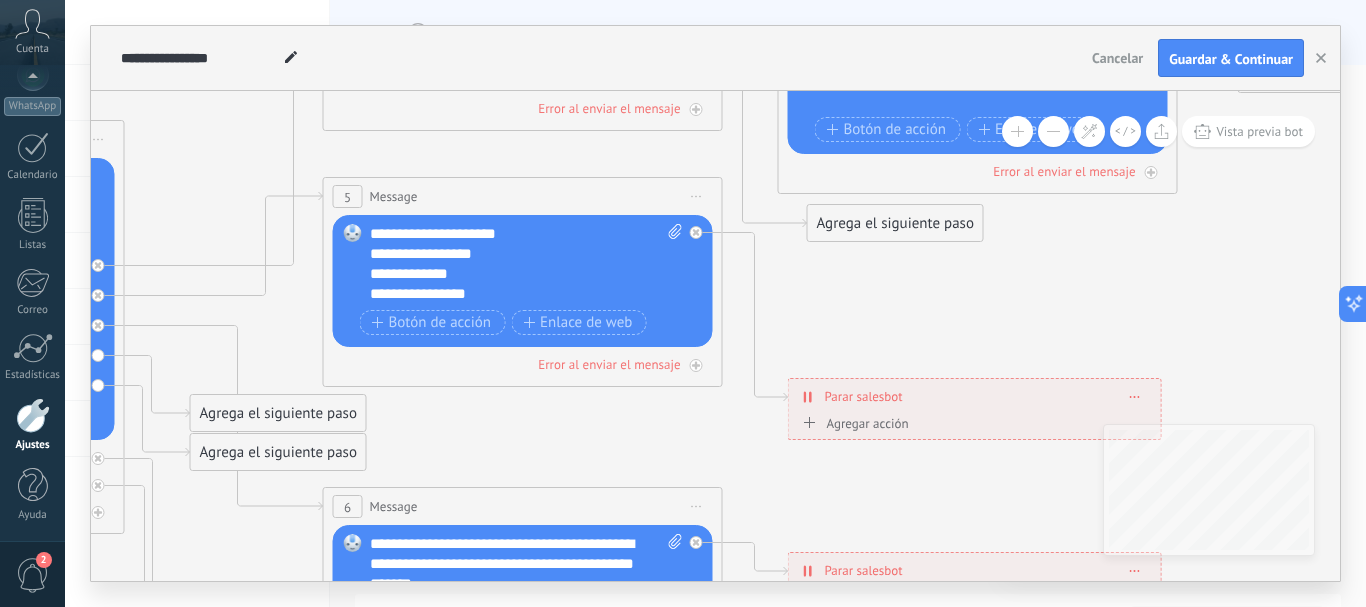 drag, startPoint x: 1020, startPoint y: 474, endPoint x: 646, endPoint y: 408, distance: 379.77887 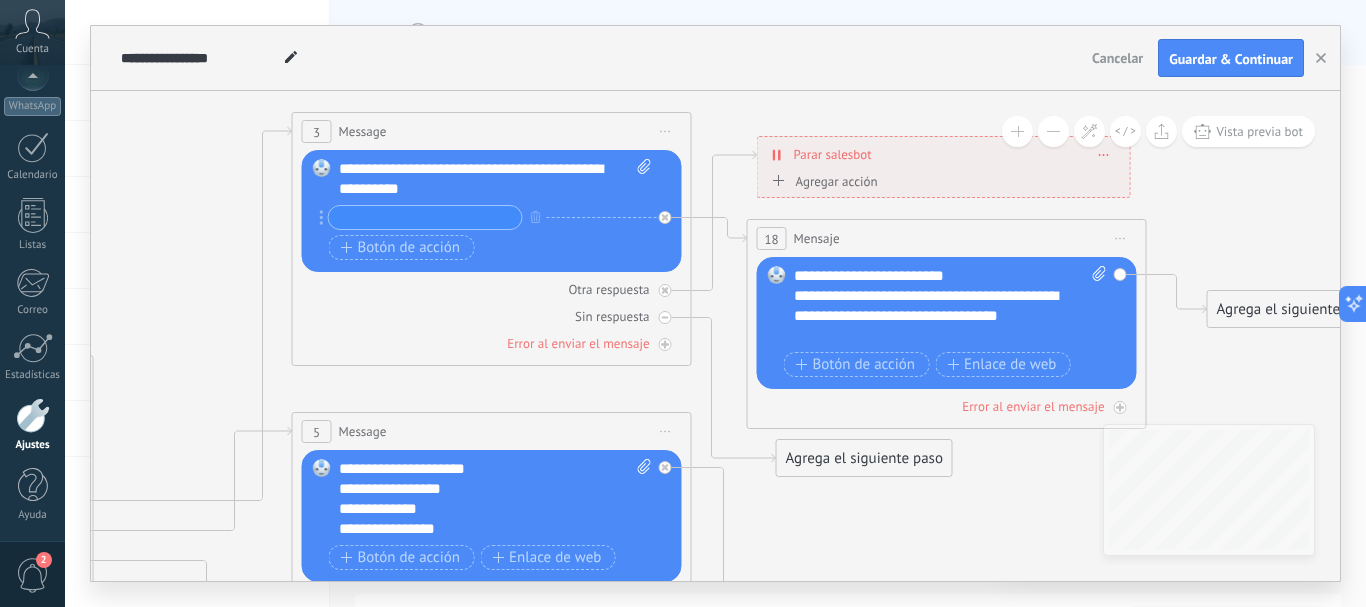 drag, startPoint x: 837, startPoint y: 282, endPoint x: 804, endPoint y: 517, distance: 237.30571 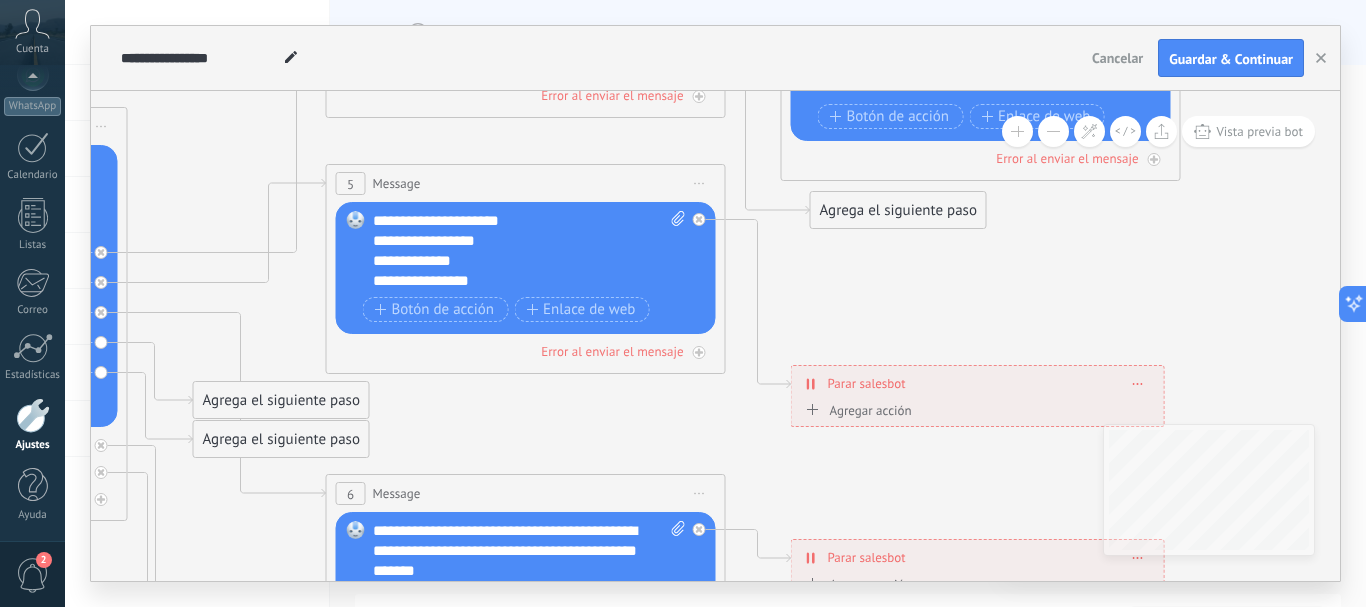 drag, startPoint x: 805, startPoint y: 505, endPoint x: 839, endPoint y: 257, distance: 250.3198 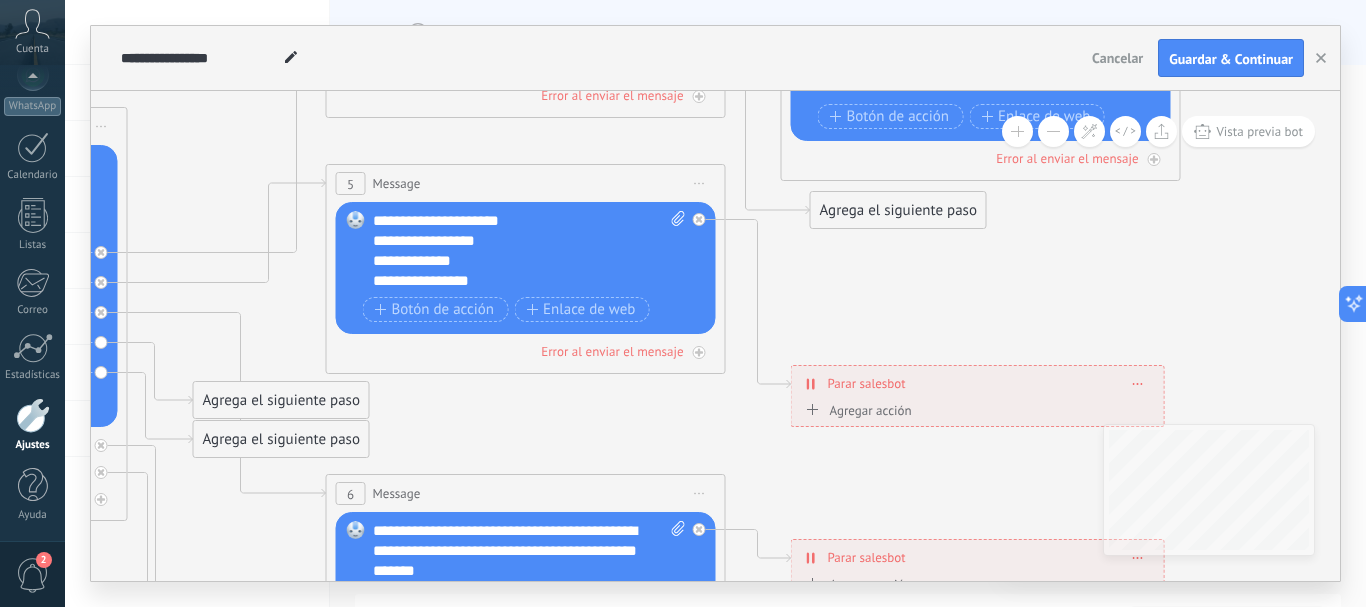 click on "Agregar acción" at bounding box center [856, 410] 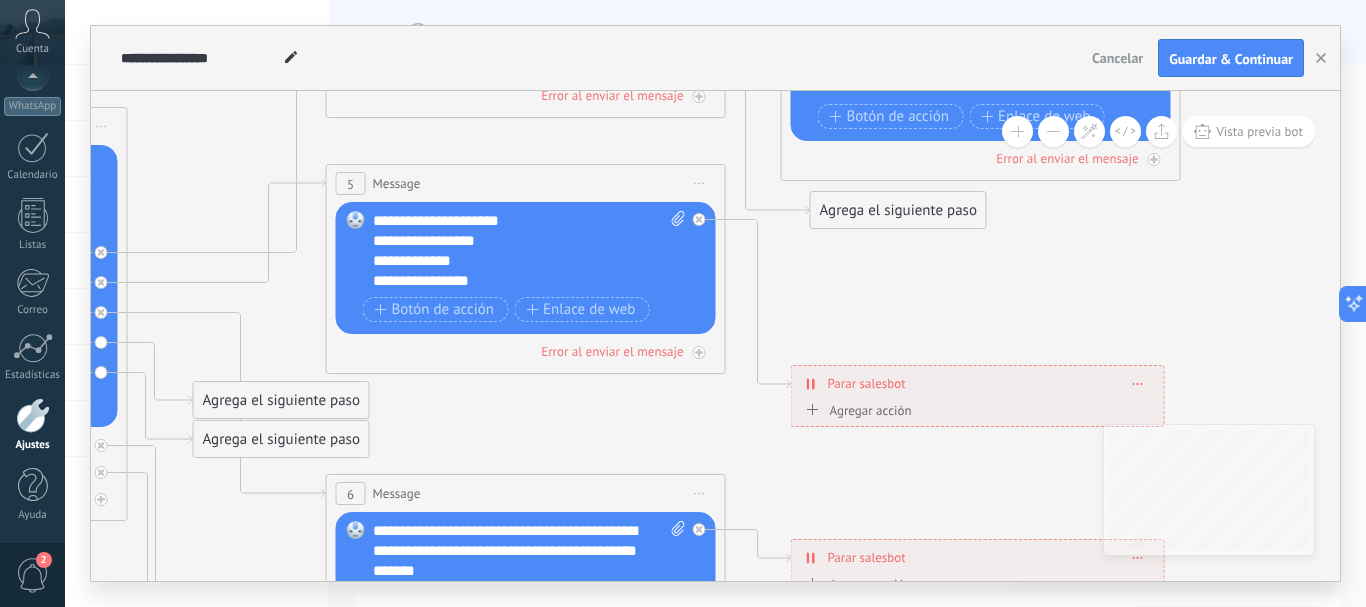 click on "Conversación marcada como cerrada" at bounding box center [916, 411] 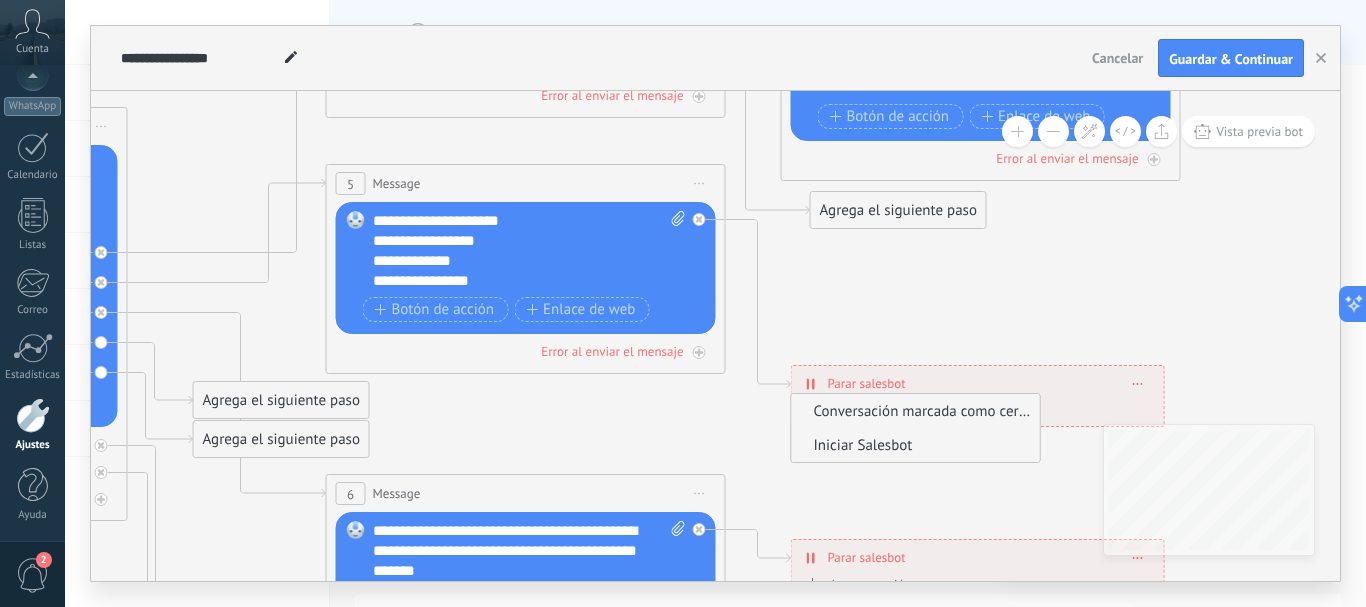 click on "Iniciar Salesbot" at bounding box center (913, 445) 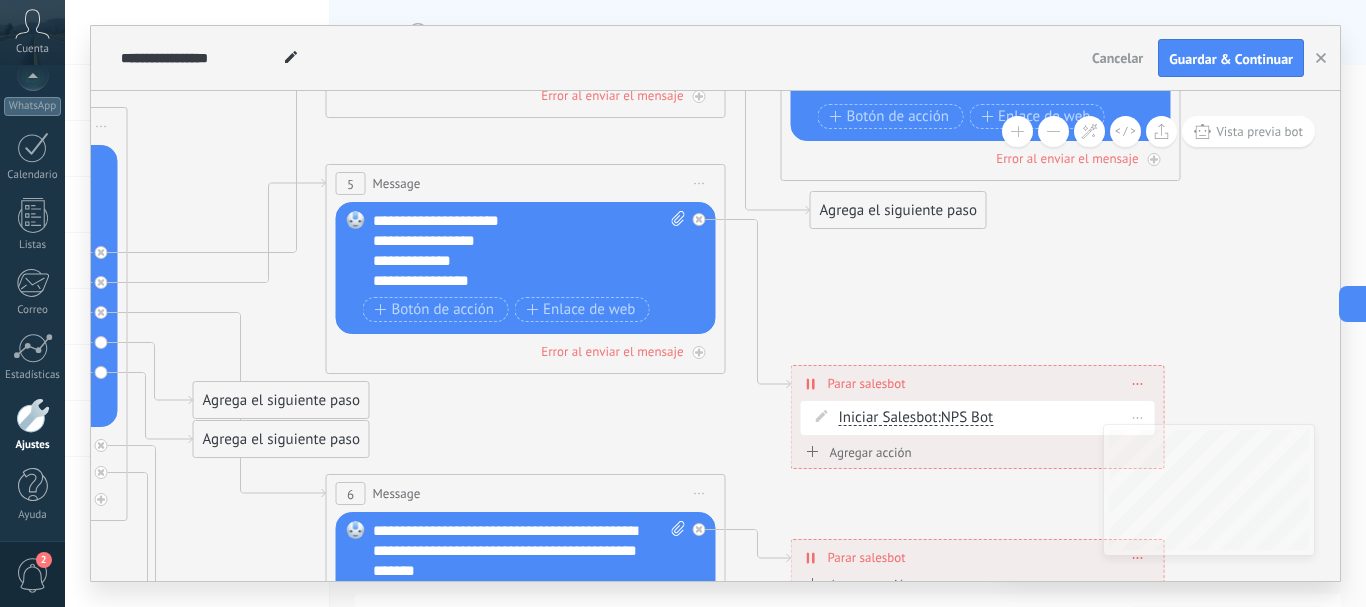 click at bounding box center (1138, 417) 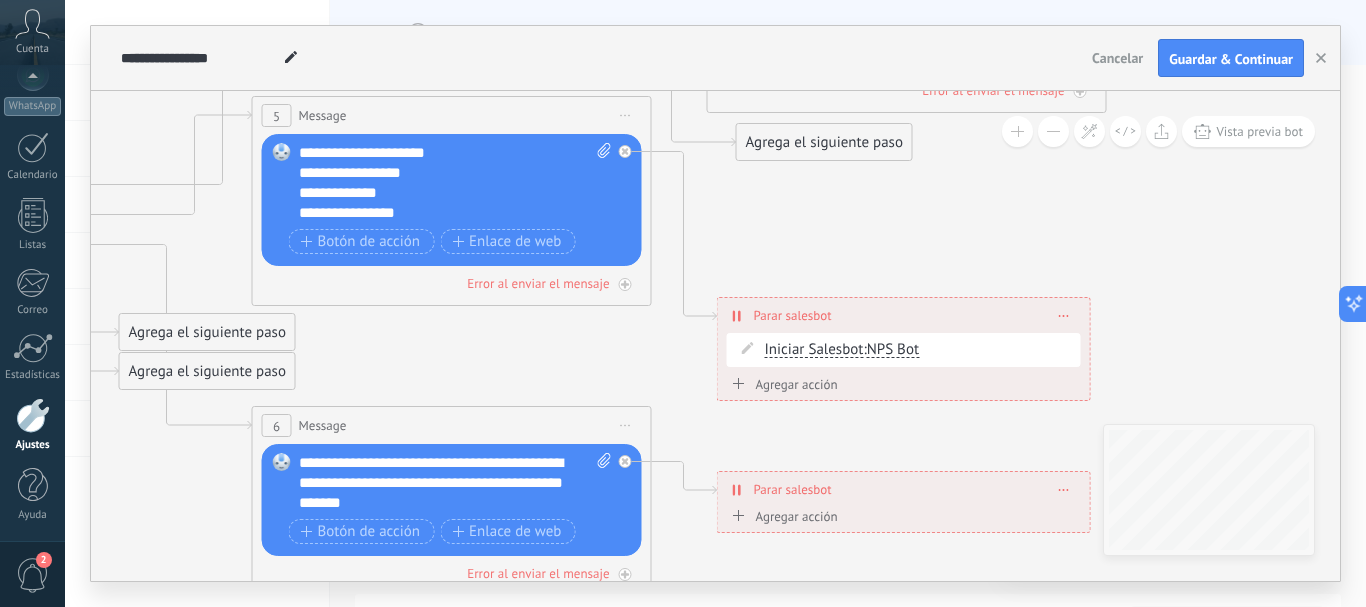 drag, startPoint x: 1000, startPoint y: 502, endPoint x: 926, endPoint y: 434, distance: 100.49876 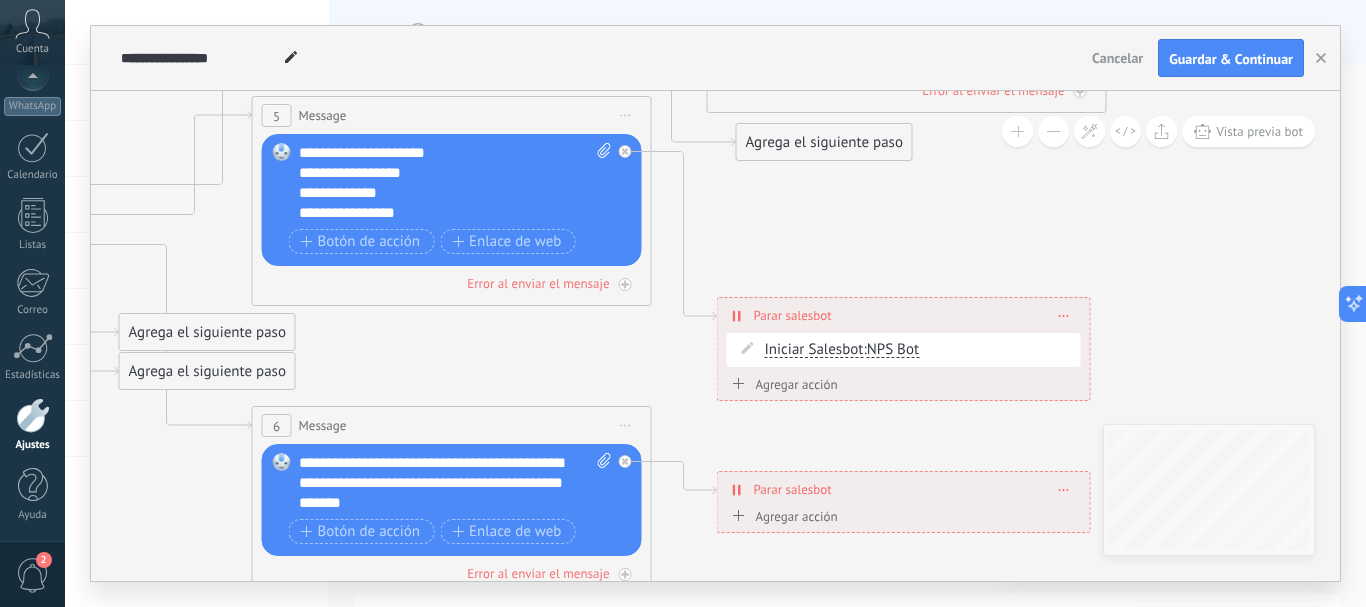 click 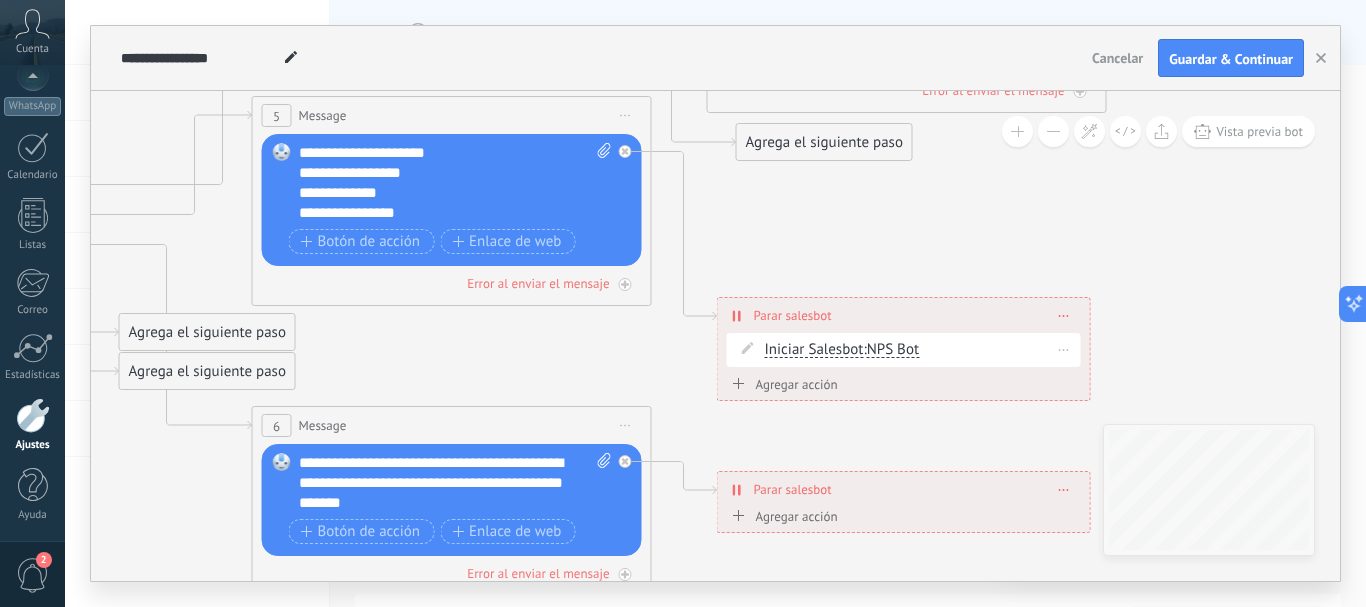 click at bounding box center (1064, 349) 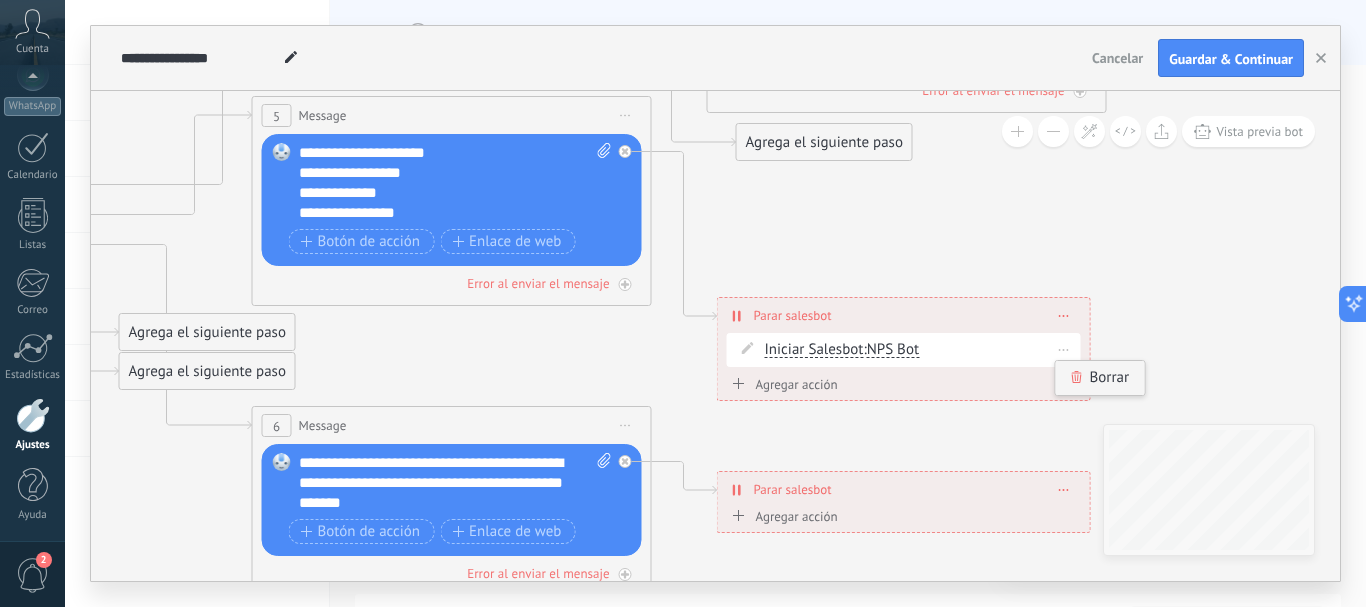 click on "Borrar" at bounding box center [1100, 378] 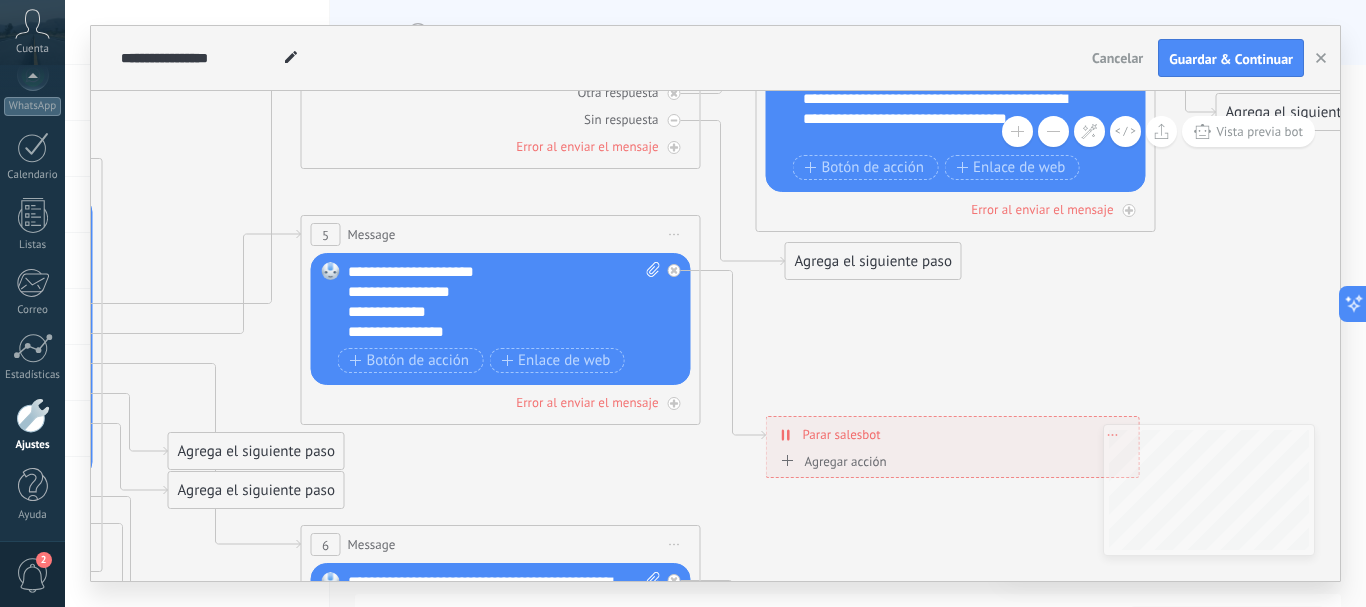 drag, startPoint x: 884, startPoint y: 387, endPoint x: 928, endPoint y: 504, distance: 125 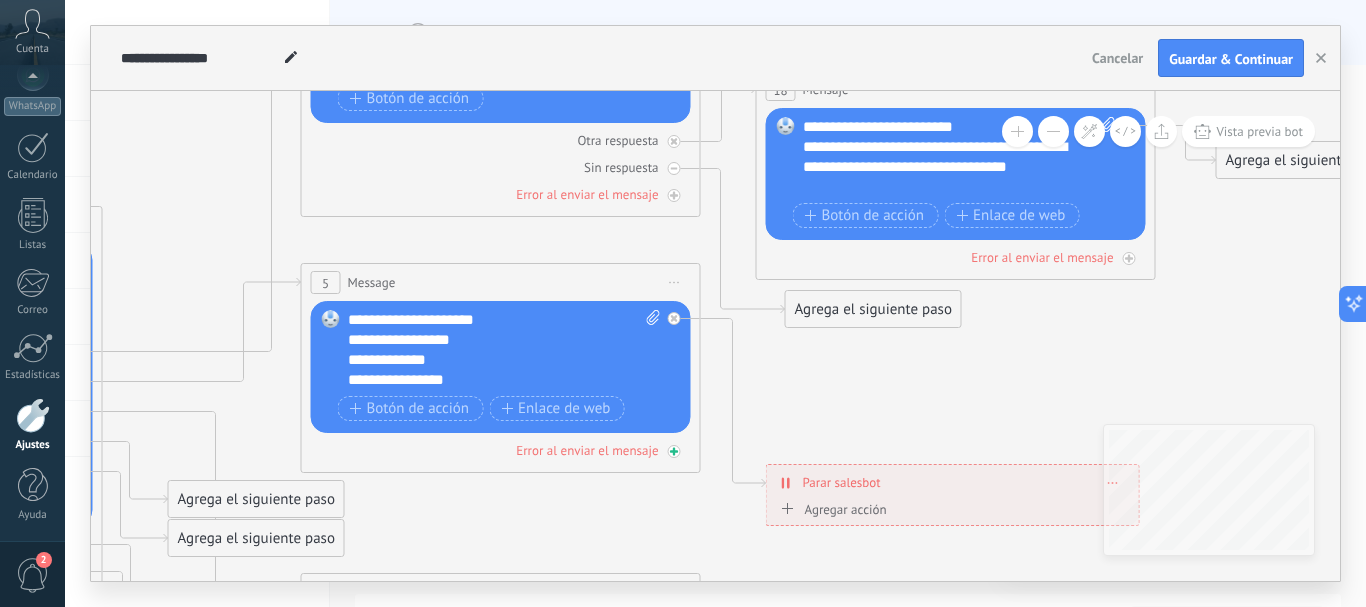 click 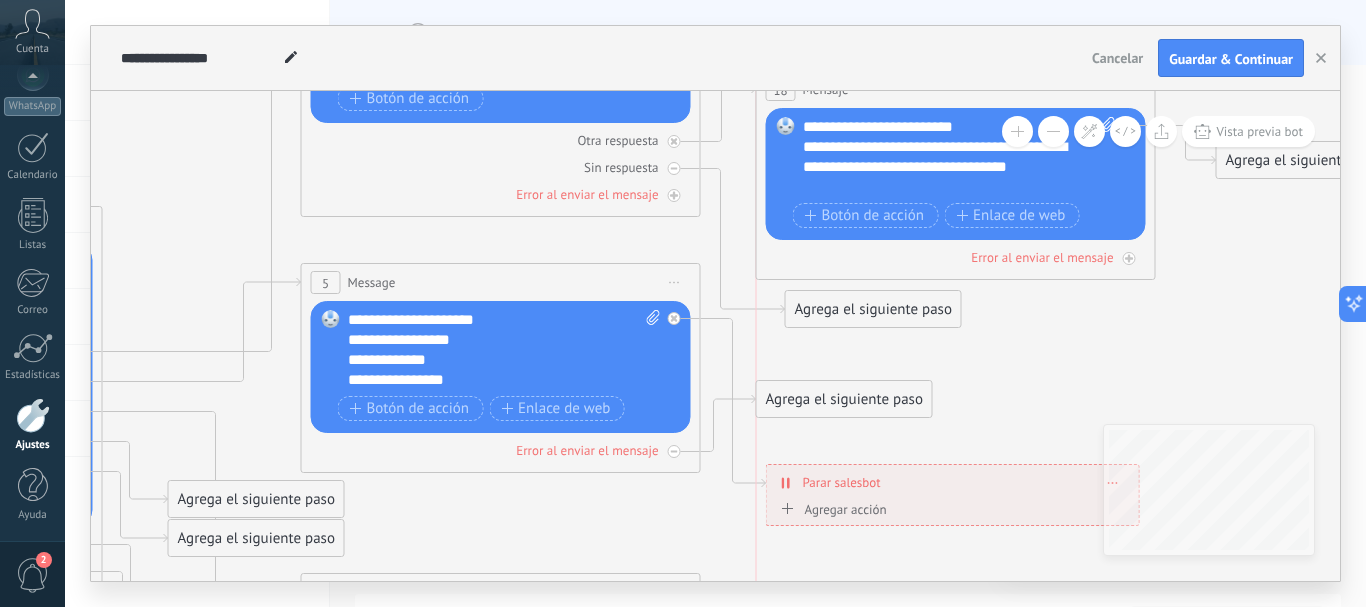 drag, startPoint x: 857, startPoint y: 565, endPoint x: 840, endPoint y: 407, distance: 158.91193 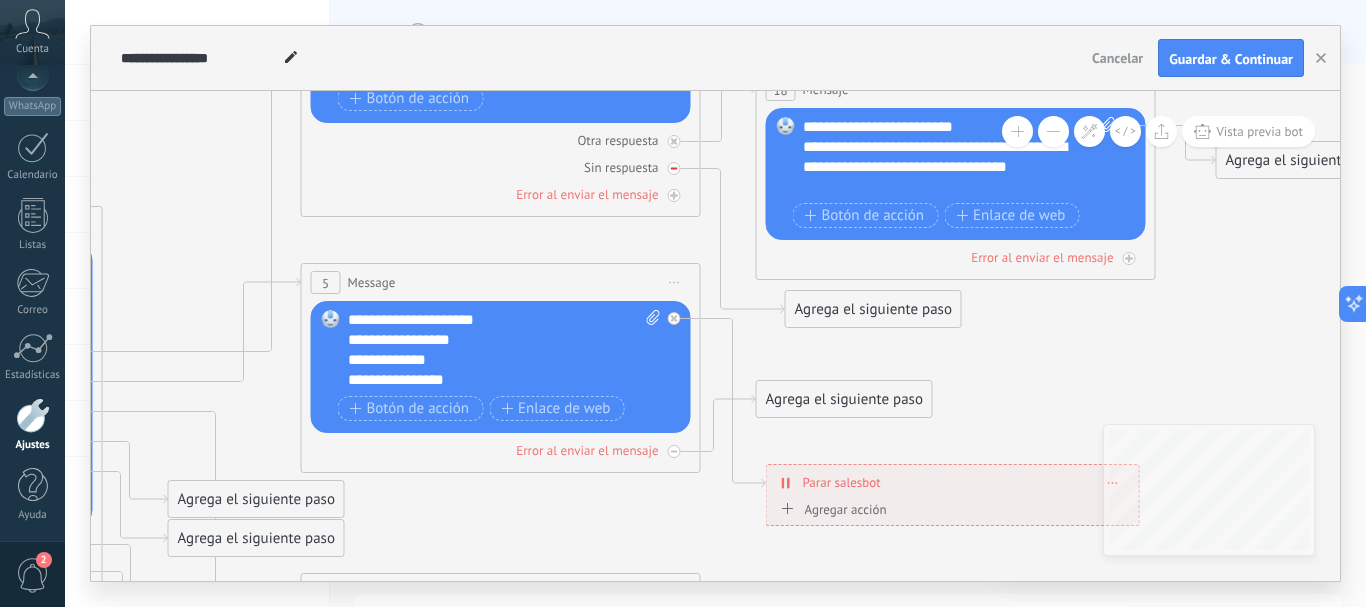 click 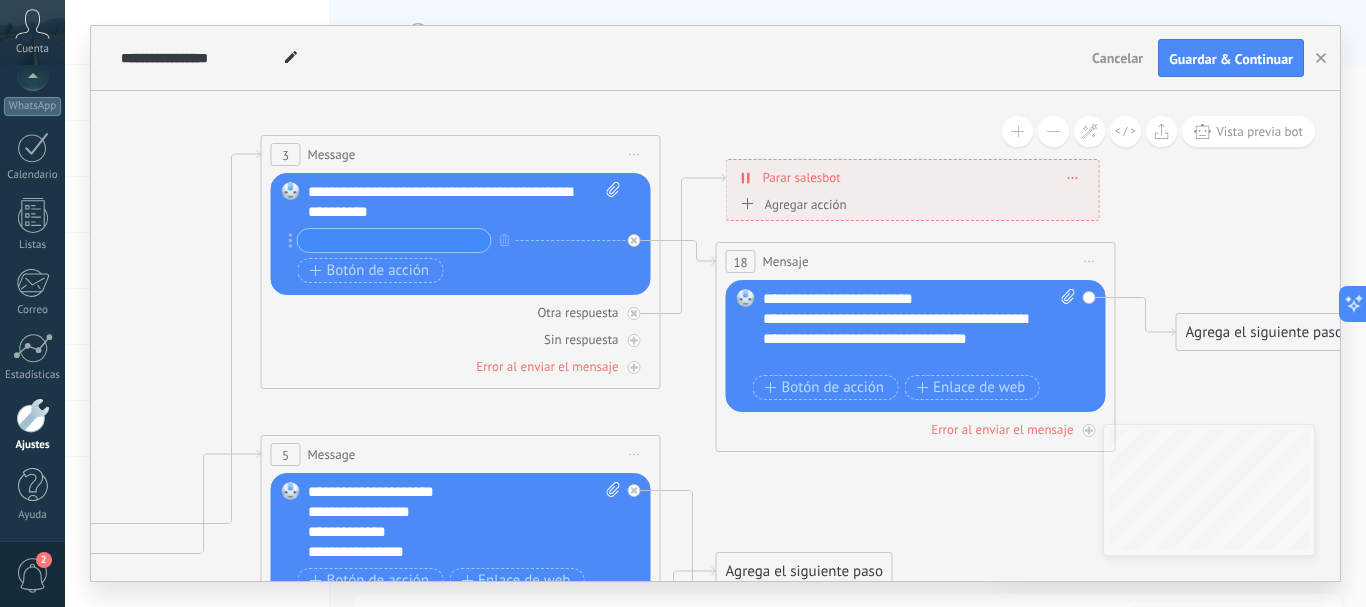 drag, startPoint x: 726, startPoint y: 272, endPoint x: 681, endPoint y: 428, distance: 162.3607 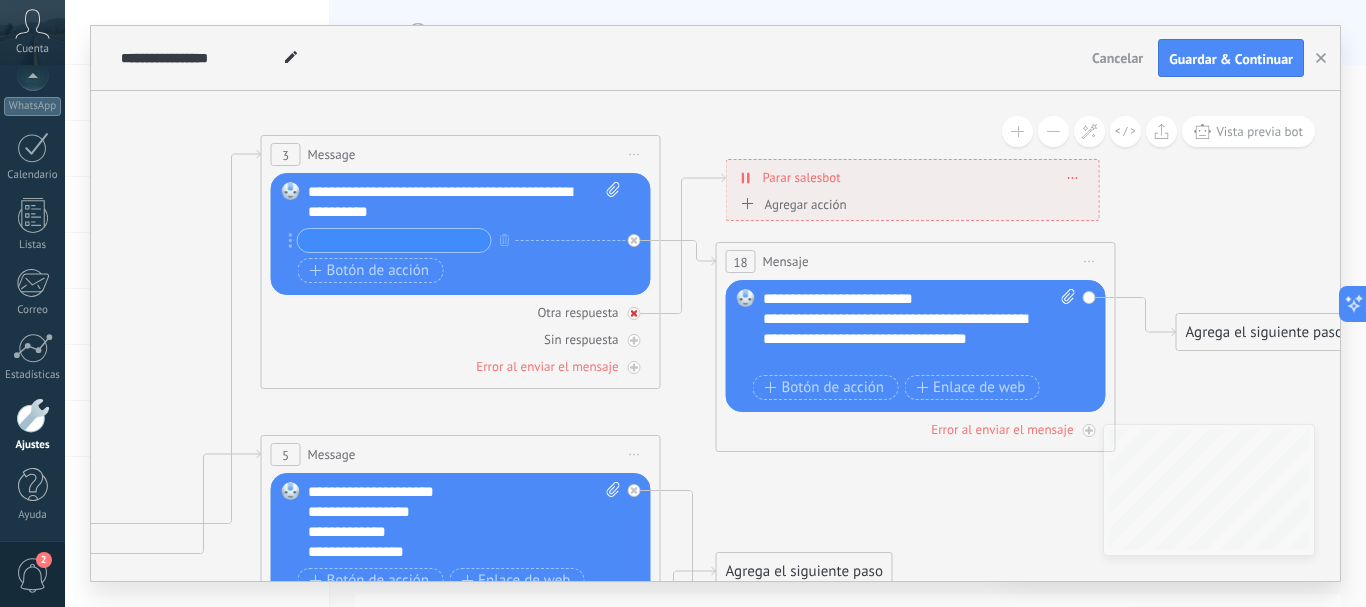 click at bounding box center [634, 313] 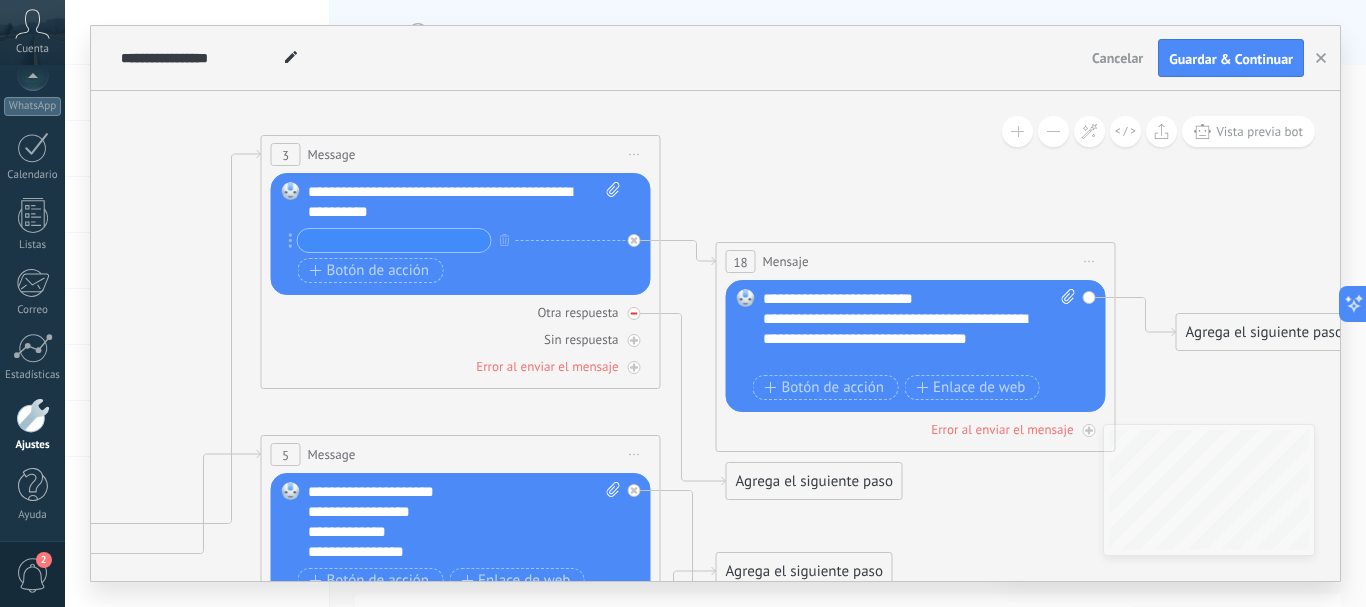 click at bounding box center (634, 313) 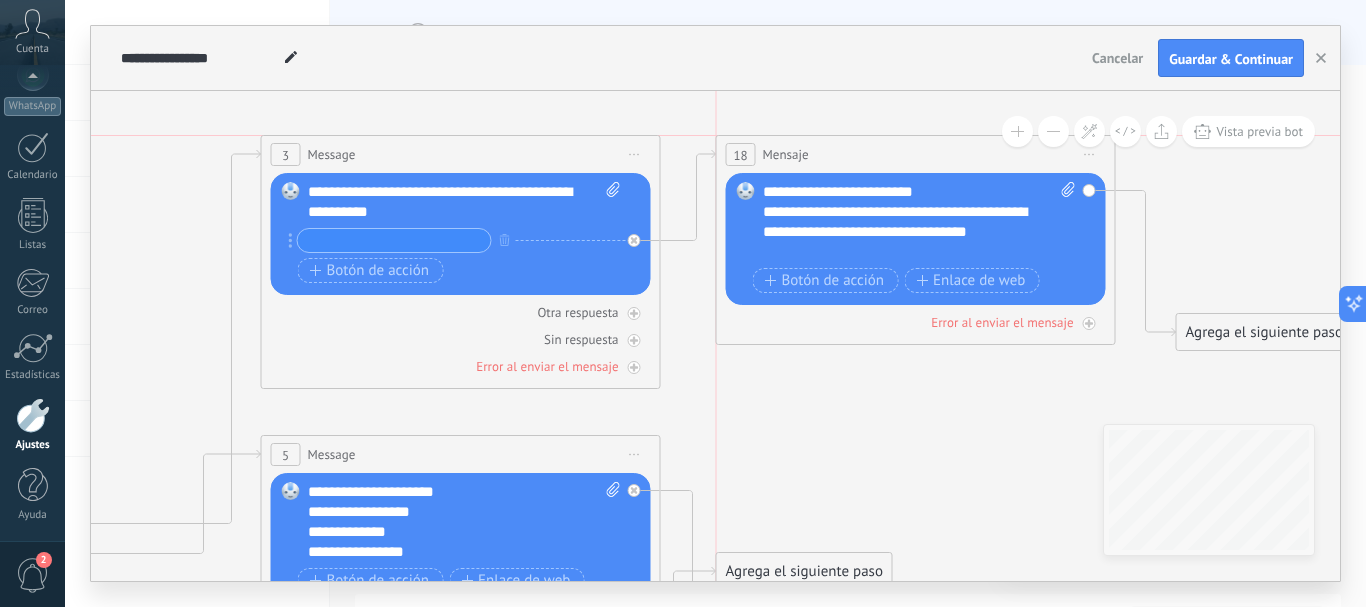 drag, startPoint x: 824, startPoint y: 256, endPoint x: 825, endPoint y: 142, distance: 114.00439 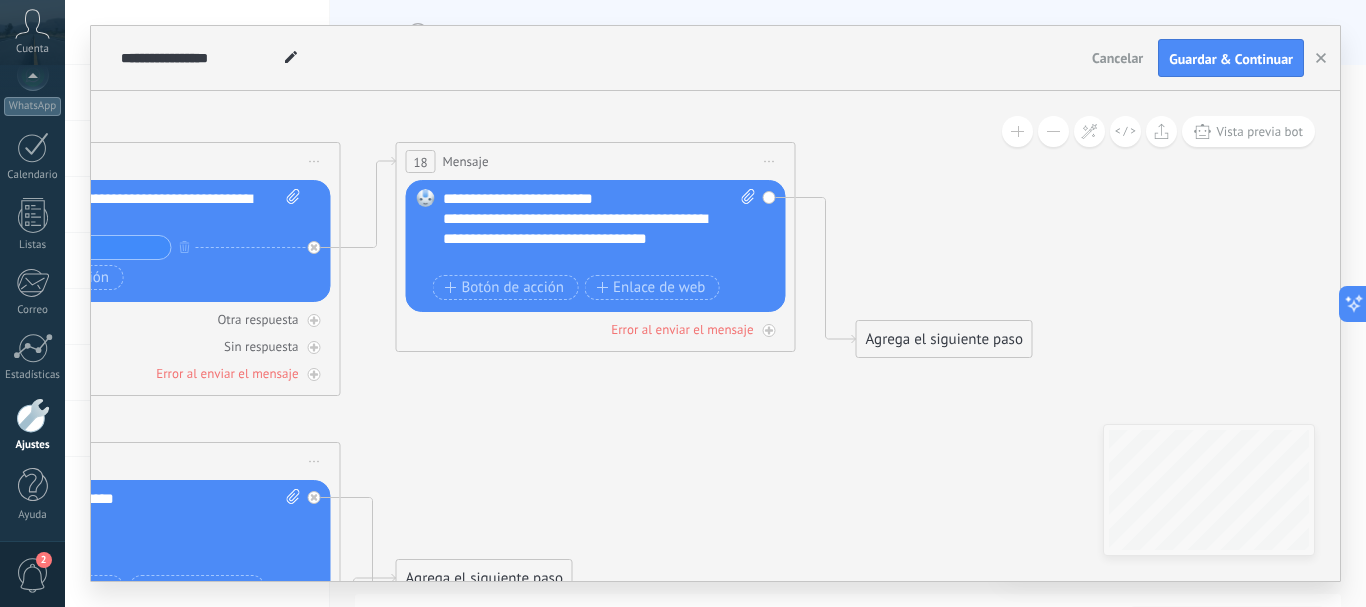 drag, startPoint x: 1133, startPoint y: 352, endPoint x: 813, endPoint y: 359, distance: 320.07654 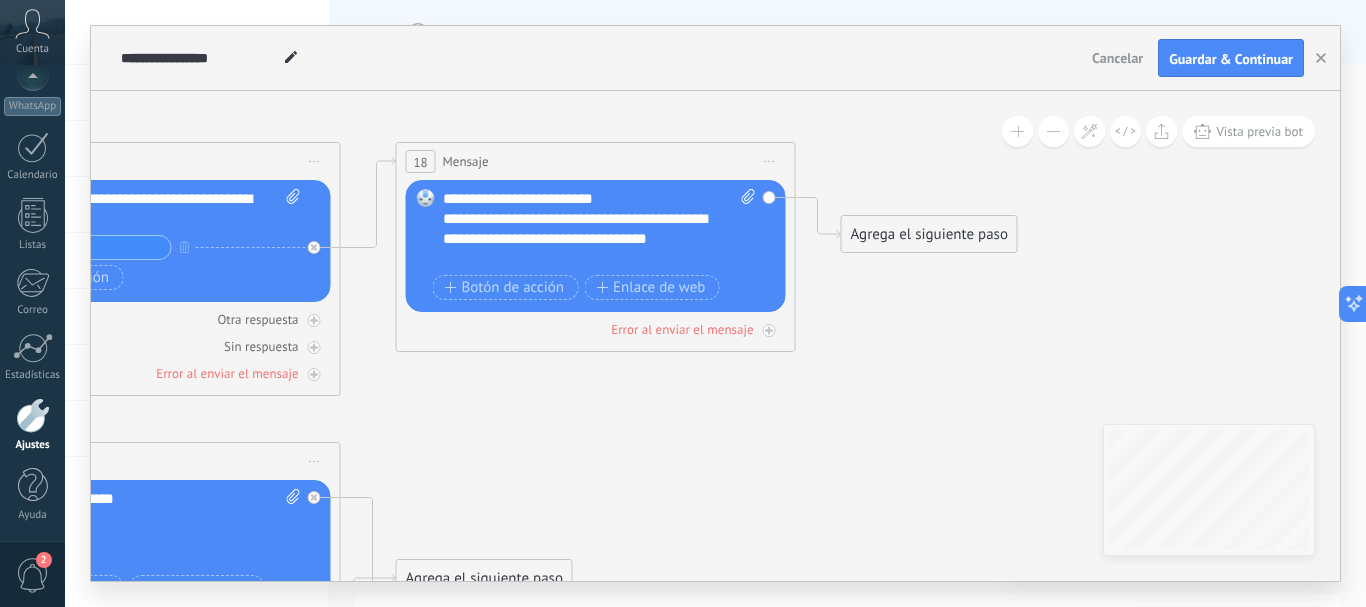 drag, startPoint x: 894, startPoint y: 341, endPoint x: 879, endPoint y: 236, distance: 106.06602 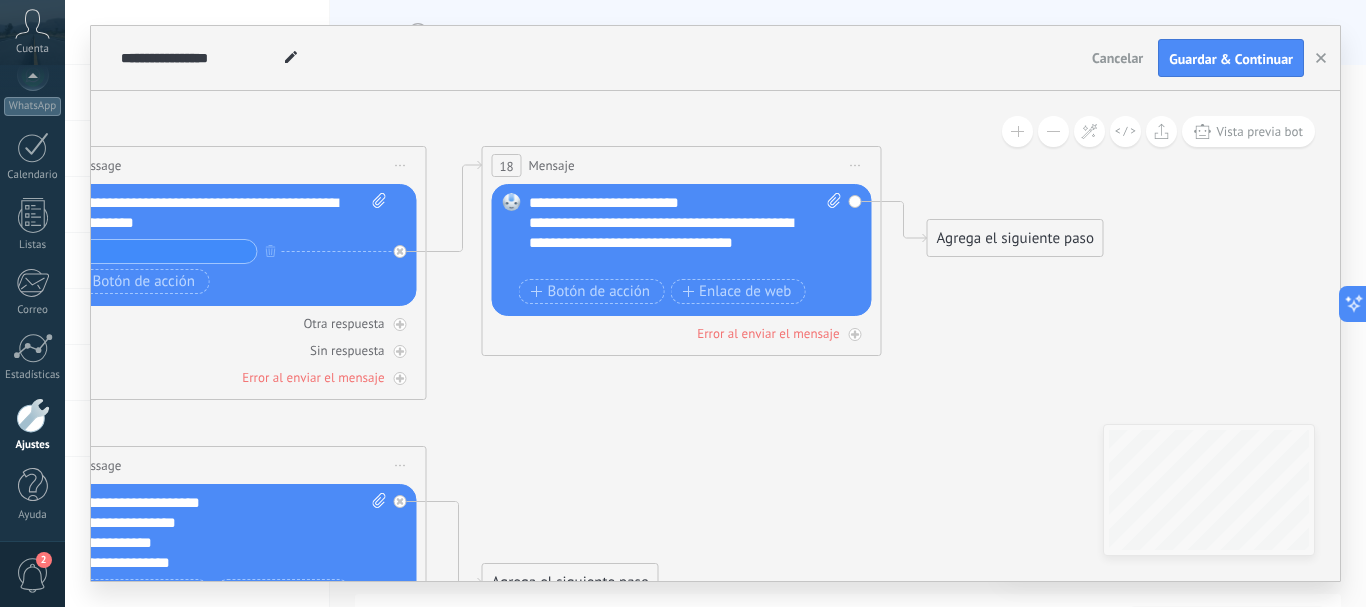 drag, startPoint x: 657, startPoint y: 384, endPoint x: 743, endPoint y: 388, distance: 86.09297 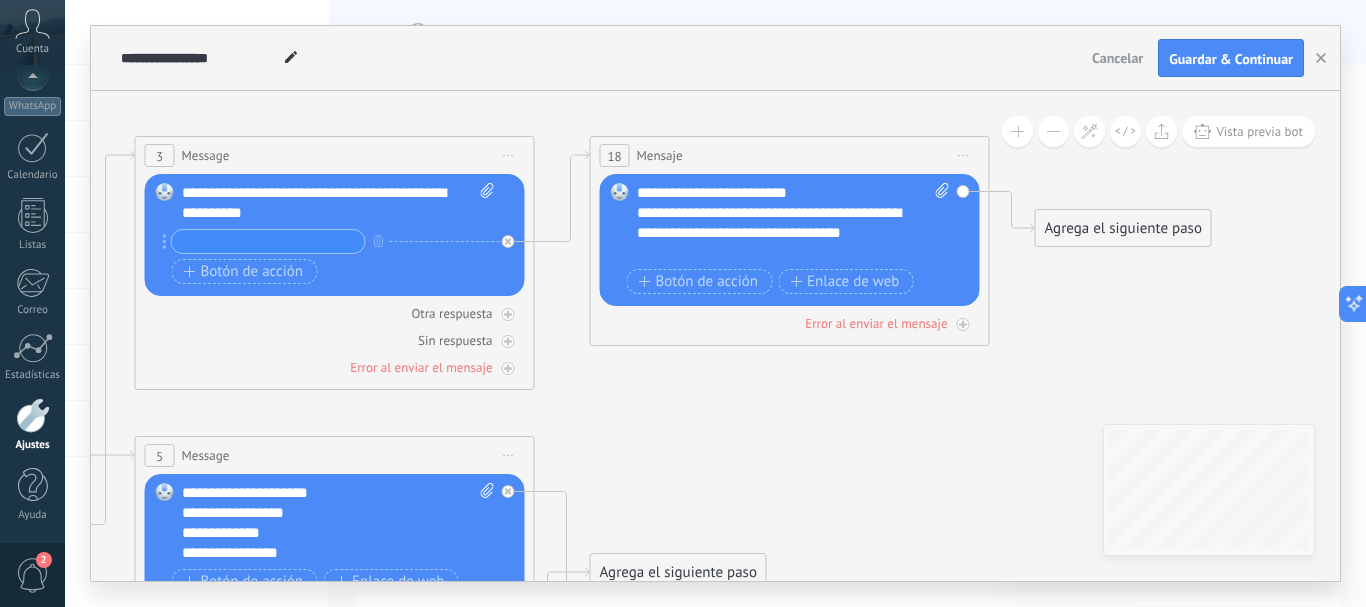 drag, startPoint x: 575, startPoint y: 411, endPoint x: 683, endPoint y: 401, distance: 108.461975 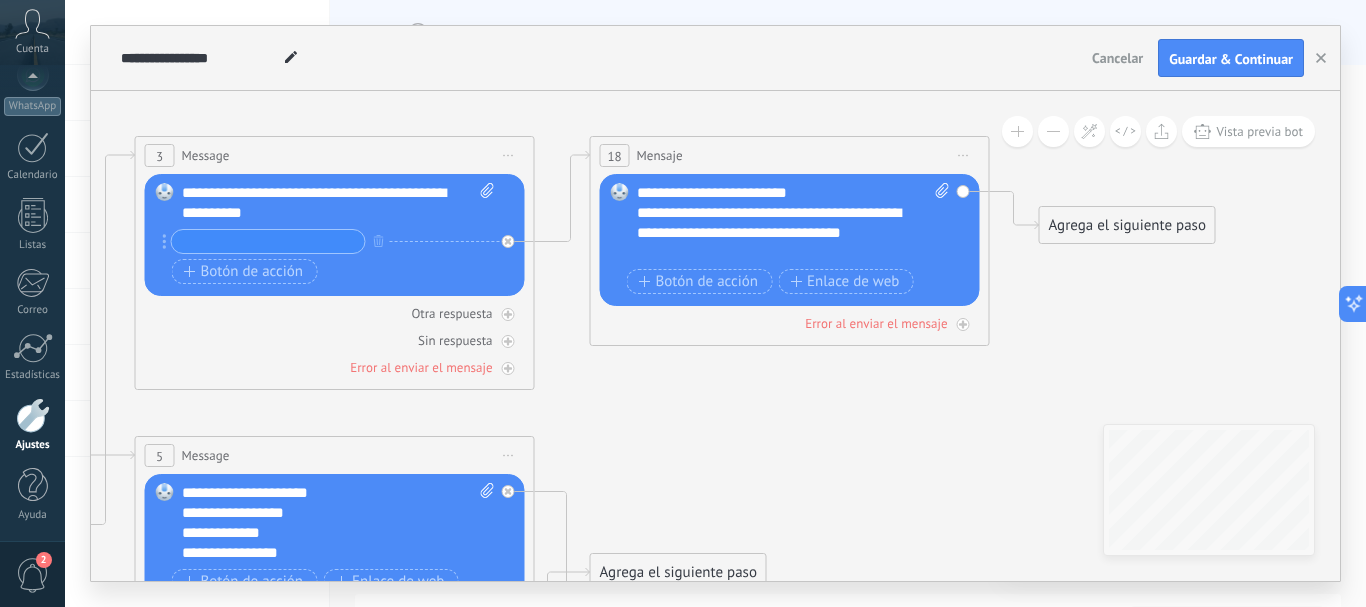 click on "Agrega el siguiente paso" at bounding box center [1127, 225] 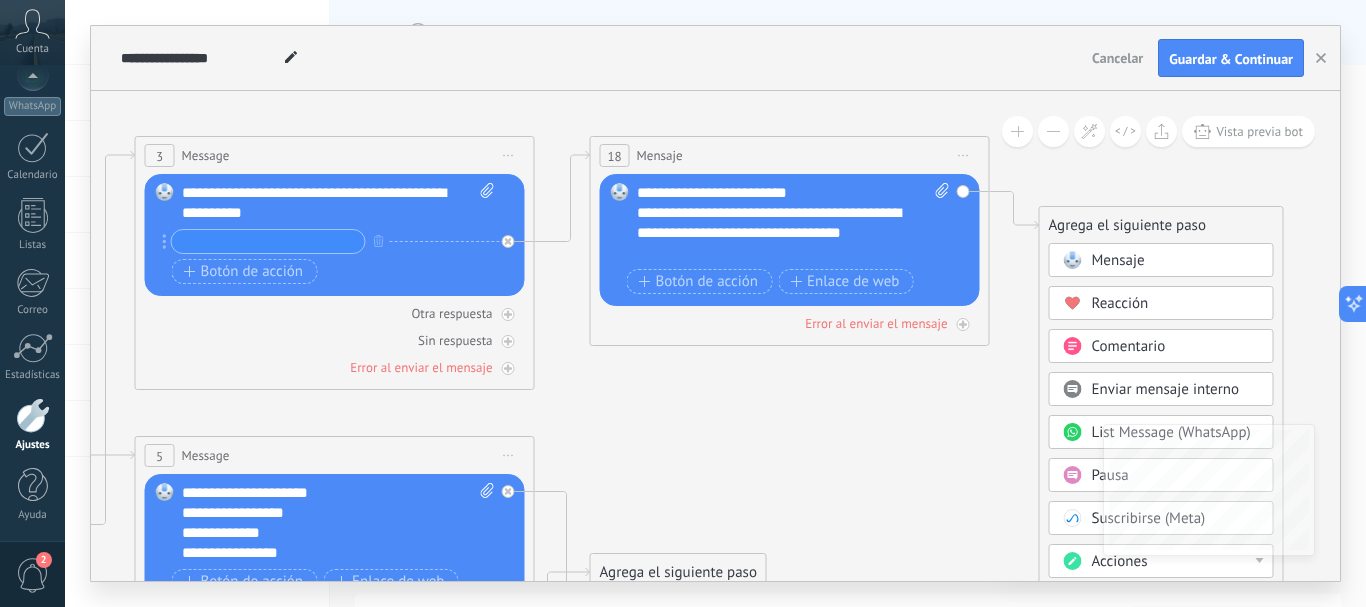 click on "Agrega el siguiente paso" at bounding box center (1161, 225) 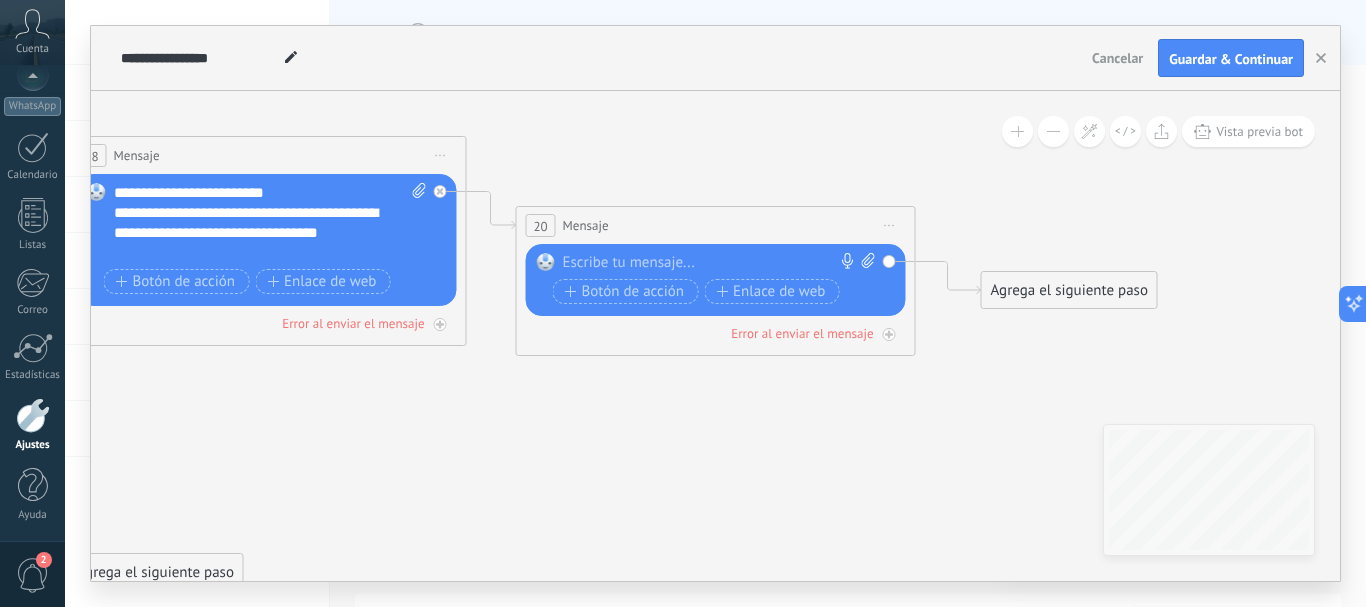 click on "Iniciar vista previa aquí
Cambiar nombre
Duplicar
Borrar" at bounding box center [890, 225] 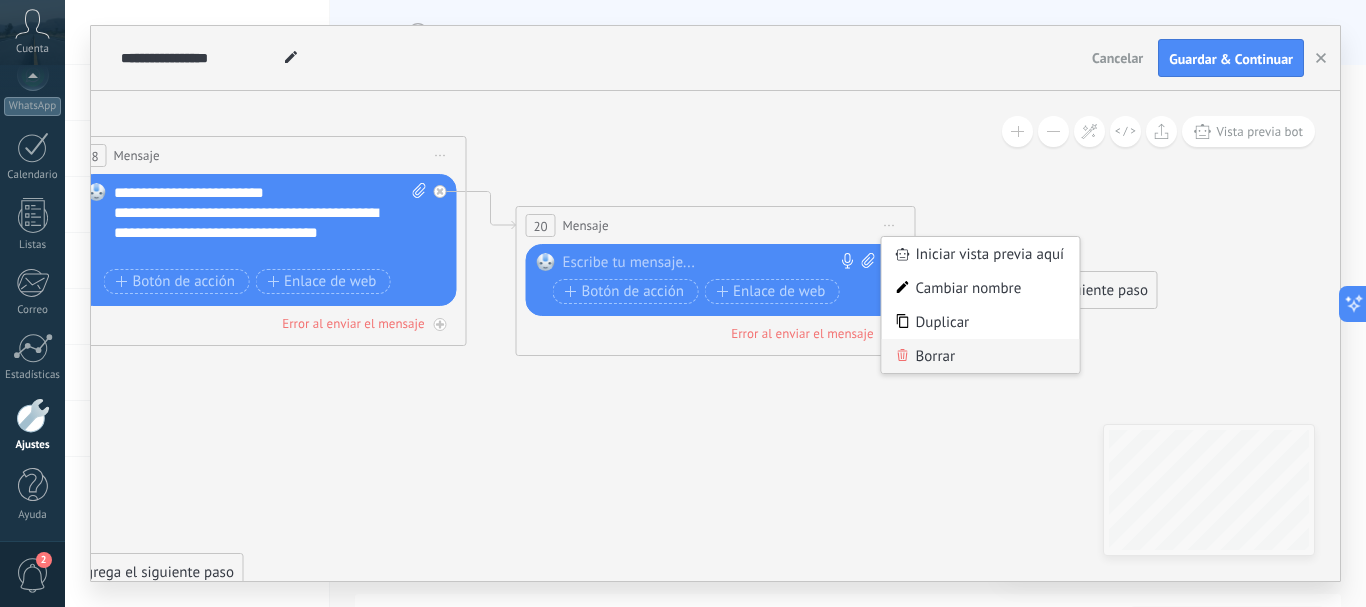 click on "Borrar" at bounding box center (981, 356) 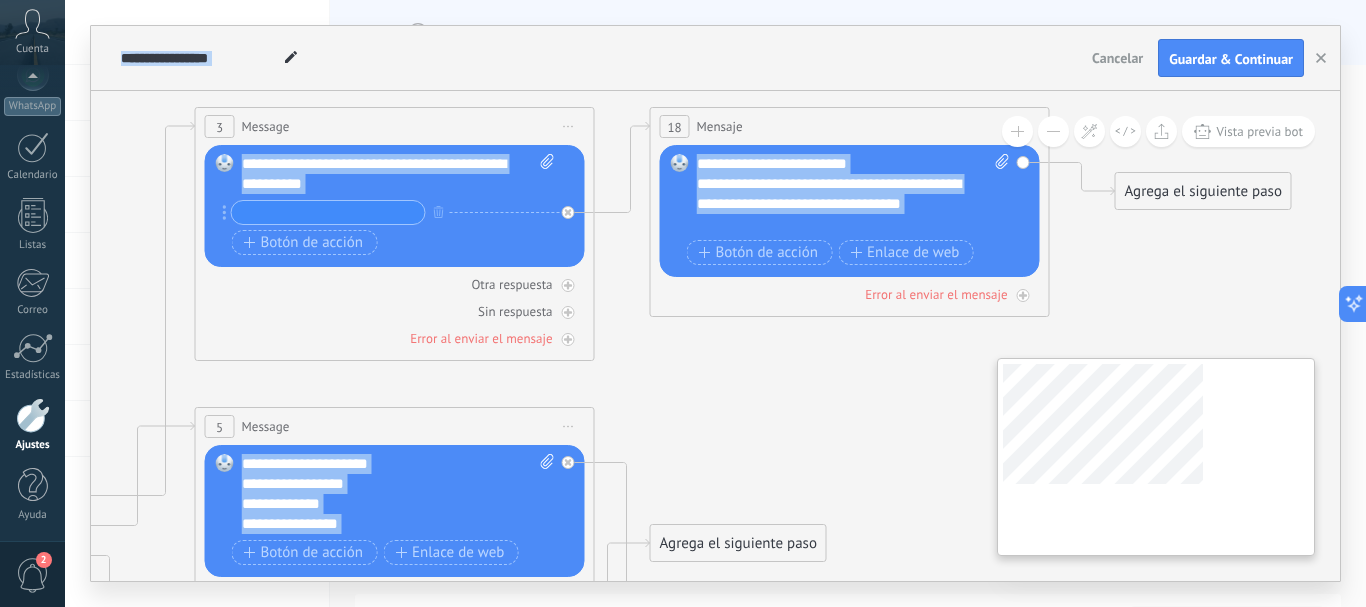 click on "**********" at bounding box center [715, 336] 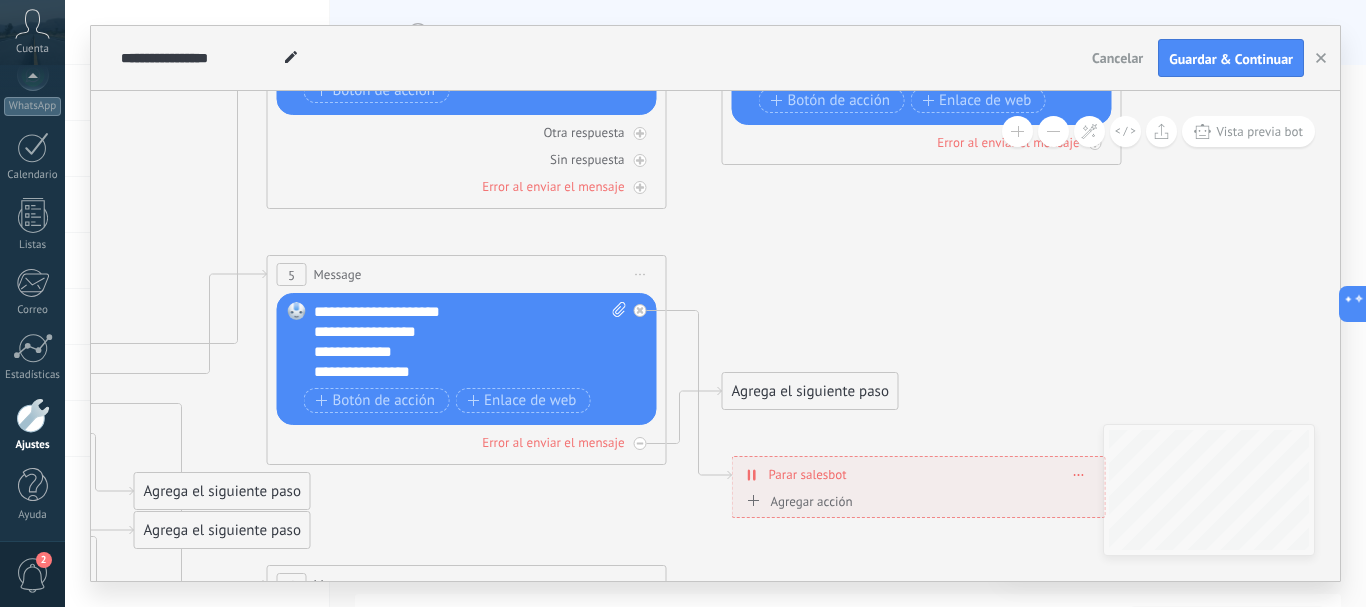 drag, startPoint x: 668, startPoint y: 417, endPoint x: 739, endPoint y: 265, distance: 167.76471 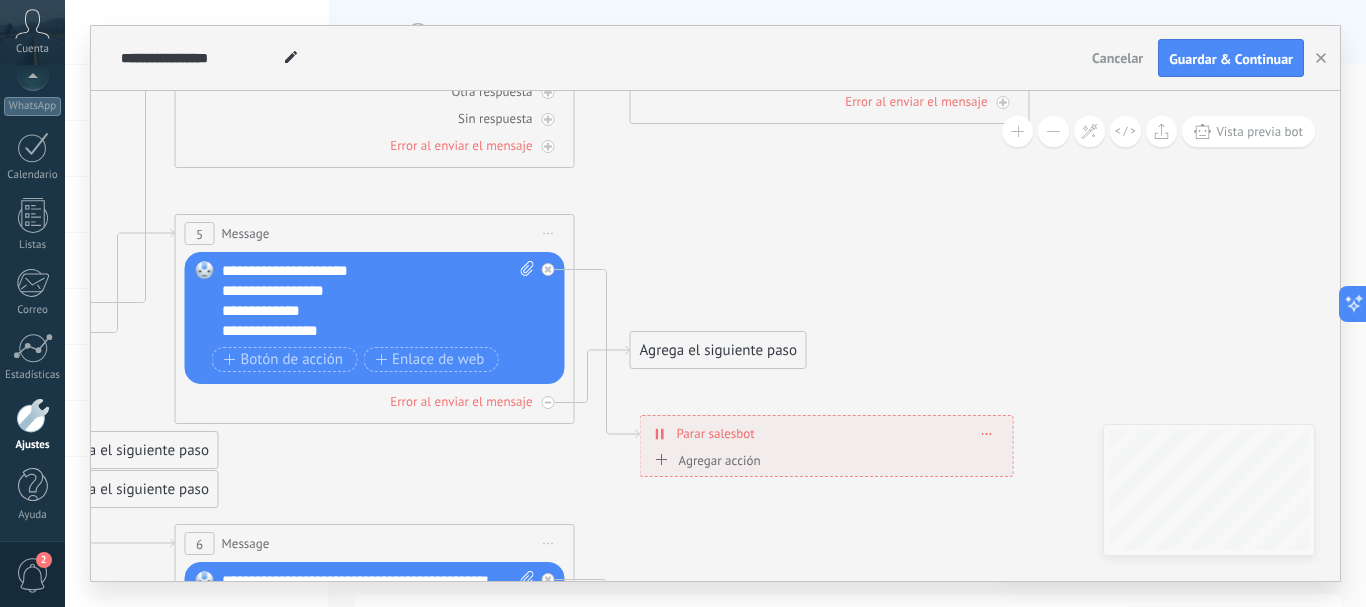 drag, startPoint x: 881, startPoint y: 317, endPoint x: 788, endPoint y: 276, distance: 101.636604 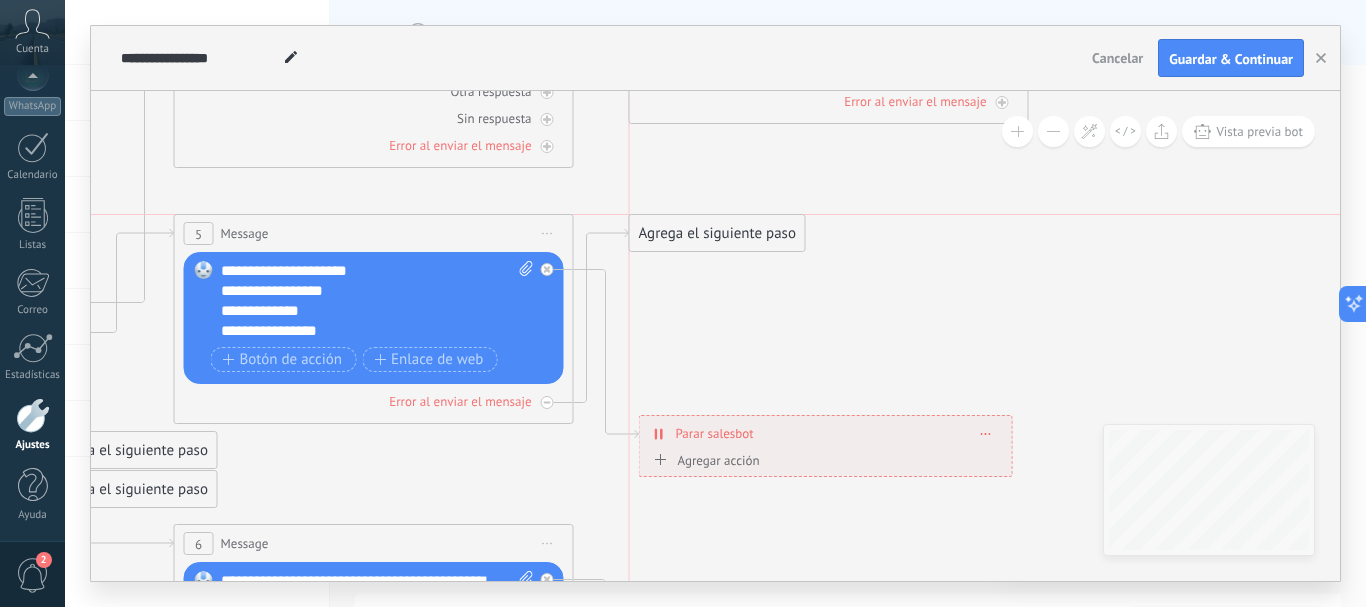 drag, startPoint x: 709, startPoint y: 340, endPoint x: 714, endPoint y: 224, distance: 116.10771 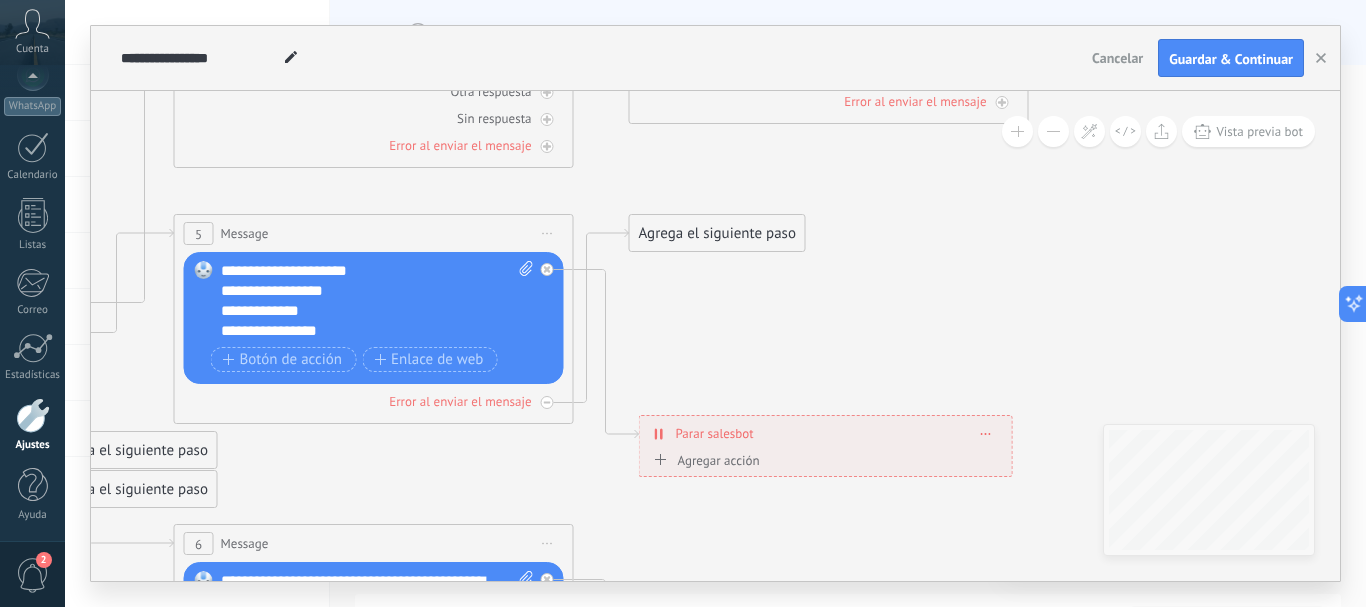 click on "Agrega el siguiente paso" at bounding box center [717, 233] 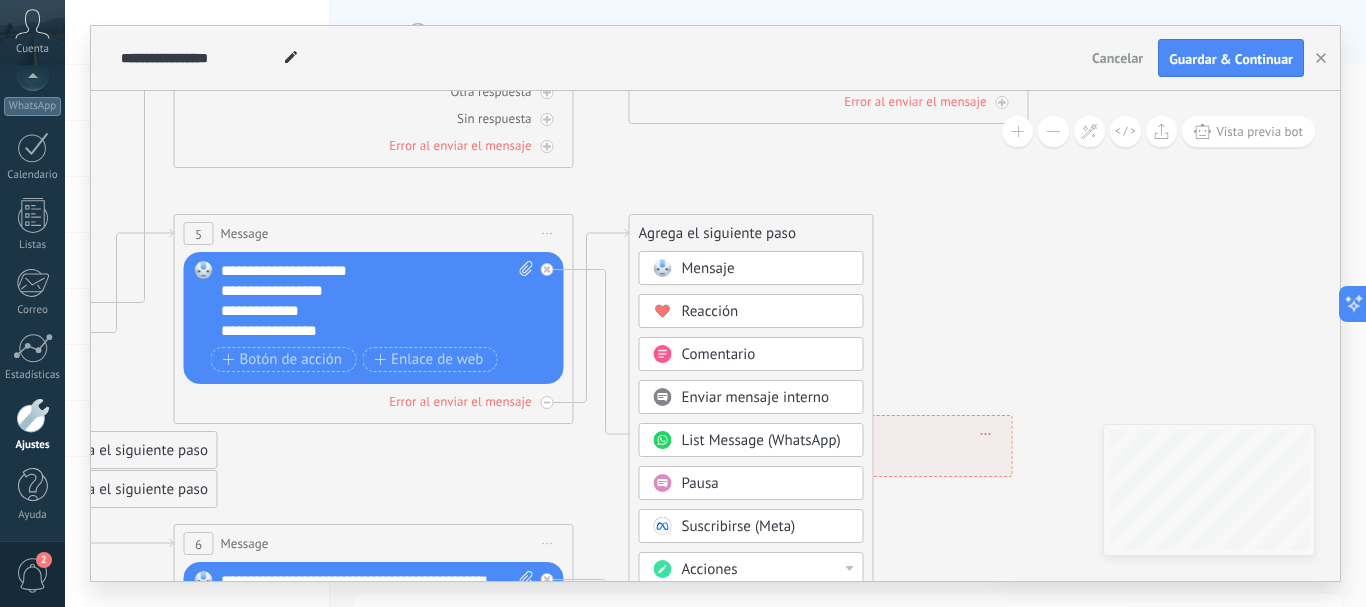 click on "Mensaje" at bounding box center (708, 268) 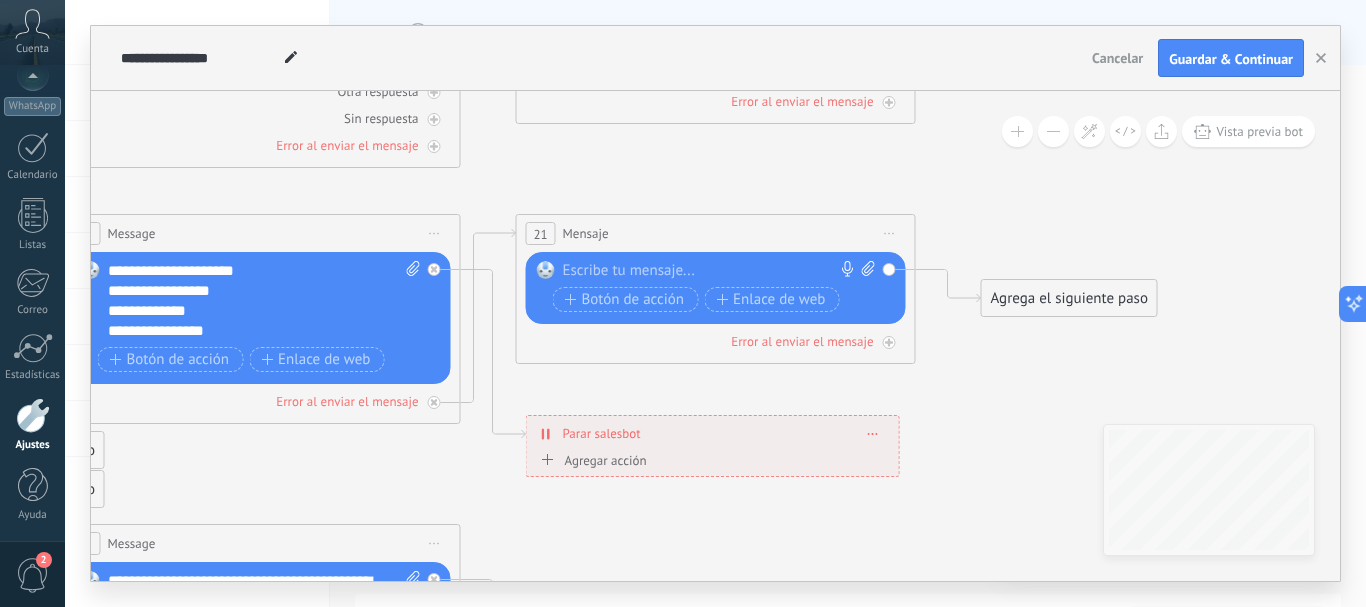 click at bounding box center (711, 271) 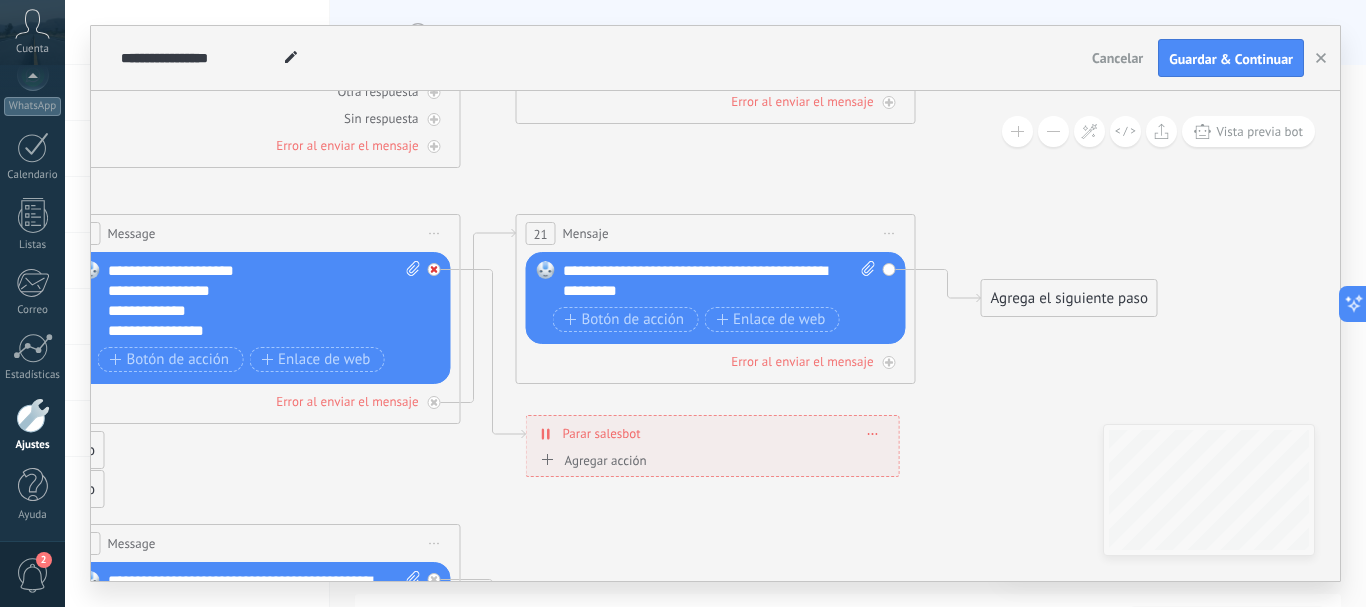 click at bounding box center (434, 269) 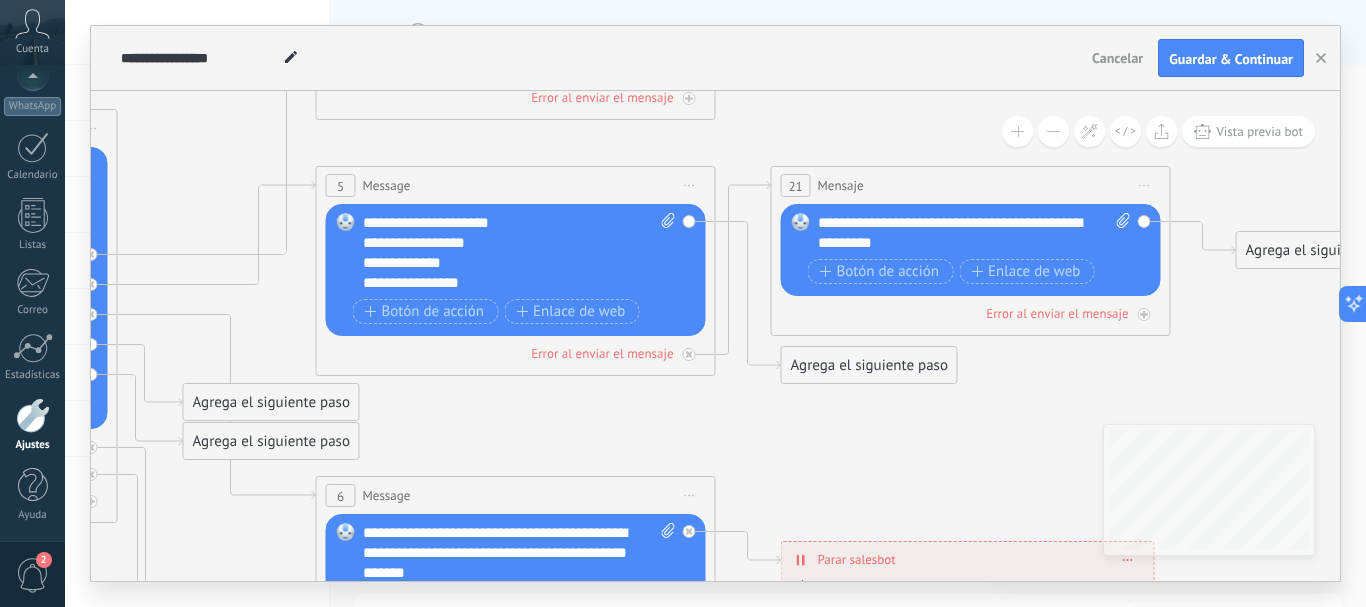 drag, startPoint x: 754, startPoint y: 461, endPoint x: 1003, endPoint y: 413, distance: 253.5843 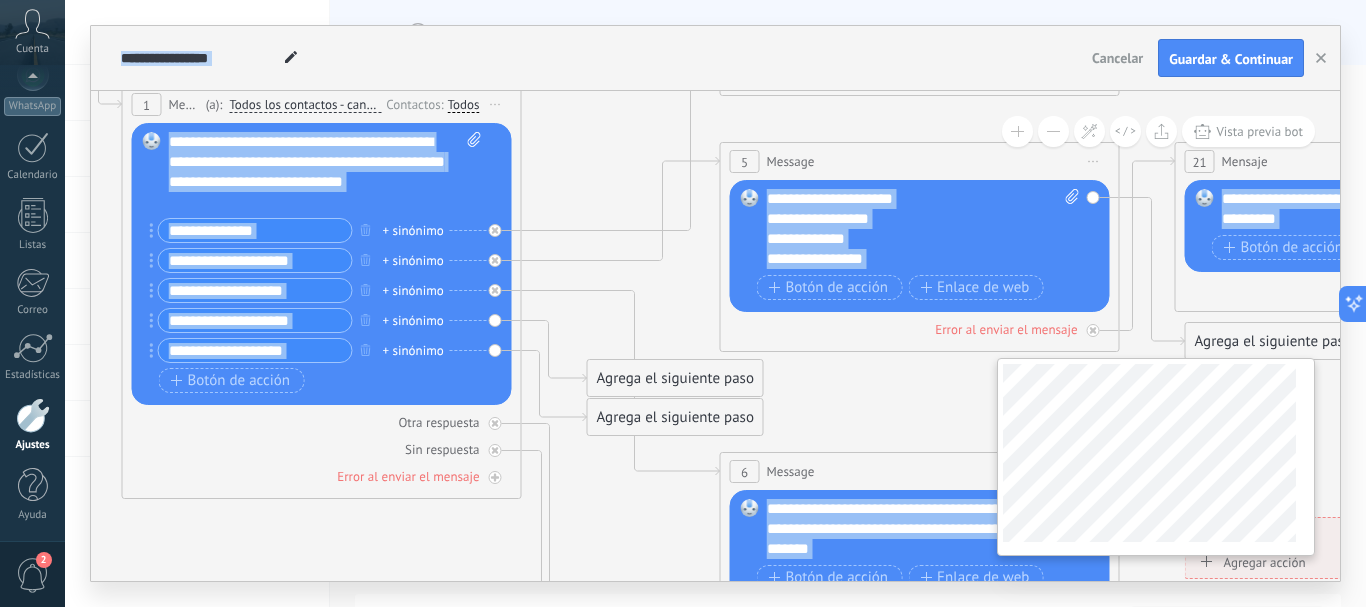 click on "**********" at bounding box center [715, 336] 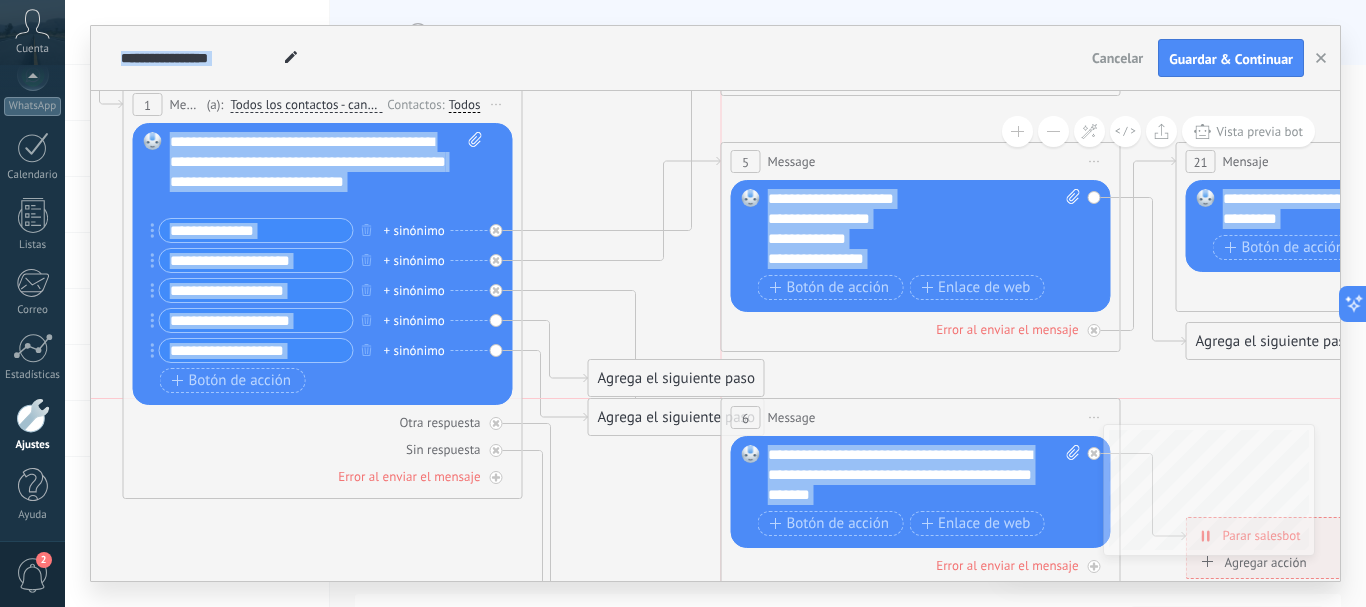click on "6
Message
*******
(a):
Todos los contactos - canales seleccionados
Todos los contactos - canales seleccionados
Todos los contactos - canal primario
Contacto principal - canales seleccionados
Contacto principal - canal primario
Todos los contactos - canales seleccionados
Todos los contactos - canales seleccionados
Todos los contactos - canal primario" at bounding box center [921, 417] 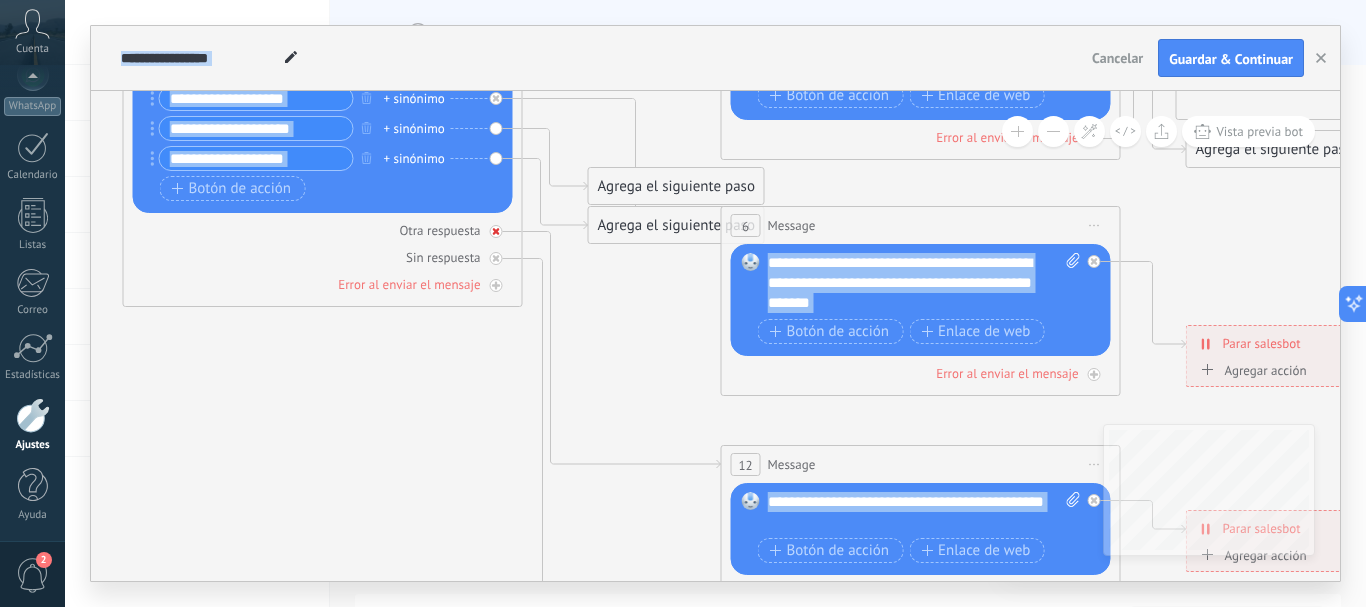 click 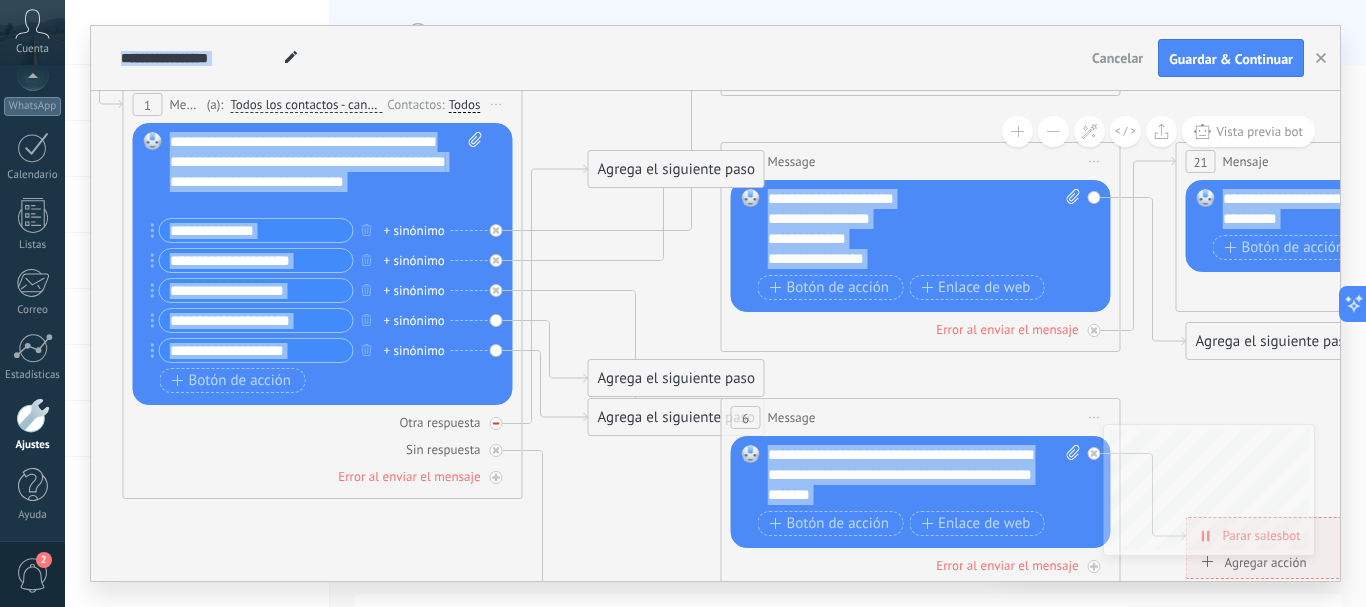 click 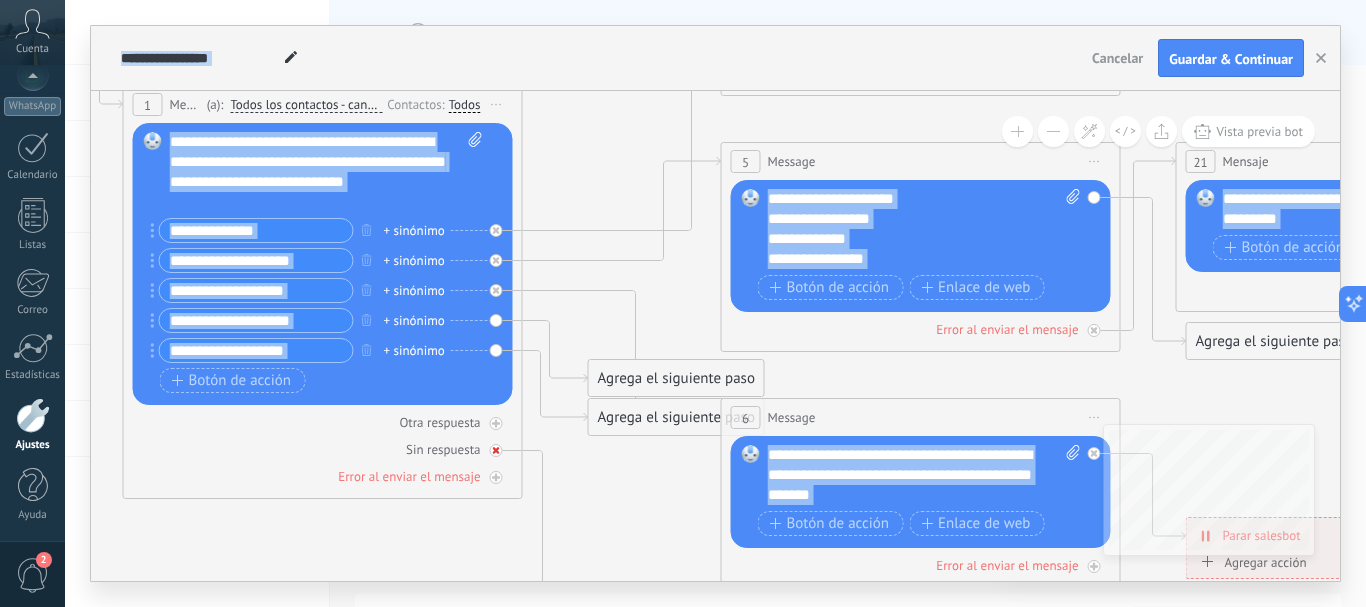 click at bounding box center (496, 450) 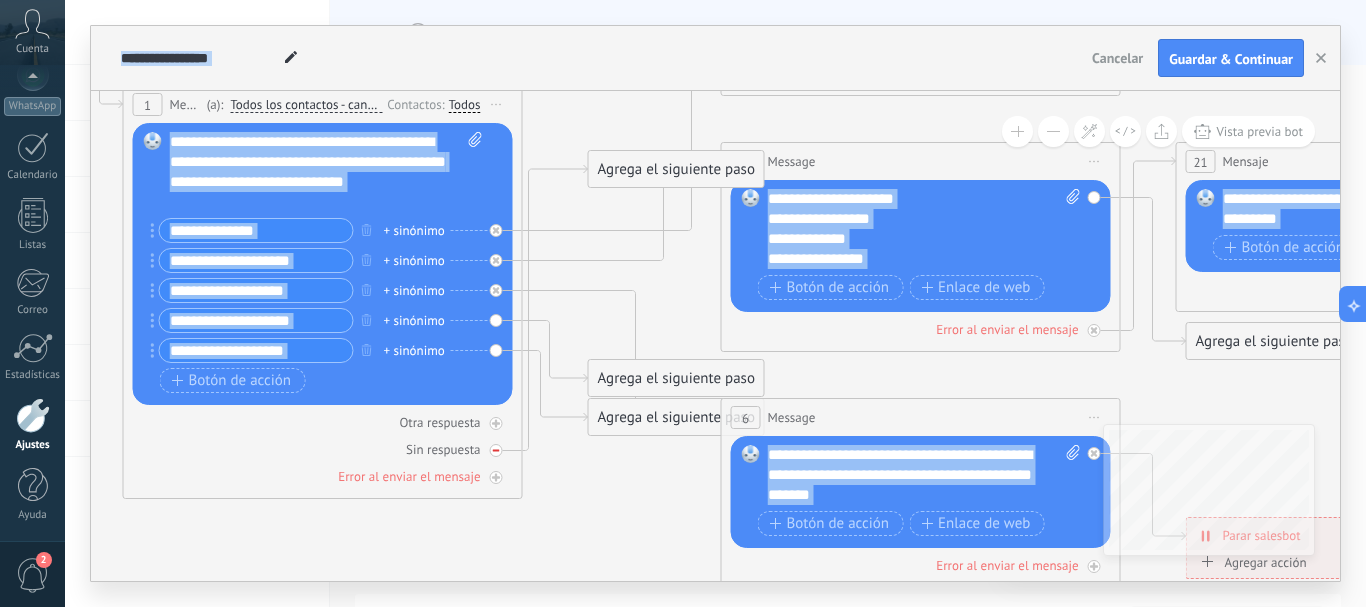 click 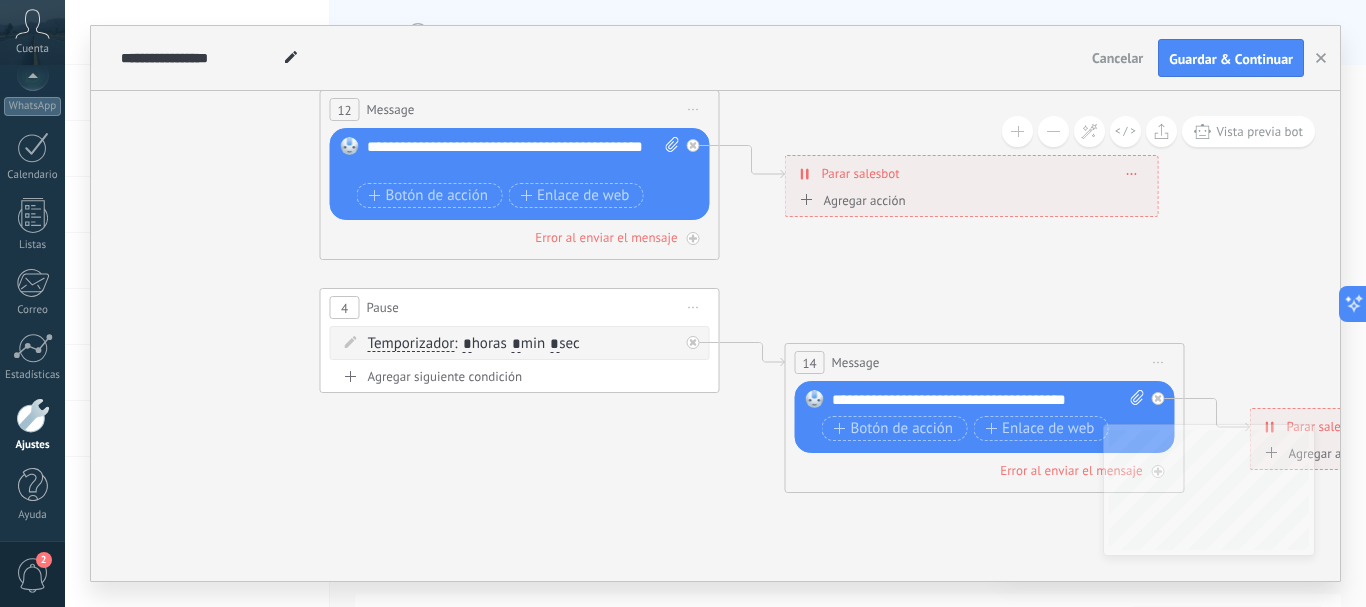 drag, startPoint x: 851, startPoint y: 487, endPoint x: 447, endPoint y: 467, distance: 404.49475 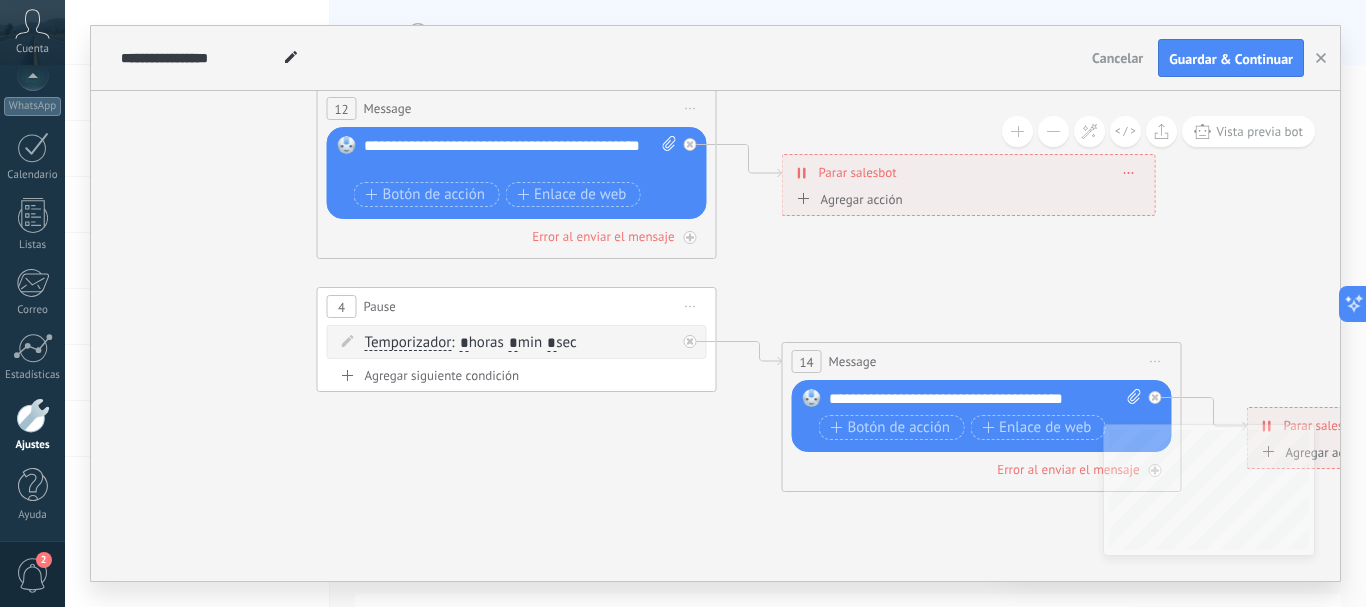 click on "Iniciar vista previa aquí
Cambiar nombre
Duplicar
Borrar" at bounding box center [691, 306] 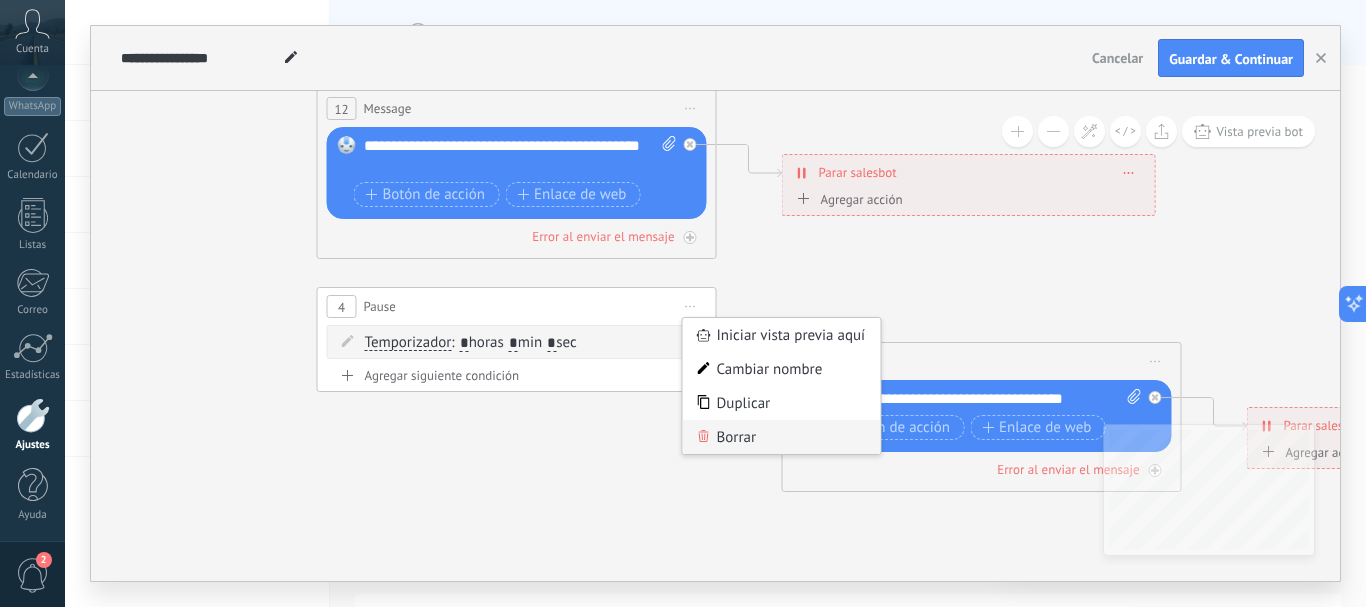 click on "Borrar" at bounding box center (782, 437) 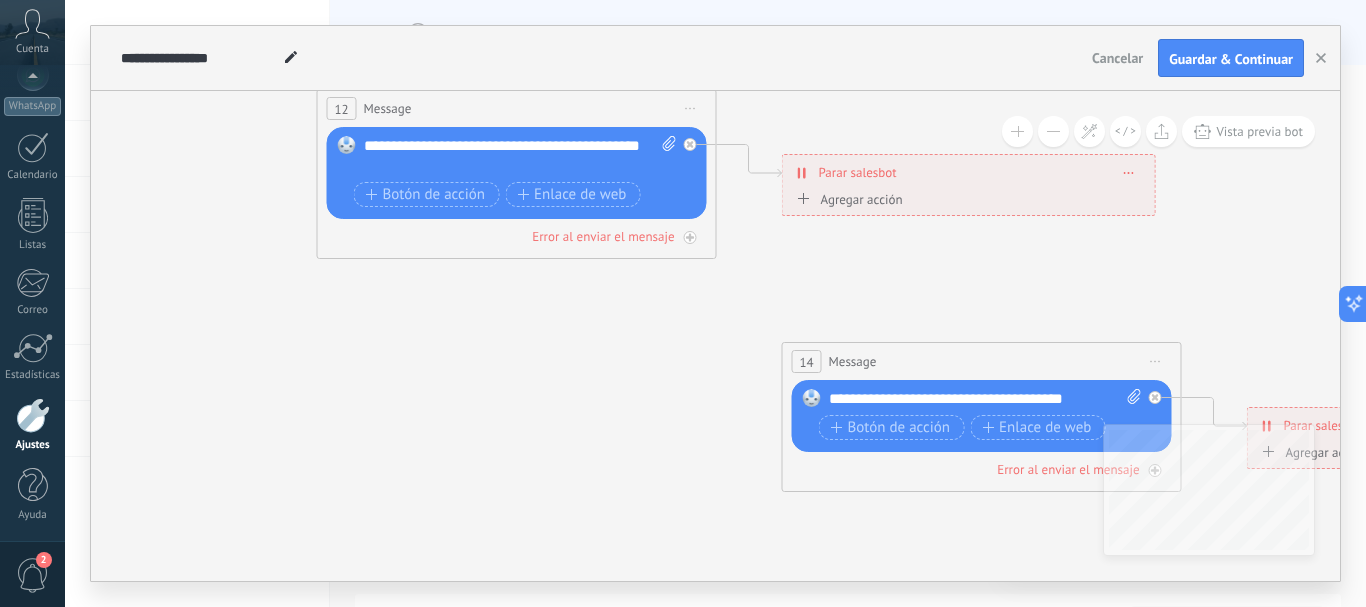 click on "Iniciar vista previa aquí
Cambiar nombre
Duplicar
Borrar" at bounding box center (1156, 361) 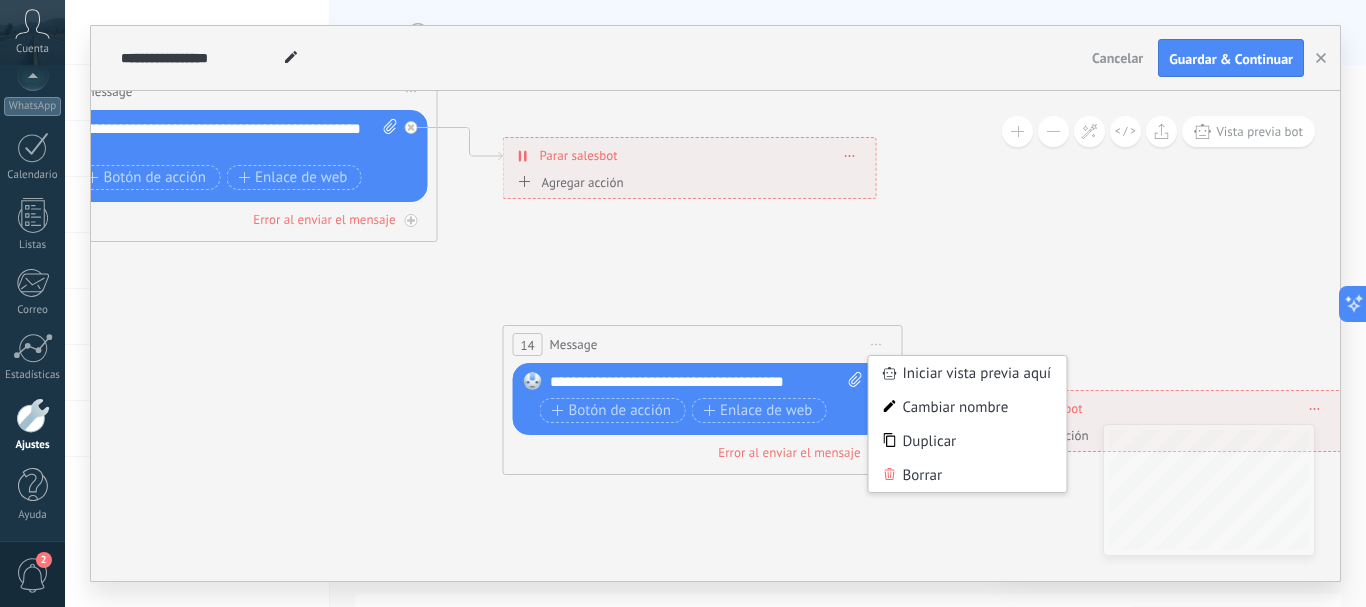 drag, startPoint x: 907, startPoint y: 315, endPoint x: 628, endPoint y: 298, distance: 279.51746 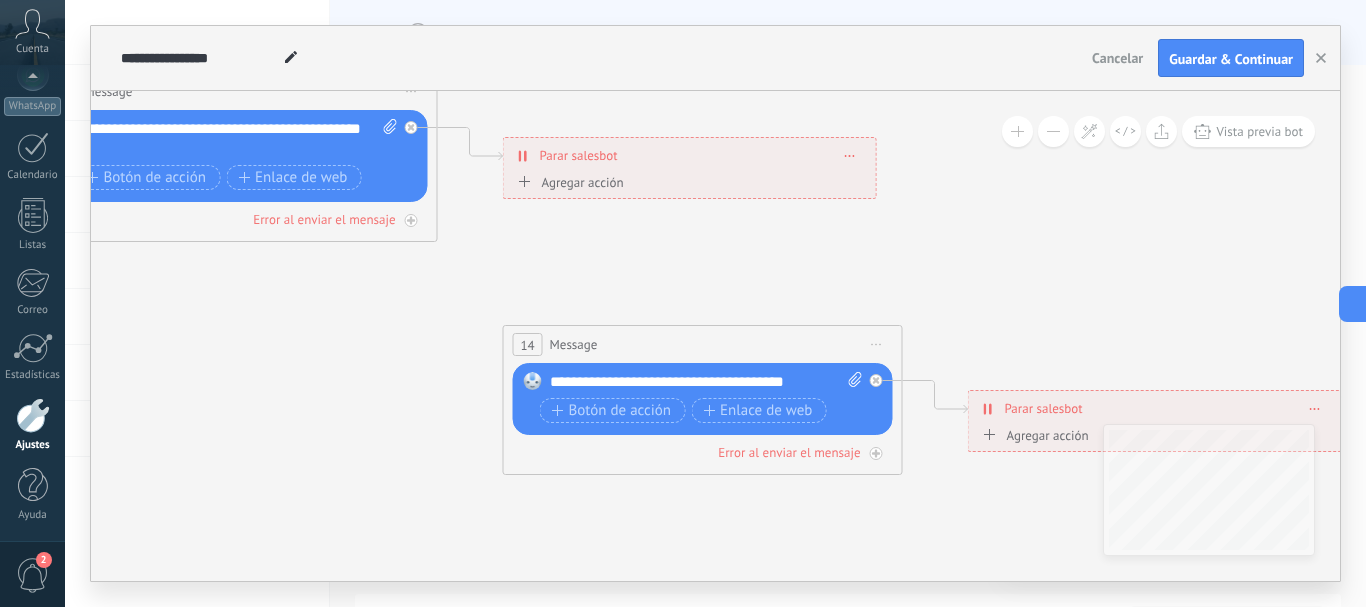 click on "Iniciar vista previa aquí
Cambiar nombre
Duplicar
Borrar" at bounding box center (877, 344) 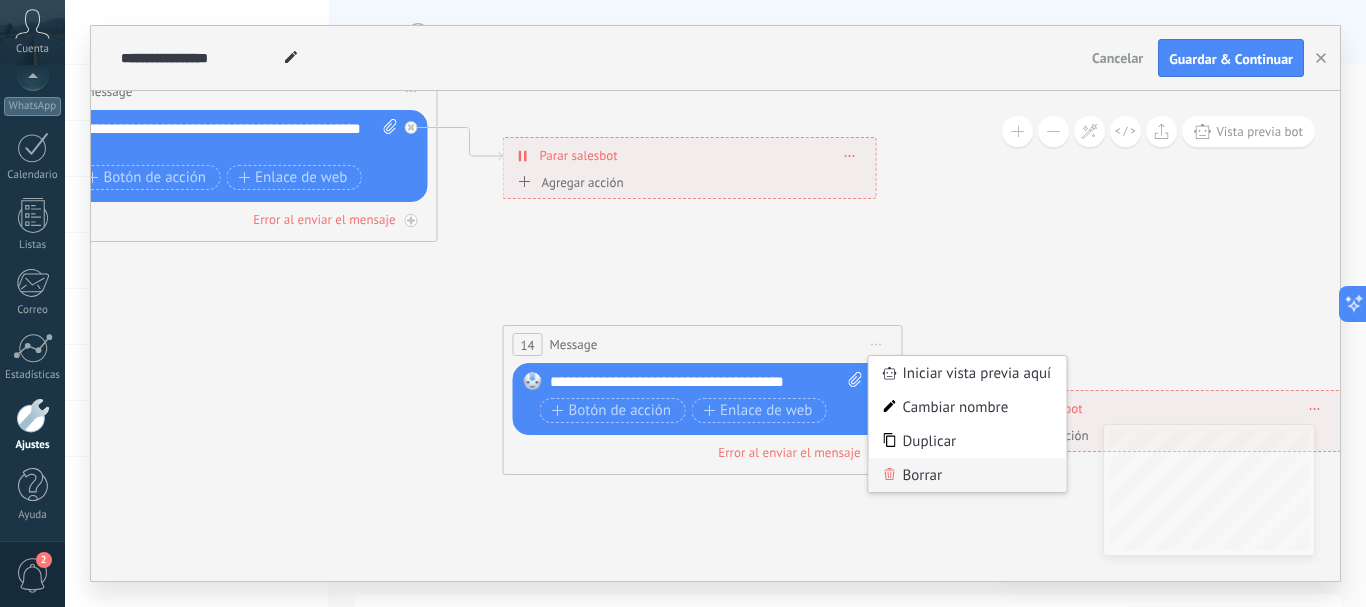 click on "Borrar" at bounding box center [968, 475] 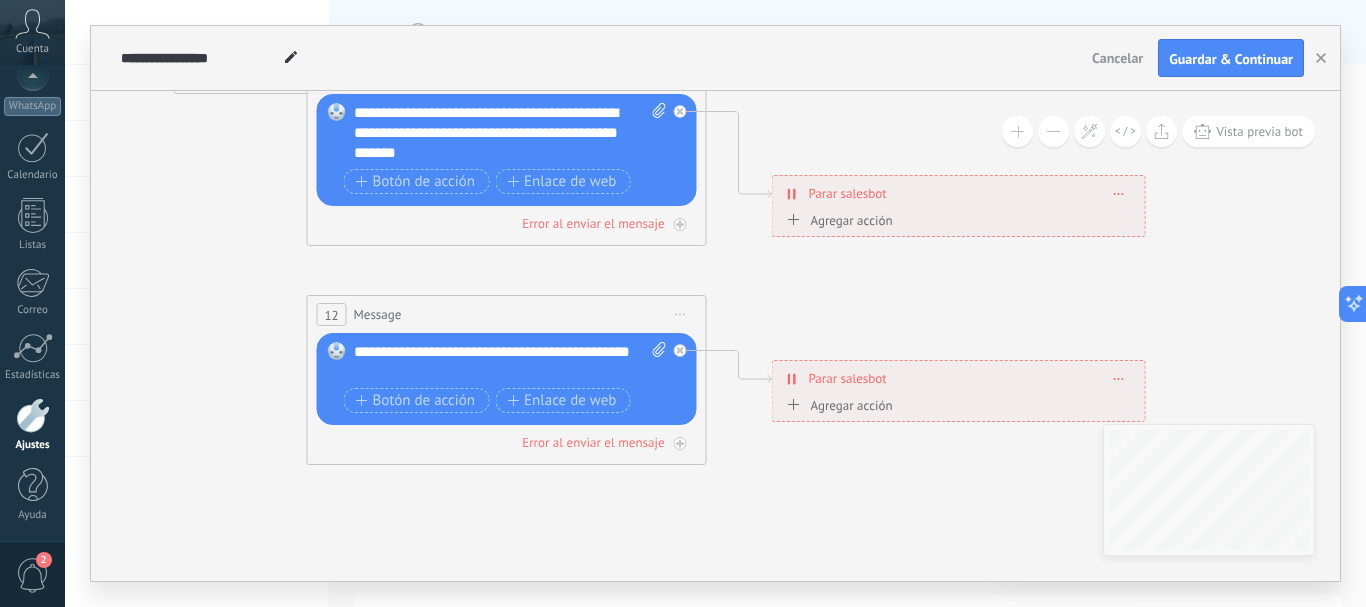 drag, startPoint x: 546, startPoint y: 345, endPoint x: 843, endPoint y: 560, distance: 366.65244 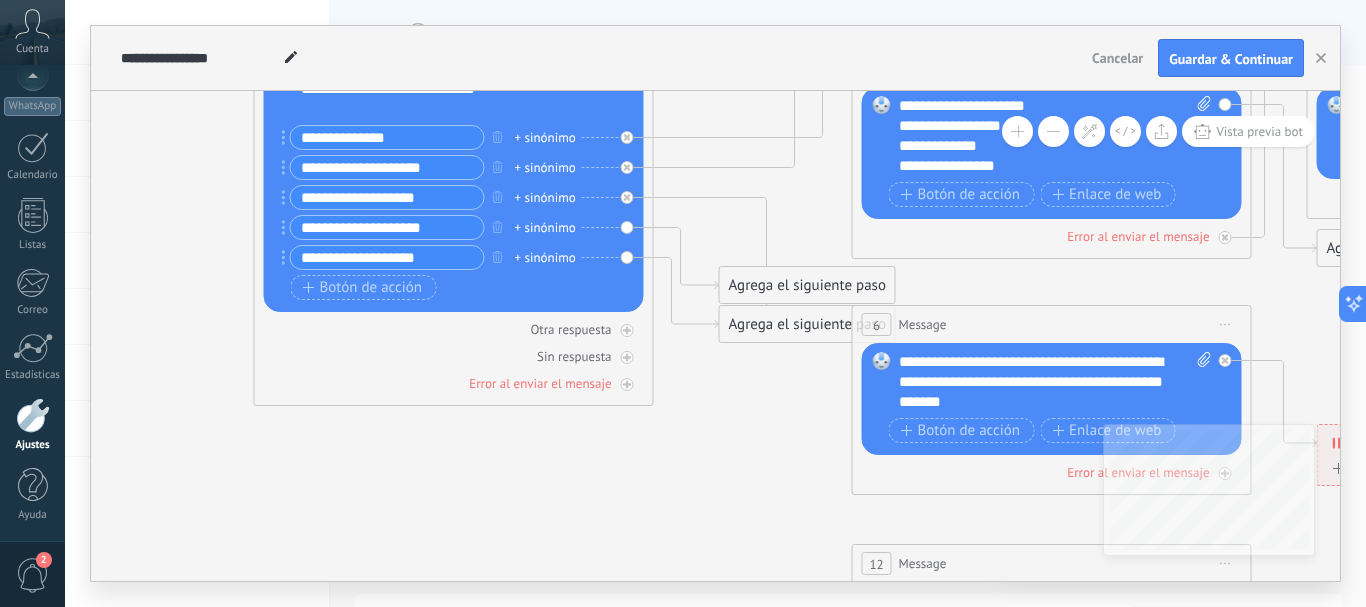 drag, startPoint x: 269, startPoint y: 393, endPoint x: 784, endPoint y: 493, distance: 524.6189 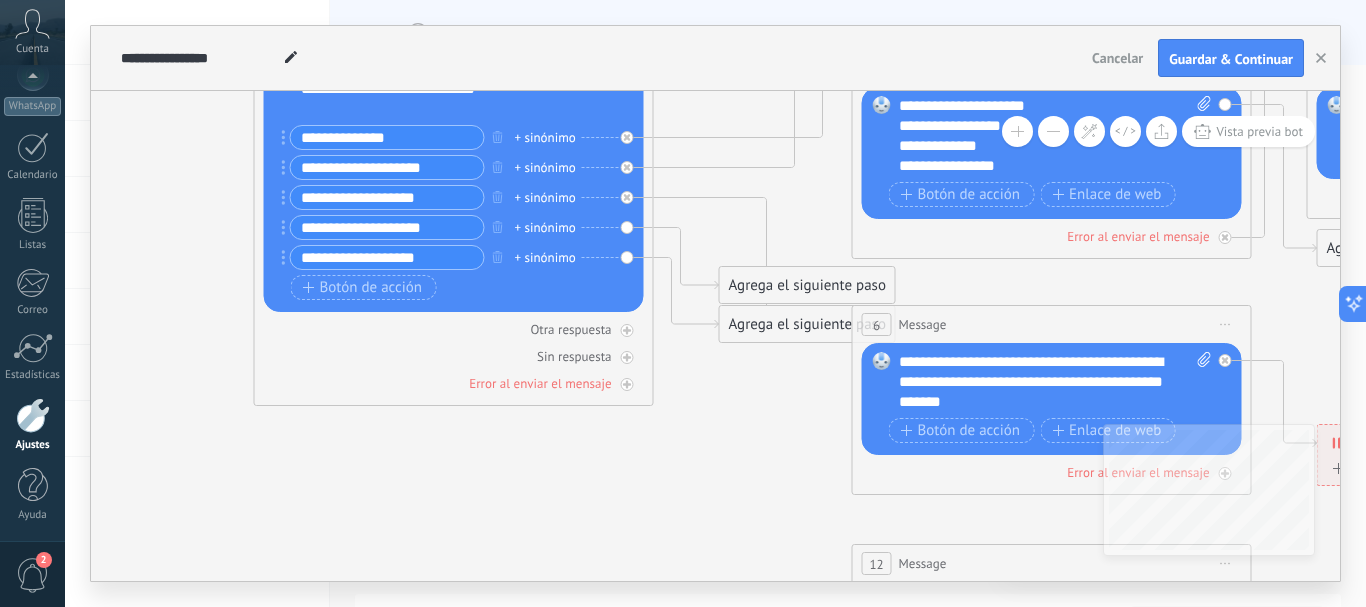 click 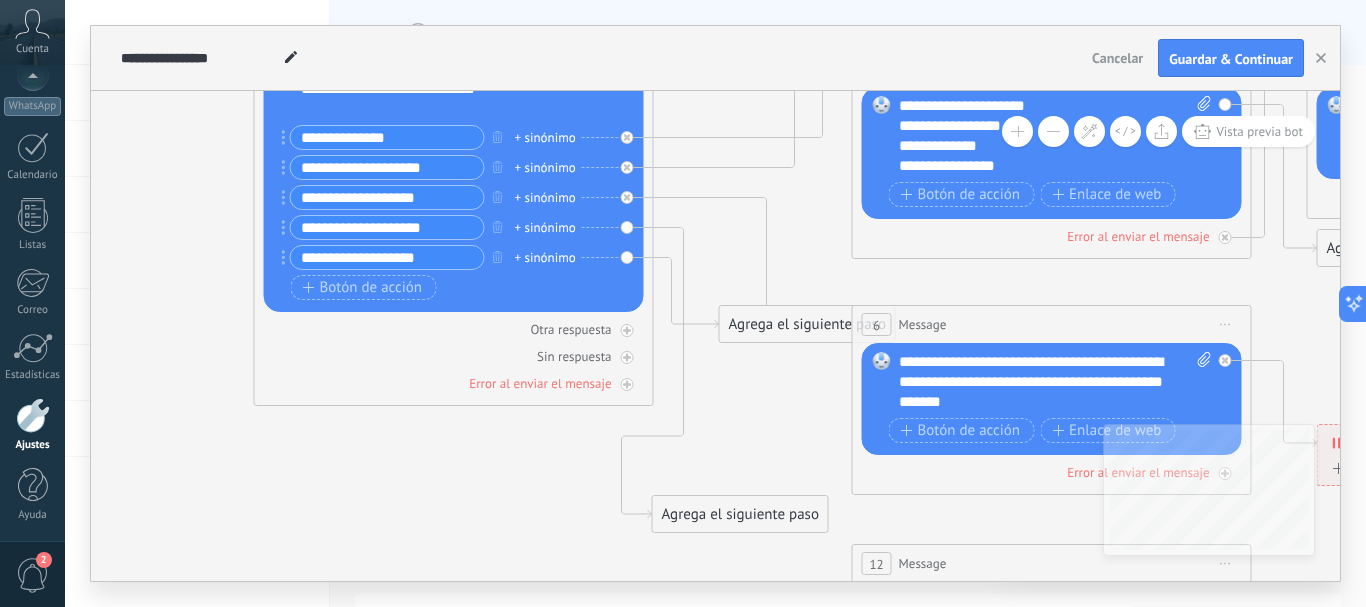drag, startPoint x: 762, startPoint y: 291, endPoint x: 695, endPoint y: 520, distance: 238.60008 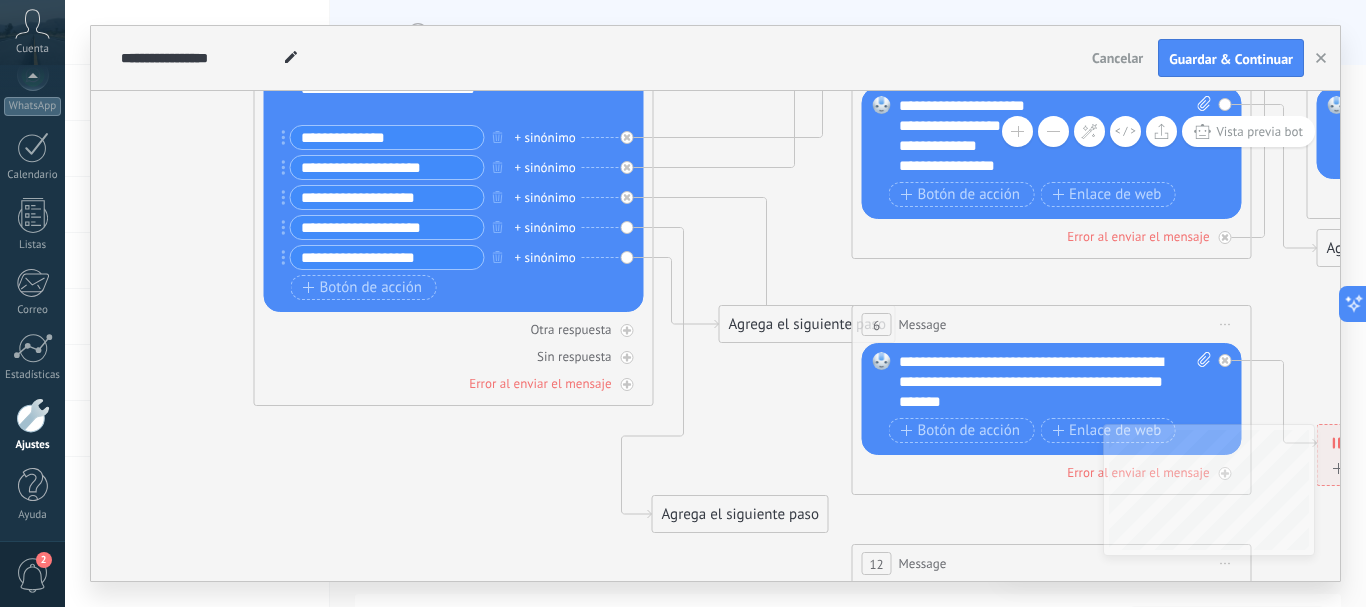 click on "Agrega el siguiente paso" at bounding box center [740, 514] 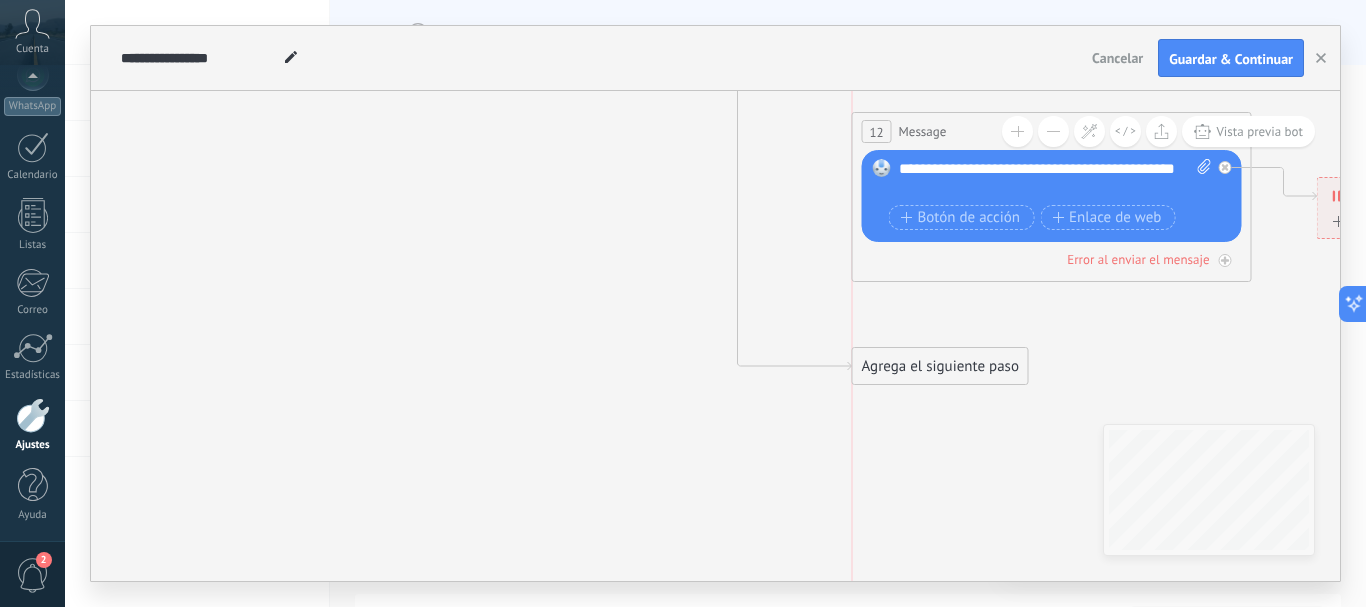 drag, startPoint x: 723, startPoint y: 97, endPoint x: 927, endPoint y: 381, distance: 349.67413 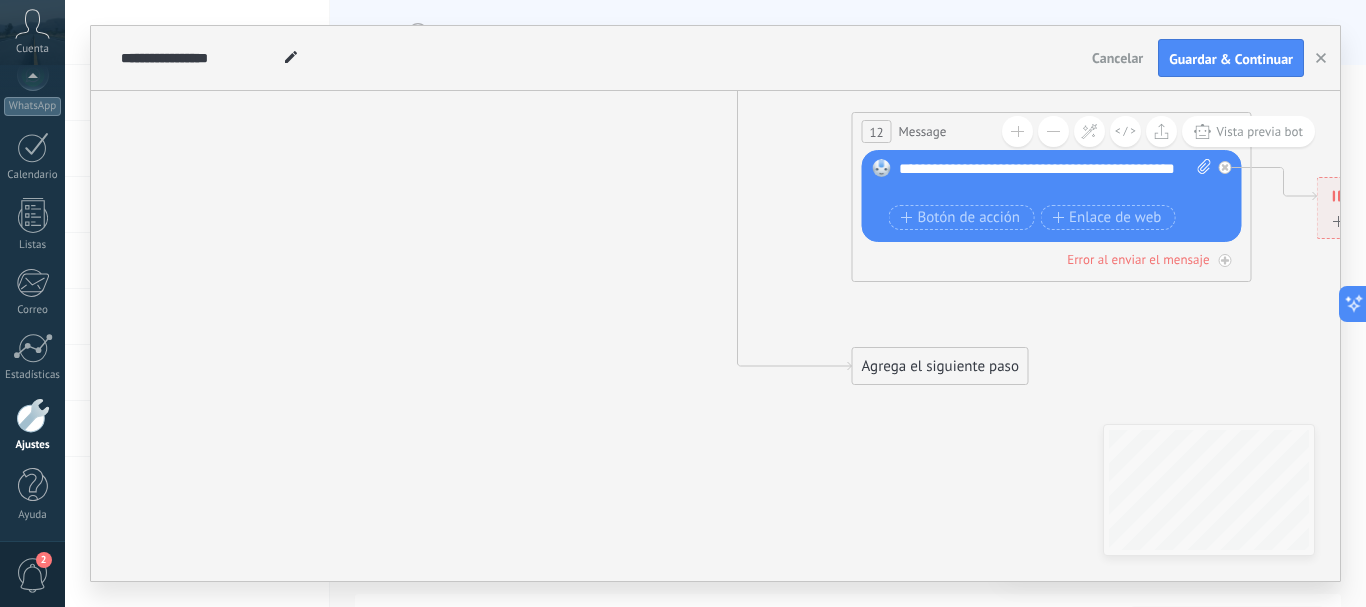 drag, startPoint x: 918, startPoint y: 365, endPoint x: 885, endPoint y: 365, distance: 33 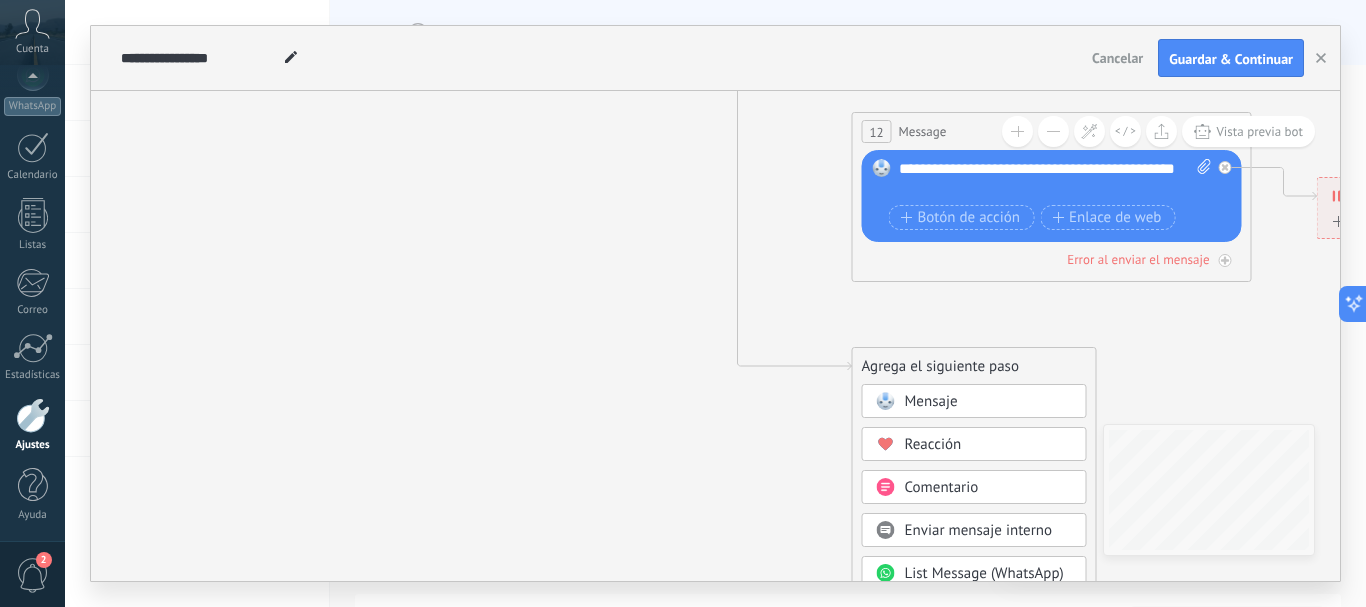 click on "Mensaje" at bounding box center (931, 401) 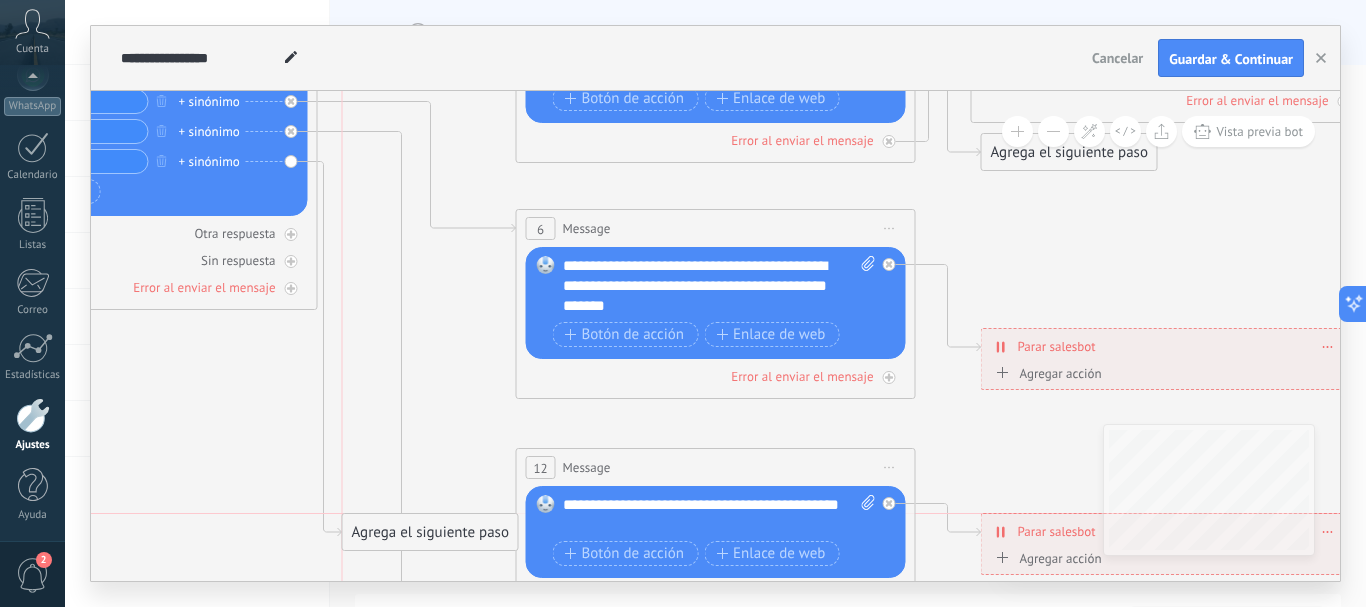 drag, startPoint x: 455, startPoint y: 229, endPoint x: 406, endPoint y: 536, distance: 310.88583 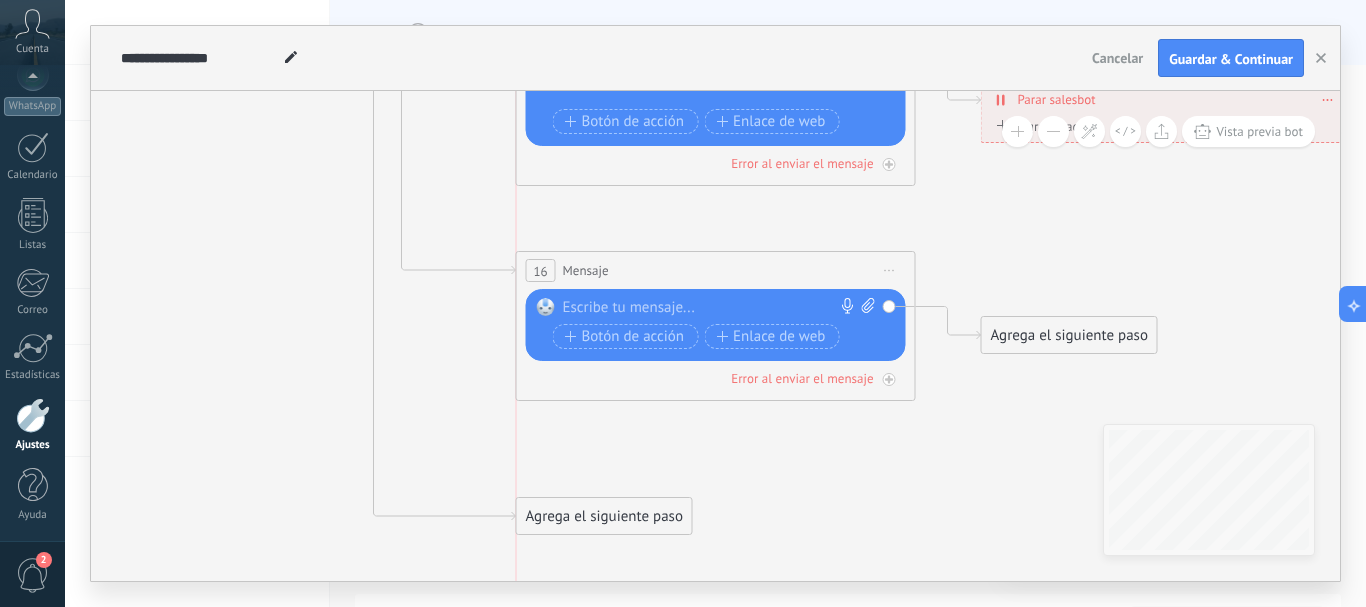 drag, startPoint x: 468, startPoint y: 106, endPoint x: 637, endPoint y: 522, distance: 449.01782 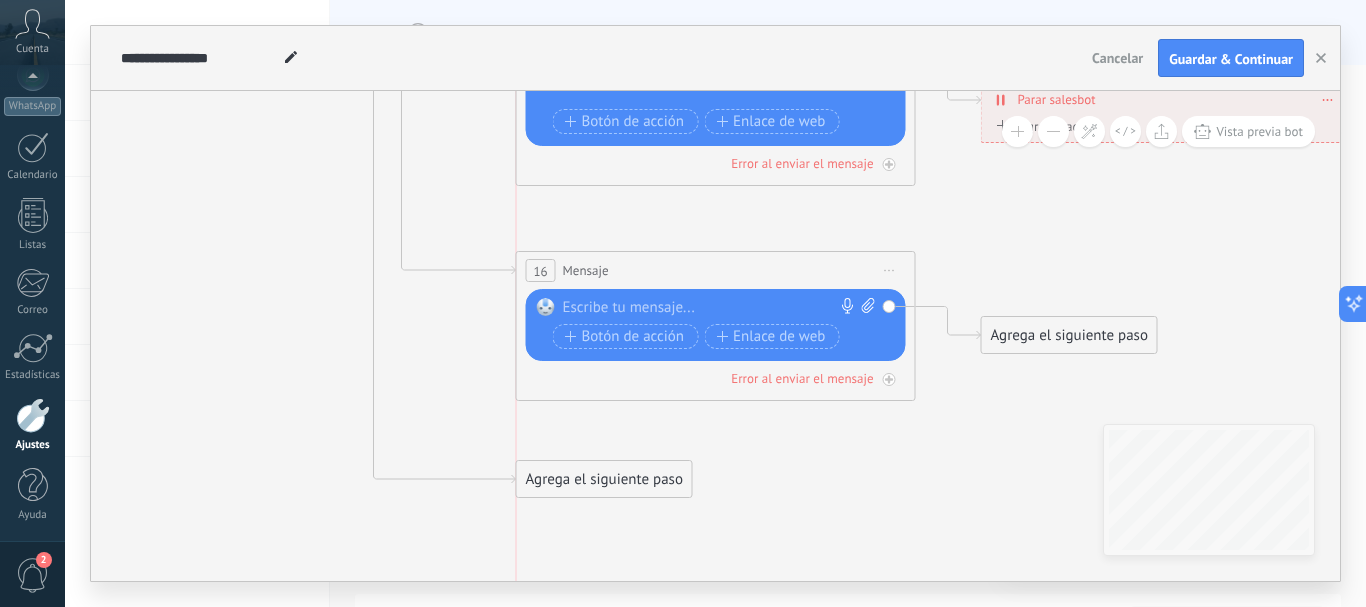drag, startPoint x: 619, startPoint y: 512, endPoint x: 611, endPoint y: 475, distance: 37.85499 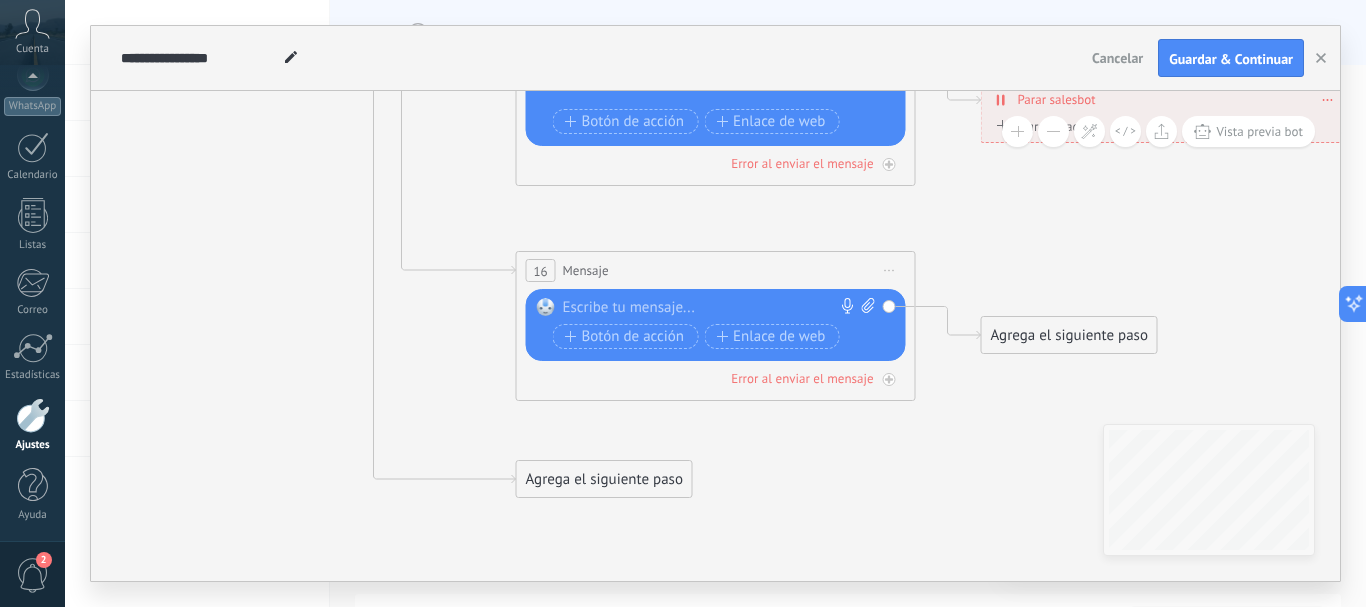 click on "Agrega el siguiente paso" at bounding box center [604, 479] 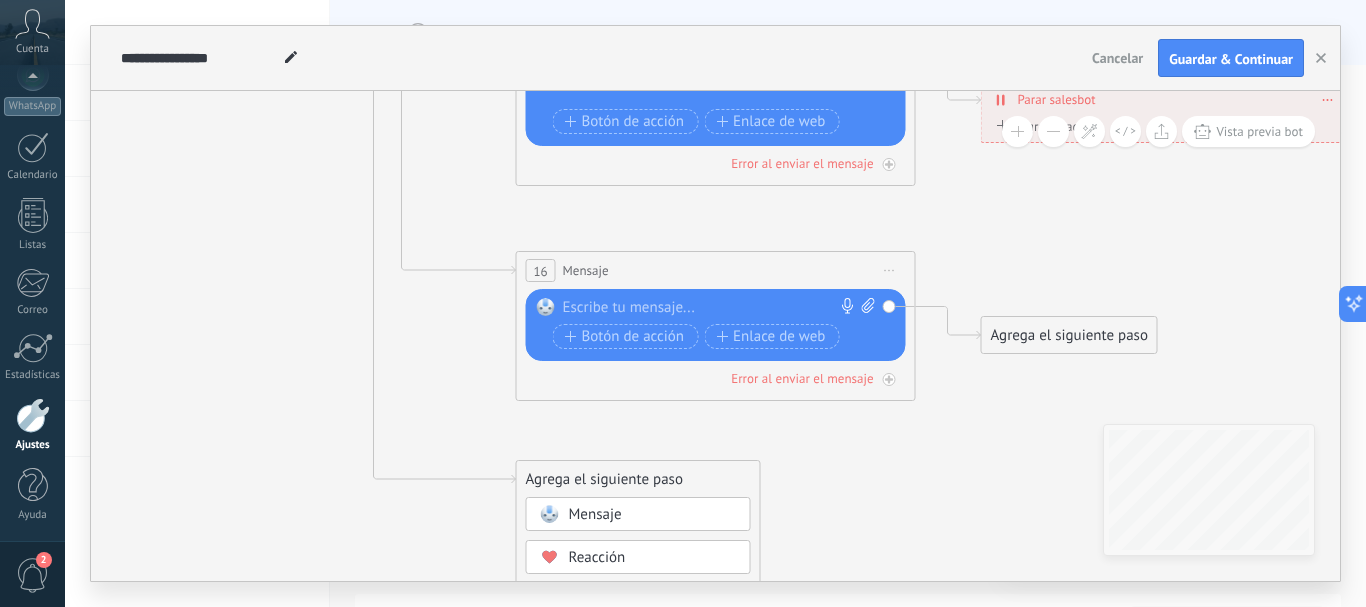 click on "Mensaje" at bounding box center [595, 514] 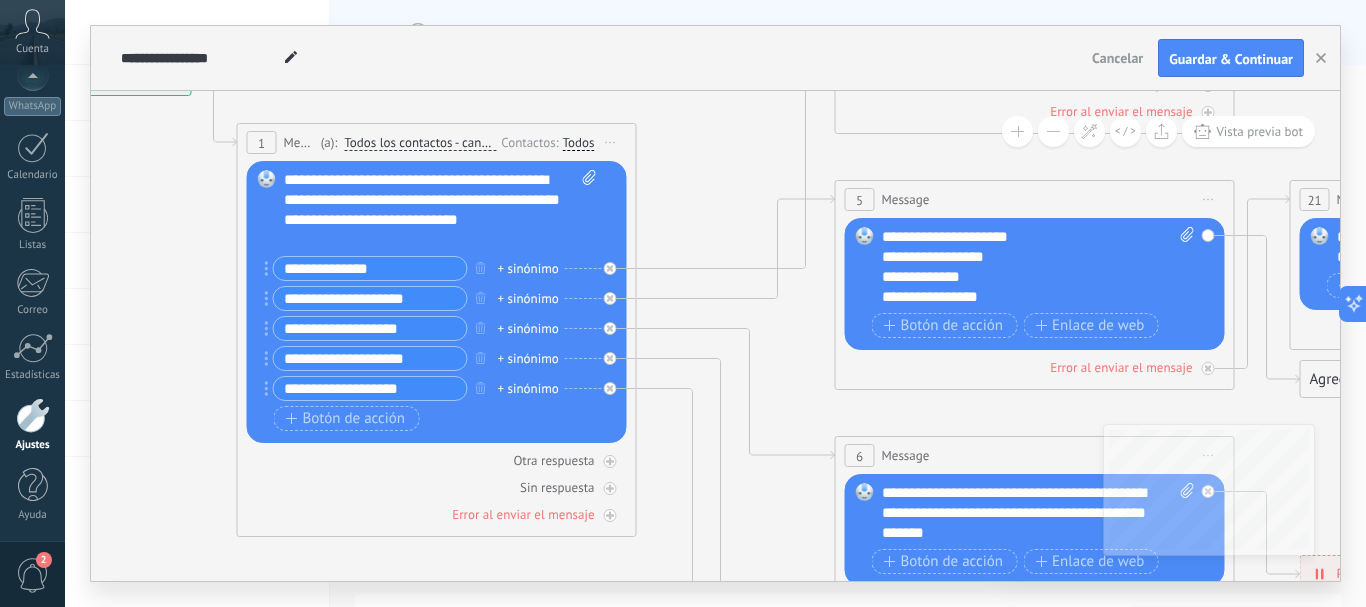 drag, startPoint x: 737, startPoint y: 472, endPoint x: 1012, endPoint y: 419, distance: 280.0607 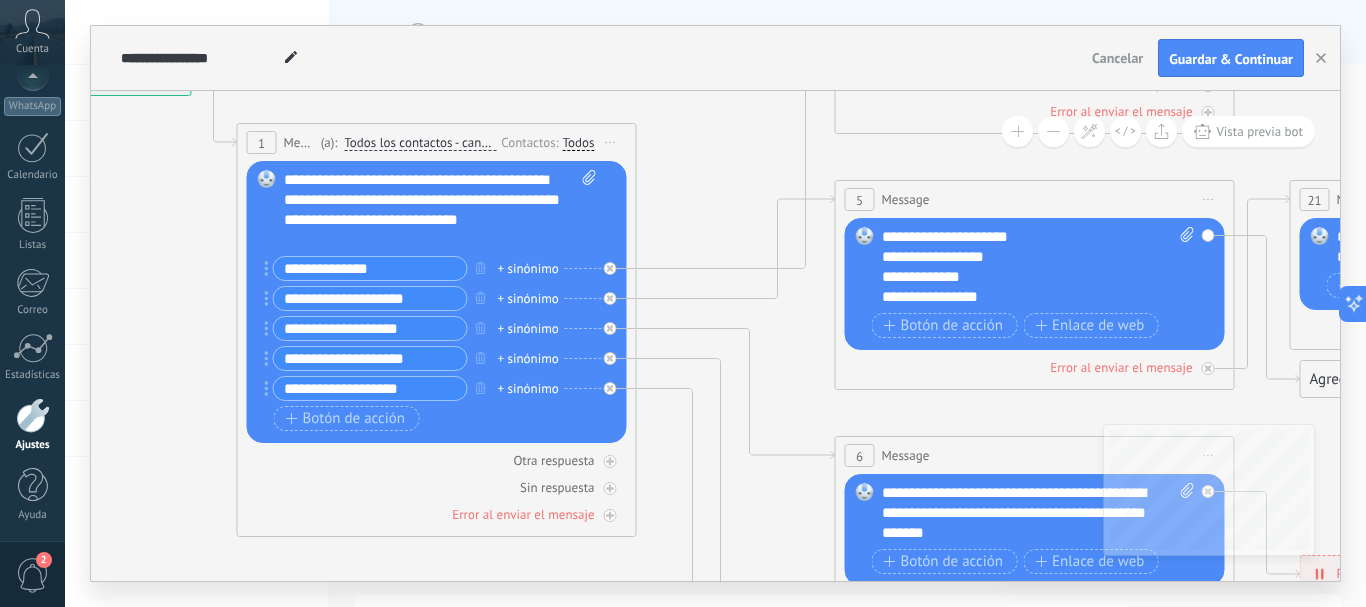 click 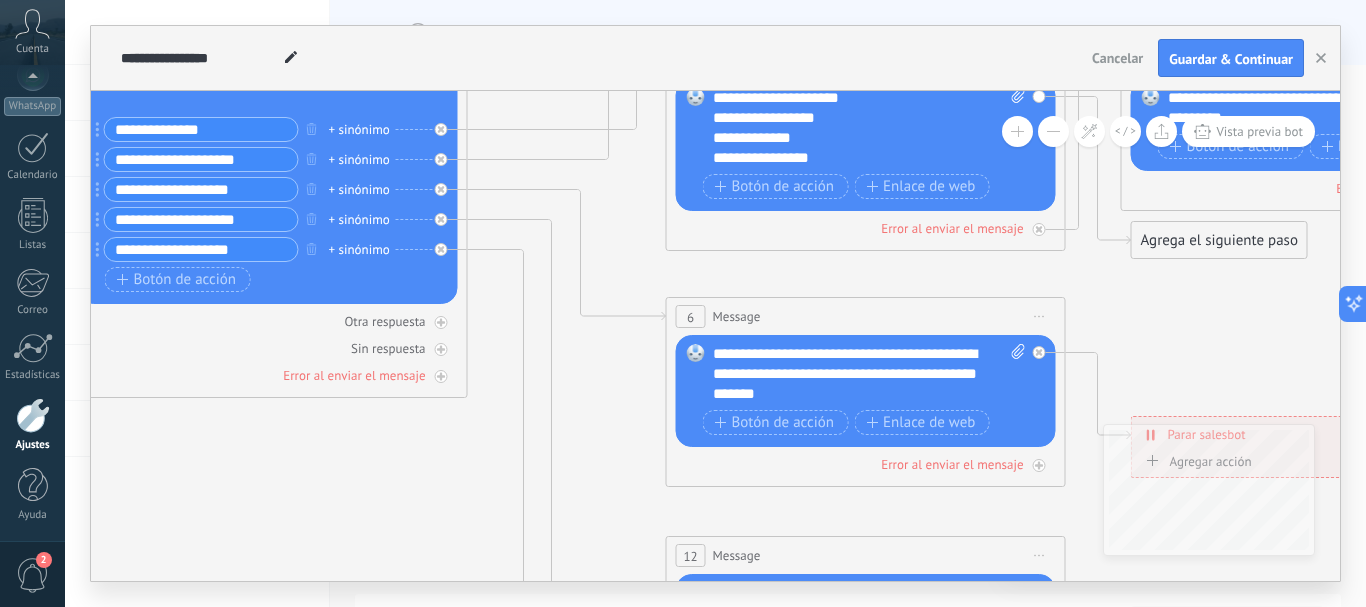 drag, startPoint x: 666, startPoint y: 356, endPoint x: 541, endPoint y: 209, distance: 192.96114 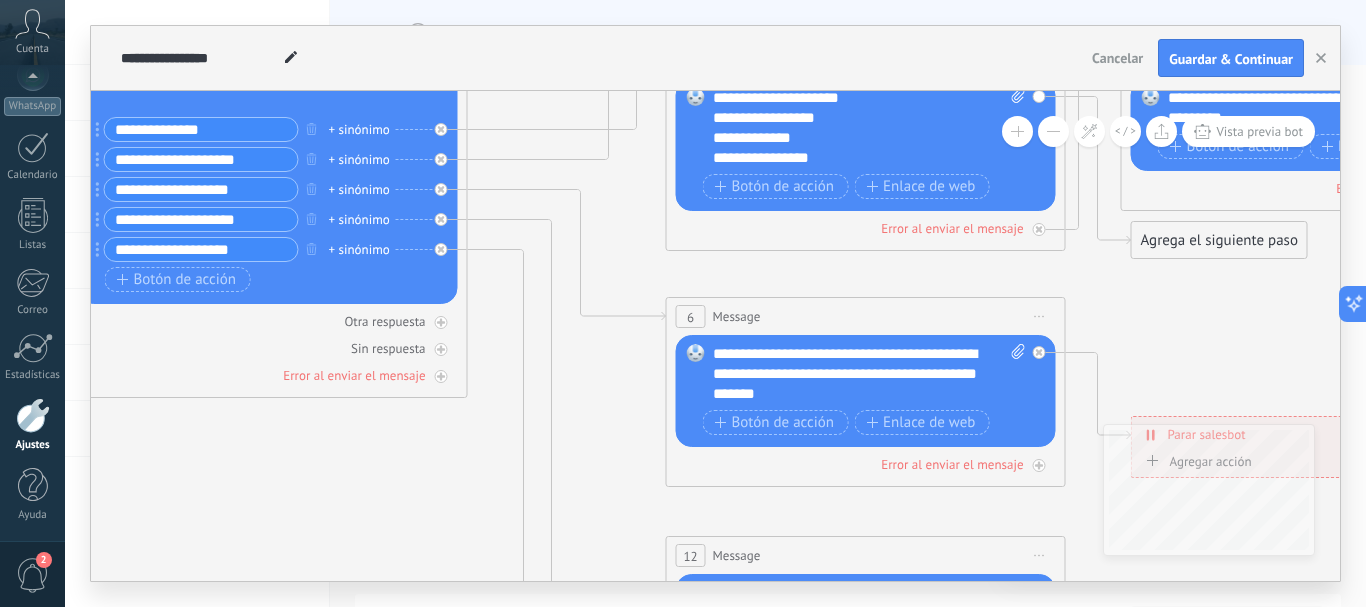 click 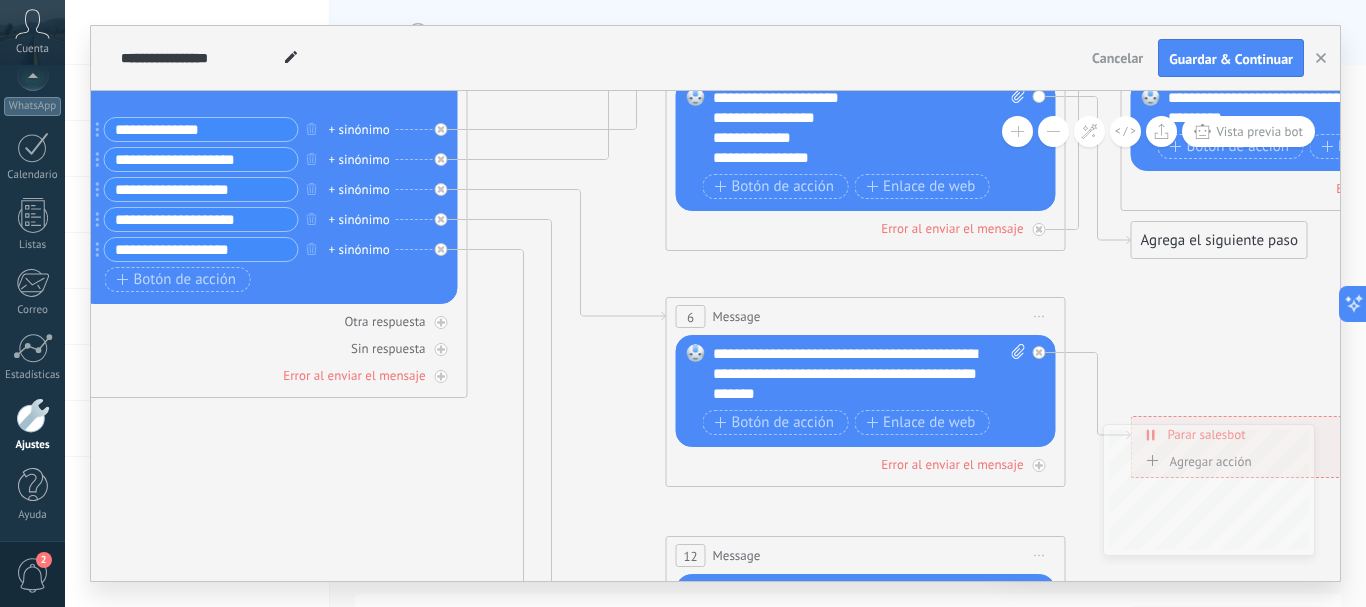 click on "**********" at bounding box center (869, 374) 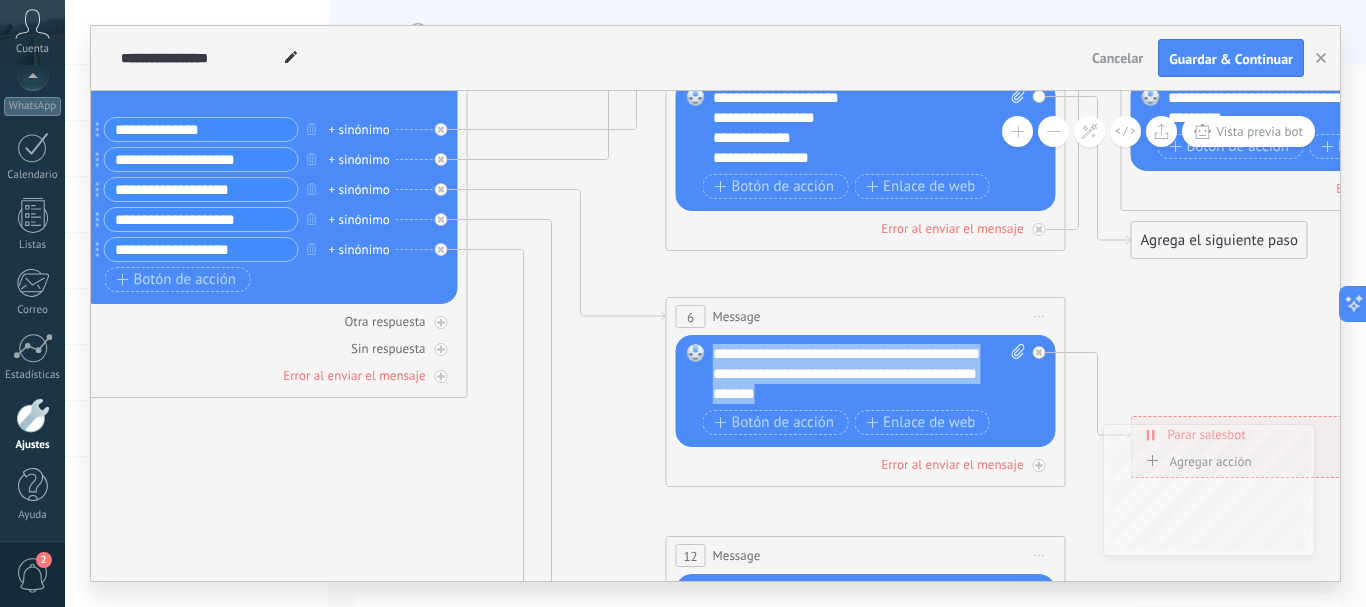 drag, startPoint x: 886, startPoint y: 394, endPoint x: 714, endPoint y: 355, distance: 176.3661 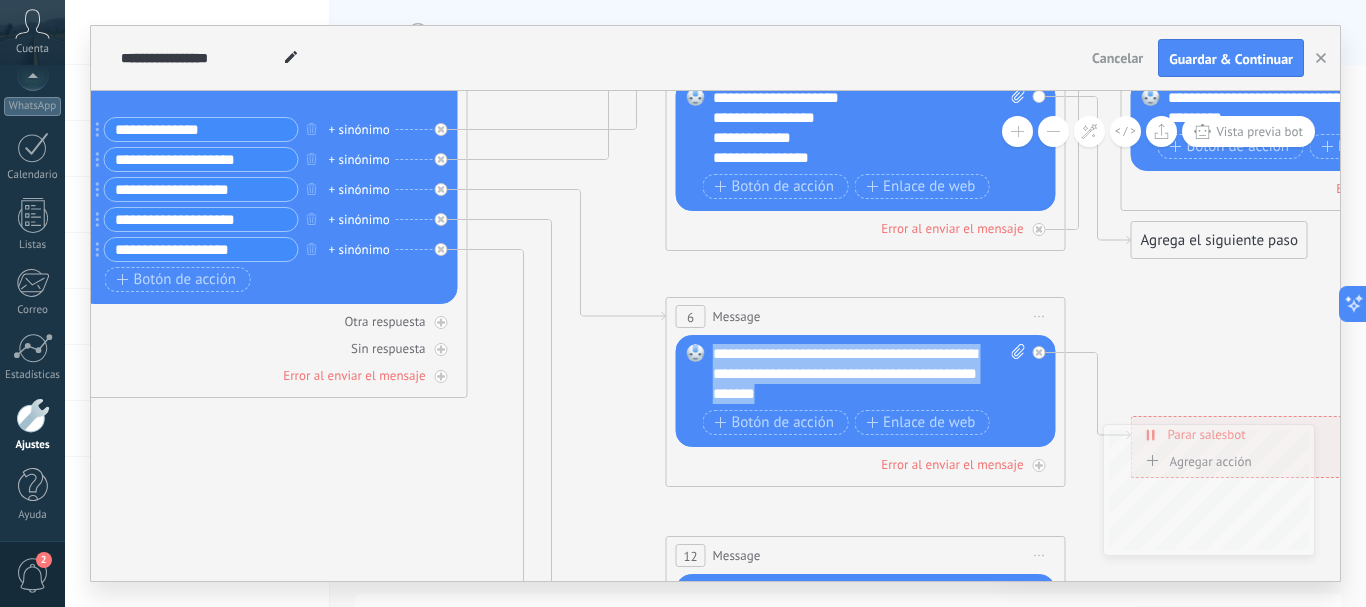 click on "**********" at bounding box center (869, 374) 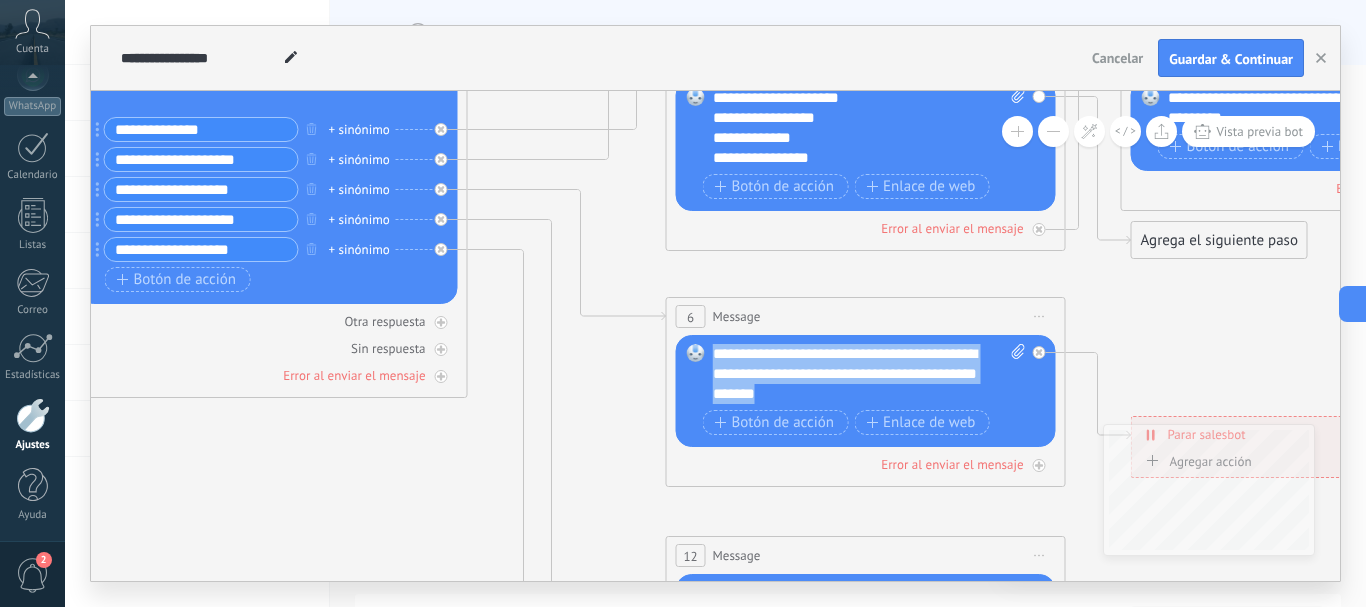 type 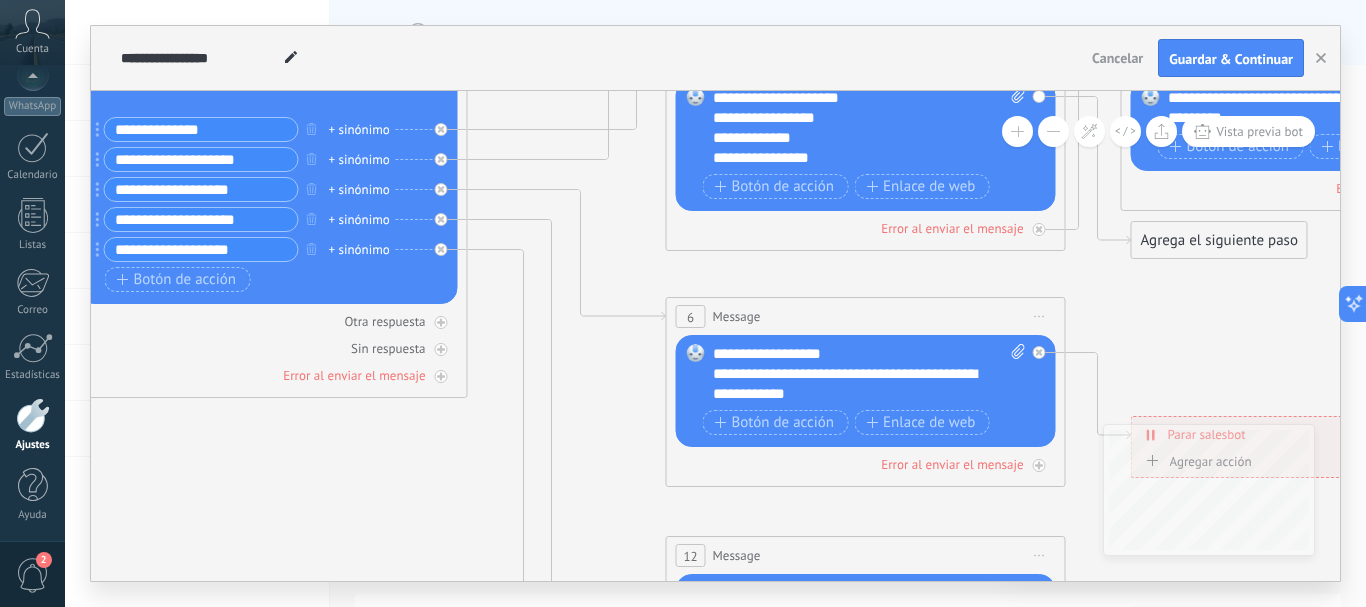 click 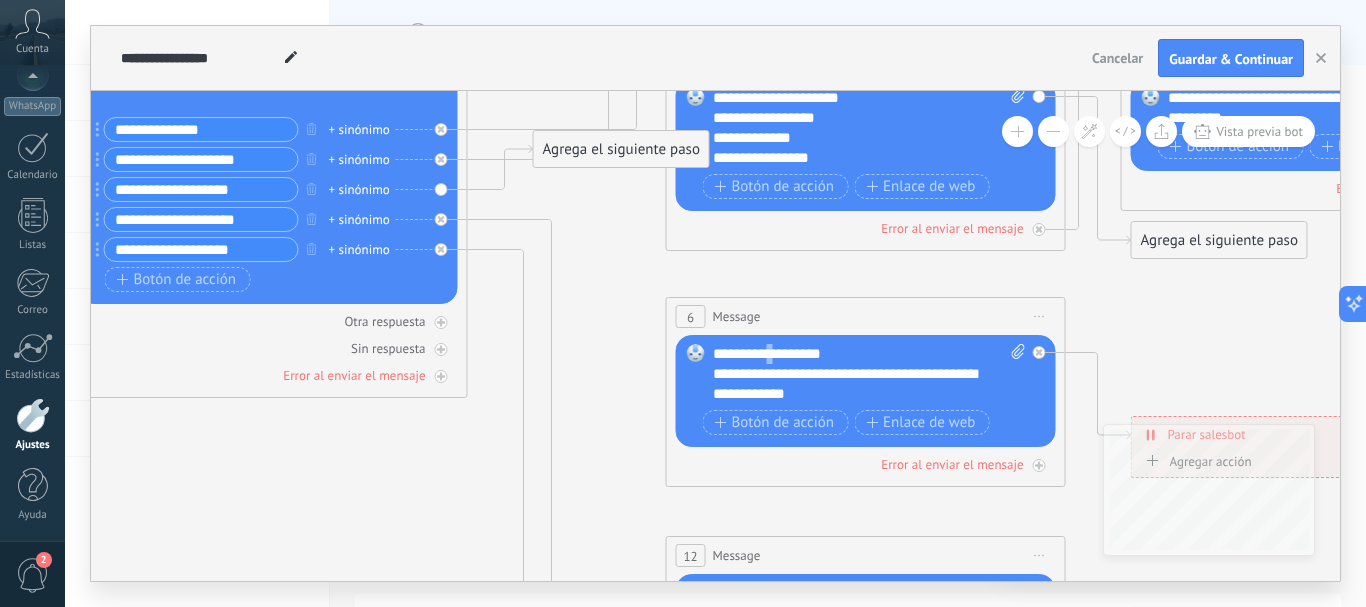 click on "**********" at bounding box center (869, 374) 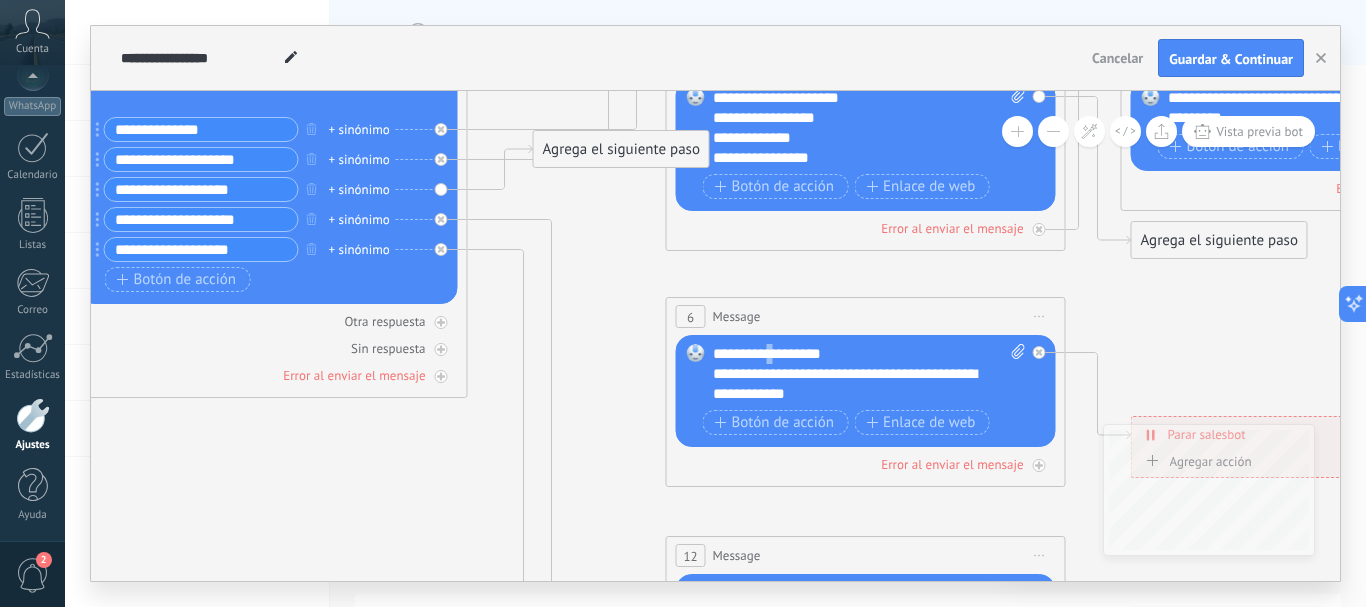 click 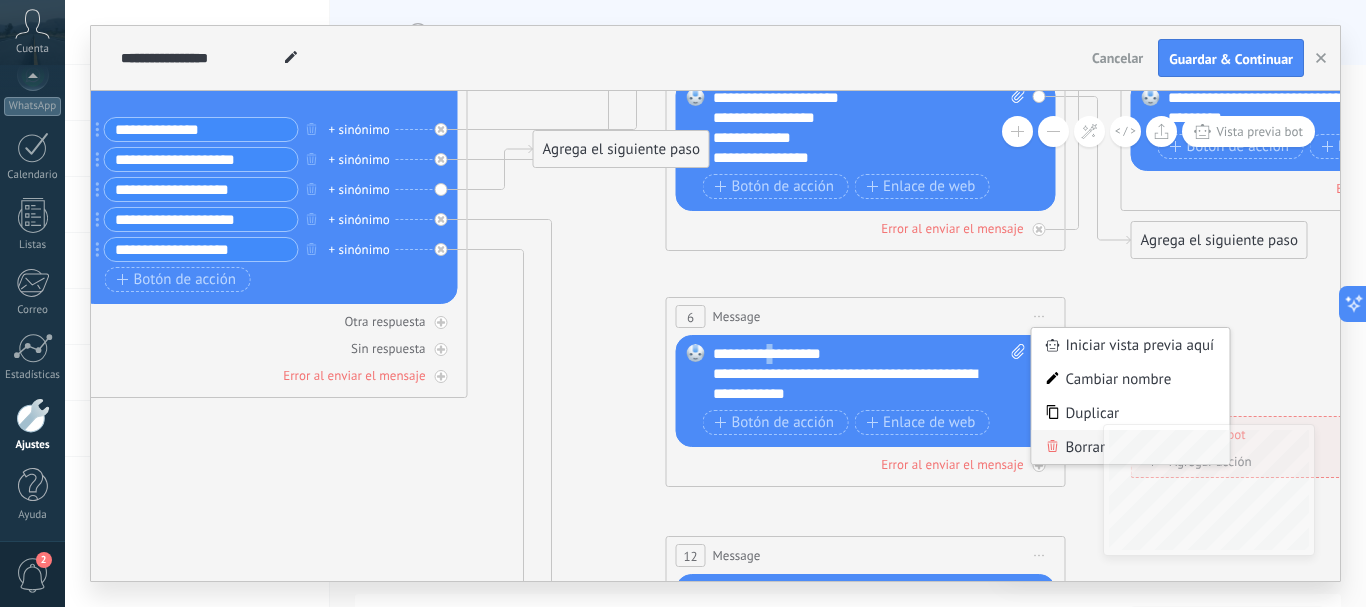 click on "Borrar" at bounding box center (1131, 447) 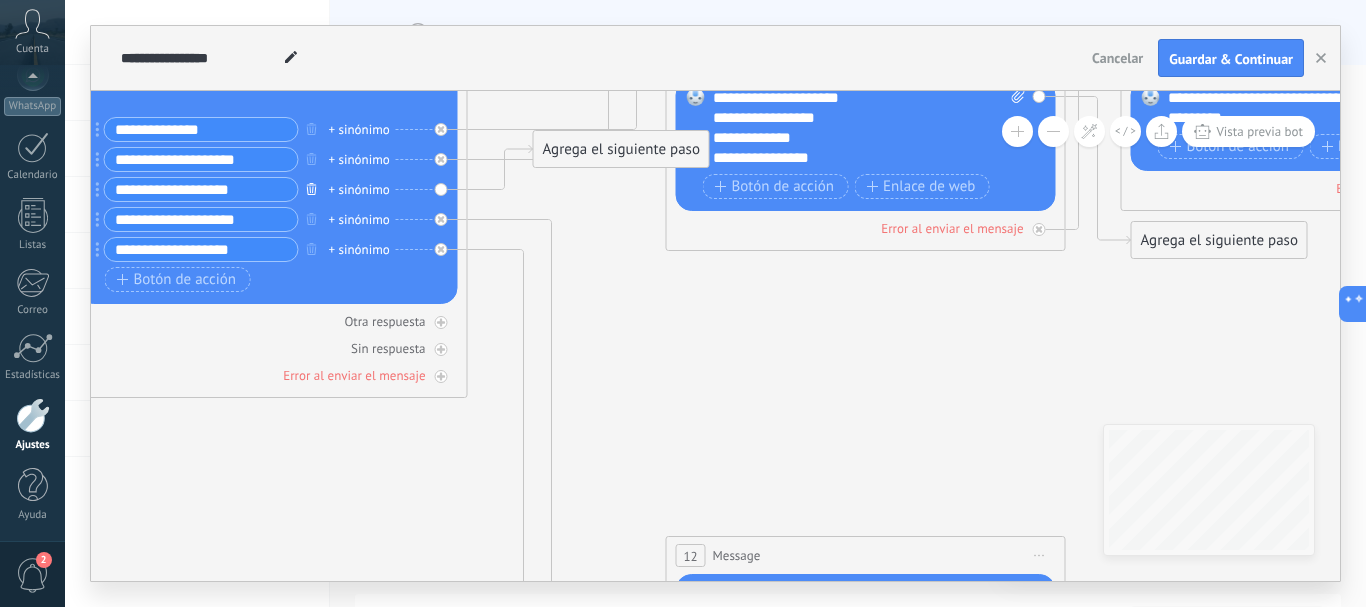 click 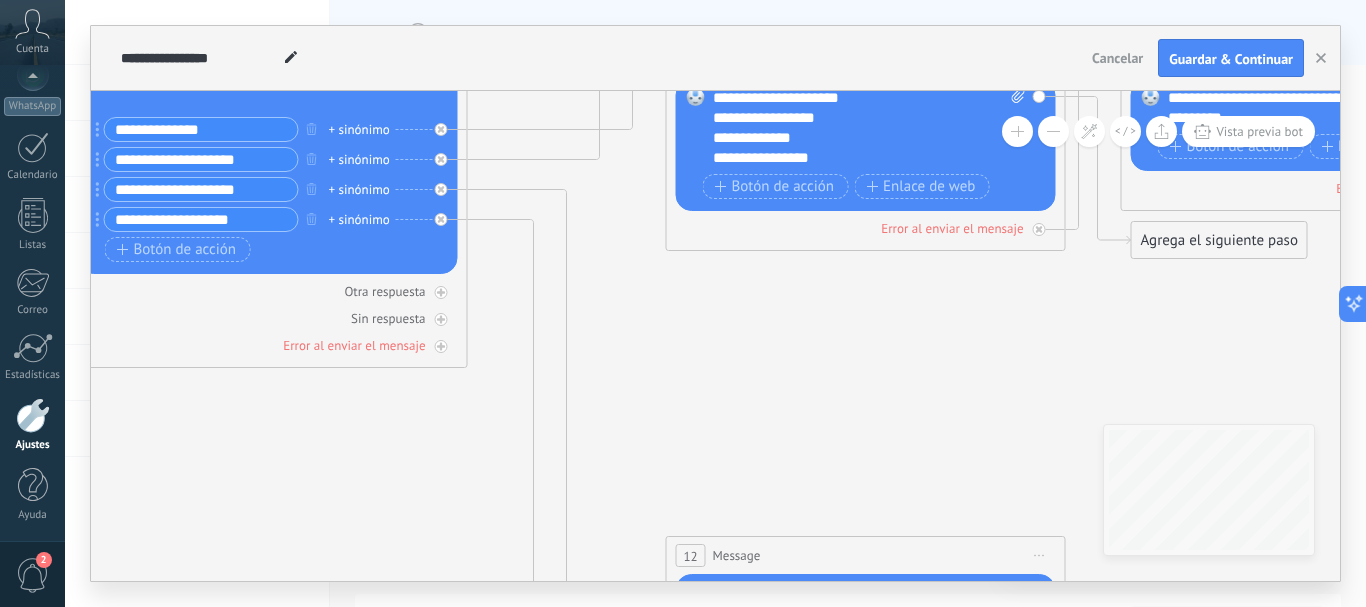 click on "**********" at bounding box center [201, 189] 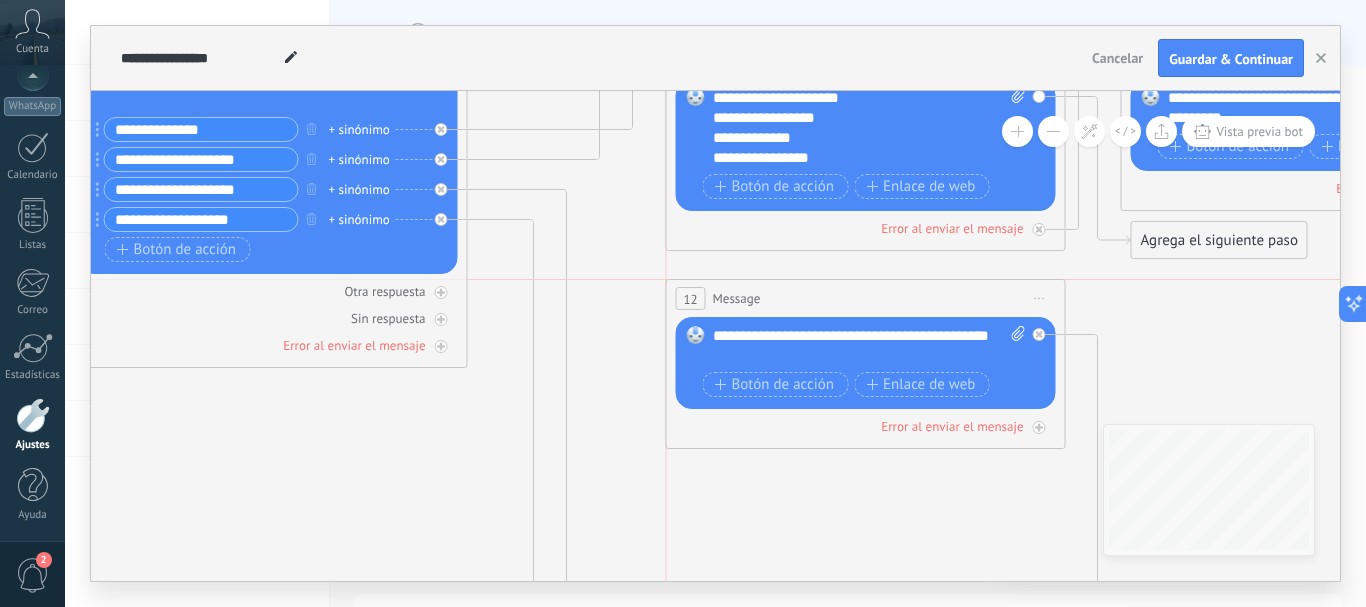 drag, startPoint x: 829, startPoint y: 554, endPoint x: 825, endPoint y: 294, distance: 260.03076 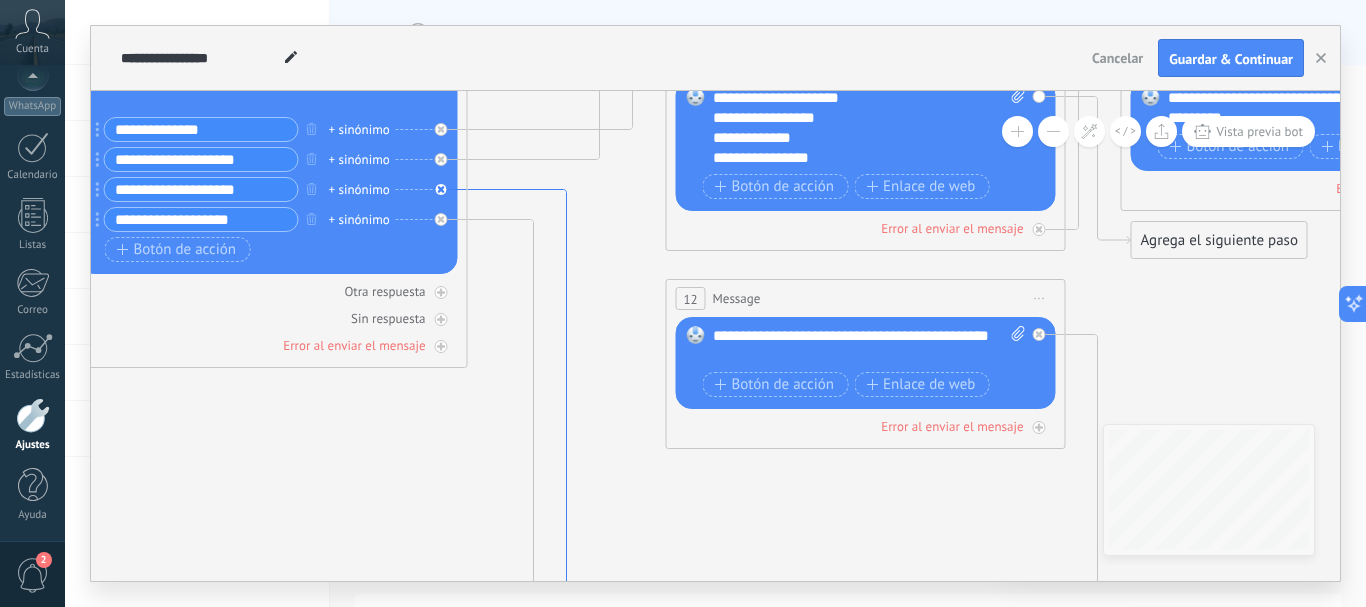 click 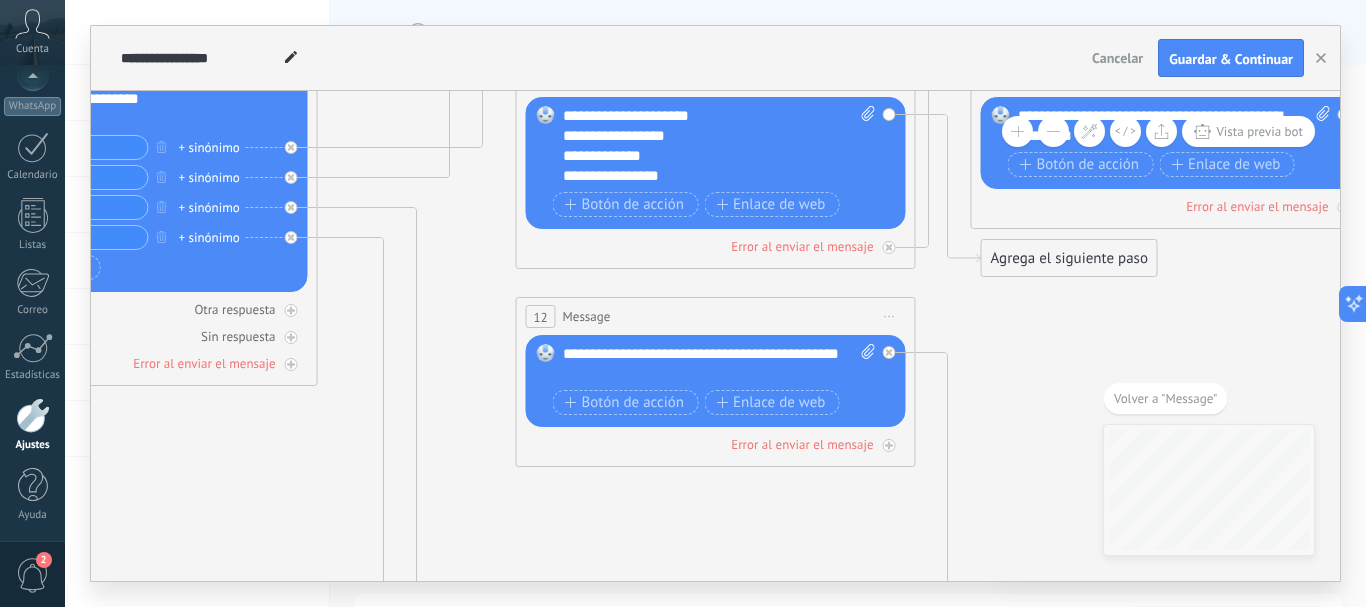 click on "Iniciar vista previa aquí
Cambiar nombre
Duplicar
Borrar" at bounding box center (890, 316) 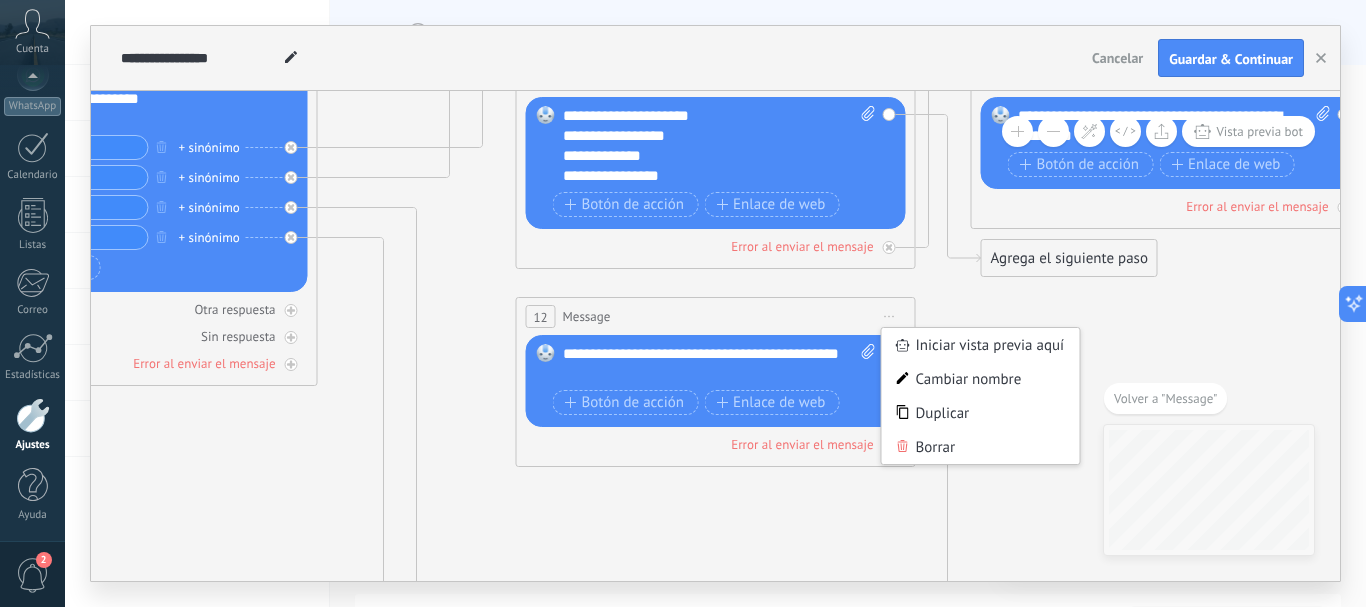 click on "Borrar" at bounding box center (981, 447) 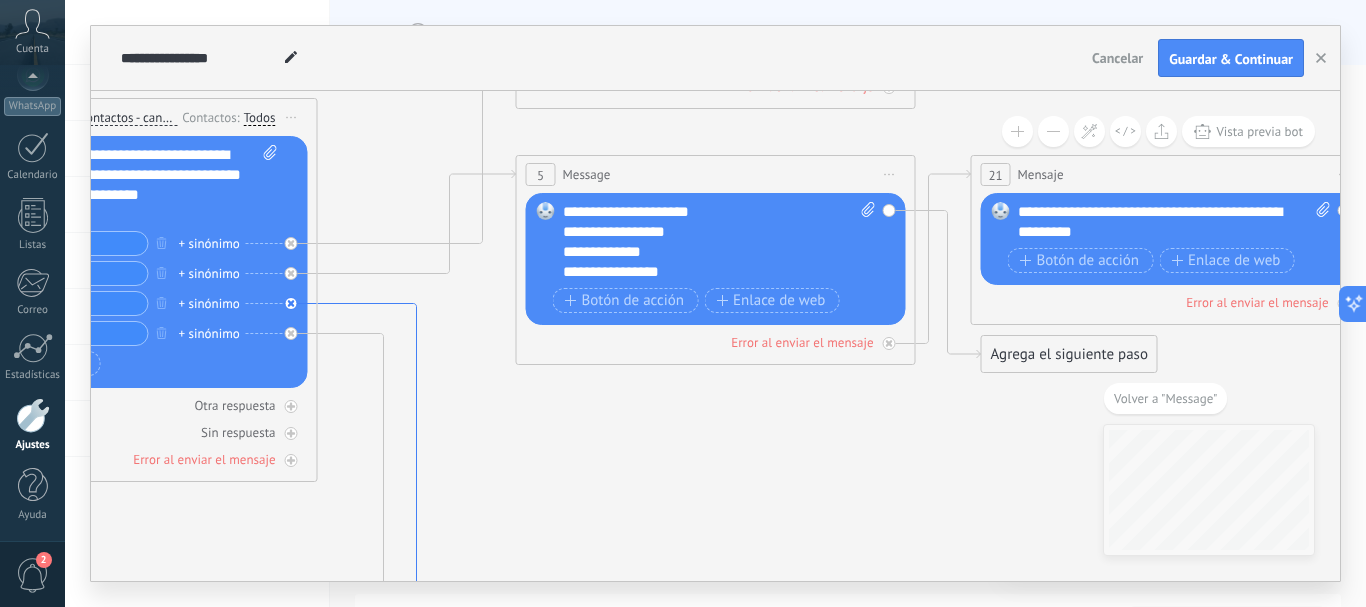 click 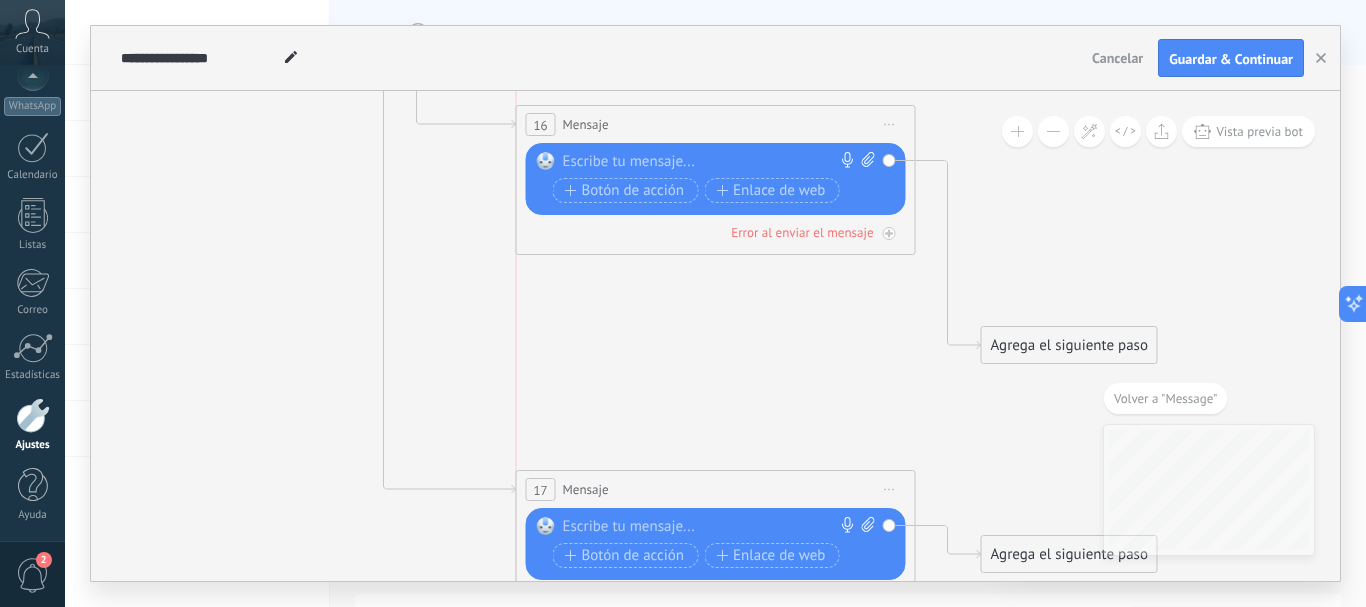 drag, startPoint x: 697, startPoint y: 275, endPoint x: 697, endPoint y: 119, distance: 156 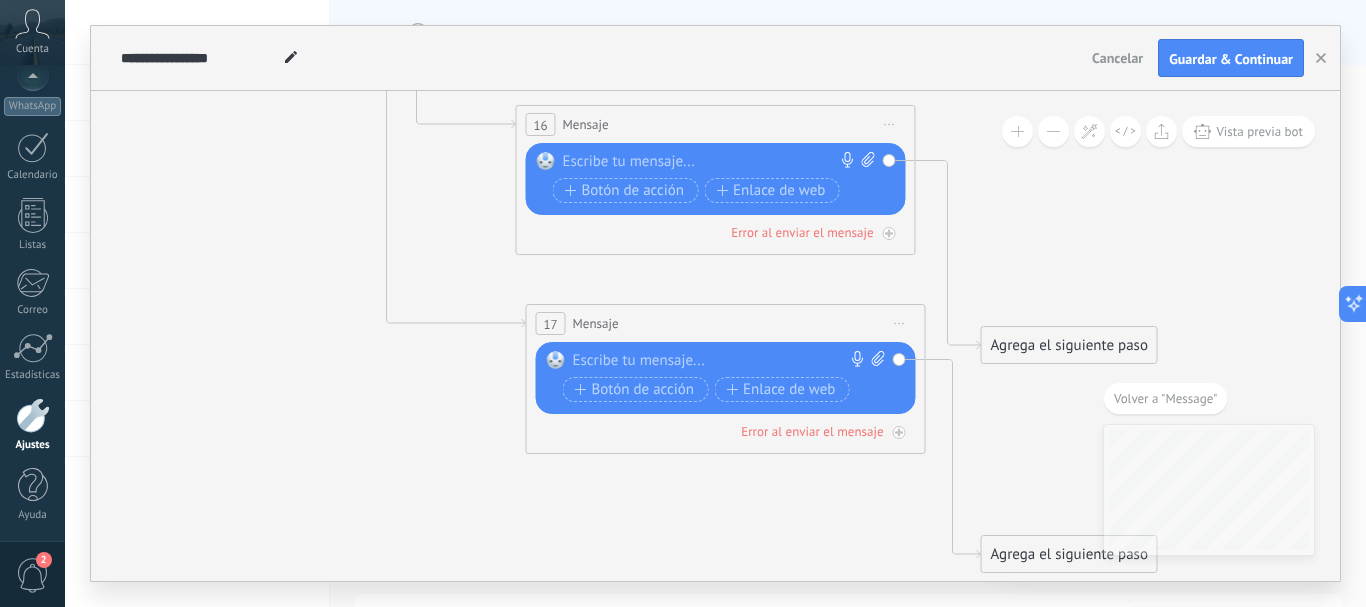 drag, startPoint x: 694, startPoint y: 481, endPoint x: 704, endPoint y: 315, distance: 166.30093 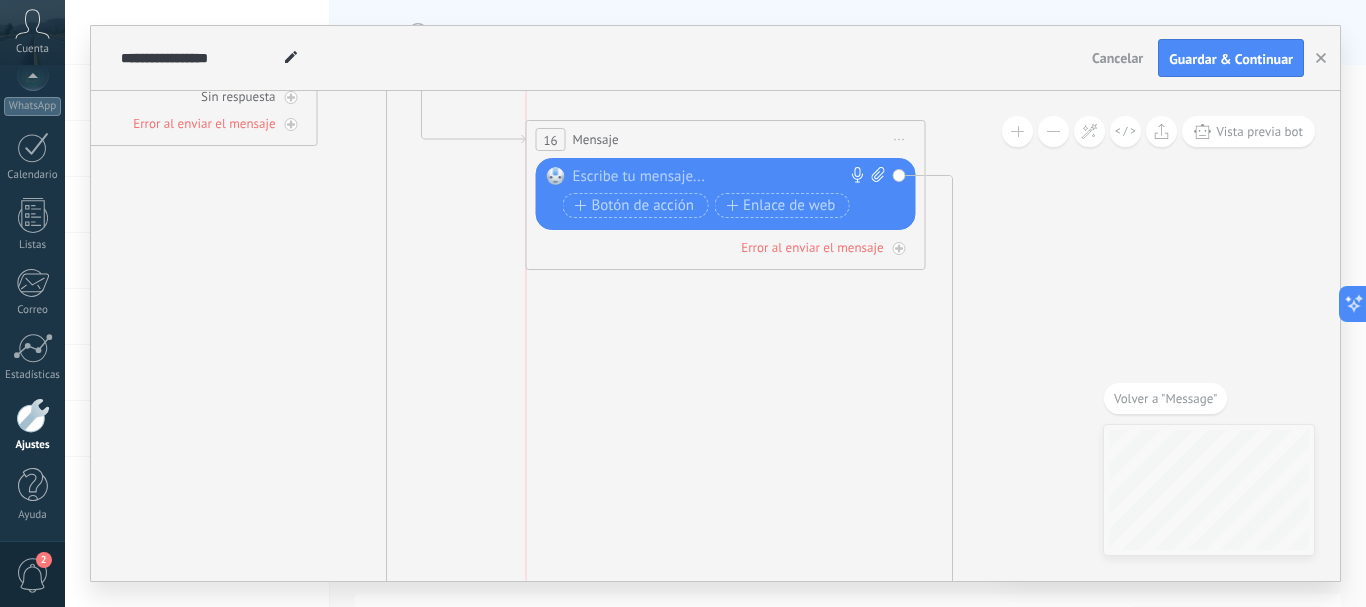 drag, startPoint x: 715, startPoint y: 408, endPoint x: 730, endPoint y: 135, distance: 273.41177 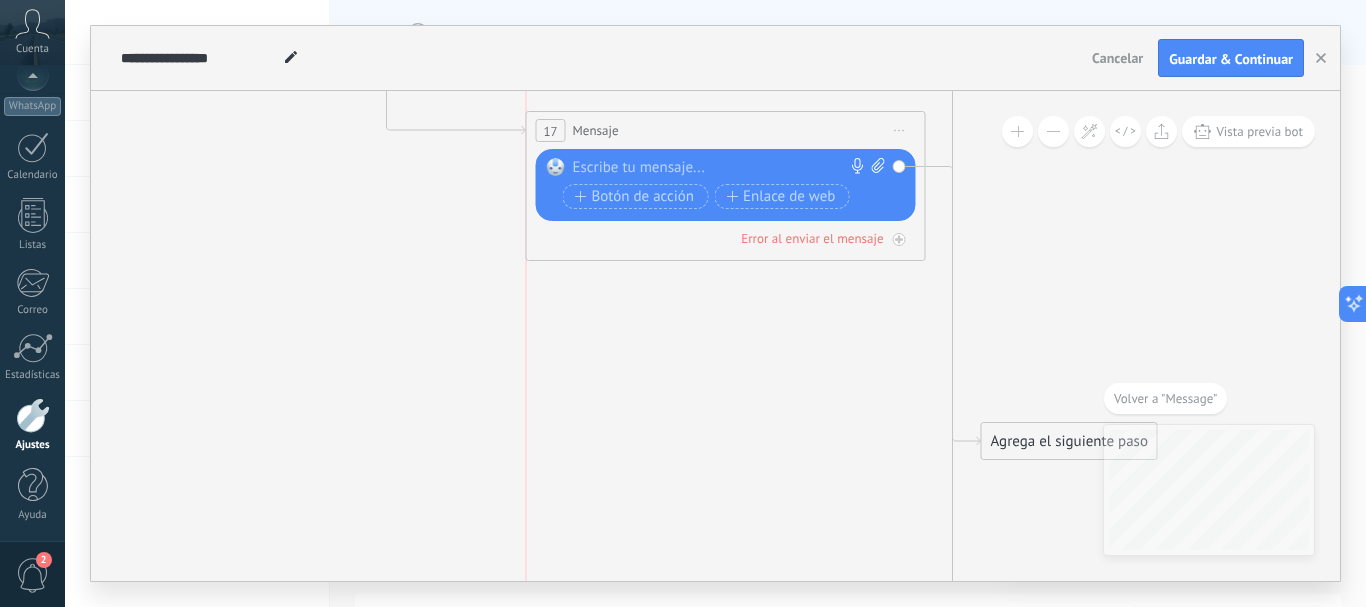 drag, startPoint x: 705, startPoint y: 422, endPoint x: 705, endPoint y: 133, distance: 289 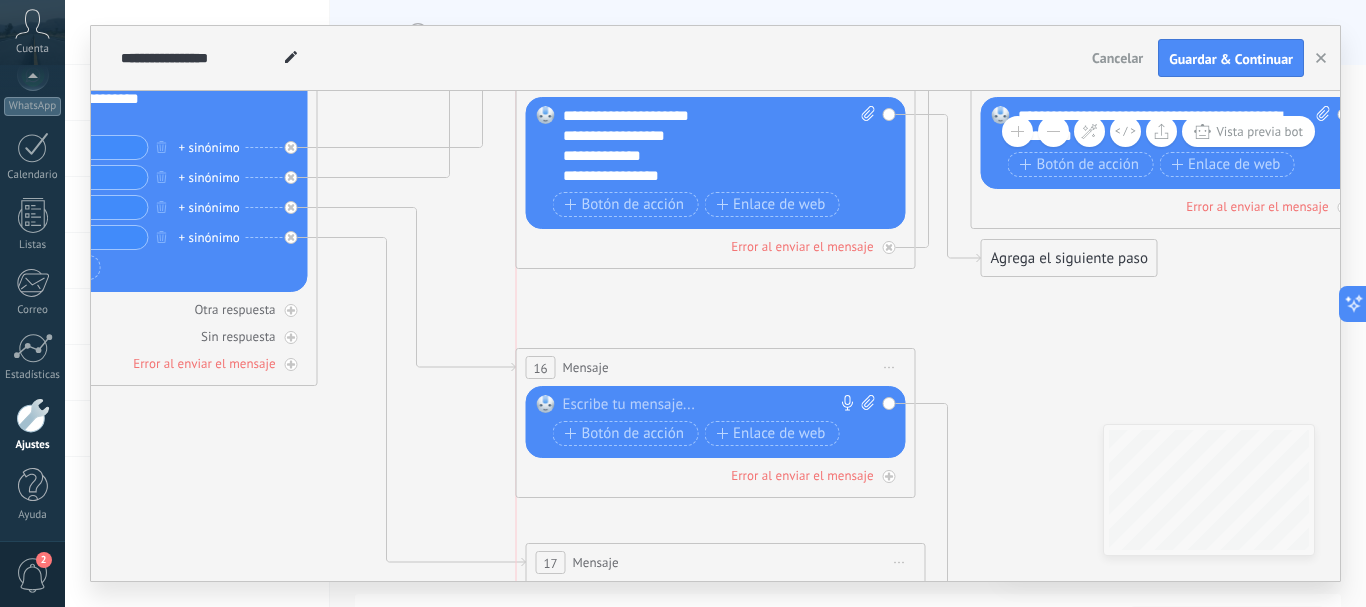 drag, startPoint x: 700, startPoint y: 369, endPoint x: 688, endPoint y: 359, distance: 15.6205 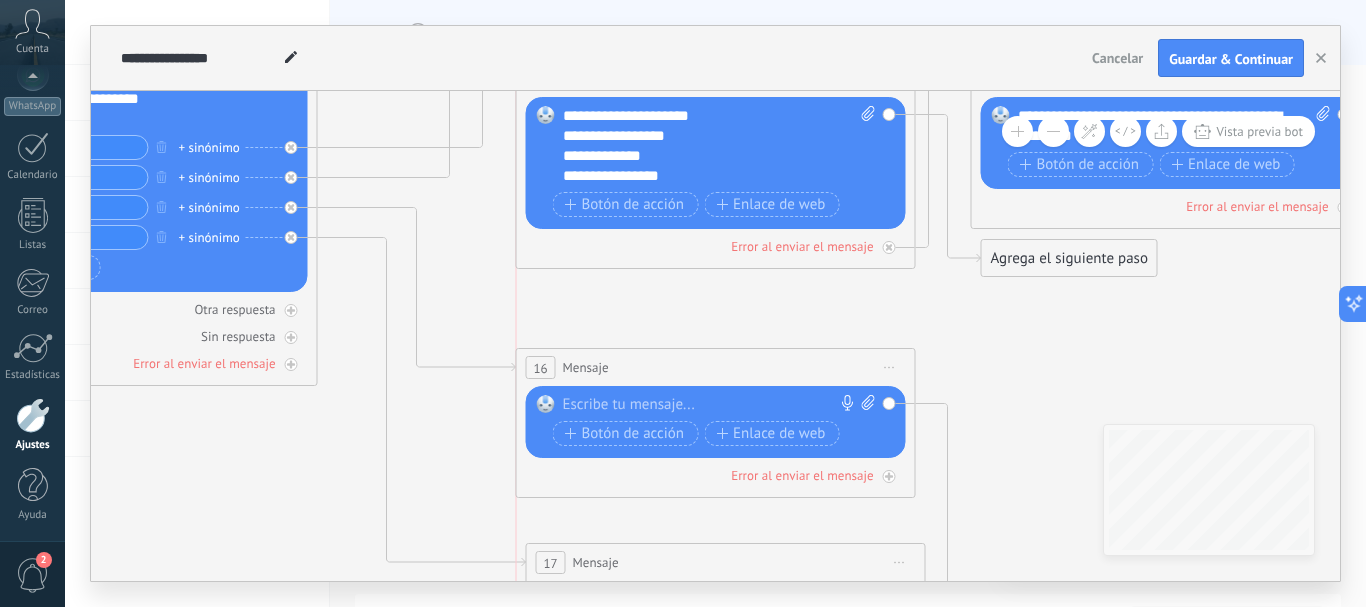 click on "16
Mensaje
*******
(a):
Todos los contactos - canales seleccionados
Todos los contactos - canales seleccionados
Todos los contactos - canal primario
Contacto principal - canales seleccionados
Contacto principal - canal primario
Todos los contactos - canales seleccionados
Todos los contactos - canales seleccionados
Todos los contactos - canal primario" at bounding box center (716, 367) 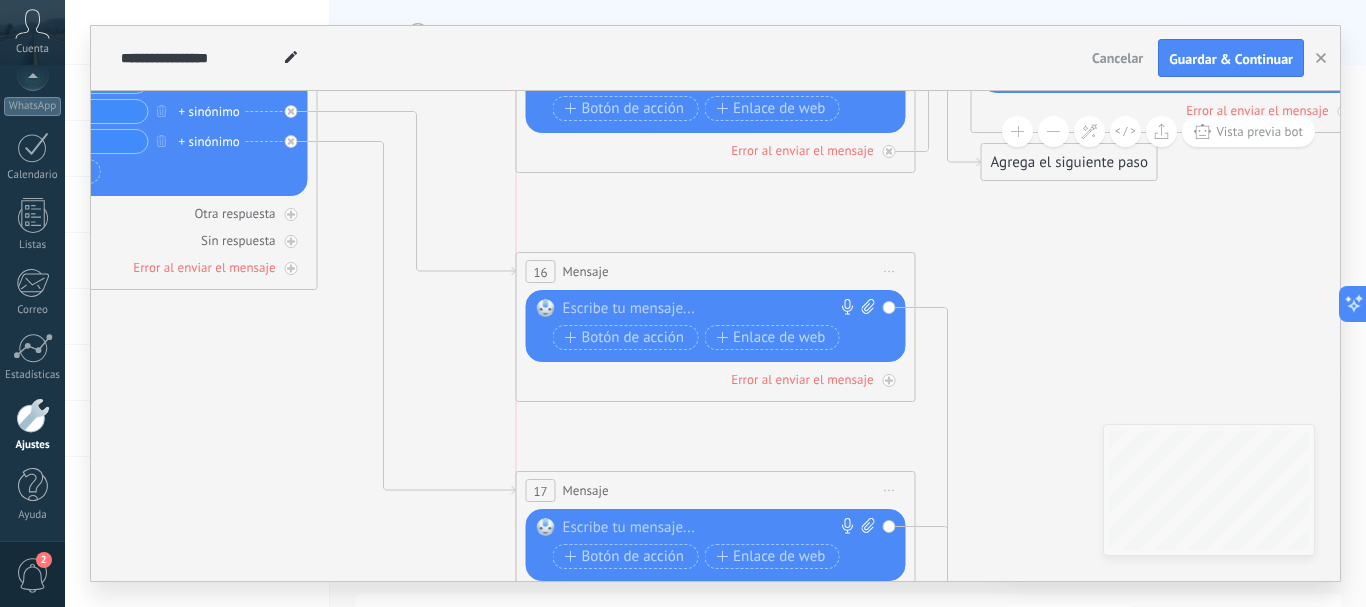 drag, startPoint x: 697, startPoint y: 480, endPoint x: 684, endPoint y: 504, distance: 27.294687 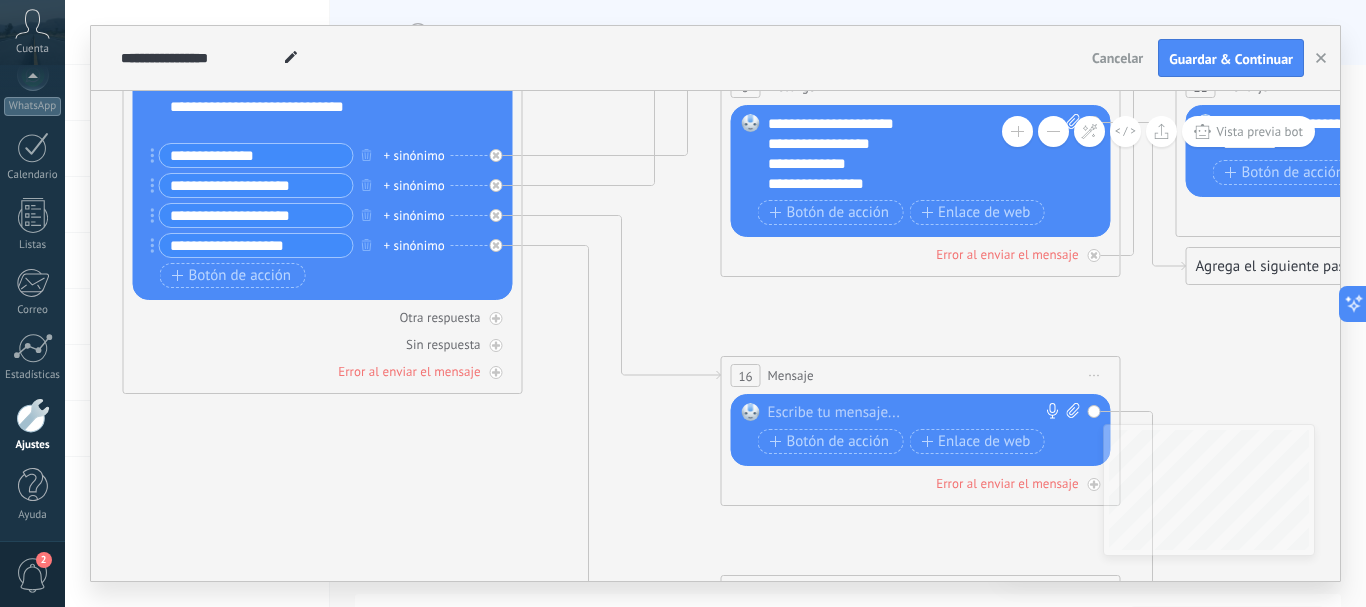 drag, startPoint x: 675, startPoint y: 512, endPoint x: 878, endPoint y: 518, distance: 203.08865 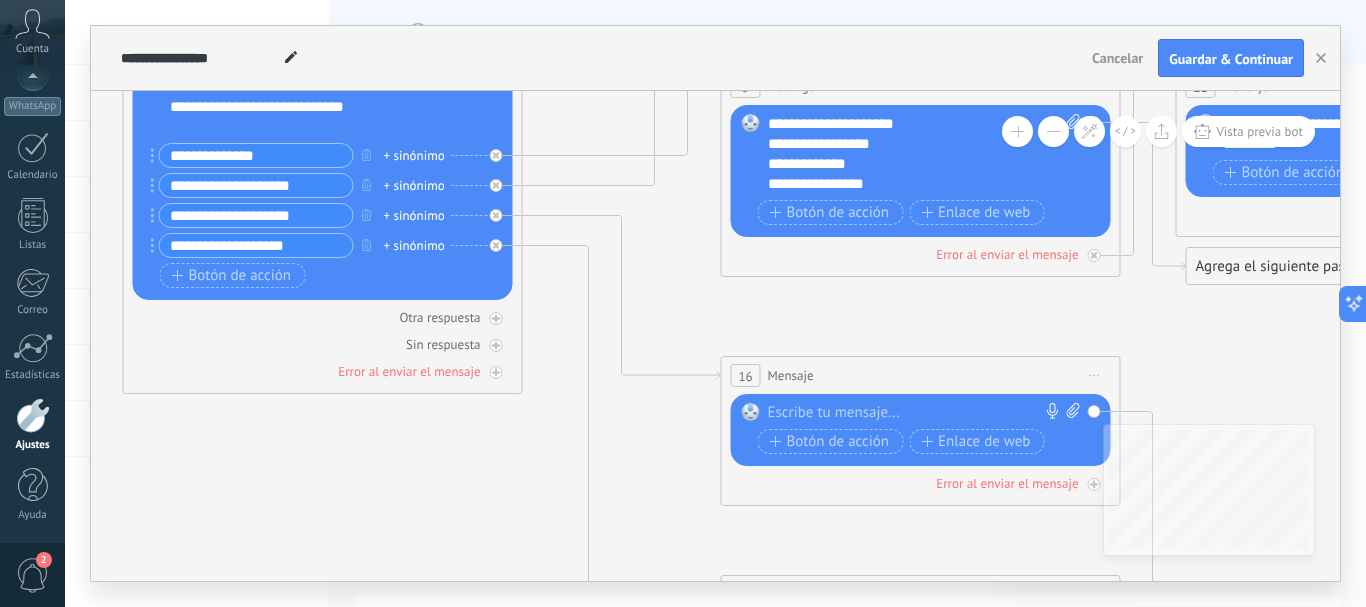 click 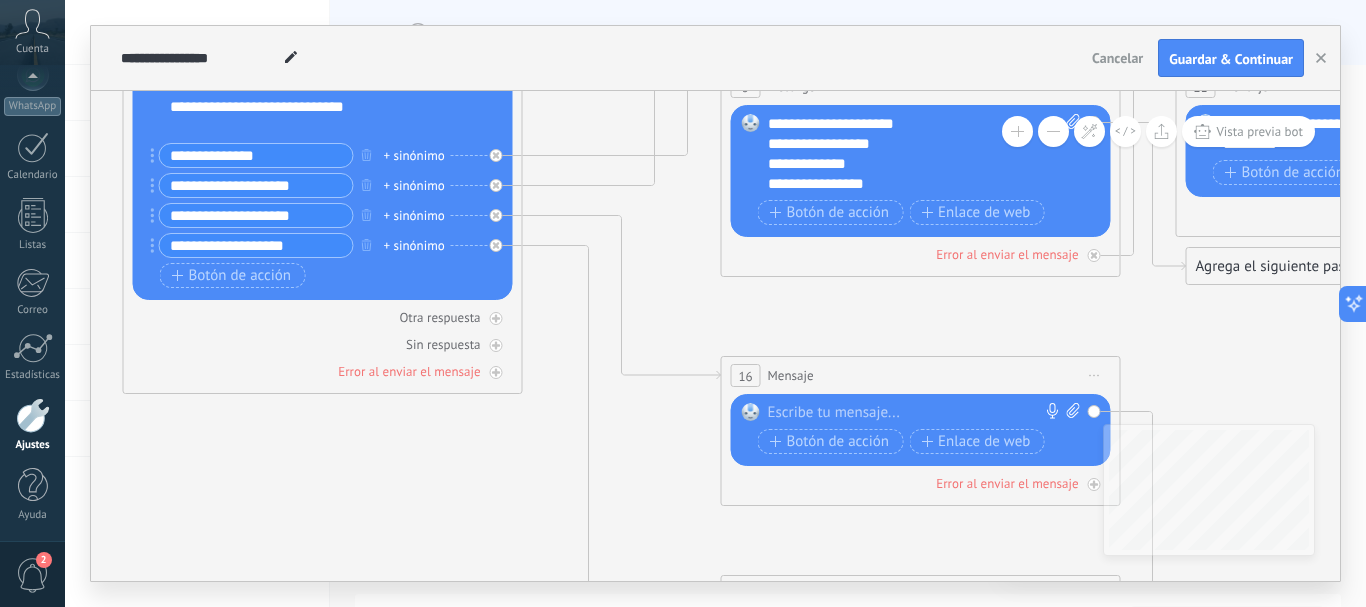 type 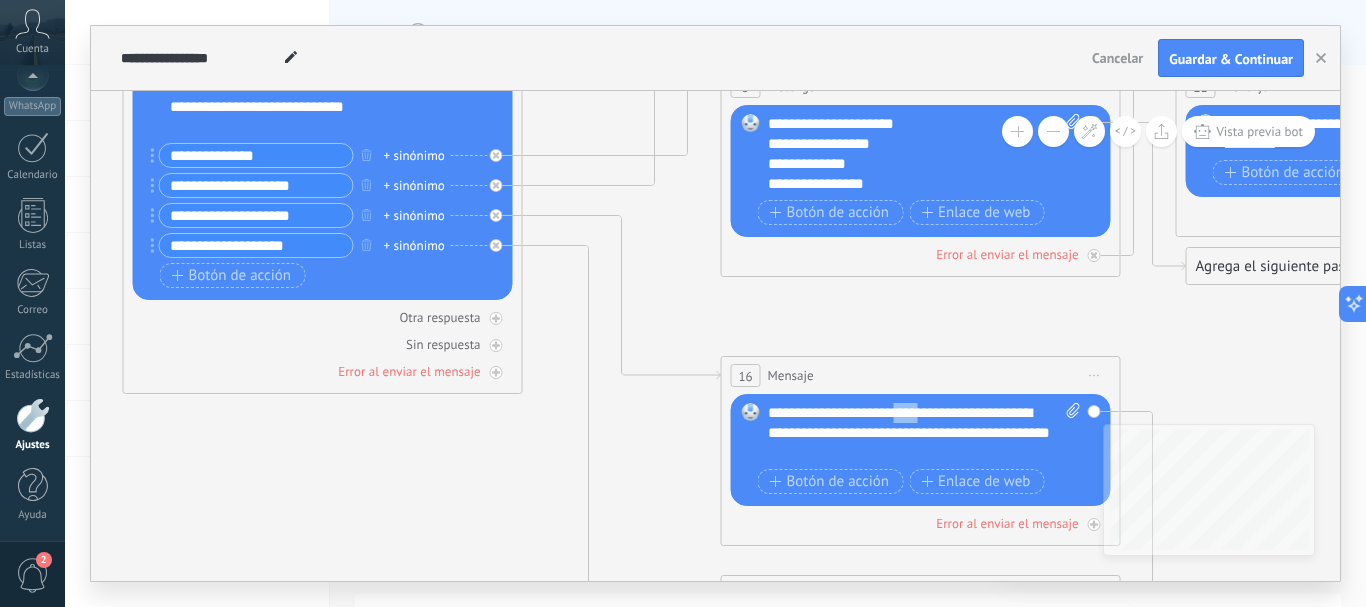 click 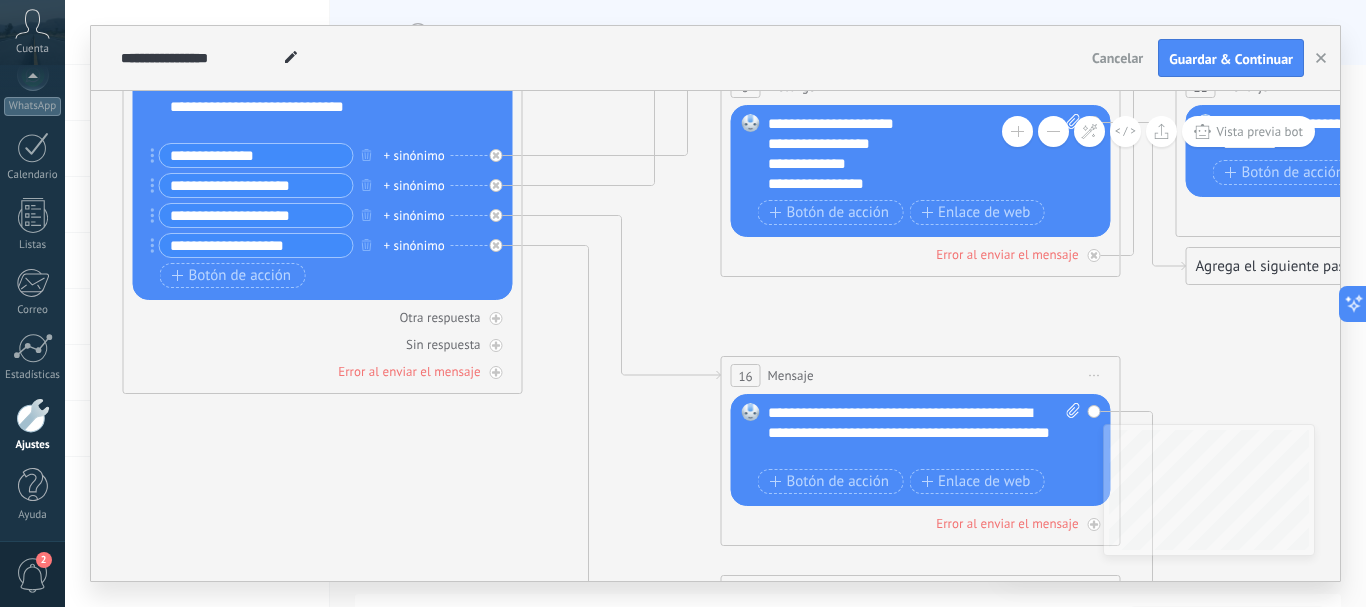 click on "**********" at bounding box center (924, 433) 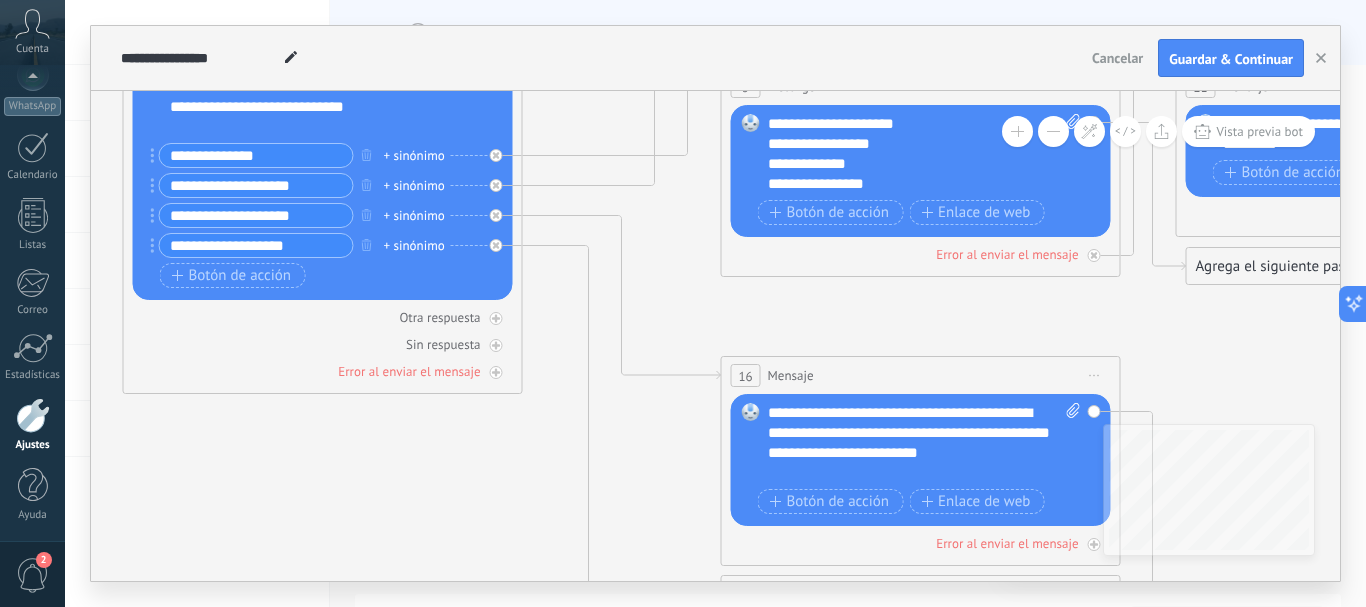 click 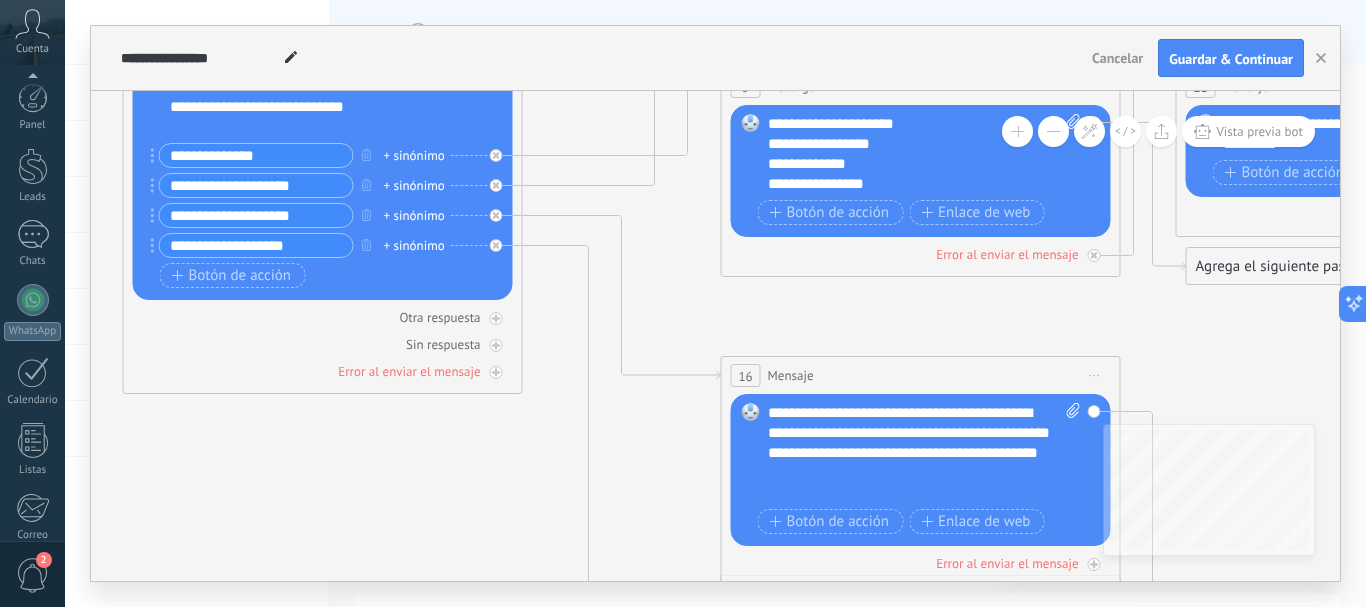 scroll, scrollTop: 0, scrollLeft: 0, axis: both 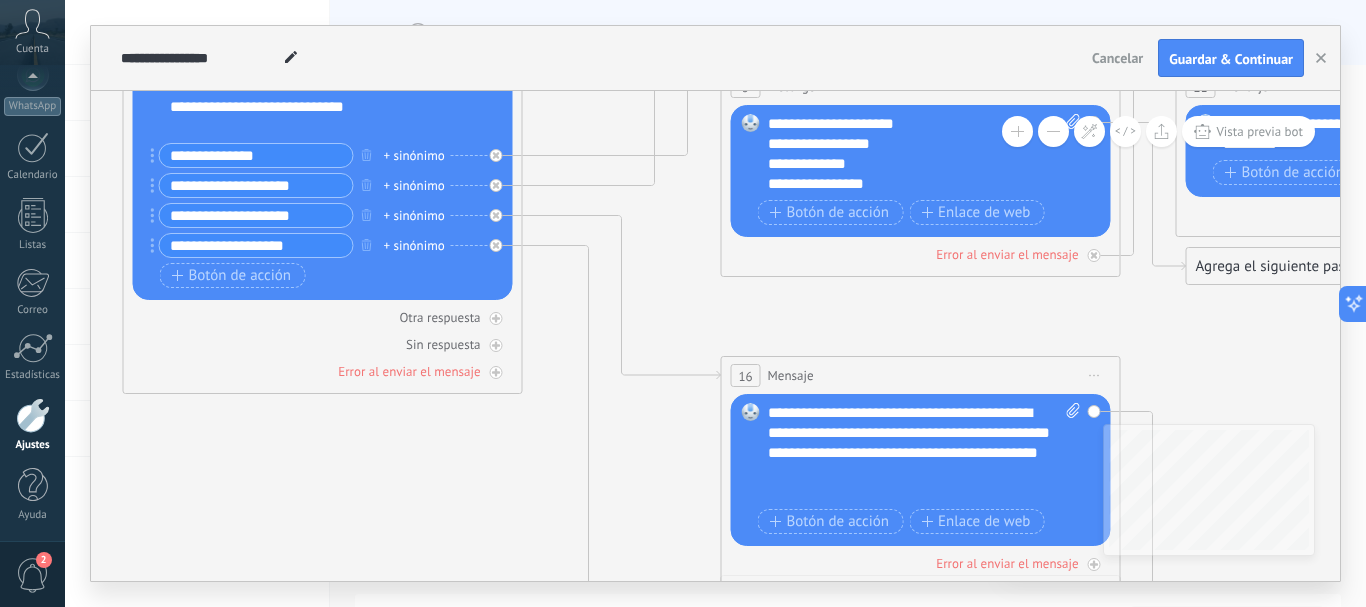 type 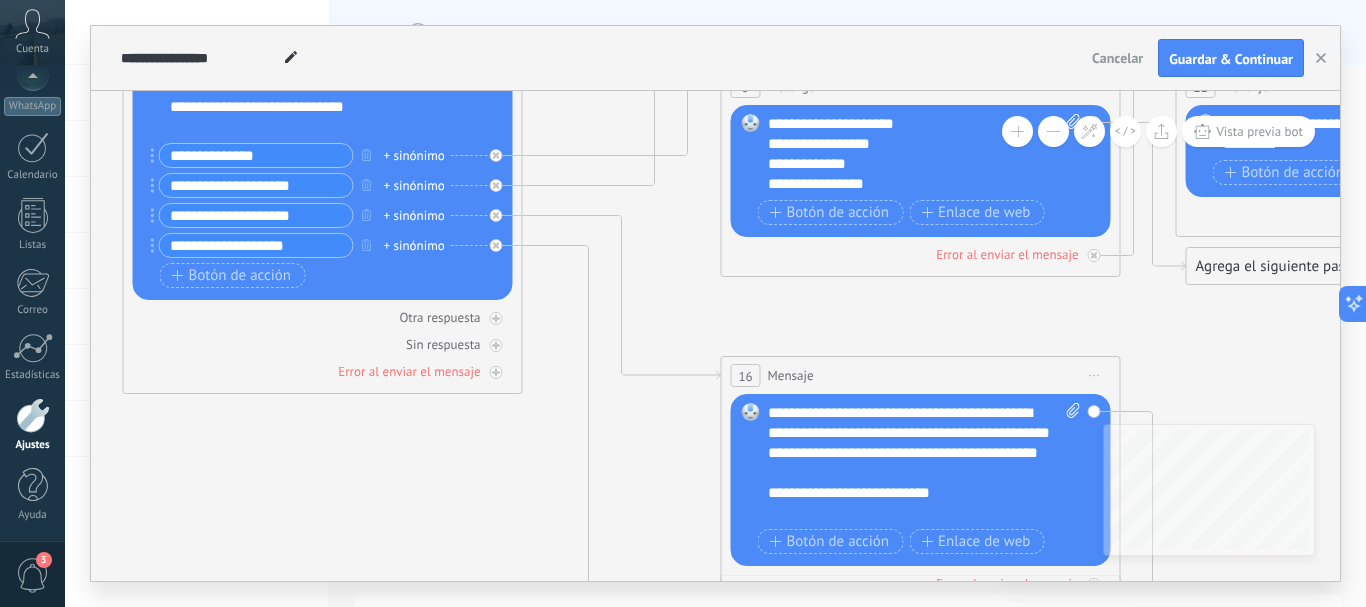 click on "**********" at bounding box center (907, 493) 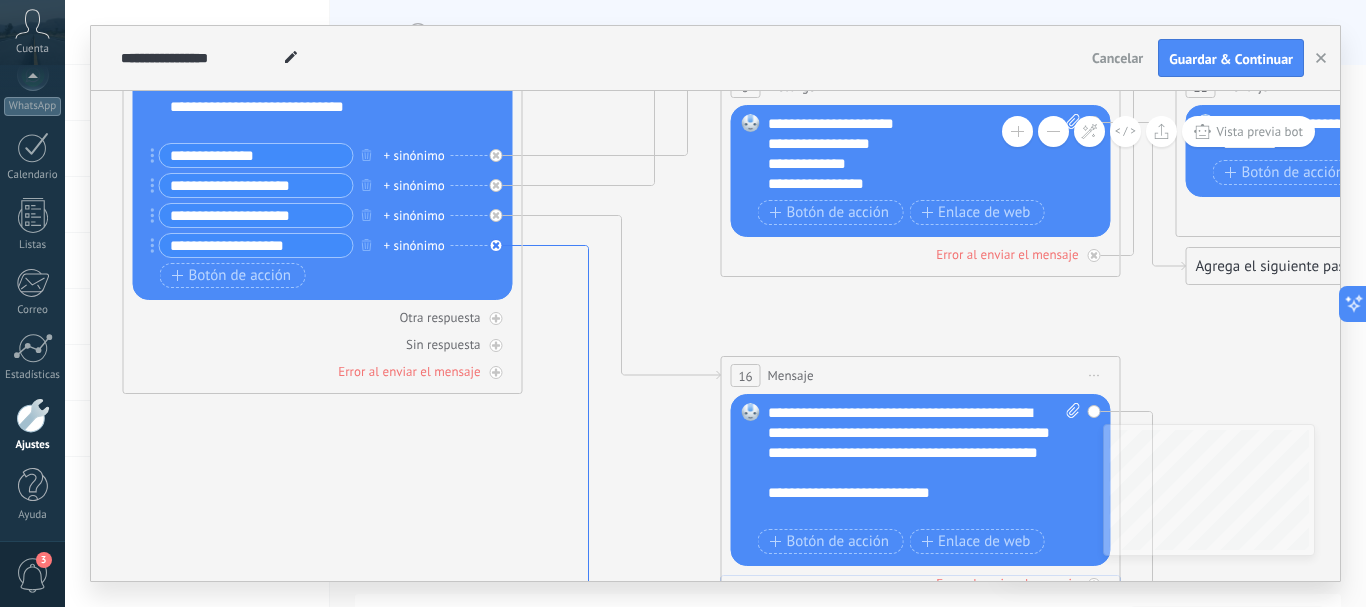 click 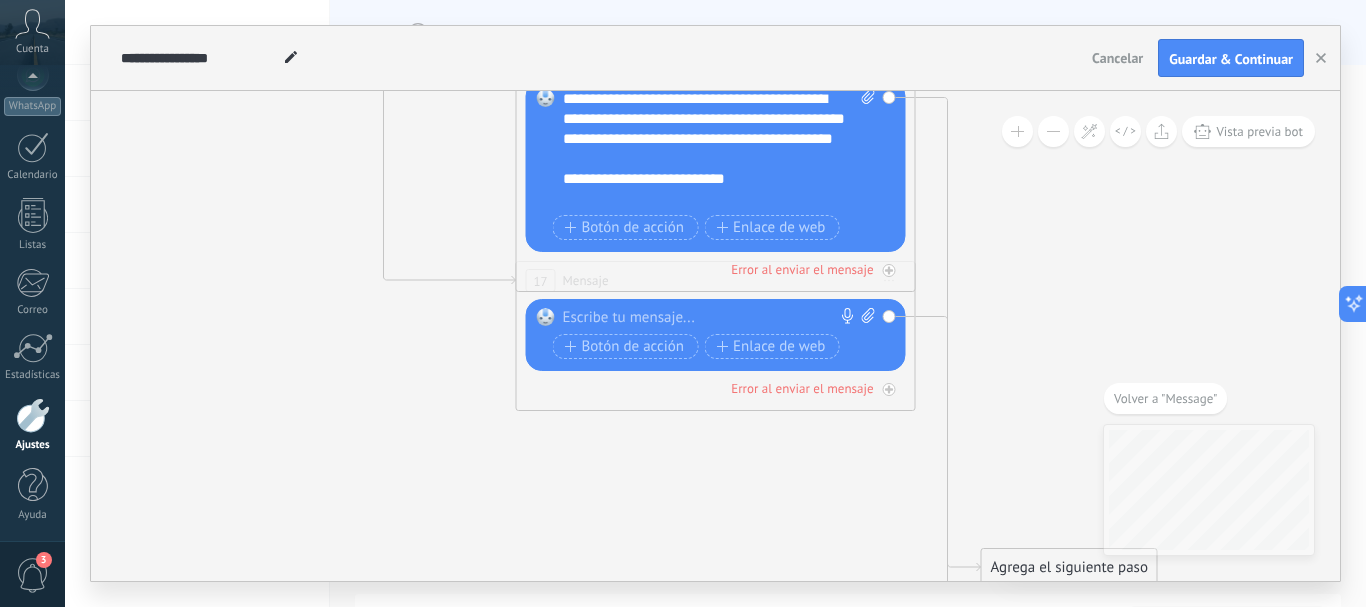 click at bounding box center (711, 318) 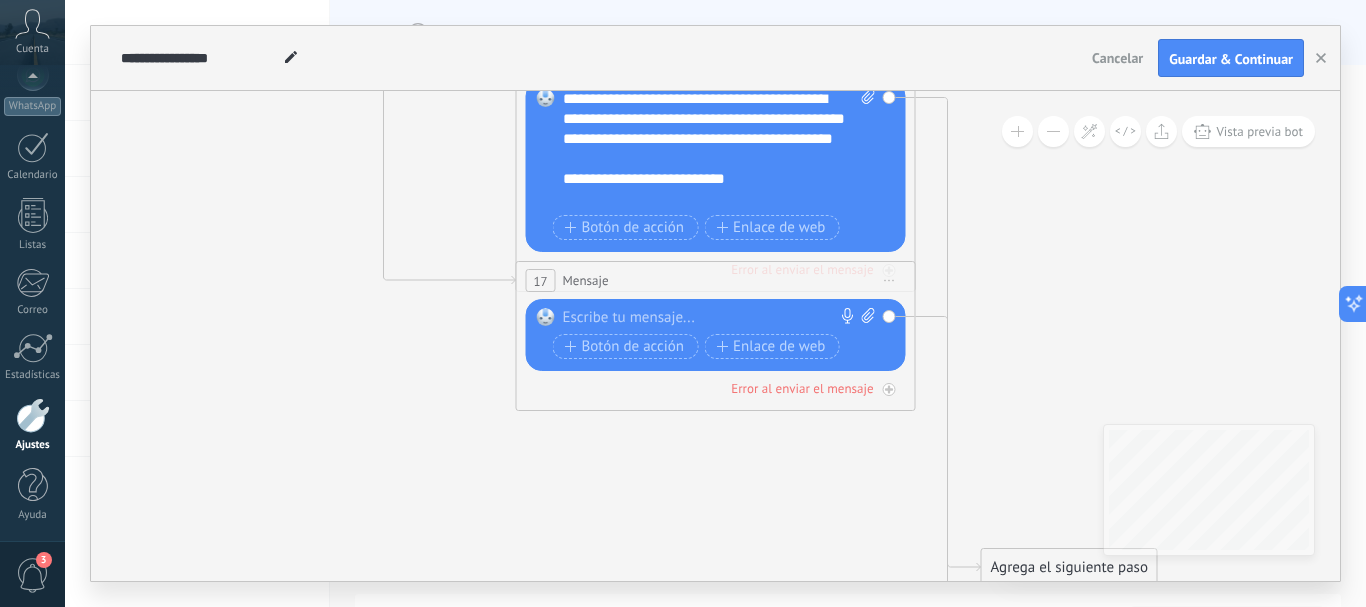 type 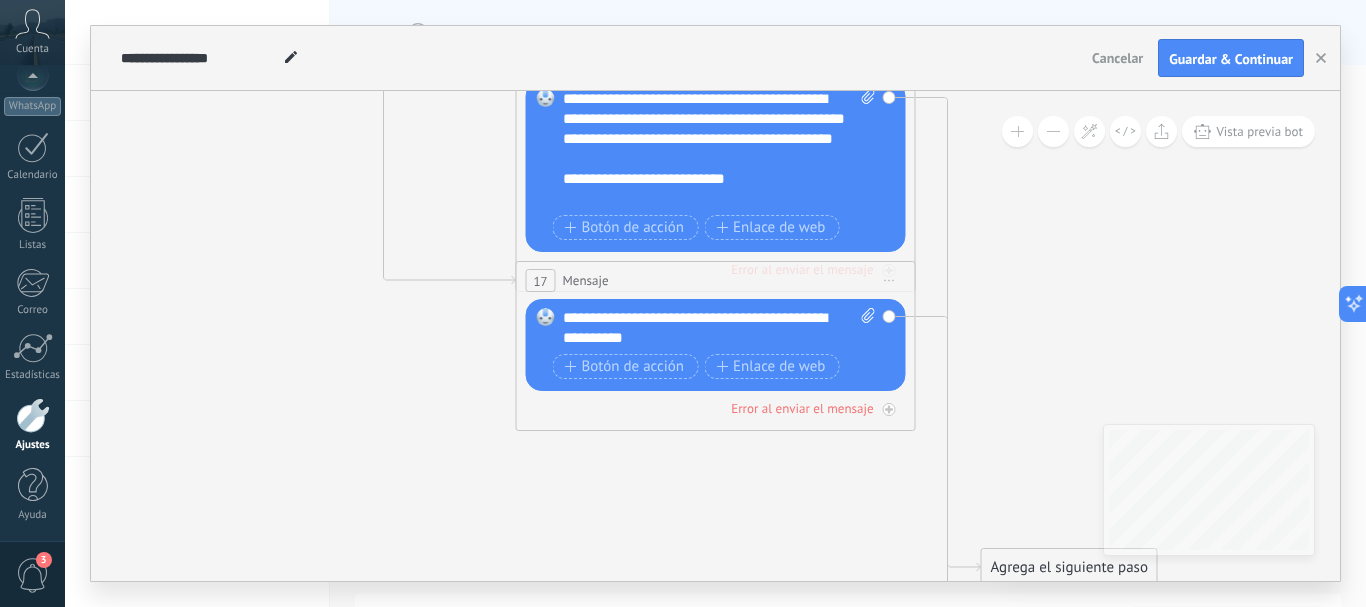 drag, startPoint x: 601, startPoint y: 326, endPoint x: 594, endPoint y: 344, distance: 19.313208 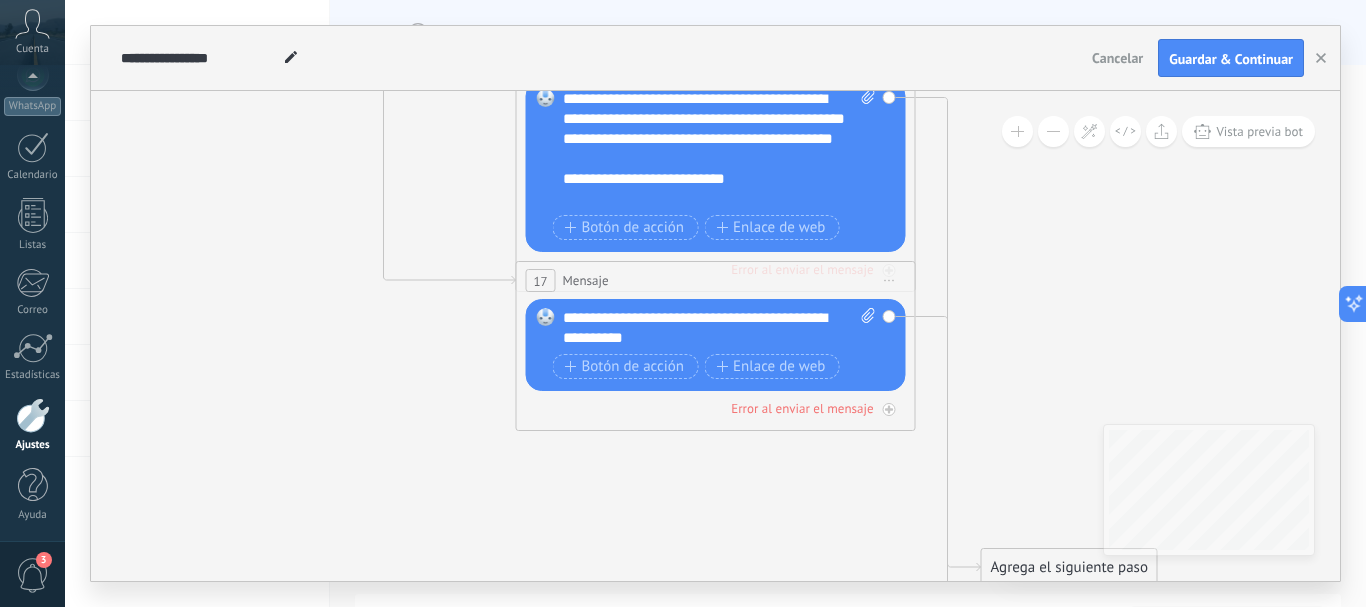 click on "**********" at bounding box center [719, 328] 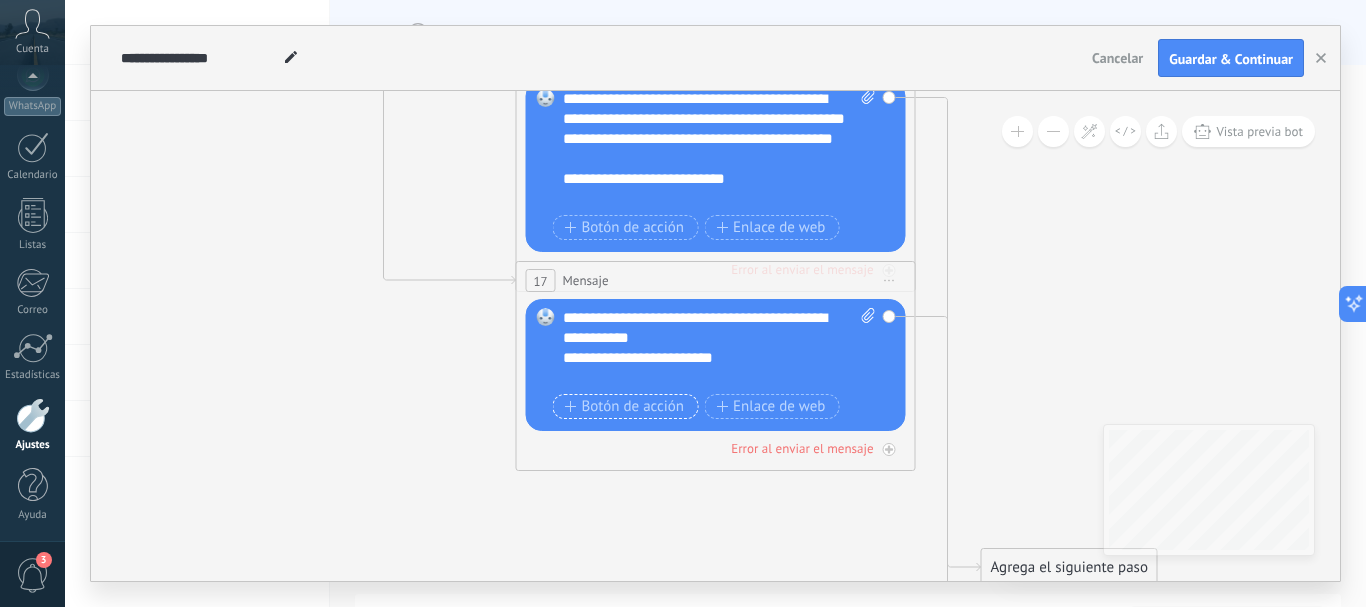 click on "Botón de acción" at bounding box center [625, 407] 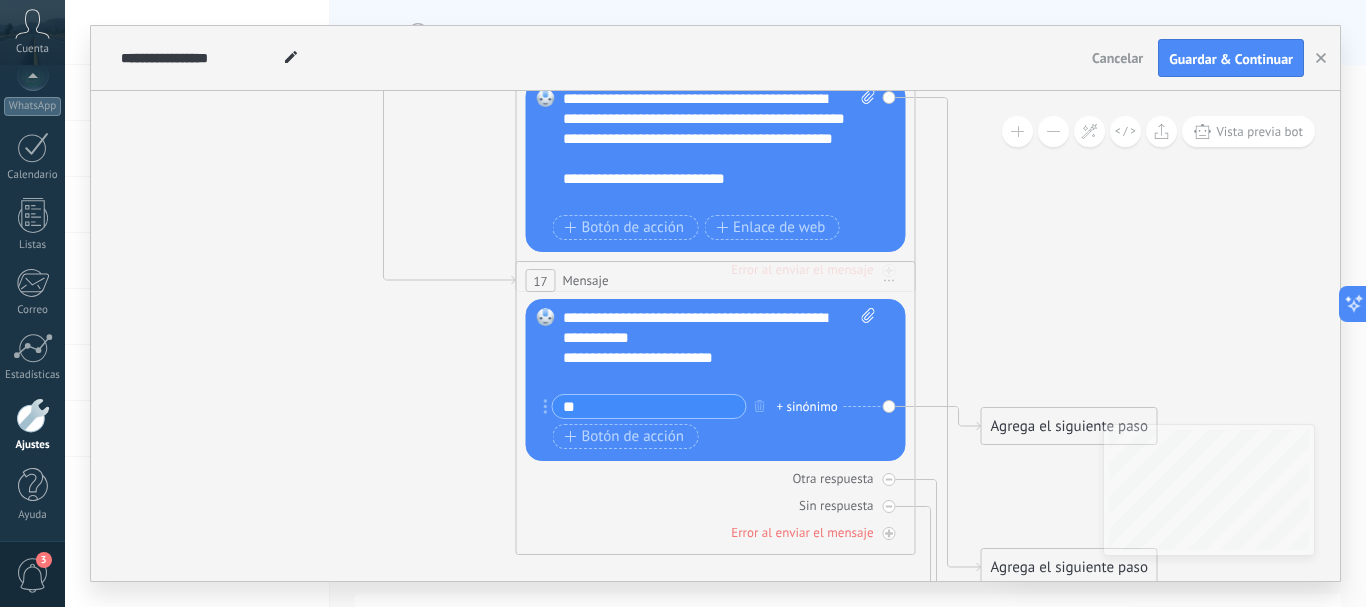 type on "*" 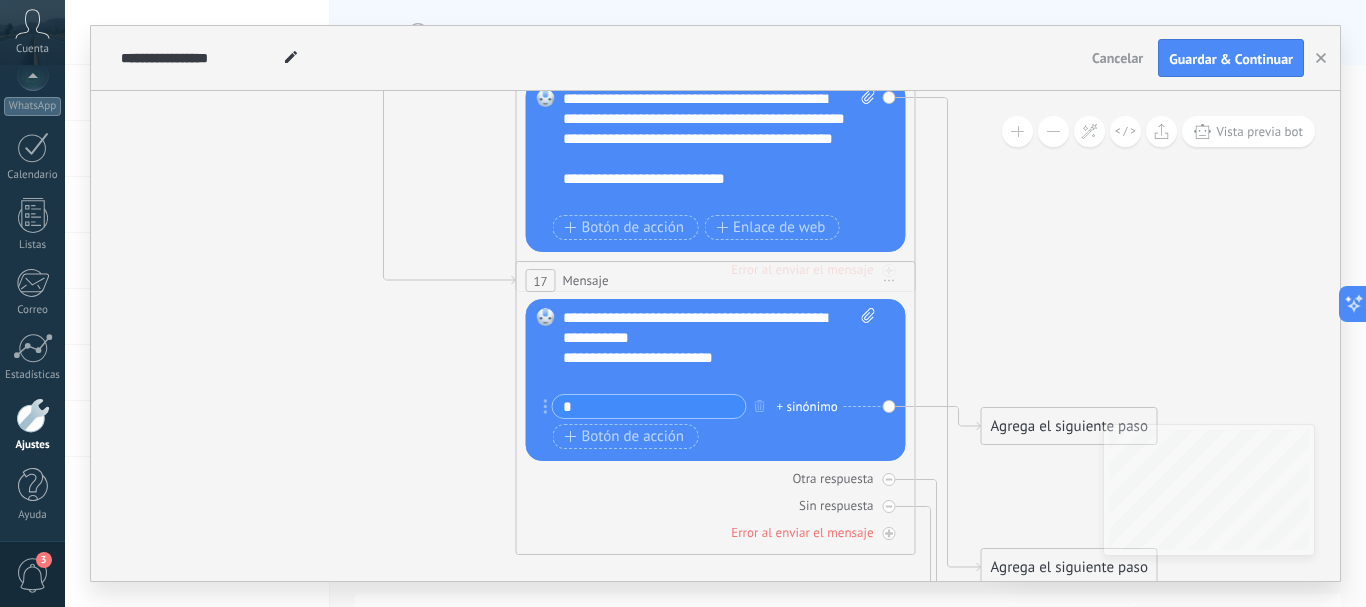 type 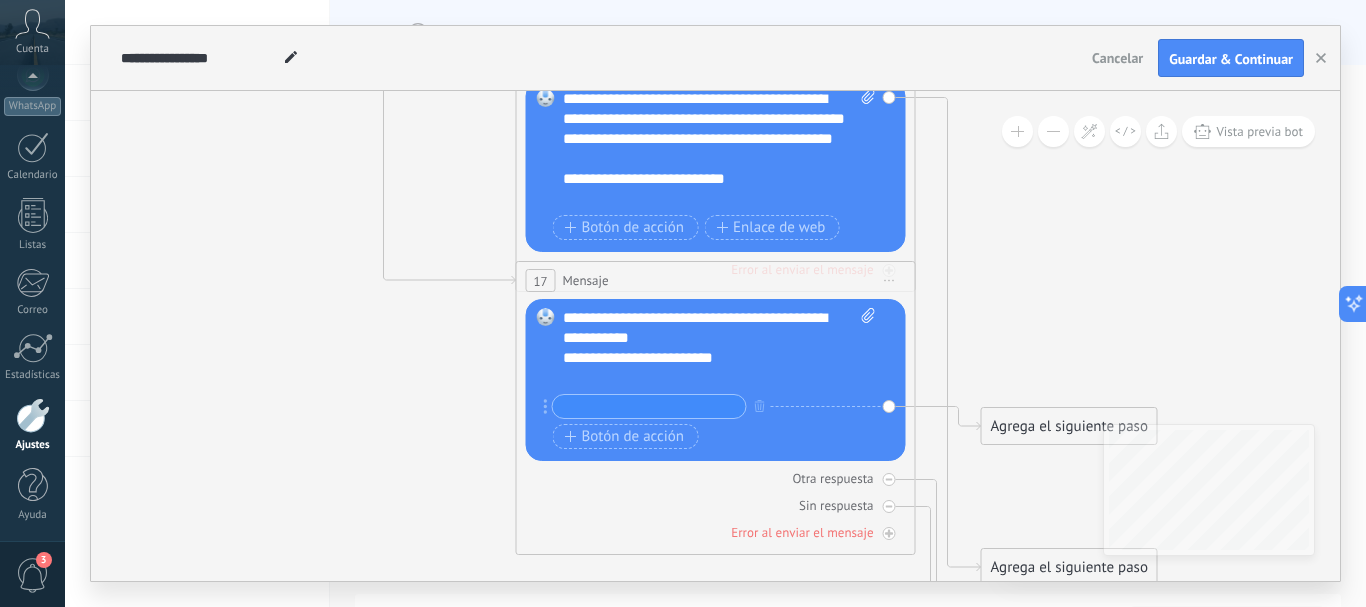click on "Reemplazar
Quitar
Convertir a mensaje de voz
Arrastre la imagen aquí para adjuntarla.
Añadir imagen
Subir
Arrastrar y soltar
Archivo no encontrado
Escribe tu mensaje..." at bounding box center [716, 380] 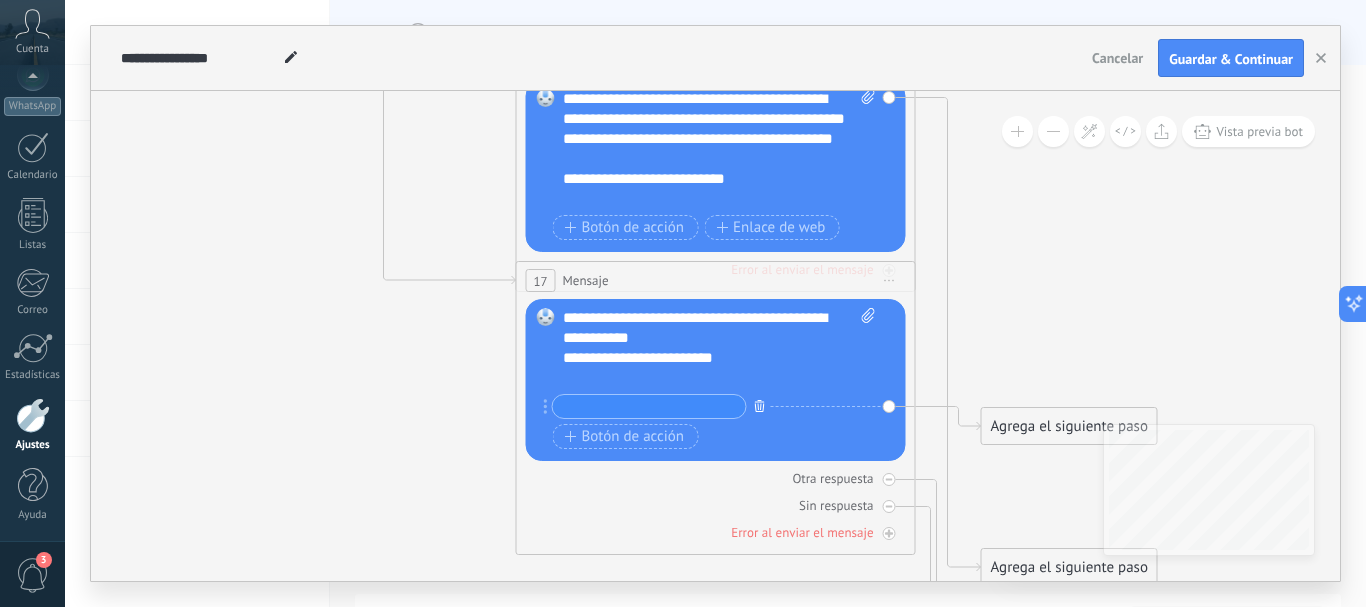 click 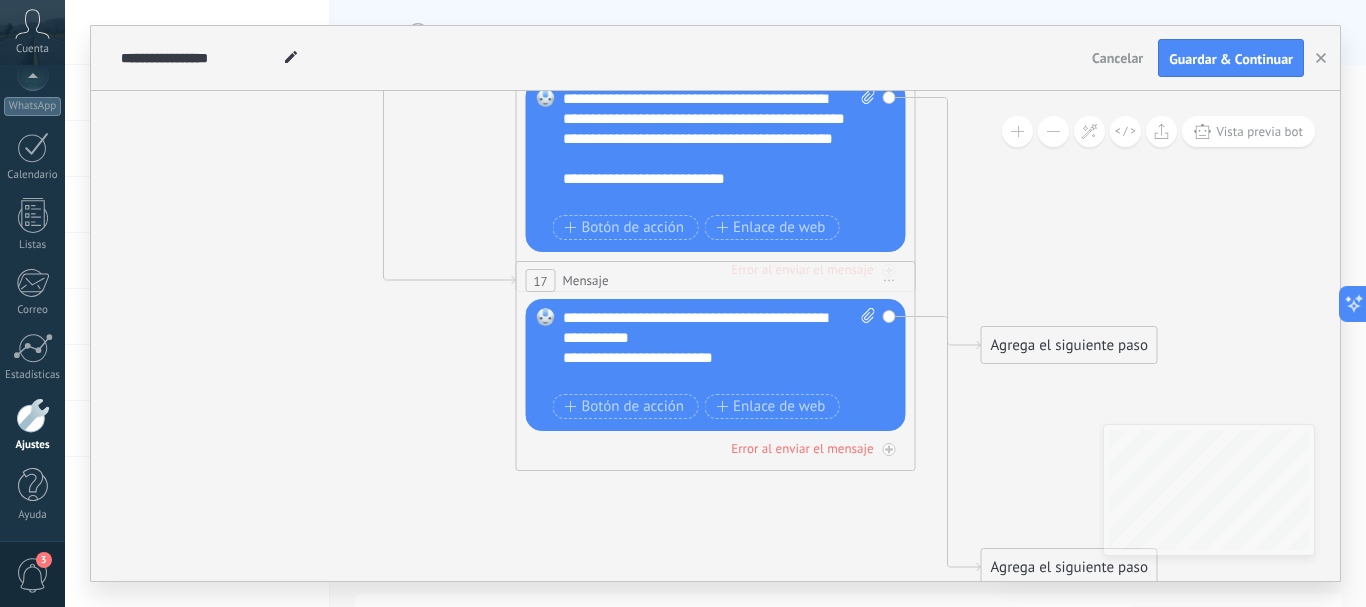 click on "Agrega el siguiente paso" at bounding box center [1069, 345] 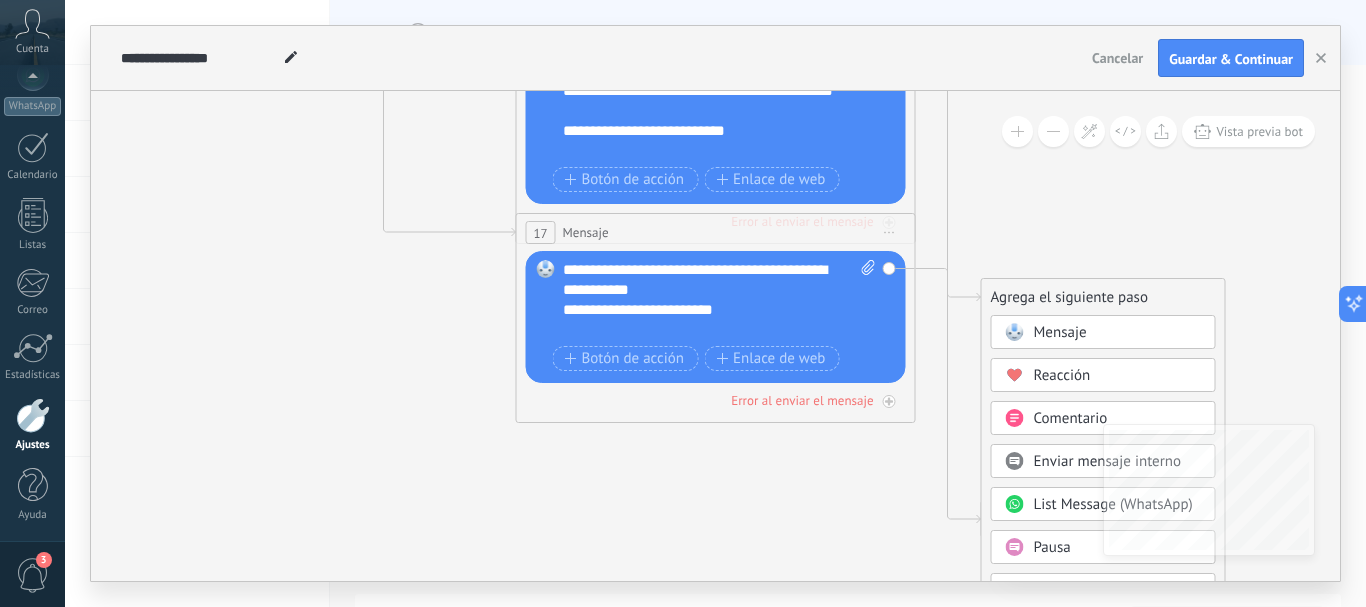click on "Enviar mensaje interno" at bounding box center (1108, 461) 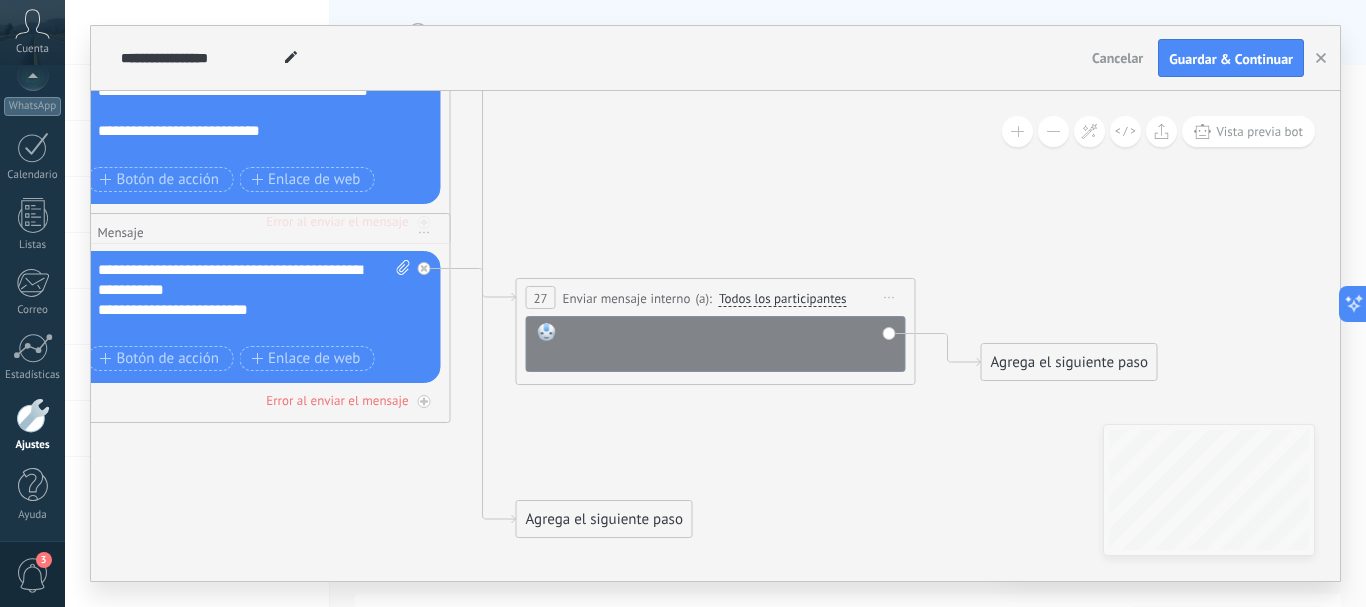 click at bounding box center (729, 343) 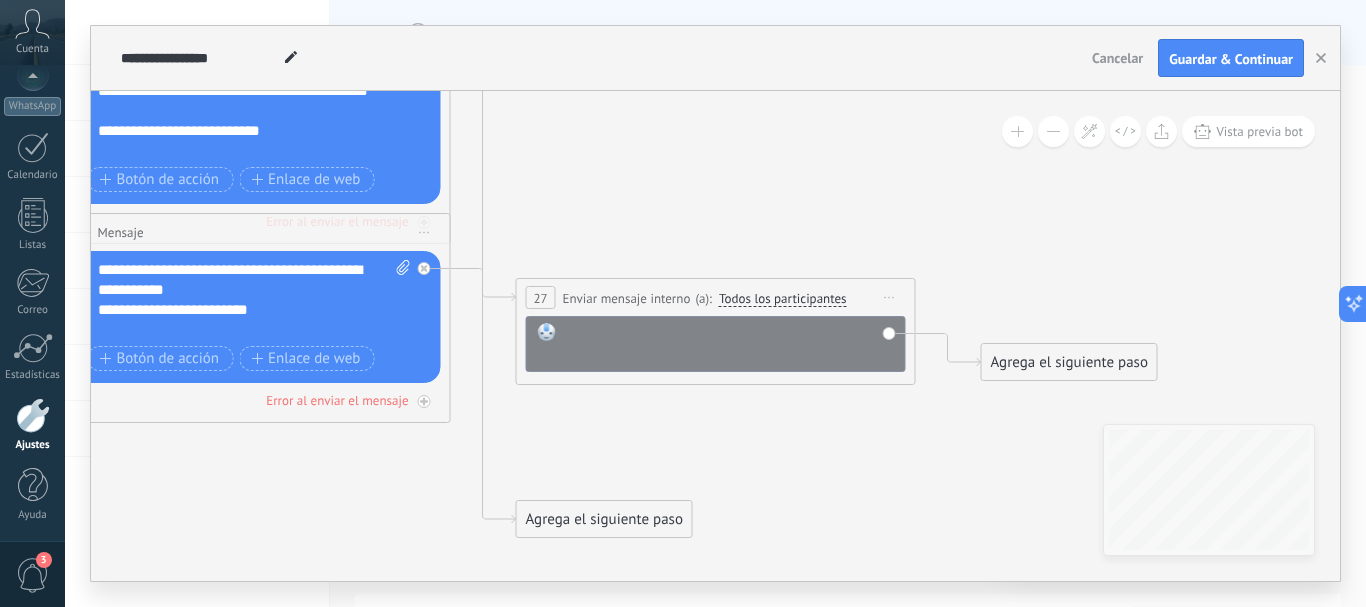 type 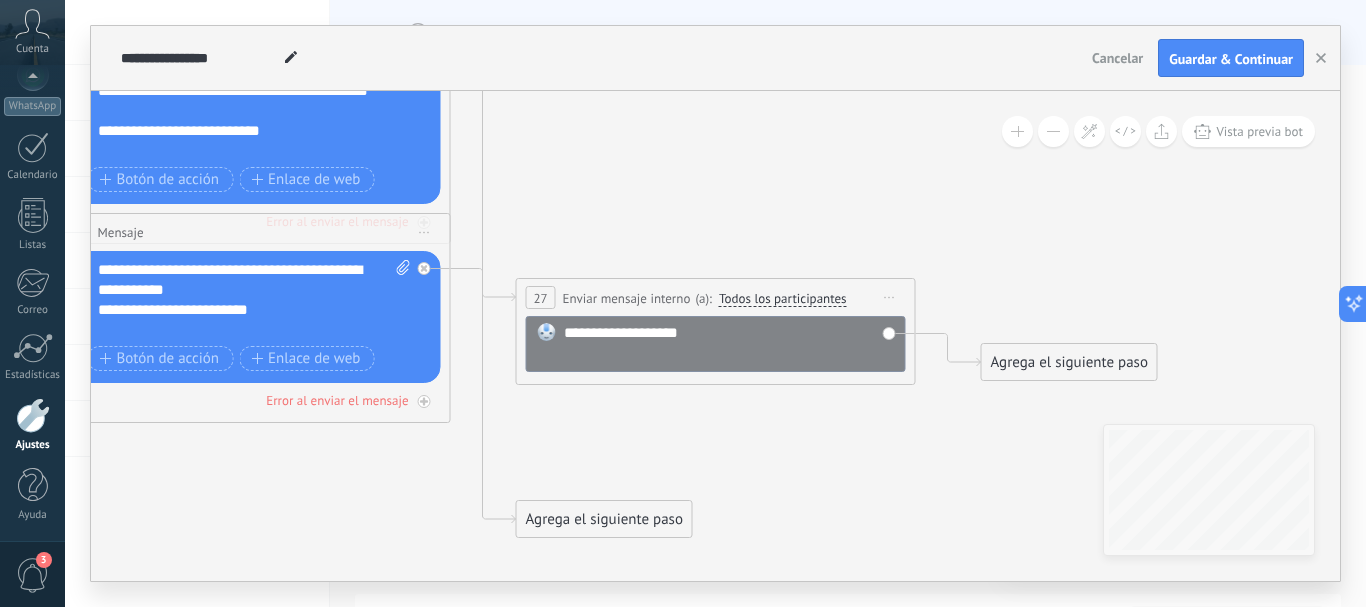 click 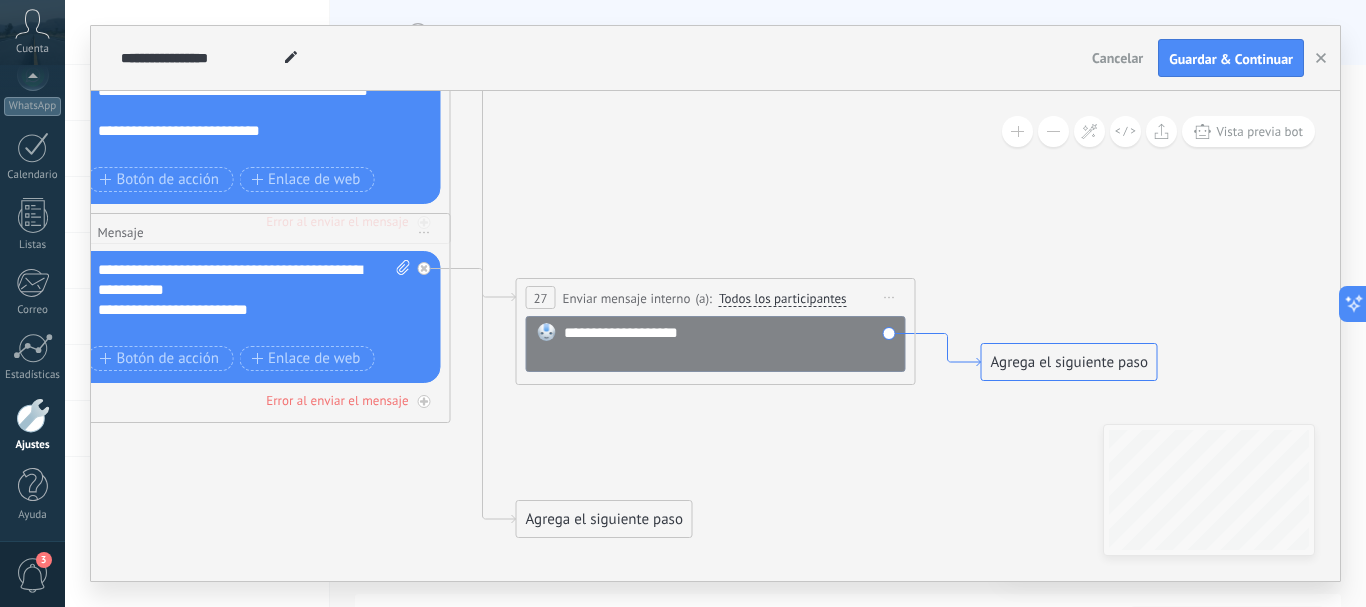 click 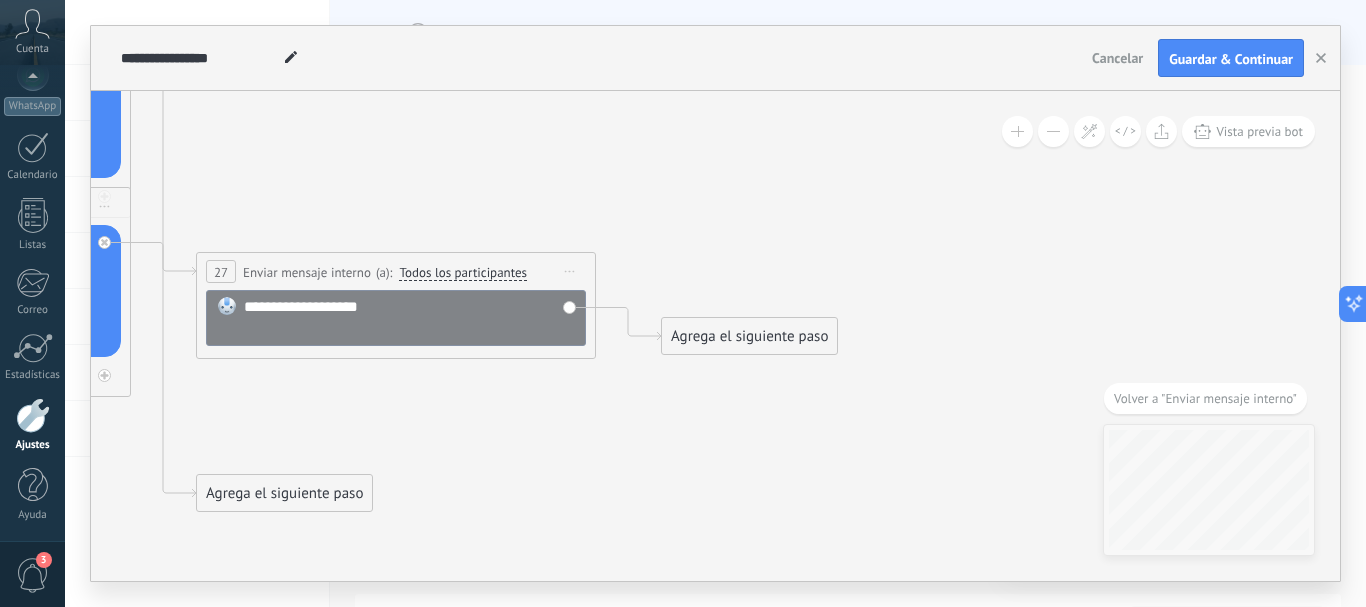 click on "Agrega el siguiente paso" at bounding box center (749, 336) 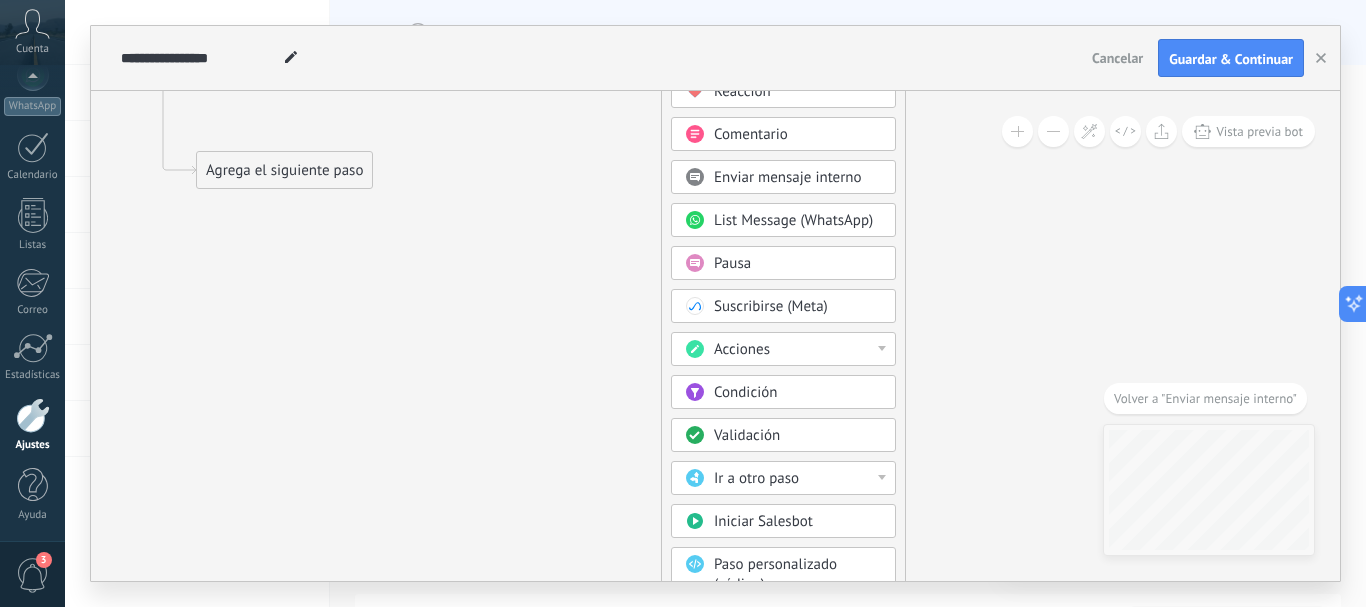 click 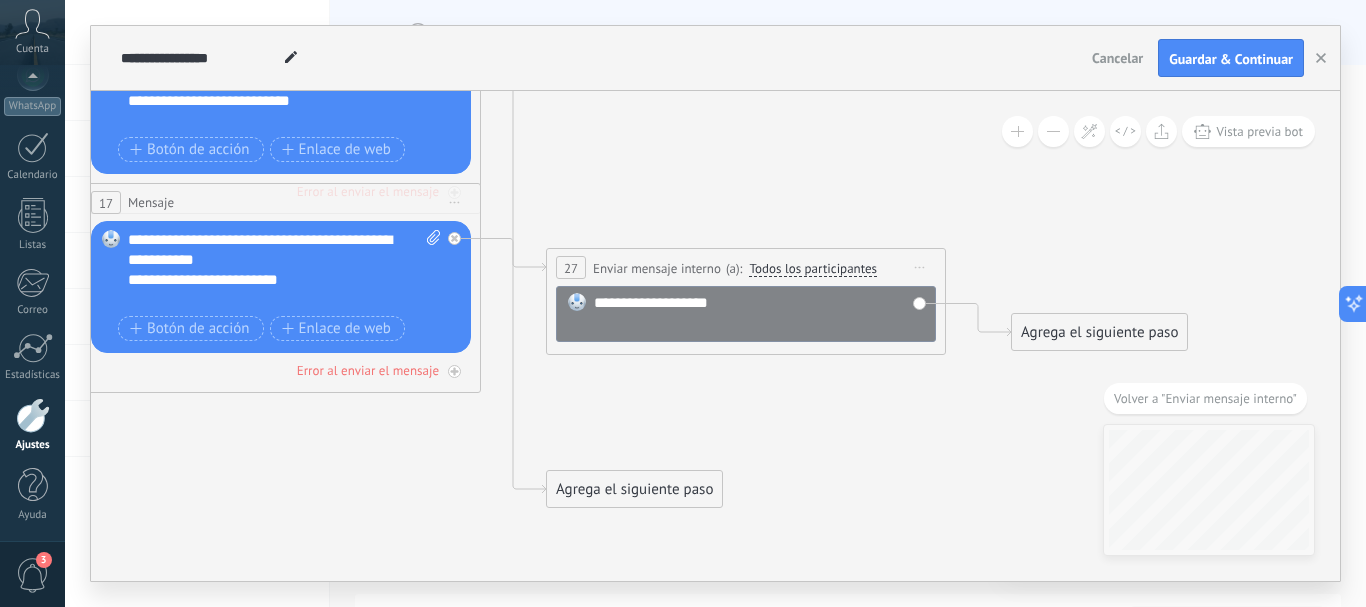 drag, startPoint x: 504, startPoint y: 157, endPoint x: 889, endPoint y: 486, distance: 506.4247 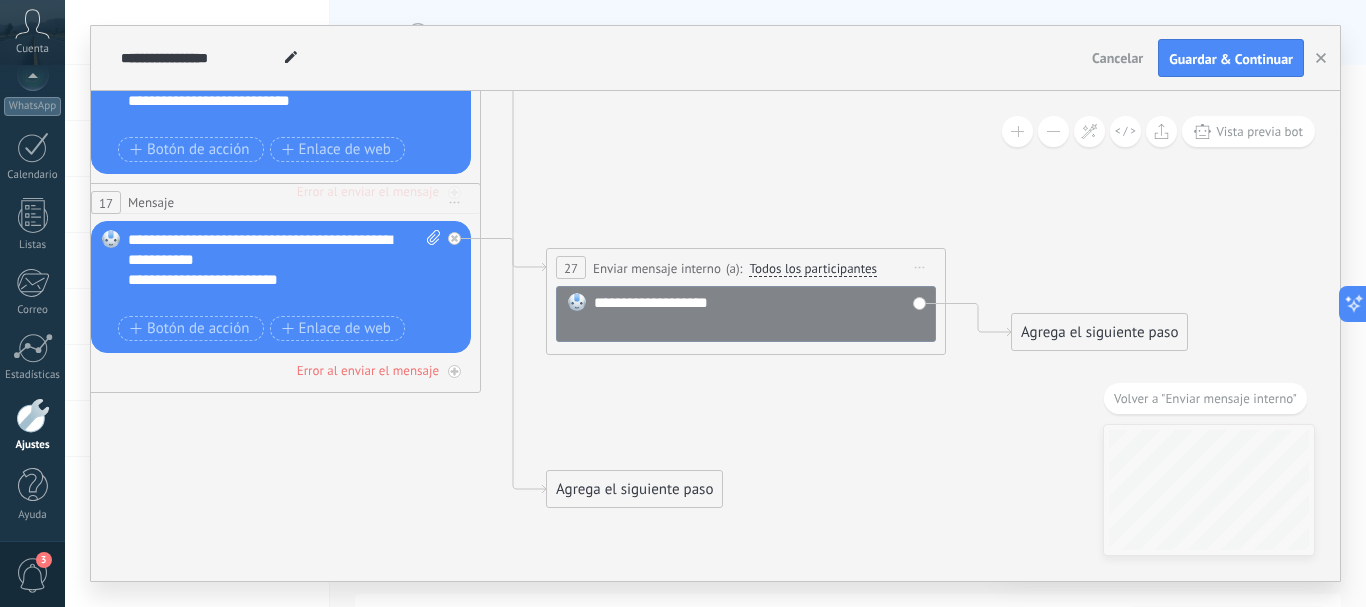 click 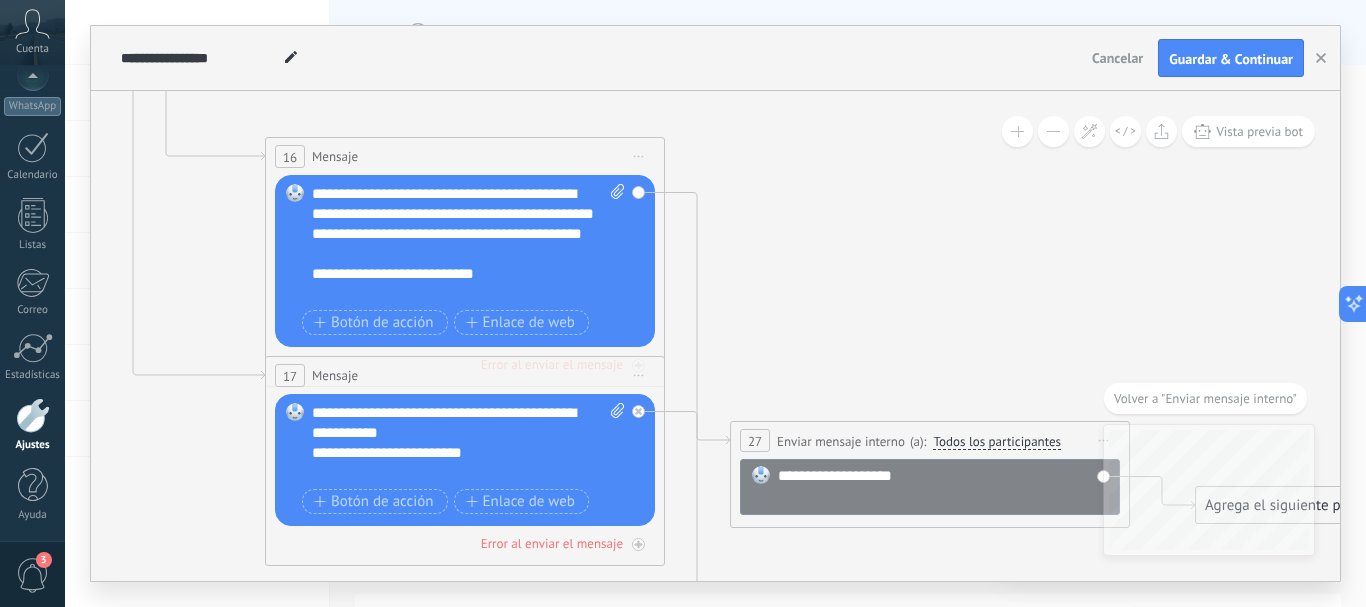 drag, startPoint x: 589, startPoint y: 424, endPoint x: 714, endPoint y: 525, distance: 160.7047 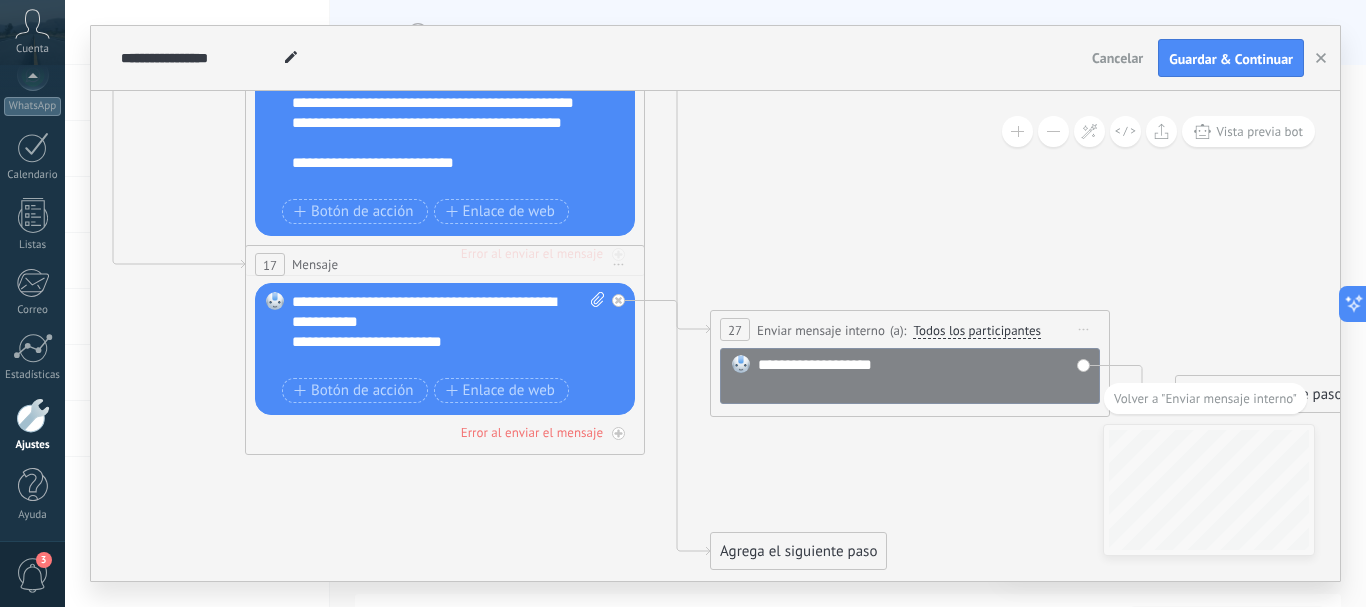 drag, startPoint x: 737, startPoint y: 547, endPoint x: 708, endPoint y: 397, distance: 152.77762 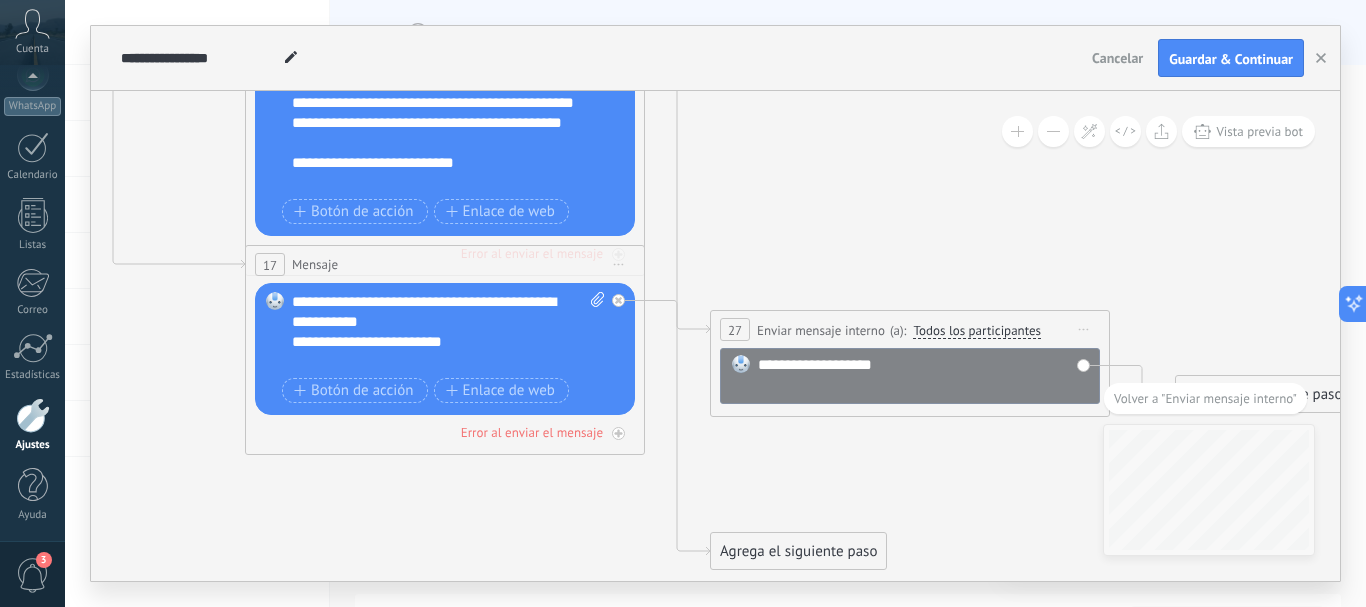 click 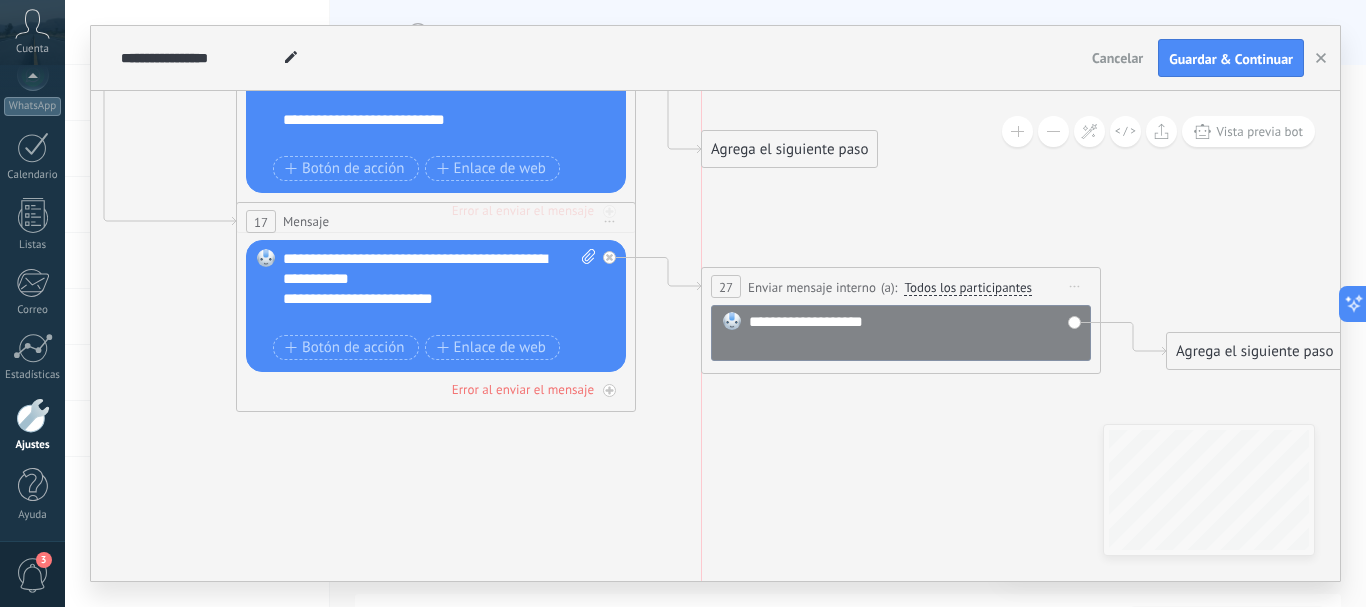 drag, startPoint x: 767, startPoint y: 514, endPoint x: 769, endPoint y: 152, distance: 362.00552 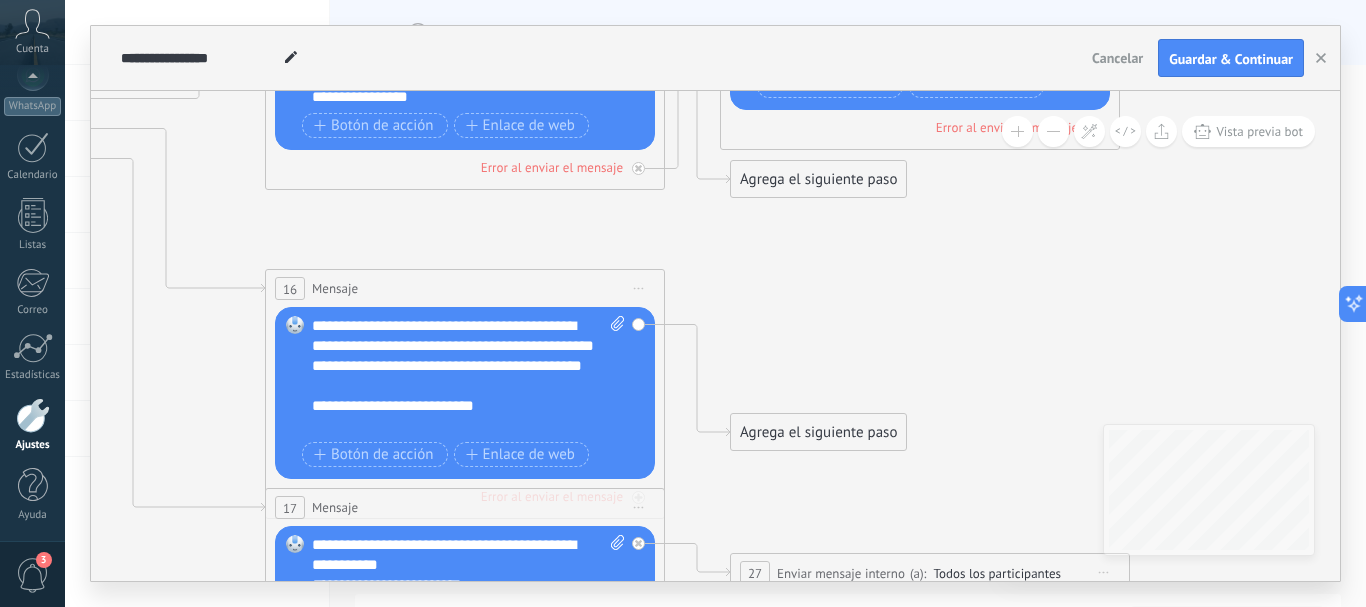 drag, startPoint x: 784, startPoint y: 201, endPoint x: 812, endPoint y: 480, distance: 280.4015 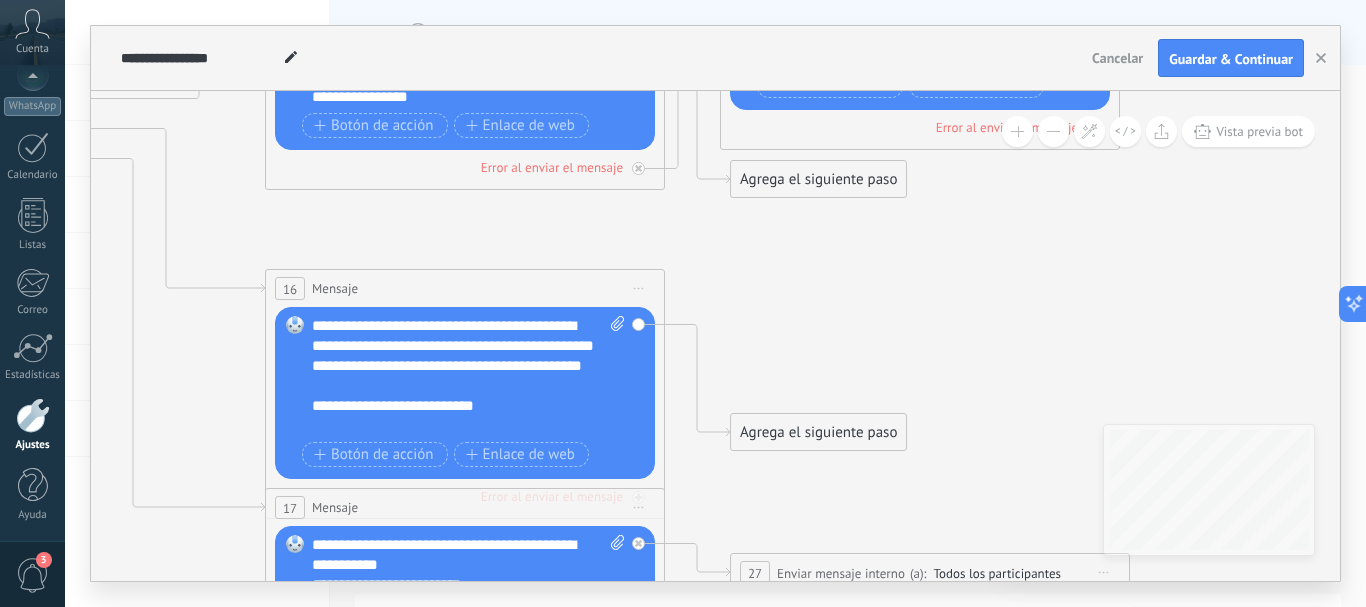 click 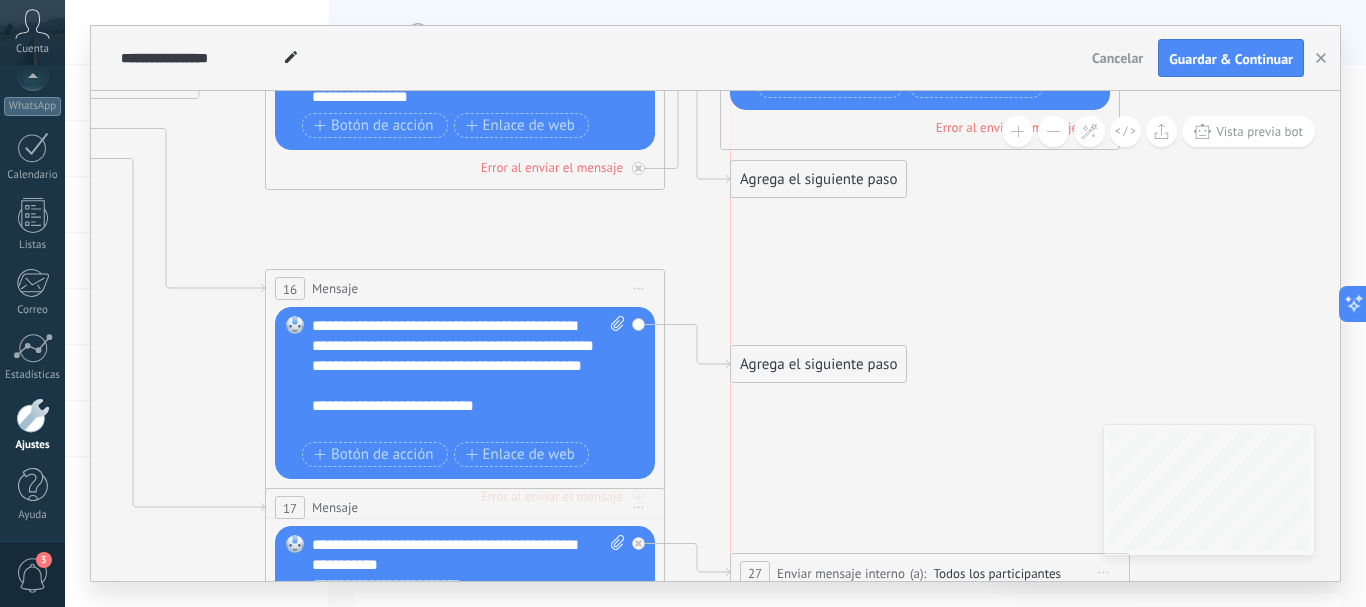 drag, startPoint x: 780, startPoint y: 425, endPoint x: 778, endPoint y: 357, distance: 68.0294 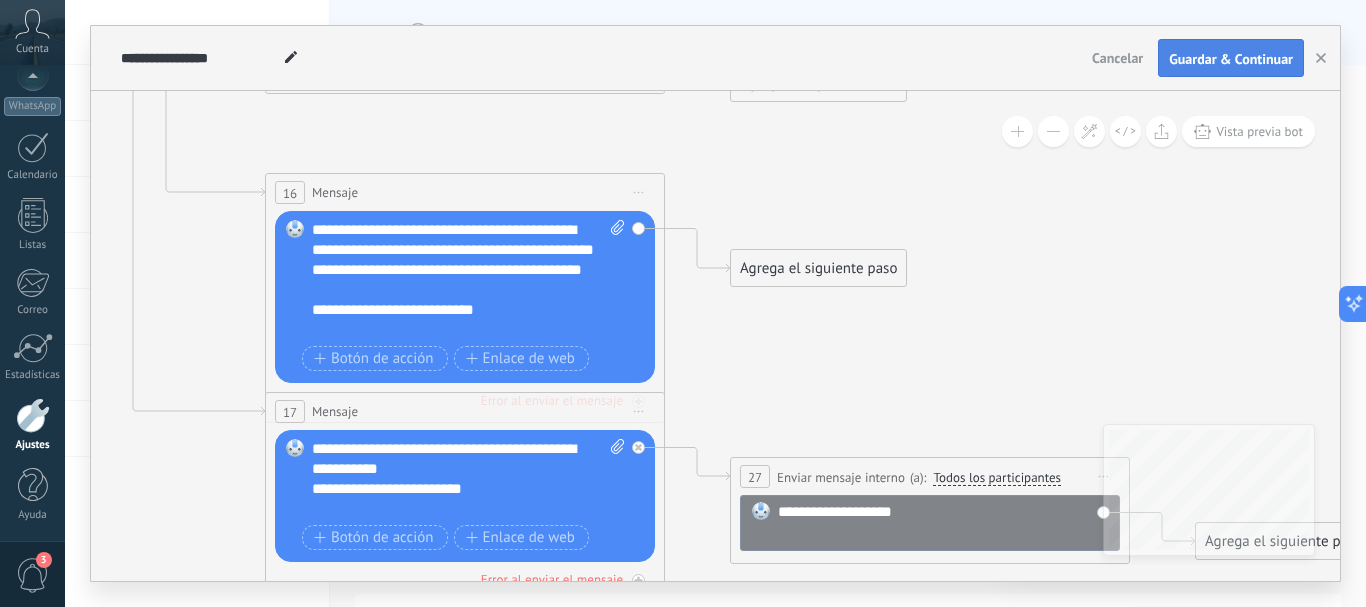 click on "Guardar & Continuar" at bounding box center (1231, 59) 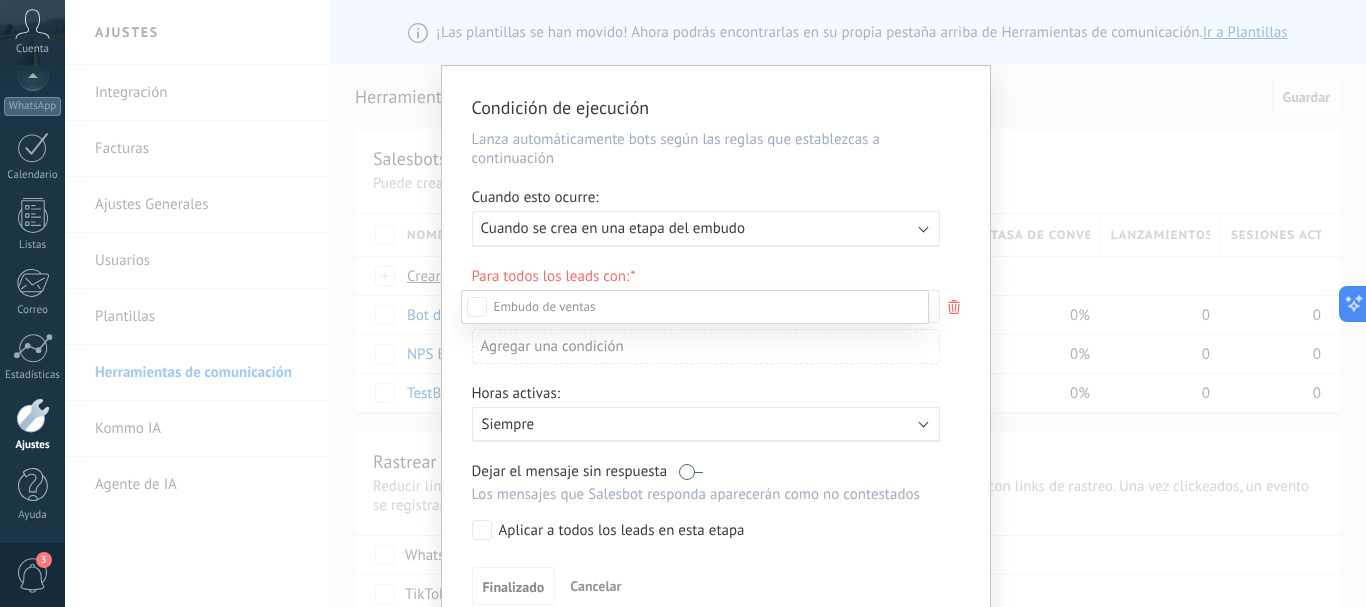 scroll, scrollTop: 100, scrollLeft: 0, axis: vertical 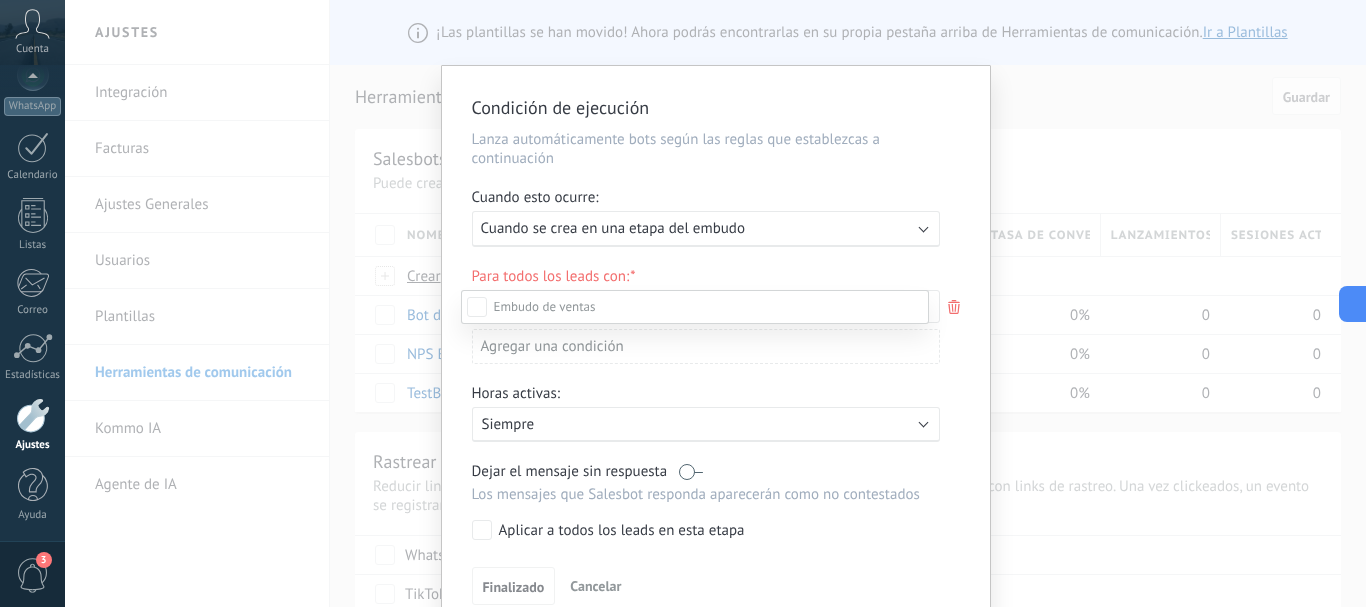 click at bounding box center [715, 303] 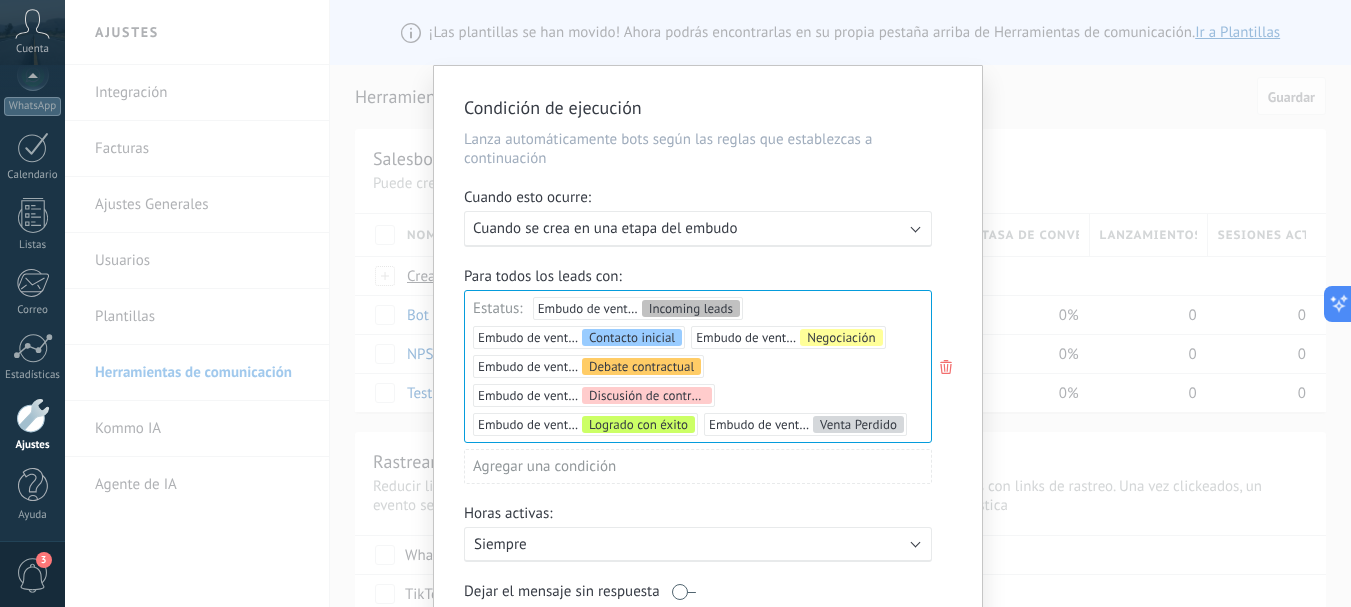 click on "Ejecutar:  Cuando se crea en una etapa del embudo" at bounding box center [698, 229] 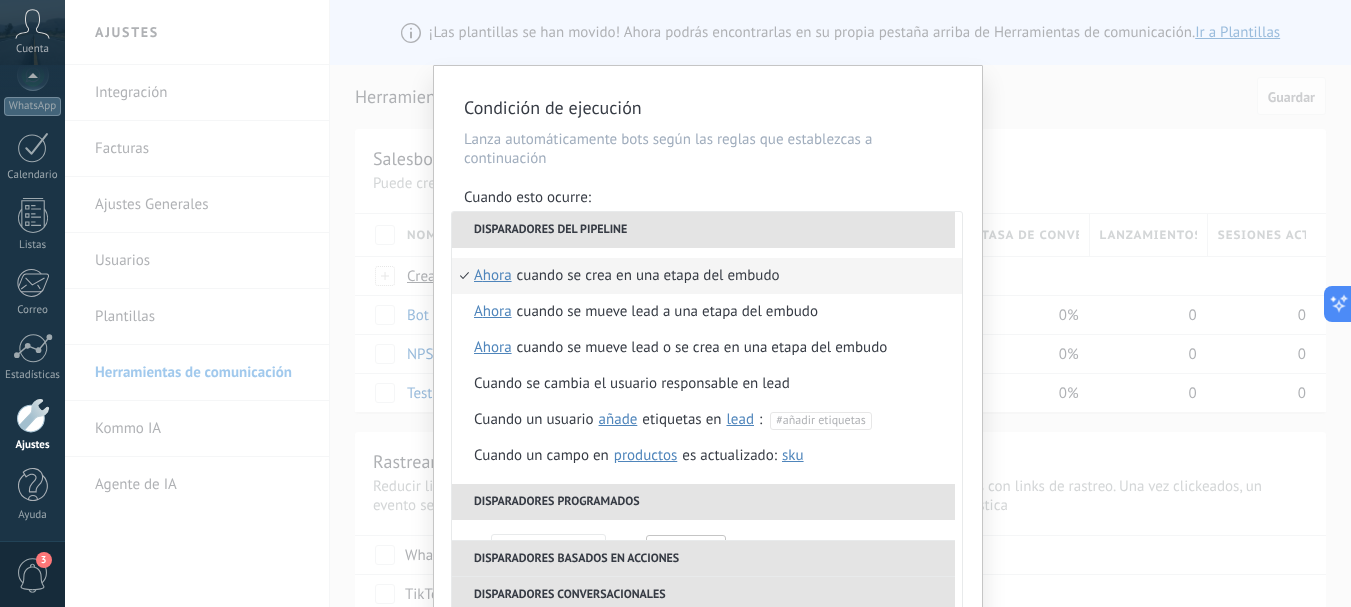 click on "**********" at bounding box center (708, 410) 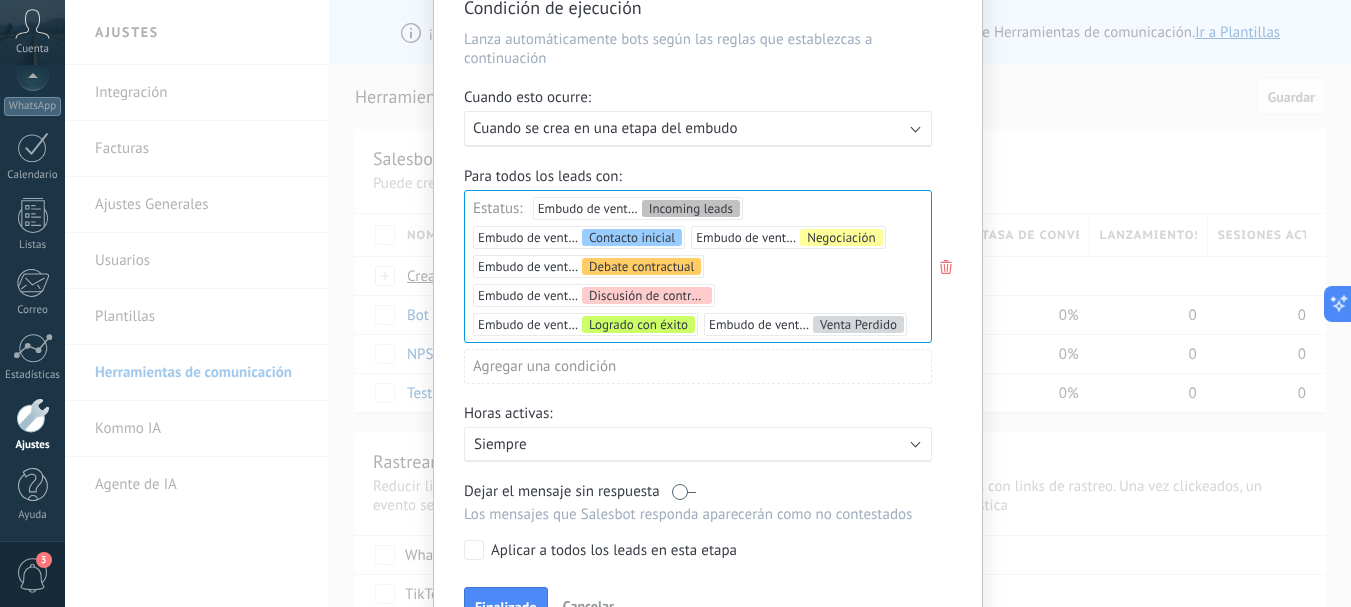 scroll, scrollTop: 200, scrollLeft: 0, axis: vertical 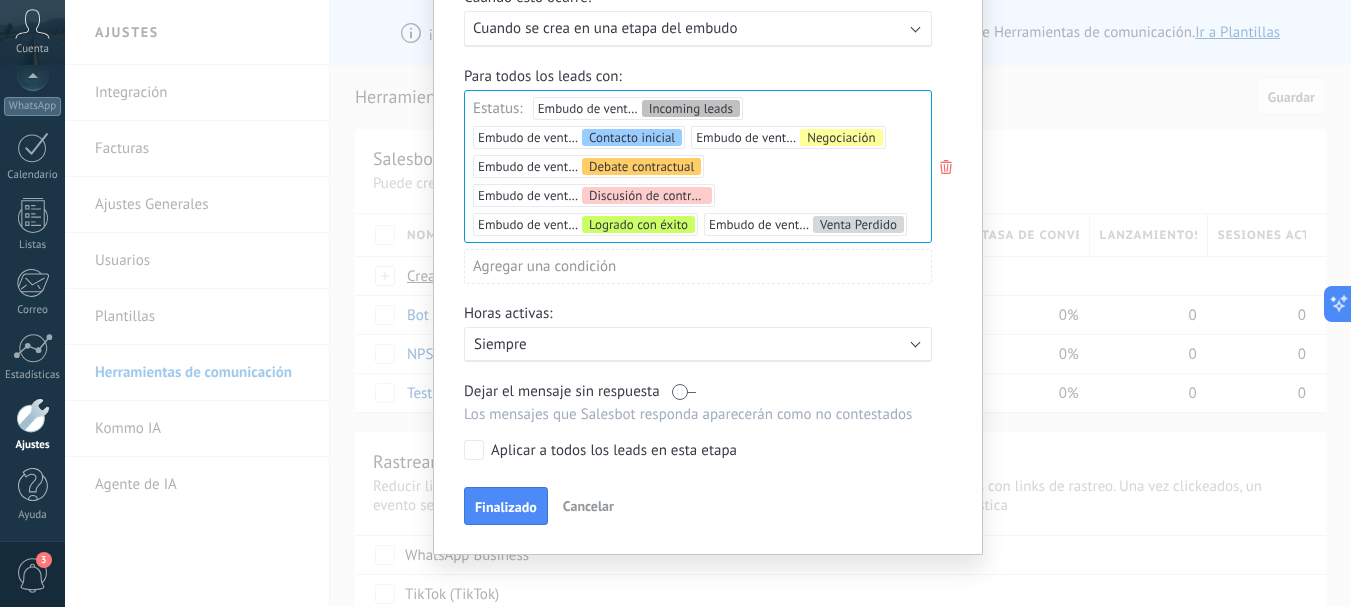 click on "Activo:  Siempre" at bounding box center [698, 344] 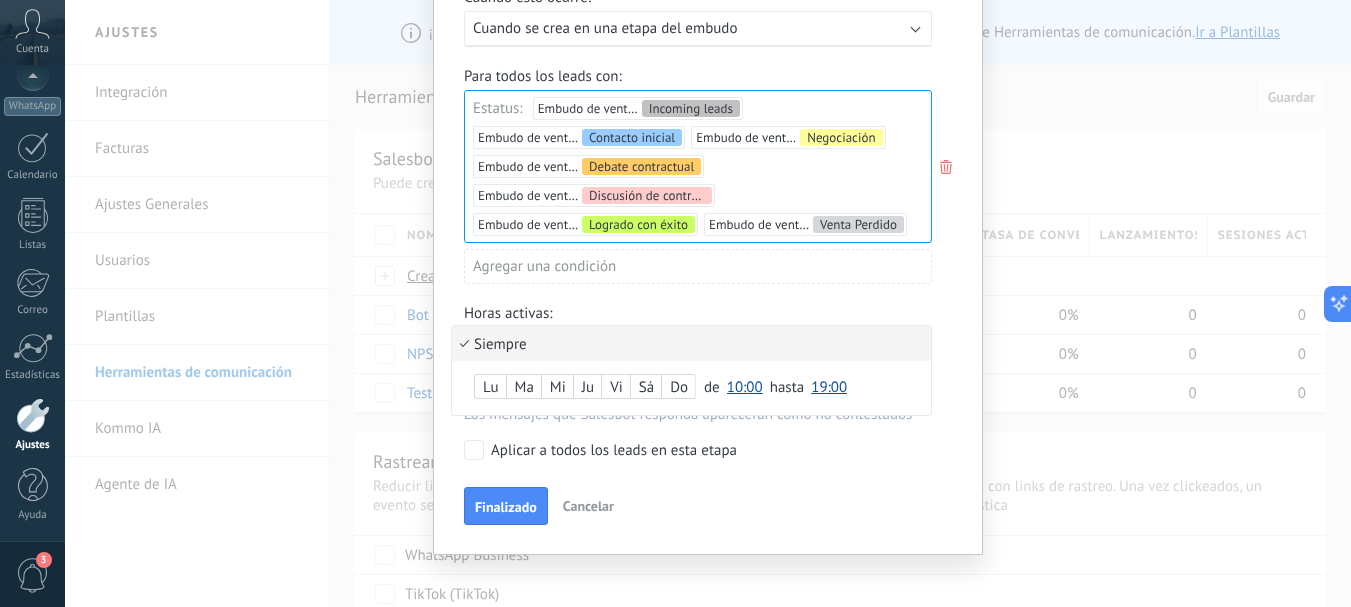click on "10:00" at bounding box center (745, 387) 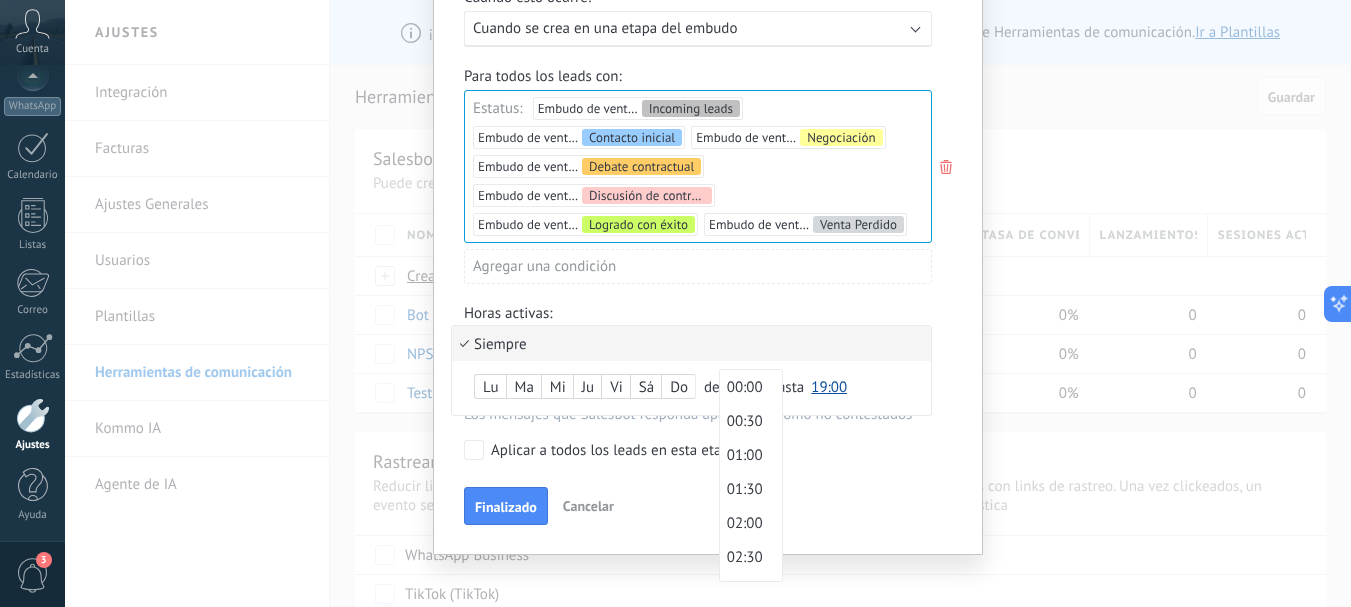 scroll, scrollTop: 594, scrollLeft: 0, axis: vertical 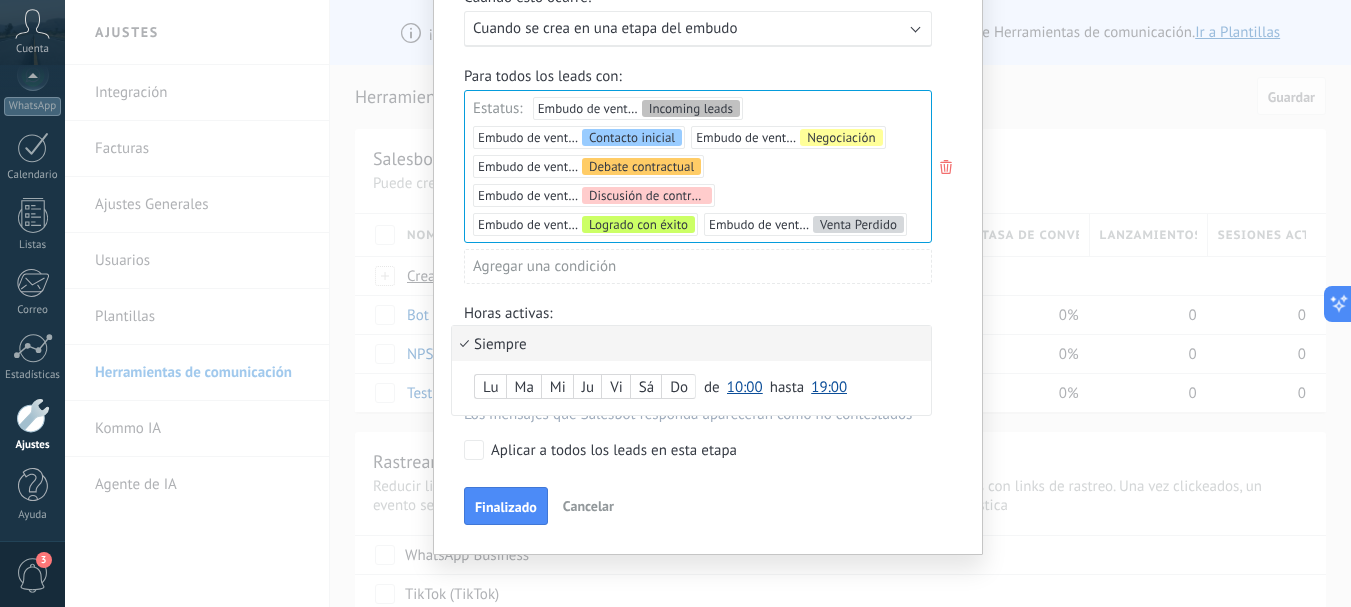 click at bounding box center (708, 210) 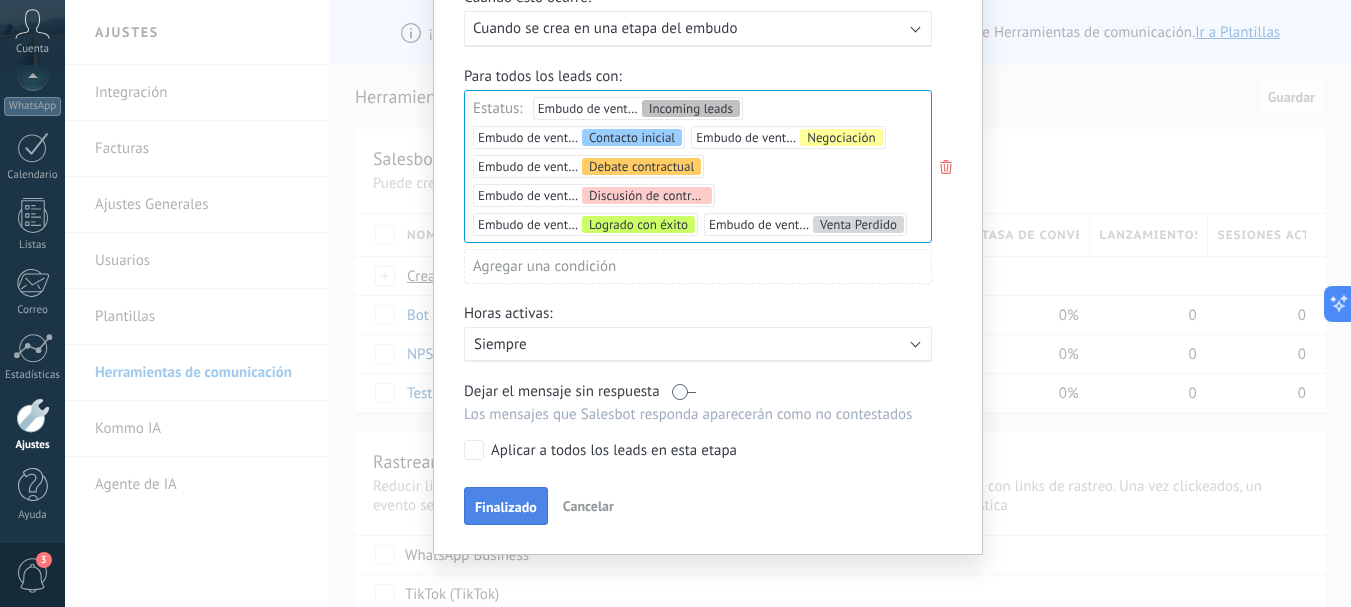 click on "Finalizado" at bounding box center (506, 507) 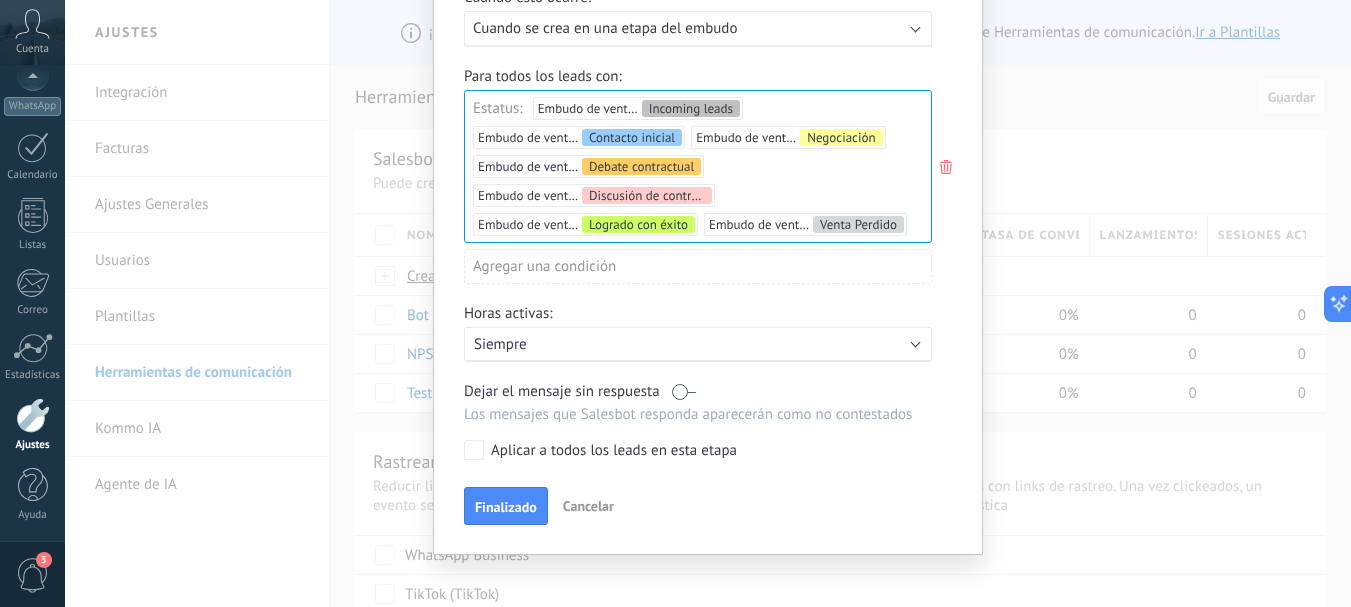 scroll, scrollTop: 0, scrollLeft: 0, axis: both 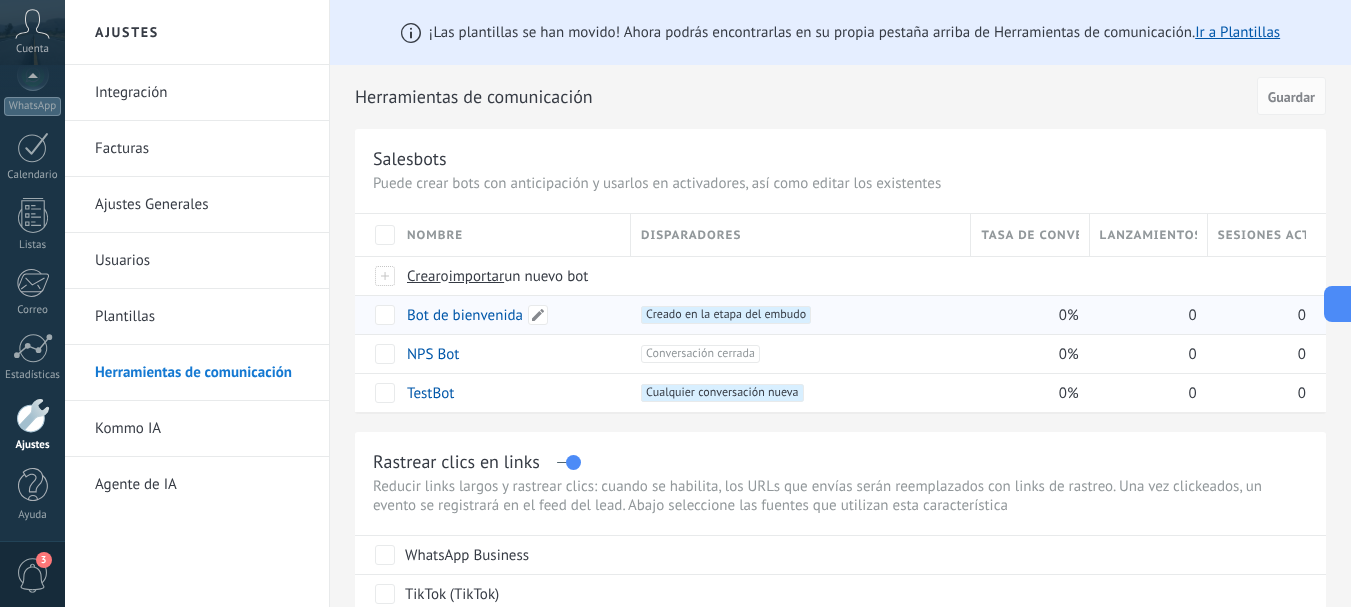 click on "Bot de bienvenida" at bounding box center [465, 315] 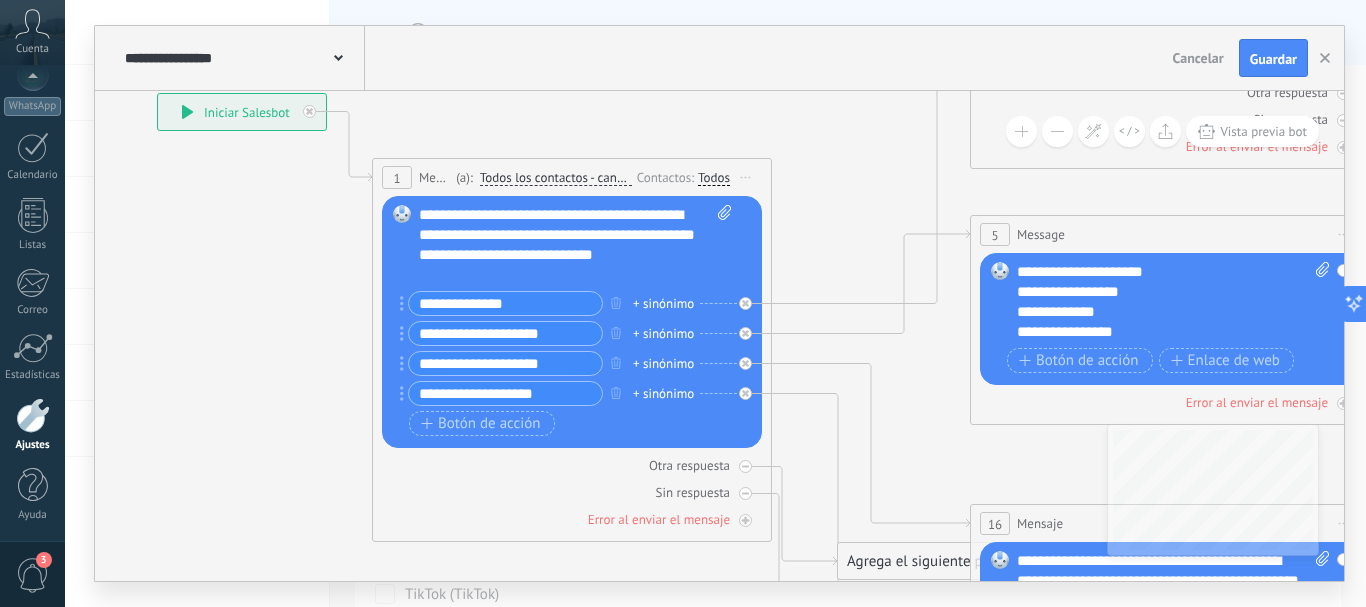 drag, startPoint x: 663, startPoint y: 490, endPoint x: 247, endPoint y: 455, distance: 417.46976 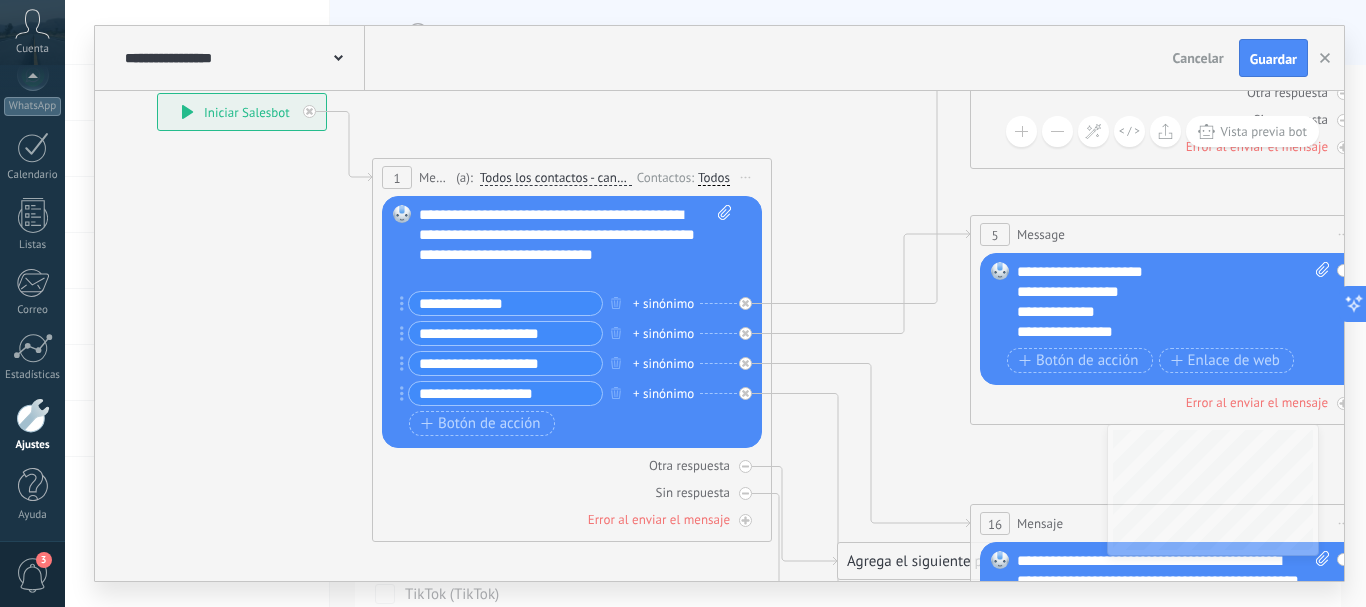 click 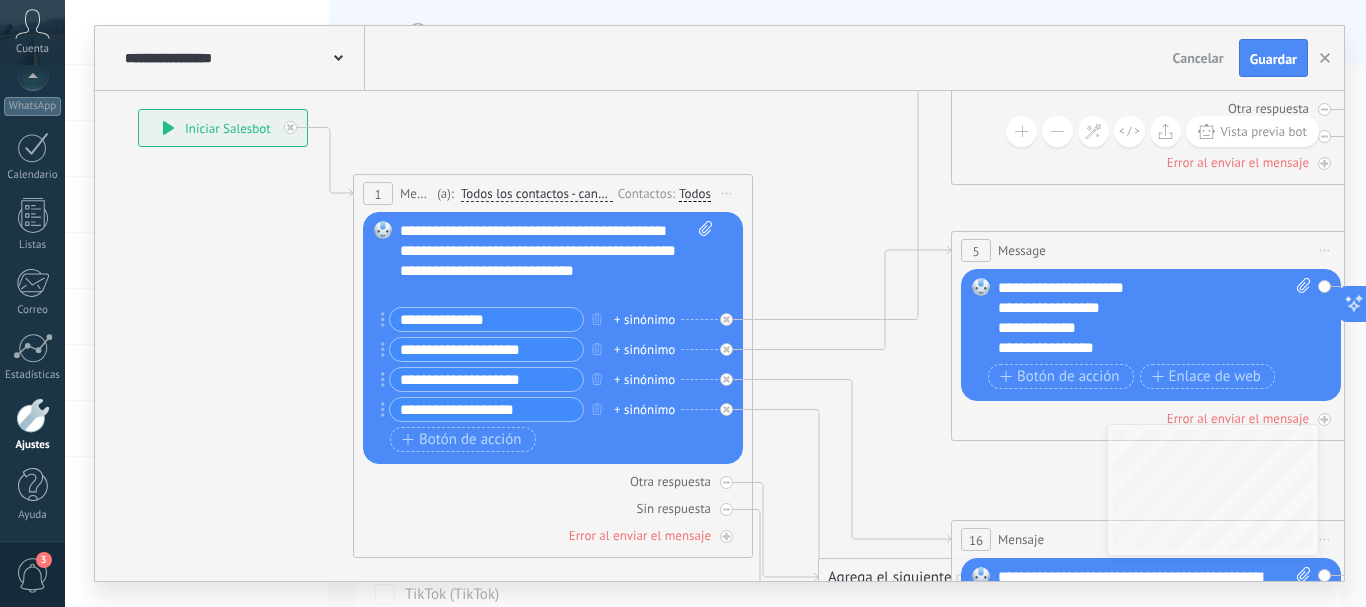 click 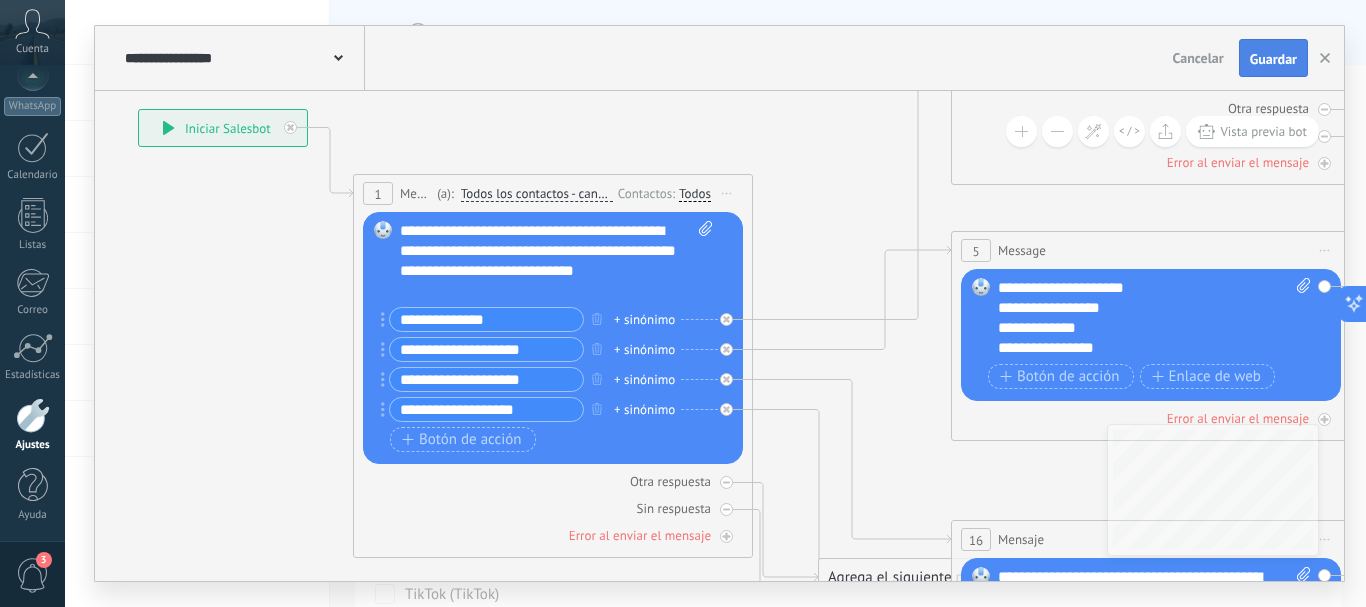click on "Guardar" at bounding box center [1273, 59] 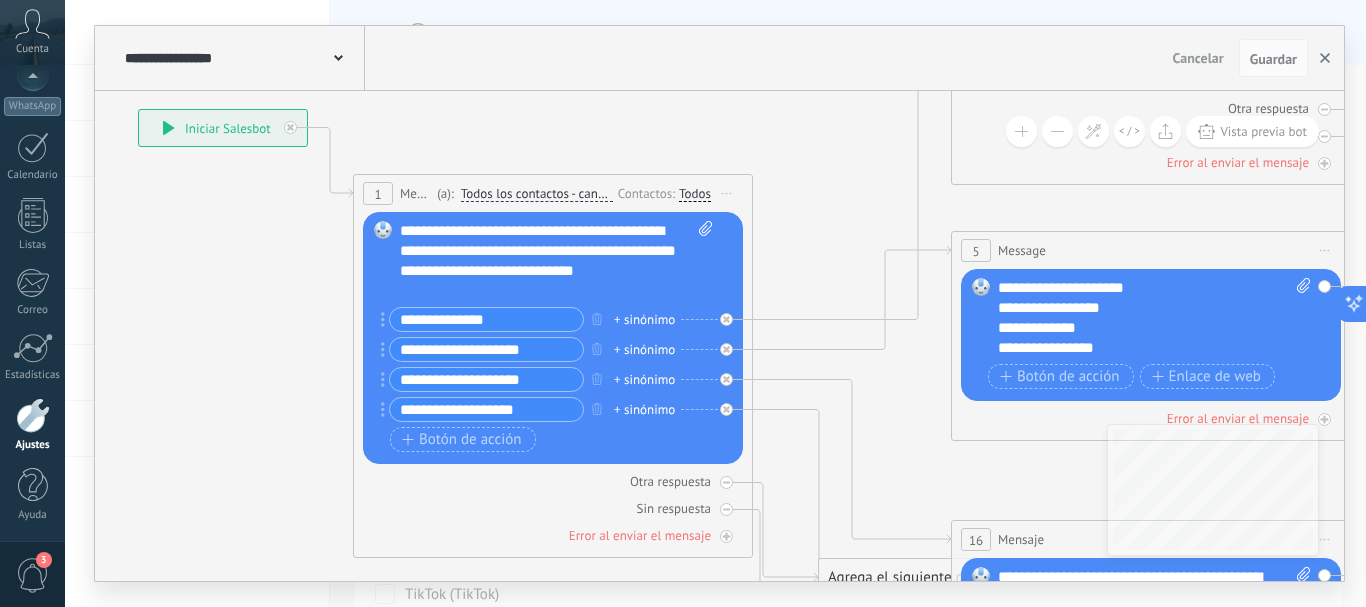 click 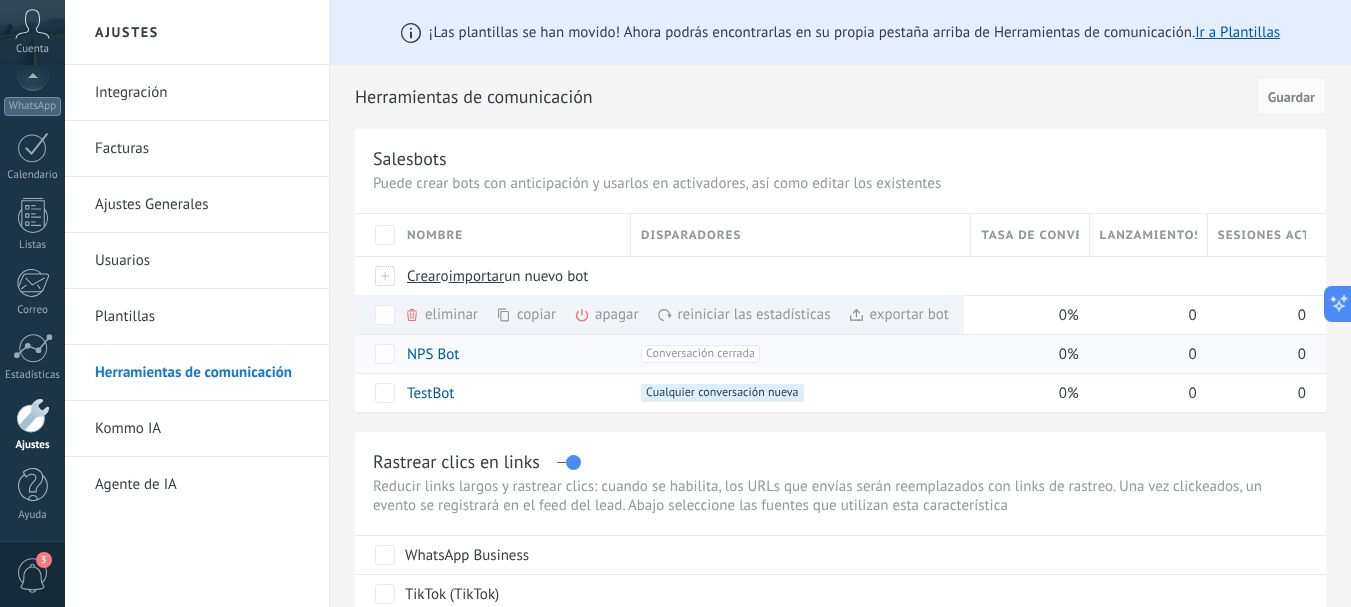drag, startPoint x: 1018, startPoint y: 377, endPoint x: 894, endPoint y: 350, distance: 126.90548 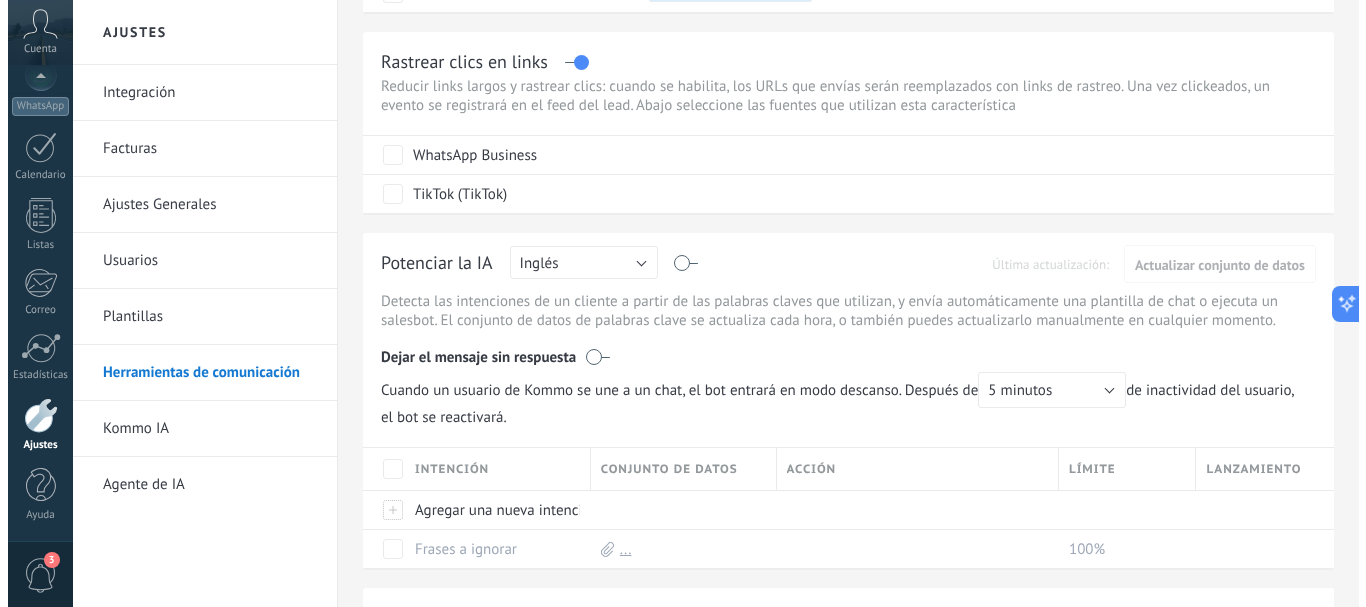 scroll, scrollTop: 500, scrollLeft: 0, axis: vertical 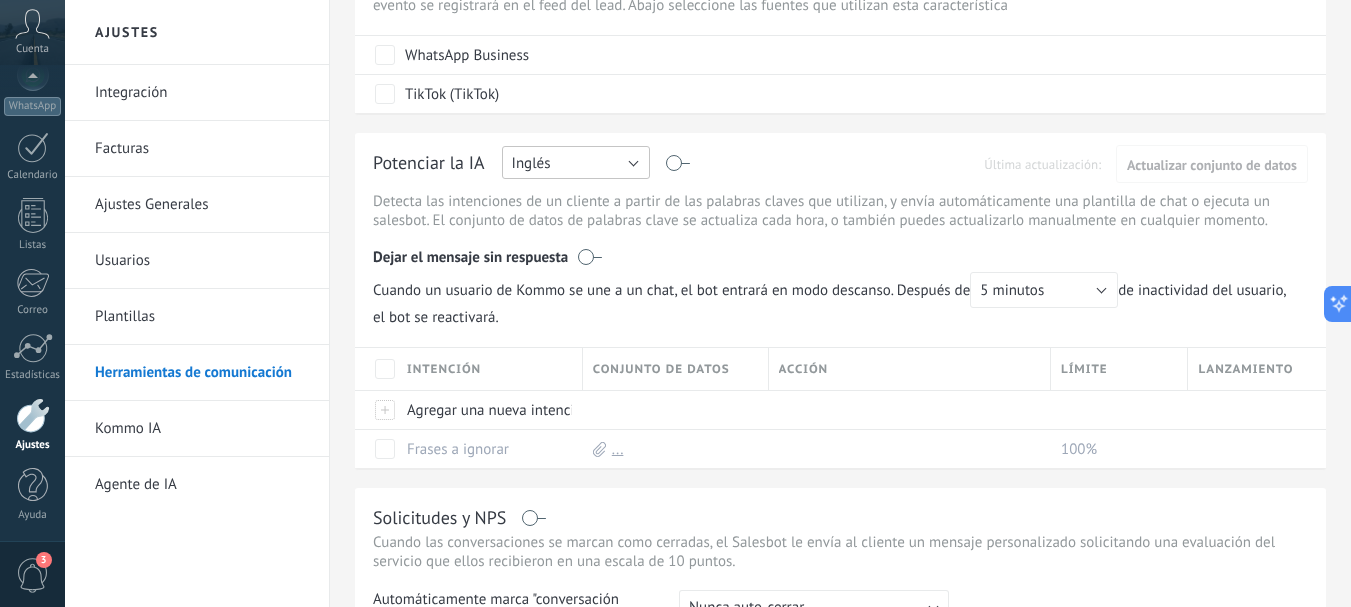 click on "Inglés" at bounding box center [576, 162] 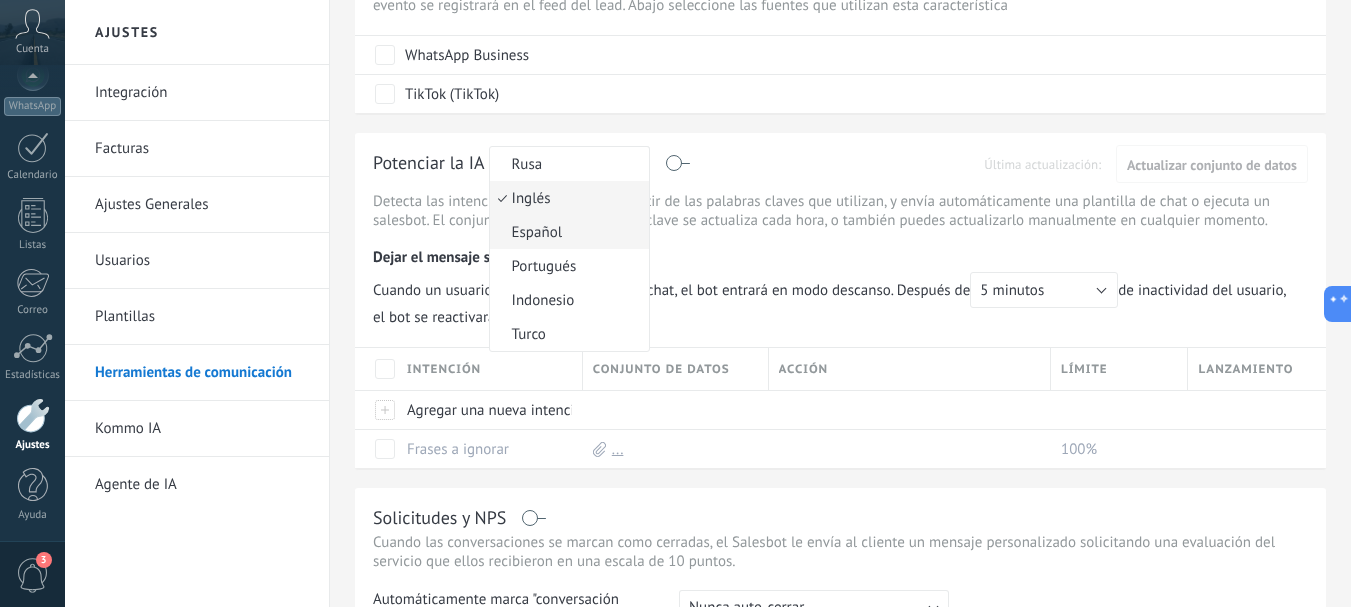 click on "Español" at bounding box center [566, 232] 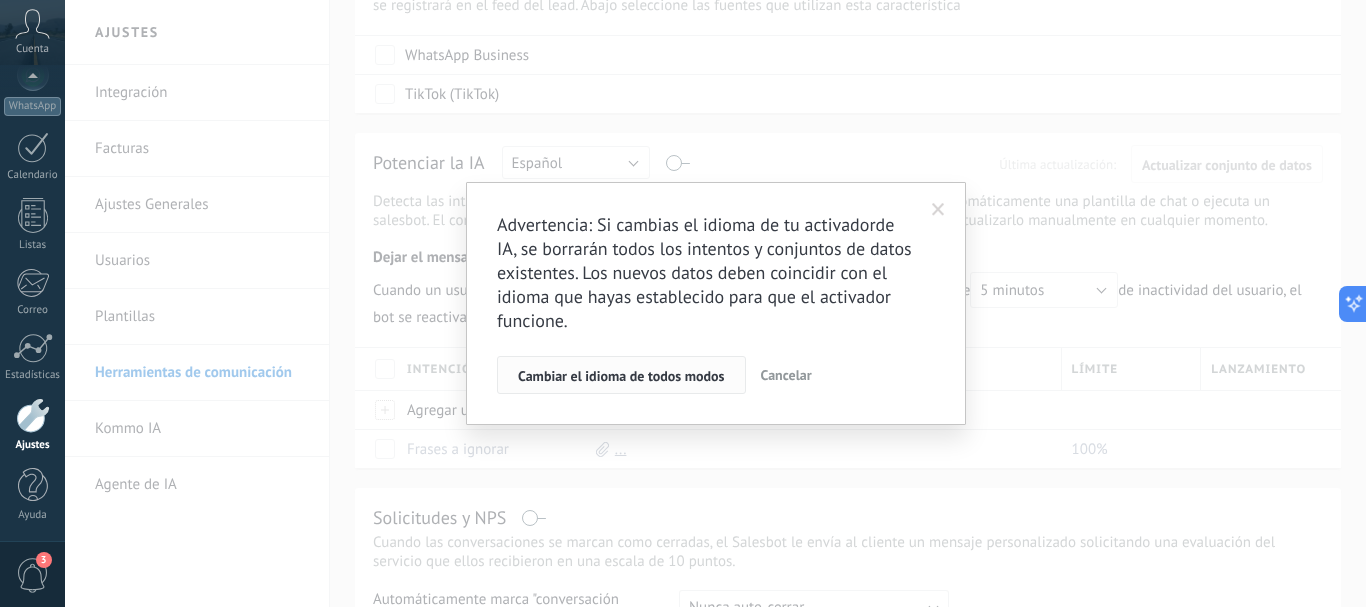 click on "Cambiar el idioma de todos modos" at bounding box center (621, 376) 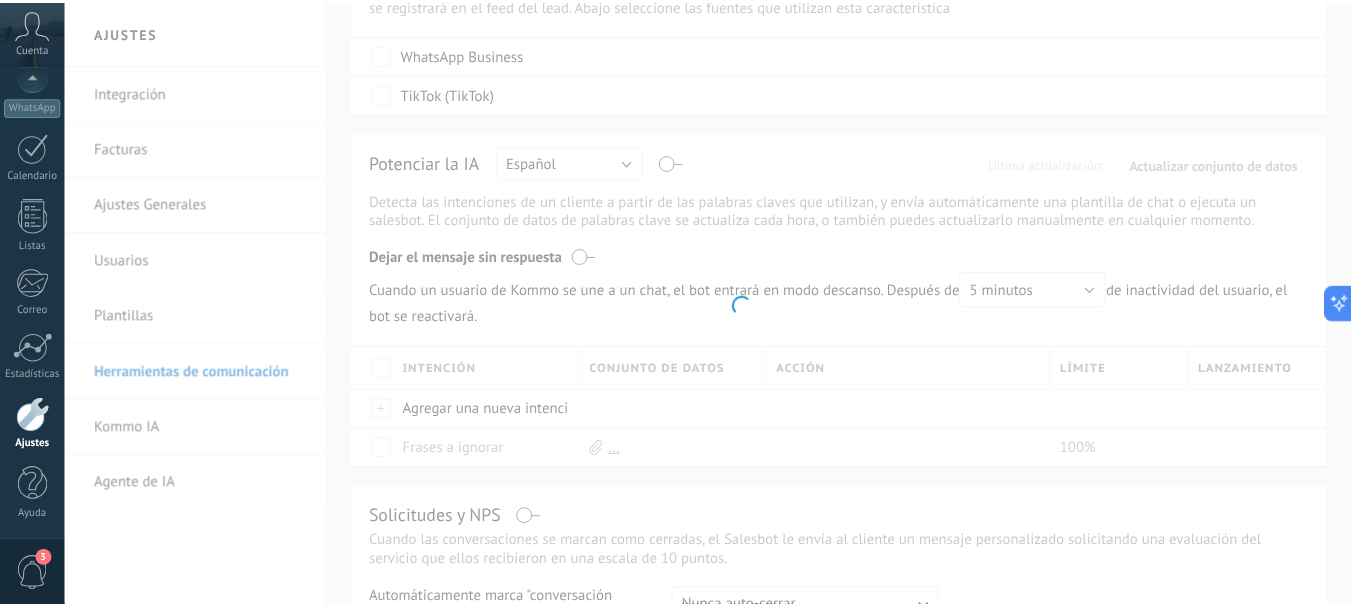 scroll, scrollTop: 0, scrollLeft: 0, axis: both 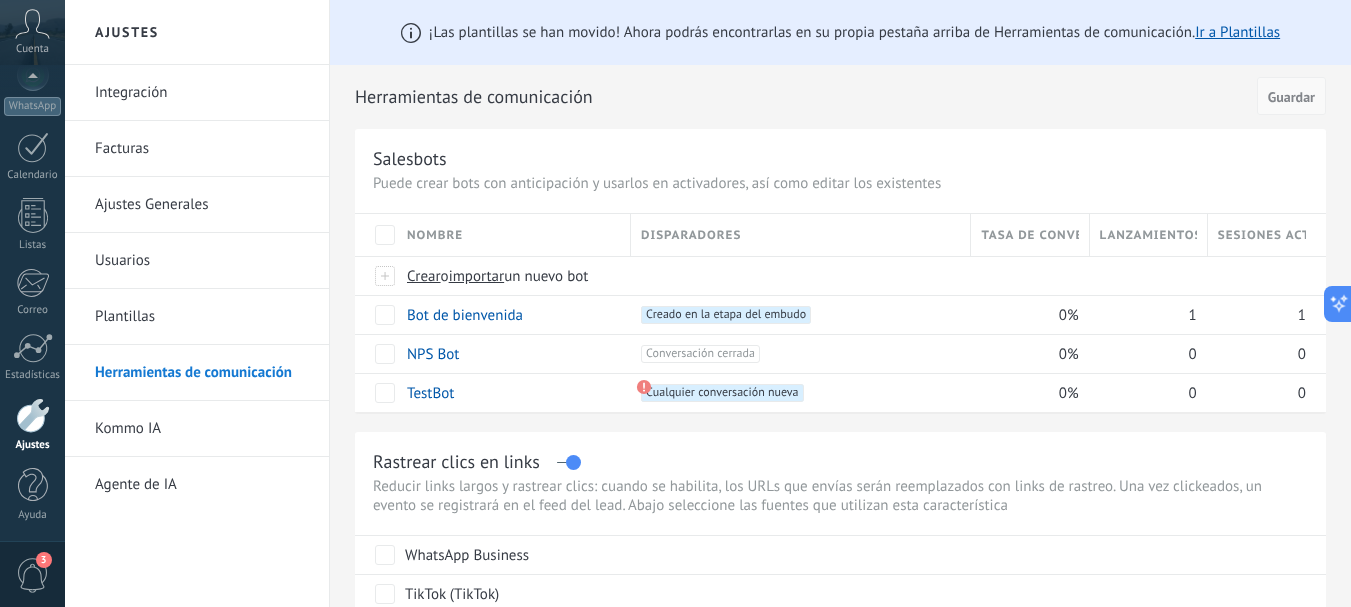 click on "Guardar" at bounding box center (1291, 97) 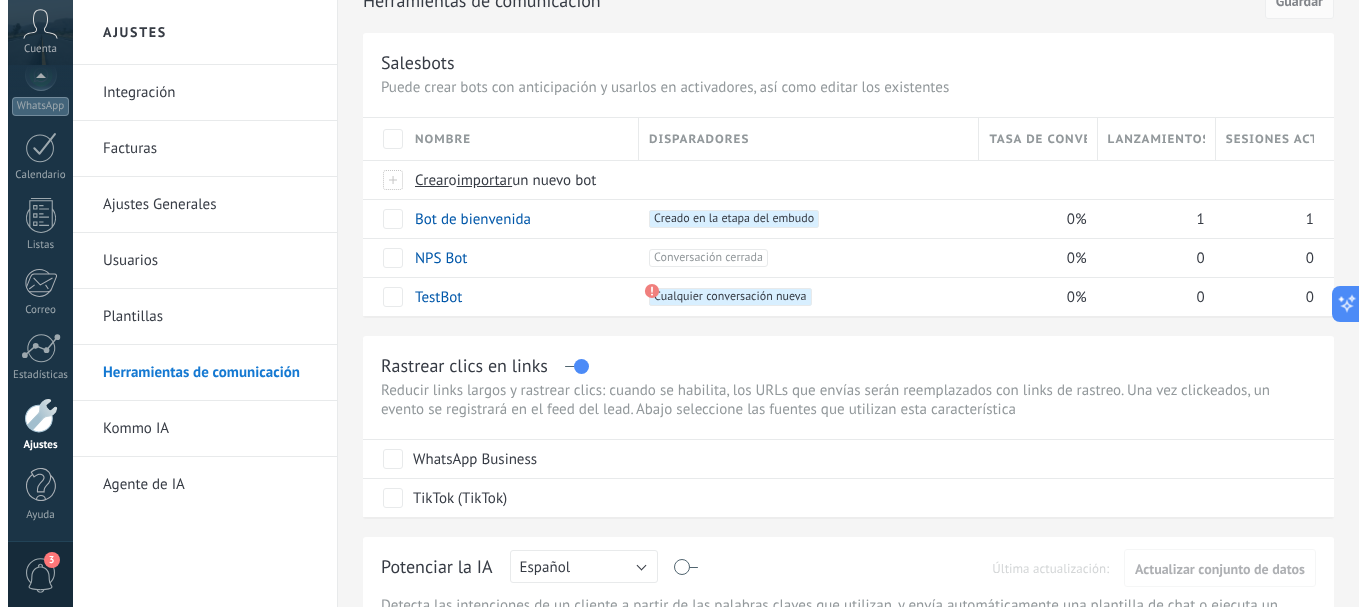 scroll, scrollTop: 0, scrollLeft: 0, axis: both 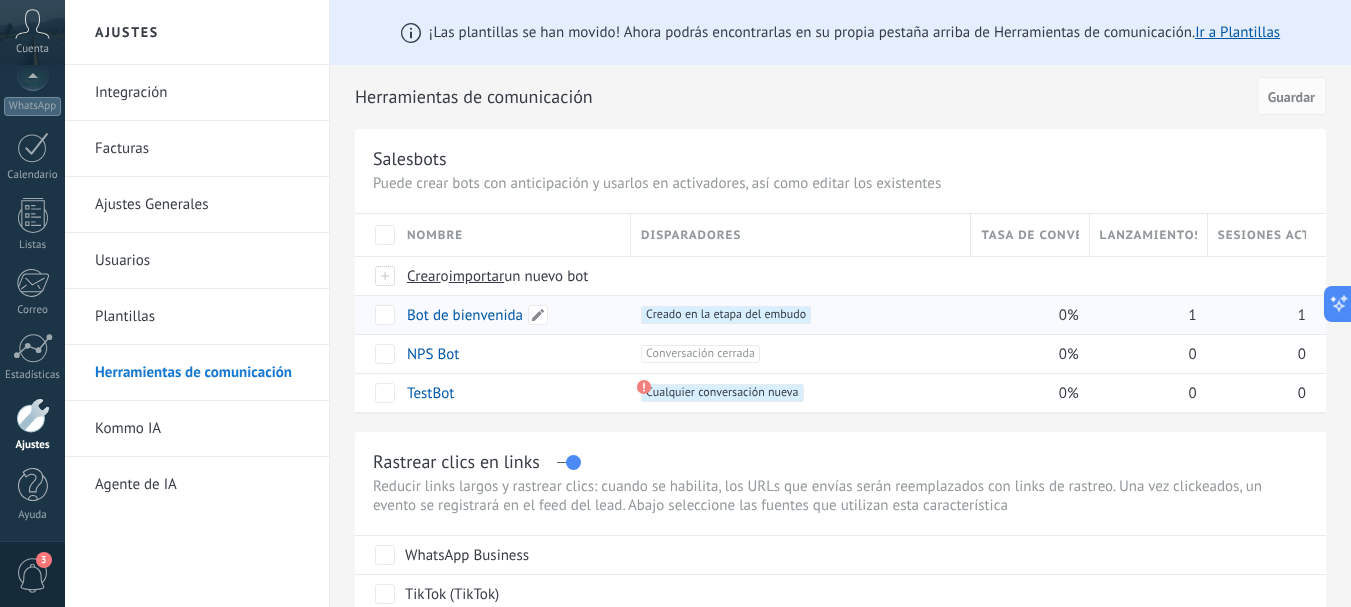 click on "Bot de bienvenida" at bounding box center [465, 315] 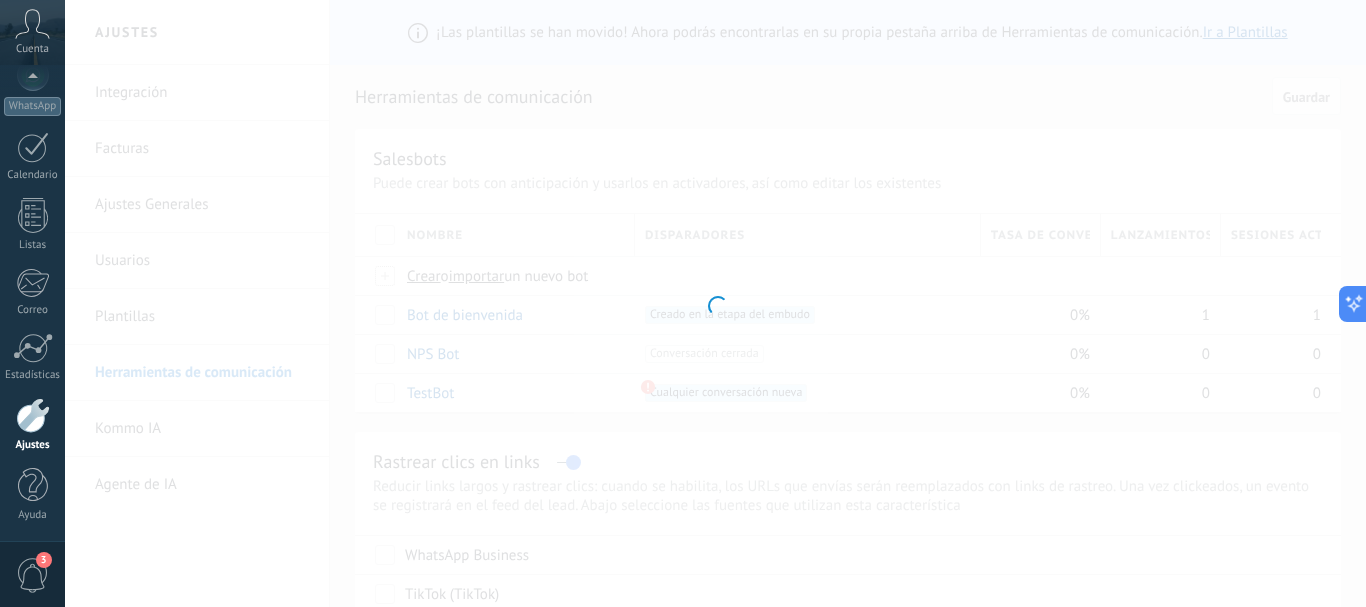 type on "**********" 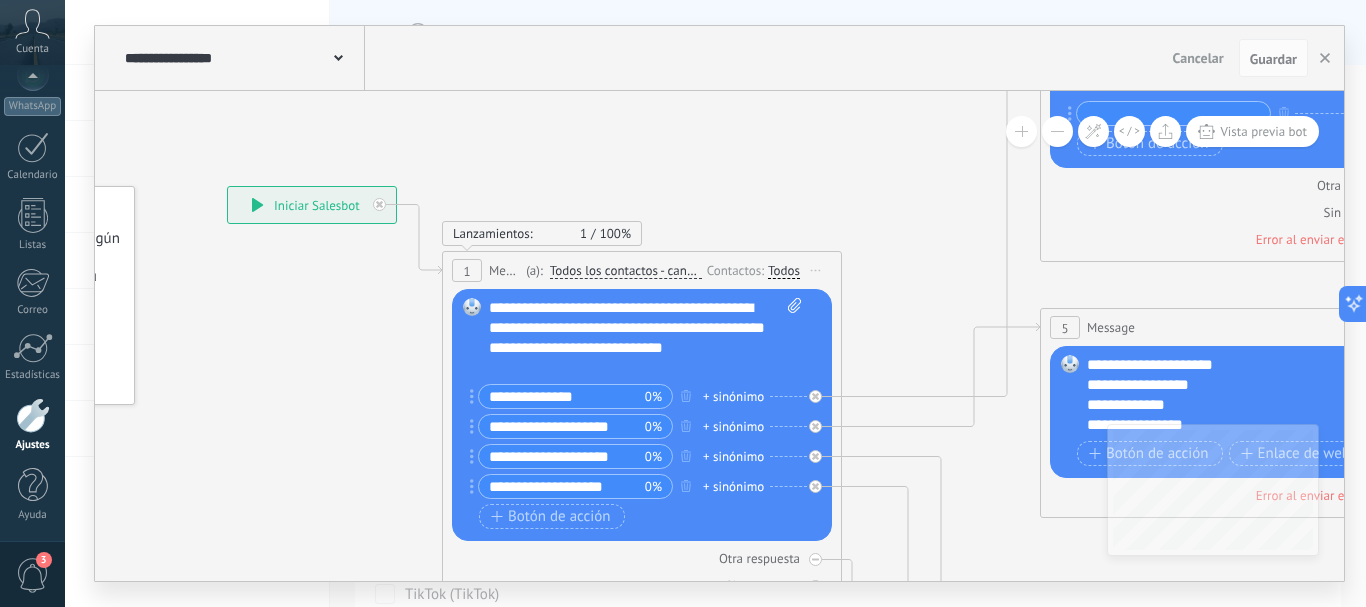 drag, startPoint x: 596, startPoint y: 386, endPoint x: 295, endPoint y: 329, distance: 306.3495 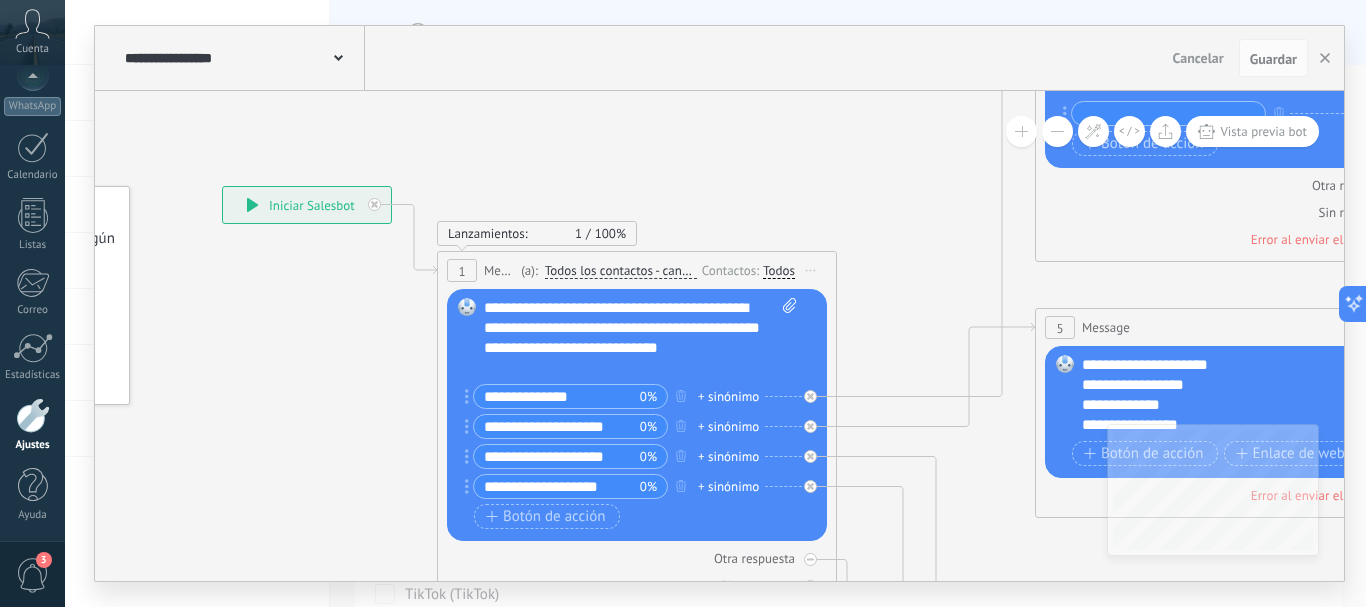 click 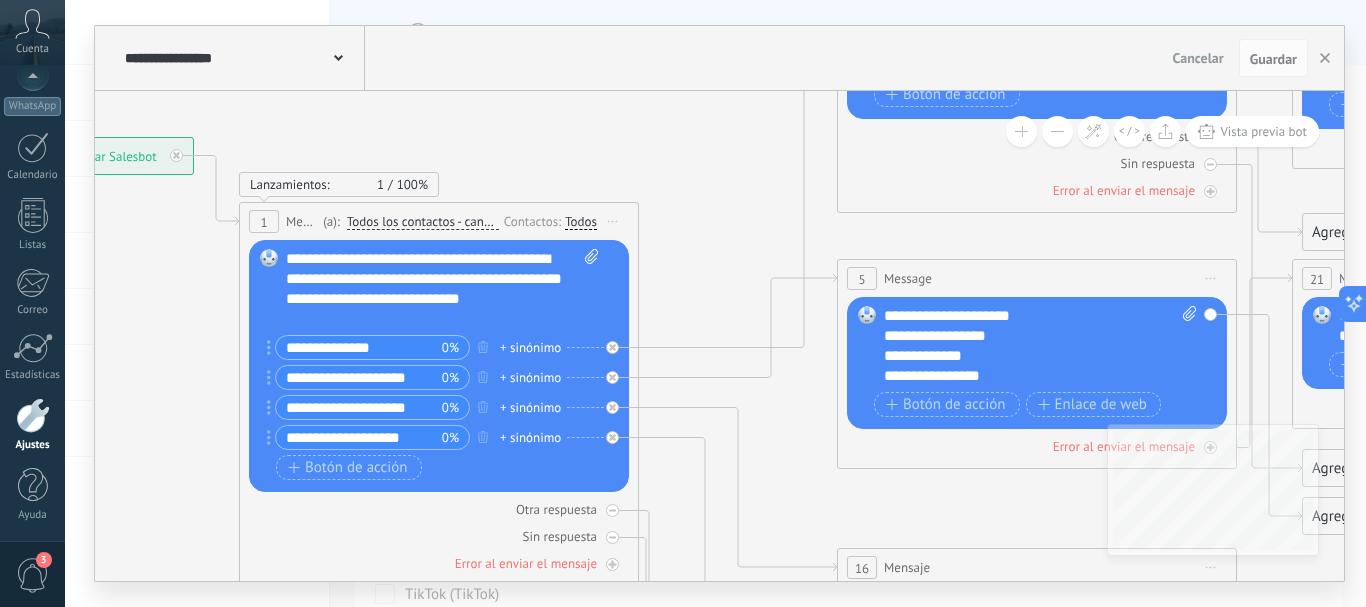 drag, startPoint x: 889, startPoint y: 345, endPoint x: 691, endPoint y: 294, distance: 204.4627 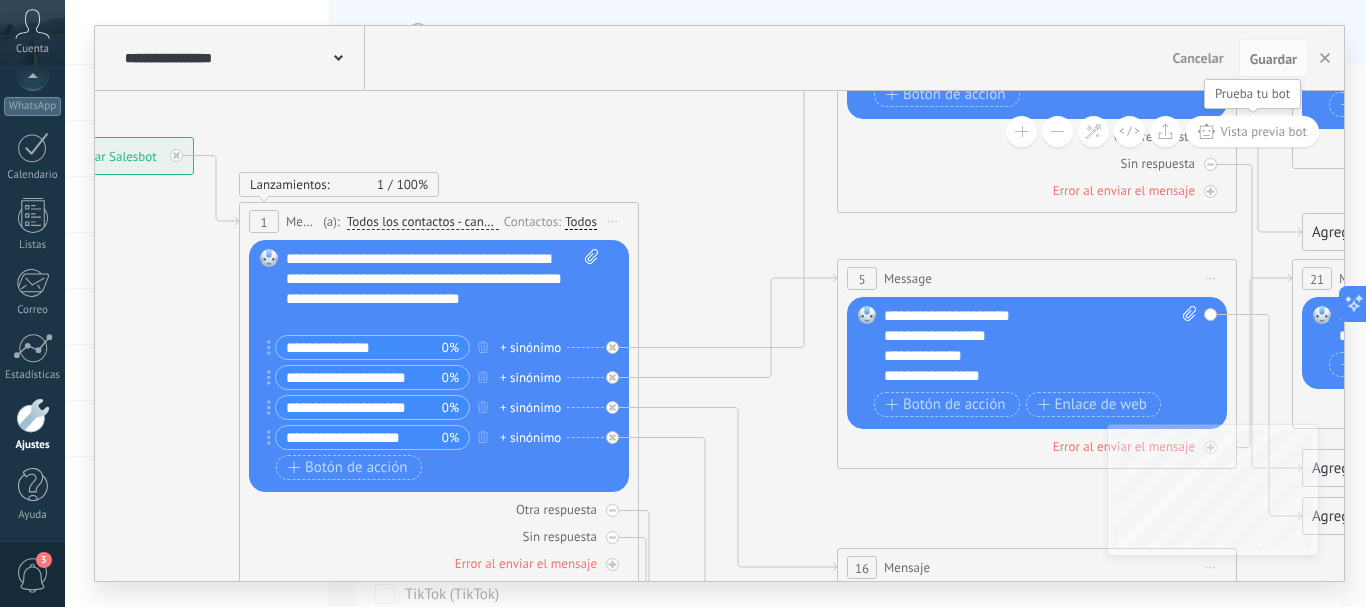 click on "Vista previa bot" at bounding box center [1263, 131] 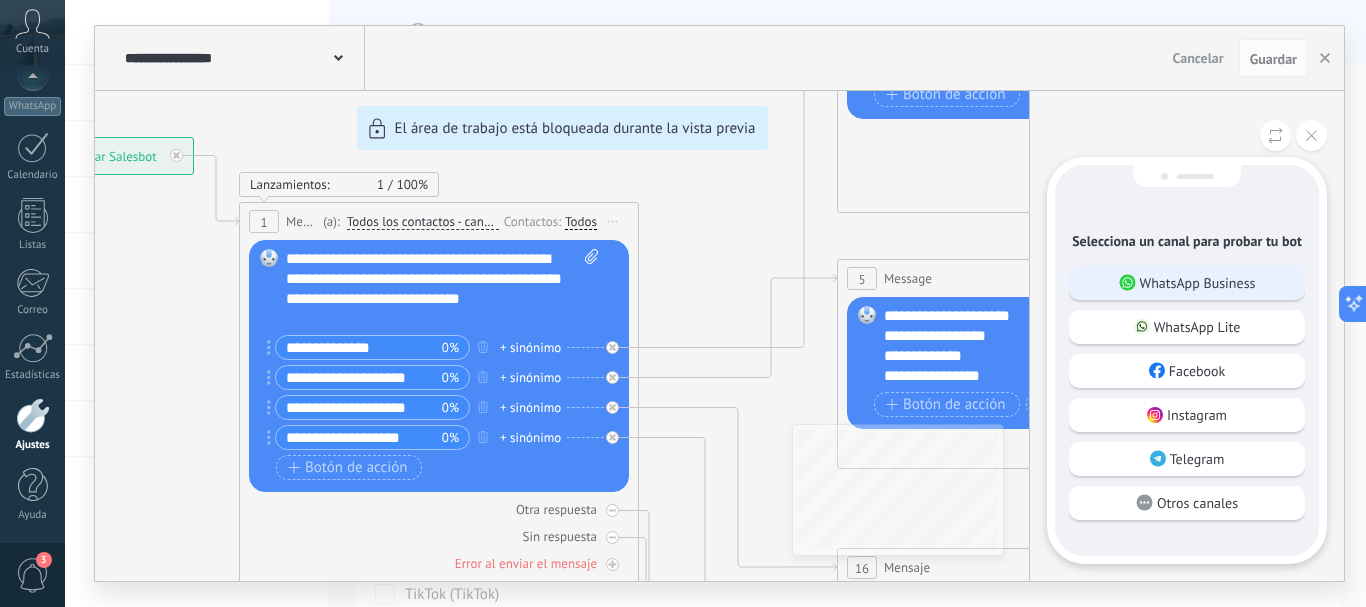 click on "WhatsApp Business" at bounding box center (1198, 283) 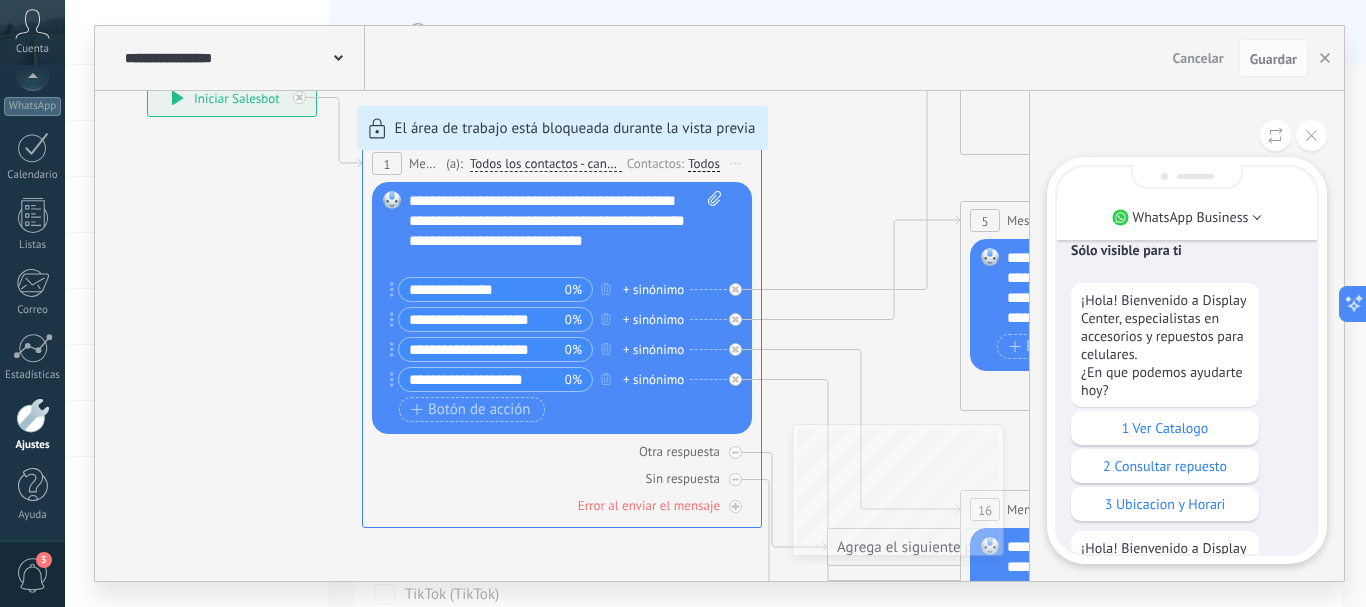 scroll, scrollTop: -241, scrollLeft: 0, axis: vertical 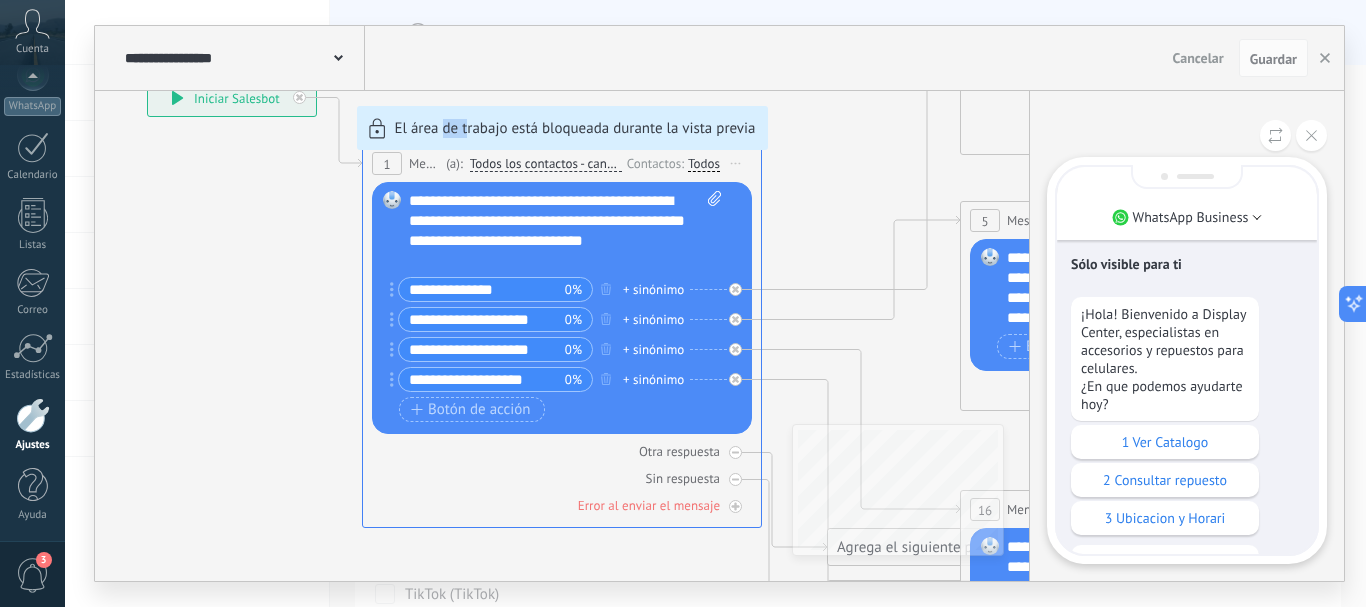 drag, startPoint x: 442, startPoint y: 193, endPoint x: 465, endPoint y: 187, distance: 23.769728 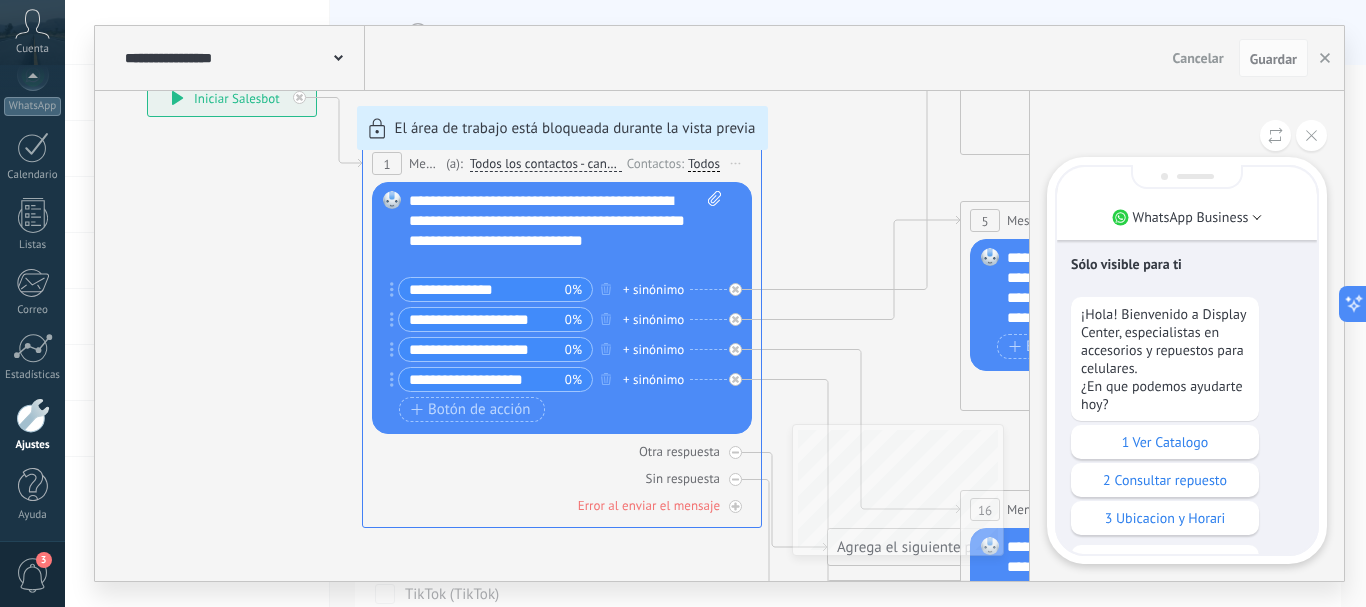 click on "**********" at bounding box center (719, 303) 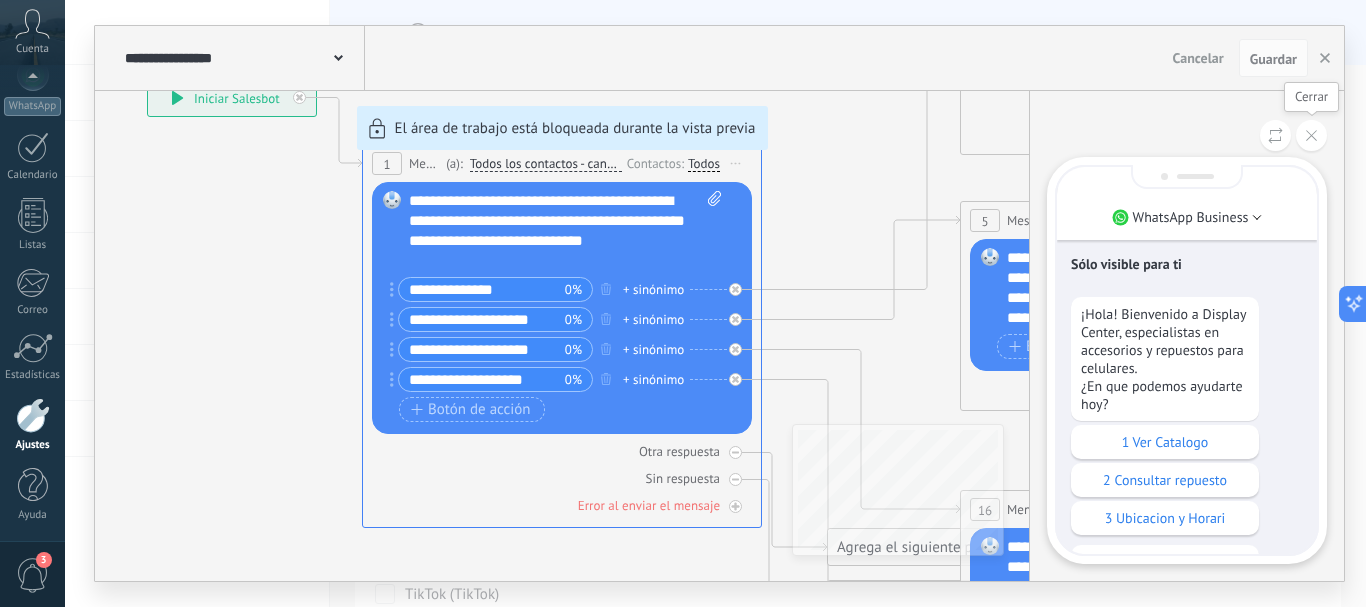 click at bounding box center (1311, 135) 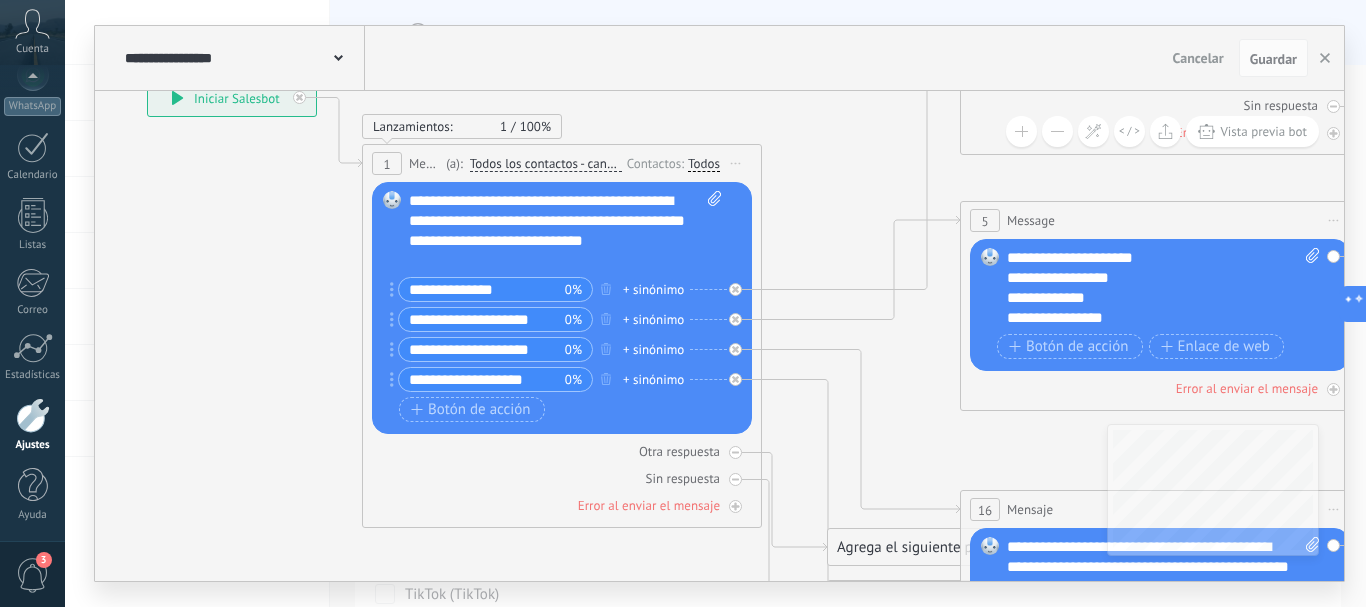 click 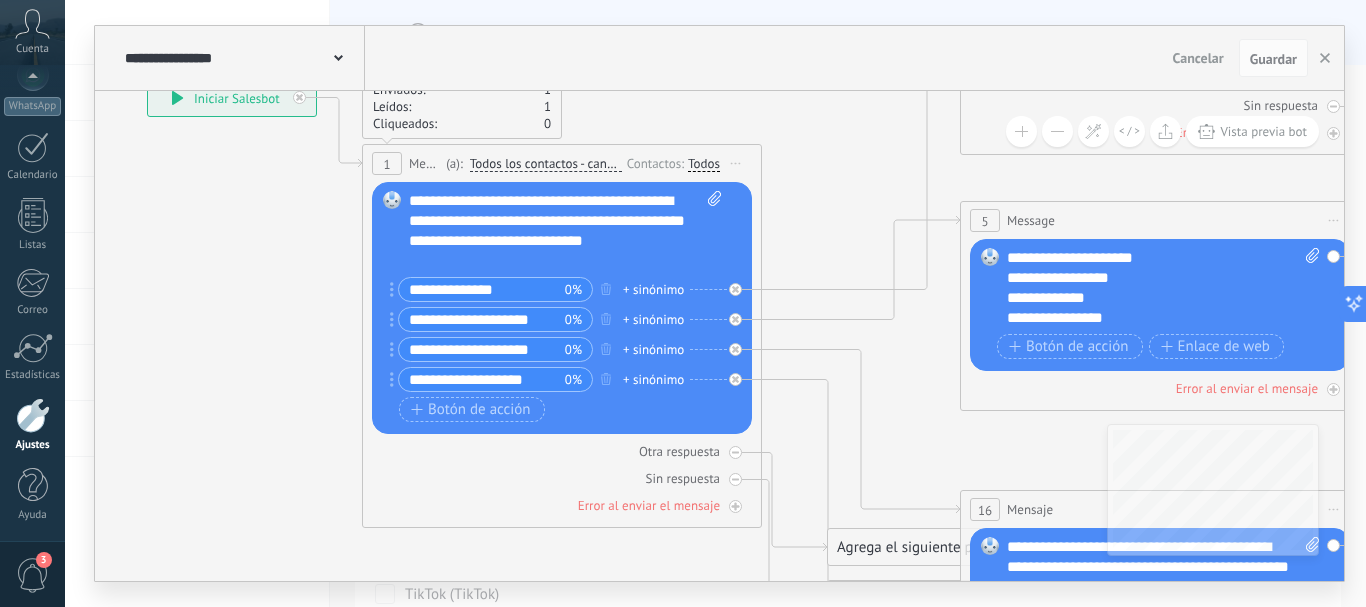 click 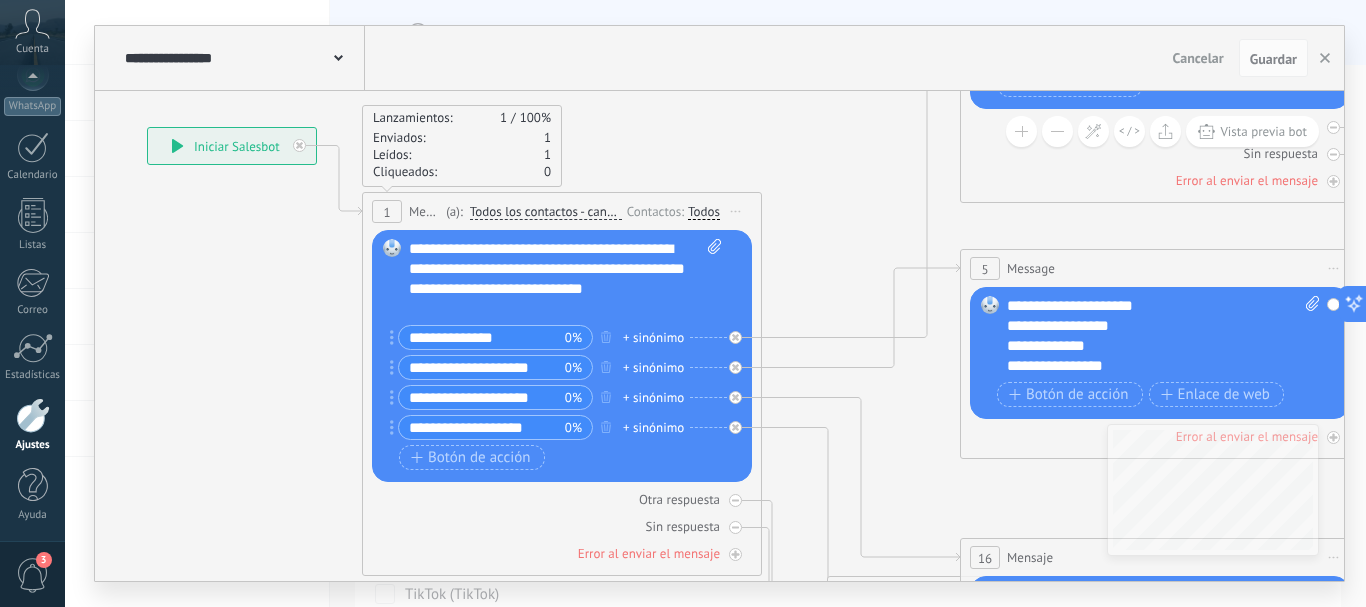 click on "Iniciar vista previa aquí
Cambiar nombre
Duplicar
Borrar" at bounding box center (736, 211) 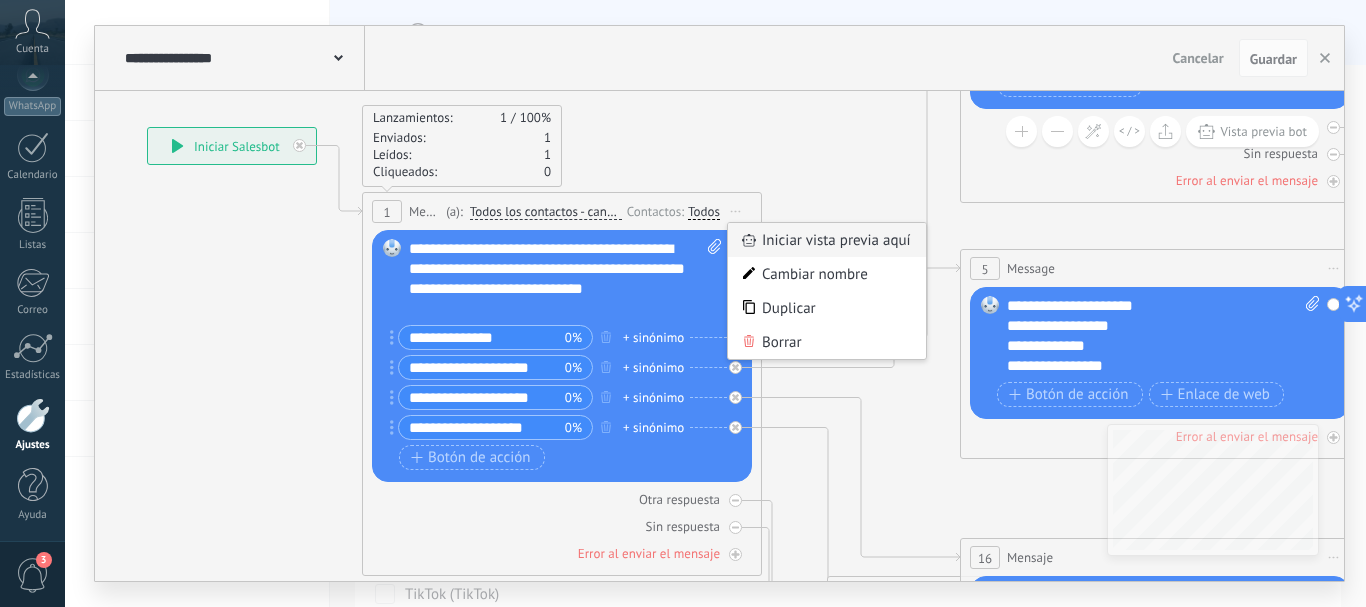 click on "Iniciar vista previa aquí" at bounding box center (827, 240) 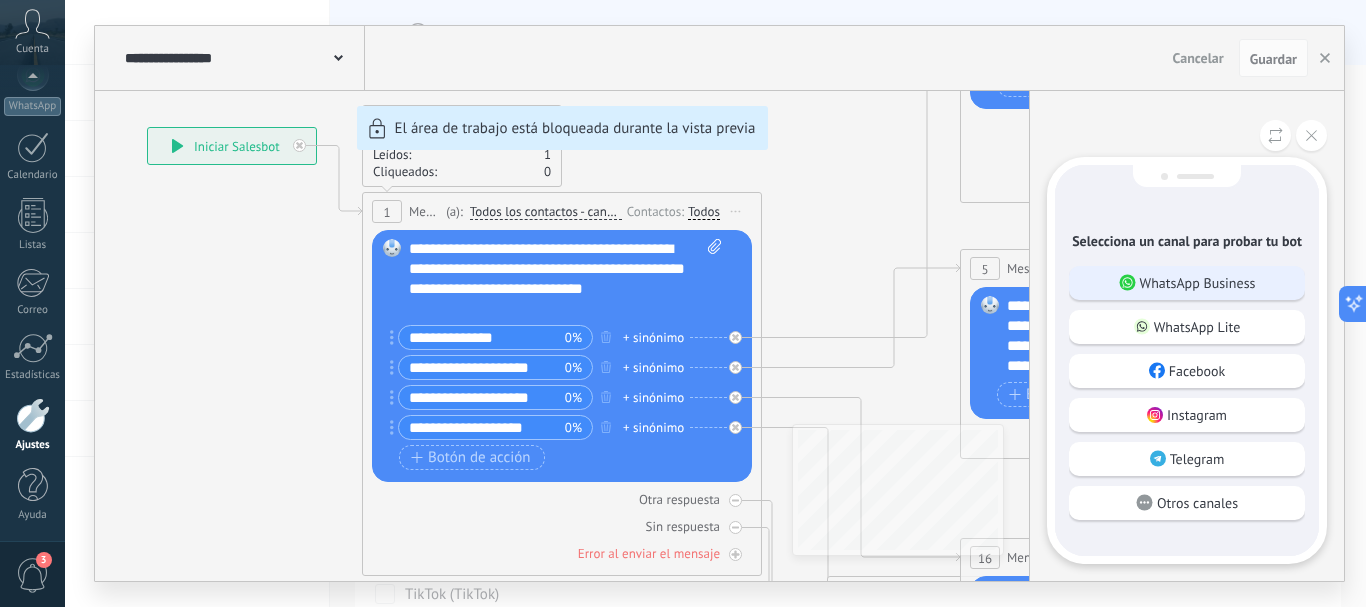 click on "WhatsApp Business" at bounding box center (1198, 283) 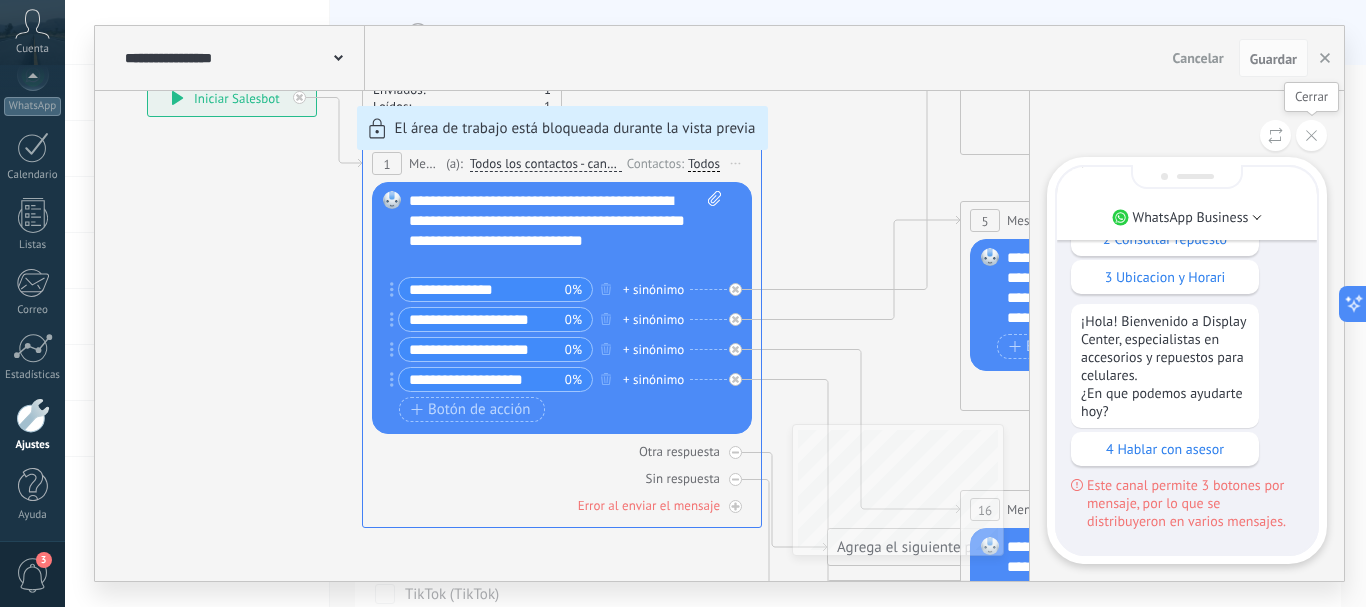 click 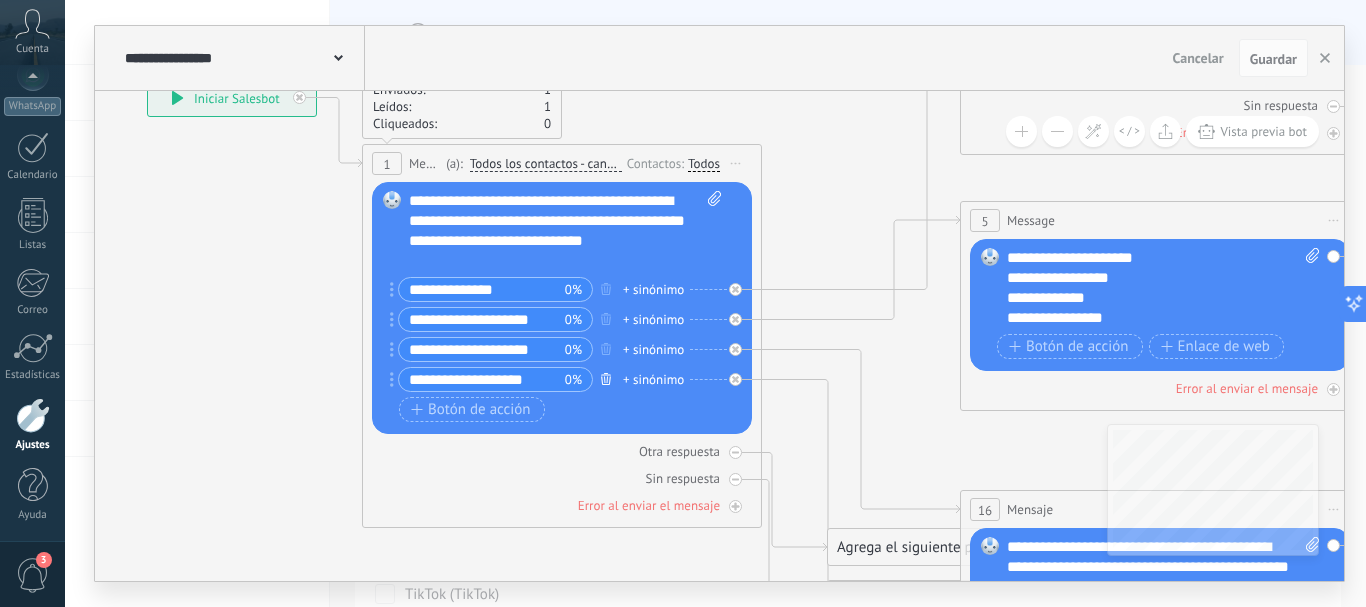 click 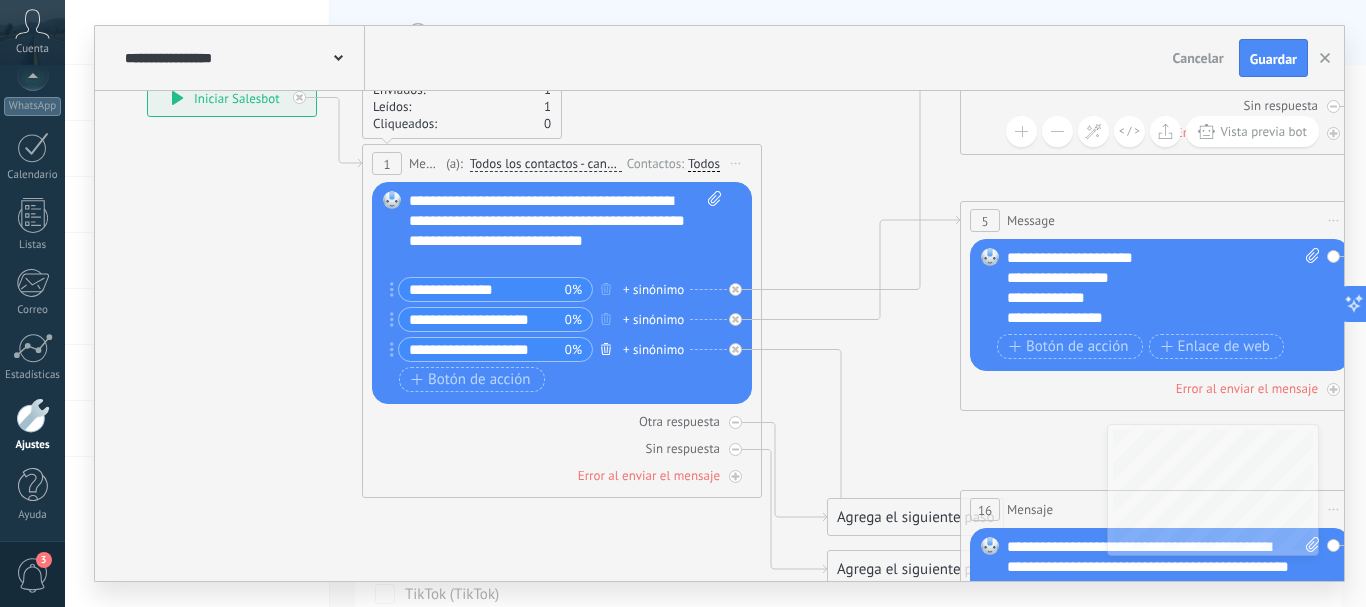 click 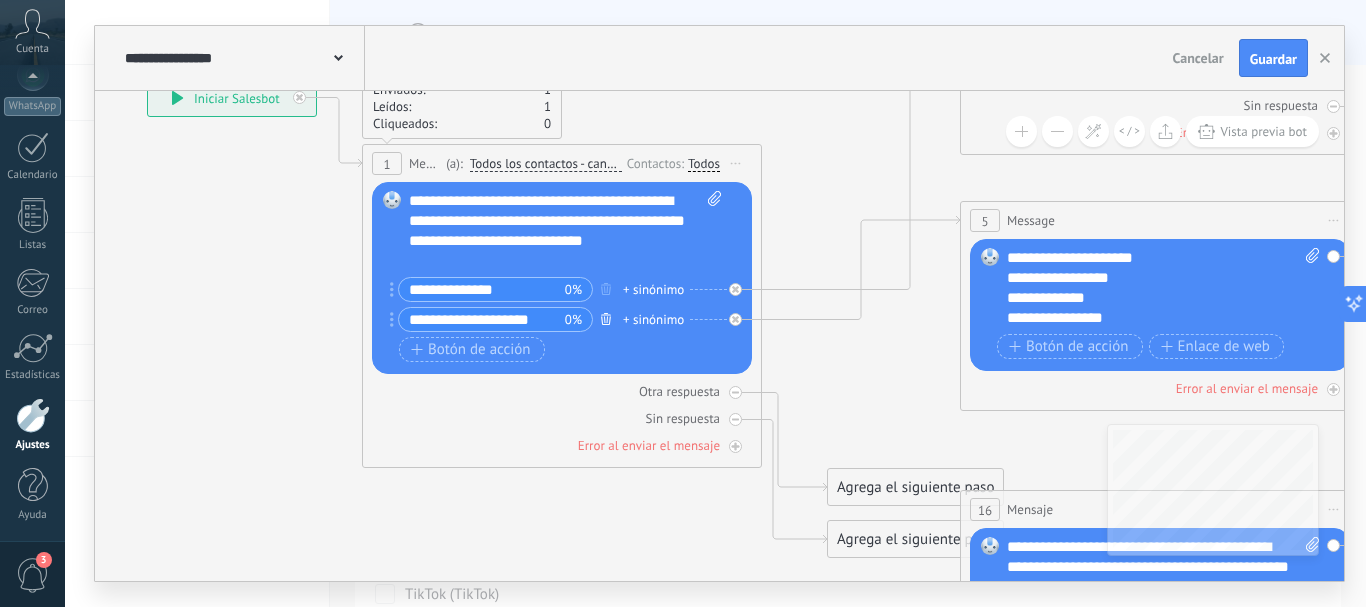 click 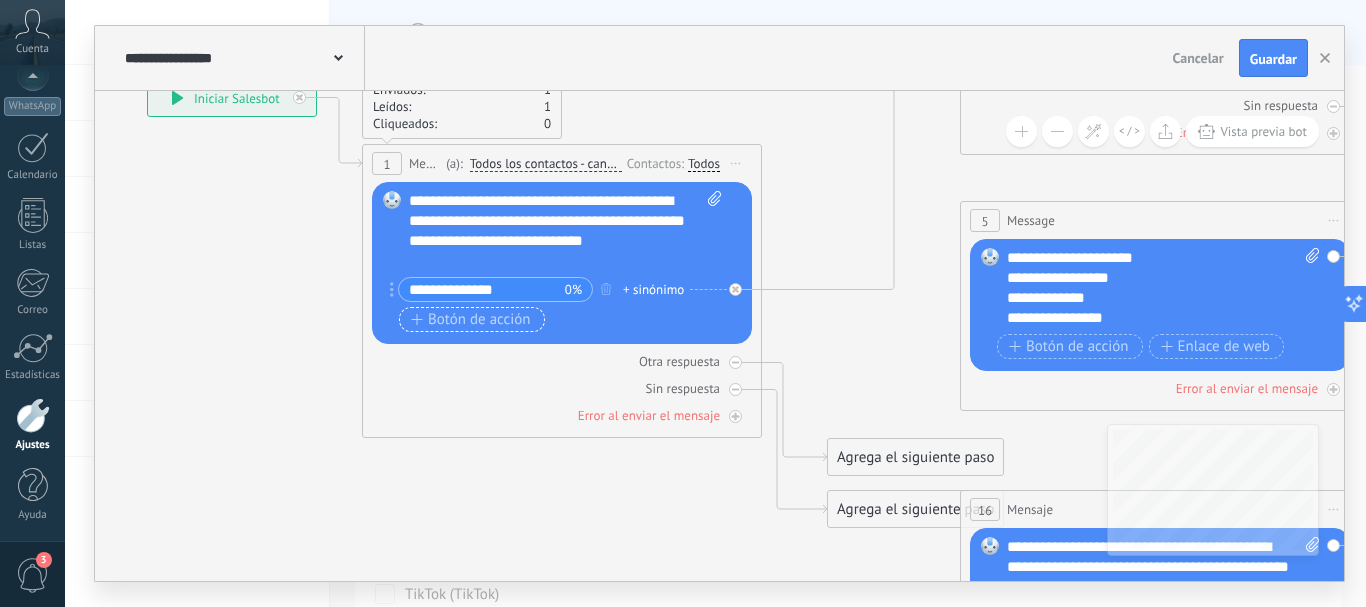 click on "Botón de acción" at bounding box center (471, 320) 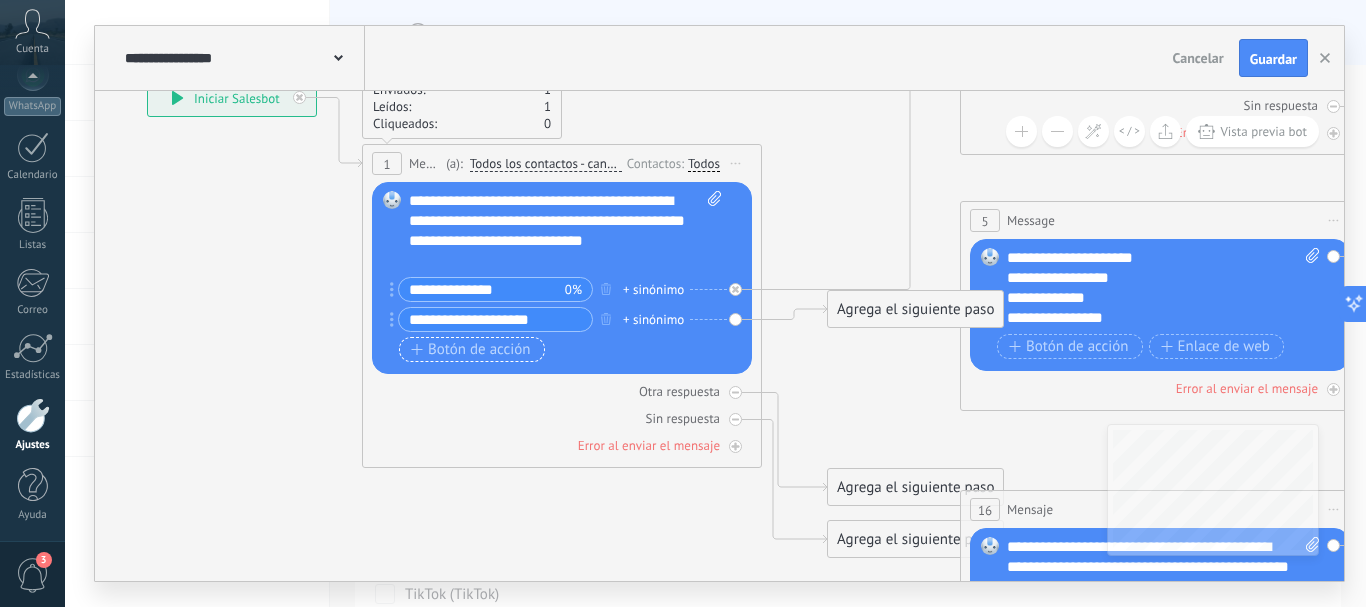 type on "**********" 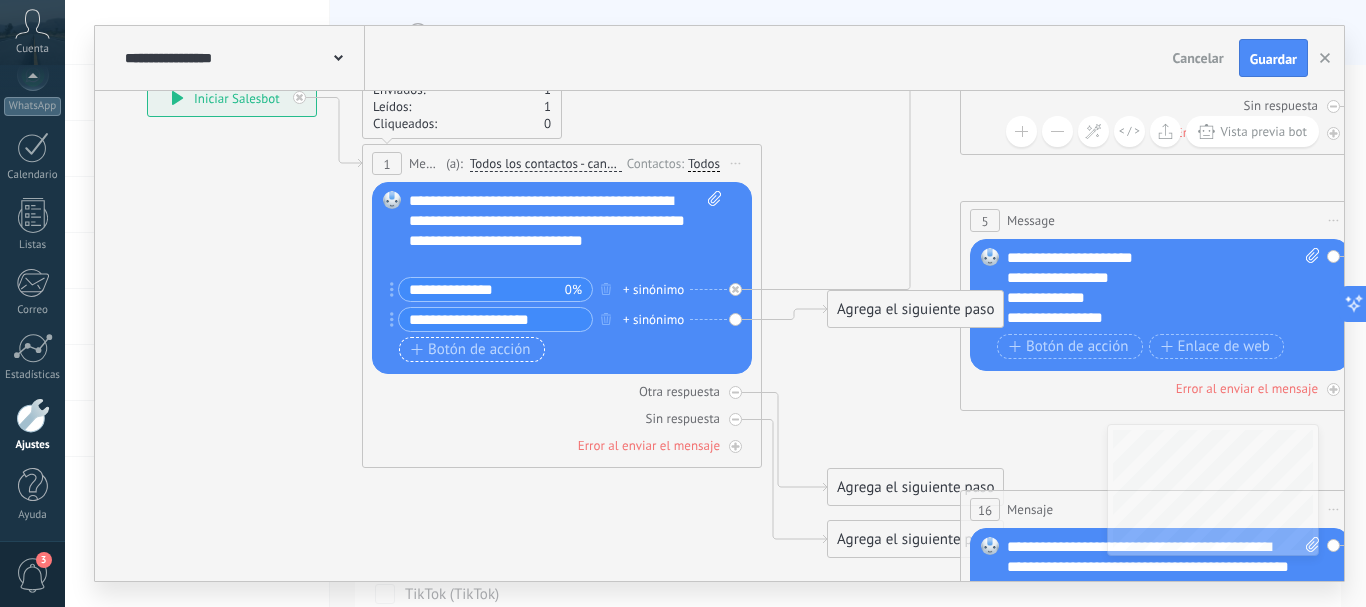 click 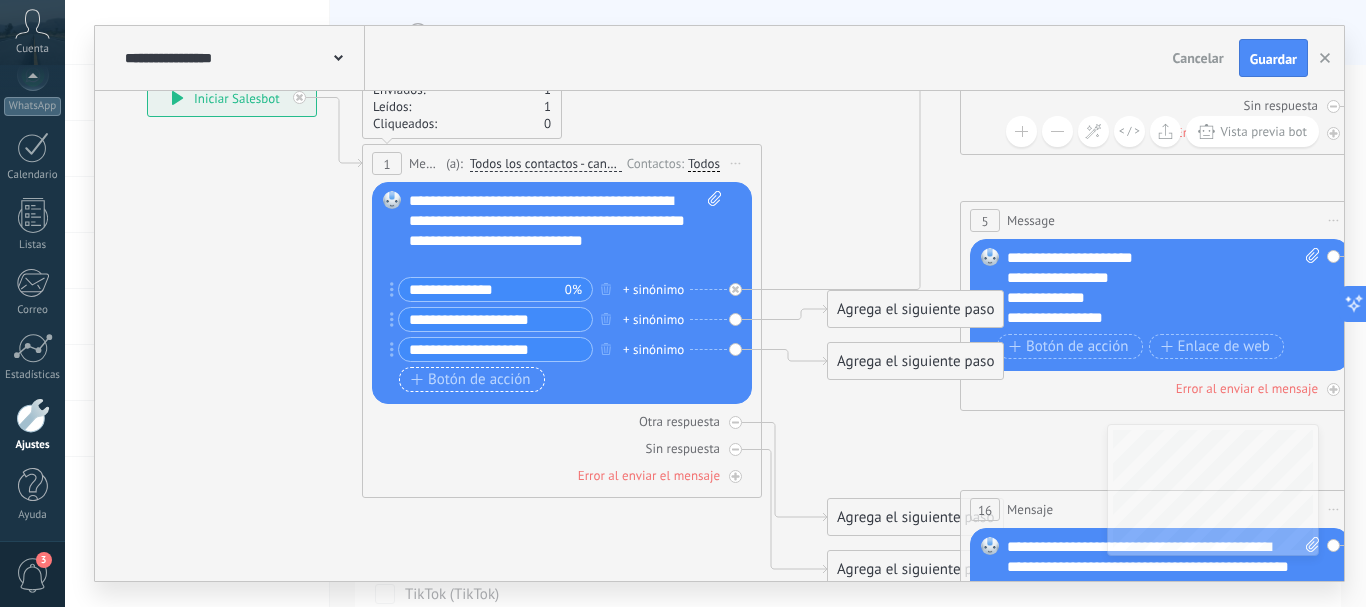 type on "**********" 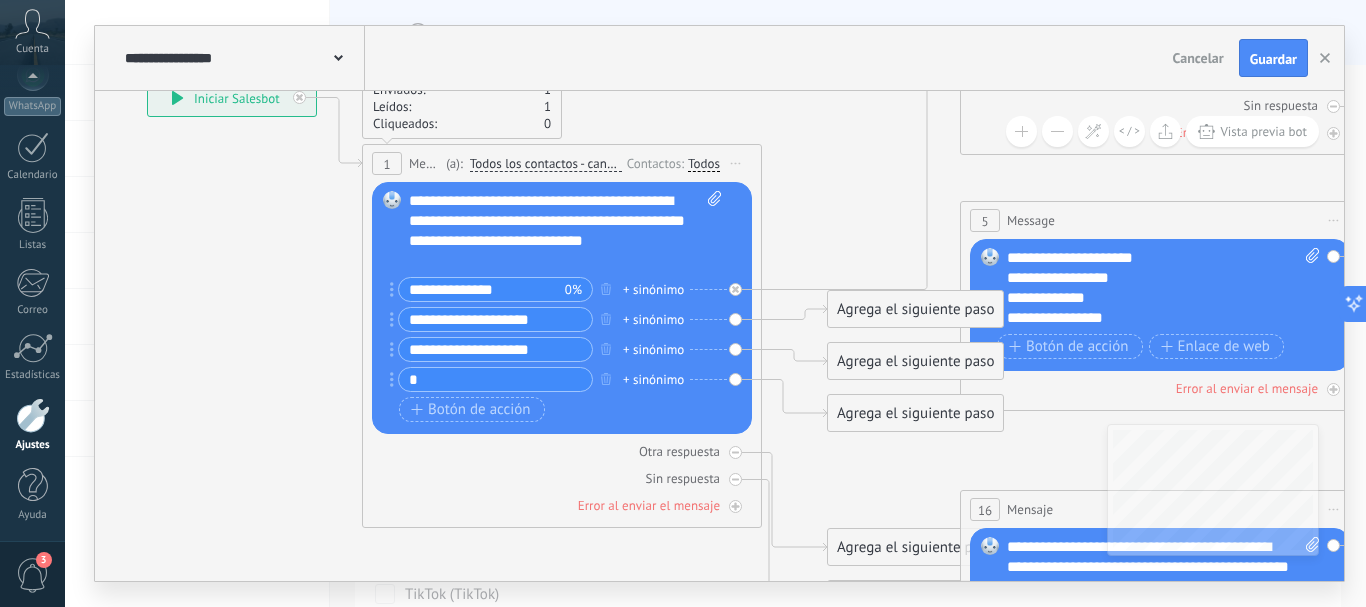 click on "*" at bounding box center [495, 379] 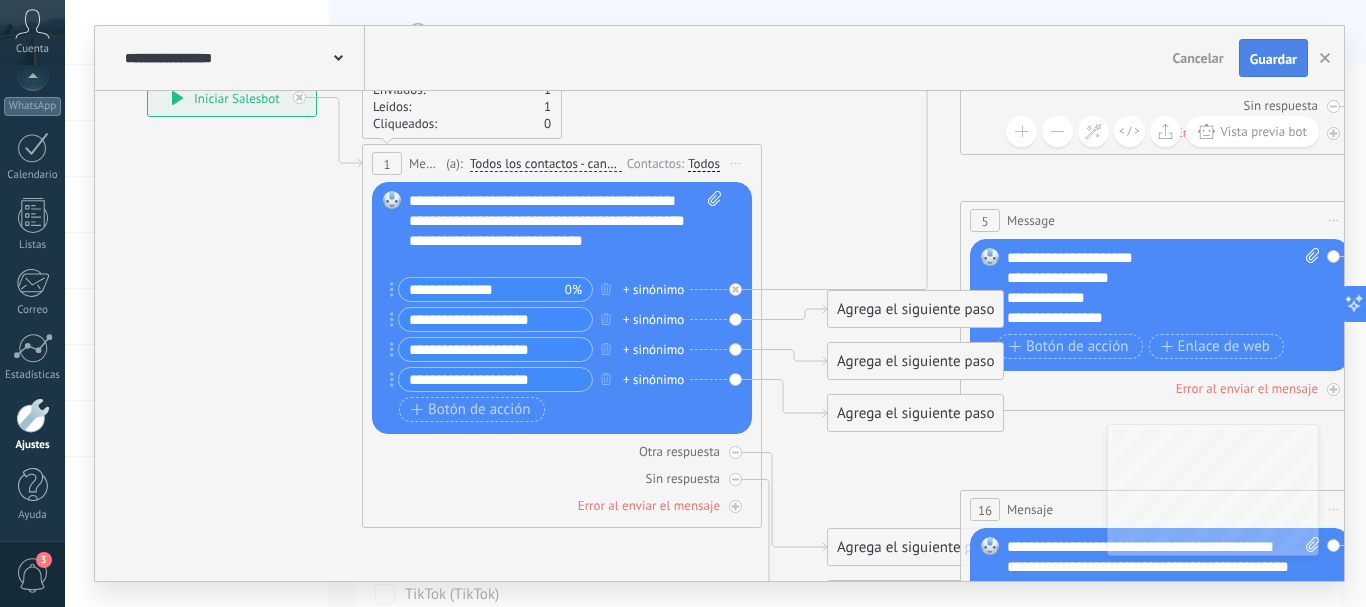 type on "**********" 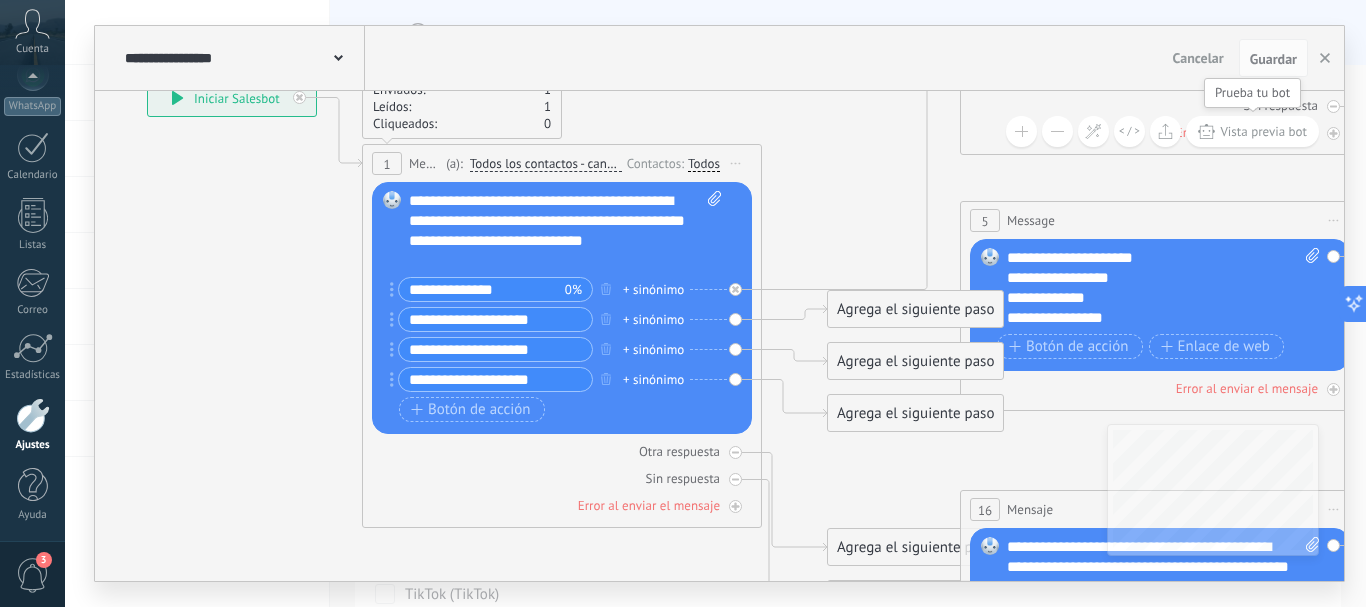 click on "Vista previa bot" at bounding box center [1263, 131] 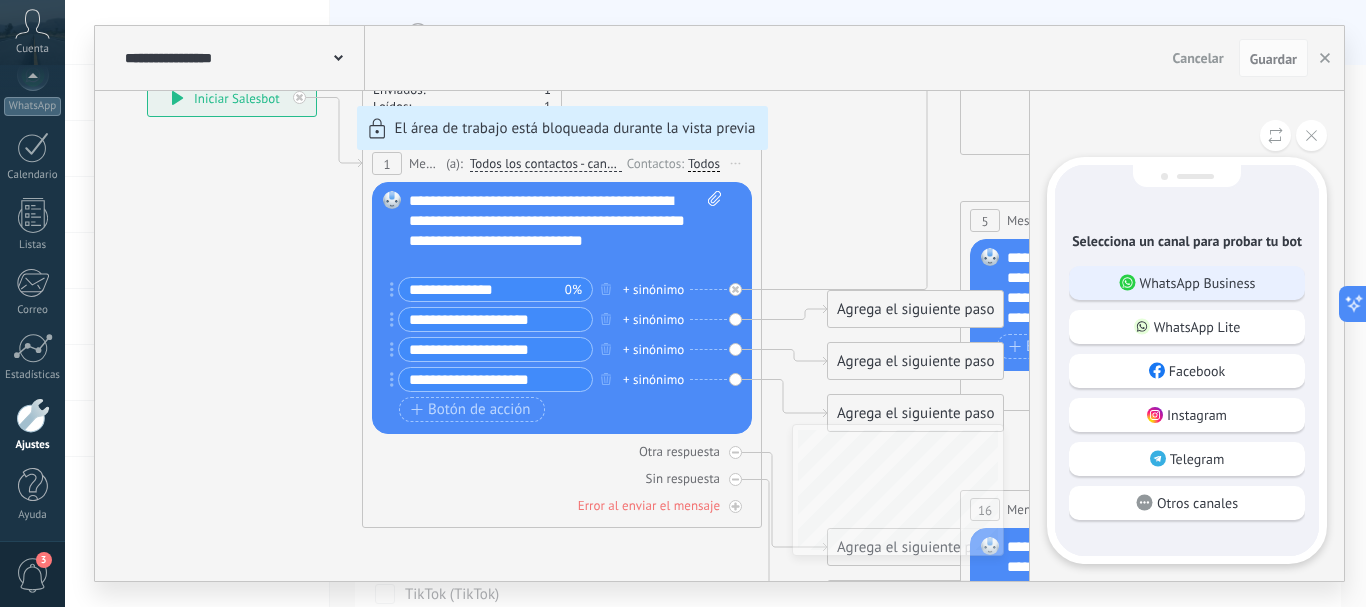 click on "WhatsApp Business" at bounding box center [1198, 283] 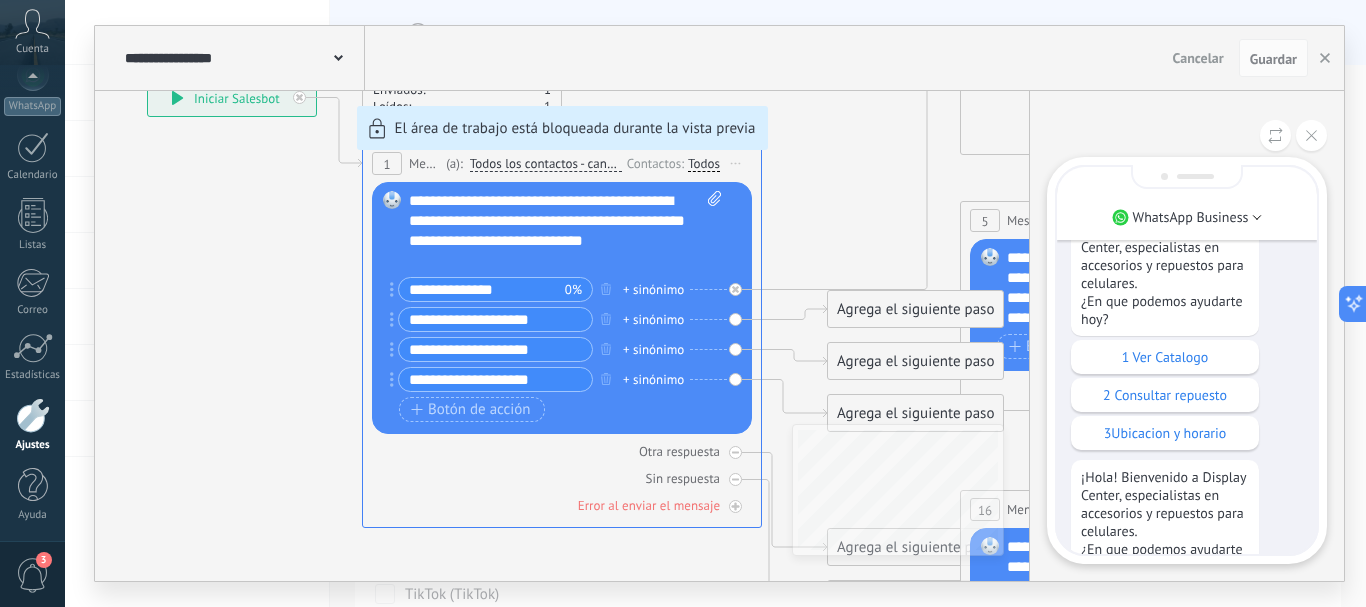 scroll, scrollTop: -41, scrollLeft: 0, axis: vertical 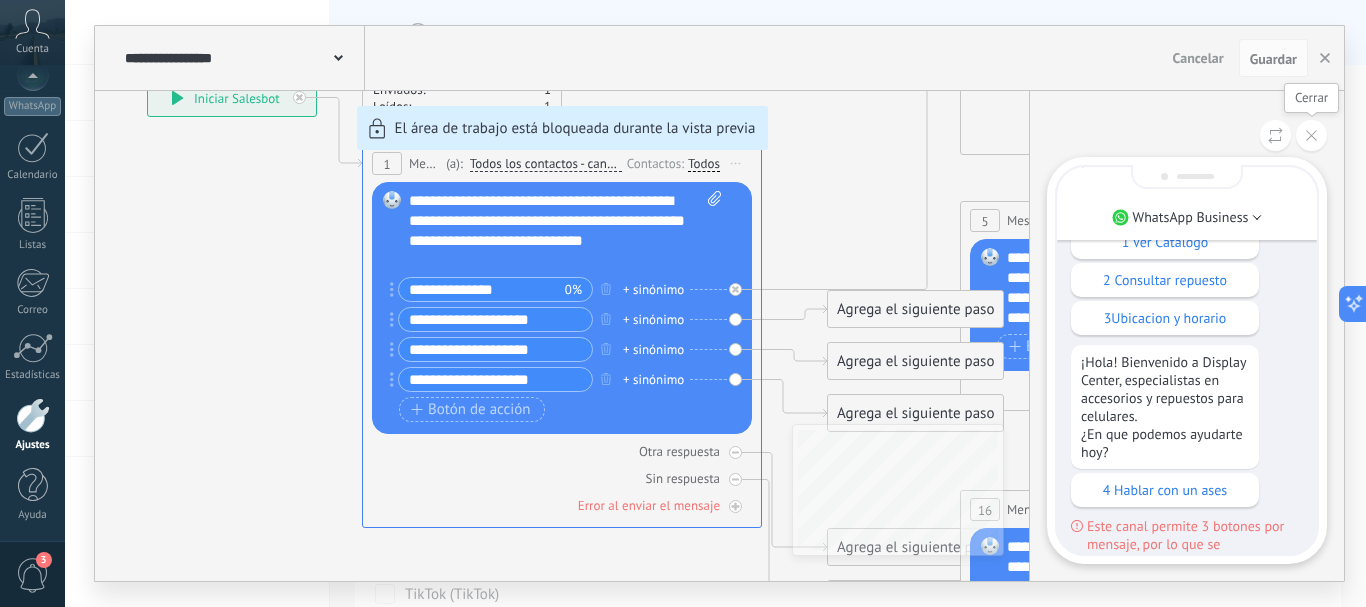 click 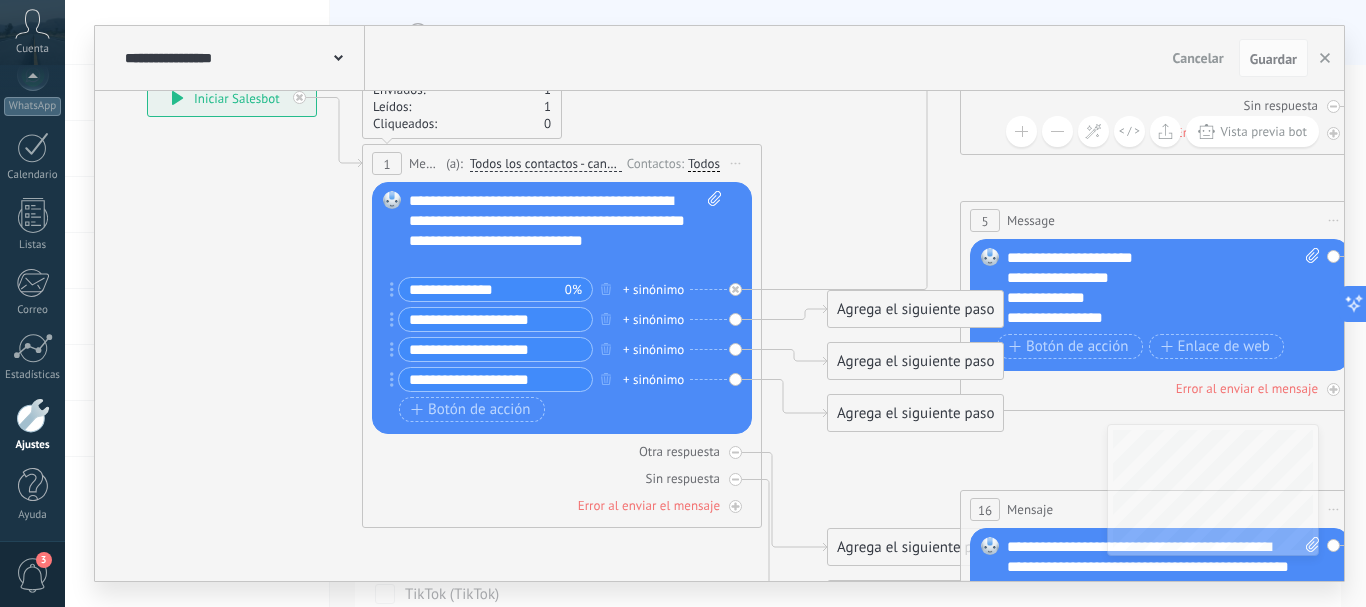 click on "Iniciar vista previa aquí
Cambiar nombre
Duplicar
Borrar" at bounding box center (736, 163) 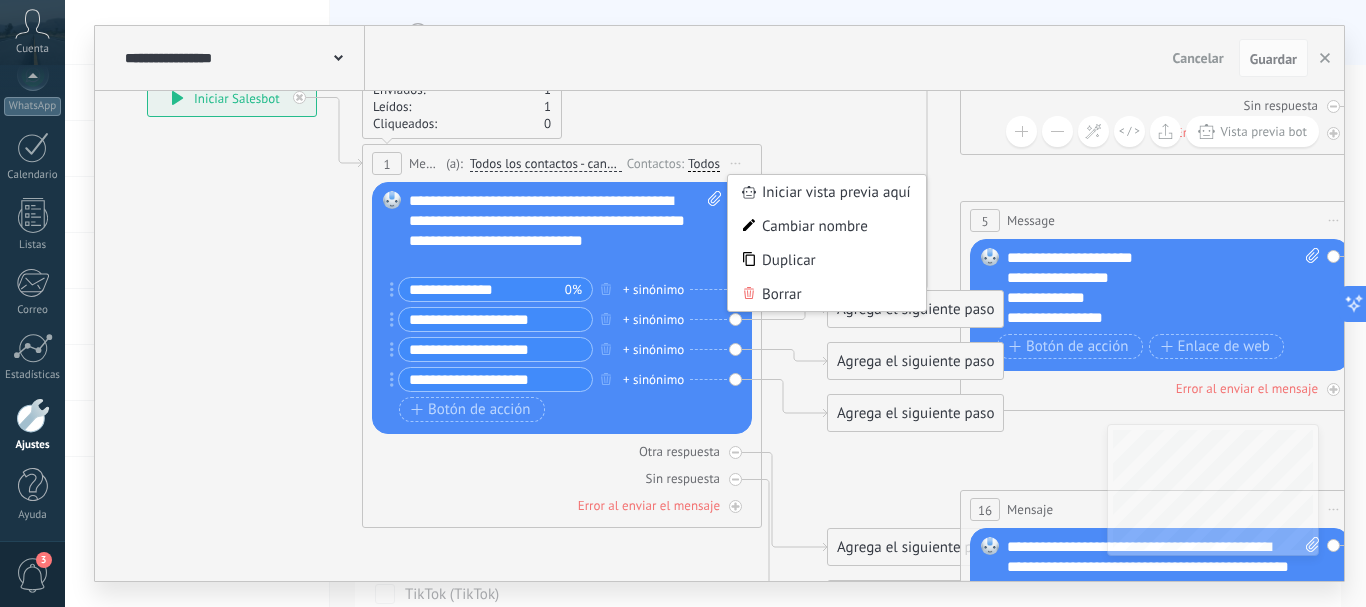 click 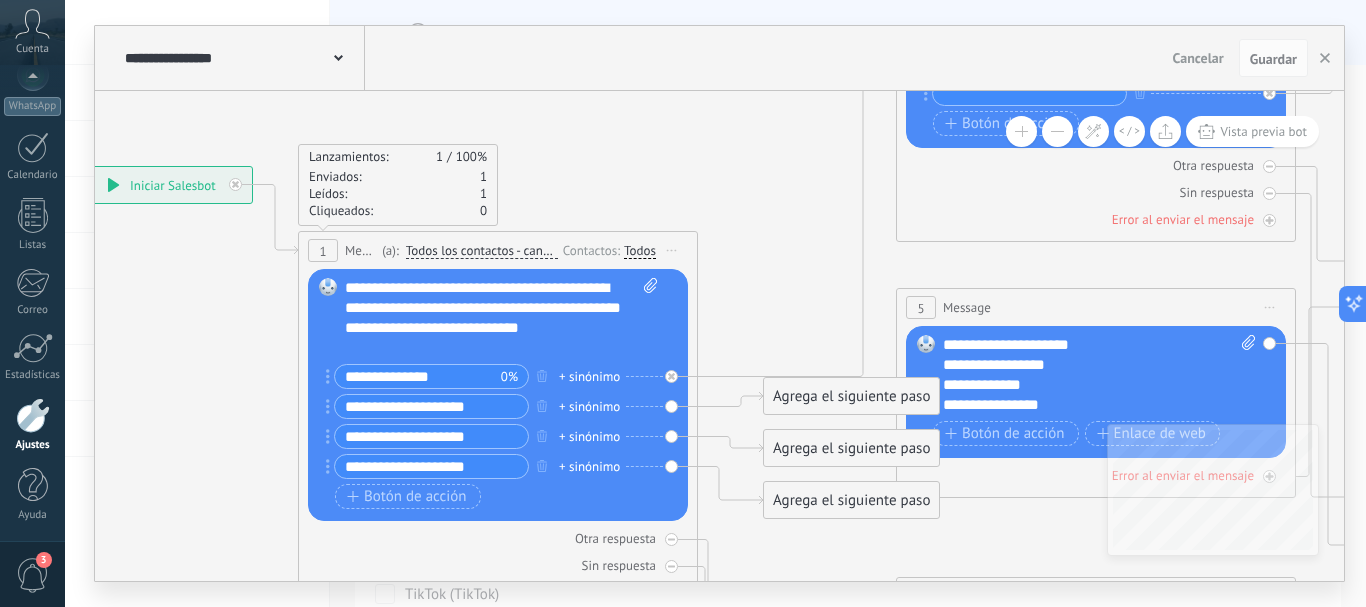 drag, startPoint x: 826, startPoint y: 165, endPoint x: 762, endPoint y: 252, distance: 108.00463 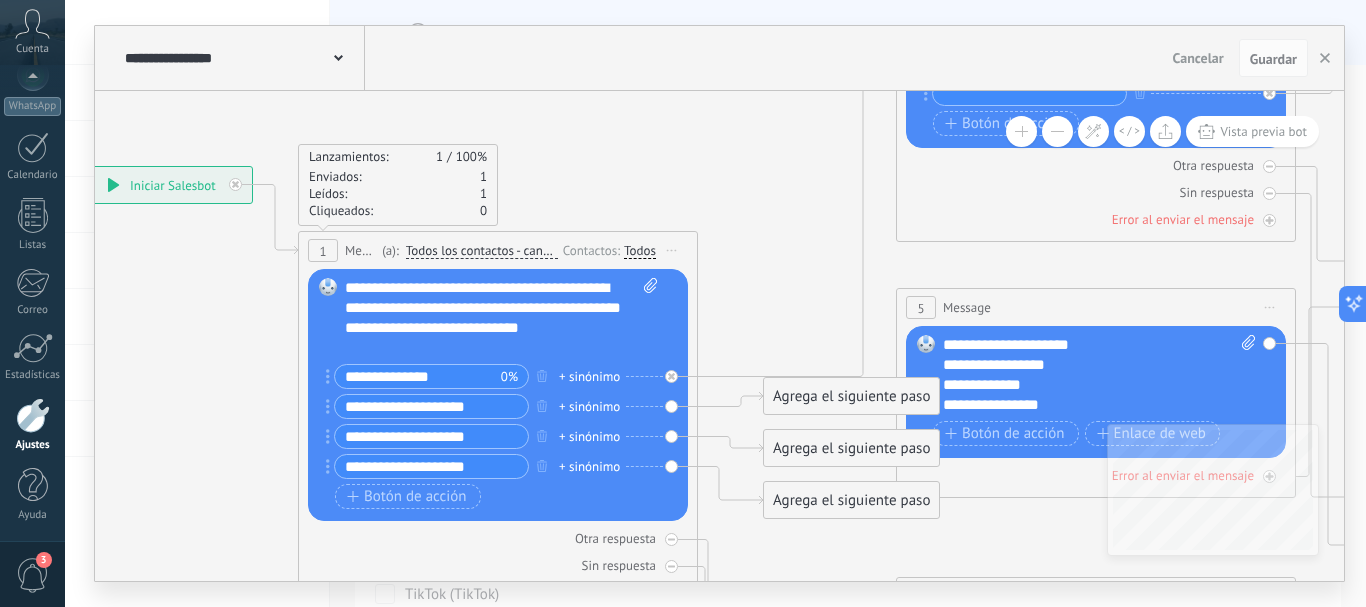 click 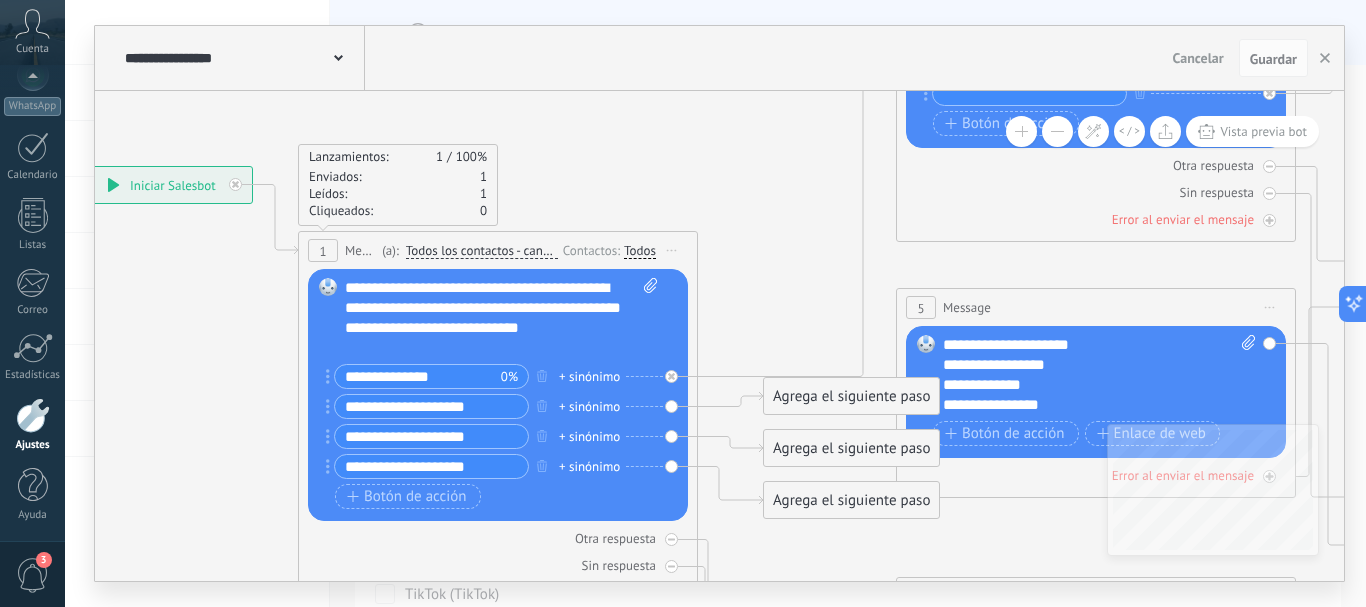 type 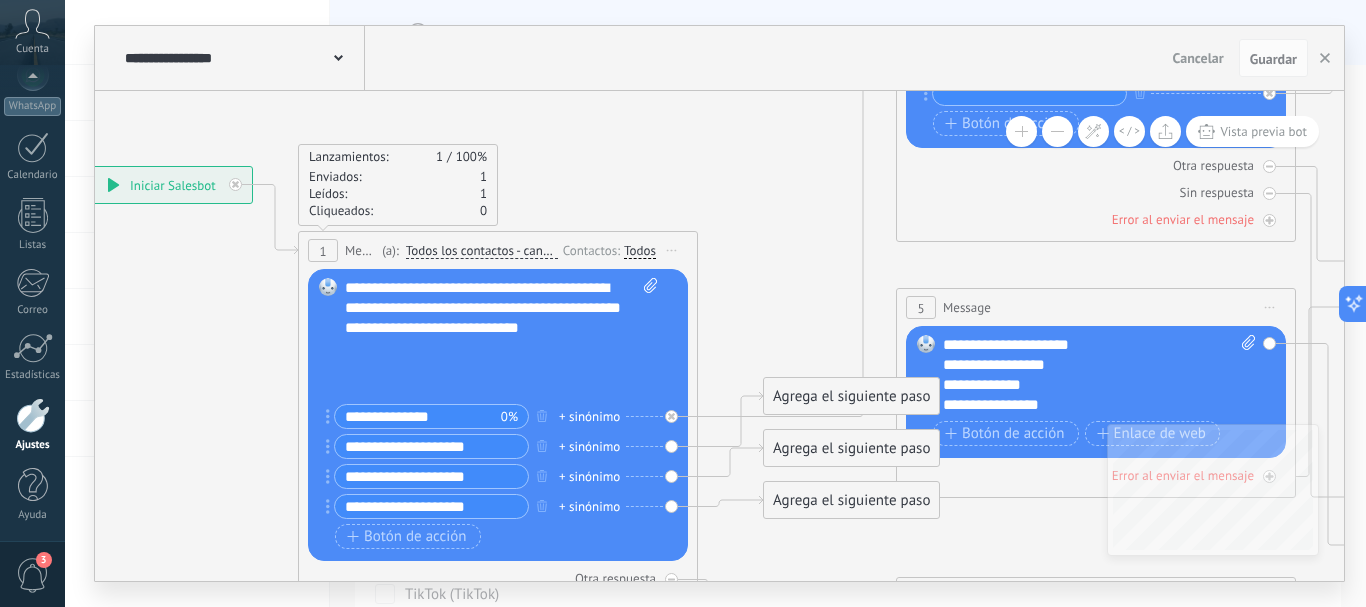 scroll, scrollTop: 0, scrollLeft: 0, axis: both 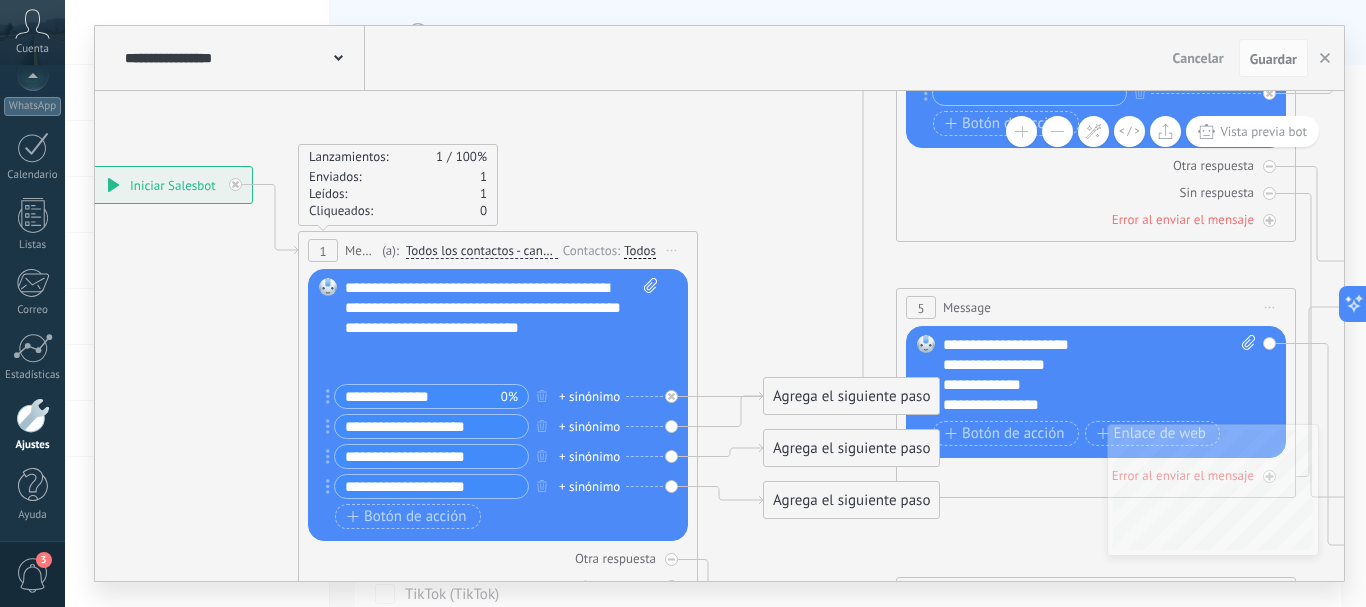 click 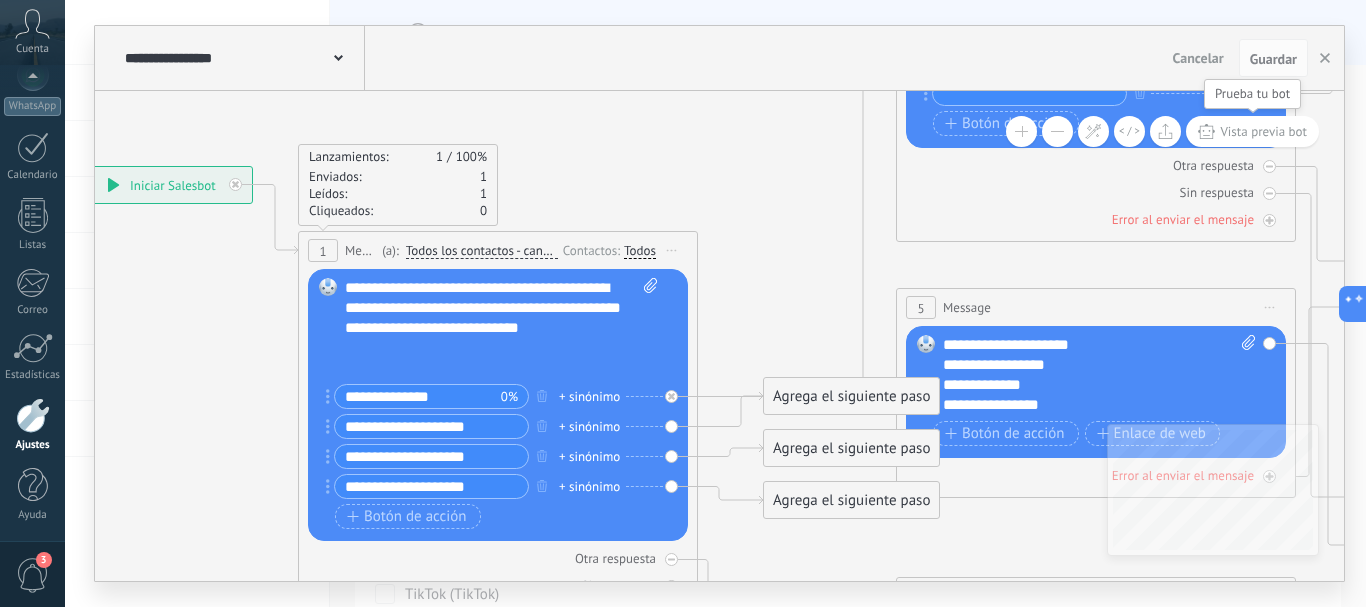 click on "Vista previa bot" at bounding box center [1263, 131] 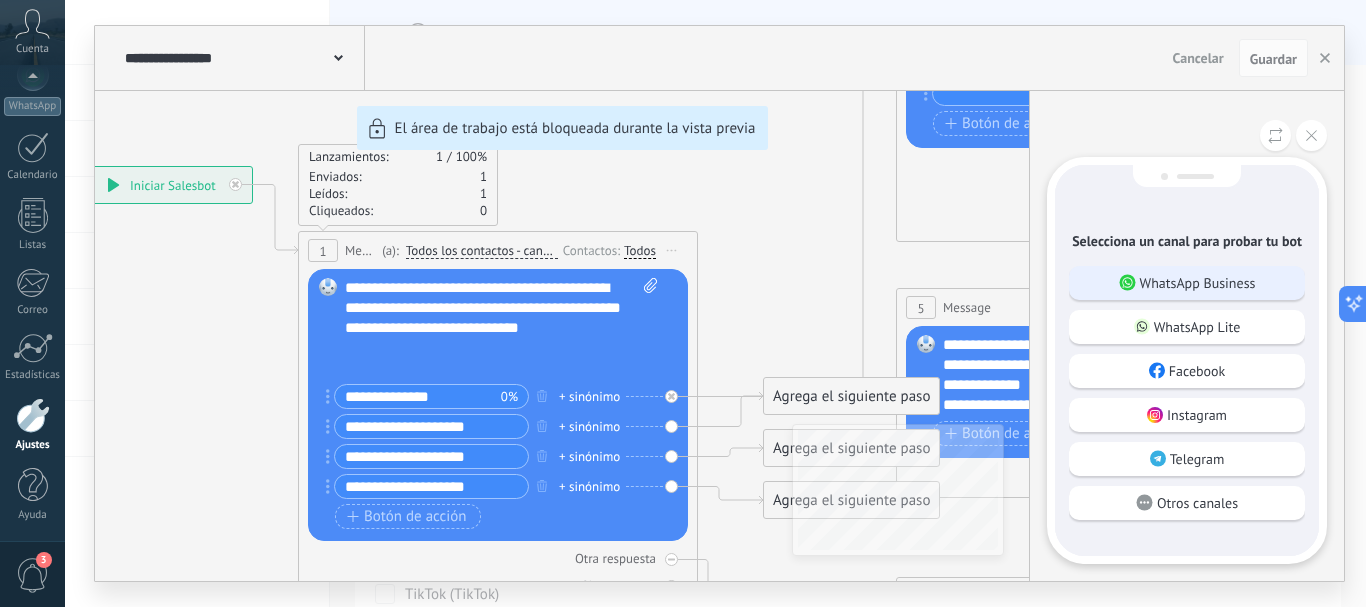 click on "WhatsApp Business" at bounding box center [1198, 283] 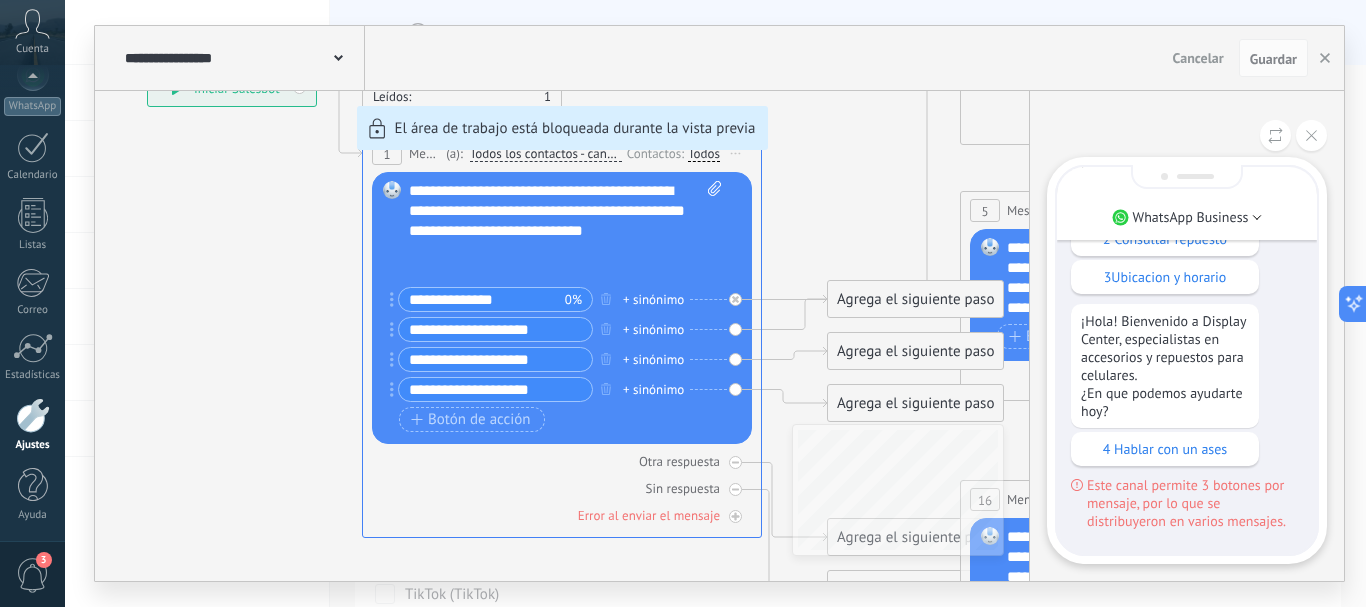 scroll, scrollTop: -100, scrollLeft: 0, axis: vertical 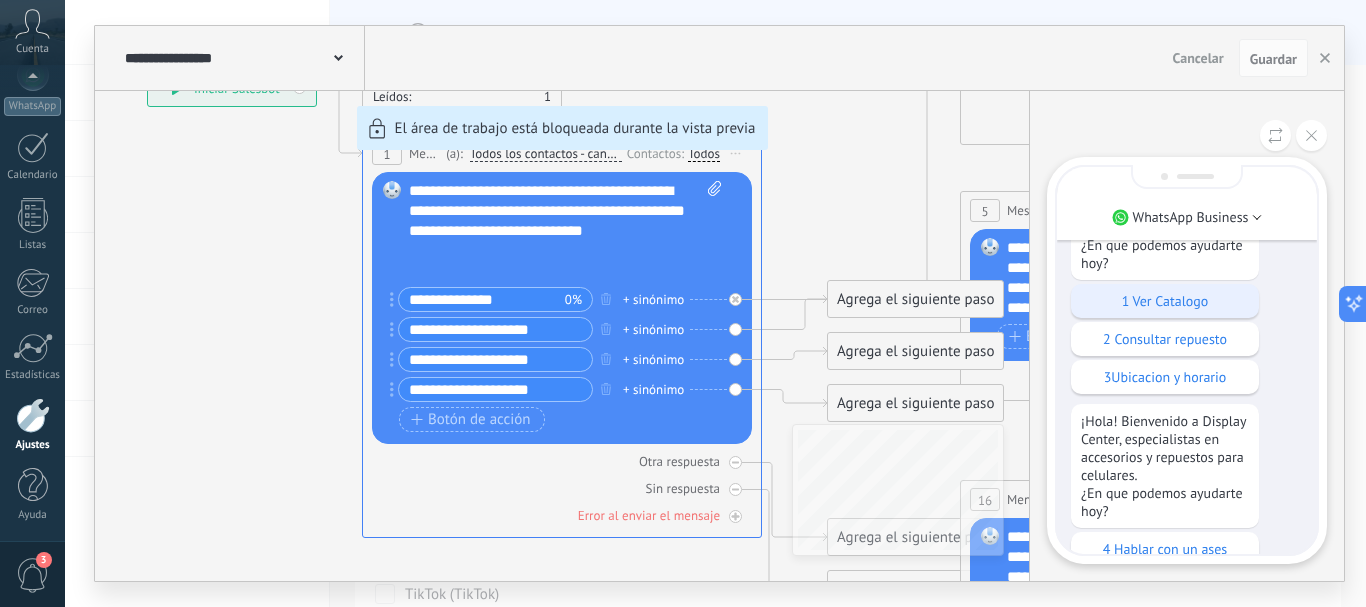 click on "1 Ver Catalogo" at bounding box center (1165, 301) 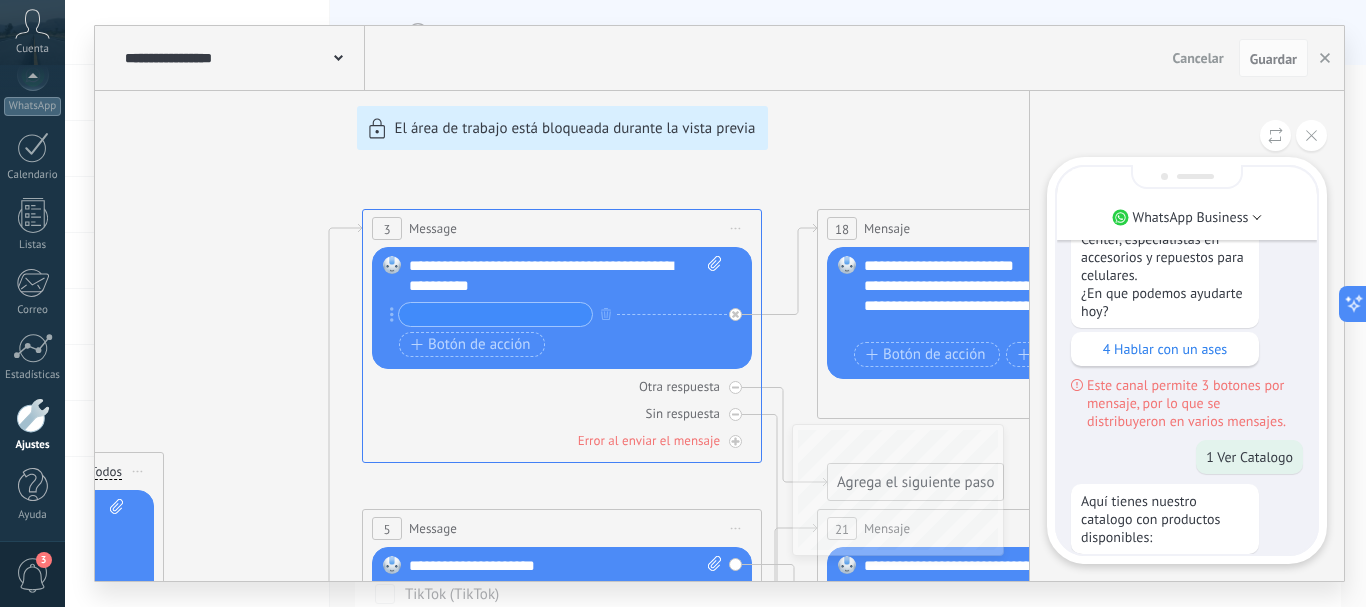 scroll, scrollTop: 0, scrollLeft: 0, axis: both 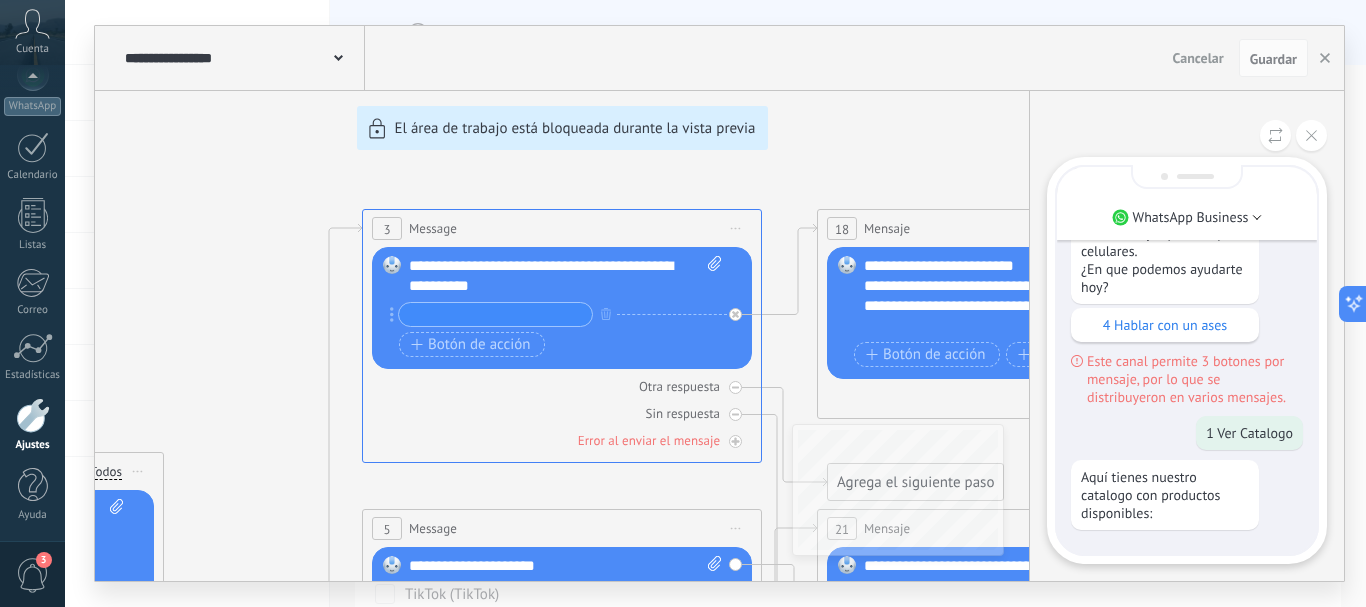 click on "Aquí tienes nuestro catalogo con productos disponibles:" at bounding box center [1165, 495] 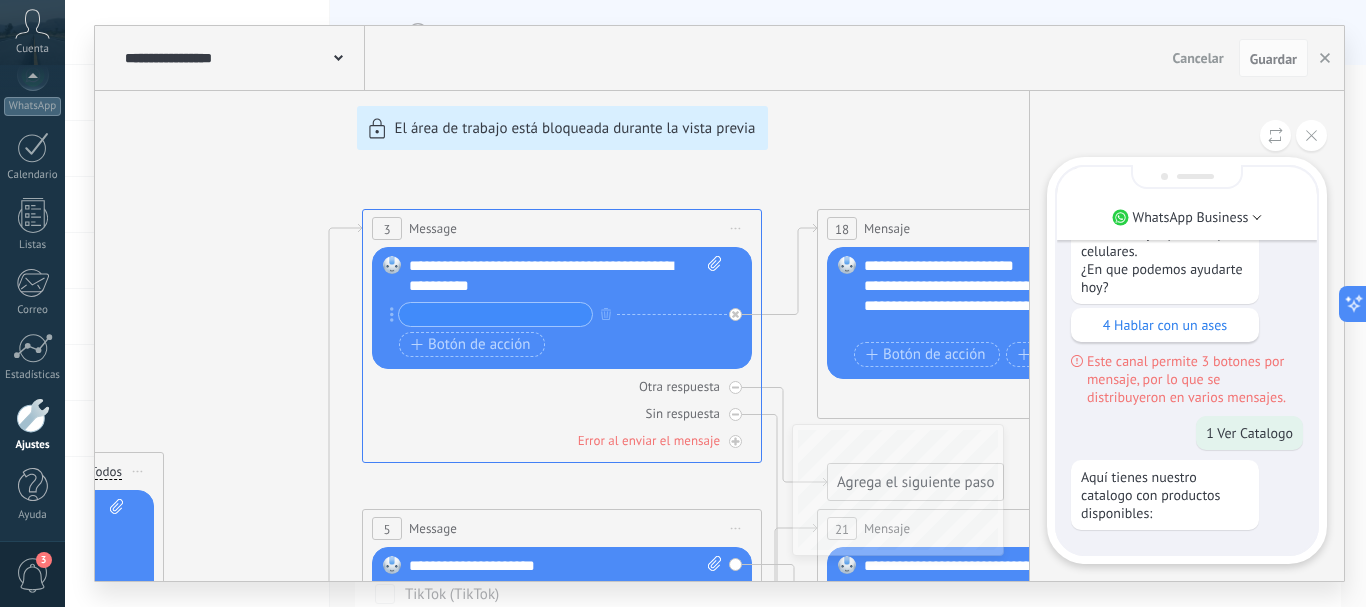 drag, startPoint x: 791, startPoint y: 352, endPoint x: 771, endPoint y: 331, distance: 29 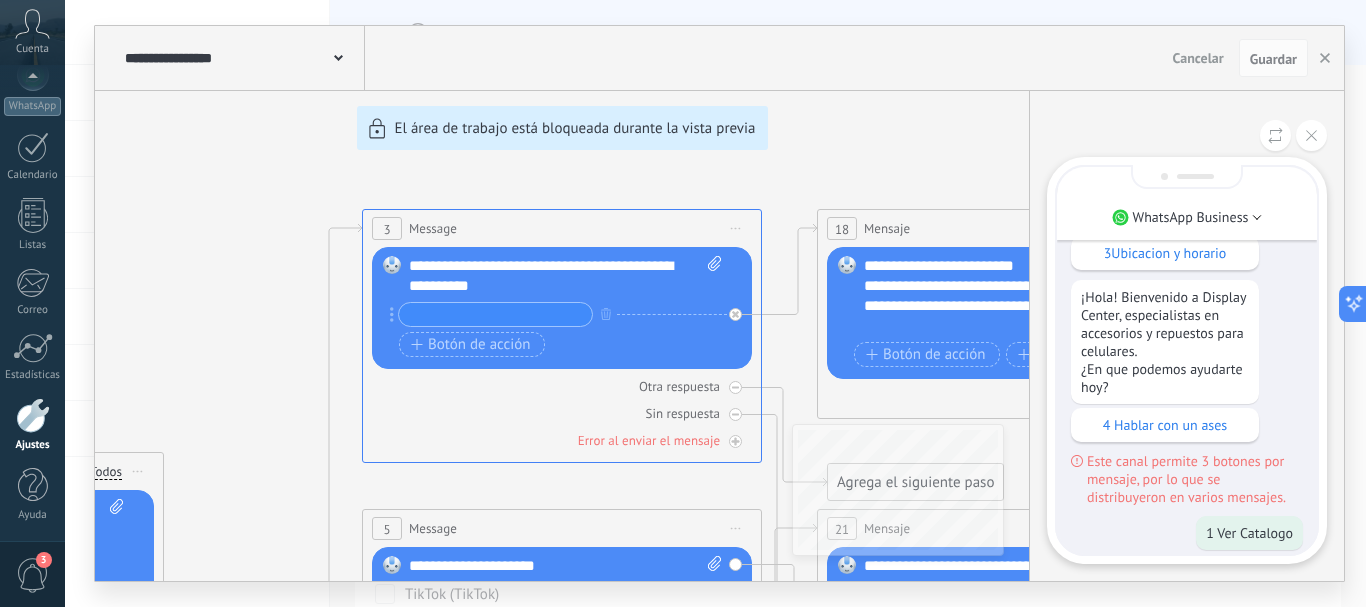 scroll, scrollTop: -200, scrollLeft: 0, axis: vertical 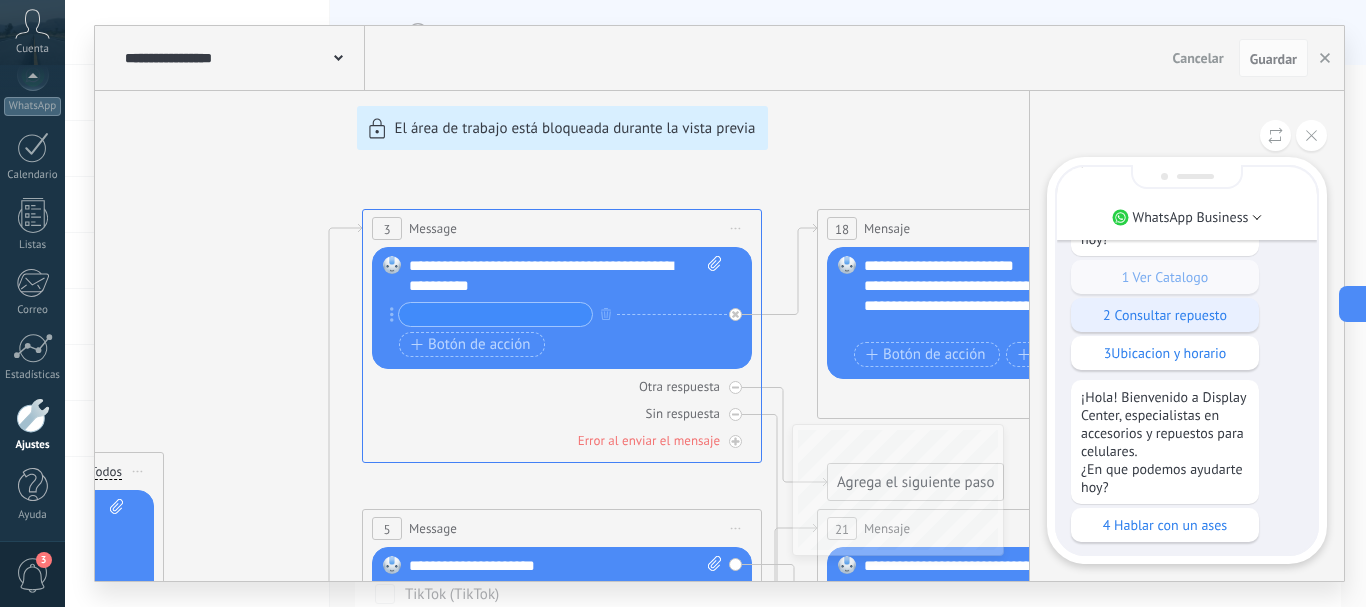 click on "2 Consultar repuesto" at bounding box center (1165, 315) 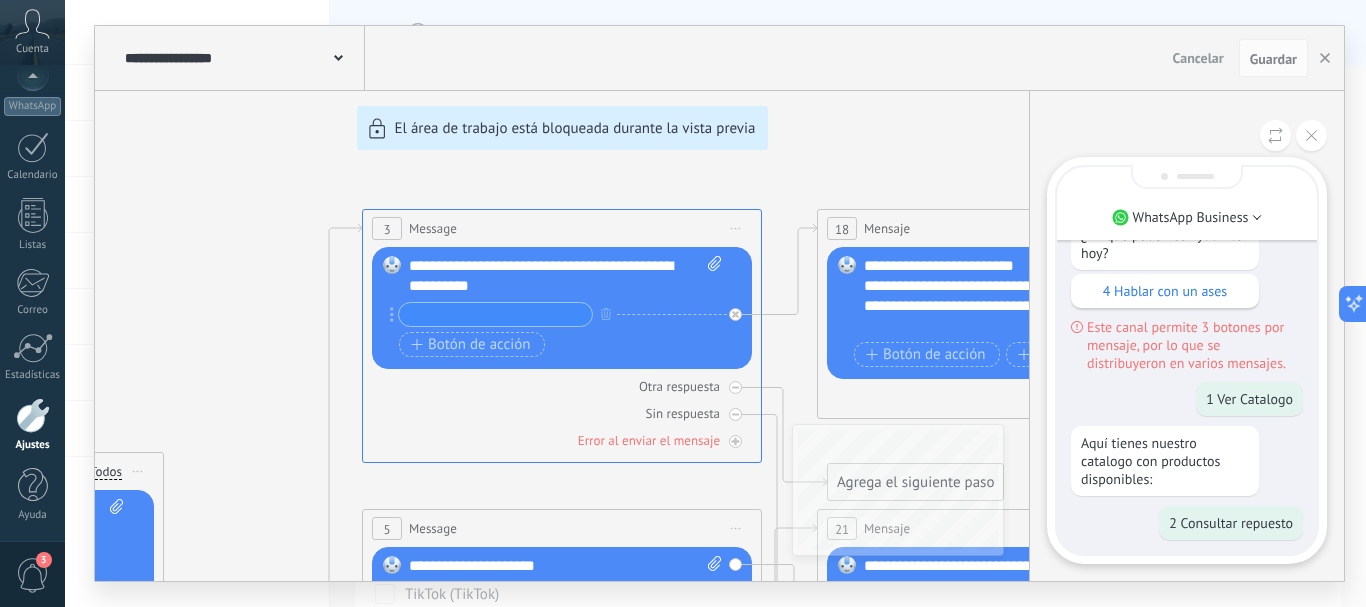 scroll, scrollTop: 0, scrollLeft: 0, axis: both 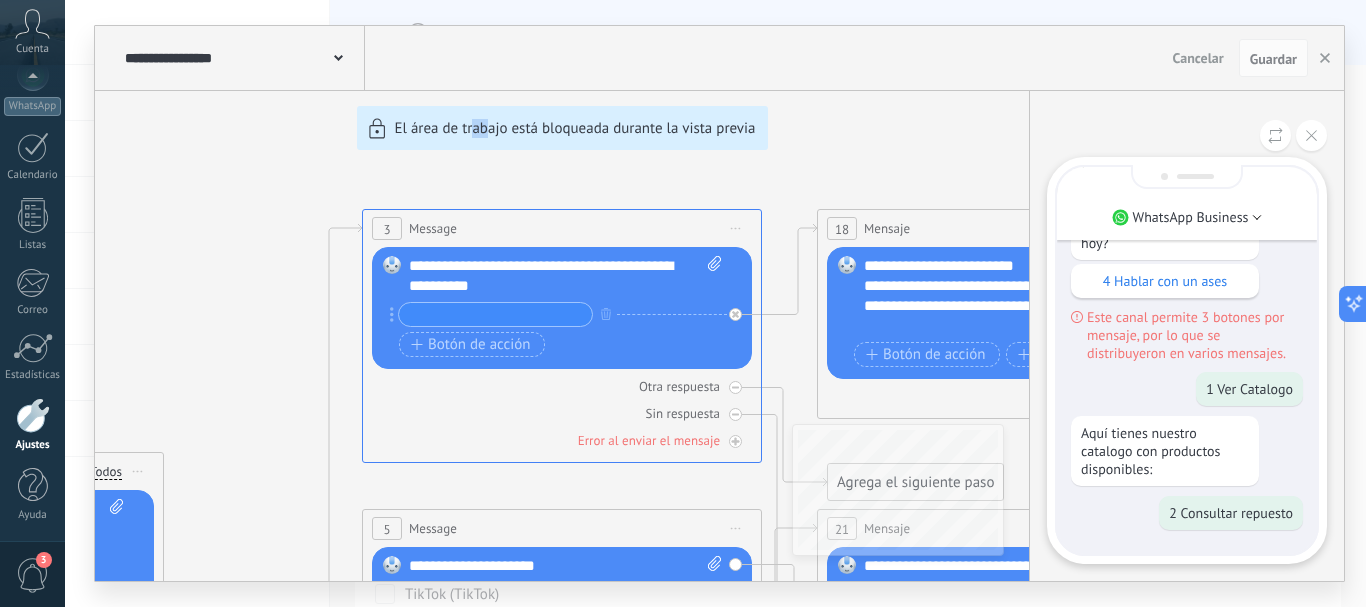 drag, startPoint x: 488, startPoint y: 495, endPoint x: 470, endPoint y: 351, distance: 145.12064 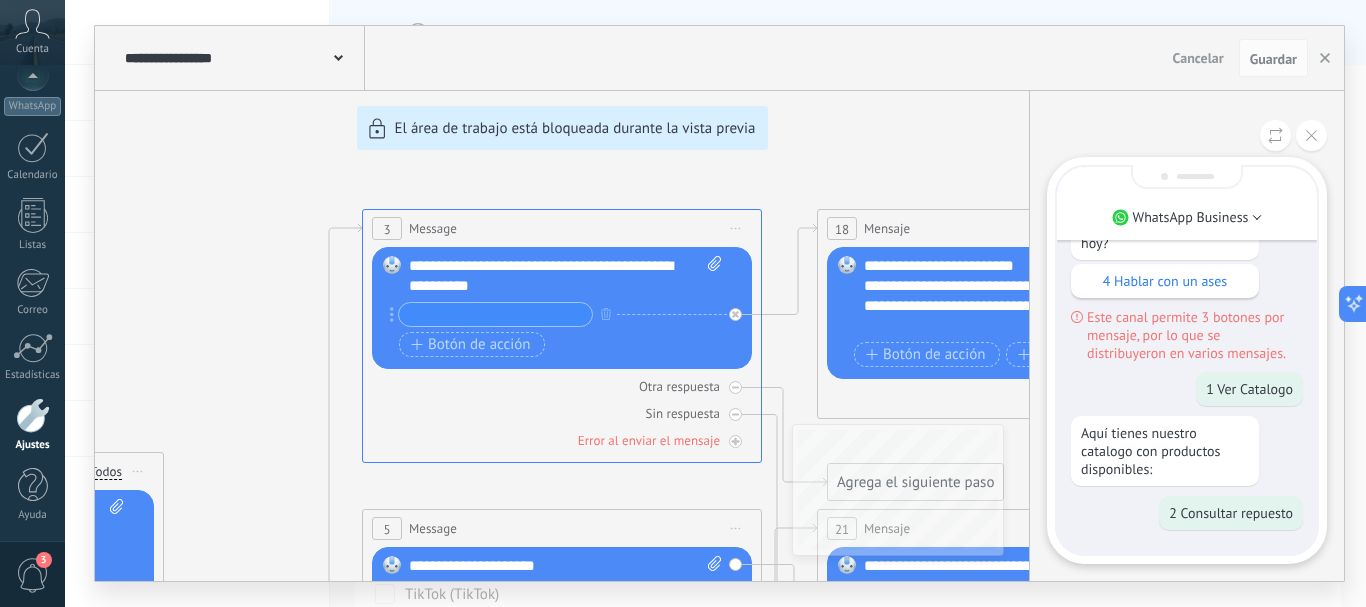drag, startPoint x: 294, startPoint y: 446, endPoint x: 291, endPoint y: 330, distance: 116.03879 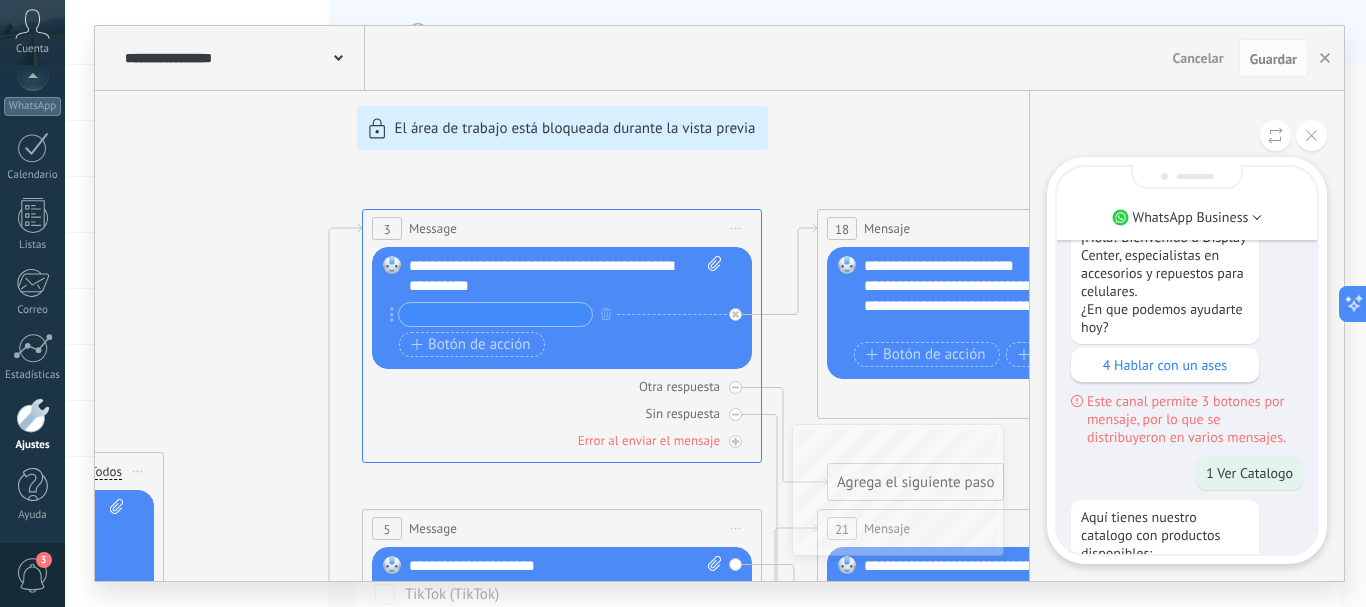 scroll, scrollTop: -200, scrollLeft: 0, axis: vertical 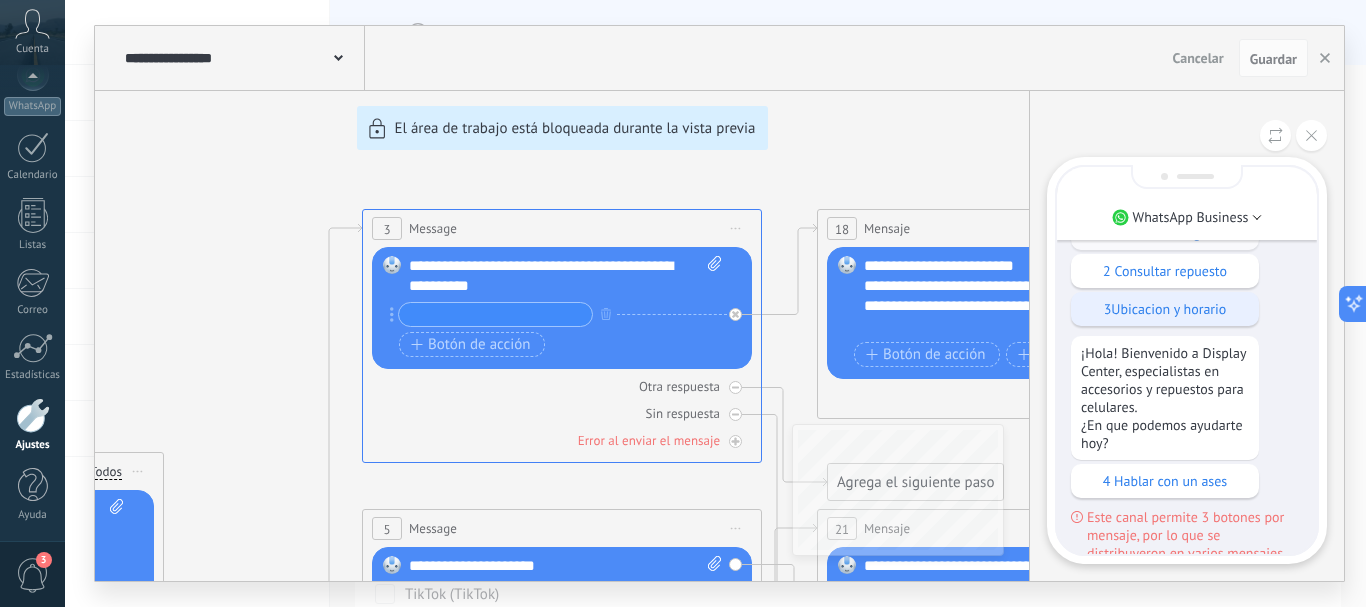 click on "3Ubicacion y horario" at bounding box center [1165, 309] 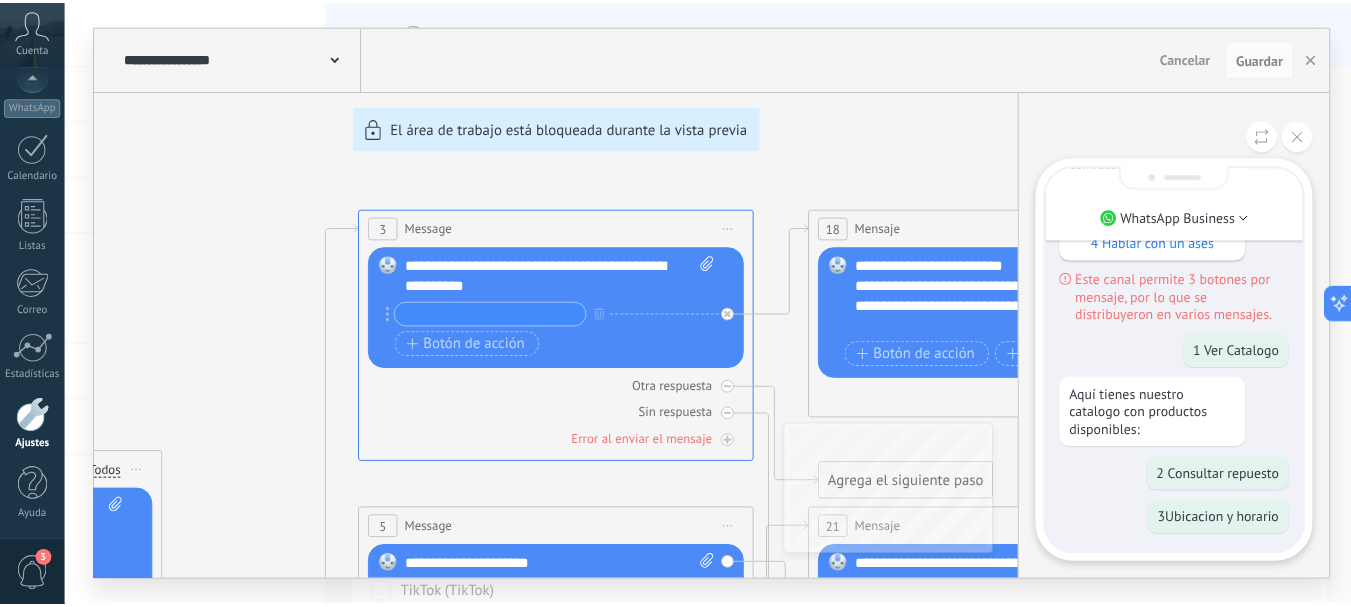 scroll, scrollTop: 0, scrollLeft: 0, axis: both 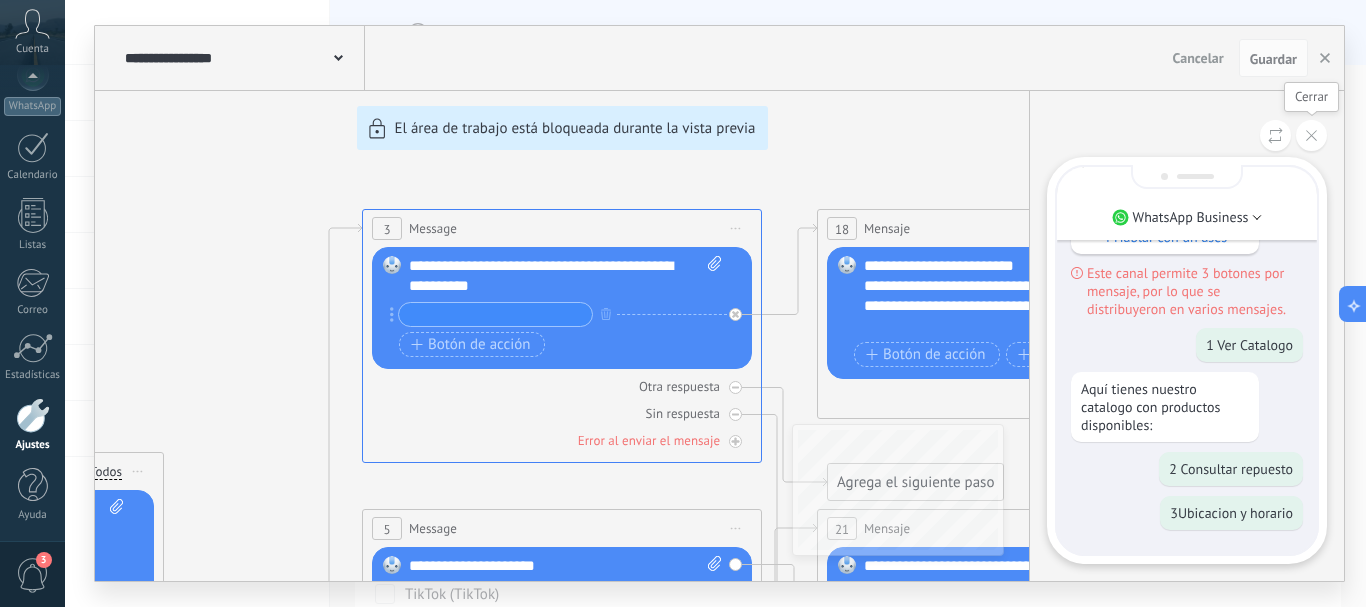 click at bounding box center (1311, 135) 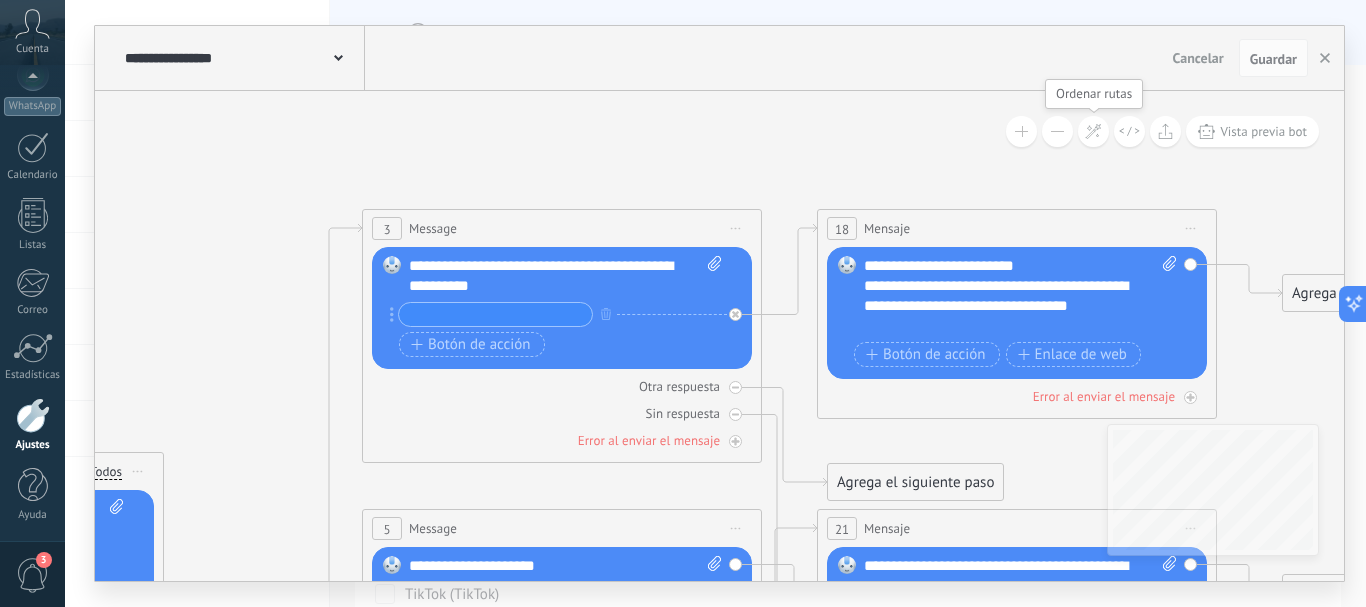 click 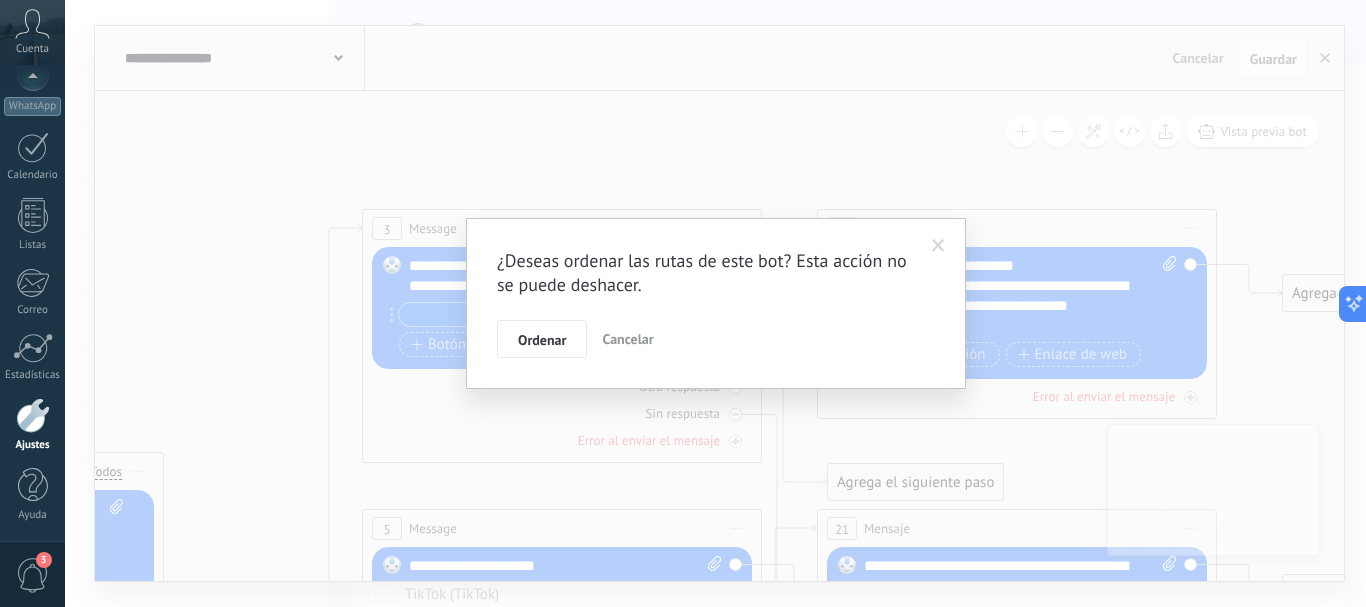 click at bounding box center (938, 246) 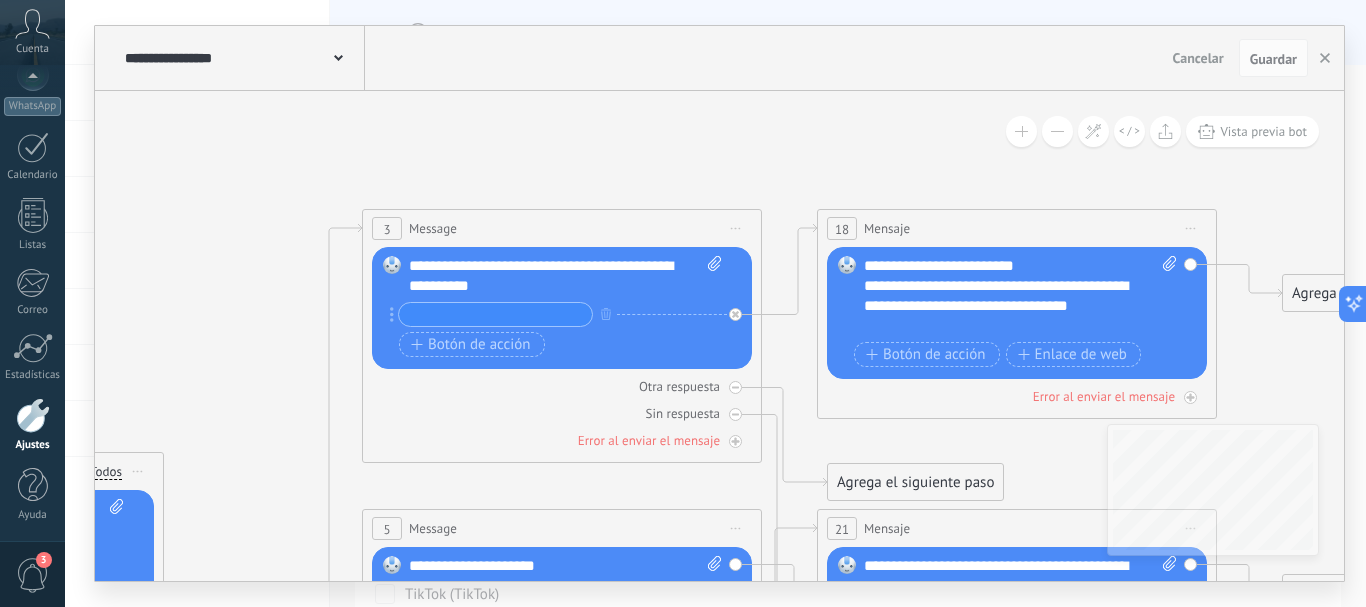 click 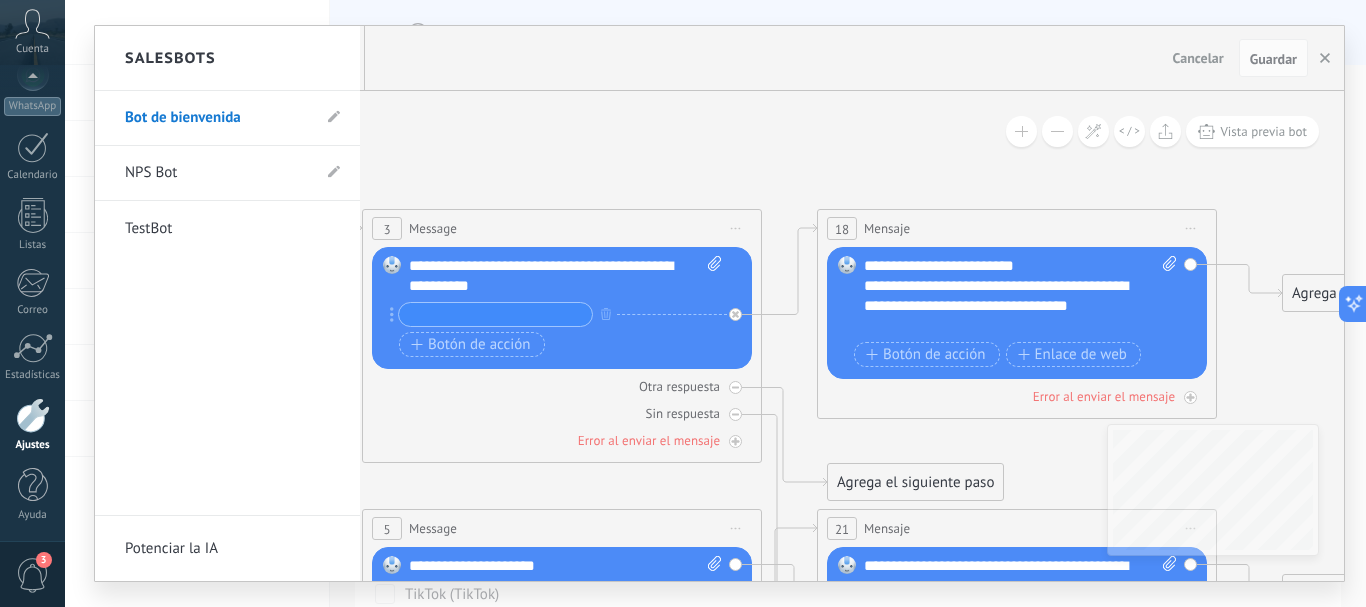 click on "NPS Bot" at bounding box center (217, 173) 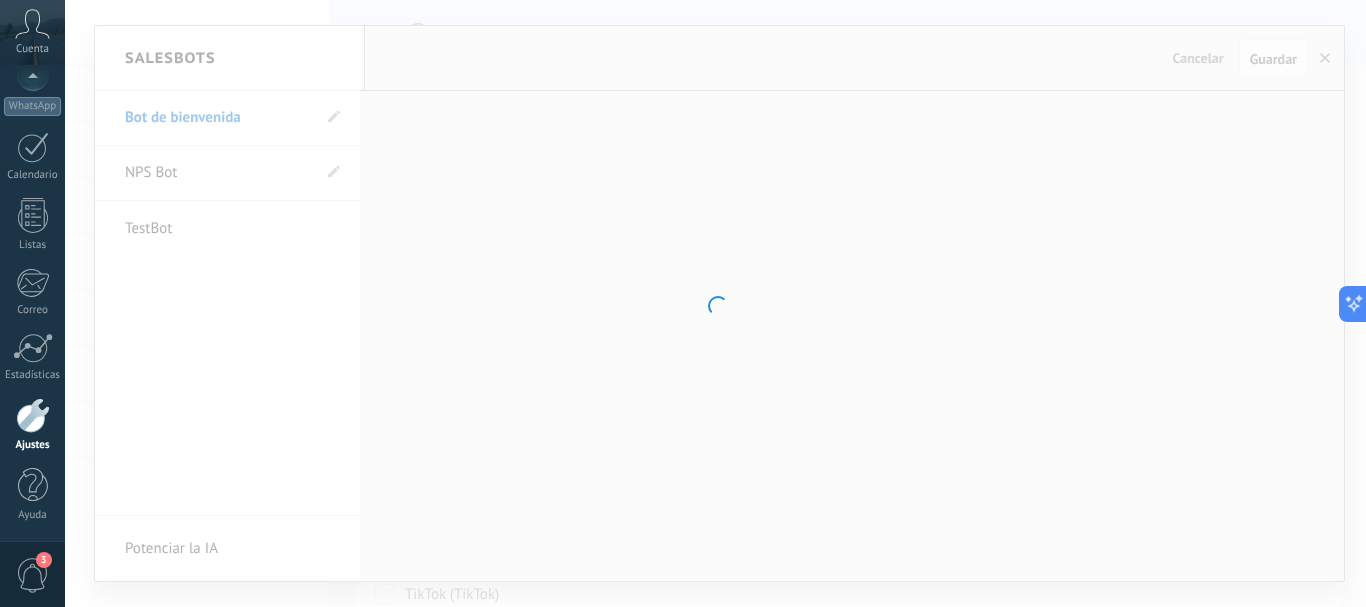 type on "*******" 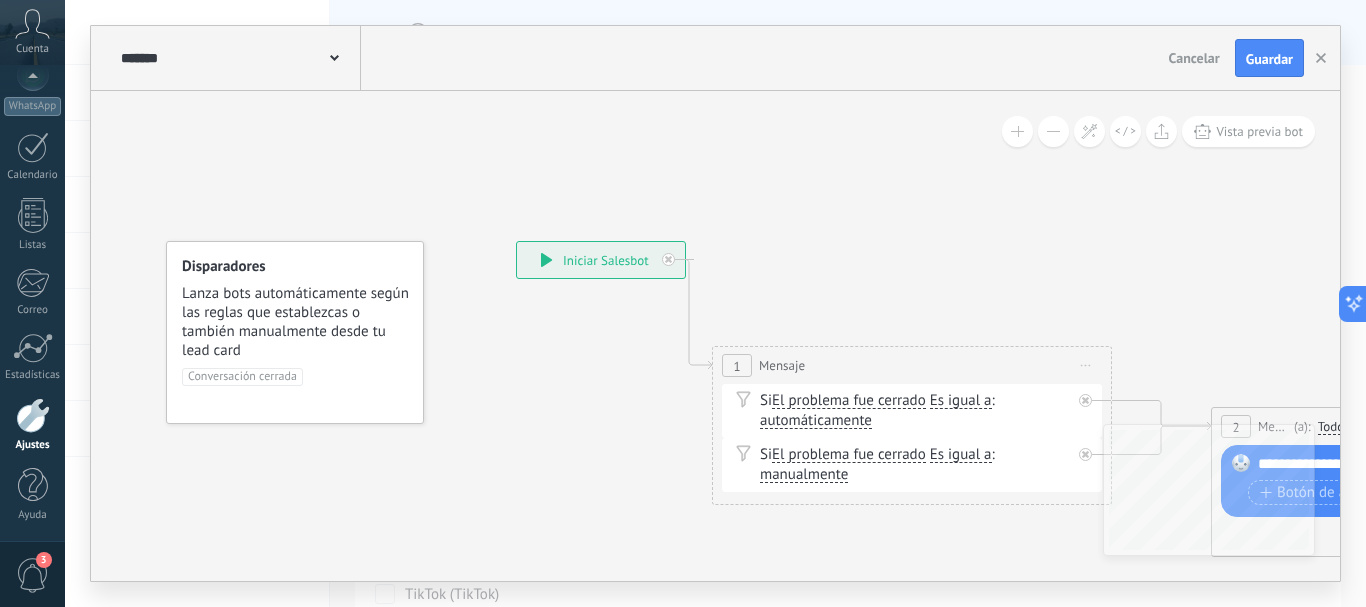 drag, startPoint x: 873, startPoint y: 499, endPoint x: 716, endPoint y: 490, distance: 157.25775 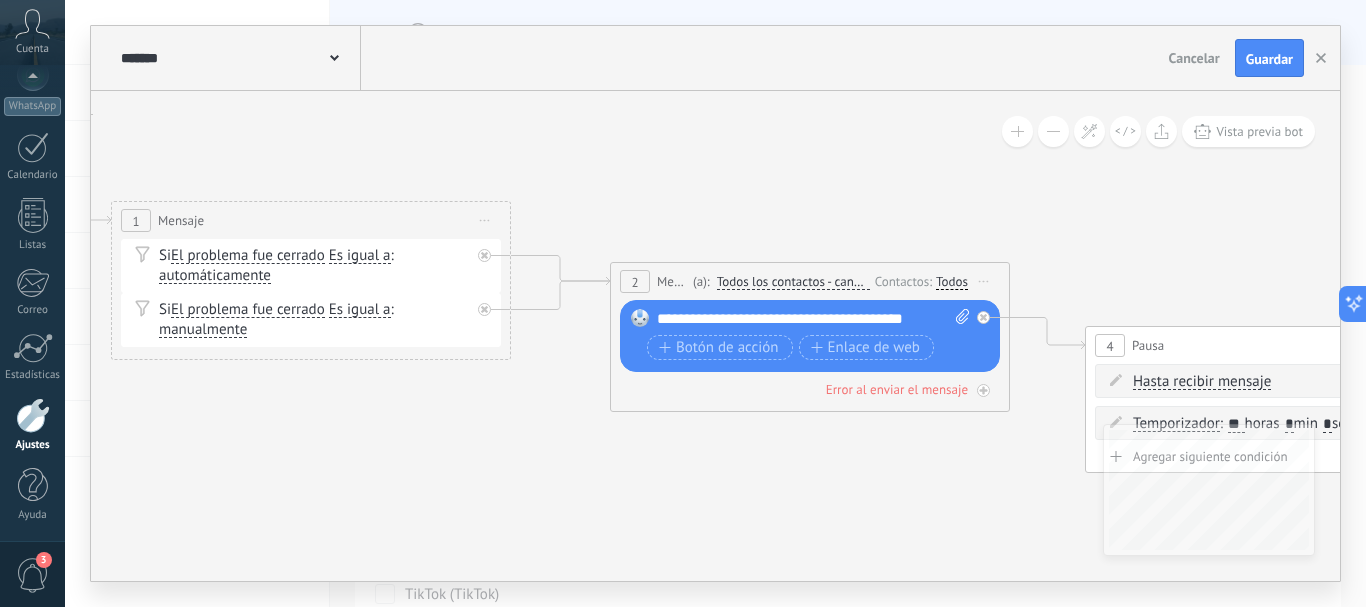 drag, startPoint x: 867, startPoint y: 513, endPoint x: 266, endPoint y: 366, distance: 618.71643 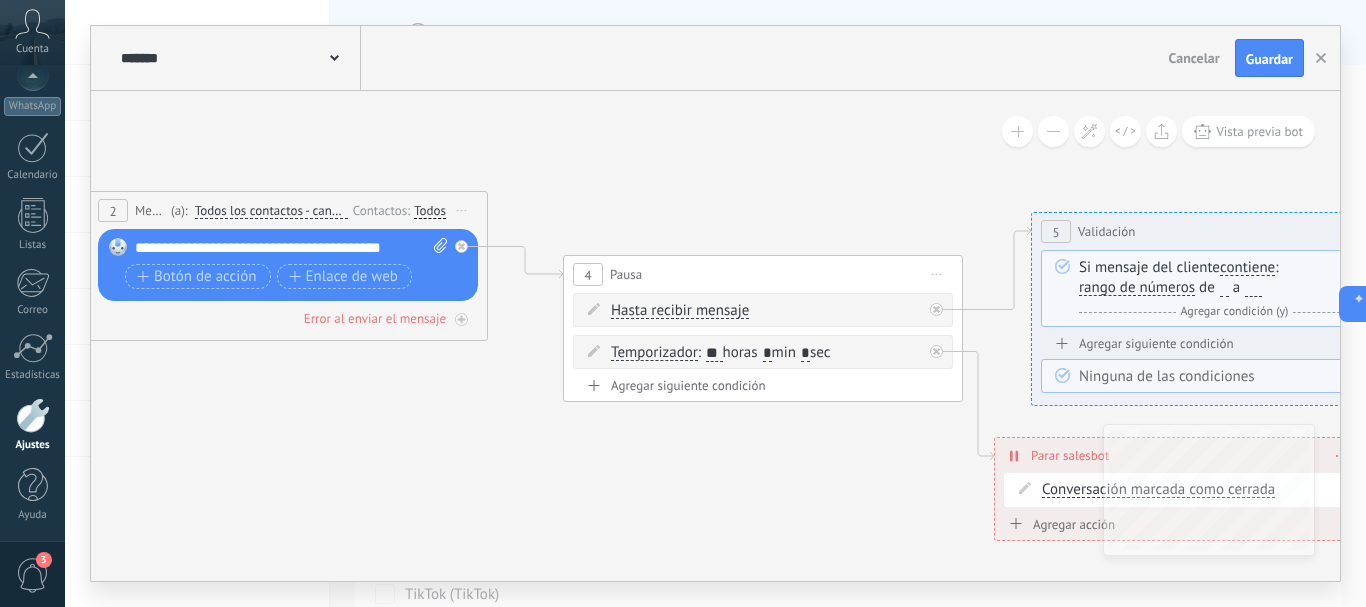 drag, startPoint x: 1041, startPoint y: 479, endPoint x: 519, endPoint y: 409, distance: 526.67255 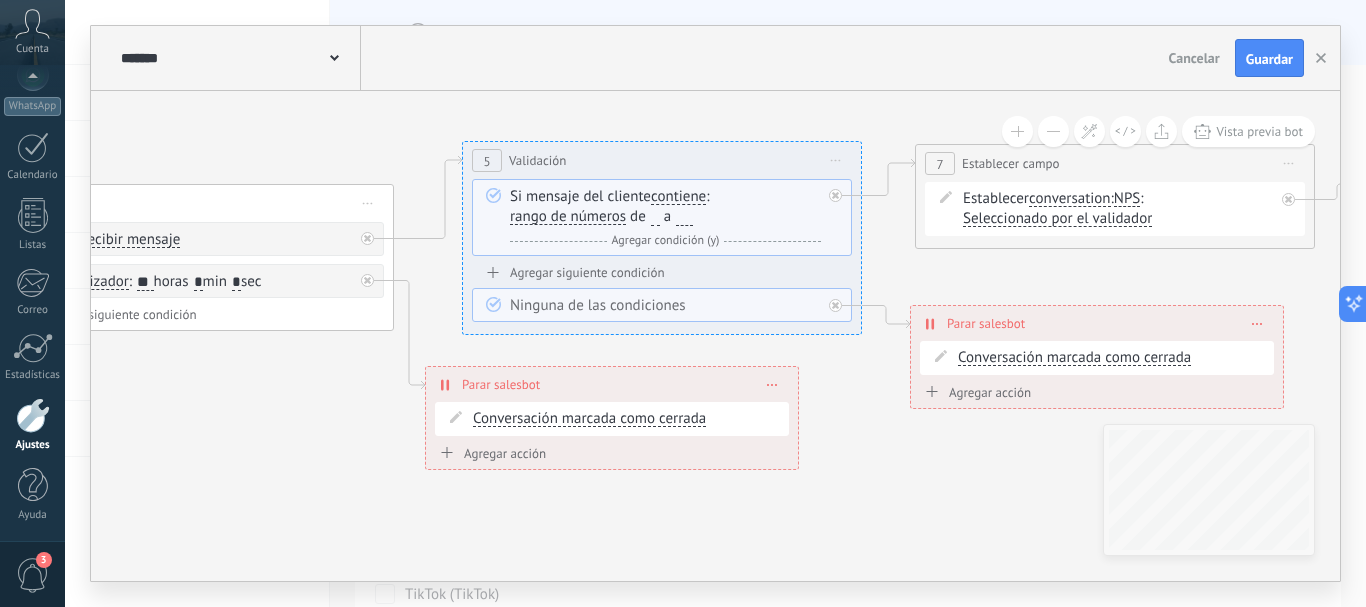 drag, startPoint x: 866, startPoint y: 437, endPoint x: 297, endPoint y: 366, distance: 573.4126 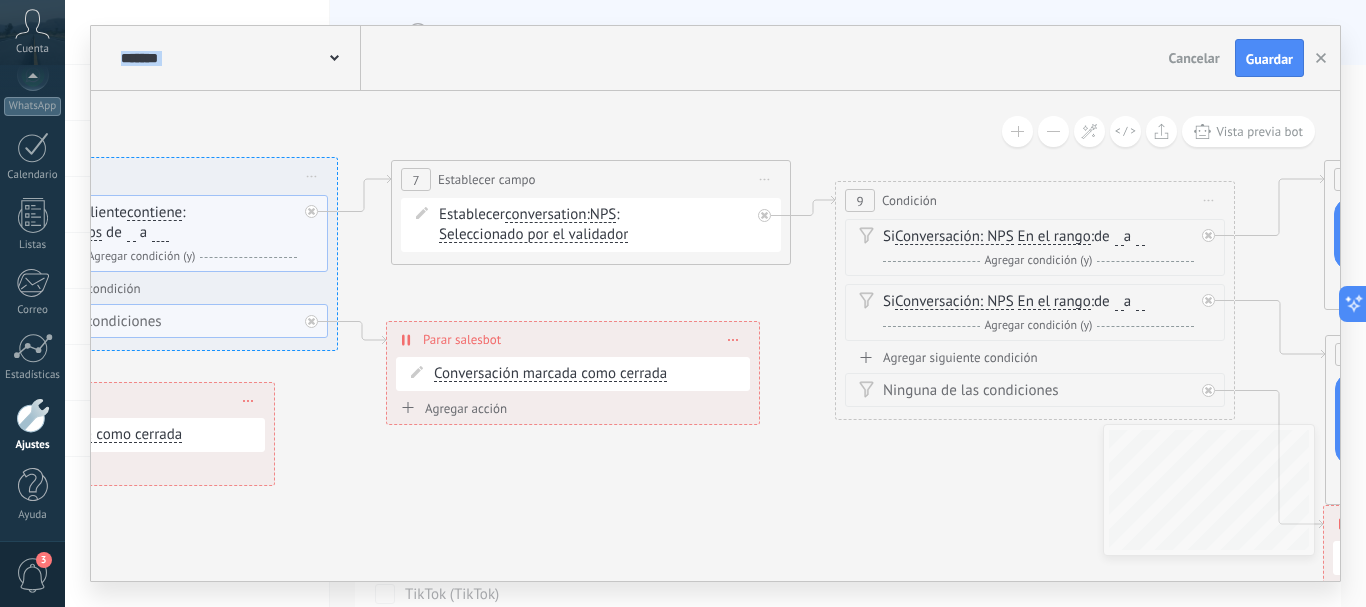 drag, startPoint x: 1031, startPoint y: 453, endPoint x: 507, endPoint y: 469, distance: 524.2442 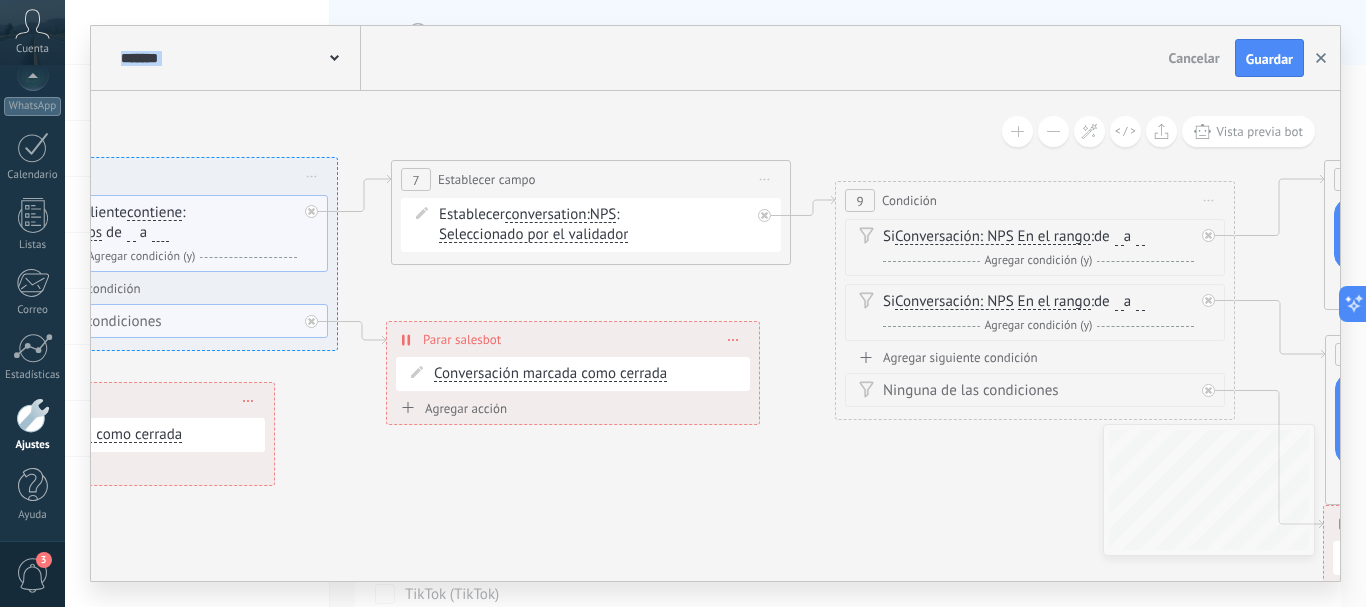 click 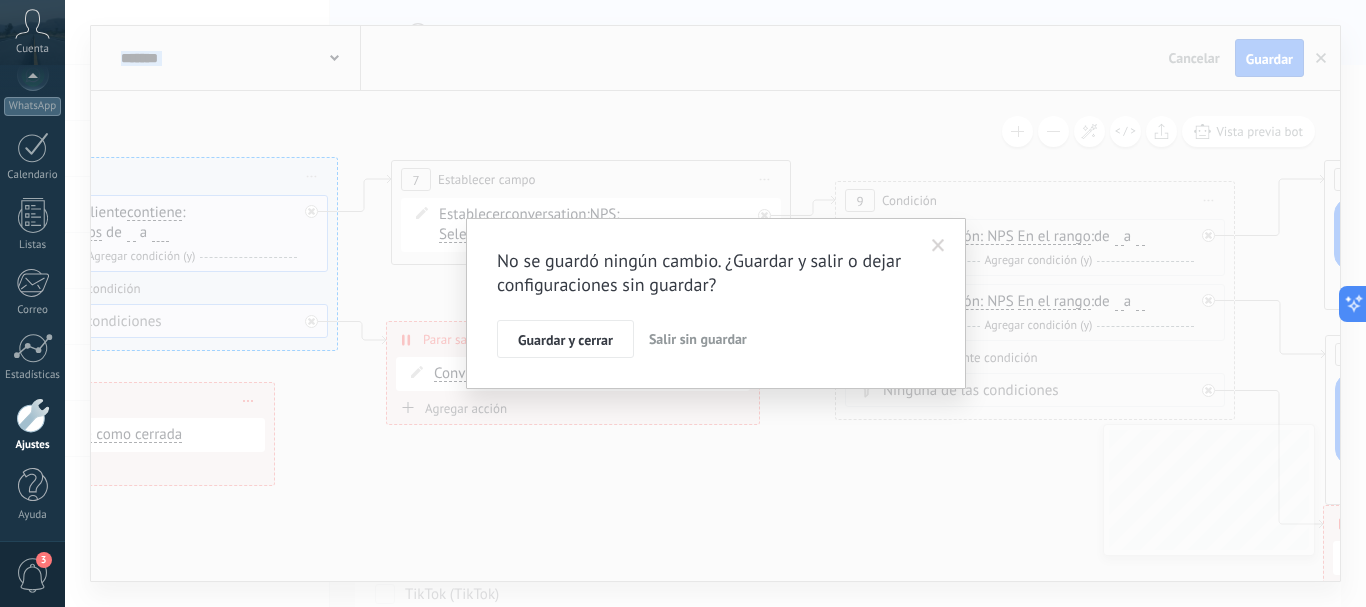 click on "Salir sin guardar" at bounding box center (698, 339) 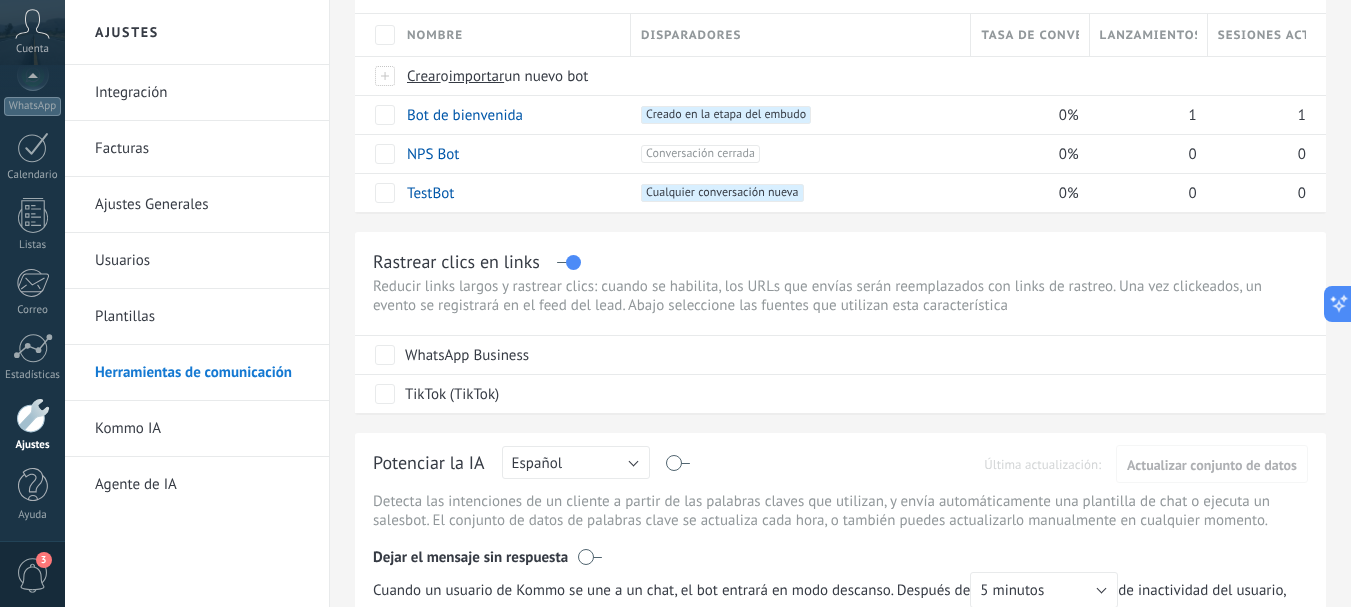 scroll, scrollTop: 0, scrollLeft: 0, axis: both 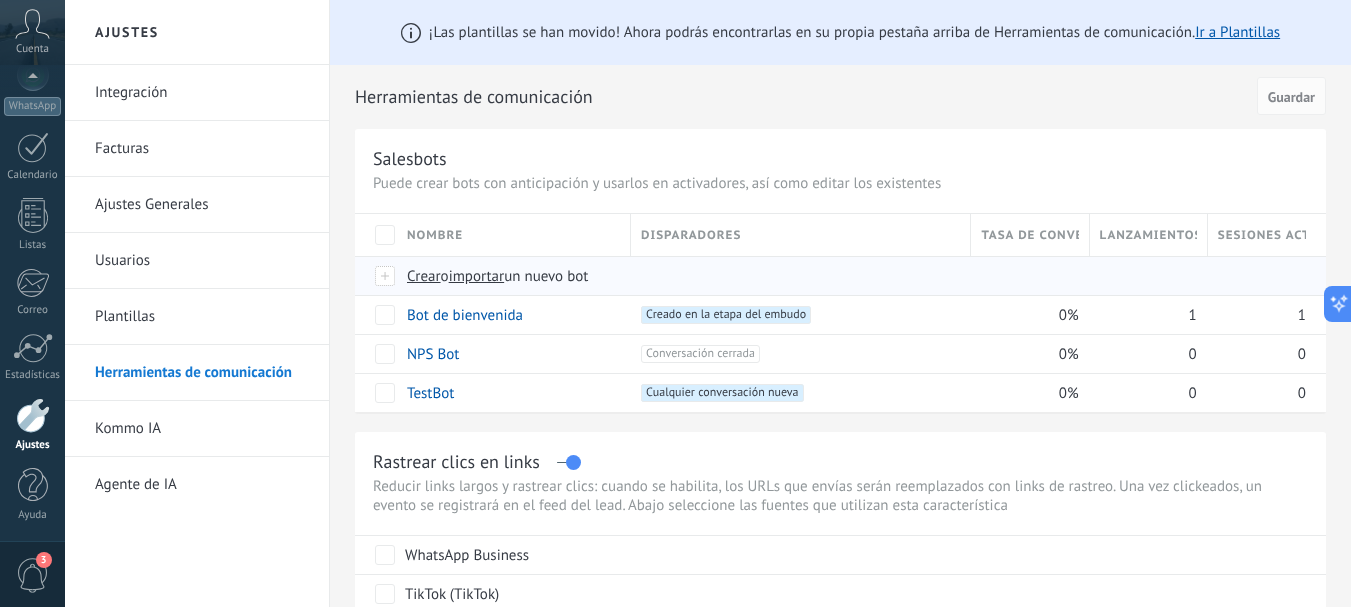 click on "Crear" at bounding box center [424, 276] 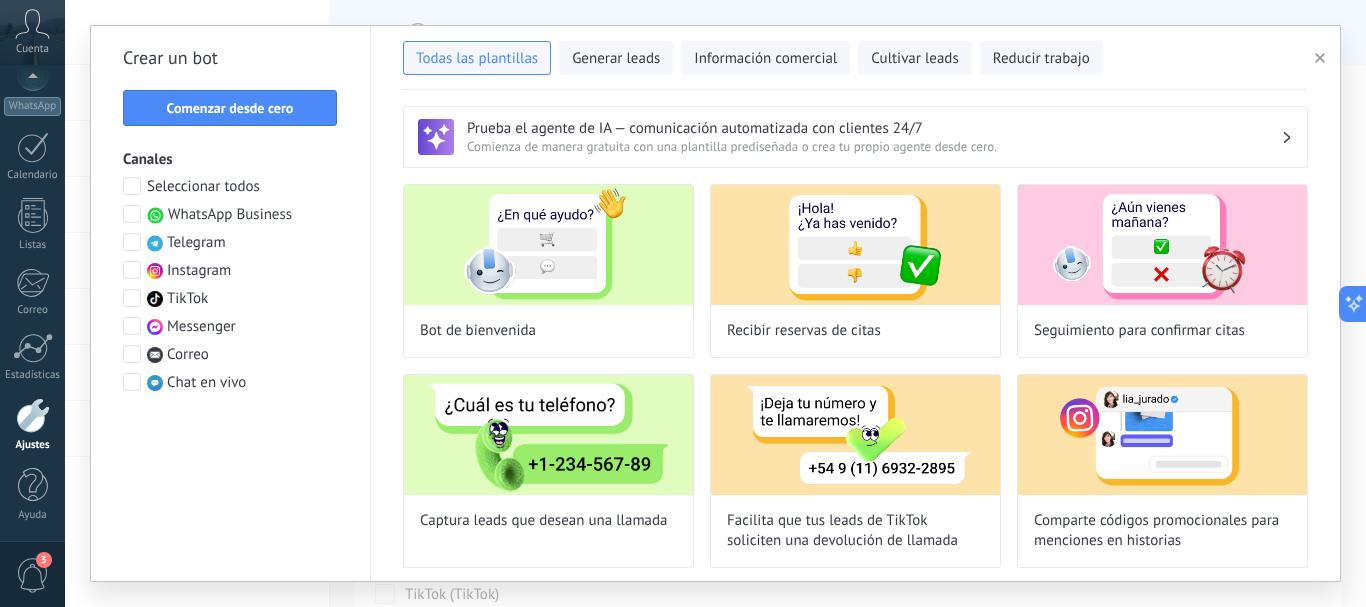click on "Comienza de manera gratuita con una plantilla prediseñada o crea tu propio agente desde cero." at bounding box center [874, 146] 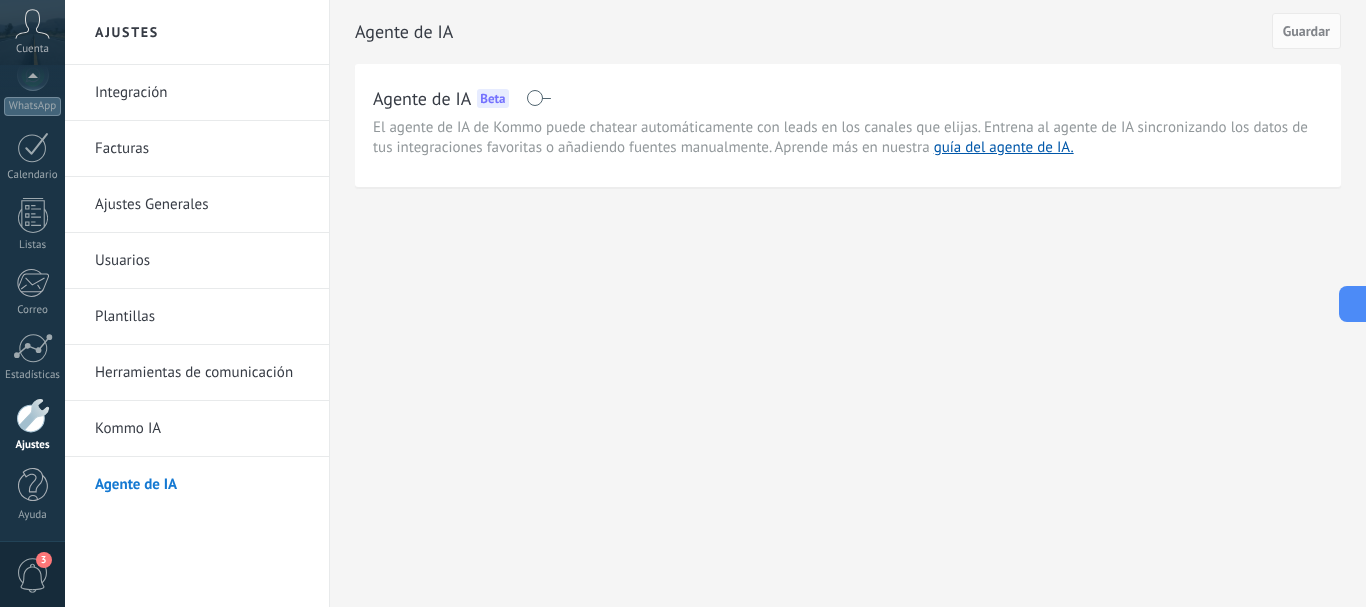 click at bounding box center [538, 98] 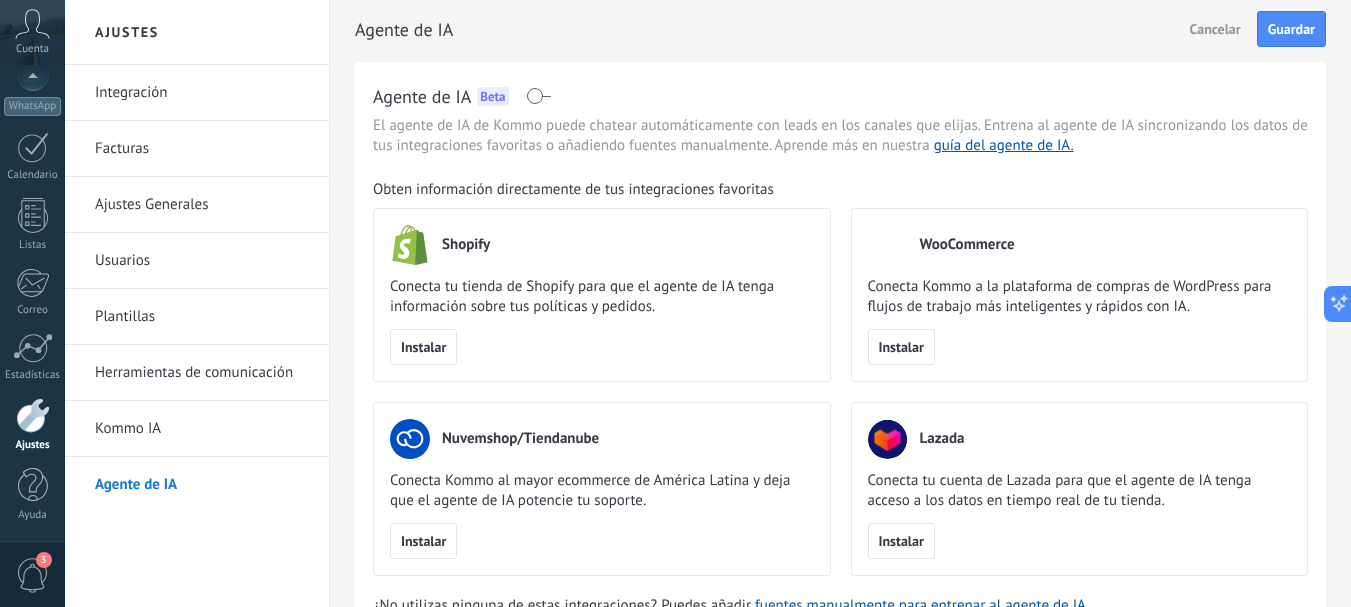 scroll, scrollTop: 0, scrollLeft: 0, axis: both 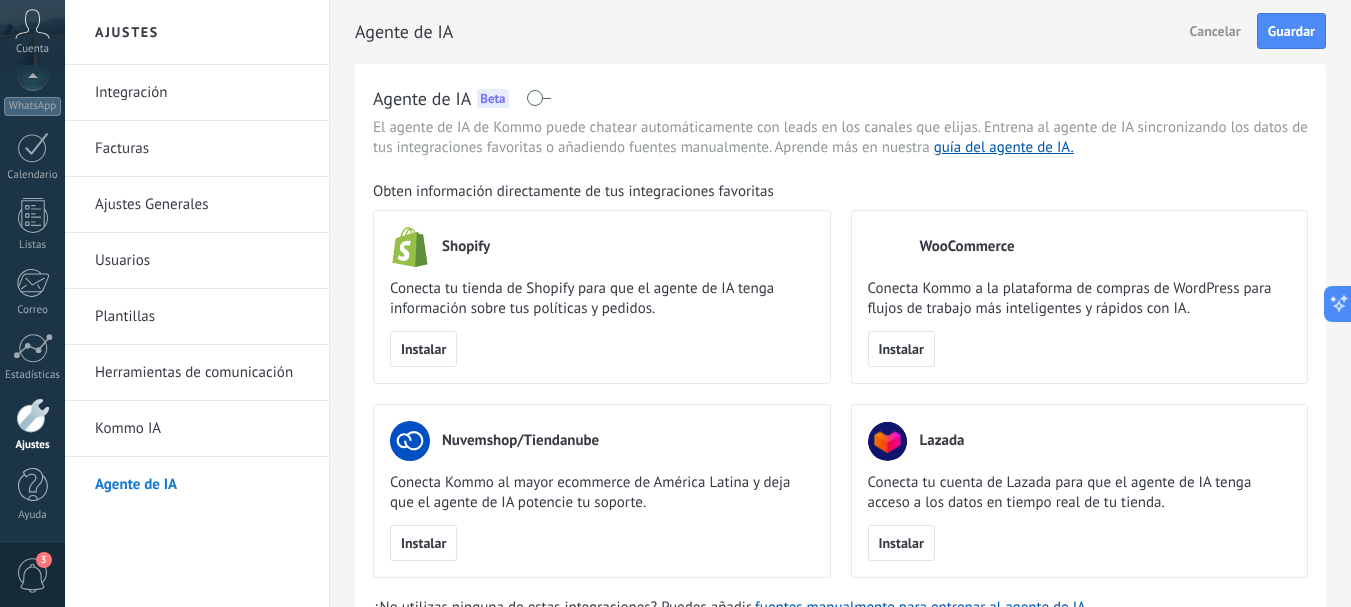 click at bounding box center [538, 98] 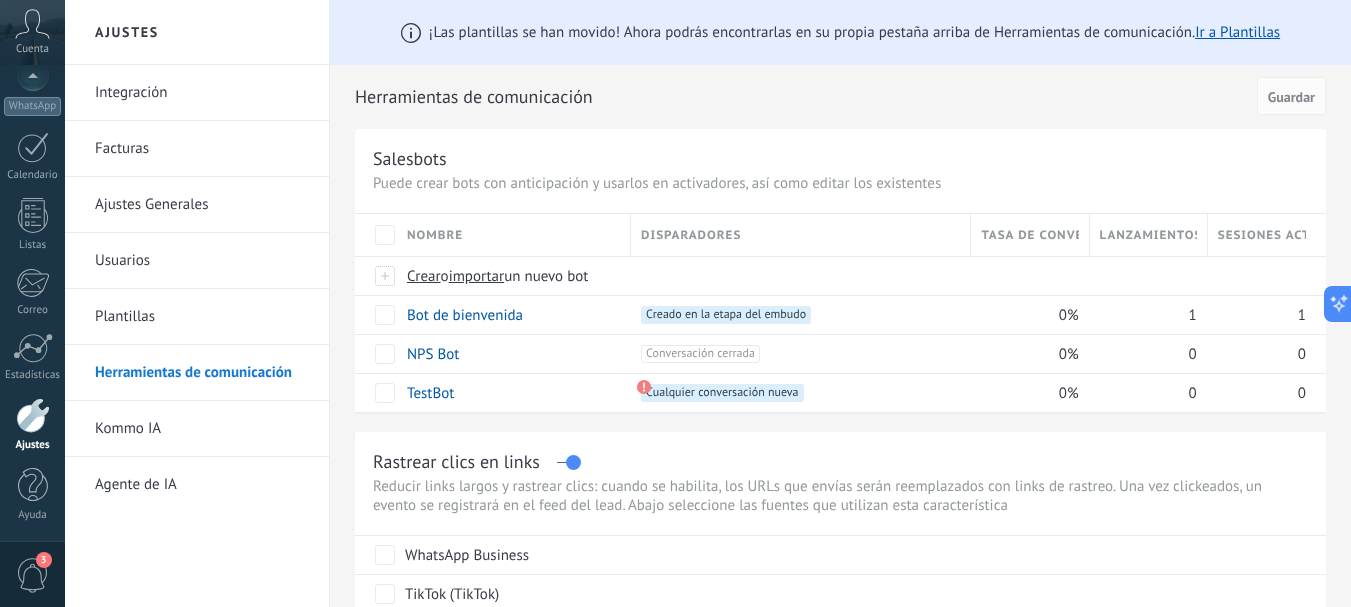 click on "Integración" at bounding box center [202, 93] 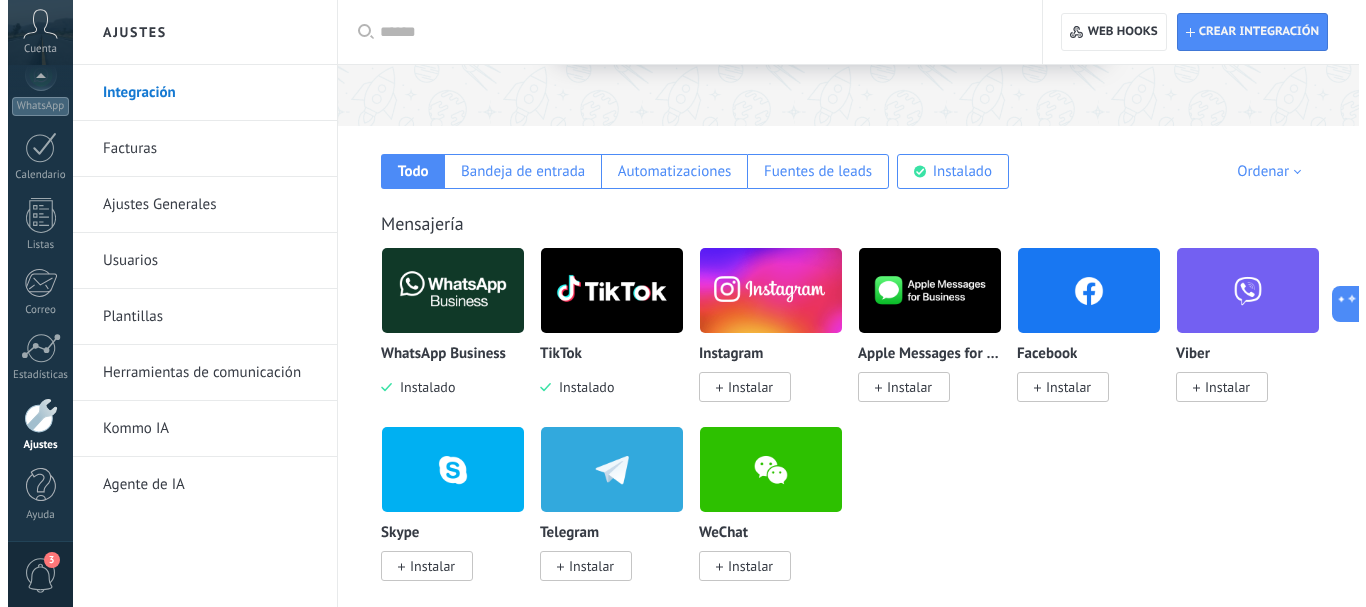 scroll, scrollTop: 300, scrollLeft: 0, axis: vertical 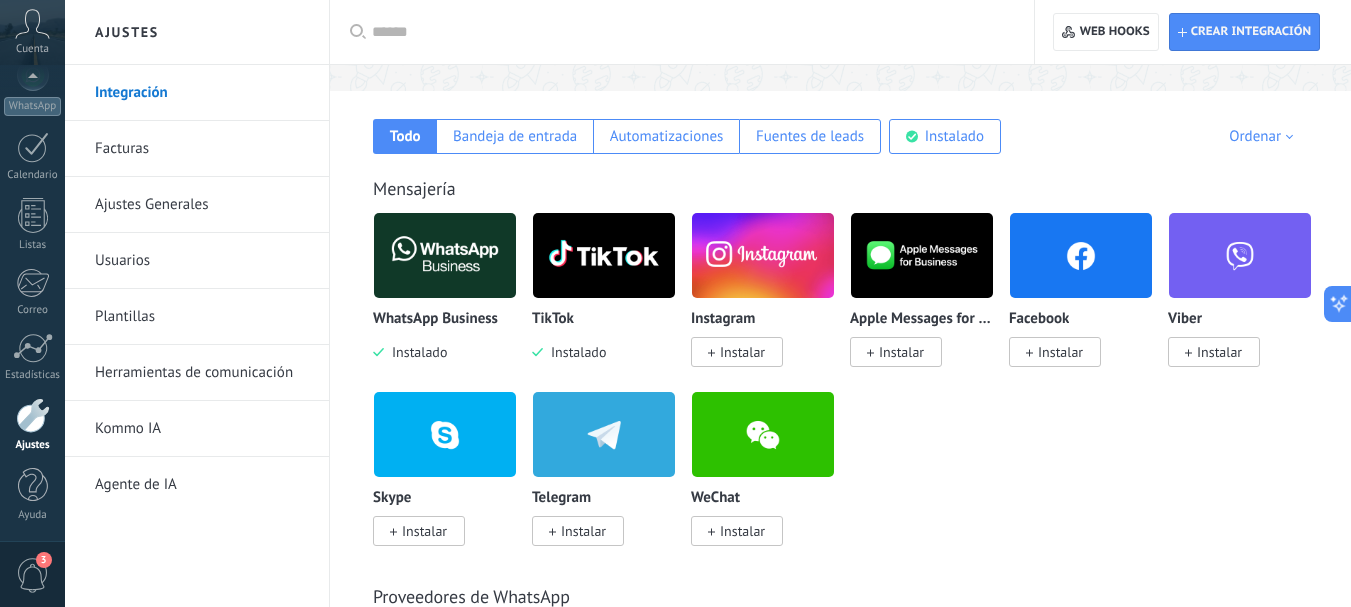 click at bounding box center (445, 255) 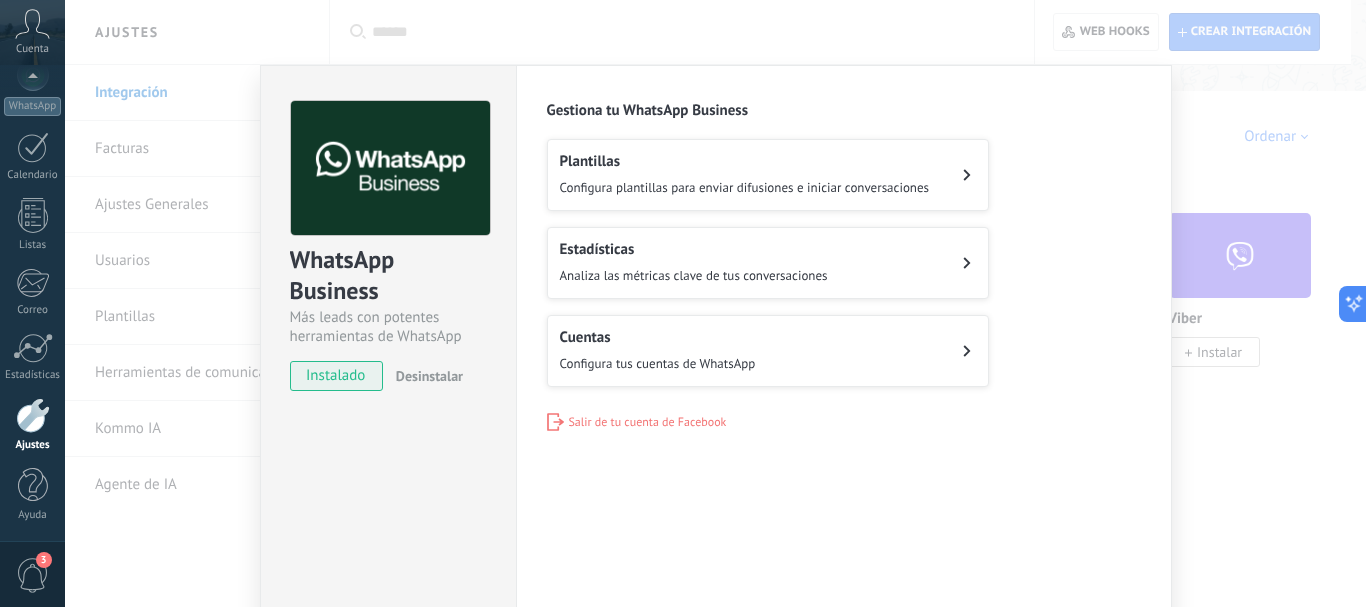 click on "Plantillas Configura plantillas para enviar difusiones e iniciar conversaciones" at bounding box center (768, 175) 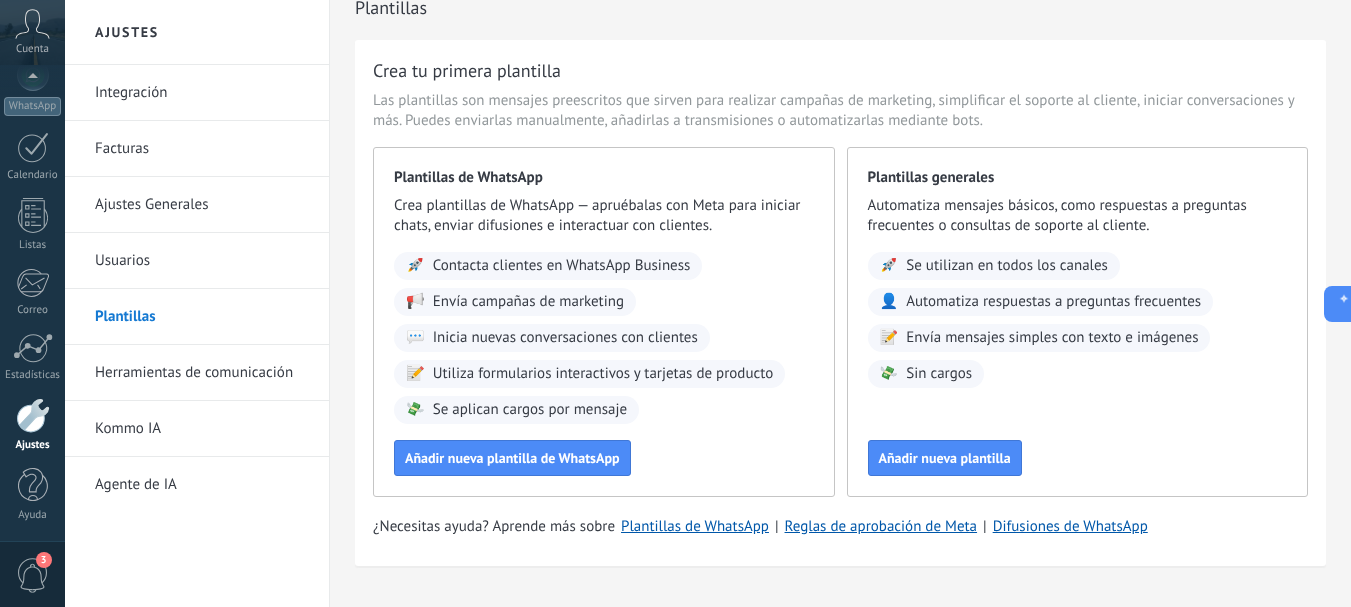 scroll, scrollTop: 0, scrollLeft: 0, axis: both 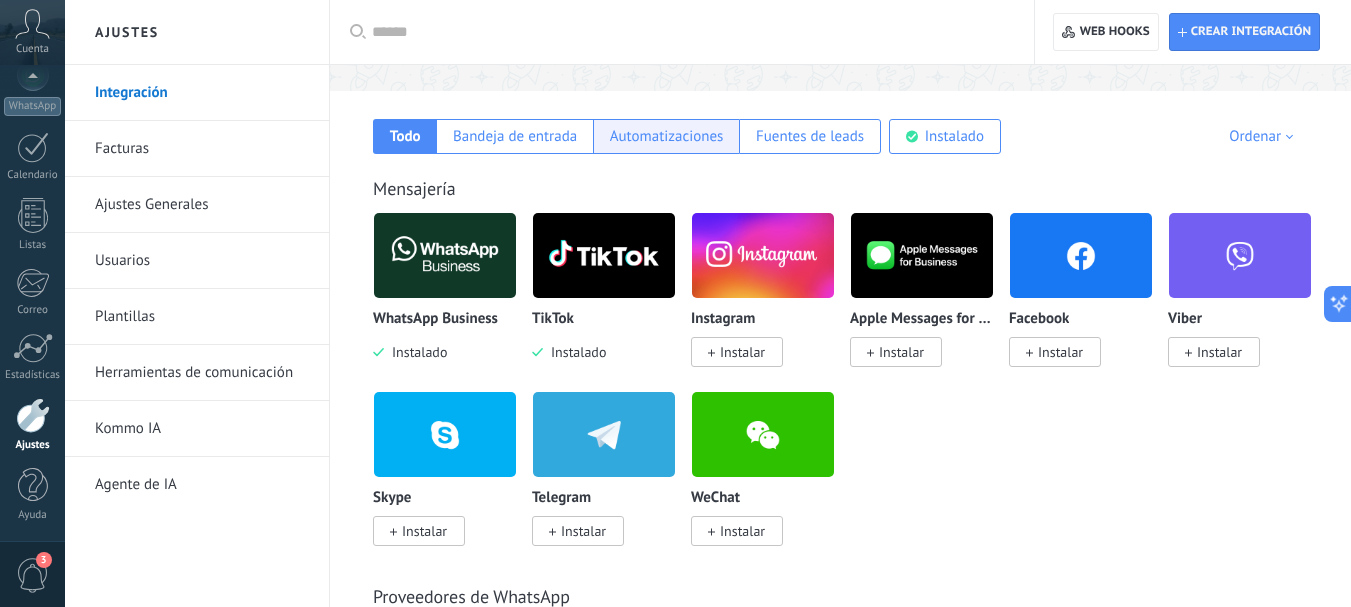click on "Automatizaciones" at bounding box center (667, 136) 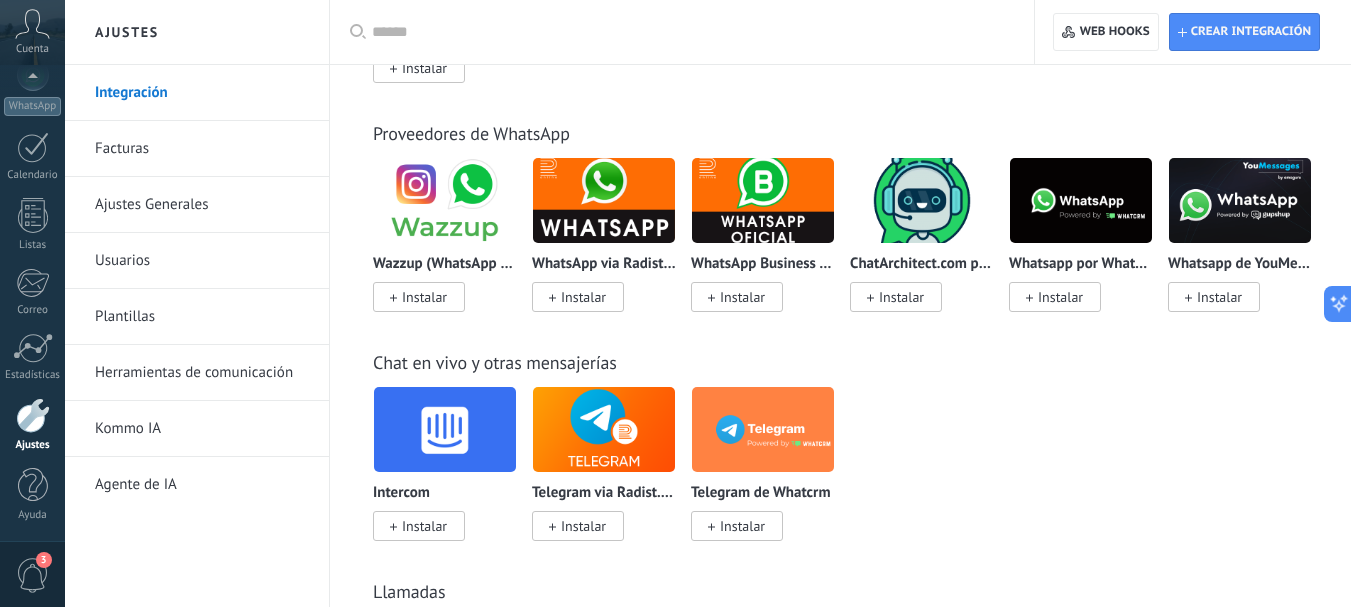 scroll, scrollTop: 600, scrollLeft: 0, axis: vertical 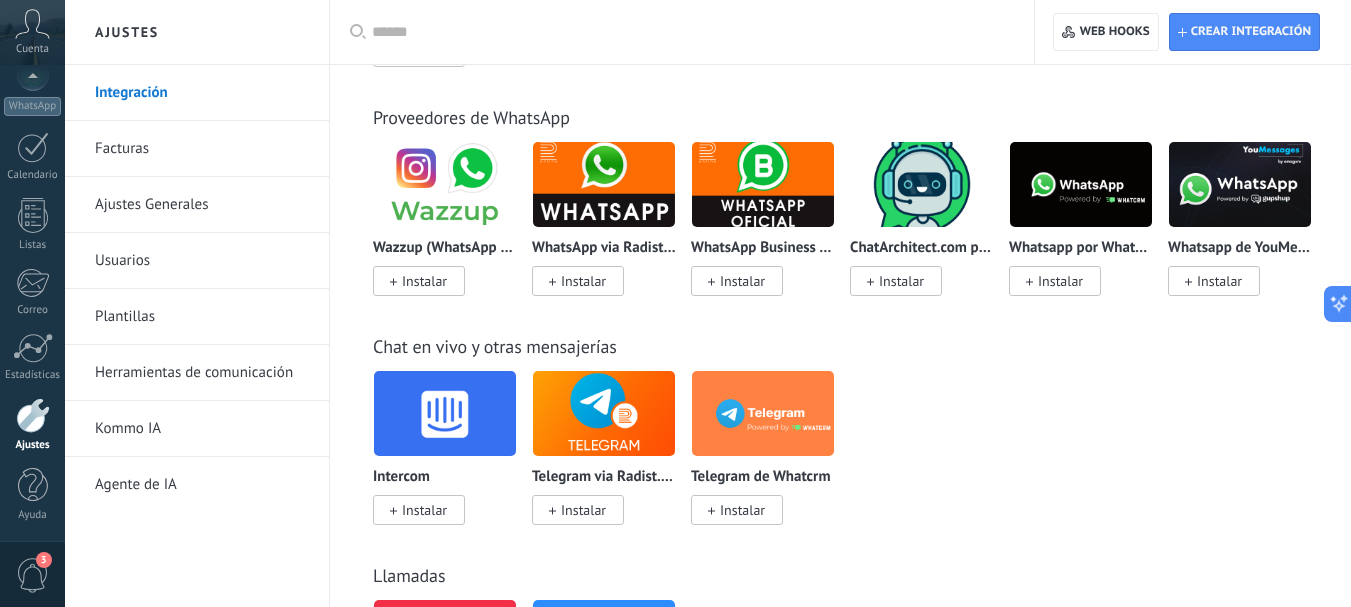 click at bounding box center (33, 415) 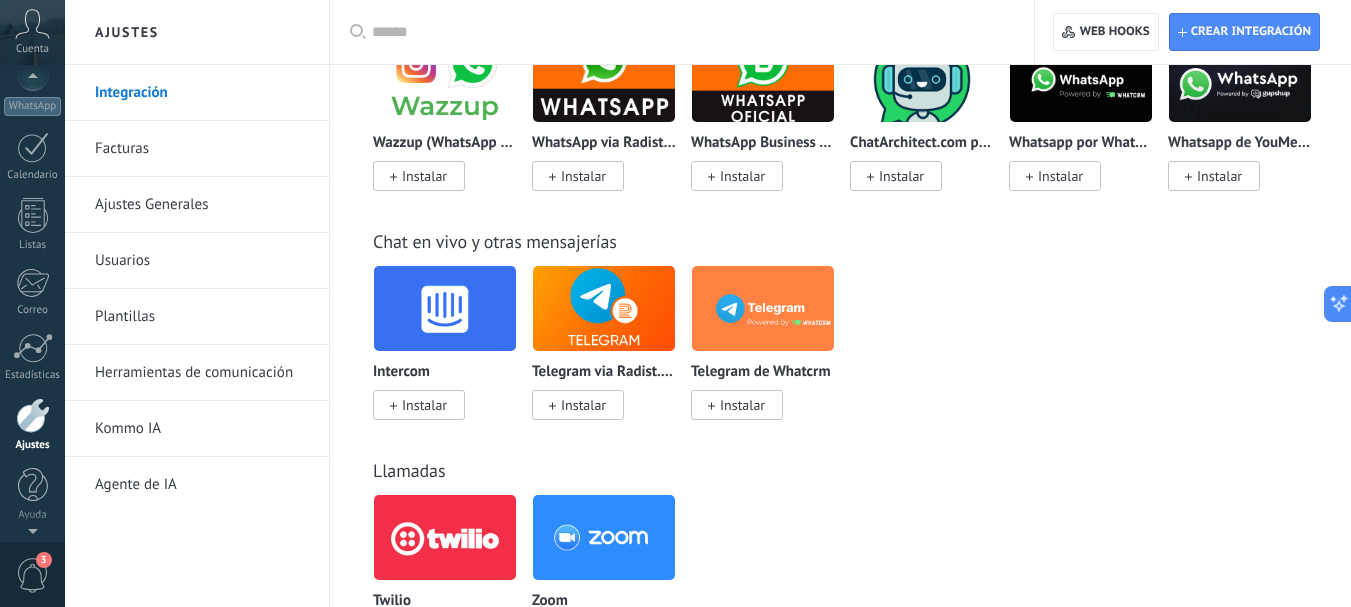 scroll, scrollTop: 600, scrollLeft: 0, axis: vertical 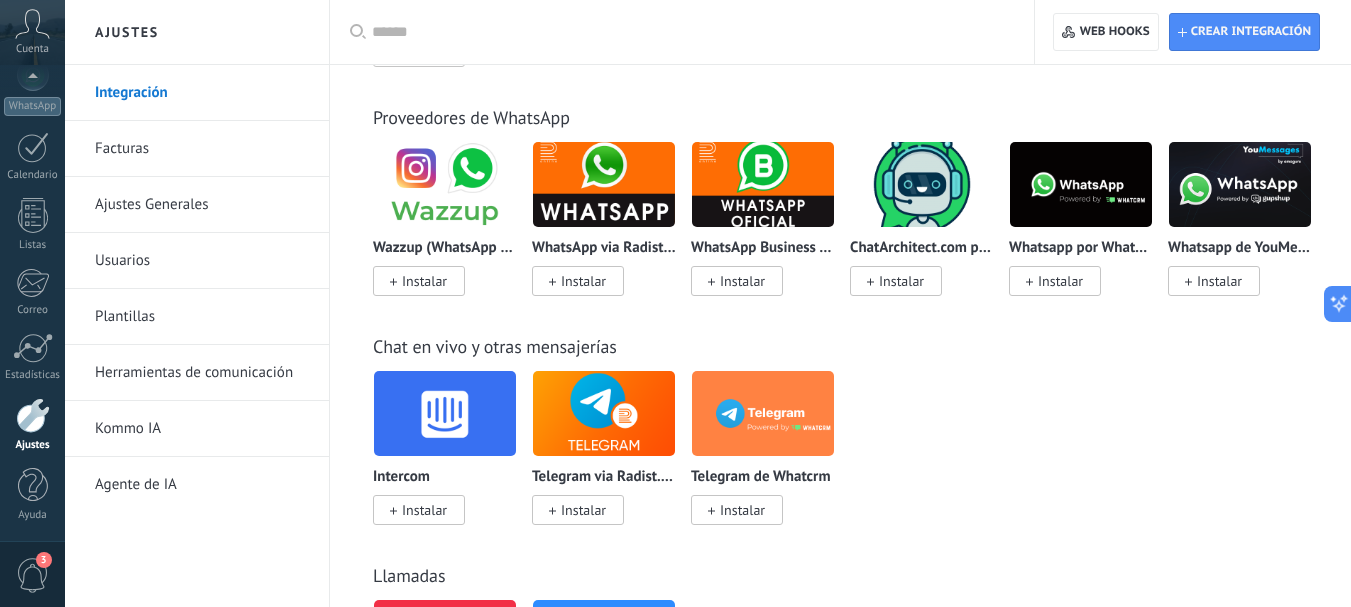 click on "3" at bounding box center [33, 575] 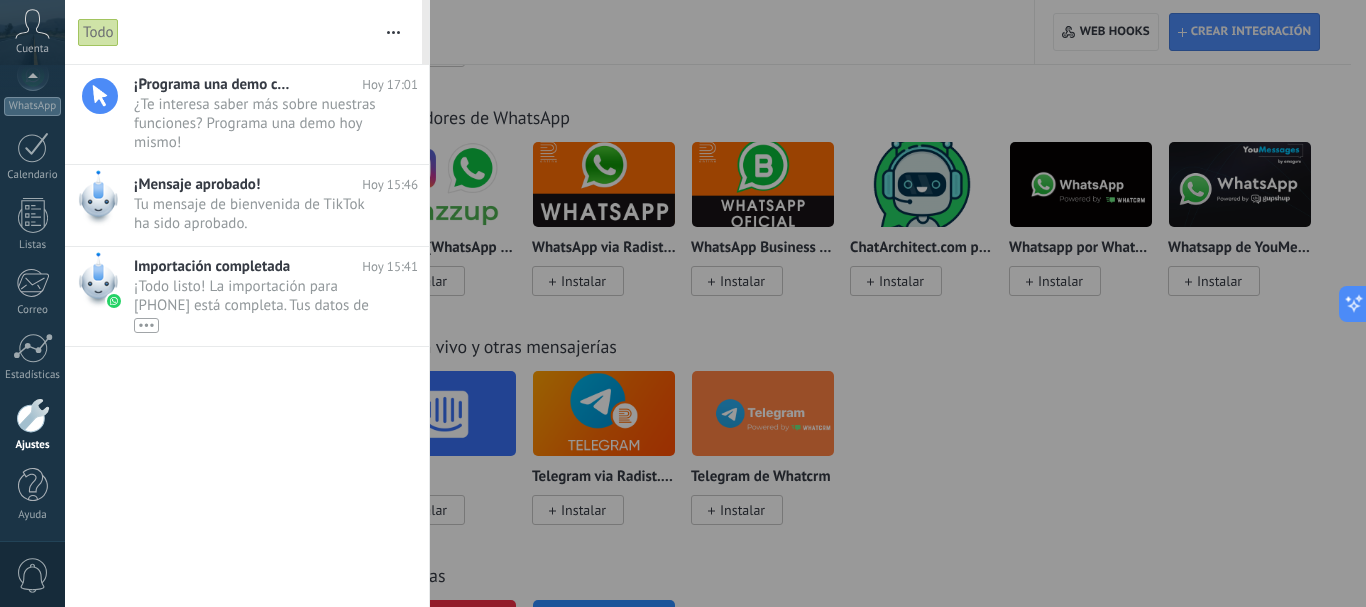 click on "0" at bounding box center [33, 575] 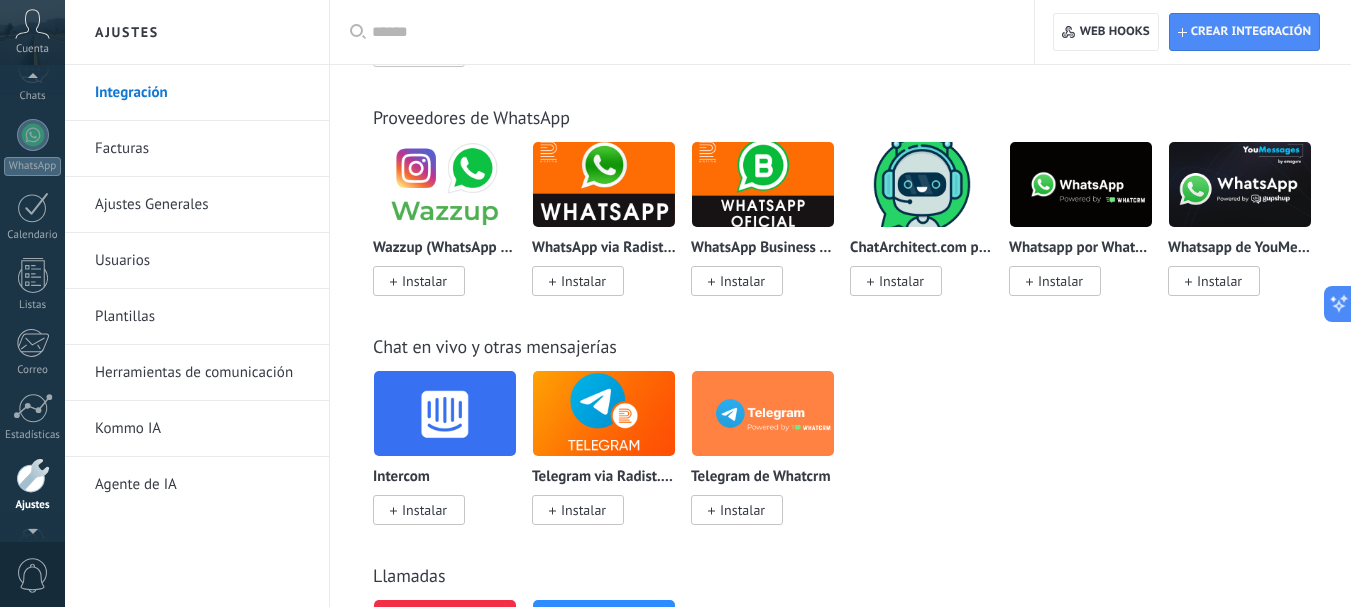 scroll, scrollTop: 123, scrollLeft: 0, axis: vertical 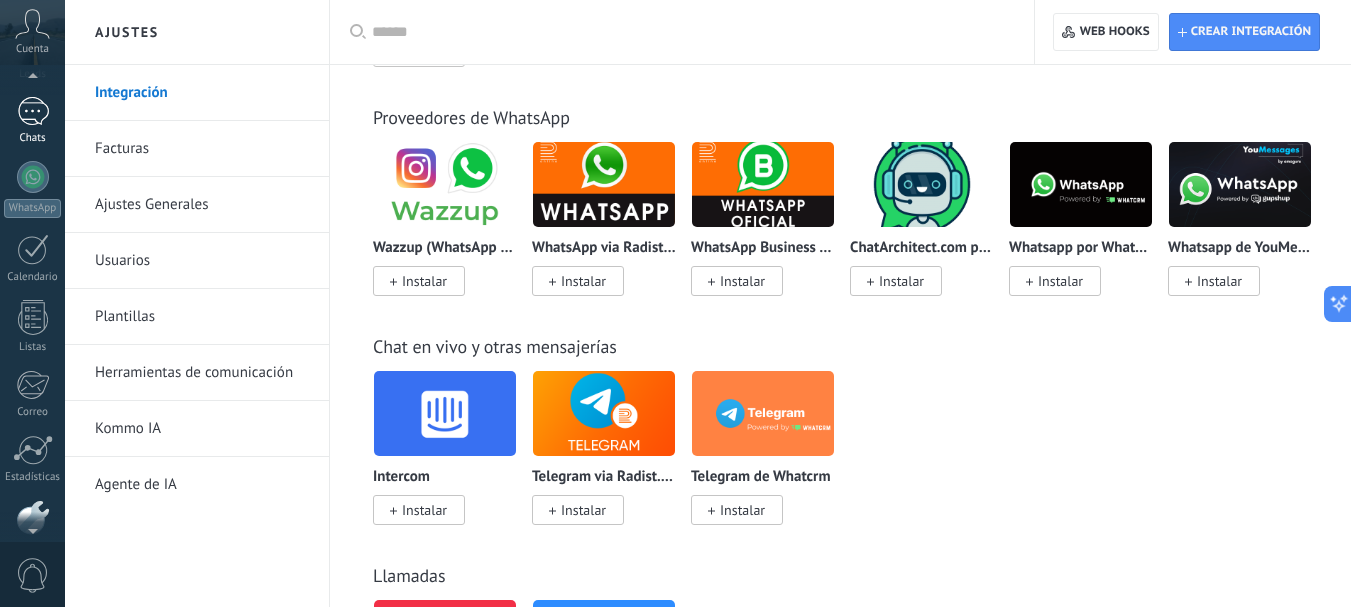 click on "1" at bounding box center (33, 111) 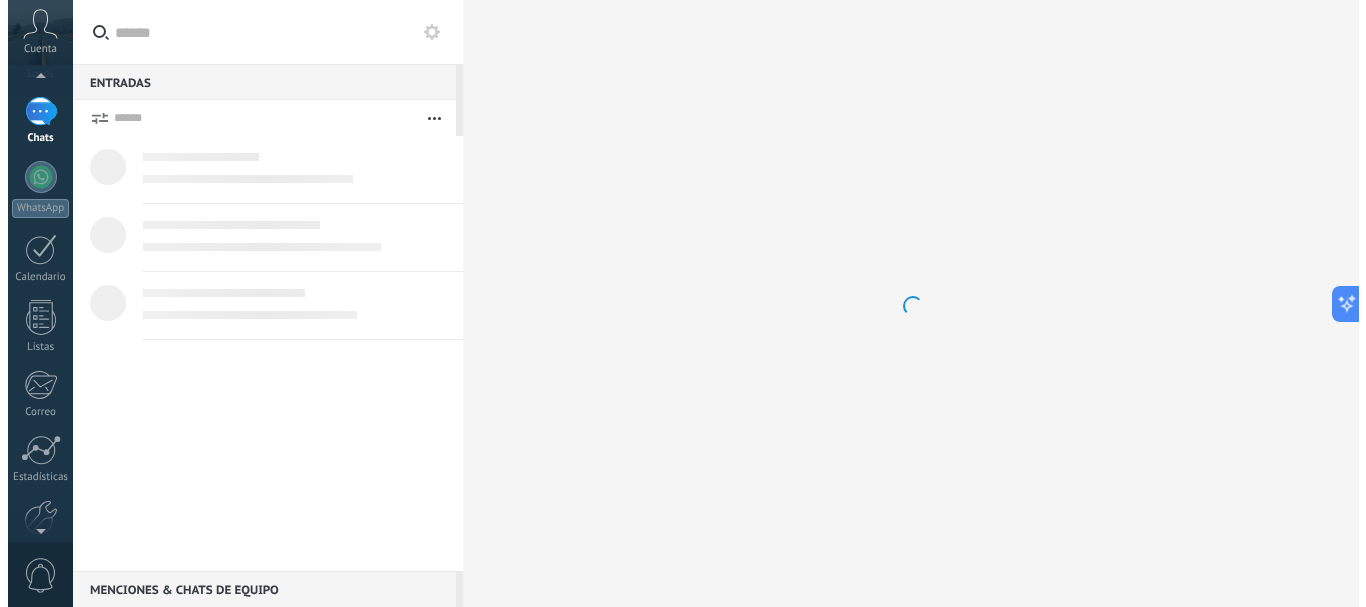 scroll, scrollTop: 0, scrollLeft: 0, axis: both 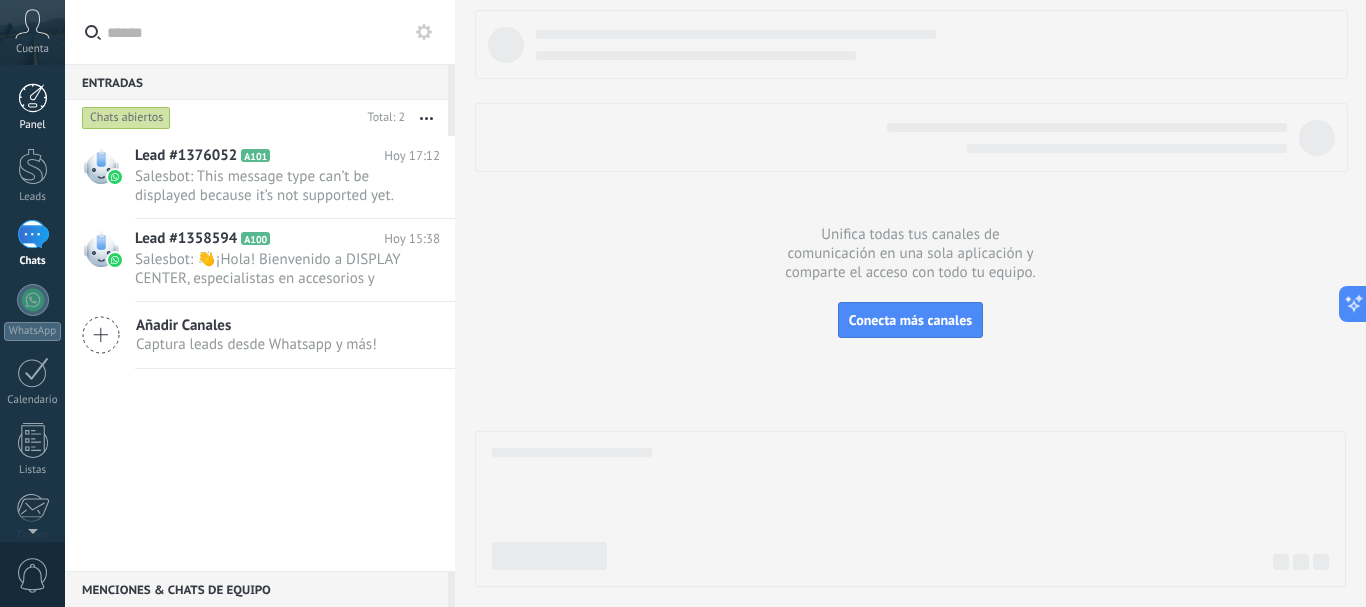 click at bounding box center [33, 98] 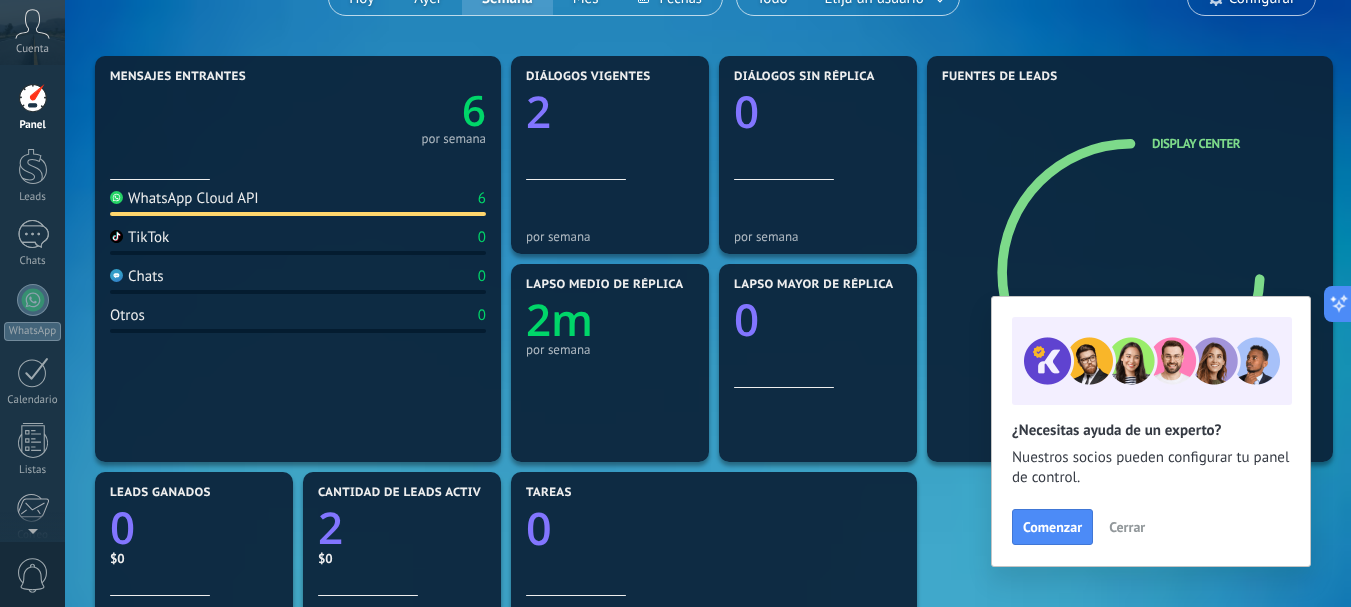 scroll, scrollTop: 200, scrollLeft: 0, axis: vertical 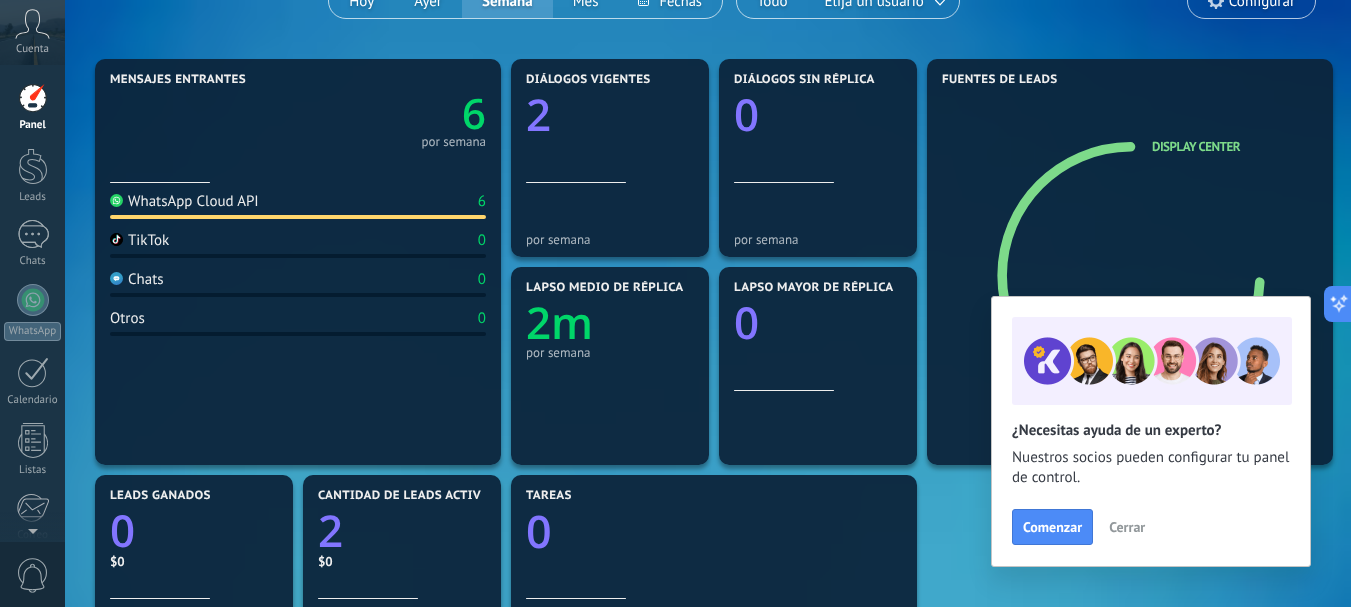 click on "Cerrar" at bounding box center (1127, 527) 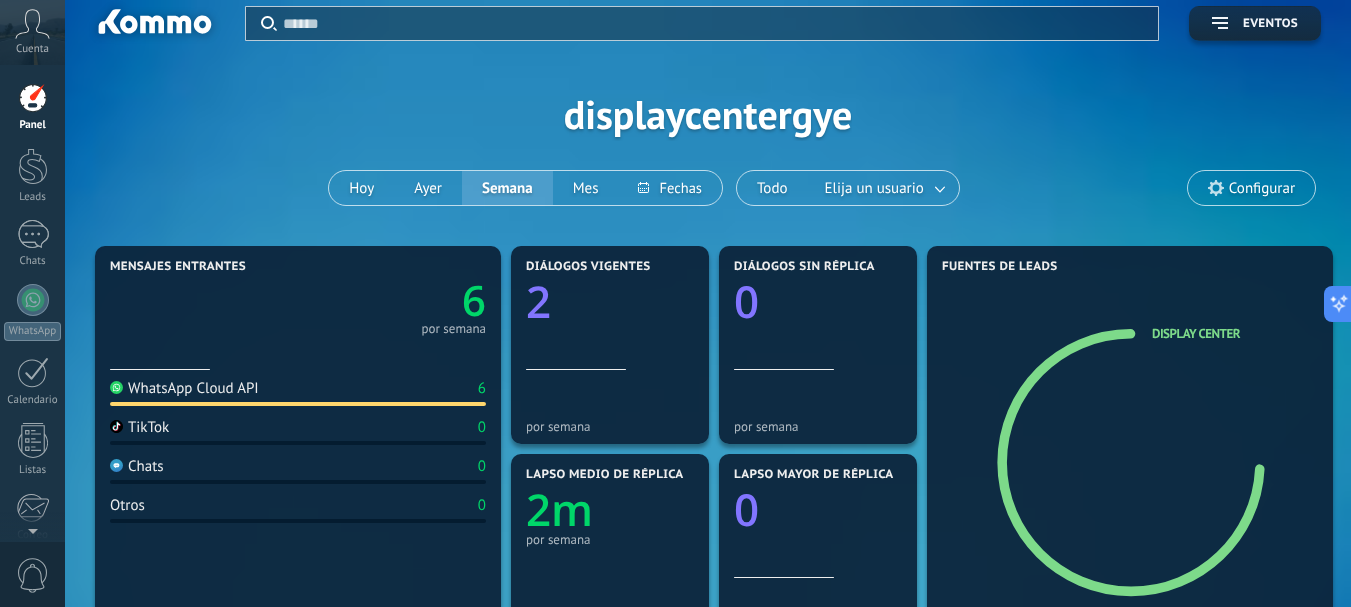 scroll, scrollTop: 0, scrollLeft: 0, axis: both 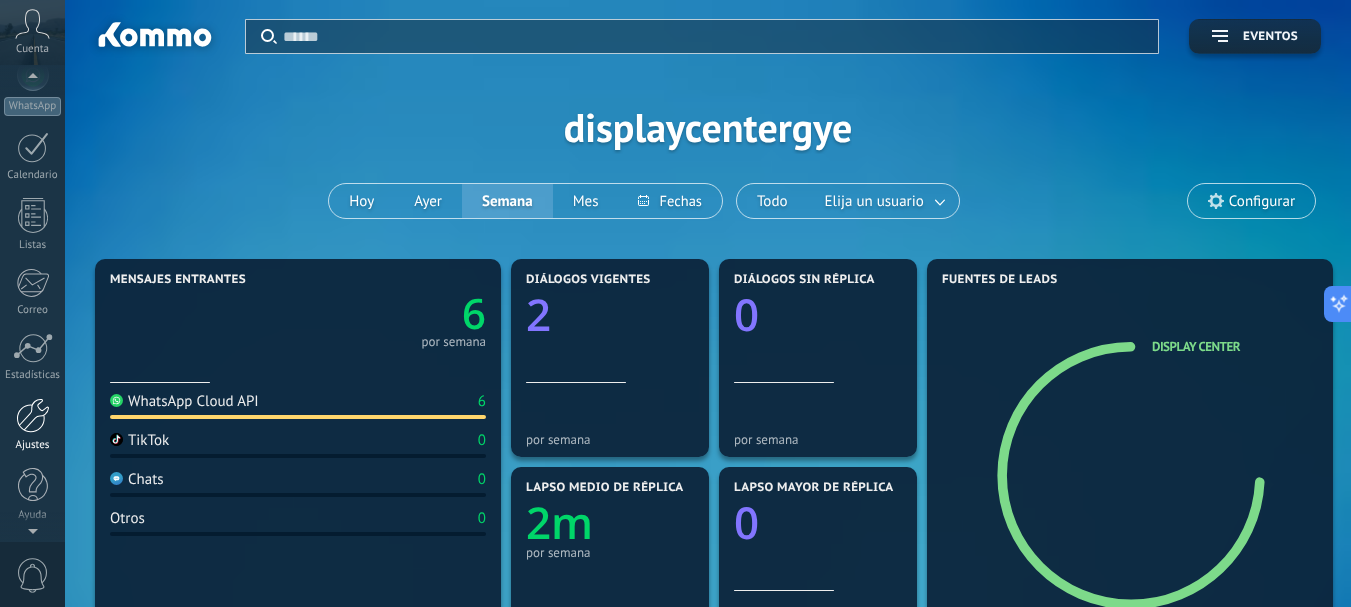 click on "Ajustes" at bounding box center (32, 425) 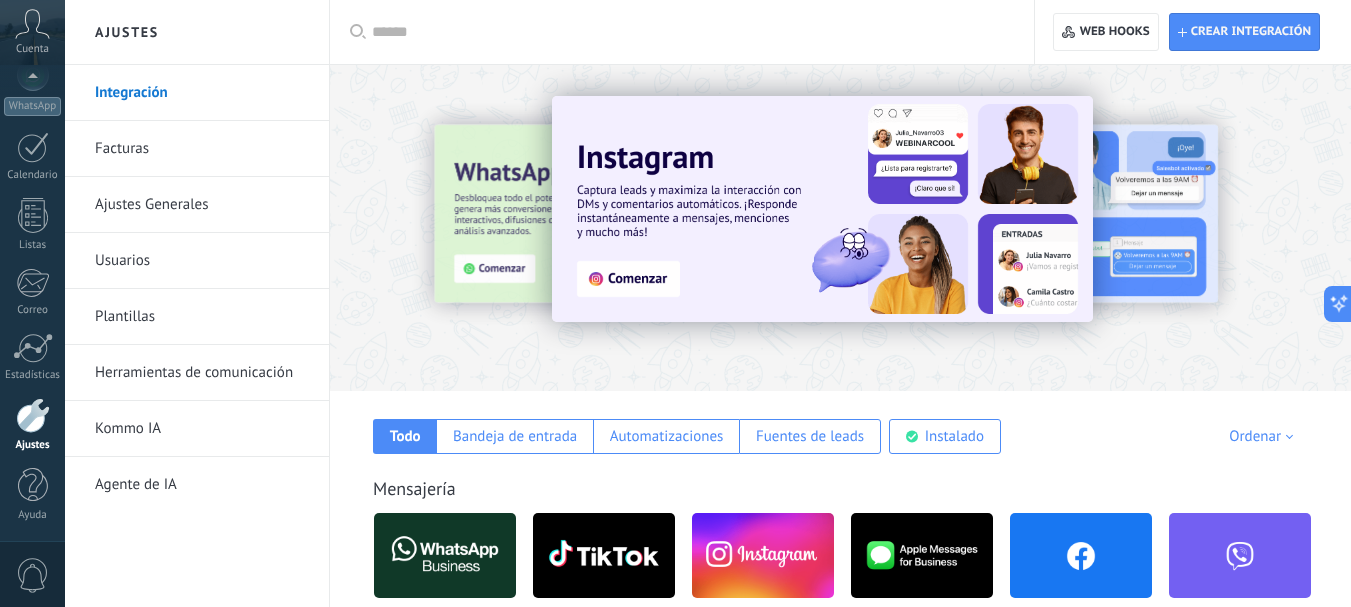 click on "Ajustes Generales" at bounding box center [202, 205] 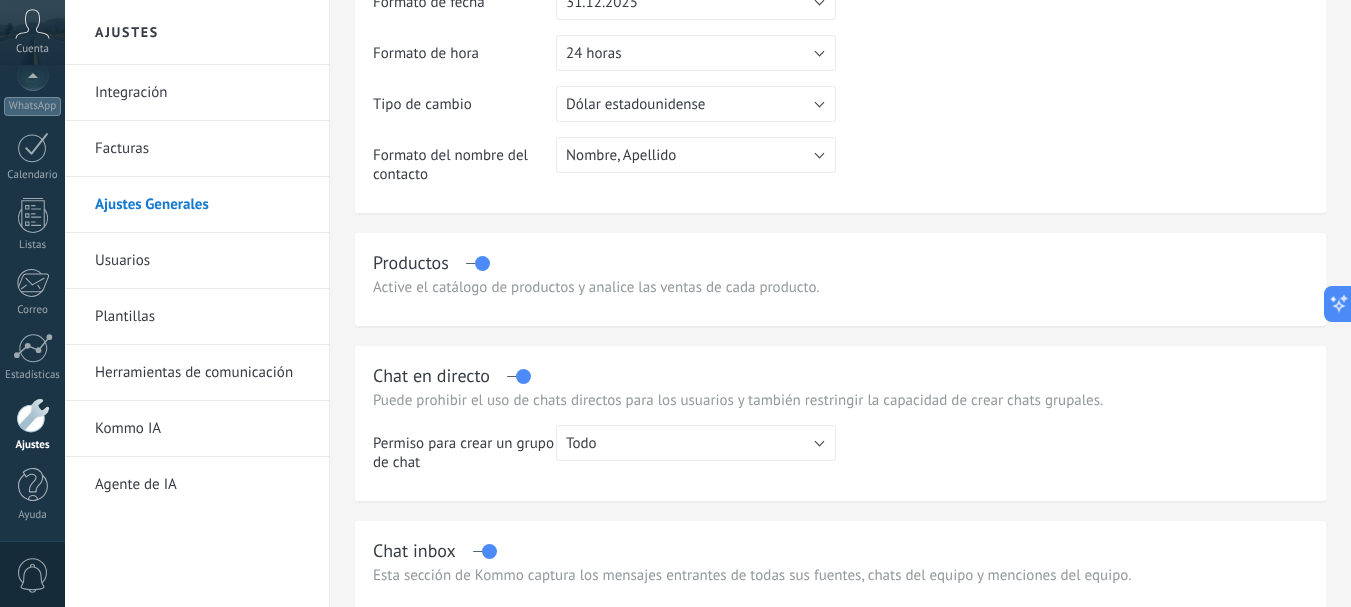 scroll, scrollTop: 100, scrollLeft: 0, axis: vertical 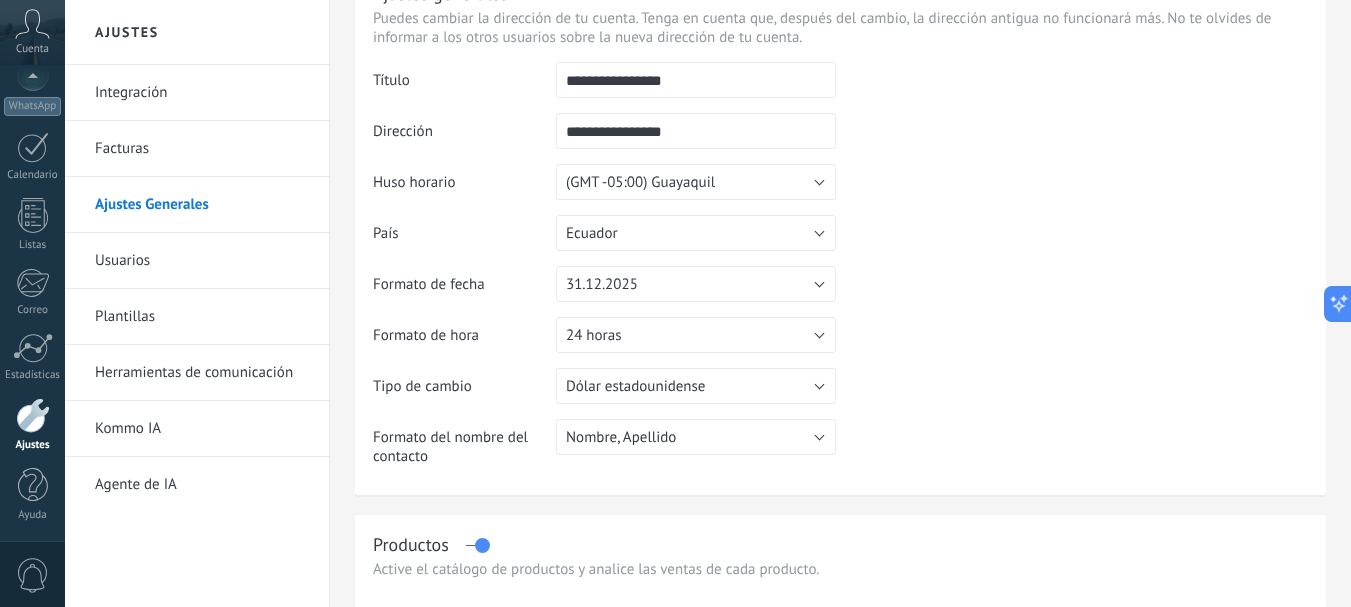 click on "Herramientas de comunicación" at bounding box center (202, 373) 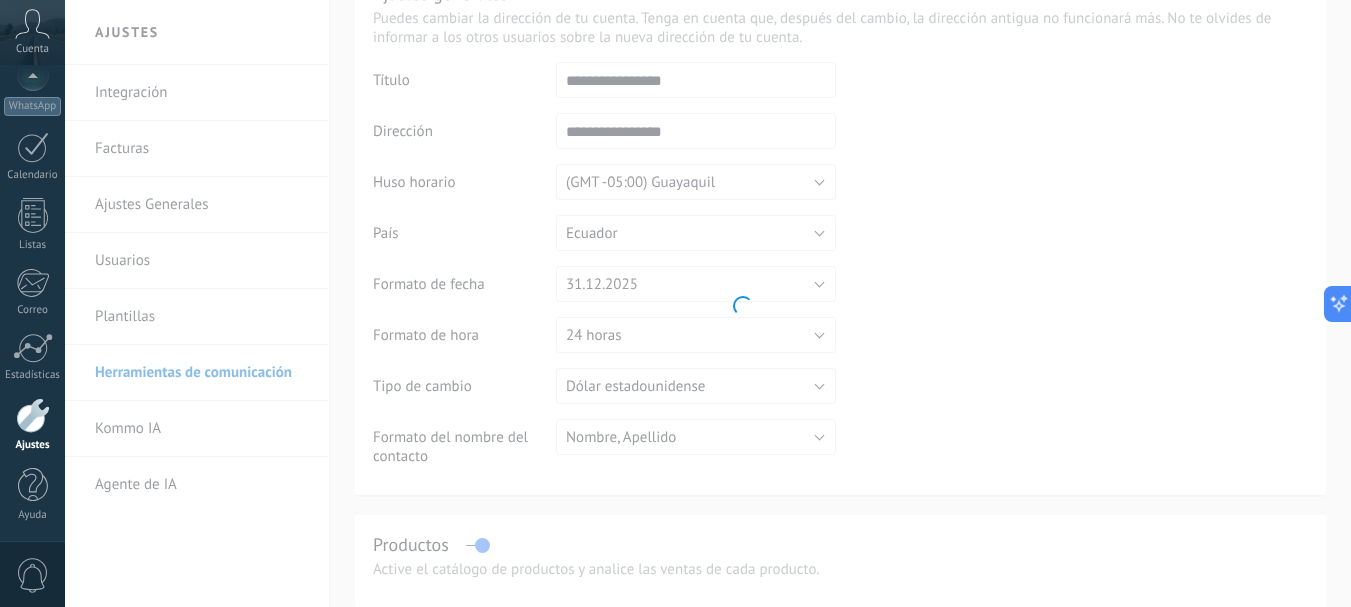 scroll, scrollTop: 0, scrollLeft: 0, axis: both 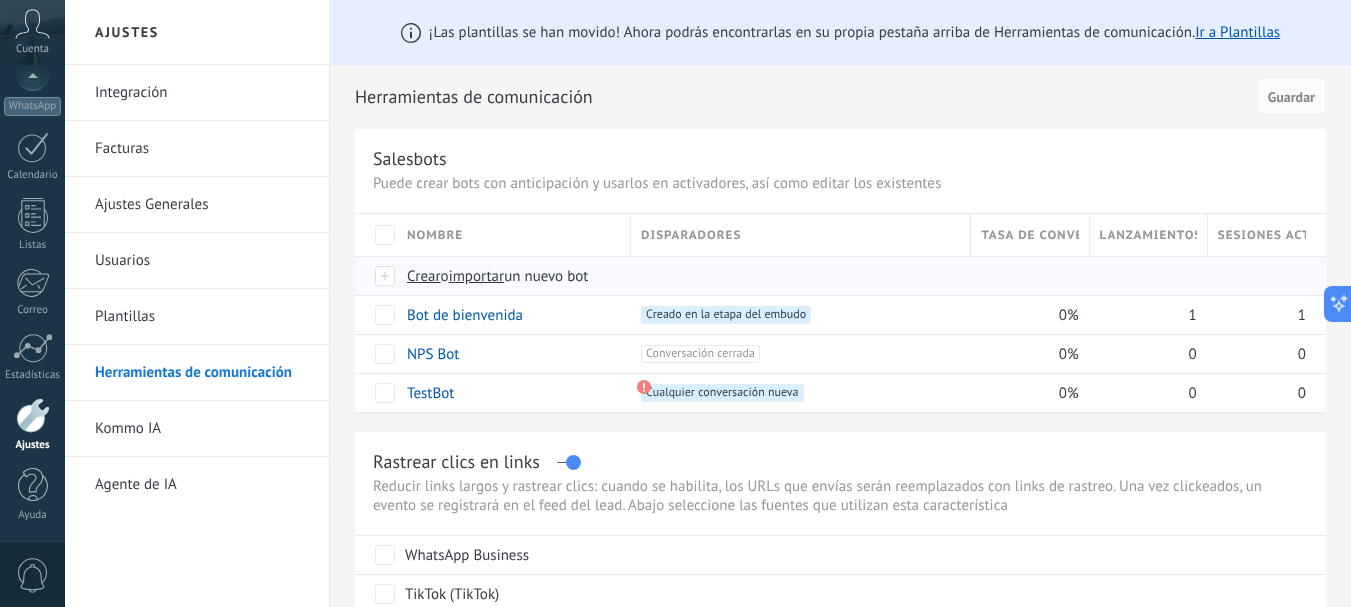 click on "importar" at bounding box center [477, 276] 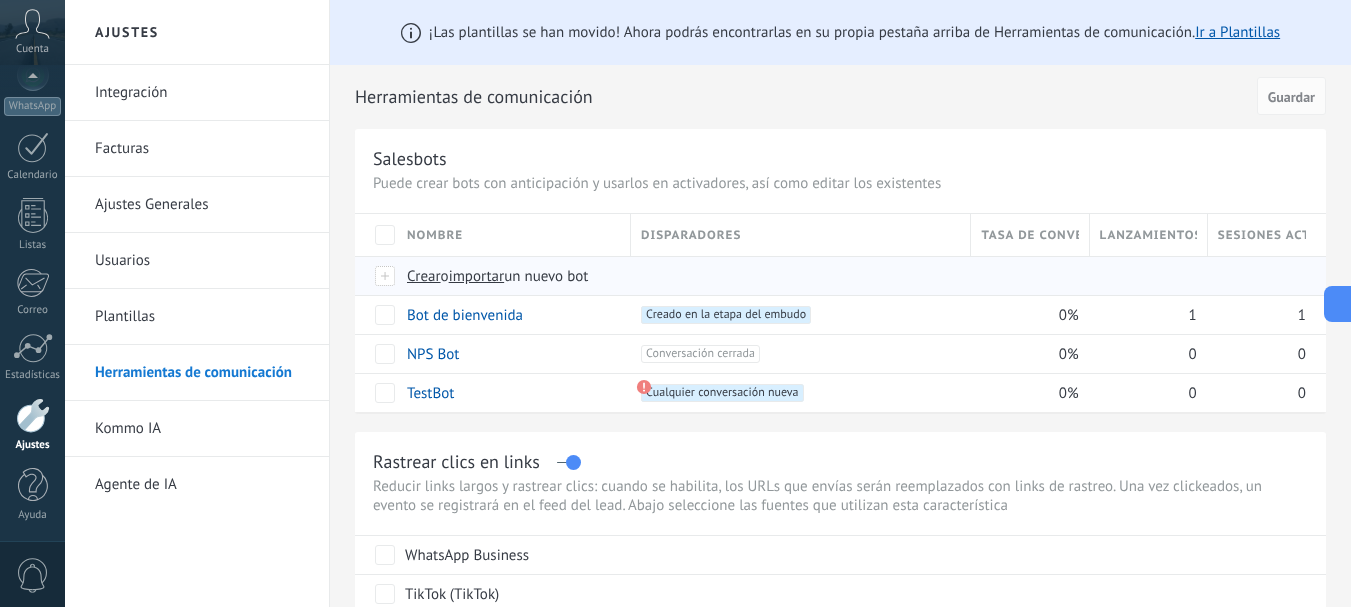 click on "importar" at bounding box center [477, 276] 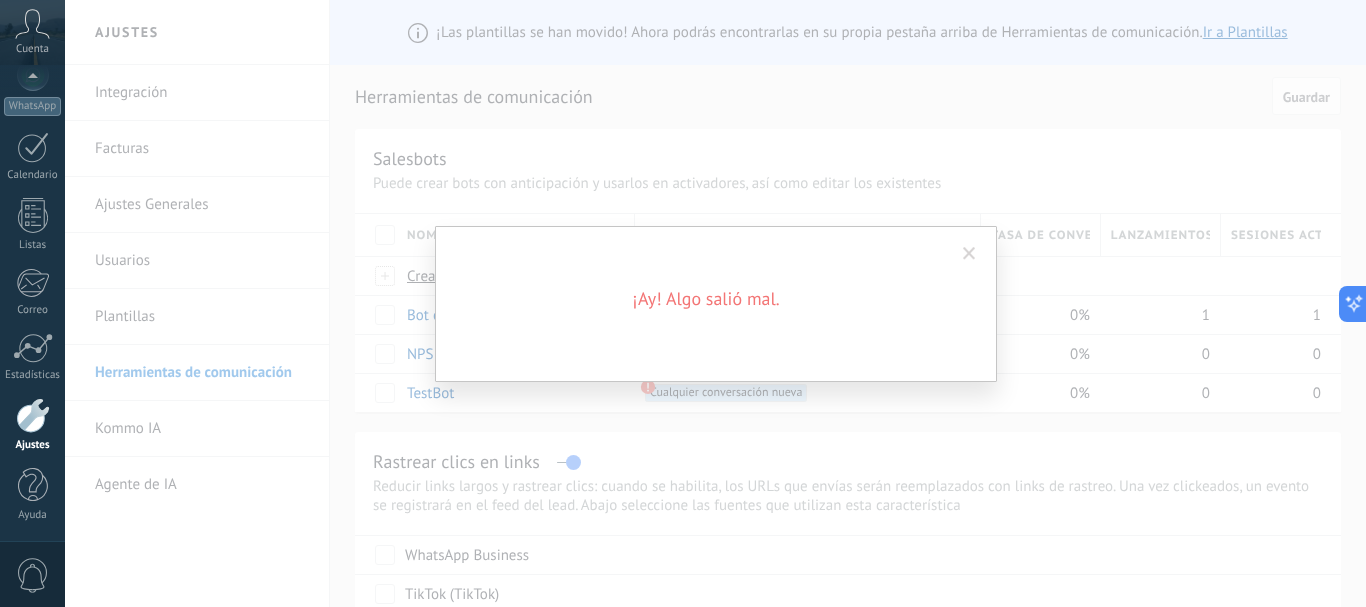 click at bounding box center [969, 254] 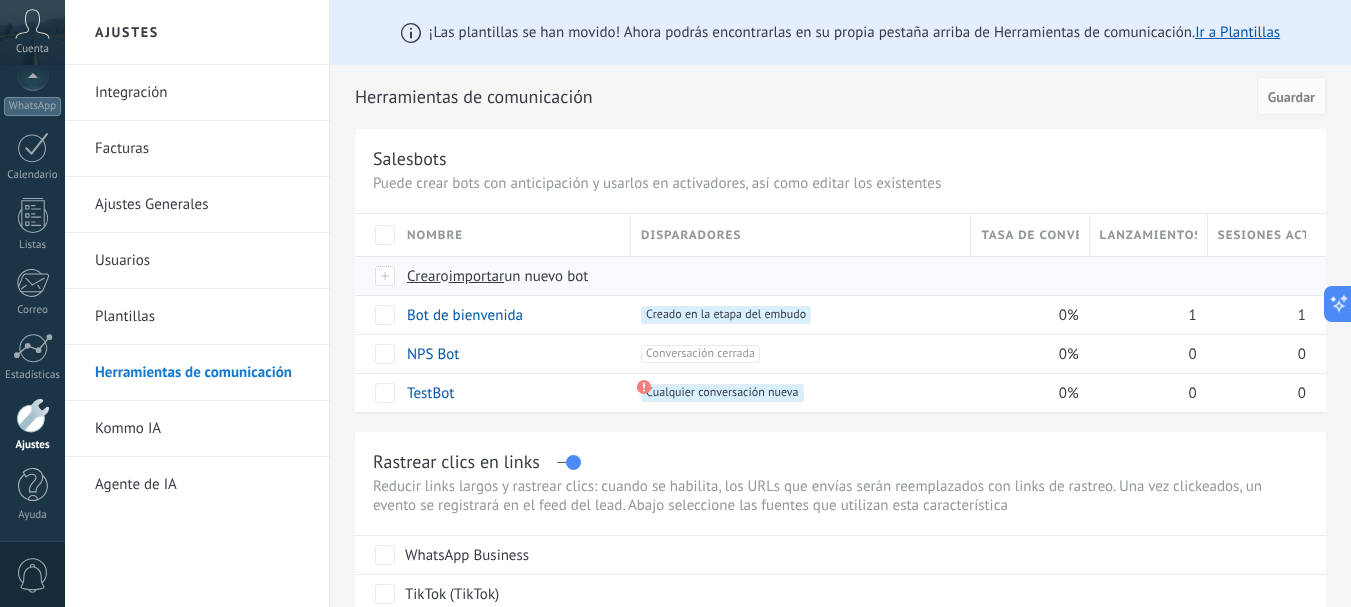click on "importar" at bounding box center [477, 276] 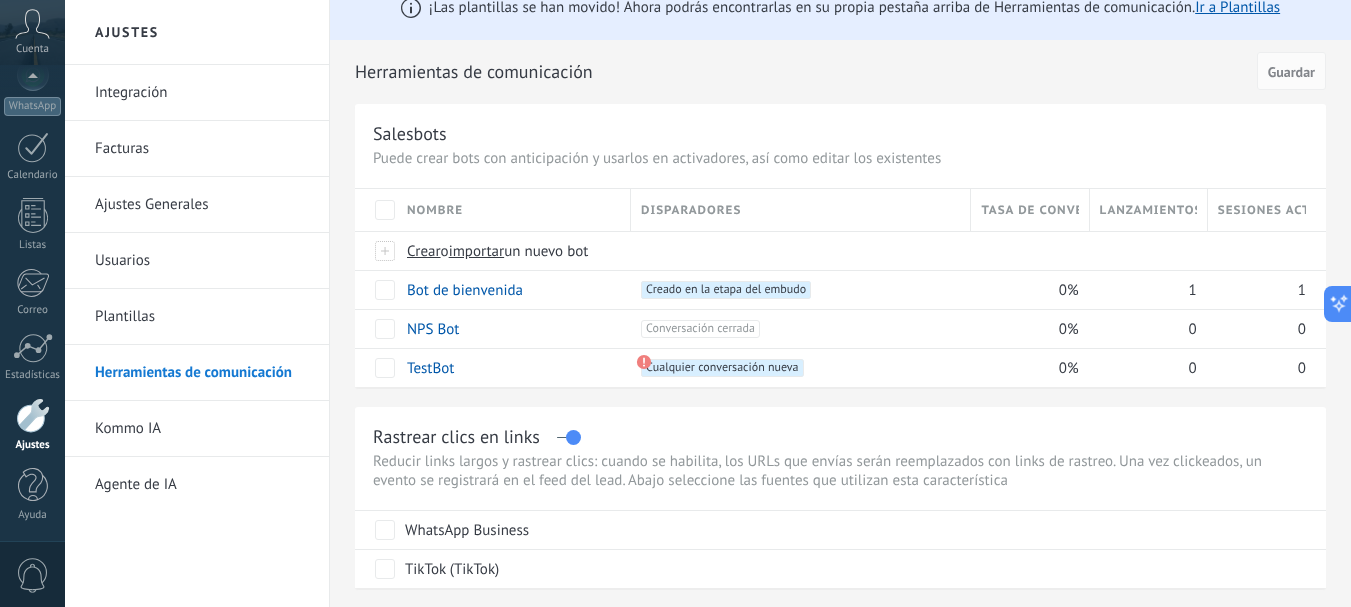 scroll, scrollTop: 100, scrollLeft: 0, axis: vertical 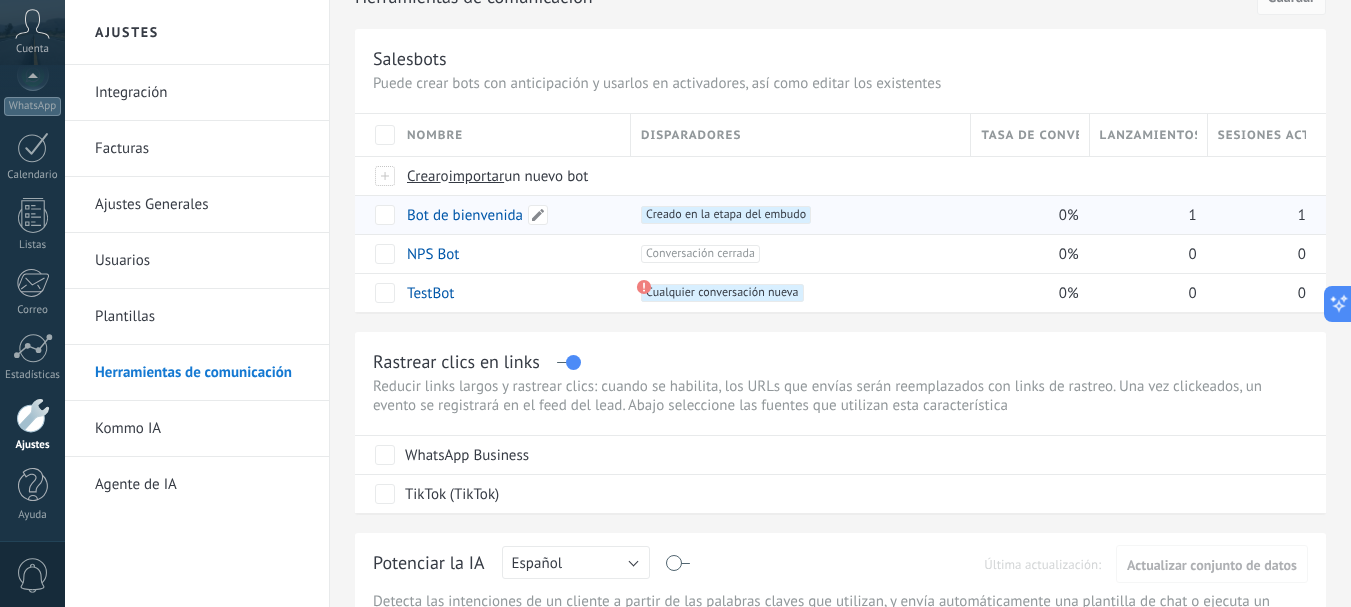 click on "Bot de bienvenida" at bounding box center (465, 215) 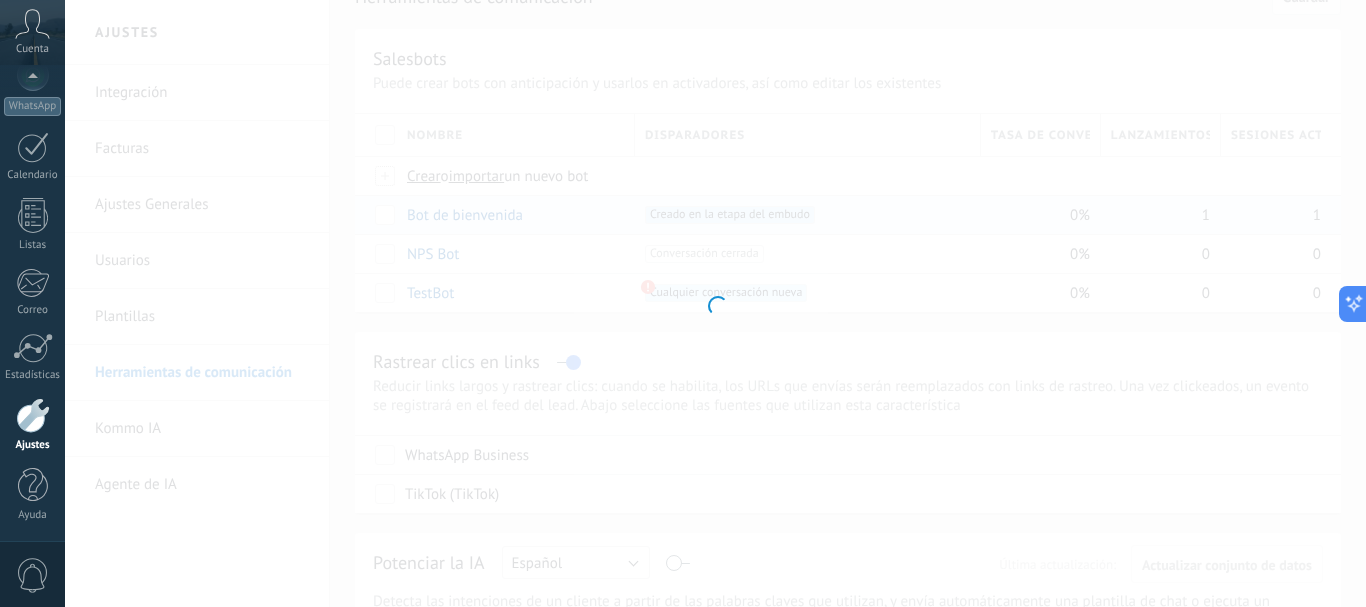 type on "**********" 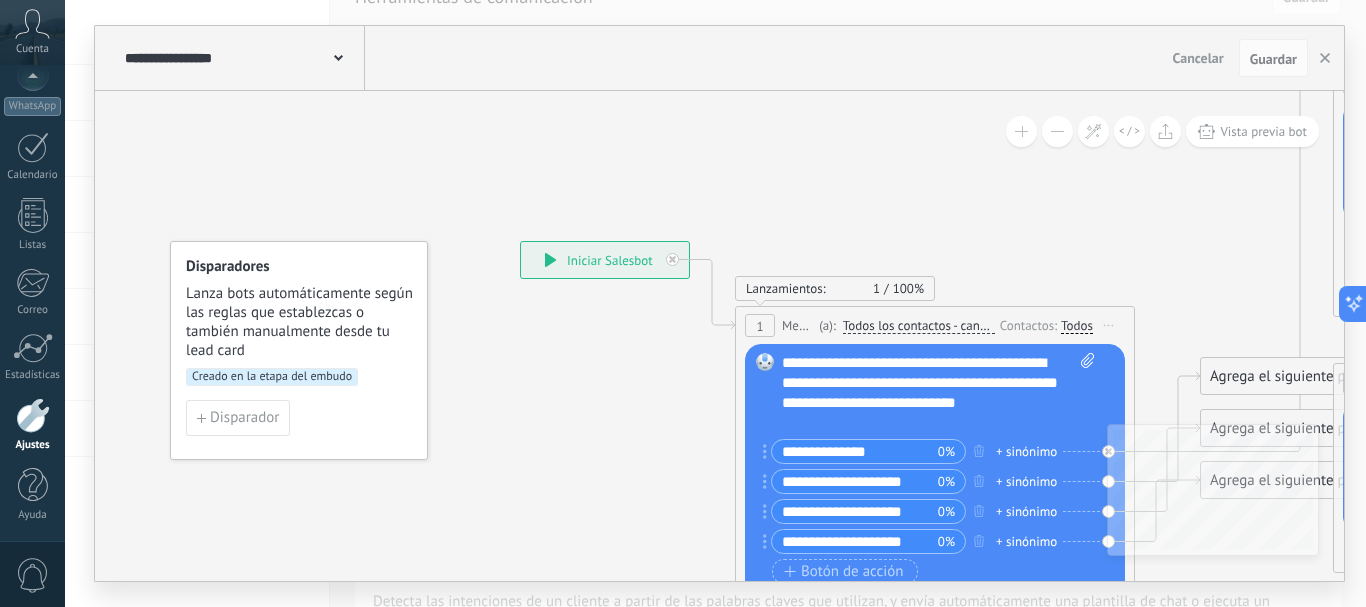 click 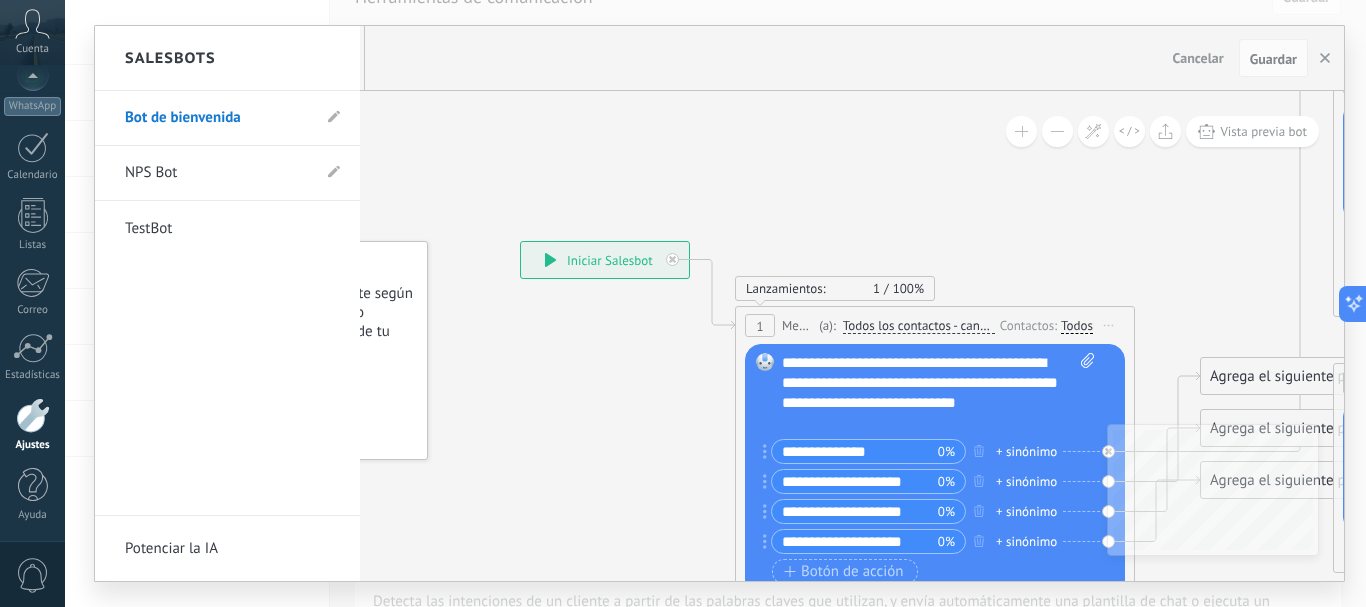 click on "Salesbots" at bounding box center [227, 58] 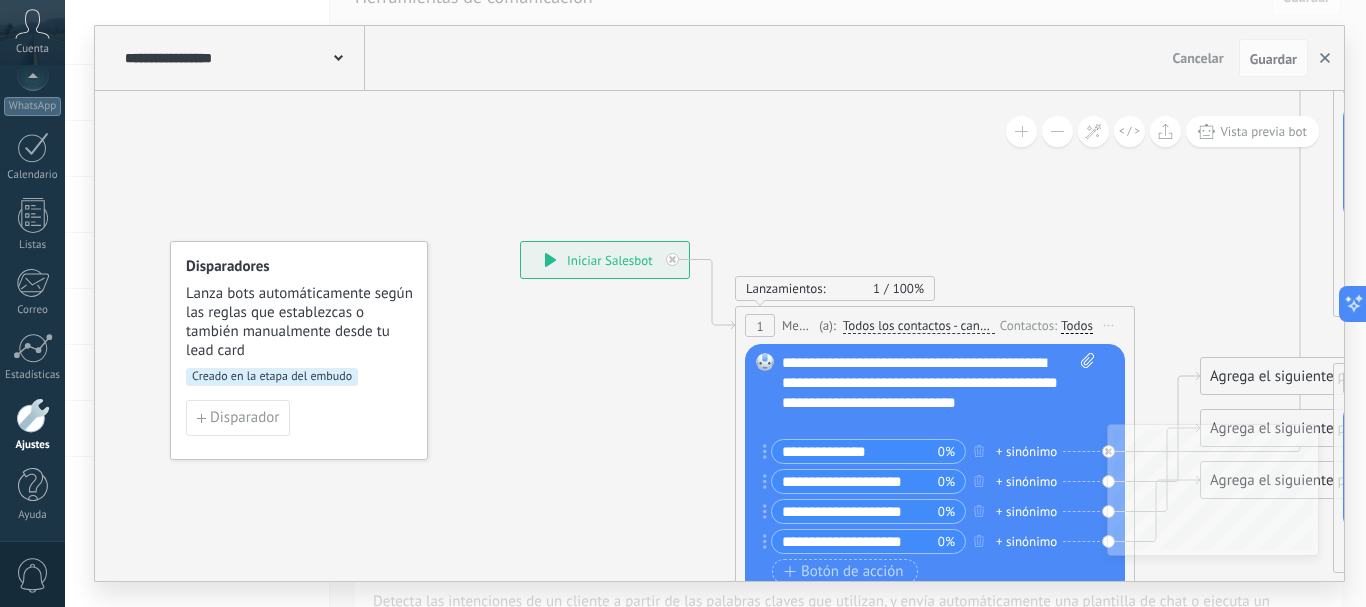 click 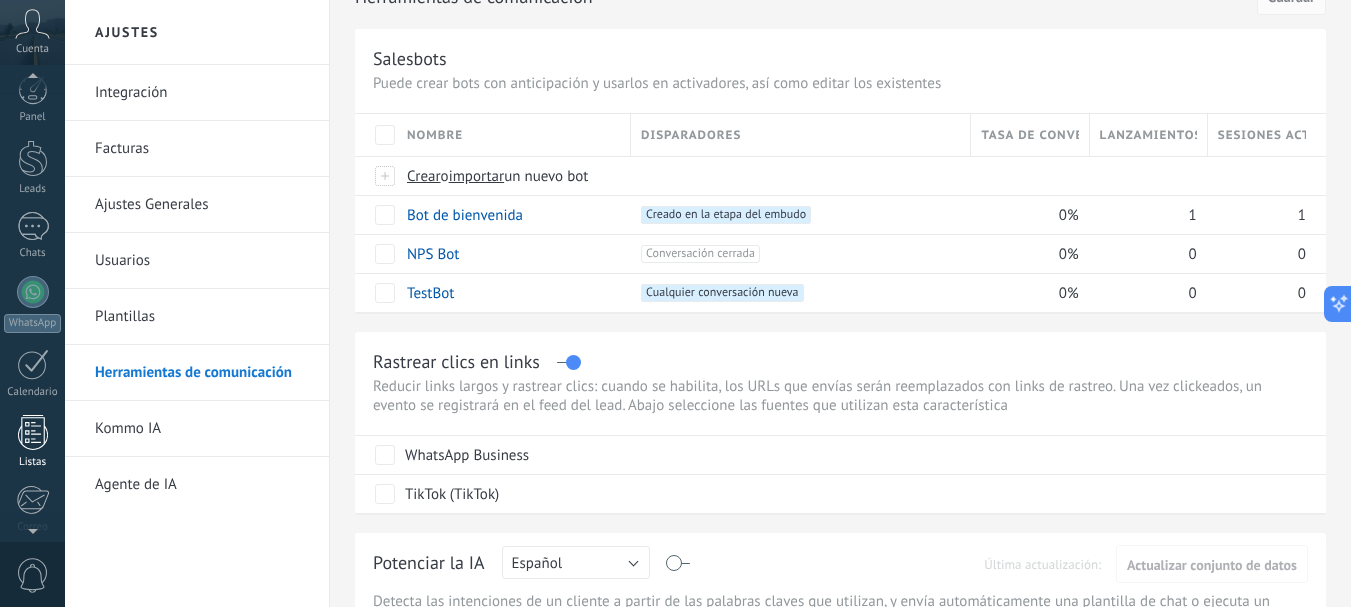 scroll, scrollTop: 0, scrollLeft: 0, axis: both 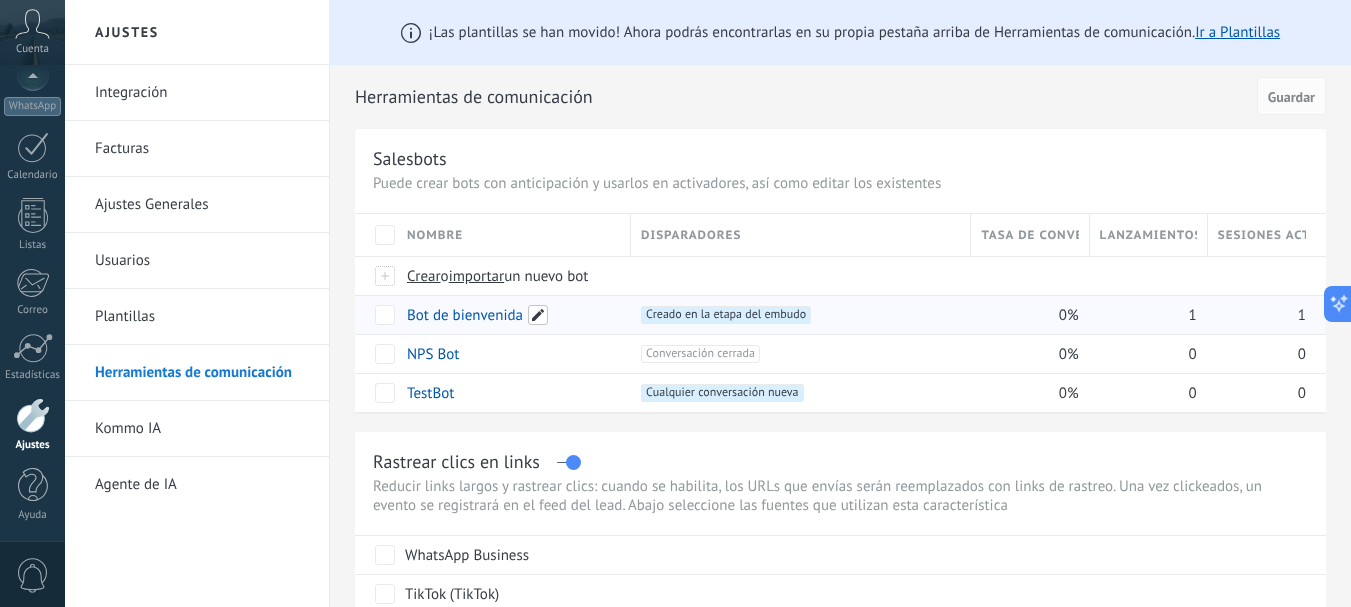 click at bounding box center [538, 315] 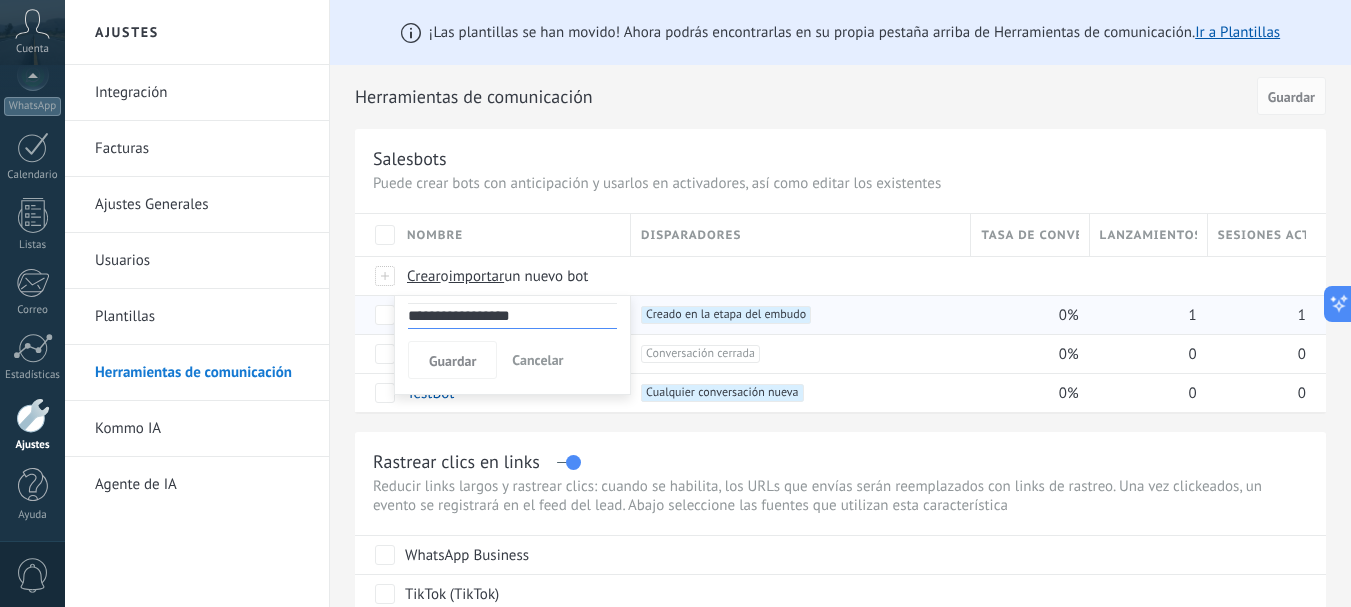 click on "Cancelar" at bounding box center (537, 360) 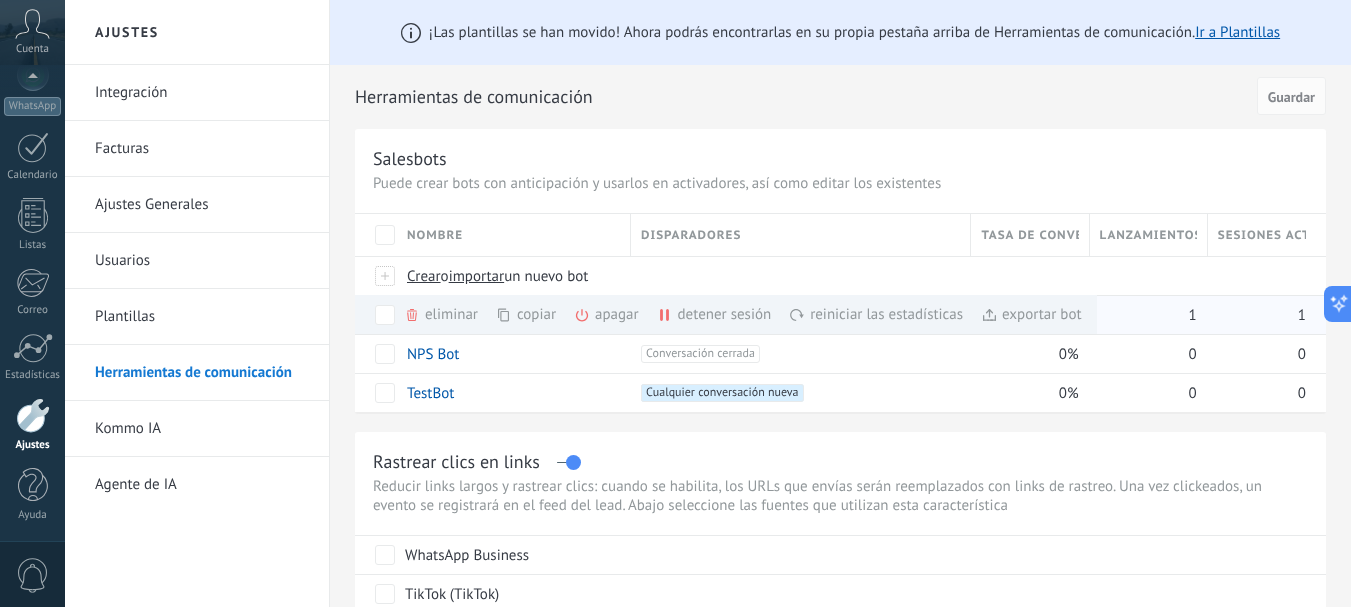 click on "eliminar màs" at bounding box center (475, 314) 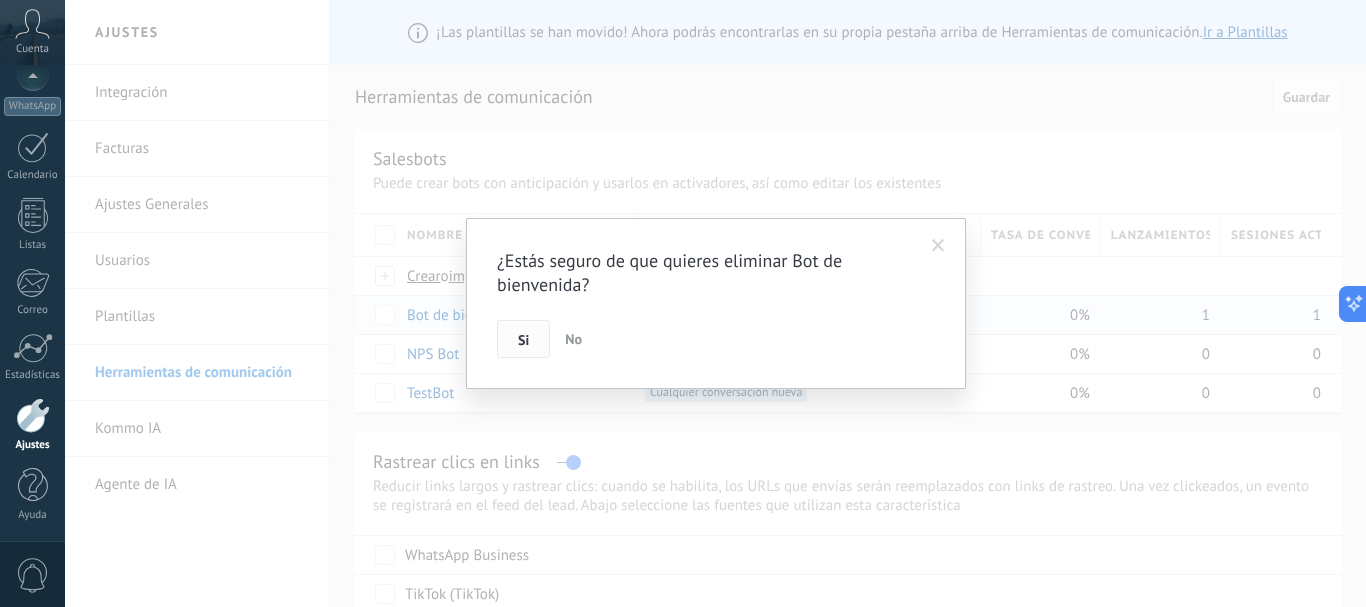 click on "Si" at bounding box center (523, 340) 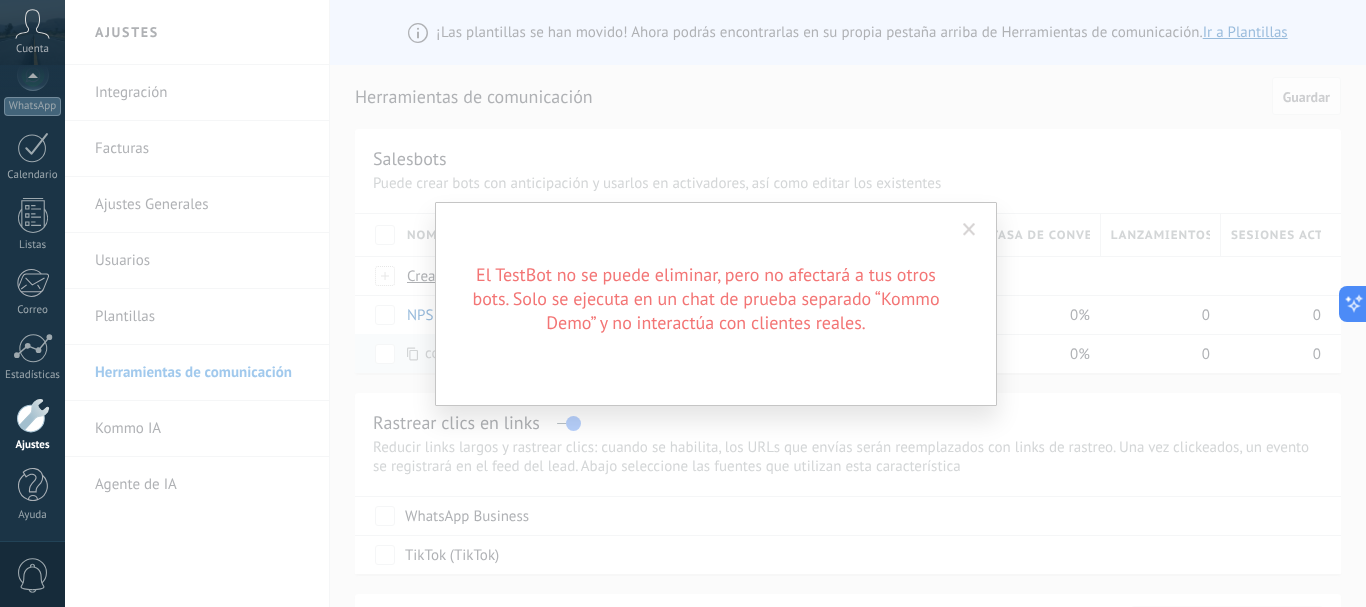 click at bounding box center (969, 230) 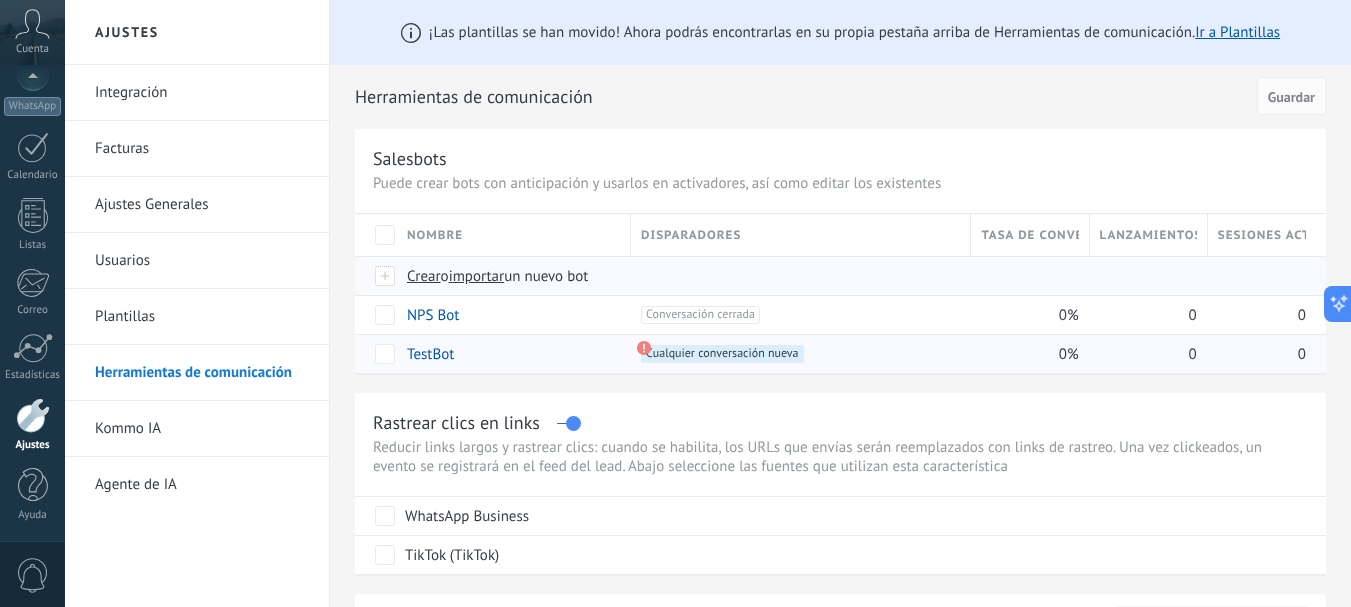 click on "importar" at bounding box center (477, 276) 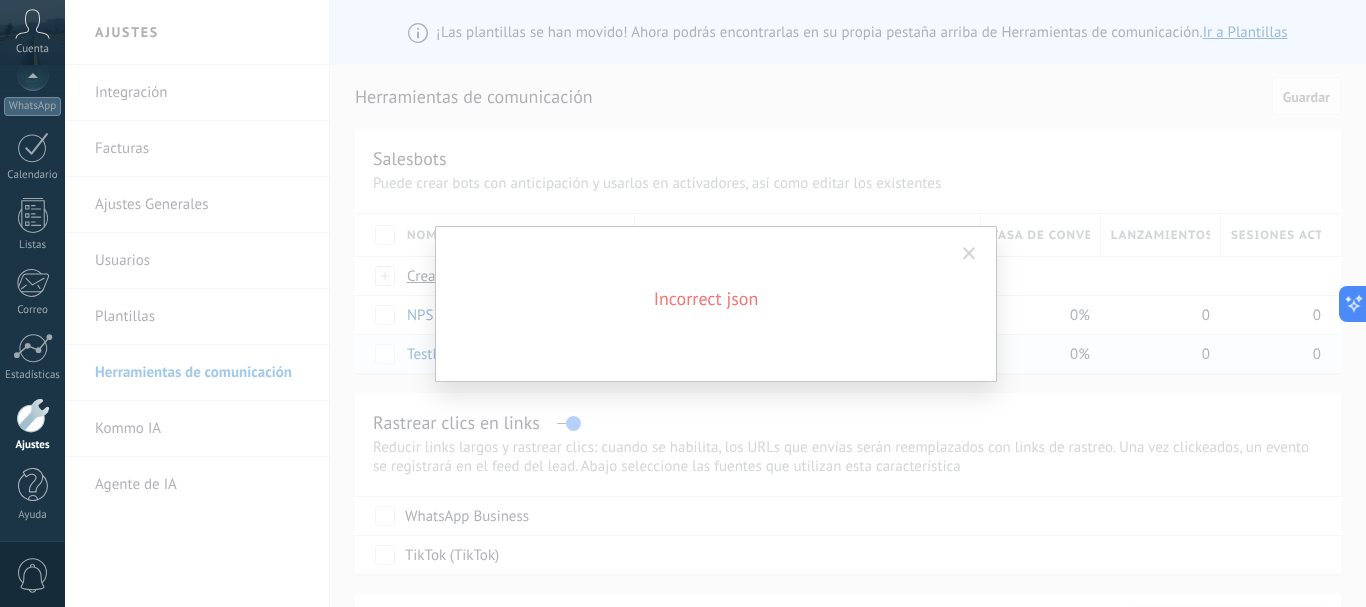click at bounding box center [969, 254] 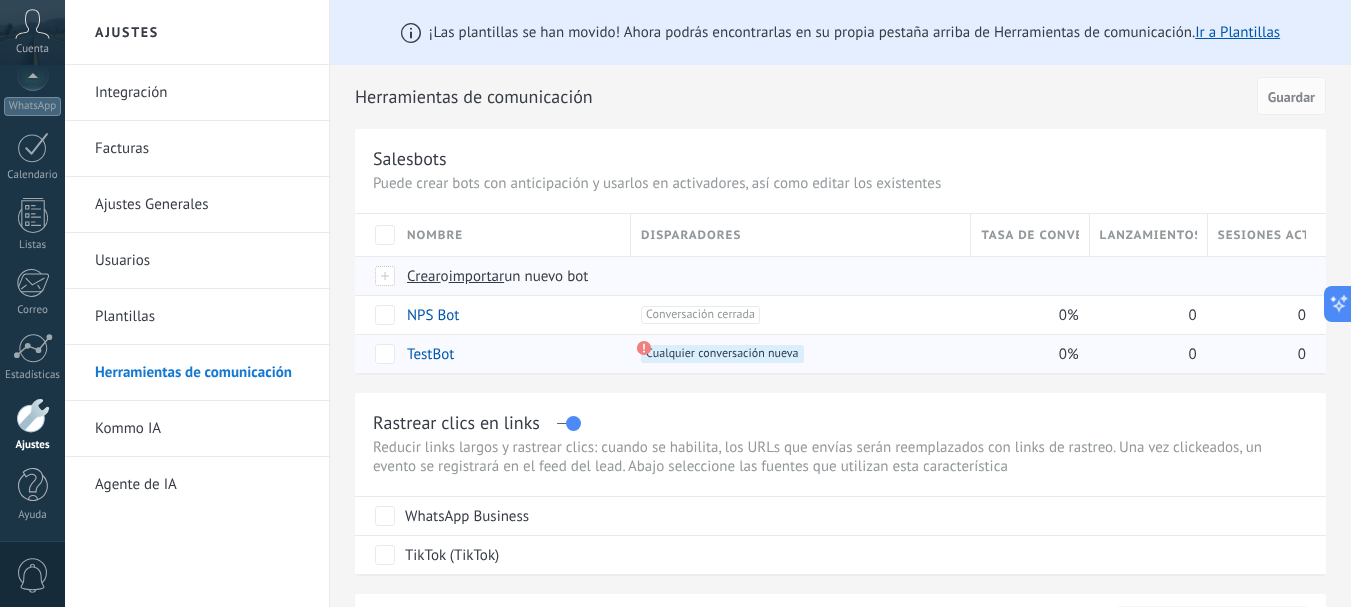 click on "importar" at bounding box center (477, 276) 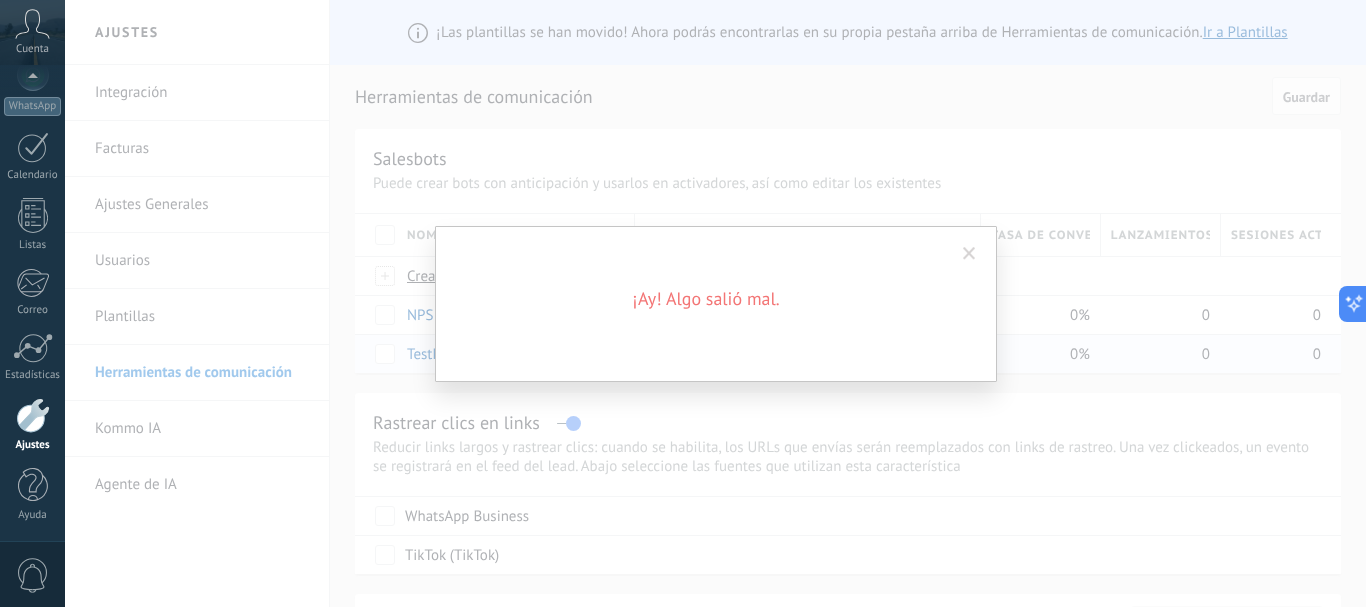 click at bounding box center (969, 254) 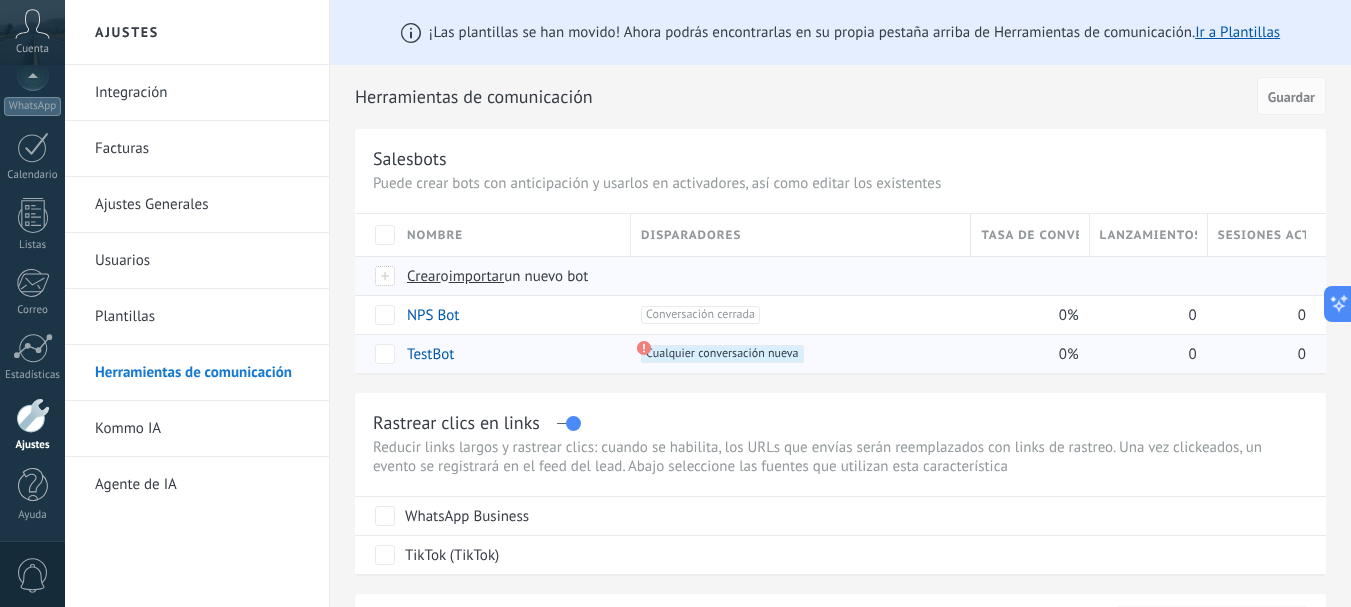 click on "Crear" at bounding box center (424, 276) 